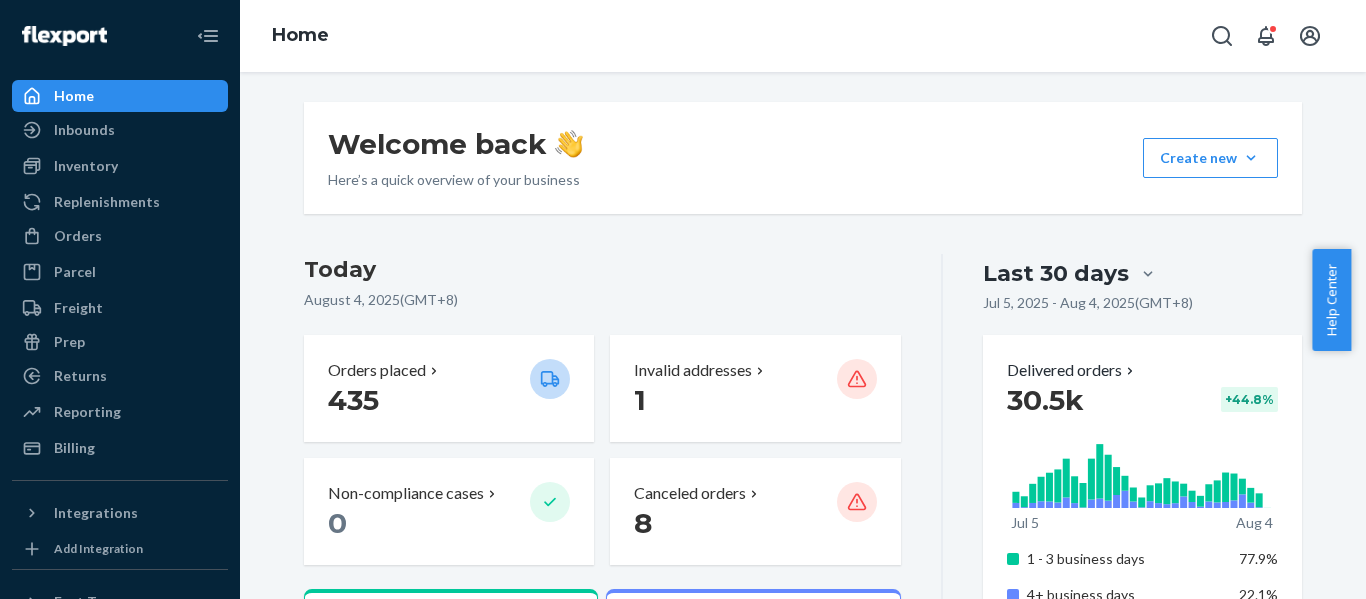 scroll, scrollTop: 0, scrollLeft: 0, axis: both 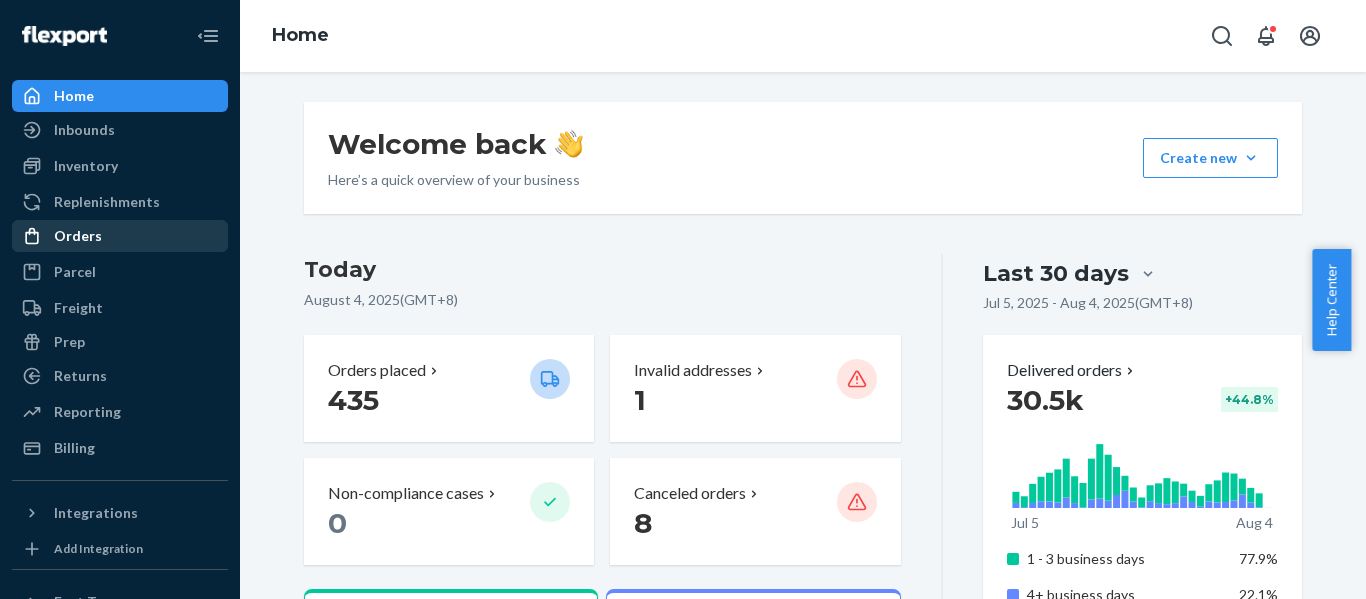 click on "Orders" at bounding box center (78, 236) 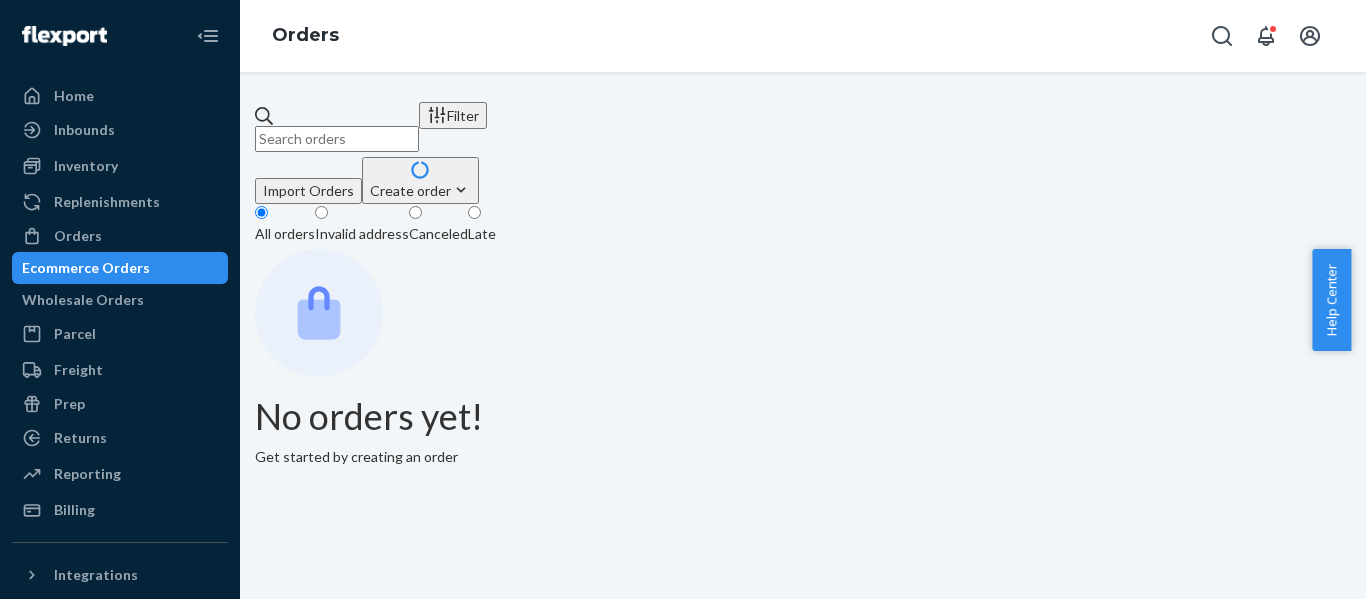 click at bounding box center (337, 139) 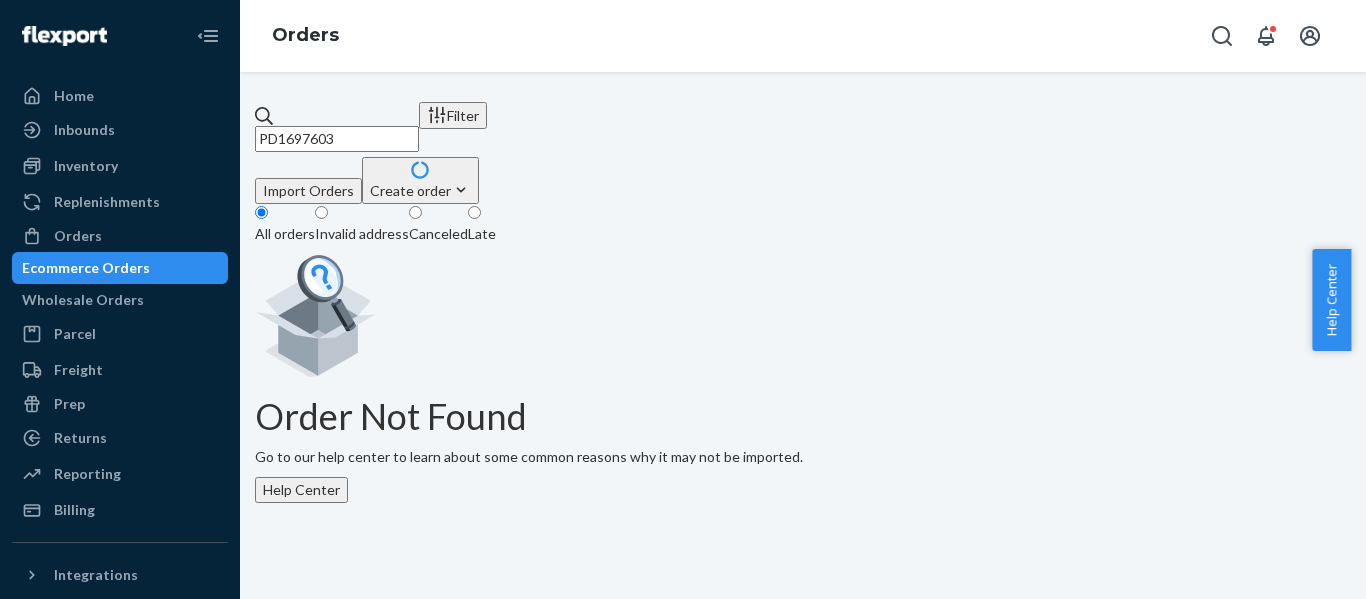 type on "PD1697603" 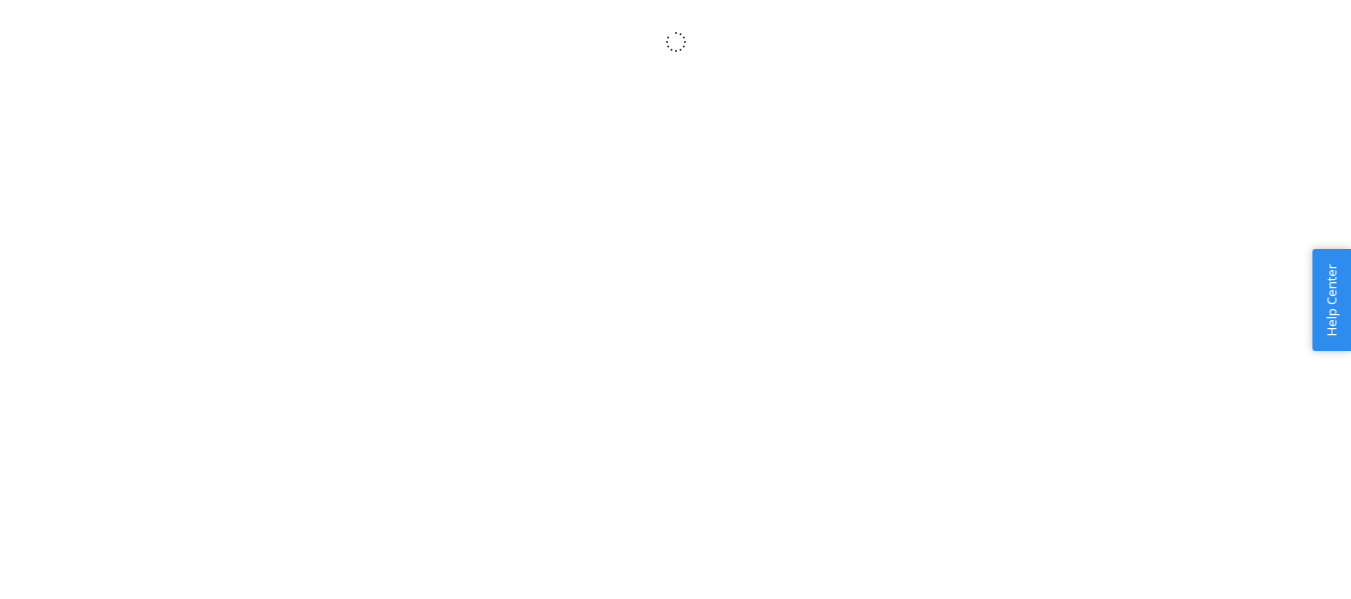 scroll, scrollTop: 0, scrollLeft: 0, axis: both 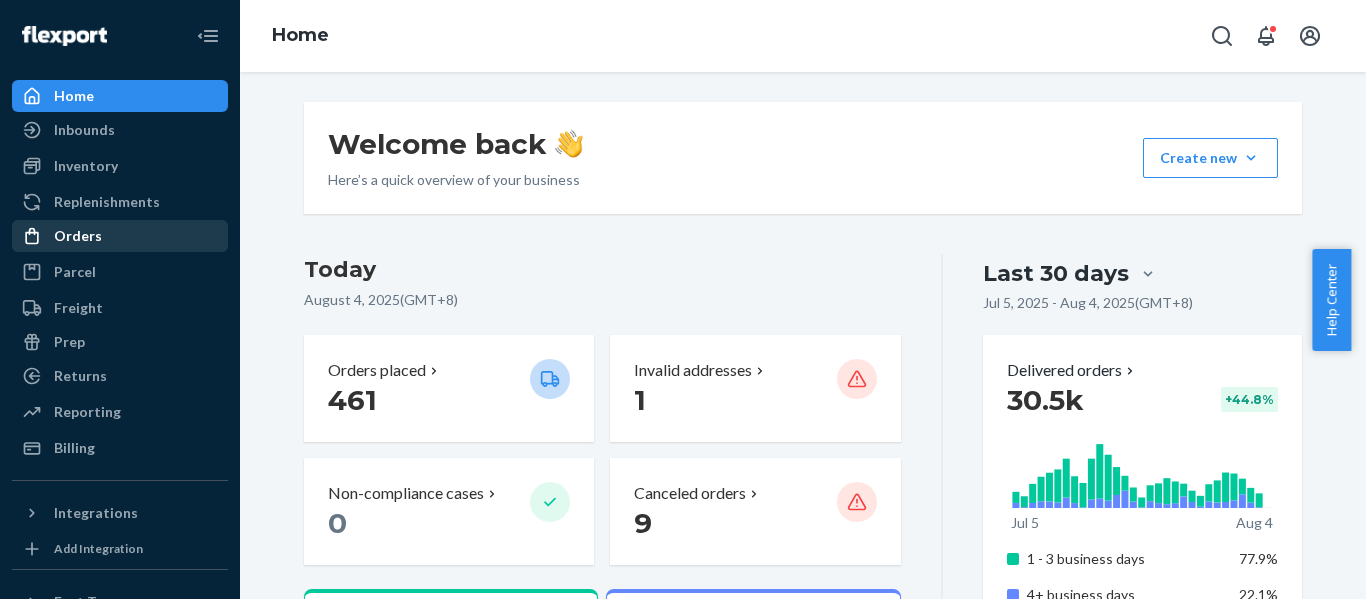 click on "Orders" at bounding box center [78, 236] 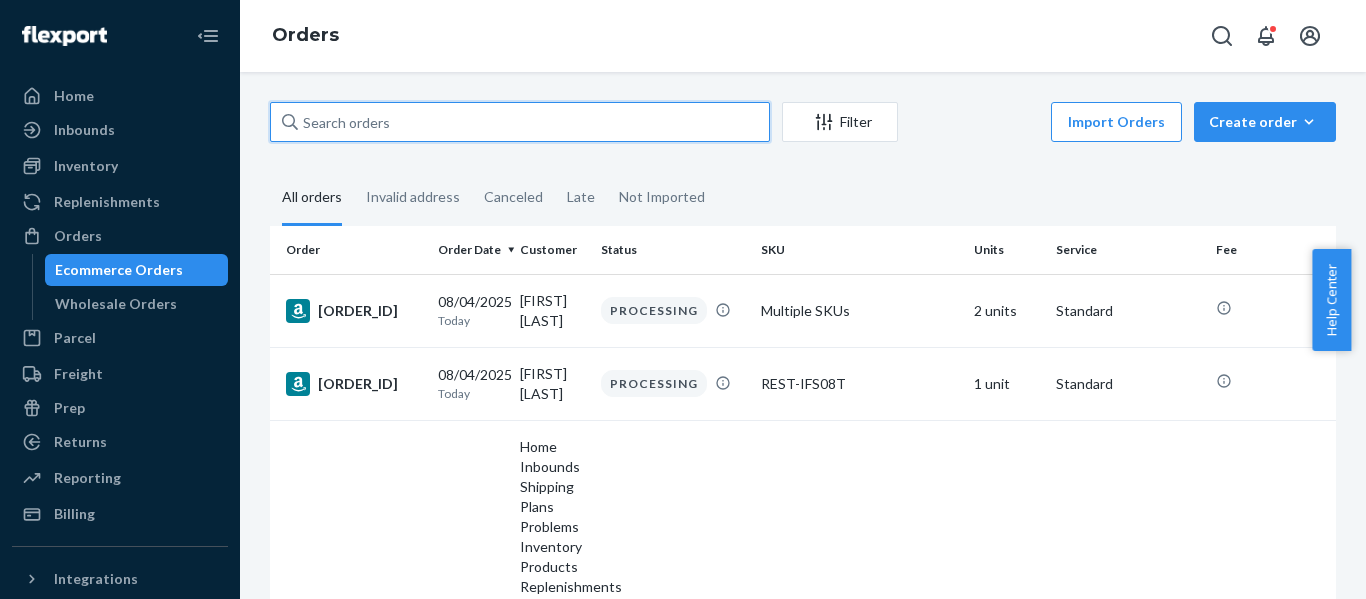 click at bounding box center [520, 122] 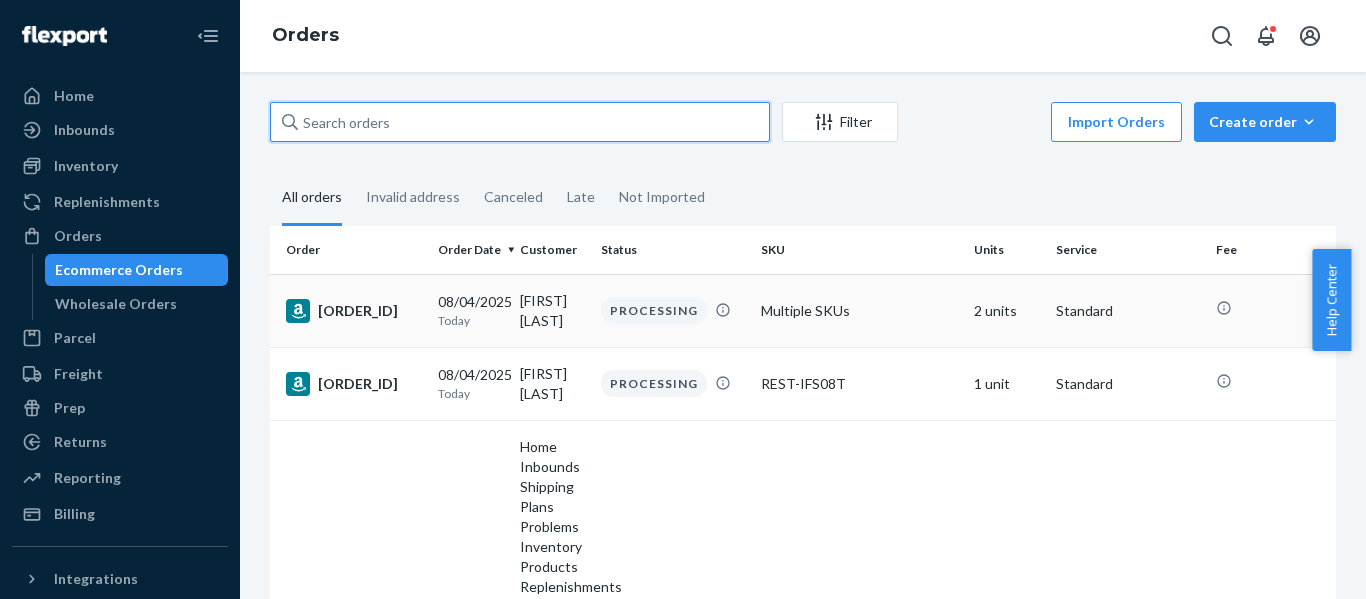 paste on "Delivered" 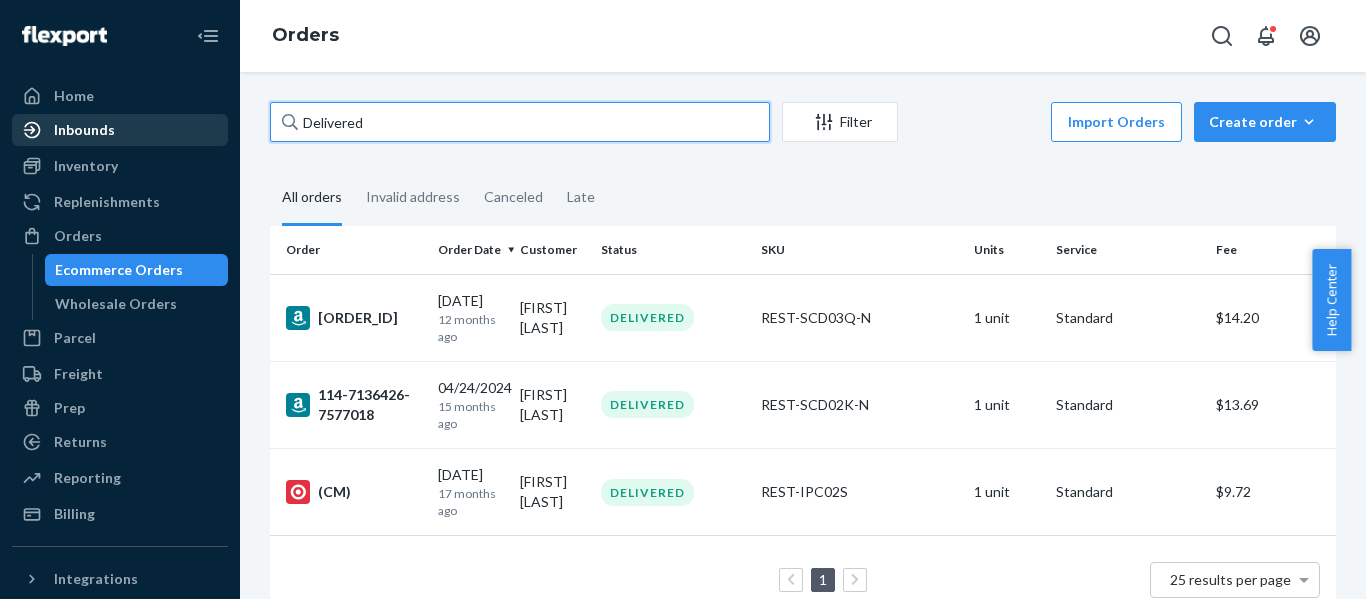 drag, startPoint x: 419, startPoint y: 115, endPoint x: 132, endPoint y: 119, distance: 287.02786 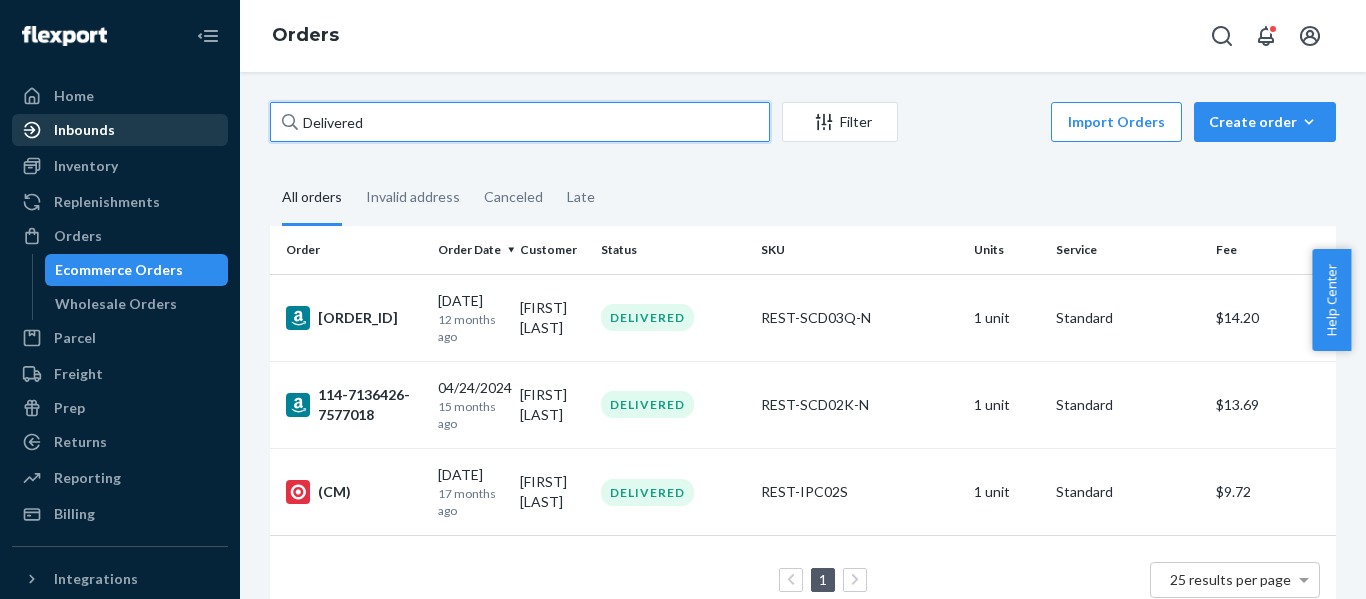 click on "Home Inbounds Shipping Plans Problems Inventory Products Replenishments Orders Ecommerce Orders Wholesale Orders Parcel Parcel orders Integrations Freight Prep Returns All Returns Settings Packages Reporting Reports Analytics Billing Integrations Add Integration Fast Tags Add Fast Tag Settings Talk to Support Help Center Give Feedback Orders Delivered Filter Import Orders Create order Ecommerce order Removal order All orders Invalid address Canceled Late Order Order Date Customer Status SKU Units Service Fee [ORDER_ID] 07/21/2024 12 months ago [FIRST] [LAST] DELIVERED REST-SCD03Q-N 1 unit Standard $14.20 [ORDER_ID] 04/24/2024 15 months ago [FIRST] [LAST] DELIVERED REST-SCD02K-N 1 unit Standard $13.69 (CM) 02/23/2024 17 months ago [FIRST] [LAST] DELIVERED REST-IPC02S 1 unit Standard $9.72 1 25 results per page" at bounding box center [683, 299] 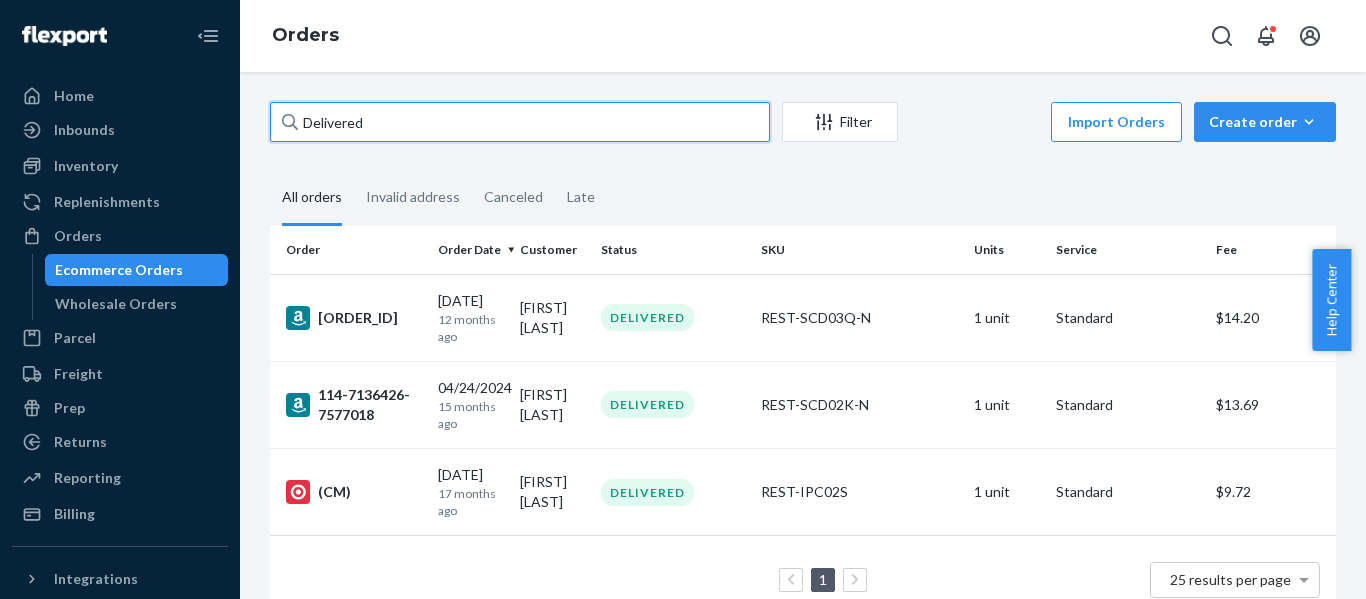 paste on "[ORDER_ID]" 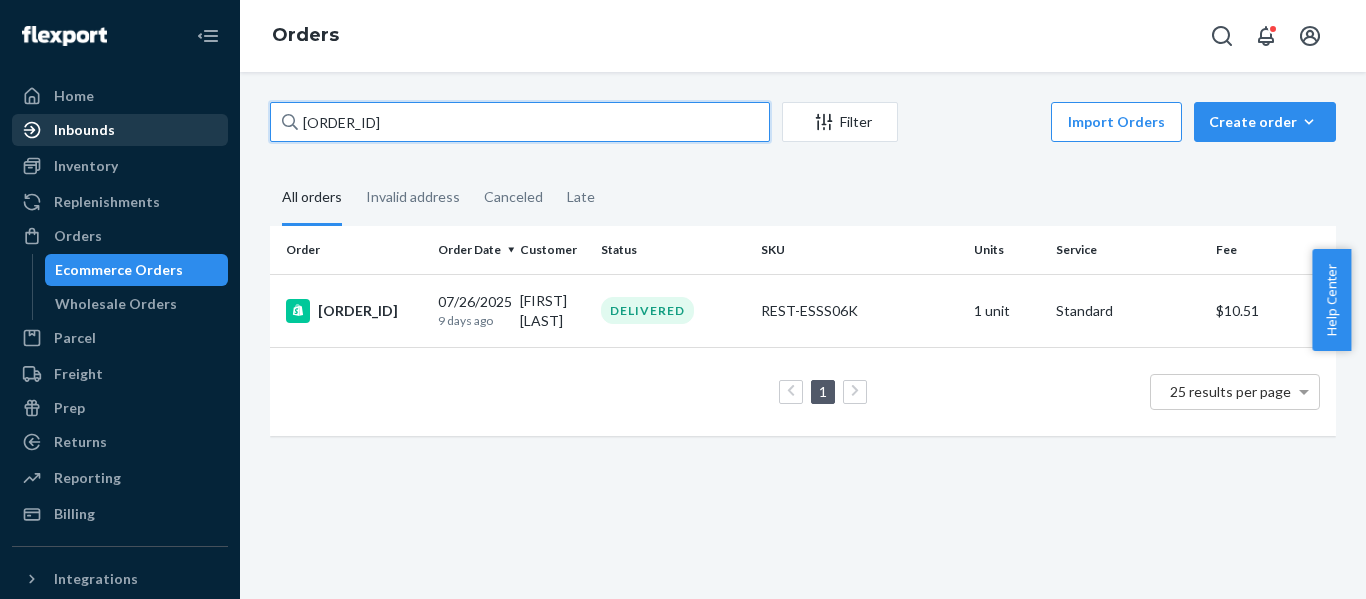 drag, startPoint x: 225, startPoint y: 135, endPoint x: 176, endPoint y: 144, distance: 49.819675 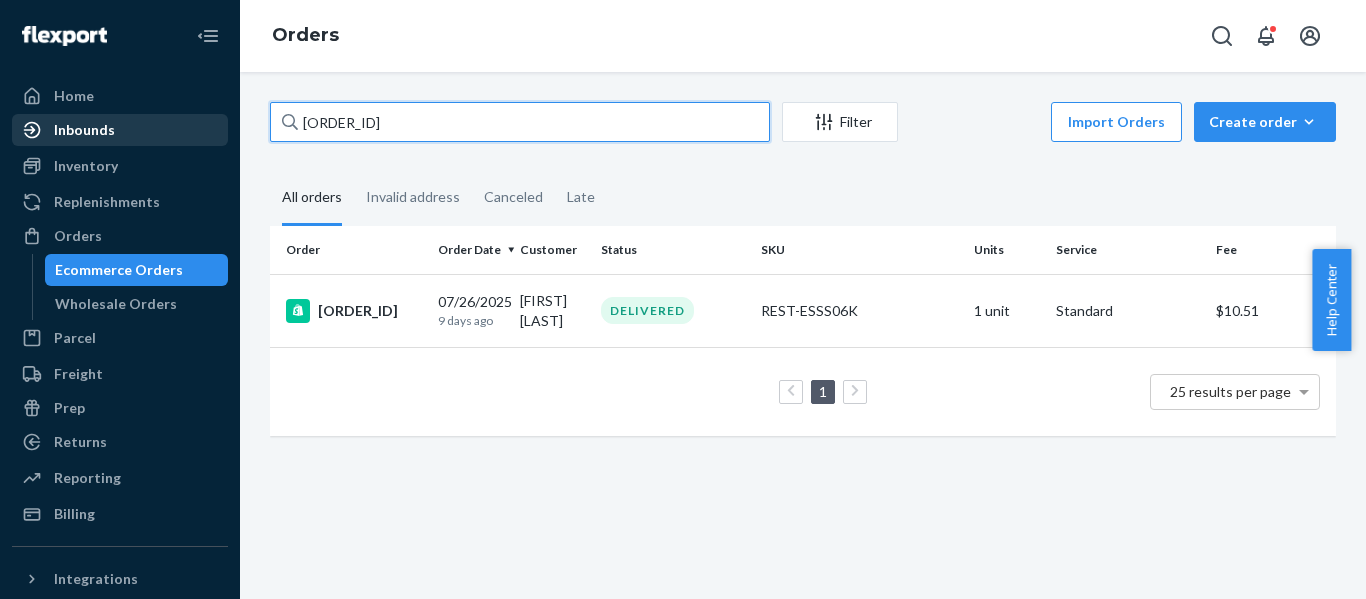 click on "Home Inbounds Shipping Plans Problems Inventory Products Replenishments Orders Ecommerce Orders Wholesale Orders Parcel Parcel orders Integrations Freight Prep Returns All Returns Settings Packages Reporting Reports Analytics Billing Integrations Add Integration Fast Tags Add Fast Tag Settings Talk to Support Help Center Give Feedback Orders [ORDER_ID] Filter Import Orders Create order Ecommerce order Removal order All orders Invalid address Canceled Late Order Order Date Customer Status SKU Units Service Fee #[ORDER_ID] 07/26/2025 9 days ago [FIRST] [LAST] DELIVERED REST-ESSS06K 1 unit Standard $10.51 1 25 results per page" at bounding box center (683, 299) 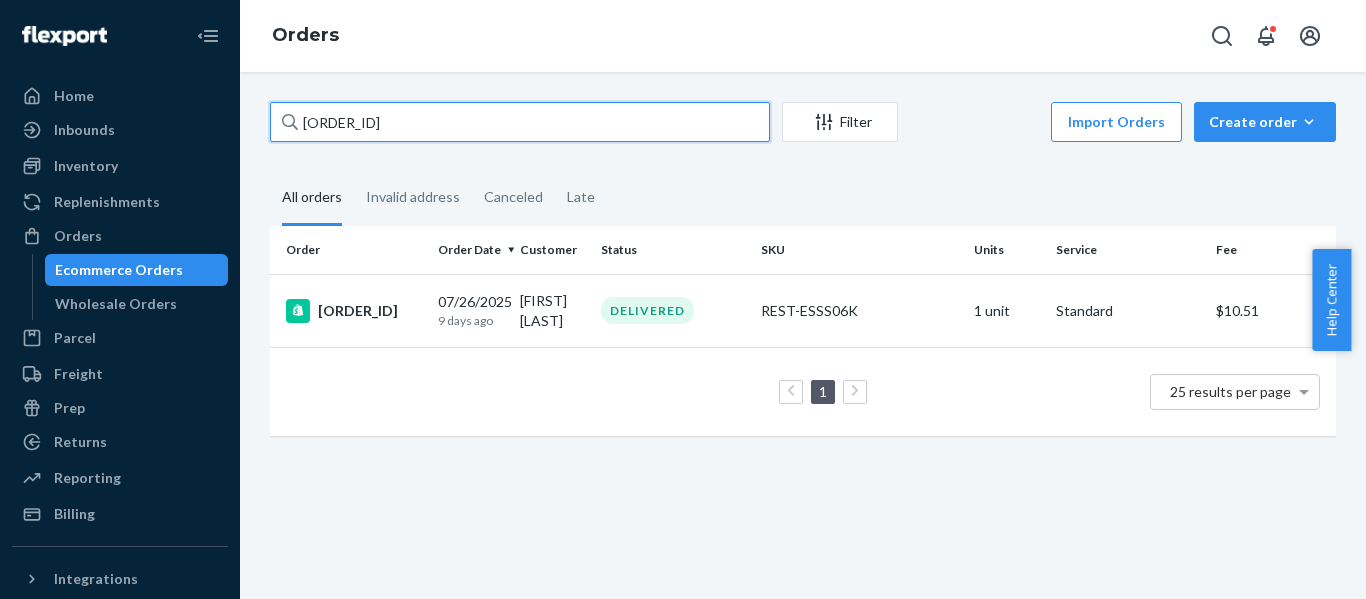 paste on "[PASSPORT_NUMBER]" 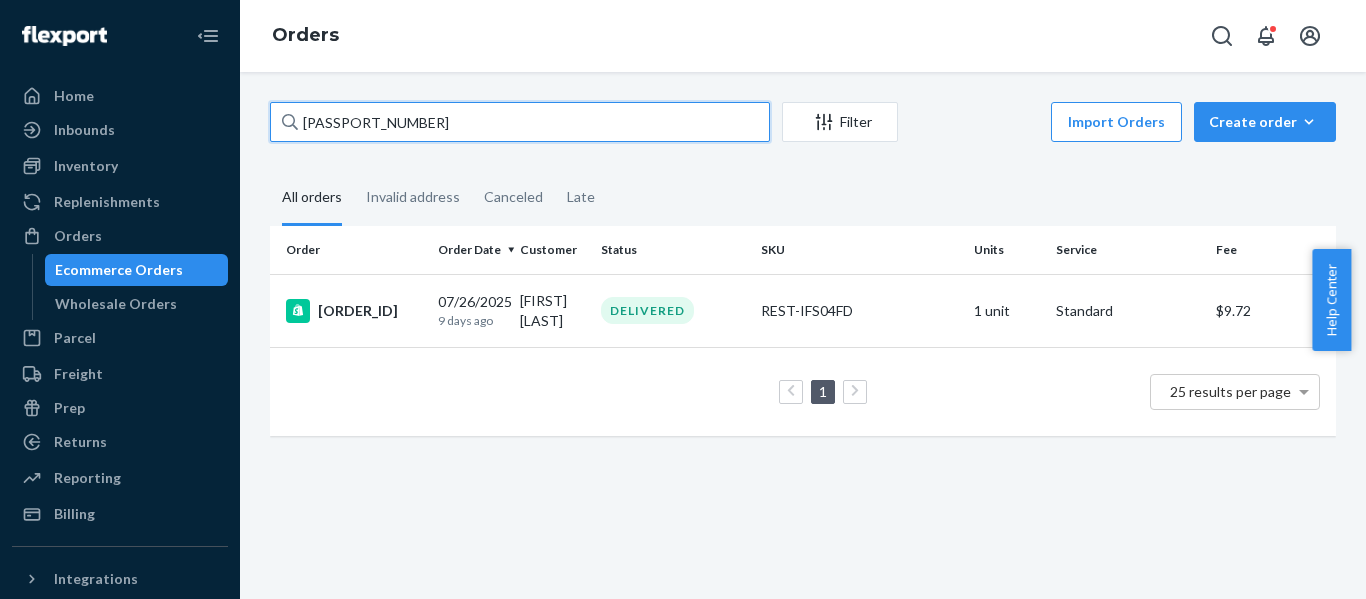 drag, startPoint x: 415, startPoint y: 123, endPoint x: -75, endPoint y: 148, distance: 490.63733 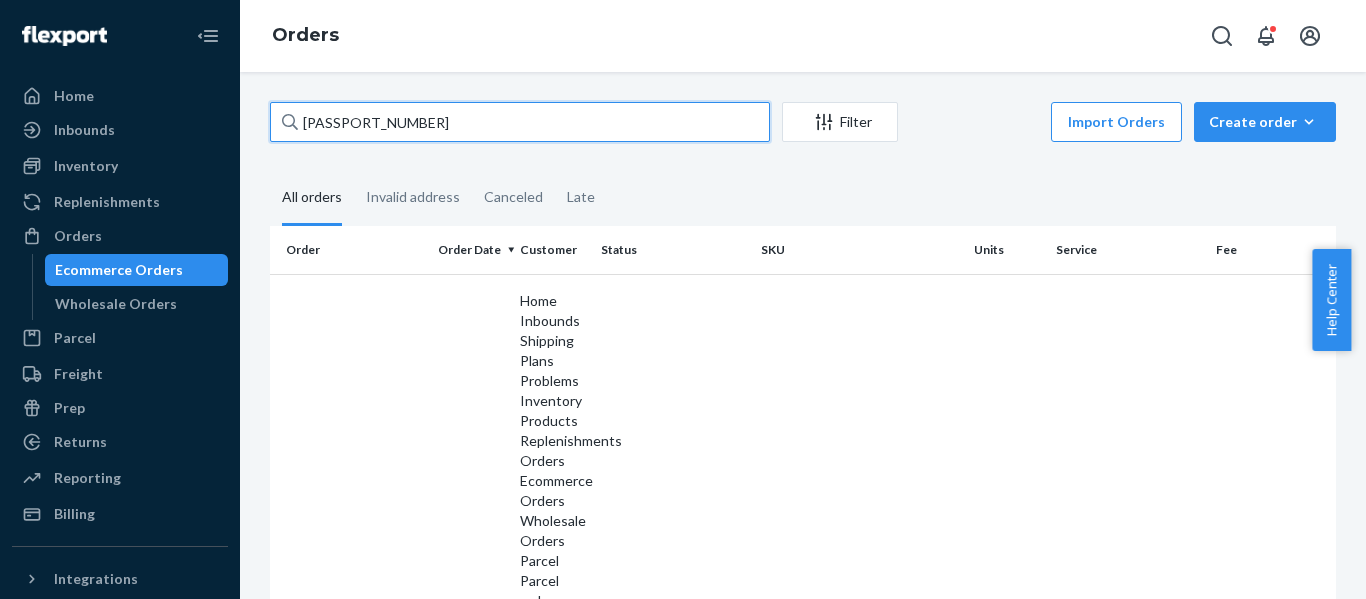 drag, startPoint x: 53, startPoint y: 115, endPoint x: -39, endPoint y: 137, distance: 94.59387 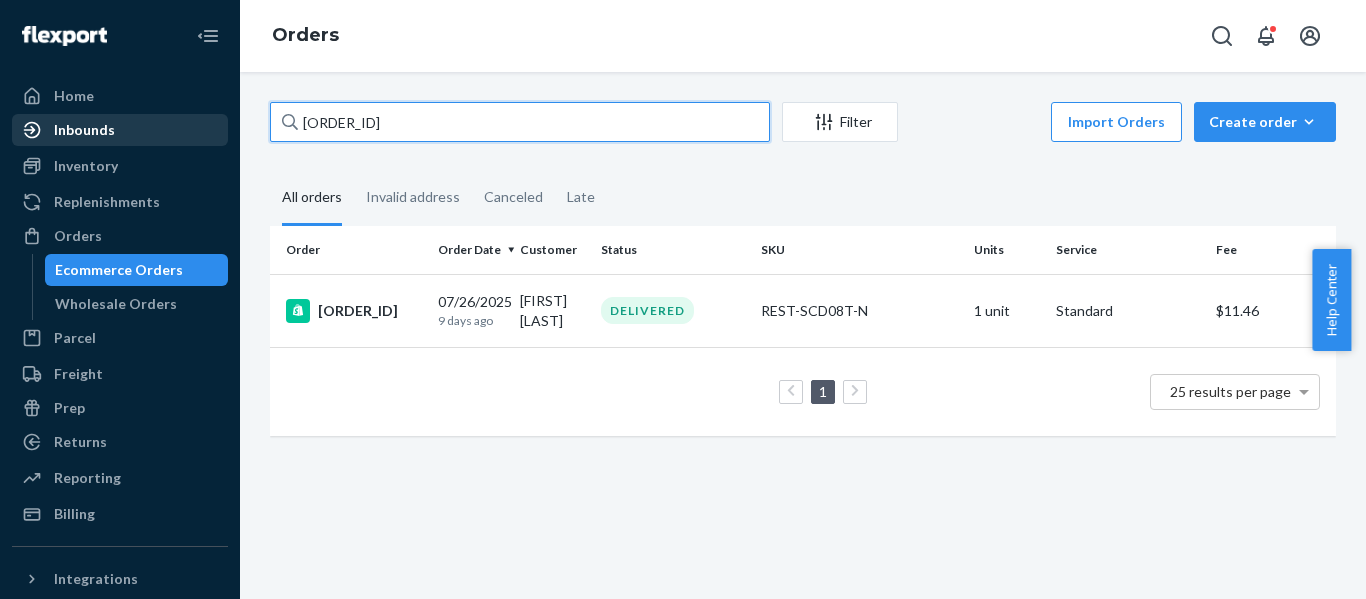 drag, startPoint x: 136, startPoint y: 117, endPoint x: 87, endPoint y: 120, distance: 49.09175 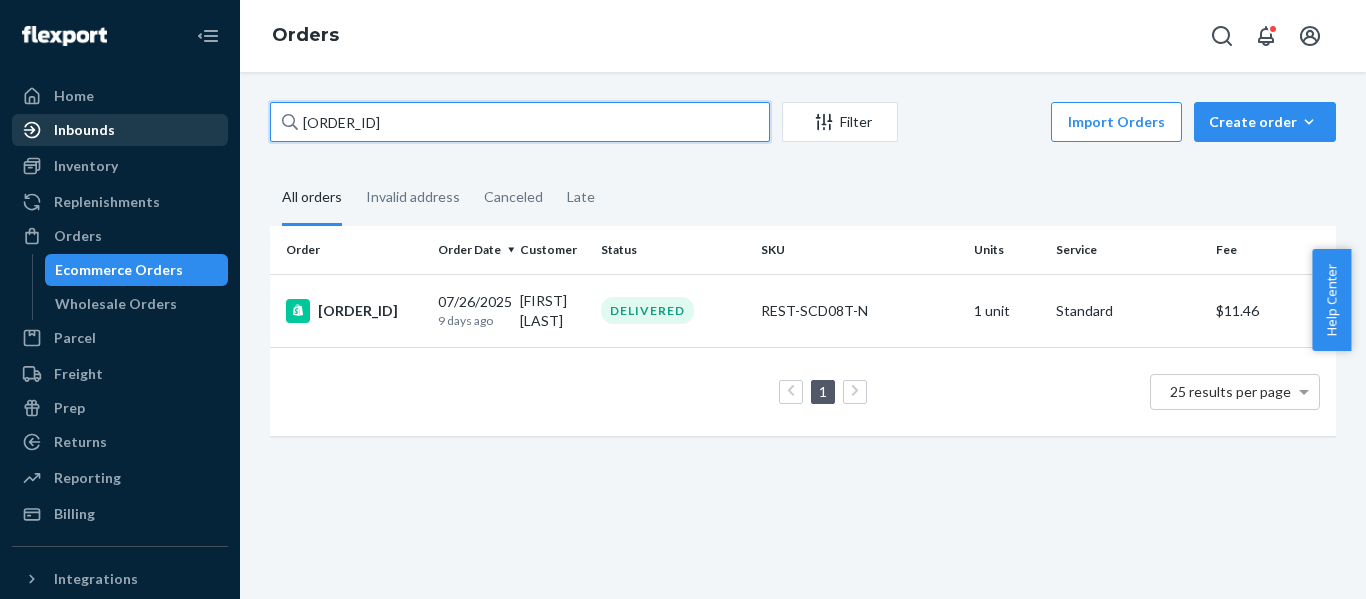 click on "Home Inbounds Shipping Plans Problems Inventory Products Replenishments Orders Ecommerce Orders Wholesale Orders Parcel Parcel orders Integrations Freight Prep Returns All Returns Settings Packages Reporting Reports Analytics Billing Integrations Add Integration Fast Tags Add Fast Tag Settings Talk to Support Help Center Give Feedback Orders US25326508 Filter Import Orders Create order Ecommerce order Removal order All orders Invalid address Canceled Late Order Order Date Customer Status SKU Units Service Fee #US25326508 07/26/2025 9 days ago Steven Smith DELIVERED REST-SCD08T-N 1 unit Standard $11.46 1 25 results per page" at bounding box center (683, 299) 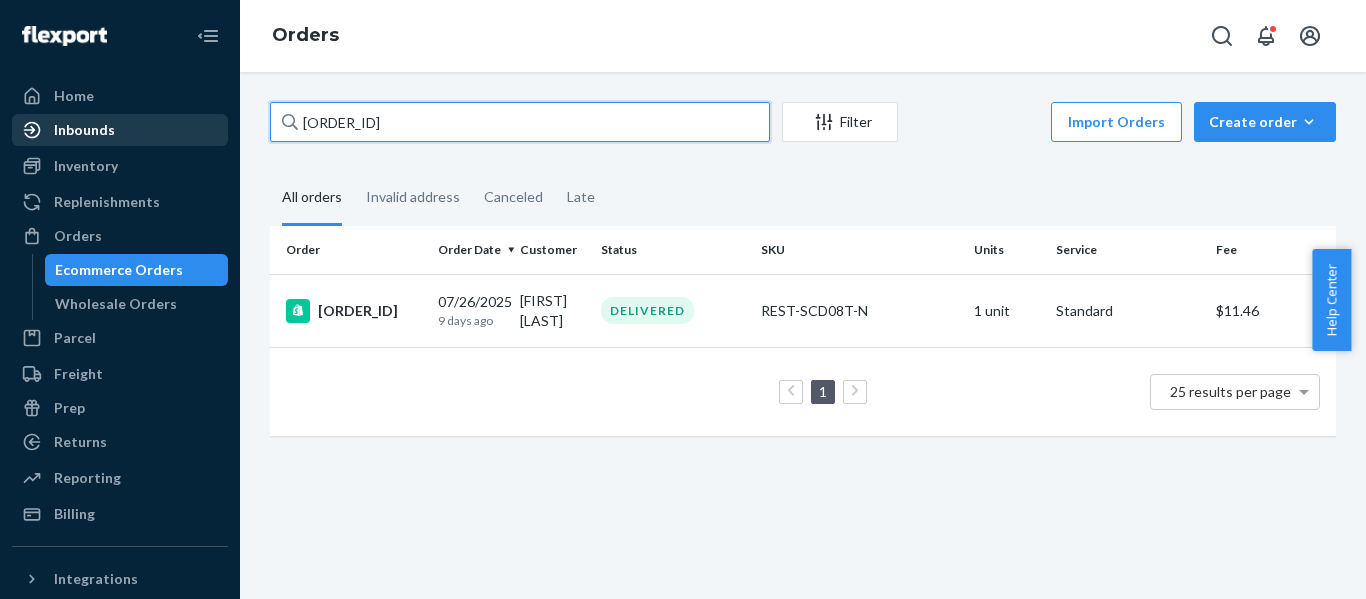 paste on "9" 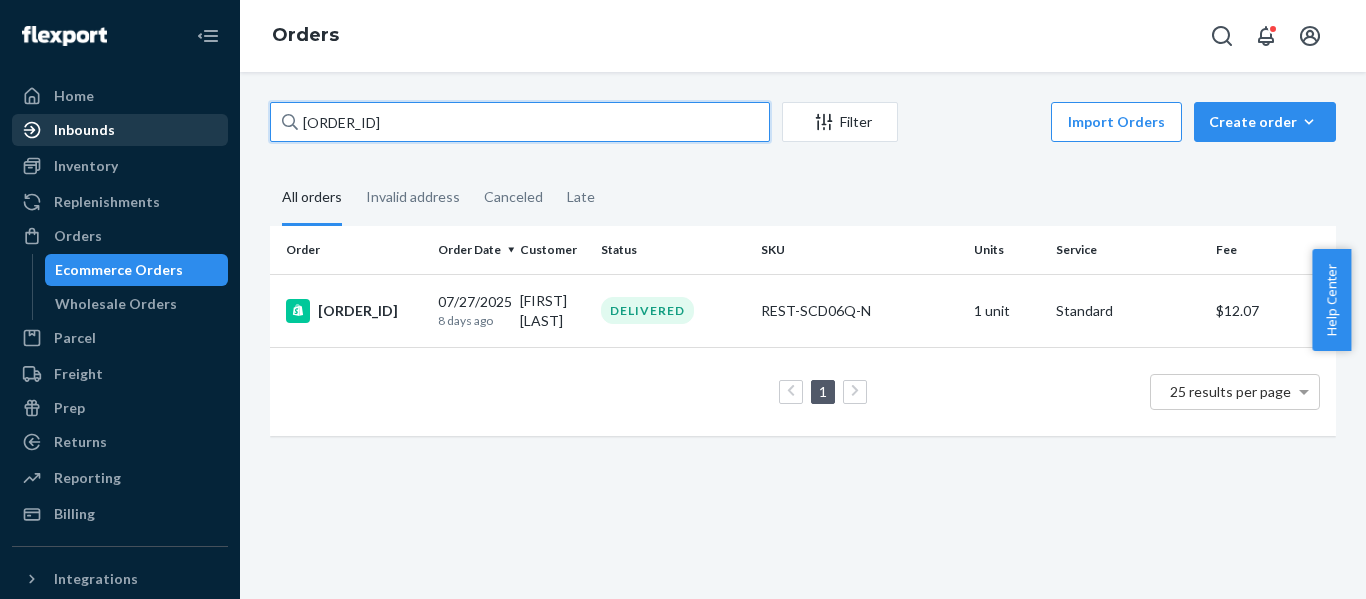 drag, startPoint x: 421, startPoint y: 133, endPoint x: 177, endPoint y: 125, distance: 244.13112 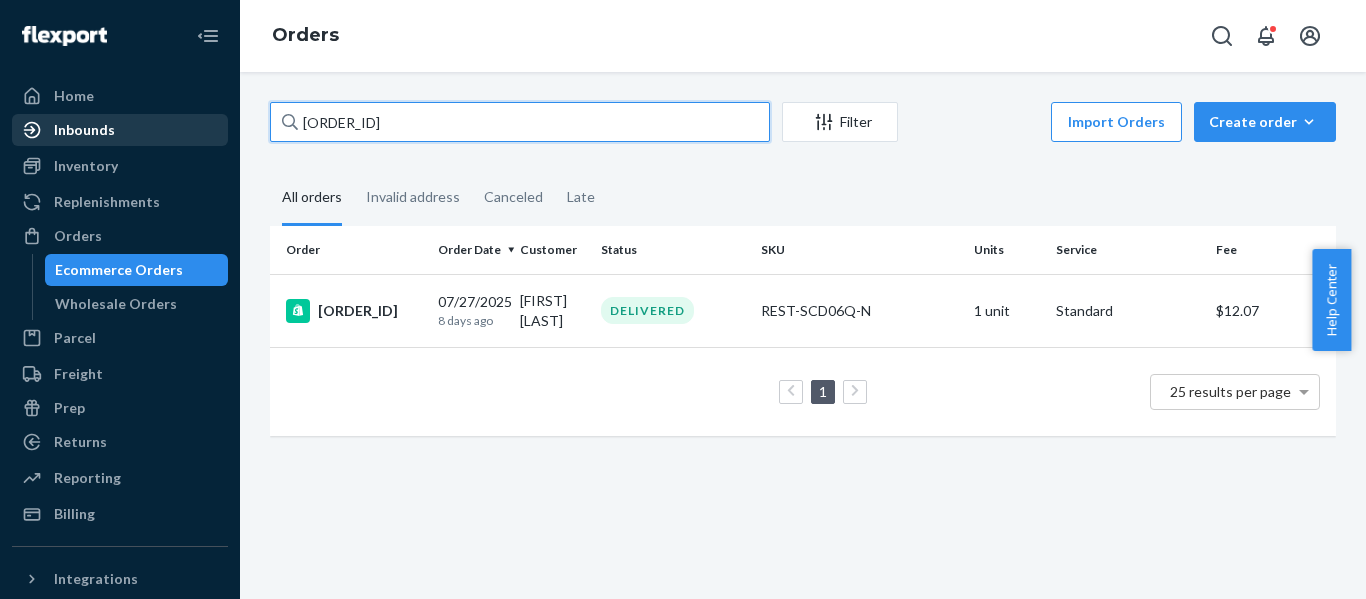click on "Home Inbounds Shipping Plans Problems Inventory Products Replenishments Orders Ecommerce Orders Wholesale Orders Parcel Parcel orders Integrations Freight Prep Returns All Returns Settings Packages Reporting Reports Analytics Billing Integrations Add Integration Fast Tags Add Fast Tag Settings Talk to Support Help Center Give Feedback Orders US25326509 Filter Import Orders Create order Ecommerce order Removal order All orders Invalid address Canceled Late Order Order Date Customer Status SKU Units Service Fee #US25326509 07/27/2025 8 days ago Desiree Hendle DELIVERED REST-SCD06Q-N 1 unit Standard $12.07 1 25 results per page" at bounding box center [683, 299] 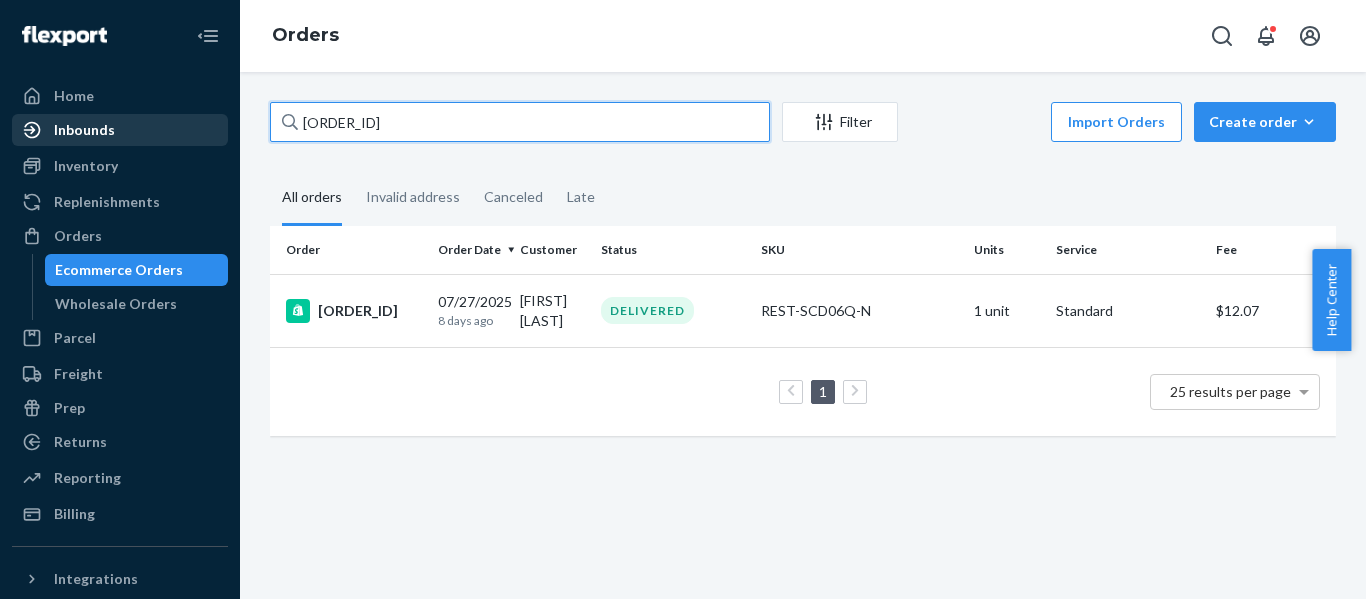 paste on "13" 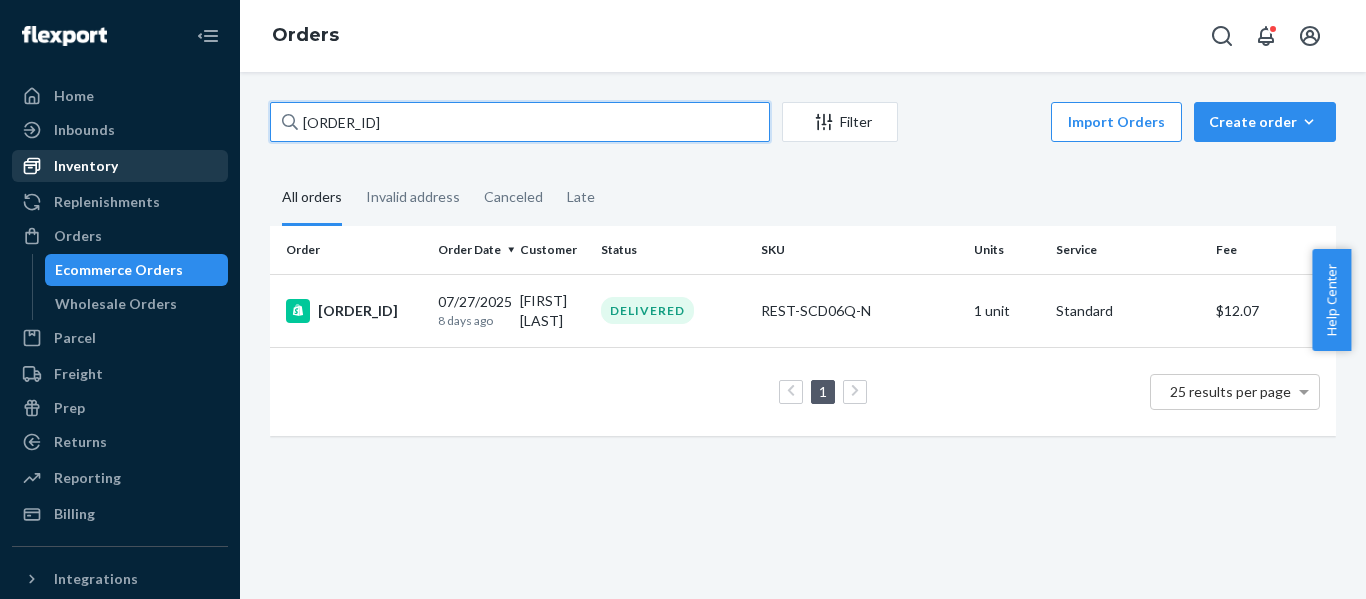 paste on "26" 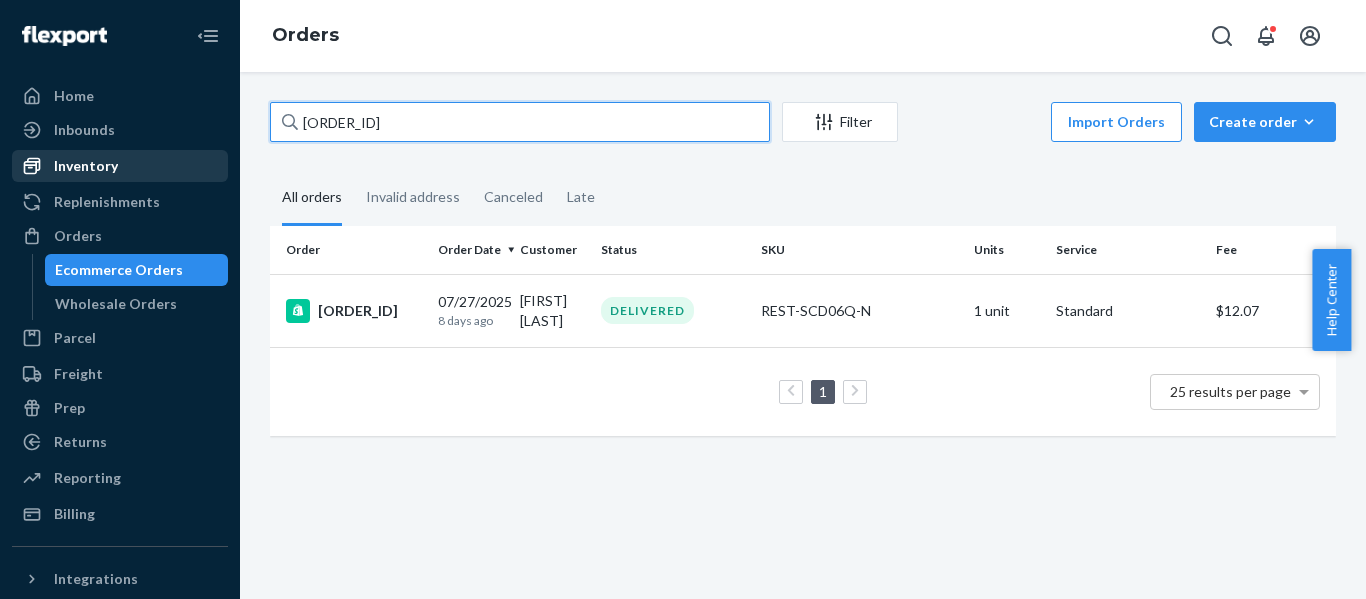 click on "Home Inbounds Shipping Plans Problems Inventory Products Replenishments Orders Ecommerce Orders Wholesale Orders Parcel Parcel orders Integrations Freight Prep Returns All Returns Settings Packages Reporting Reports Analytics Billing Integrations Add Integration Fast Tags Add Fast Tag Settings Talk to Support Help Center Give Feedback Orders US25326526 Filter Import Orders Create order Ecommerce order Removal order All orders Invalid address Canceled Late Order Order Date Customer Status SKU Units Service Fee #US25326513 07/27/2025 8 days ago Marcus Lam DELIVERED REST-SCD06Q-N 1 unit Standard $12.07 1 25 results per page" at bounding box center (683, 299) 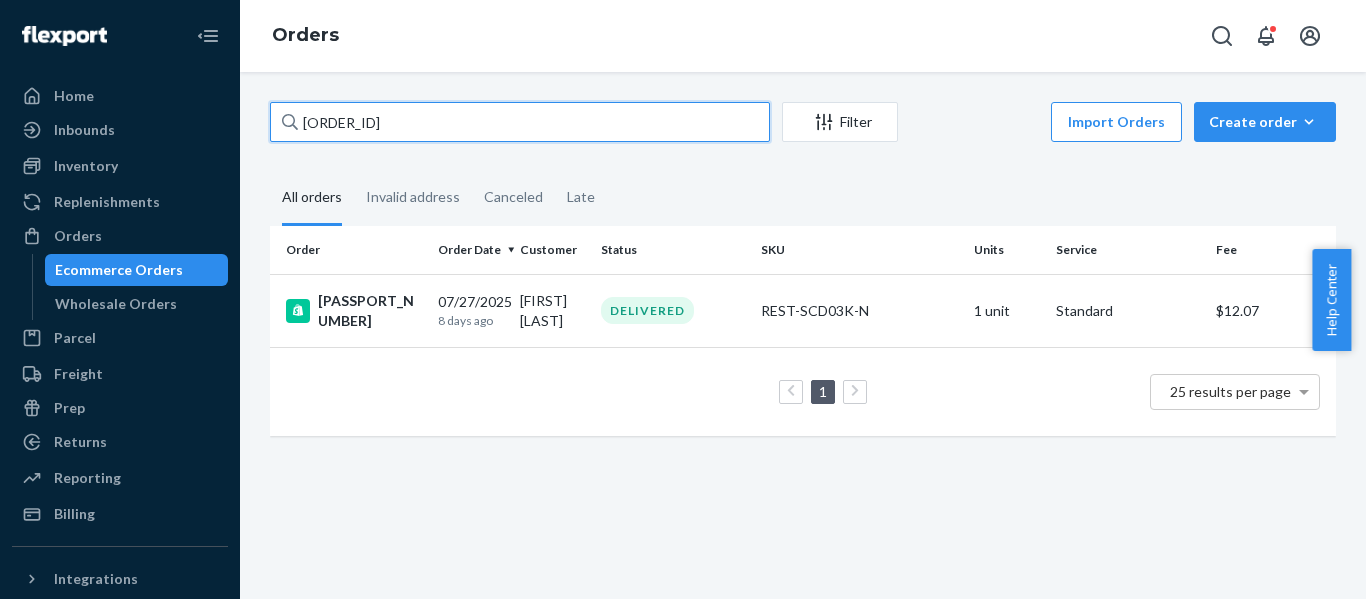 paste on "31" 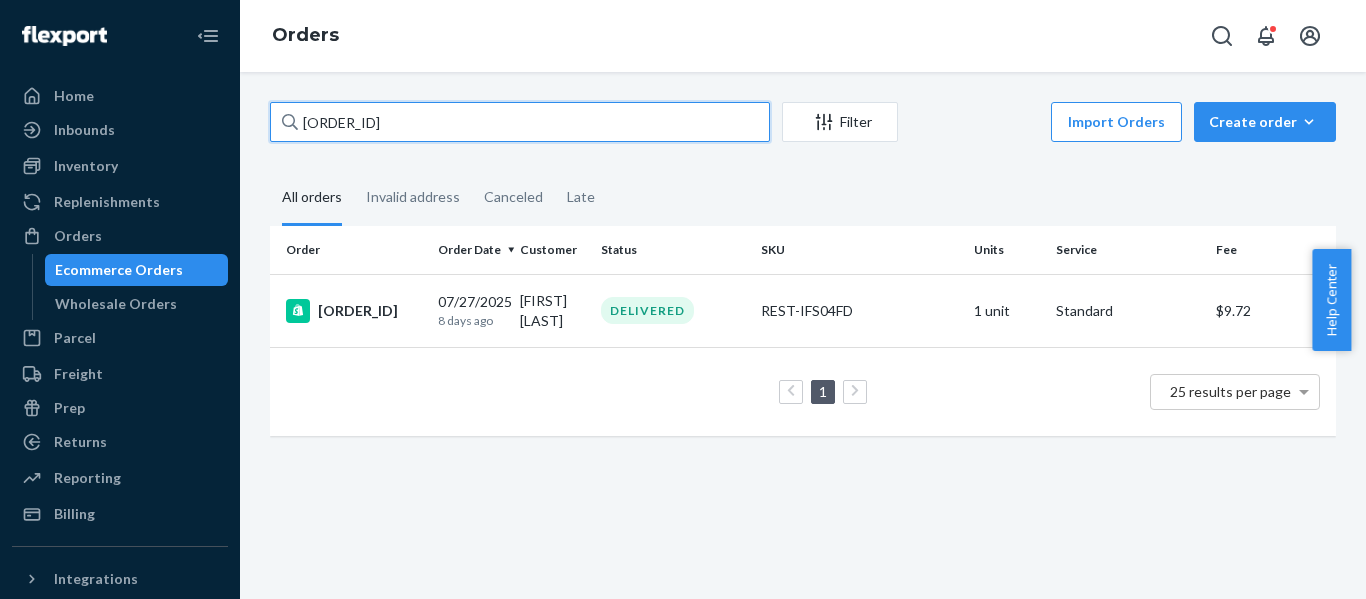 drag, startPoint x: 445, startPoint y: 125, endPoint x: 102, endPoint y: 148, distance: 343.77026 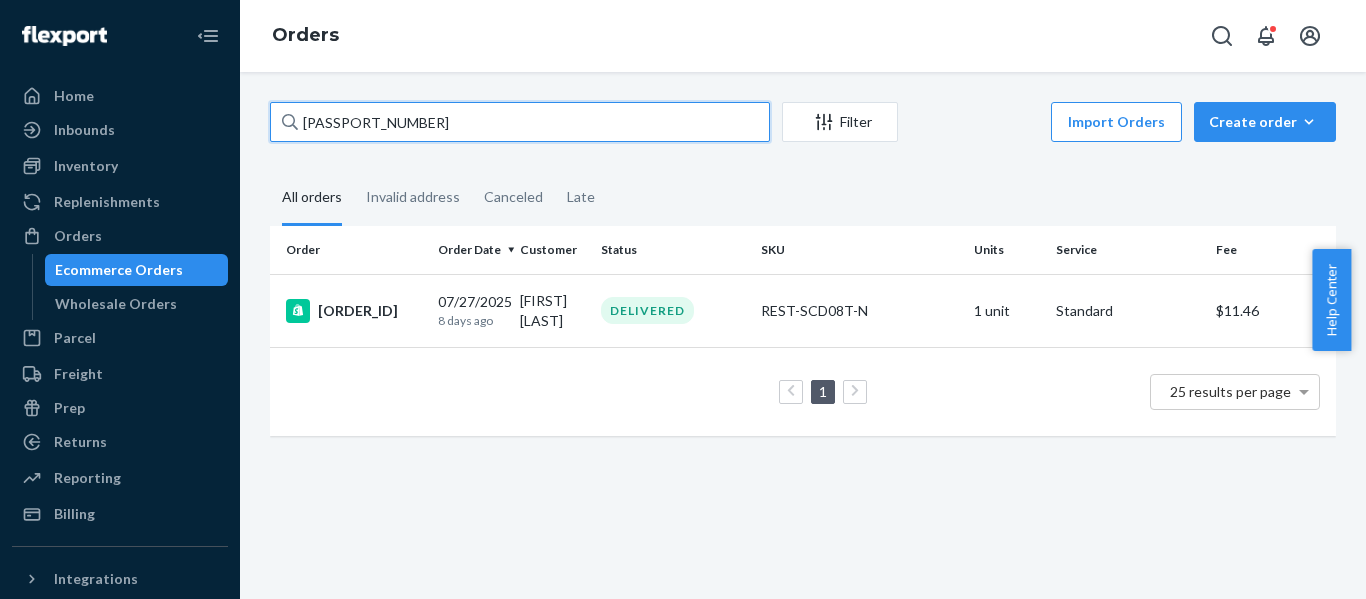 drag, startPoint x: 391, startPoint y: 142, endPoint x: 0, endPoint y: 184, distance: 393.2493 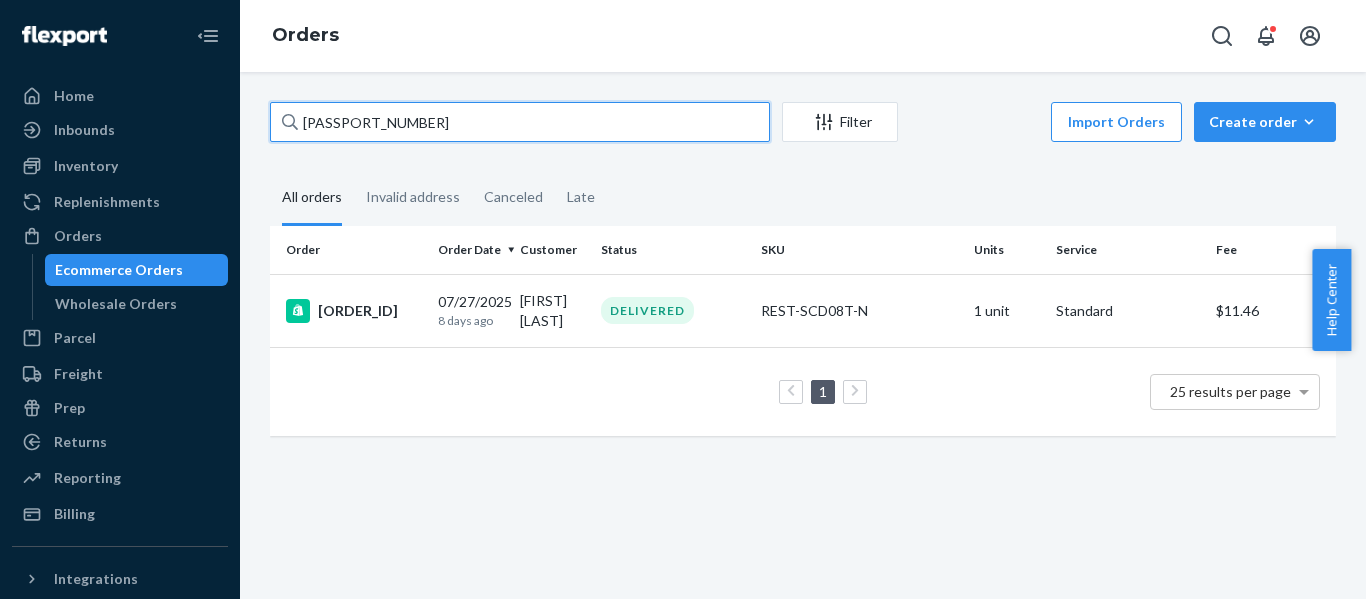 click on "Home Inbounds Shipping Plans Problems Inventory Products Replenishments Orders Ecommerce Orders Wholesale Orders Parcel Parcel orders Integrations Freight Prep Returns All Returns Settings Packages Reporting Reports Analytics Billing Integrations Add Integration Fast Tags Add Fast Tag Settings Talk to Support Help Center Give Feedback Orders US25326534 Filter Import Orders Create order Ecommerce order Removal order All orders Invalid address Canceled Late Order Order Date Customer Status SKU Units Service Fee #US25326534 07/27/2025 8 days ago Kamilah White DELIVERED REST-SCD08T-N 1 unit Standard $11.46 1 25 results per page" at bounding box center [683, 299] 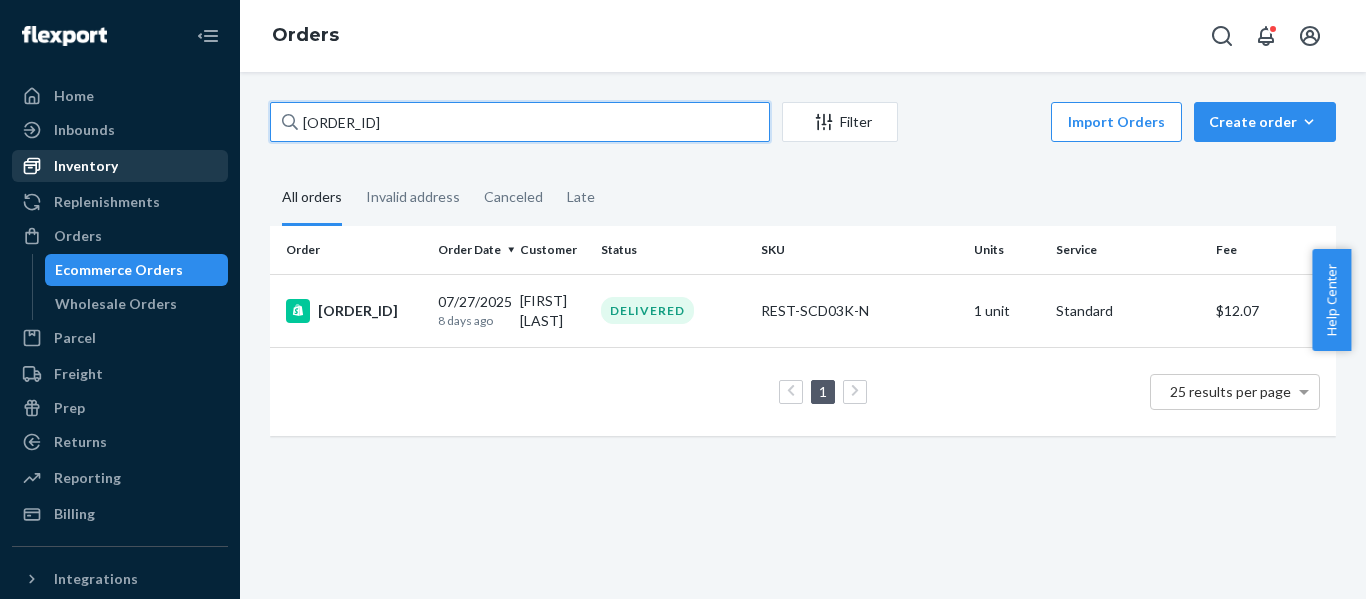 drag, startPoint x: 167, startPoint y: 152, endPoint x: 99, endPoint y: 165, distance: 69.2315 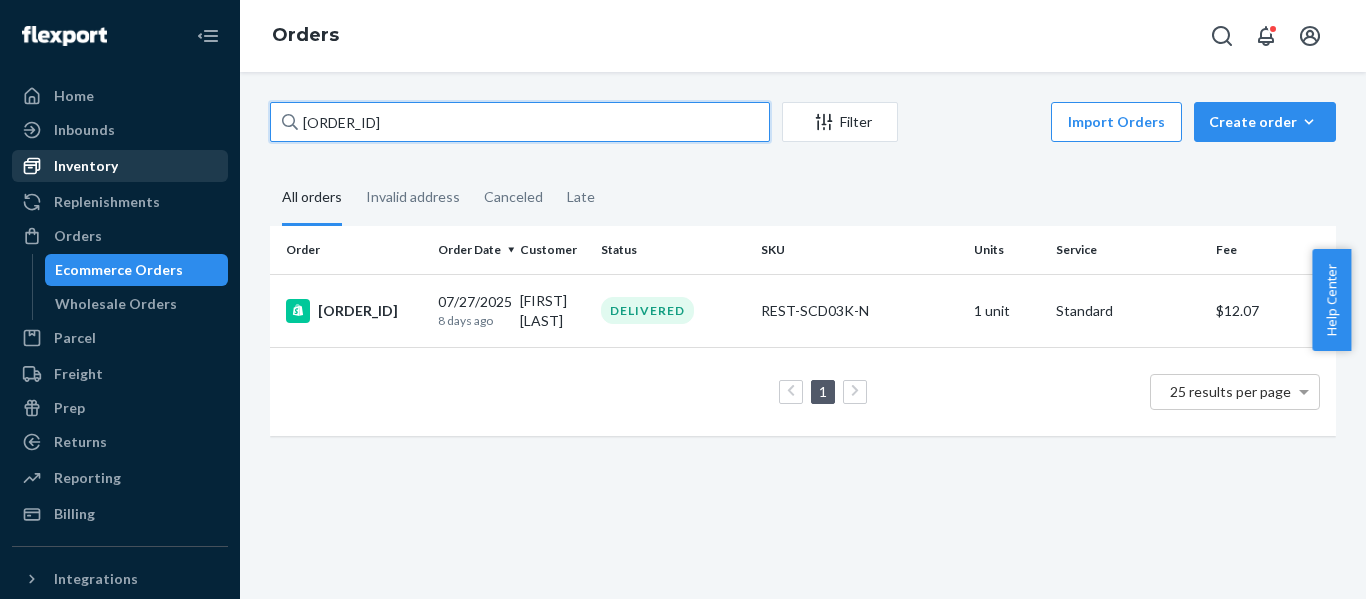 click on "Home Inbounds Shipping Plans Problems Inventory Products Replenishments Orders Ecommerce Orders Wholesale Orders Parcel Parcel orders Integrations Freight Prep Returns All Returns Settings Packages Reporting Reports Analytics Billing Integrations Add Integration Fast Tags Add Fast Tag Settings Talk to Support Help Center Give Feedback Orders US25326544 Filter Import Orders Create order Ecommerce order Removal order All orders Invalid address Canceled Late Order Order Date Customer Status SKU Units Service Fee #US25326544 07/27/2025 8 days ago Cheryl Mestre DELIVERED REST-SCD03K-N 1 unit Standard $12.07 1 25 results per page" at bounding box center [683, 299] 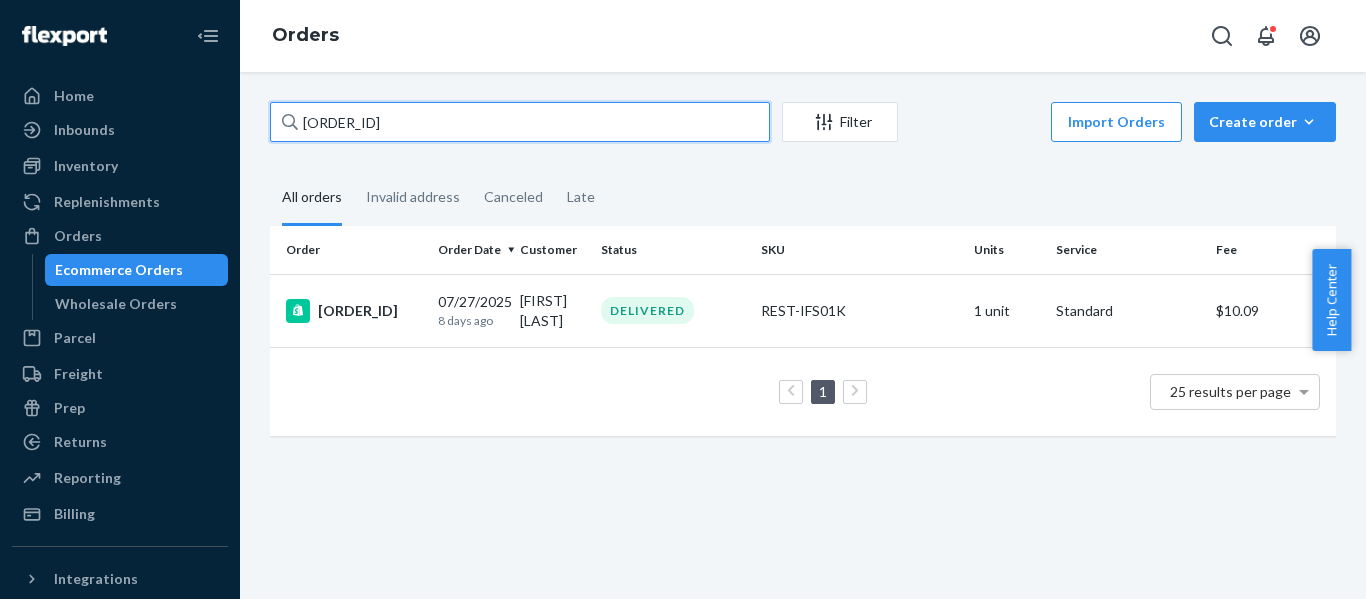 drag, startPoint x: -7, startPoint y: 126, endPoint x: -28, endPoint y: 130, distance: 21.377558 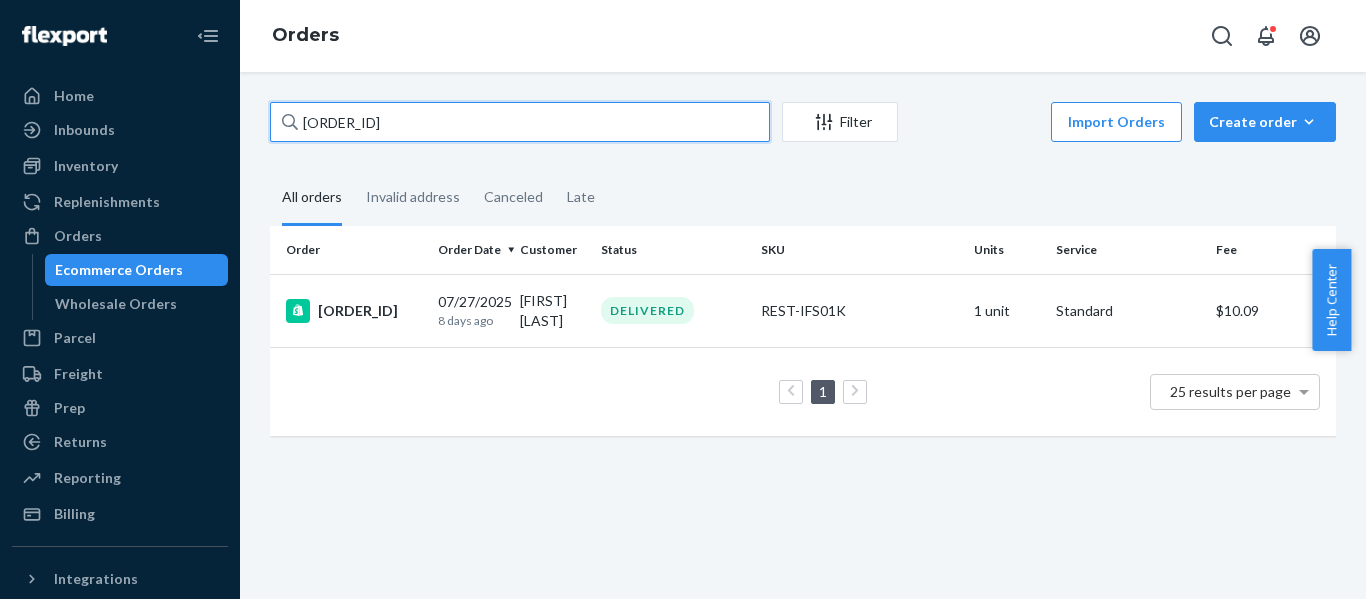 click on "Home Inbounds Shipping Plans Problems Inventory Products Replenishments Orders Ecommerce Orders Wholesale Orders Parcel Parcel orders Integrations Freight Prep Returns All Returns Settings Packages Reporting Reports Analytics Billing Integrations Add Integration Fast Tags Add Fast Tag Settings Talk to Support Help Center Give Feedback Orders US25326552 Filter Import Orders Create order Ecommerce order Removal order All orders Invalid address Canceled Late Order Order Date Customer Status SKU Units Service Fee #US25326552 07/27/2025 8 days ago Karen Cusson DELIVERED REST-IFS01K 1 unit Standard $10.09 1 25 results per page ×
Help Center" at bounding box center (683, 299) 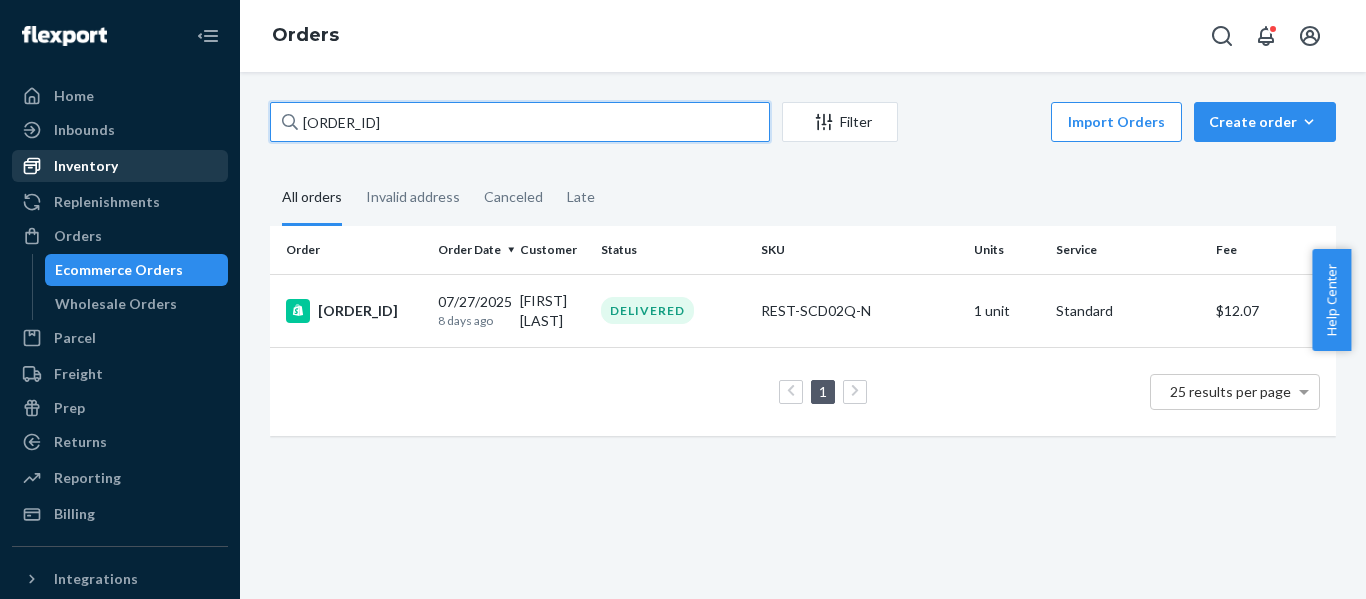 drag, startPoint x: 309, startPoint y: 135, endPoint x: 57, endPoint y: 152, distance: 252.57277 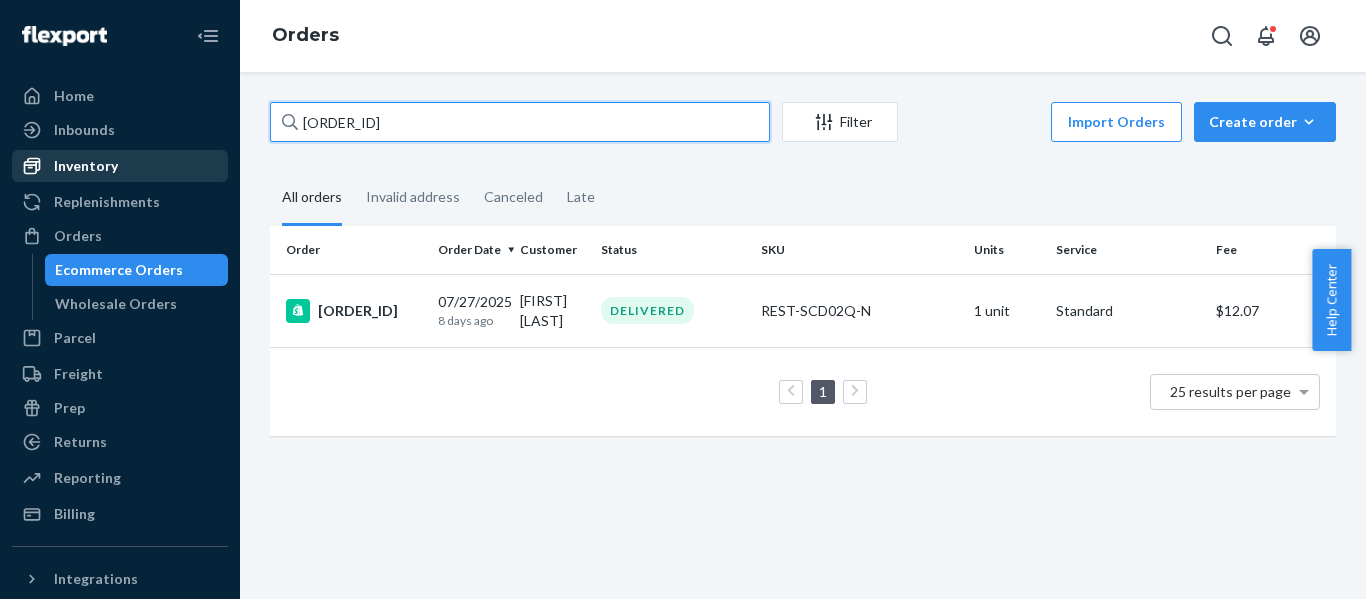 click on "Home Inbounds Shipping Plans Problems Inventory Products Replenishments Orders Ecommerce Orders Wholesale Orders Parcel Parcel orders Integrations Freight Prep Returns All Returns Settings Packages Reporting Reports Analytics Billing Integrations Add Integration Fast Tags Add Fast Tag Settings Talk to Support Help Center Give Feedback Orders US25326557 Filter Import Orders Create order Ecommerce order Removal order All orders Invalid address Canceled Late Order Order Date Customer Status SKU Units Service Fee #US25326557 07/27/2025 8 days ago Cesar Arroyo Jr DELIVERED REST-SCD02Q-N 1 unit Standard $12.07 1 25 results per page" at bounding box center (683, 299) 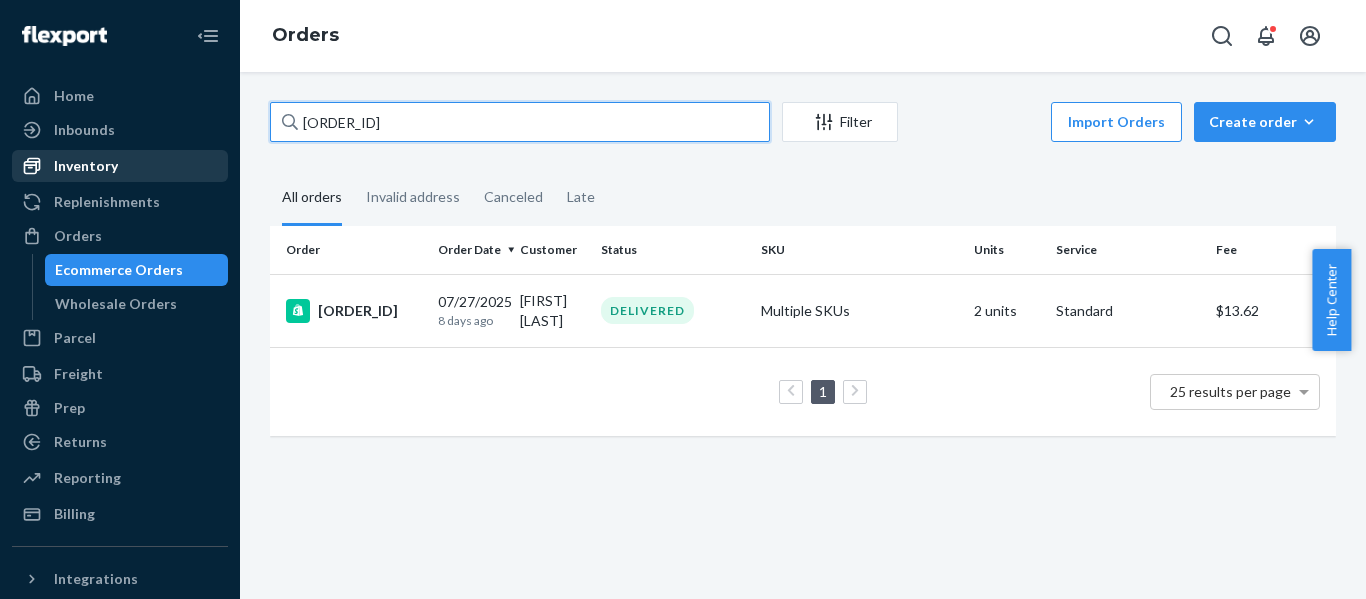 drag, startPoint x: 302, startPoint y: 133, endPoint x: 126, endPoint y: 171, distance: 180.05554 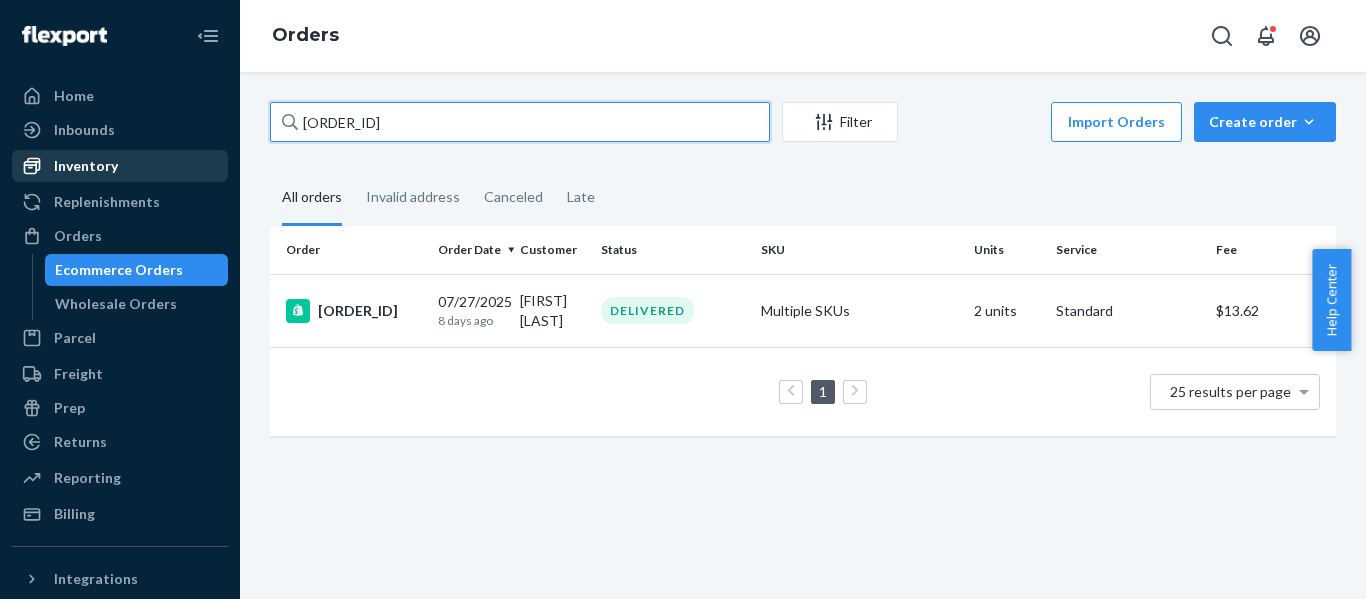 click on "Home Inbounds Shipping Plans Problems Inventory Products Replenishments Orders Ecommerce Orders Wholesale Orders Parcel Parcel orders Integrations Freight Prep Returns All Returns Settings Packages Reporting Reports Analytics Billing Integrations Add Integration Fast Tags Add Fast Tag Settings Talk to Support Help Center Give Feedback Orders US25326564 Filter Import Orders Create order Ecommerce order Removal order All orders Invalid address Canceled Late Order Order Date Customer Status SKU Units Service Fee #US25326564 07/27/2025 8 days ago Cristian De Marco DELIVERED Multiple SKUs 2 units Standard $13.62 1 25 results per page" at bounding box center [683, 299] 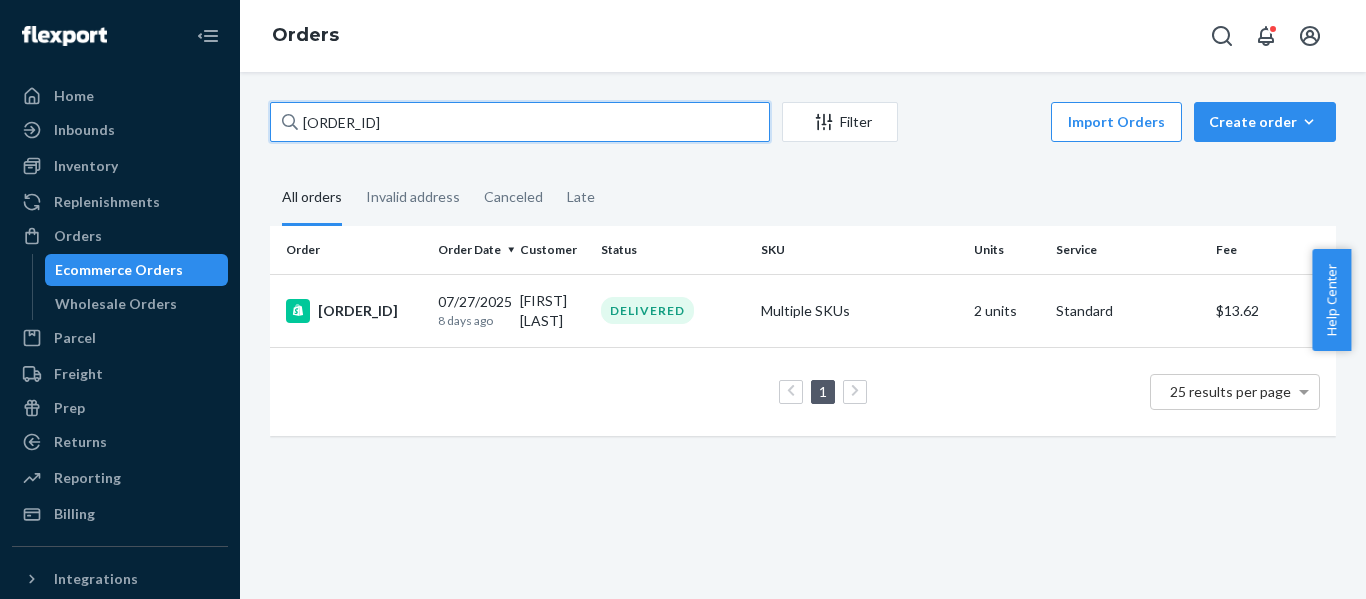 paste on "7" 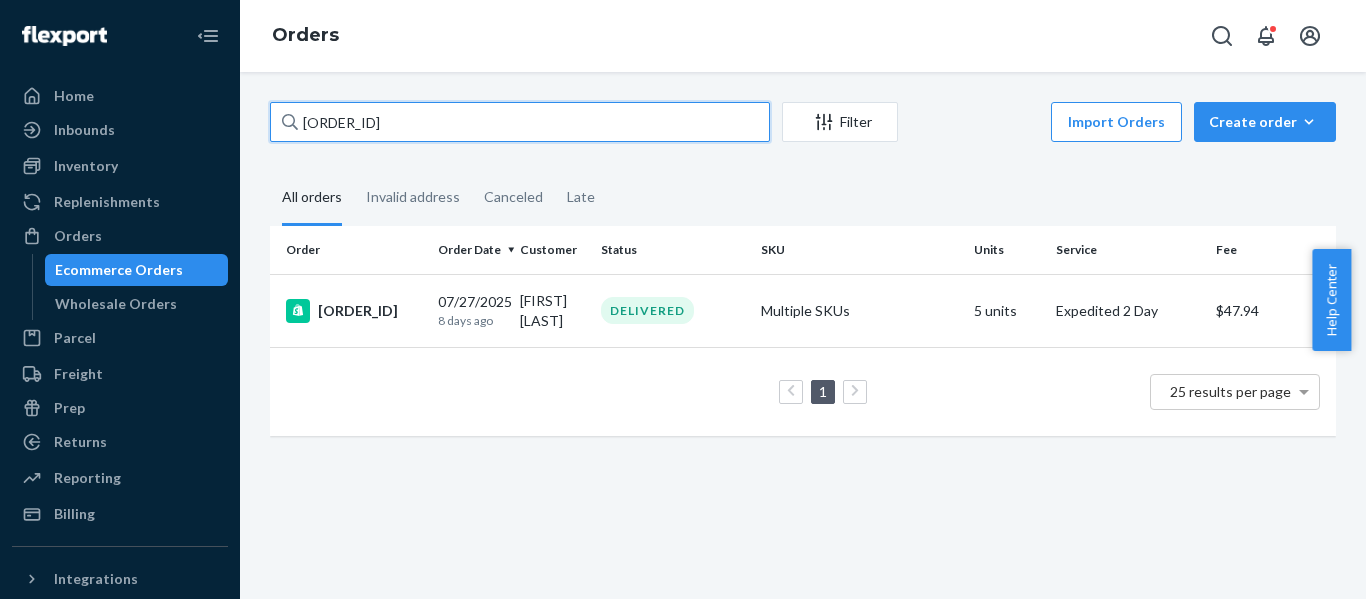 paste on "84" 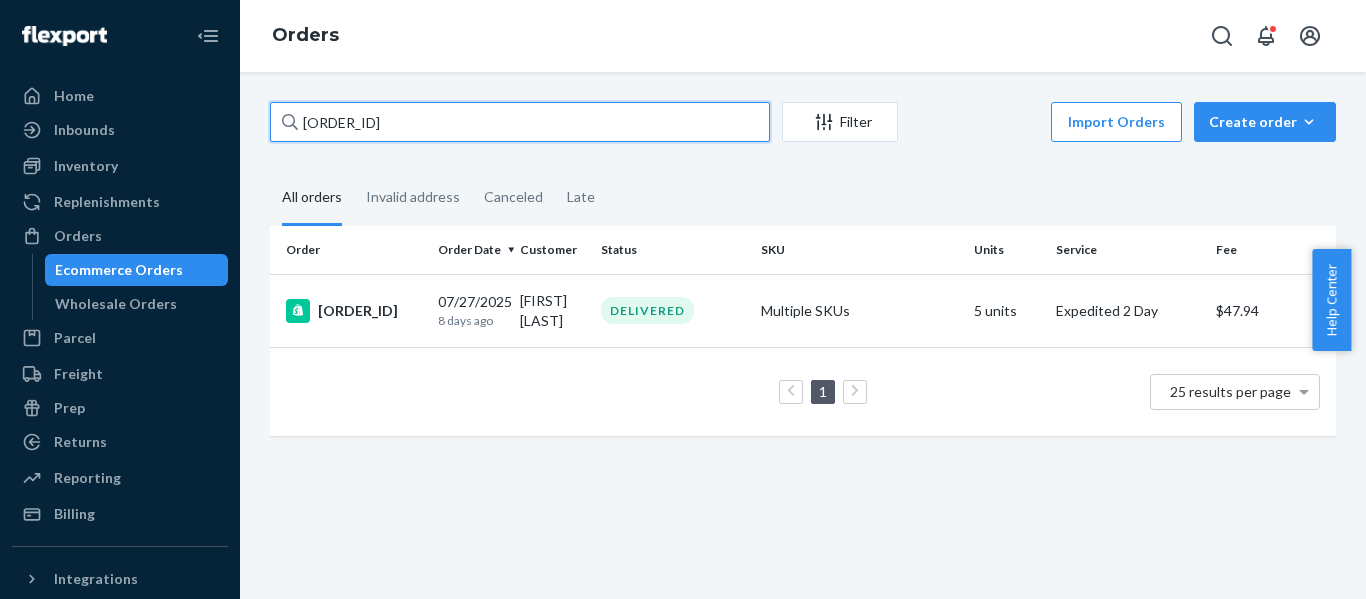 click on "Home Inbounds Shipping Plans Problems Inventory Products Replenishments Orders Ecommerce Orders Wholesale Orders Parcel Parcel orders Integrations Freight Prep Returns All Returns Settings Packages Reporting Reports Analytics Billing Integrations Add Integration Fast Tags Add Fast Tag Settings Talk to Support Help Center Give Feedback Orders US25326567 Filter Import Orders Create order Ecommerce order Removal order All orders Invalid address Canceled Late Order Order Date Customer Status SKU Units Service Fee #US25326567 07/27/2025 8 days ago Cody Andersen DELIVERED Multiple SKUs 5 units Expedited 2 Day $47.94 1 25 results per page ×
Help Center" at bounding box center (683, 299) 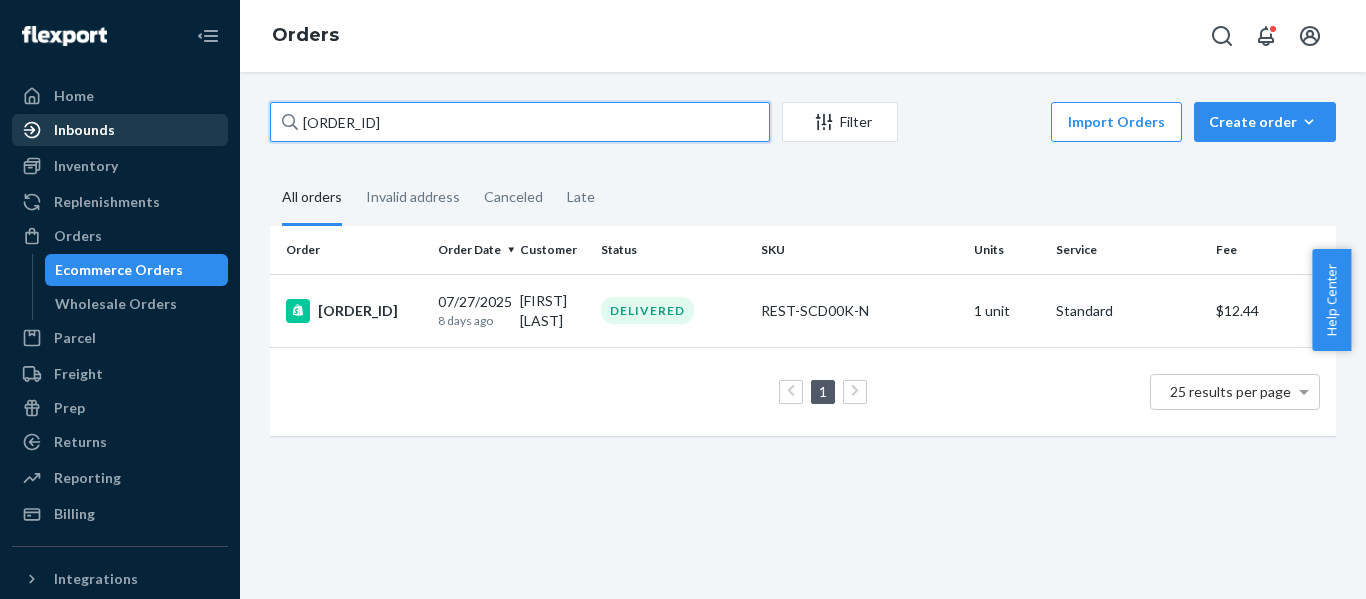 paste on "606" 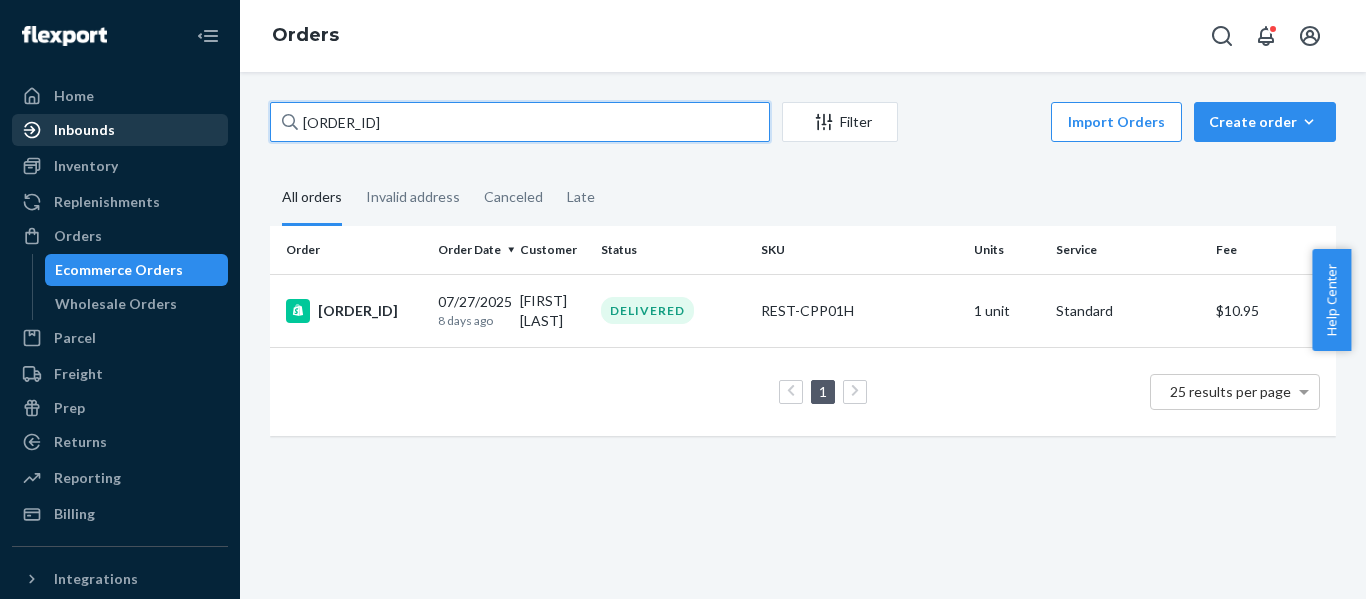 drag, startPoint x: 220, startPoint y: 116, endPoint x: 152, endPoint y: 133, distance: 70.0928 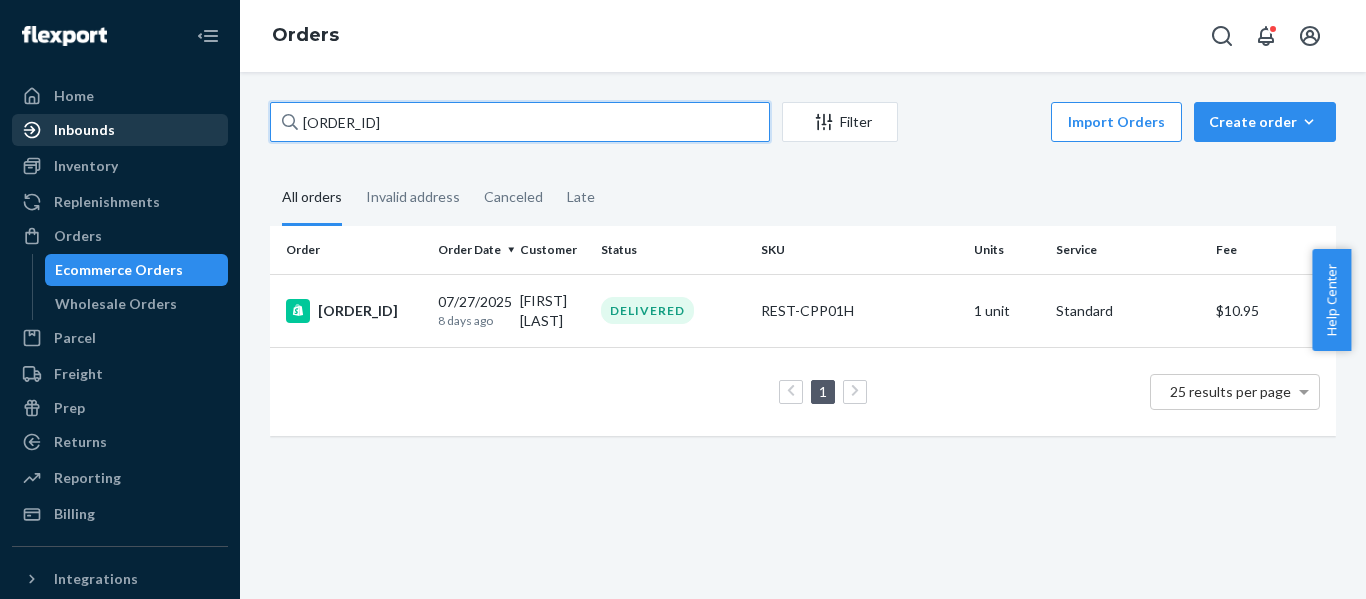 click on "Home Inbounds Shipping Plans Problems Inventory Products Replenishments Orders Ecommerce Orders Wholesale Orders Parcel Parcel orders Integrations Freight Prep Returns All Returns Settings Packages Reporting Reports Analytics Billing Integrations Add Integration Fast Tags Add Fast Tag Settings Talk to Support Help Center Give Feedback Orders US25326606 Filter Import Orders Create order Ecommerce order Removal order All orders Invalid address Canceled Late Order Order Date Customer Status SKU Units Service Fee #US25326606 07/27/2025 8 days ago louis lo DELIVERED REST-CPP01H 1 unit Standard $10.95 1 25 results per page" at bounding box center (683, 299) 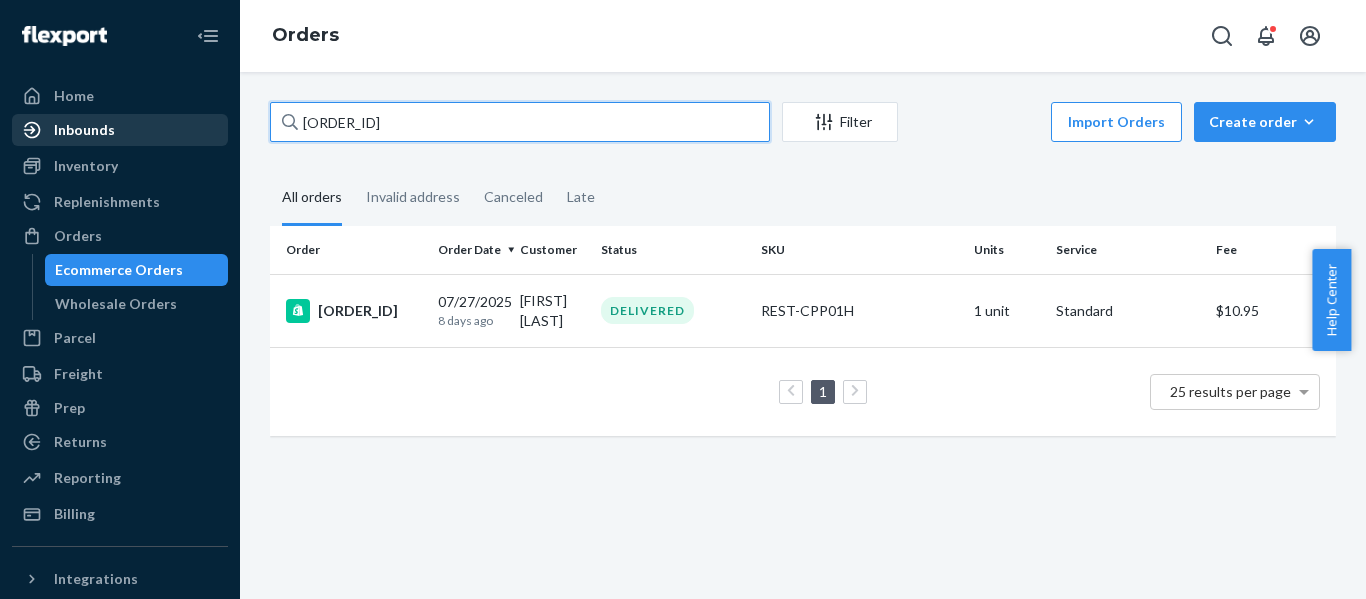 paste on "15" 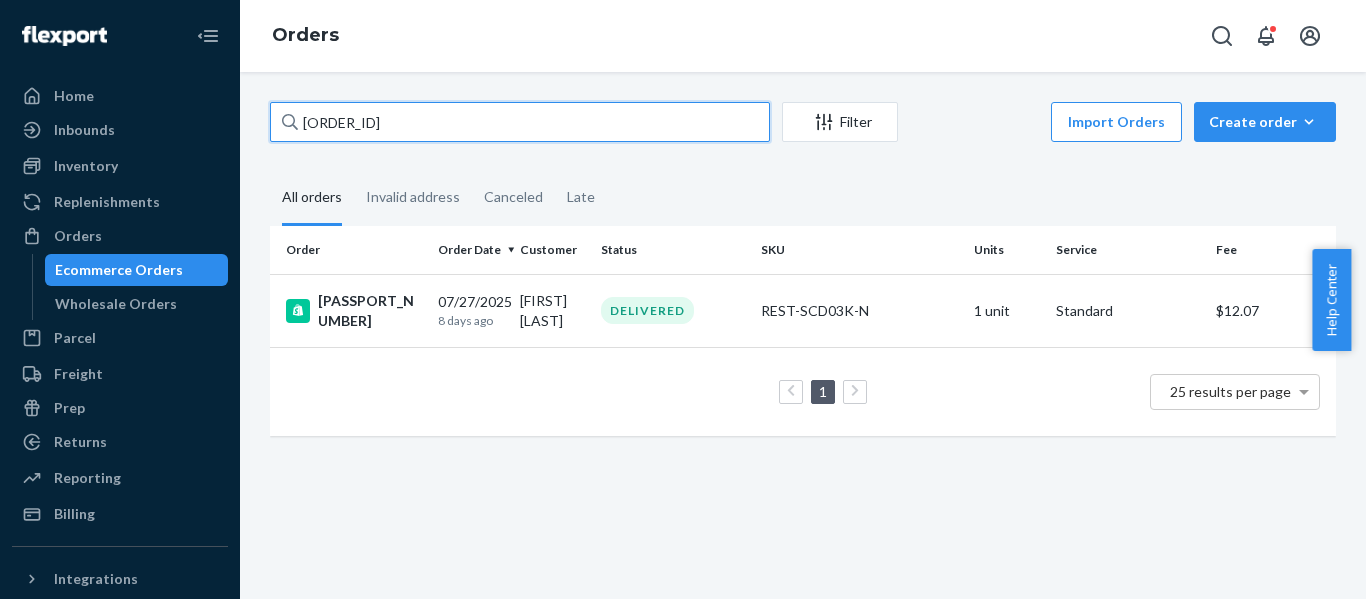 drag, startPoint x: 439, startPoint y: 128, endPoint x: 84, endPoint y: 182, distance: 359.08356 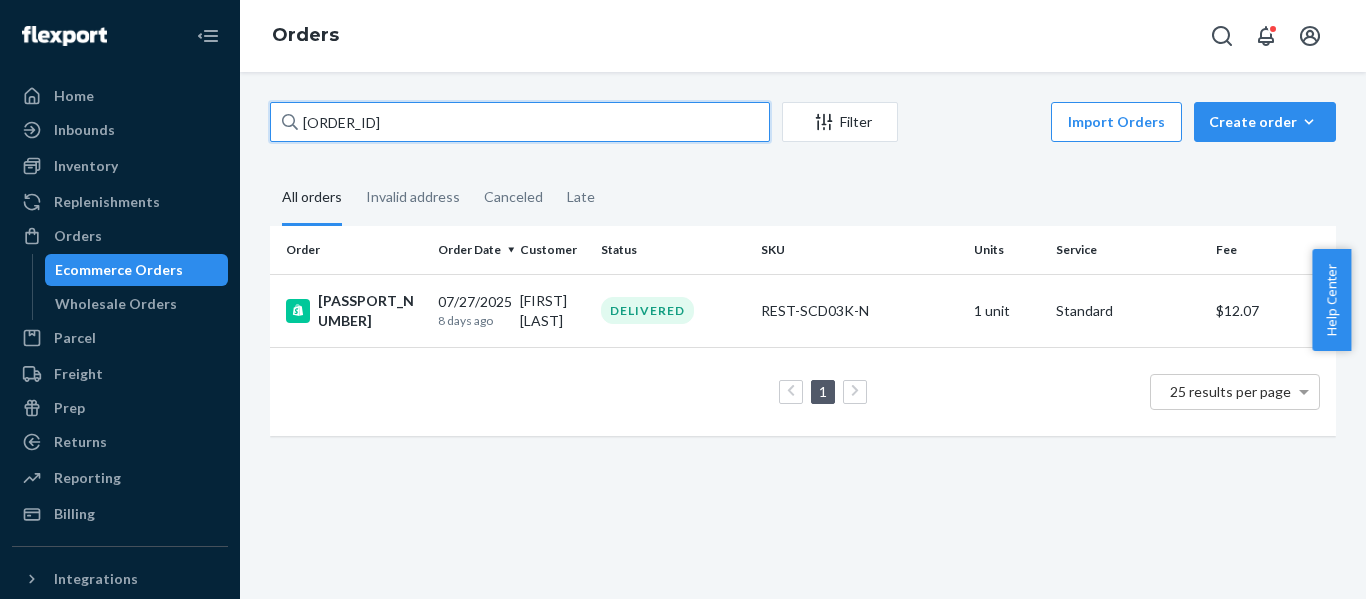 click on "Home Inbounds Shipping Plans Problems Inventory Products Replenishments Orders Ecommerce Orders Wholesale Orders Parcel Parcel orders Integrations Freight Prep Returns All Returns Settings Packages Reporting Reports Analytics Billing Integrations Add Integration Fast Tags Add Fast Tag Settings Talk to Support Help Center Give Feedback Orders US25326615 Filter Import Orders Create order Ecommerce order Removal order All orders Invalid address Canceled Late Order Order Date Customer Status SKU Units Service Fee #US25326615 07/27/2025 8 days ago Heather Hougland DELIVERED REST-SCD03K-N 1 unit Standard $12.07 1 25 results per page" at bounding box center [683, 299] 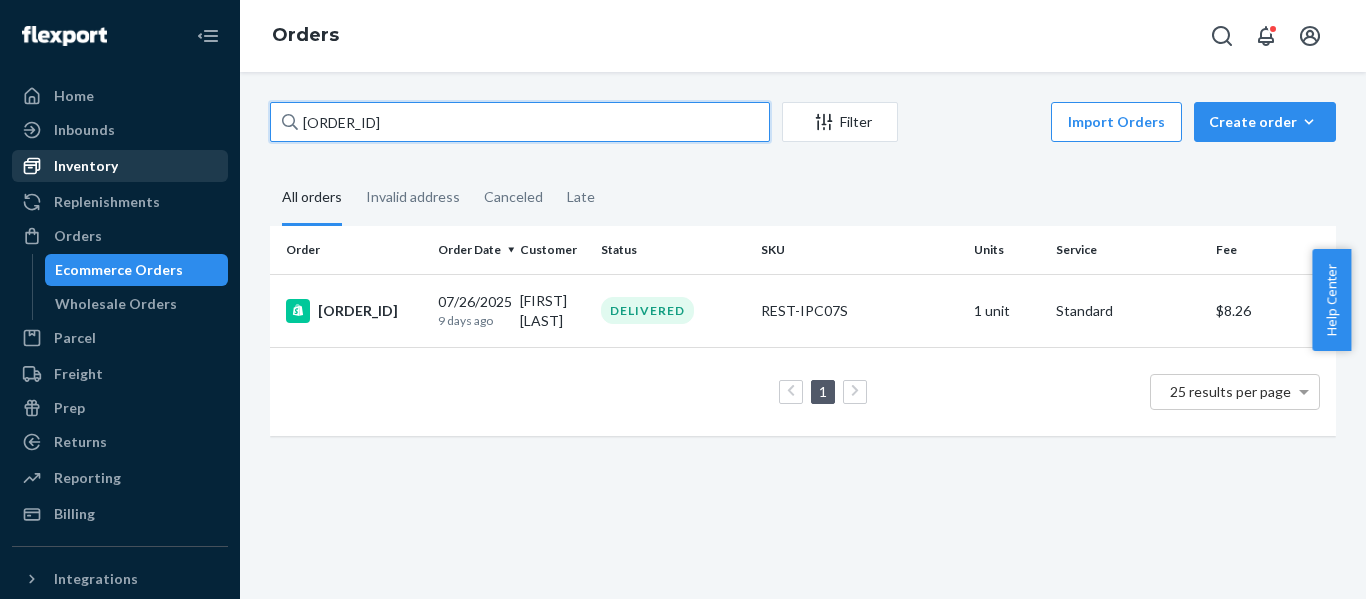 paste on "0" 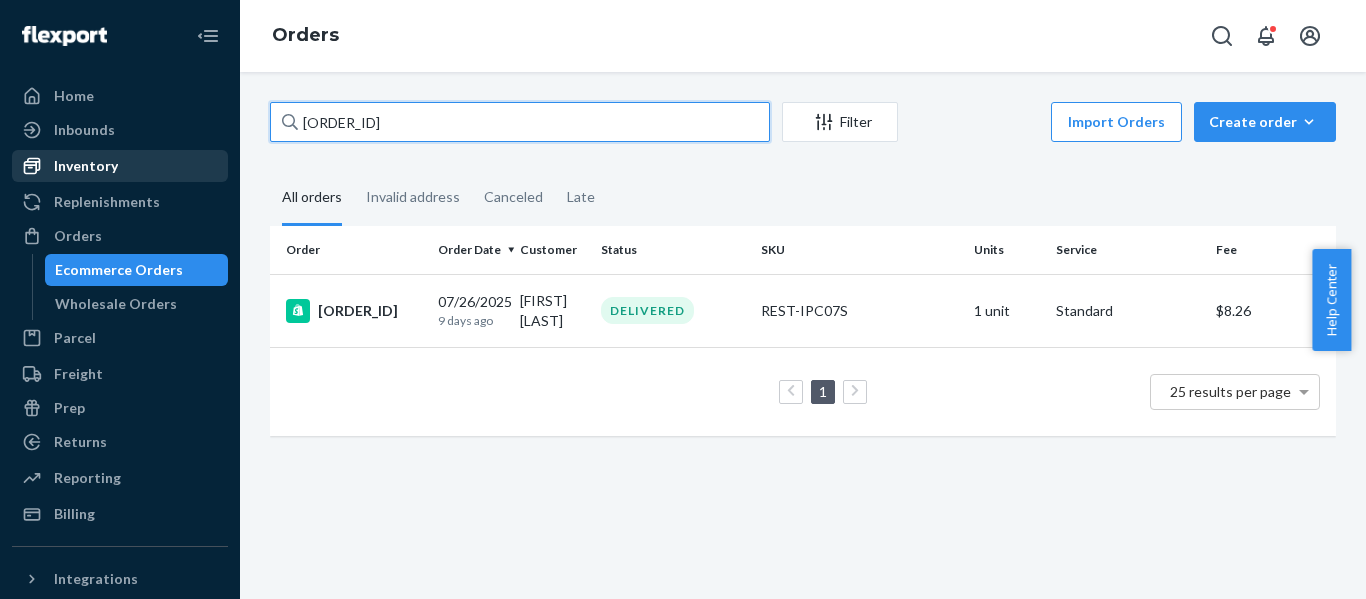 drag, startPoint x: 272, startPoint y: 145, endPoint x: 21, endPoint y: 165, distance: 251.79555 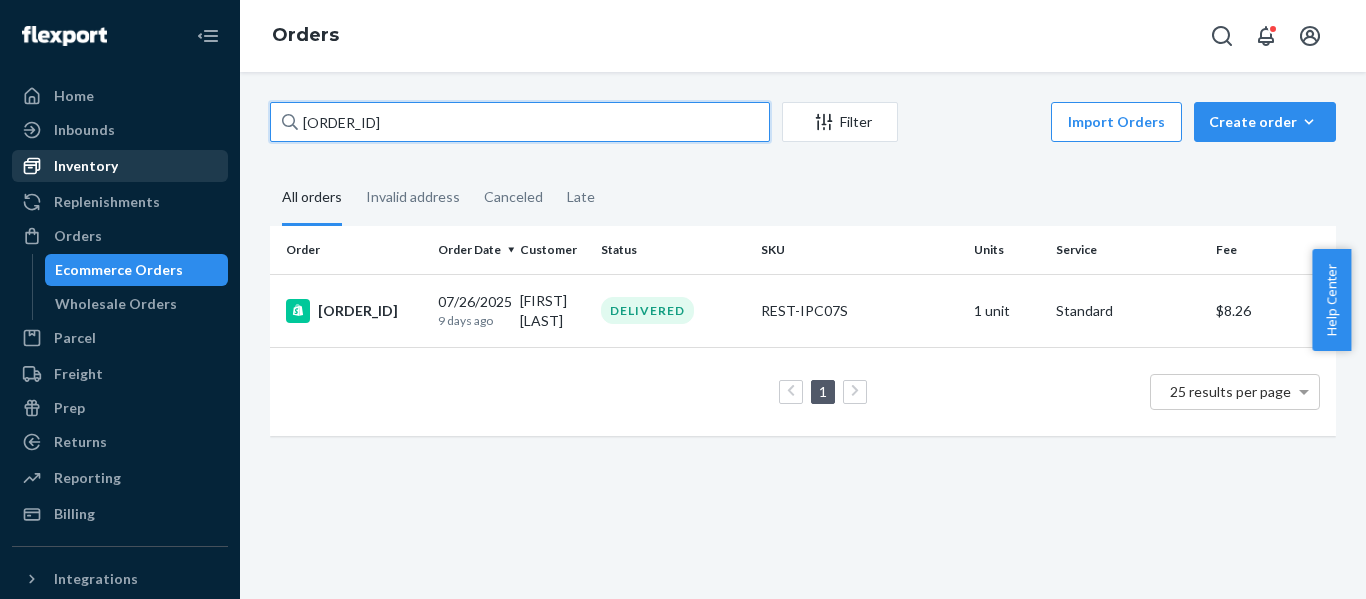 click on "Home Inbounds Shipping Plans Problems Inventory Products Replenishments Orders Ecommerce Orders Wholesale Orders Parcel Parcel orders Integrations Freight Prep Returns All Returns Settings Packages Reporting Reports Analytics Billing Integrations Add Integration Fast Tags Add Fast Tag Settings Talk to Support Help Center Give Feedback Orders US25326448 Filter Import Orders Create order Ecommerce order Removal order All orders Invalid address Canceled Late Order Order Date Customer Status SKU Units Service Fee #US25326448 07/26/2025 9 days ago Jennifer Blodgett DELIVERED REST-IPC07S 1 unit Standard $8.26 1 25 results per page" at bounding box center [683, 299] 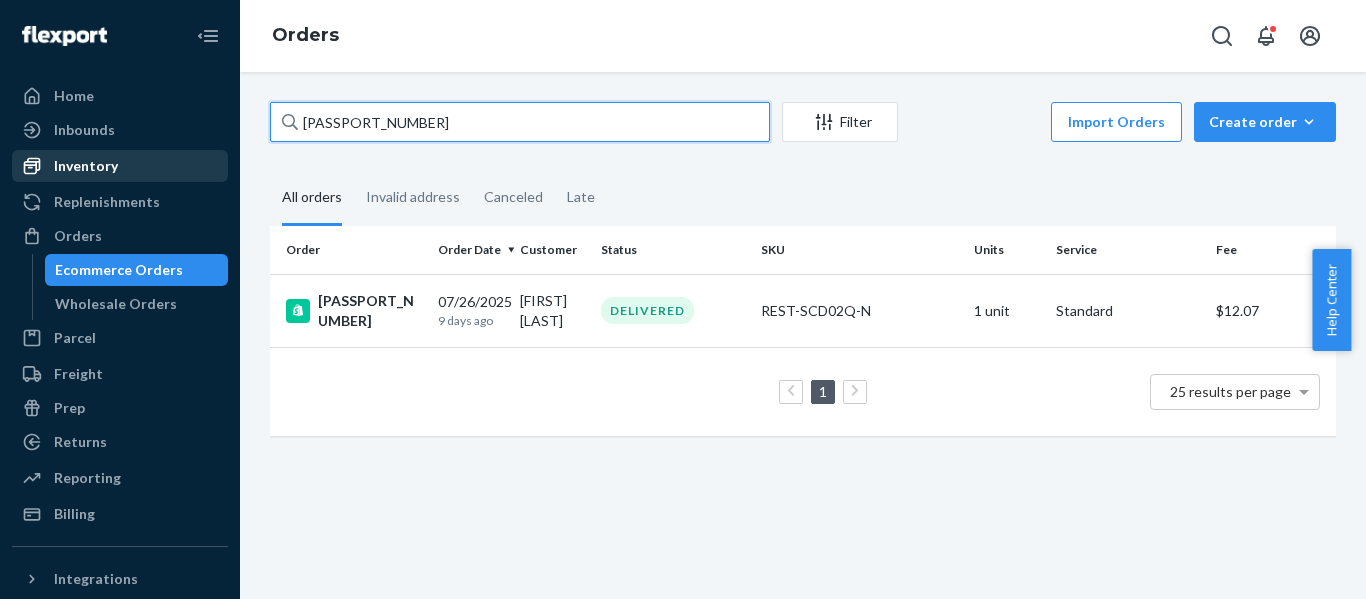 drag, startPoint x: 294, startPoint y: 123, endPoint x: 26, endPoint y: 181, distance: 274.2043 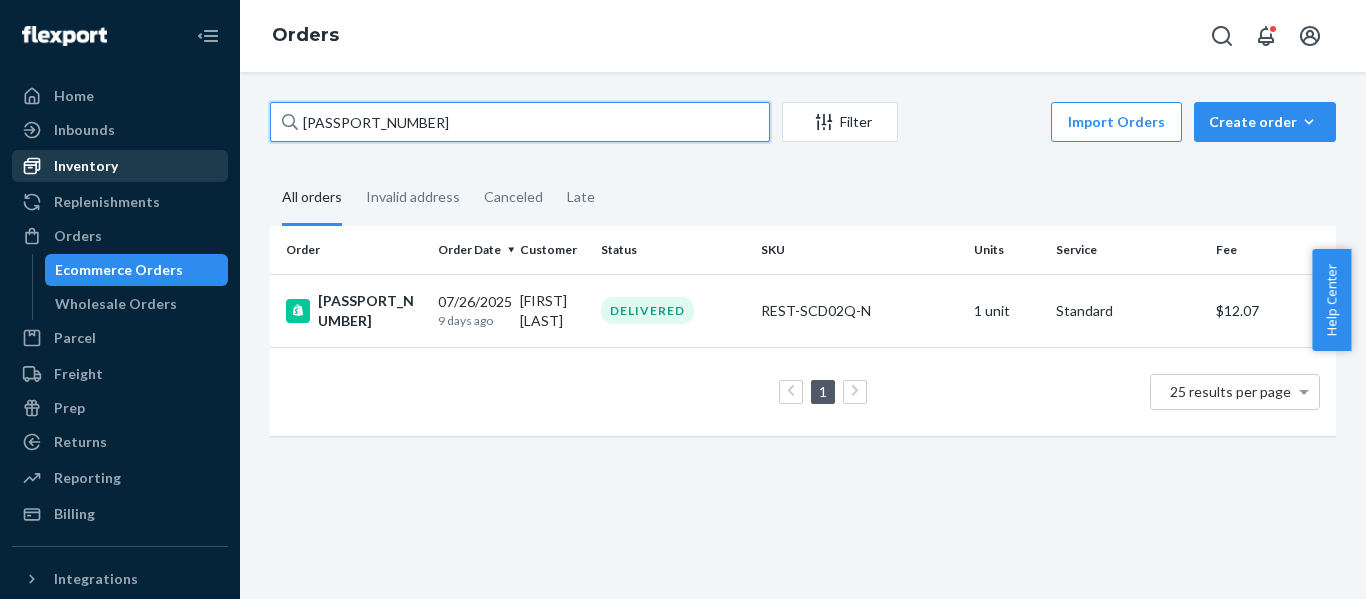 click on "Home Inbounds Shipping Plans Problems Inventory Products Replenishments Orders Ecommerce Orders Wholesale Orders Parcel Parcel orders Integrations Freight Prep Returns All Returns Settings Packages Reporting Reports Analytics Billing Integrations Add Integration Fast Tags Add Fast Tag Settings Talk to Support Help Center Give Feedback Orders US25326440 Filter Import Orders Create order Ecommerce order Removal order All orders Invalid address Canceled Late Order Order Date Customer Status SKU Units Service Fee #US25326440 07/26/2025 9 days ago Naomi James DELIVERED REST-SCD02Q-N 1 unit Standard $12.07 1 25 results per page" at bounding box center (683, 299) 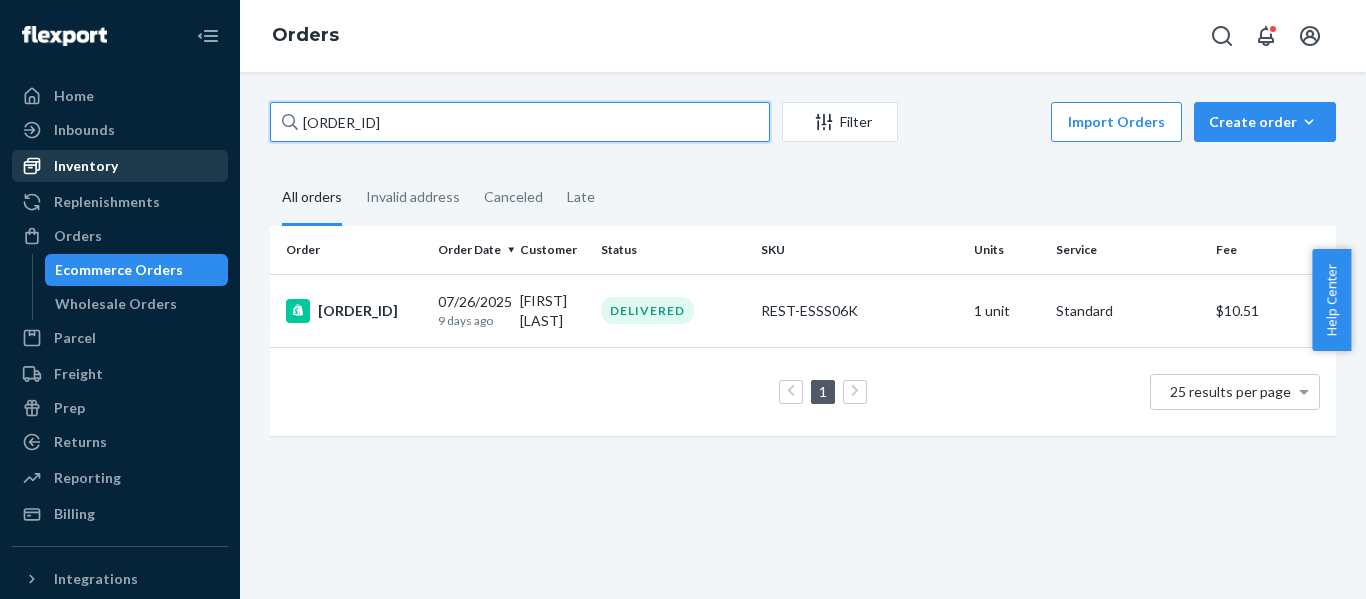 paste on "US25326429" 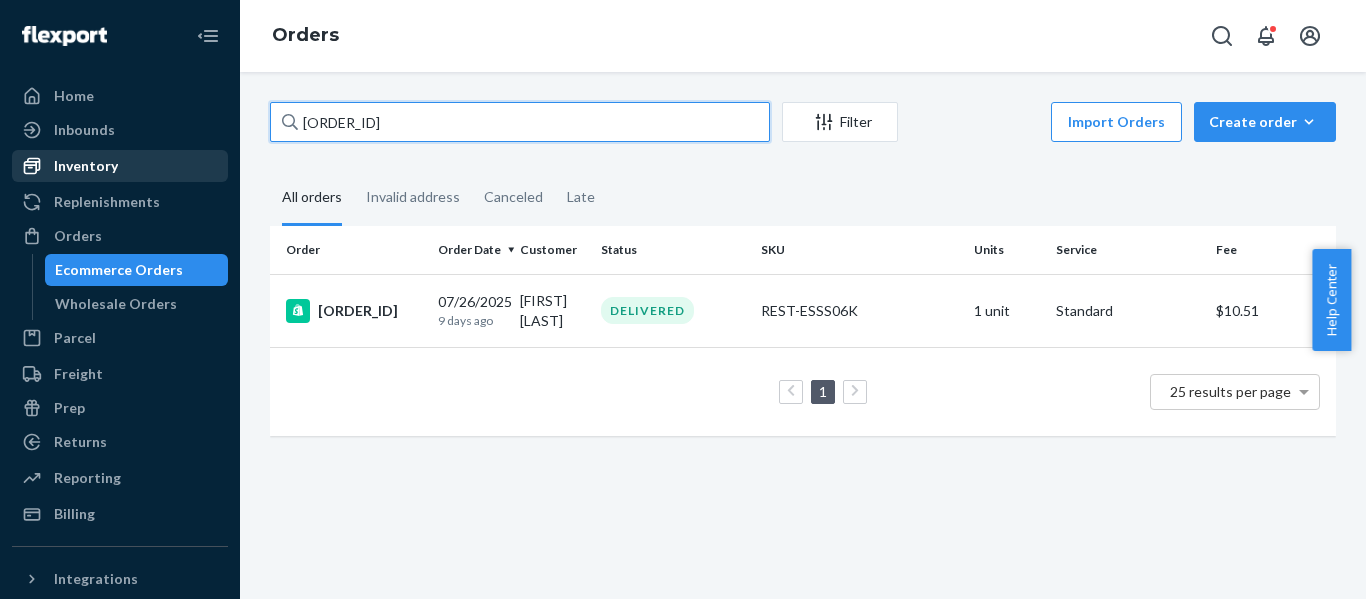 type on "US25326429" 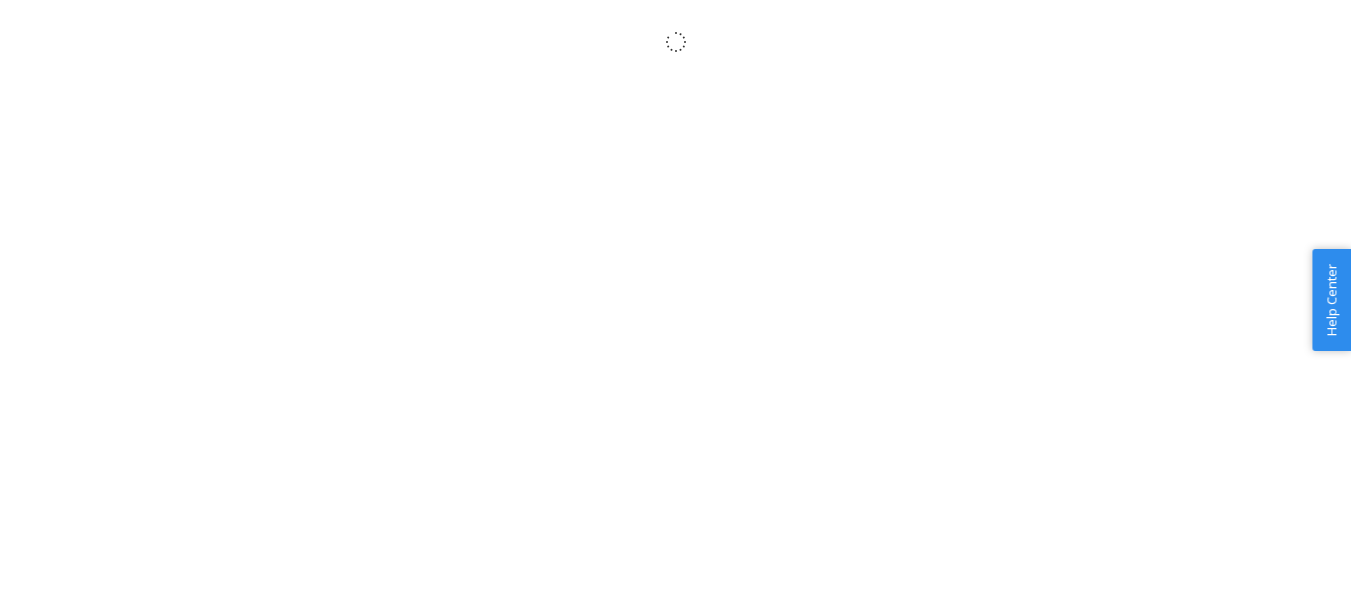 scroll, scrollTop: 0, scrollLeft: 0, axis: both 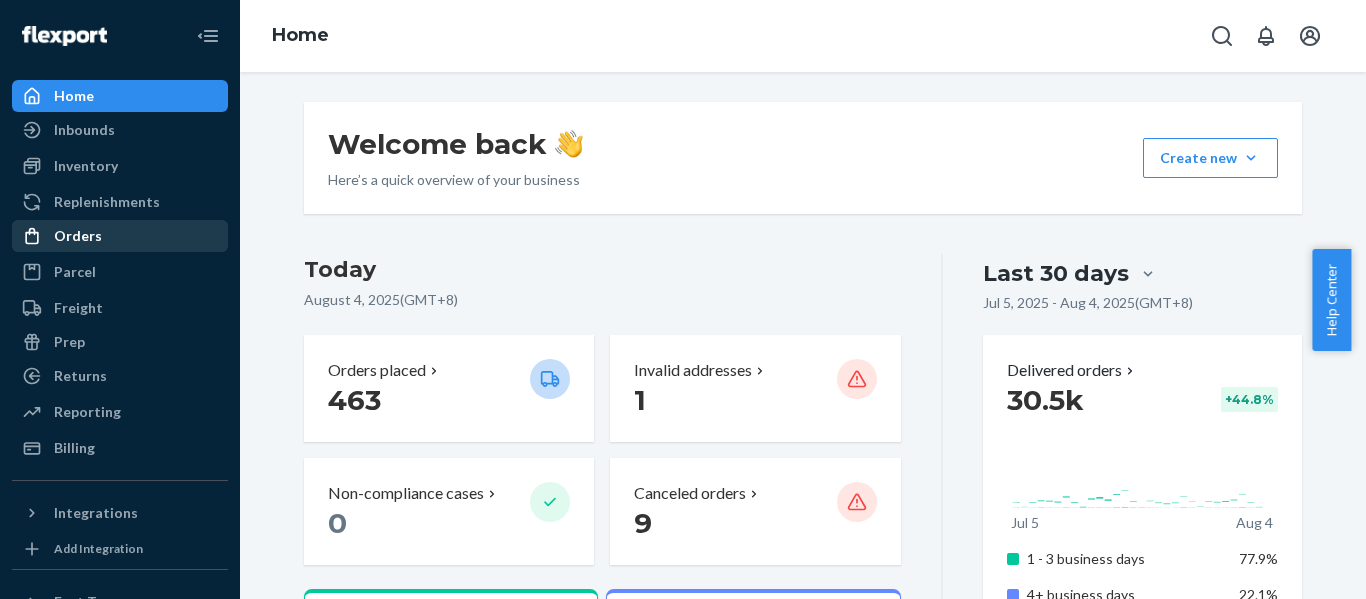 drag, startPoint x: 113, startPoint y: 243, endPoint x: 123, endPoint y: 242, distance: 10.049875 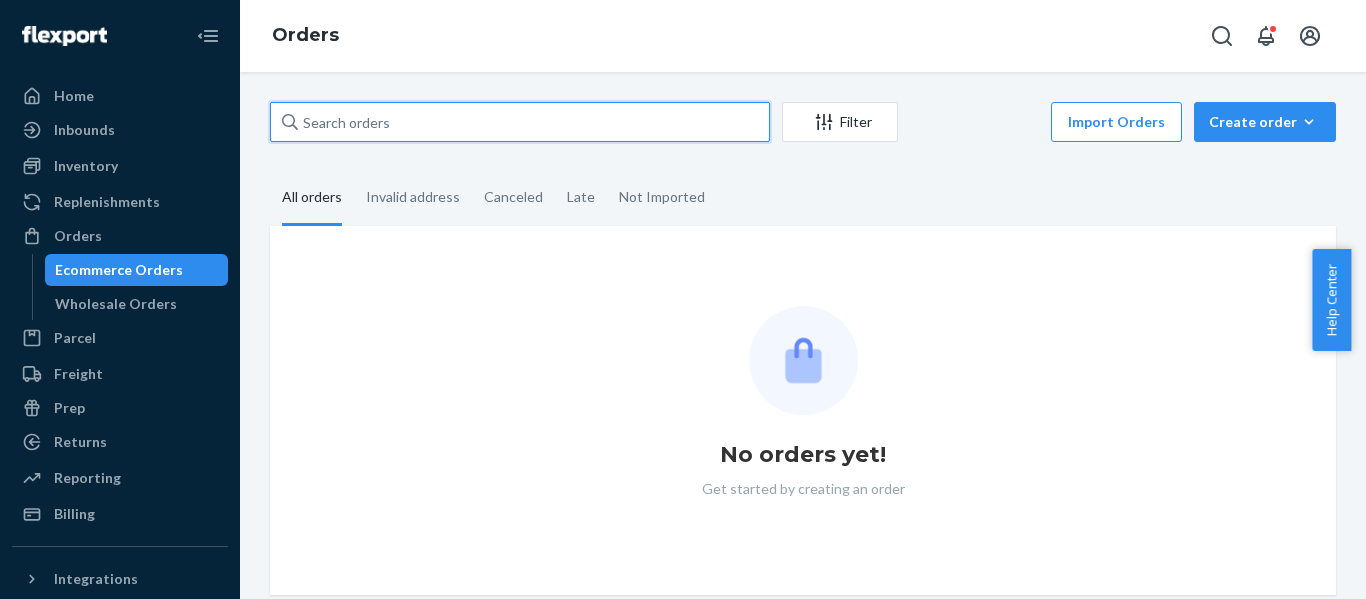 click at bounding box center [520, 122] 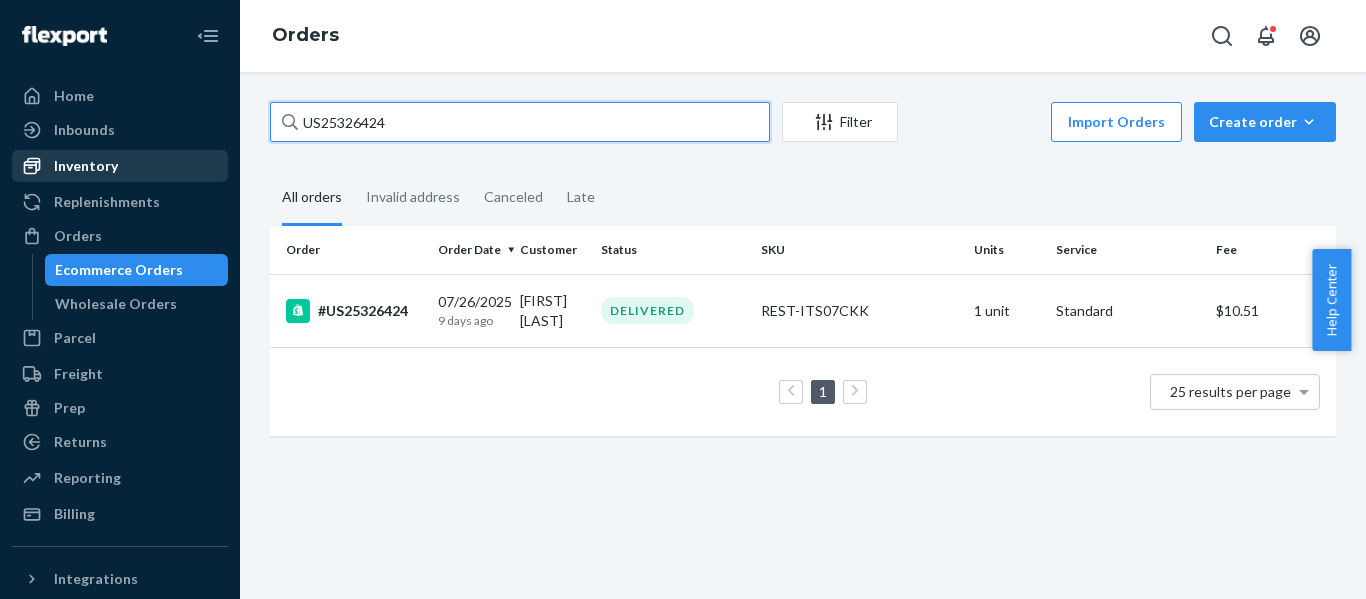 paste on "19" 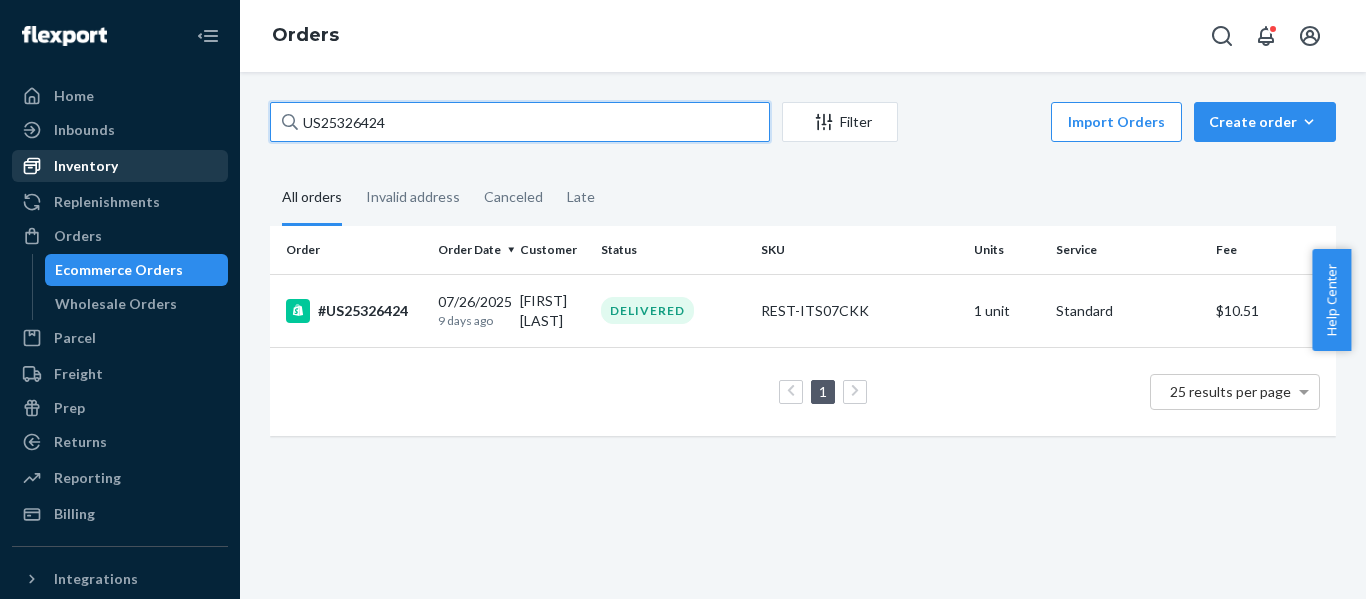 drag, startPoint x: 240, startPoint y: 126, endPoint x: 130, endPoint y: 160, distance: 115.134705 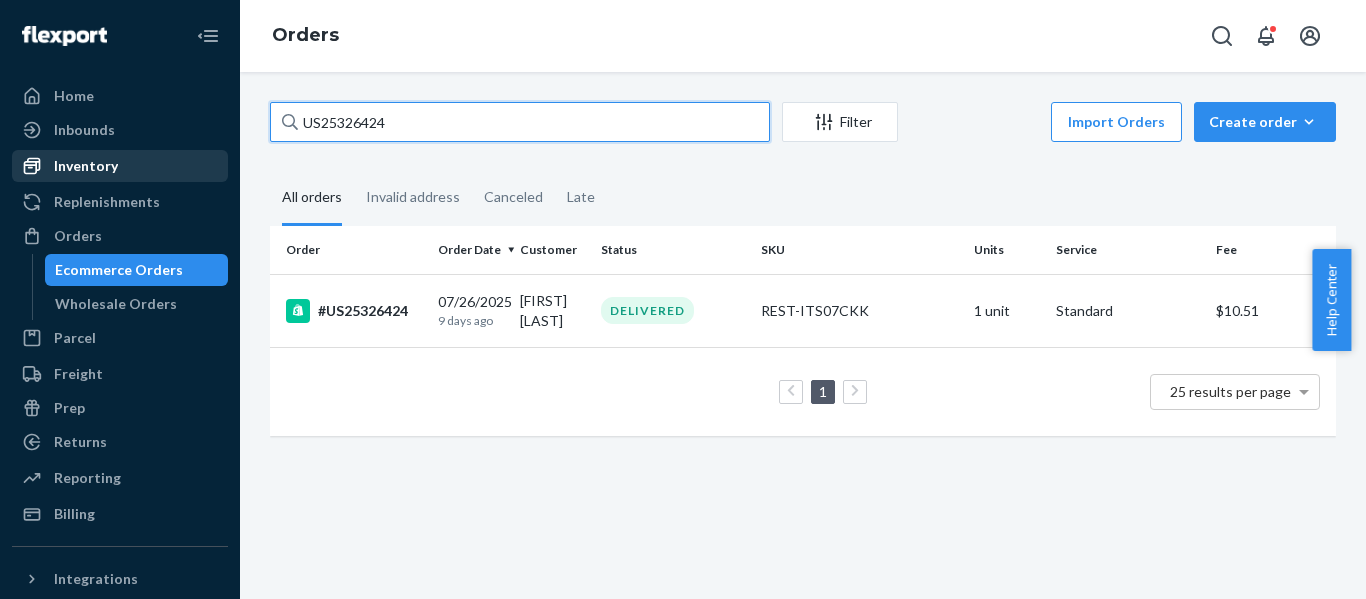 click on "Home Inbounds Shipping Plans Problems Inventory Products Replenishments Orders Ecommerce Orders Wholesale Orders Parcel Parcel orders Integrations Freight Prep Returns All Returns Settings Packages Reporting Reports Analytics Billing Integrations Add Integration Fast Tags Add Fast Tag Settings Talk to Support Help Center Give Feedback Orders [ORDER_ID] Filter Import Orders Create order Ecommerce order Removal order All orders Invalid address Canceled Late Order Order Date Customer Status SKU Units Service Fee [ORDER_ID] 07/26/2025 9 days ago [FIRST] [LAST] DELIVERED REST-ITS07CKK 1 unit Standard $10.51 1 25 results per page" at bounding box center (683, 299) 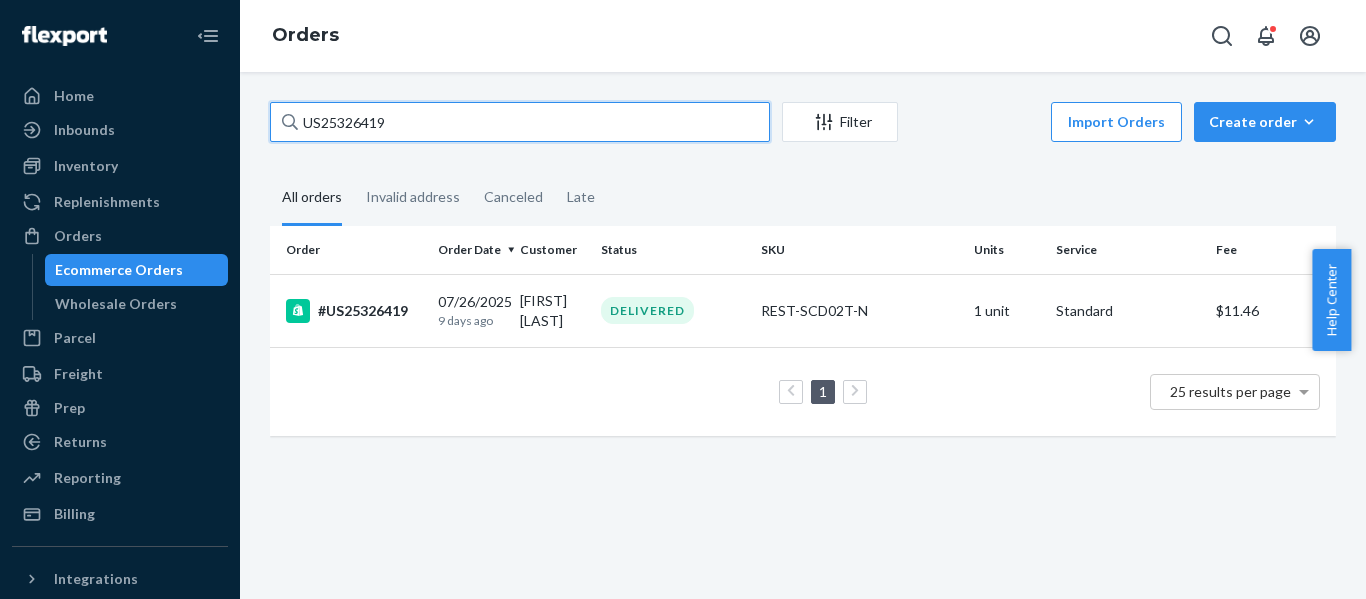 drag, startPoint x: 332, startPoint y: 133, endPoint x: -6, endPoint y: 143, distance: 338.1479 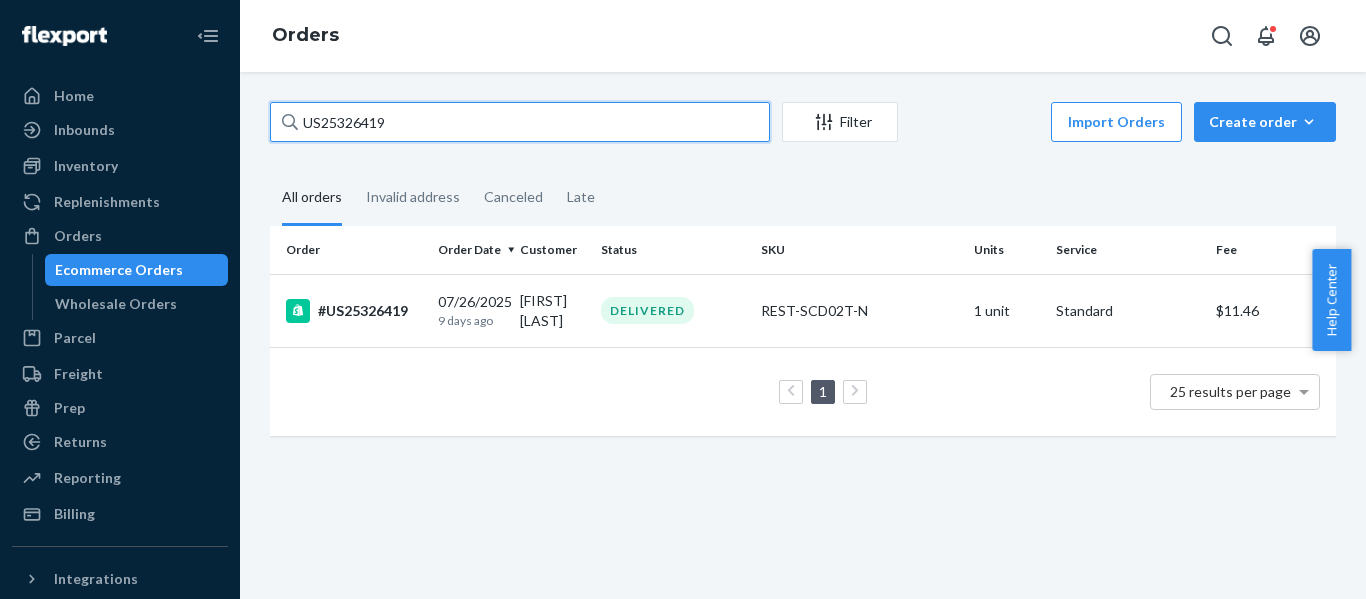 click on "Home Inbounds Shipping Plans Problems Inventory Products Replenishments Orders Ecommerce Orders Wholesale Orders Parcel Parcel orders Integrations Freight Prep Returns All Returns Settings Packages Reporting Reports Analytics Billing Integrations Add Integration Fast Tags Add Fast Tag Settings Talk to Support Help Center Give Feedback Orders US25326419 Filter Import Orders Create order Ecommerce order Removal order All orders Invalid address Canceled Late Order Order Date Customer Status SKU Units Service Fee #US25326419 07/26/2025 9 days ago [FIRST] [LAST] DELIVERED REST-SCD02T-N 1 unit Standard $11.46 1 25 results per page
×
Help Center" at bounding box center (683, 299) 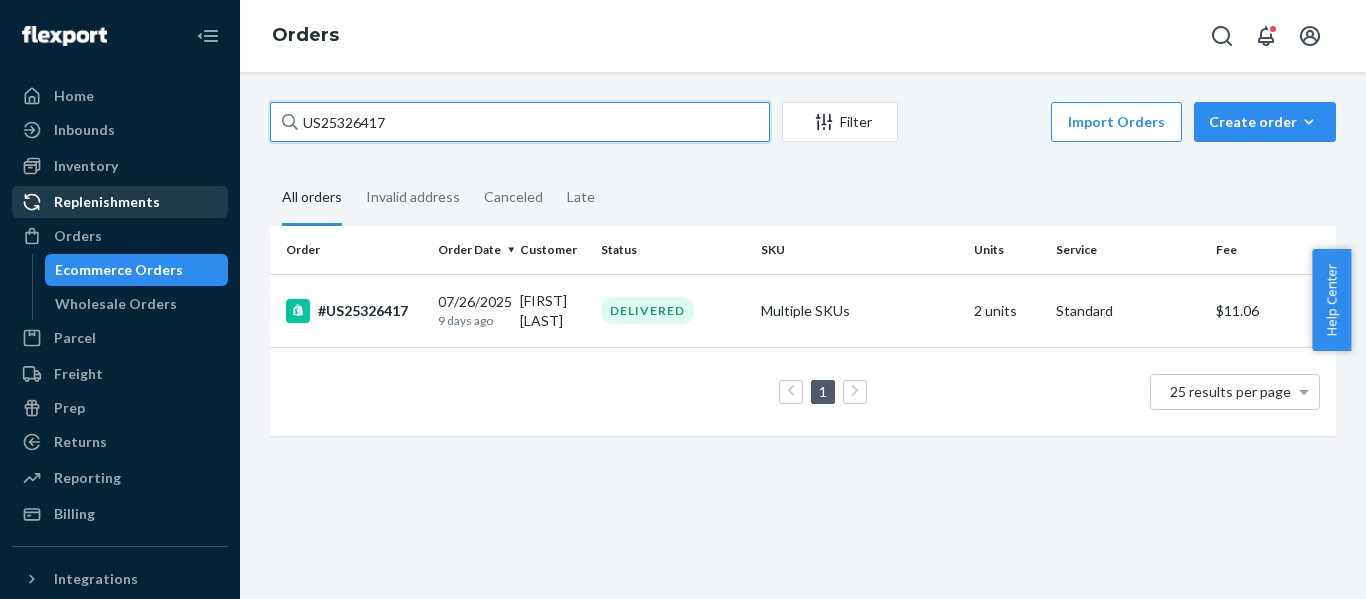 drag, startPoint x: 432, startPoint y: 125, endPoint x: 57, endPoint y: 216, distance: 385.8834 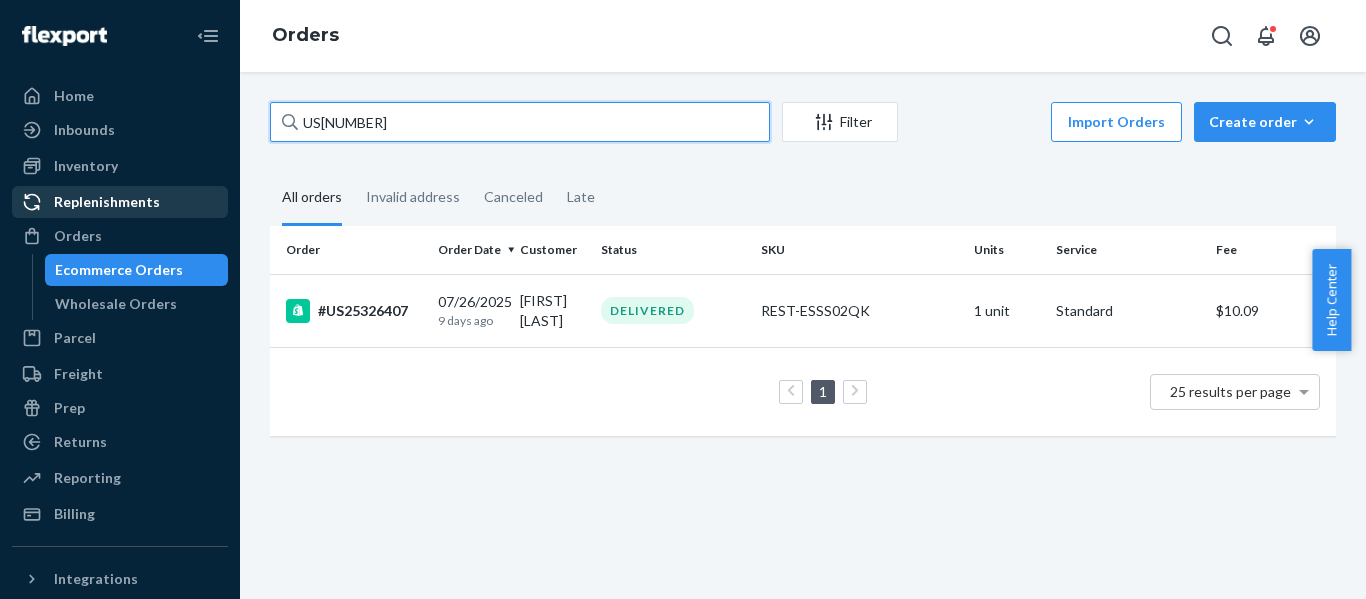 drag, startPoint x: 160, startPoint y: 170, endPoint x: 68, endPoint y: 188, distance: 93.74433 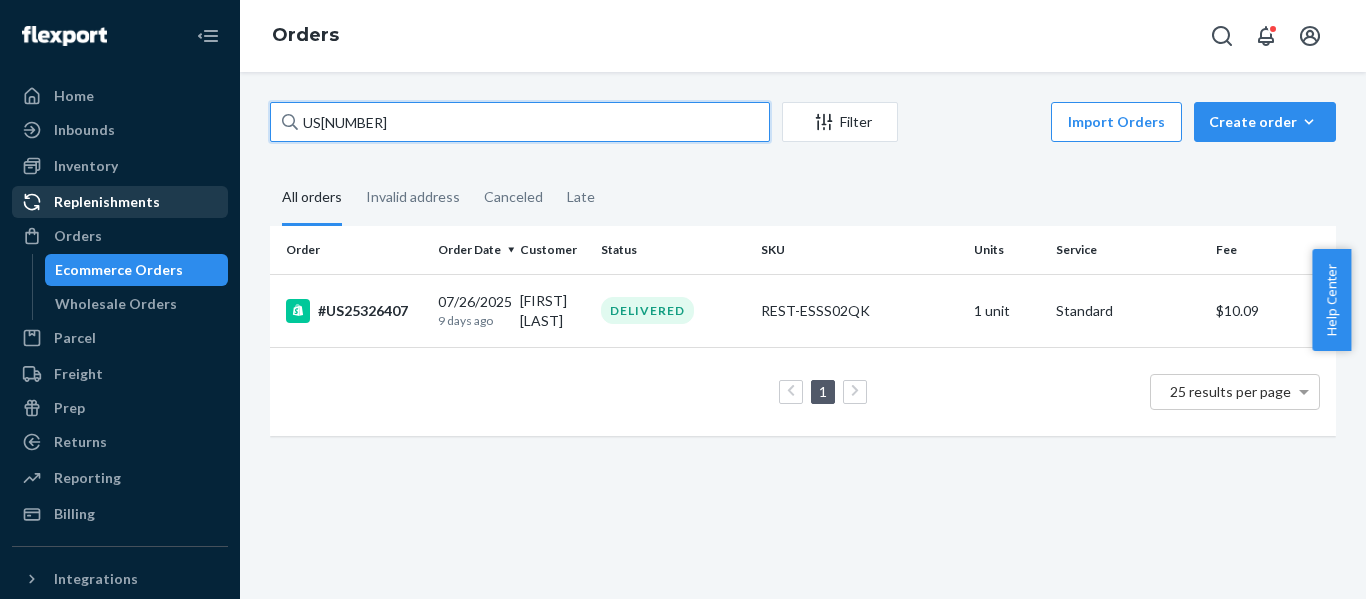 click on "Home Inbounds Shipping Plans Problems Inventory Products Replenishments Orders Ecommerce Orders Wholesale Orders Parcel Parcel orders Integrations Freight Prep Returns All Returns Settings Packages Reporting Reports Analytics Billing Integrations Add Integration Fast Tags Add Fast Tag Settings Talk to Support Help Center Give Feedback Orders [ORDER_ID] Filter Import Orders Create order Ecommerce order Removal order All orders Invalid address Canceled Late Order Order Date Customer Status SKU Units Service Fee [ORDER_ID] 07/26/2025 9 days ago [FIRST] [LAST] DELIVERED REST-ESSS02QK 1 unit Standard $10.09 1 25 results per page" at bounding box center [683, 299] 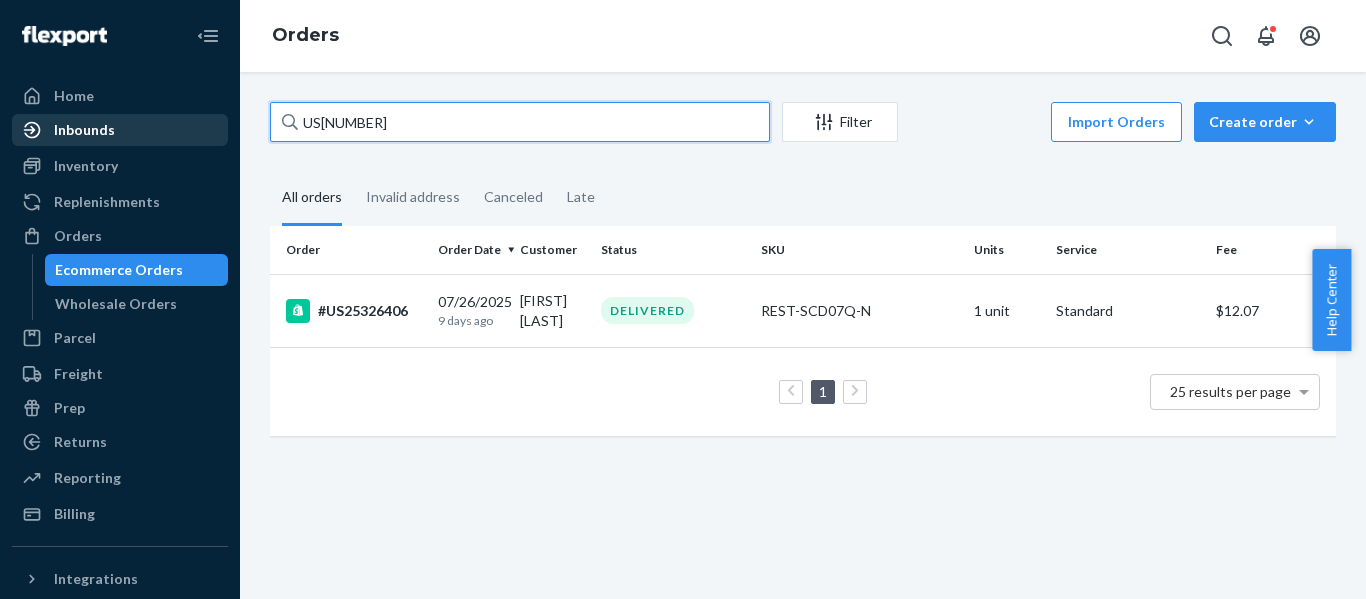 drag, startPoint x: 175, startPoint y: 124, endPoint x: 80, endPoint y: 128, distance: 95.084175 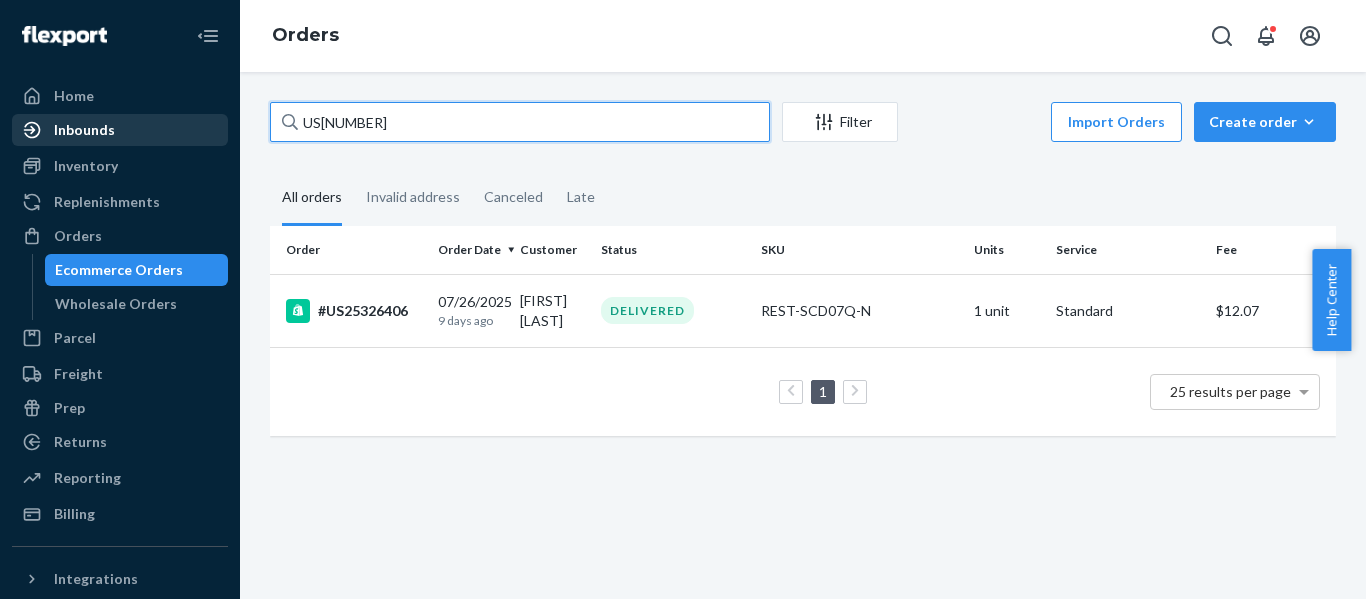 click on "Home Inbounds Shipping Plans Problems Inventory Products Replenishments Orders Ecommerce Orders Wholesale Orders Parcel Parcel orders Integrations Freight Prep Returns All Returns Settings Packages Reporting Reports Analytics Billing Integrations Add Integration Fast Tags Add Fast Tag Settings Talk to Support Help Center Give Feedback Orders [ORDER_ID] Filter Import Orders Create order Ecommerce order Removal order All orders Invalid address Canceled Late Order Order Date Customer Status SKU Units Service Fee [ORDER_ID] [DATE] [TIME_AGO] [FIRST] [LAST] DELIVERED REST-SCD07Q-N 1 unit Standard [CURRENCY] 1 25 results per page" at bounding box center [683, 299] 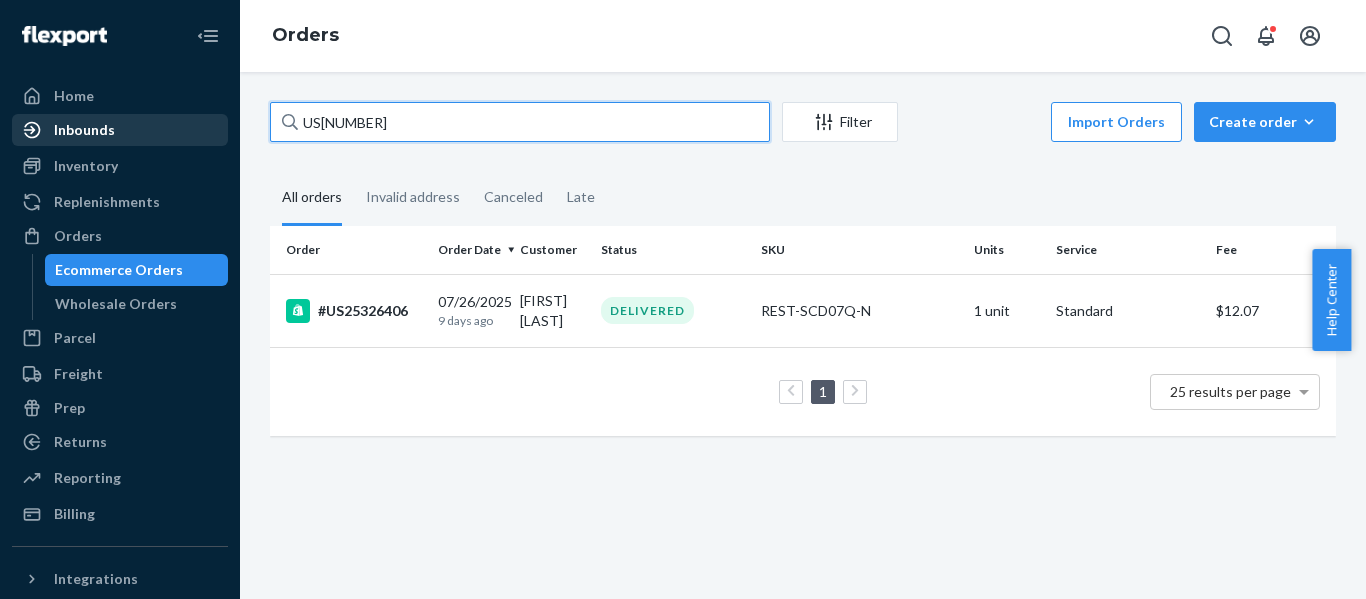 paste on "3" 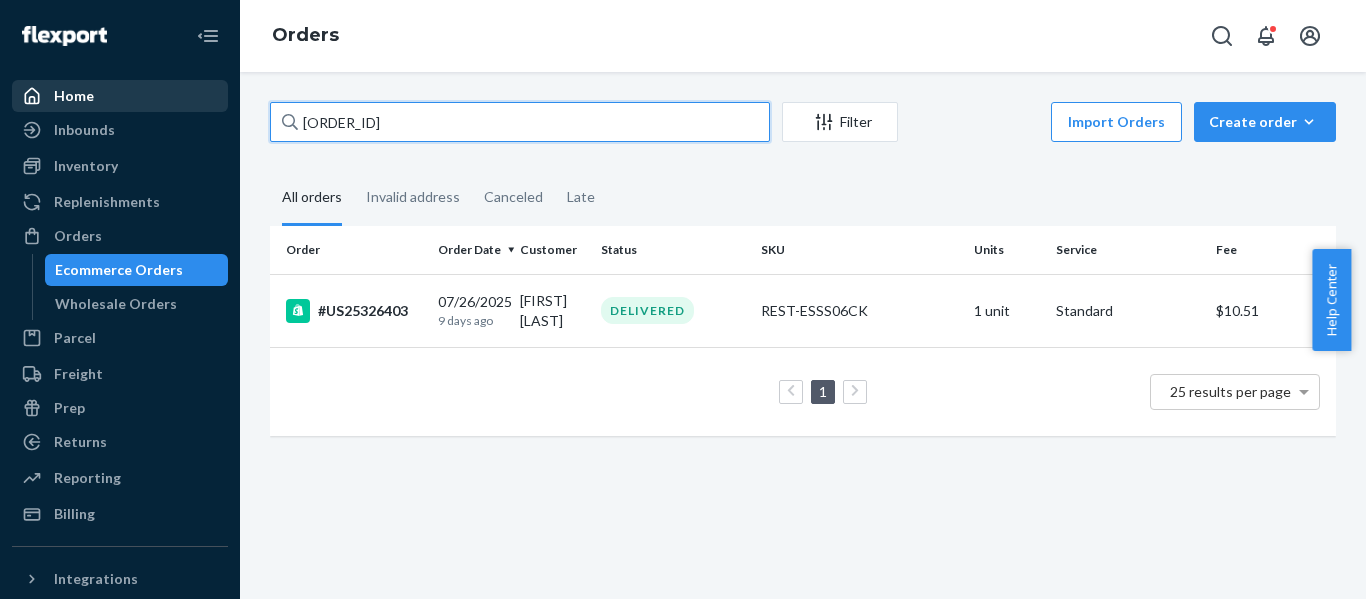 drag, startPoint x: 381, startPoint y: 119, endPoint x: 95, endPoint y: 111, distance: 286.11188 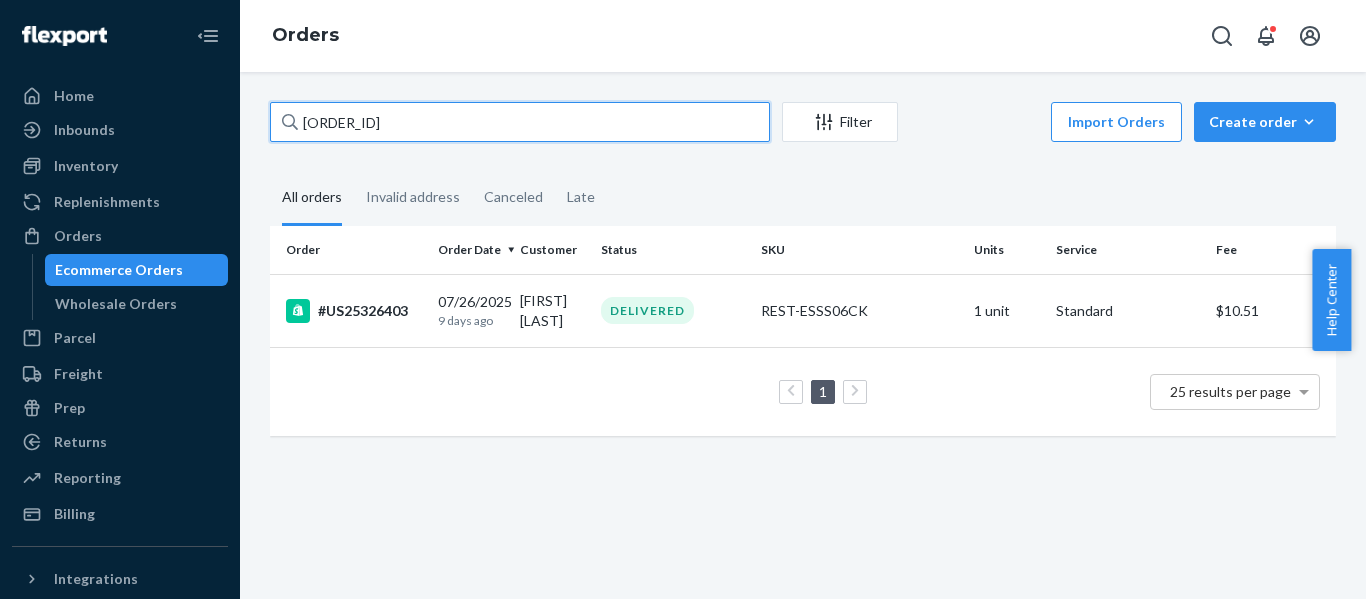 paste on "[ORDER_ID]" 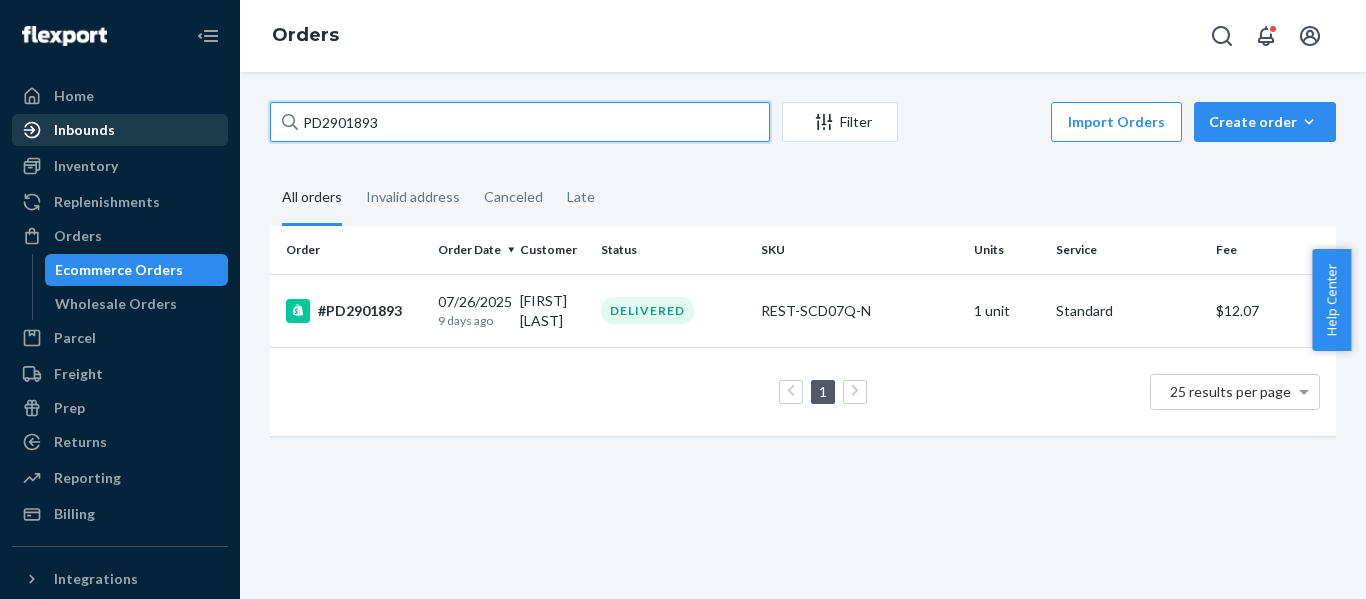 drag, startPoint x: 246, startPoint y: 119, endPoint x: 94, endPoint y: 121, distance: 152.01315 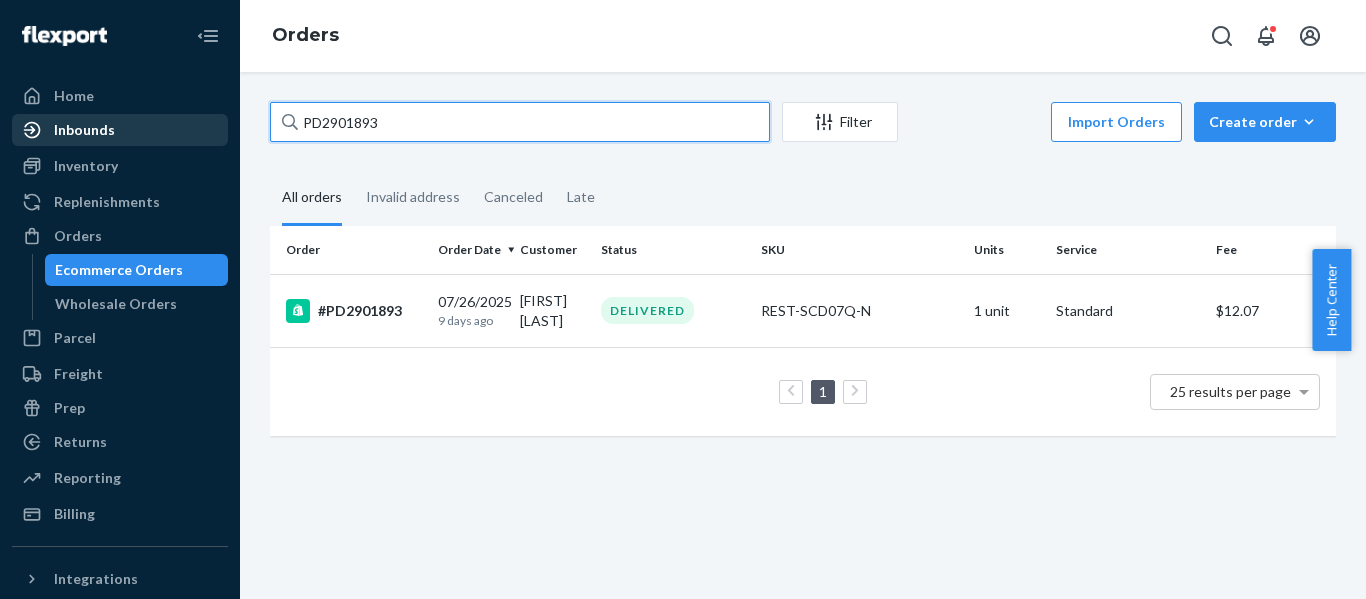 click on "Home Inbounds Shipping Plans Problems Inventory Products Replenishments Orders Ecommerce Orders Wholesale Orders Parcel Parcel orders Integrations Freight Prep Returns All Returns Settings Packages Reporting Reports Analytics Billing Integrations Add Integration Fast Tags Add Fast Tag Settings Talk to Support Help Center Give Feedback Orders PD[NUMBER] Filter Import Orders Create order Ecommerce order Removal order All orders Invalid address Canceled Late Order Order Date Customer Status SKU Units Service Fee #PD[NUMBER] 07/26/2025 9 days ago [FIRST] [LAST] DELIVERED REST-SCD07Q-N 1 unit Standard $12.07 1 25 results per page" at bounding box center (683, 299) 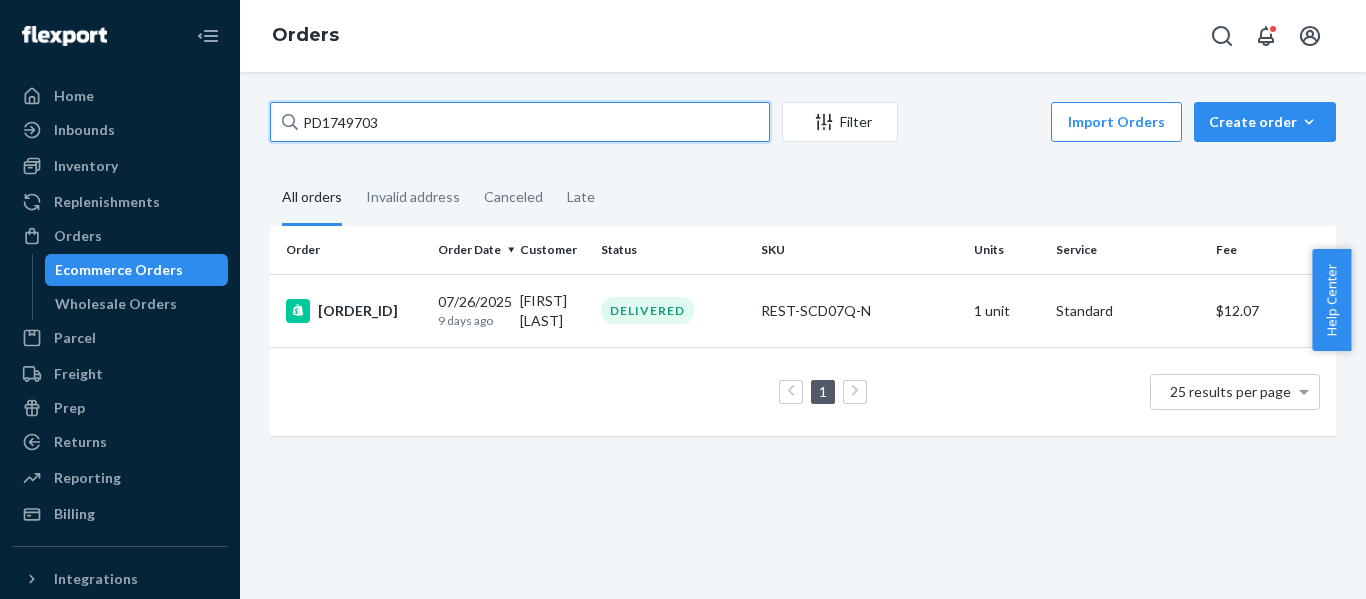 drag, startPoint x: 165, startPoint y: 136, endPoint x: 2, endPoint y: 138, distance: 163.01227 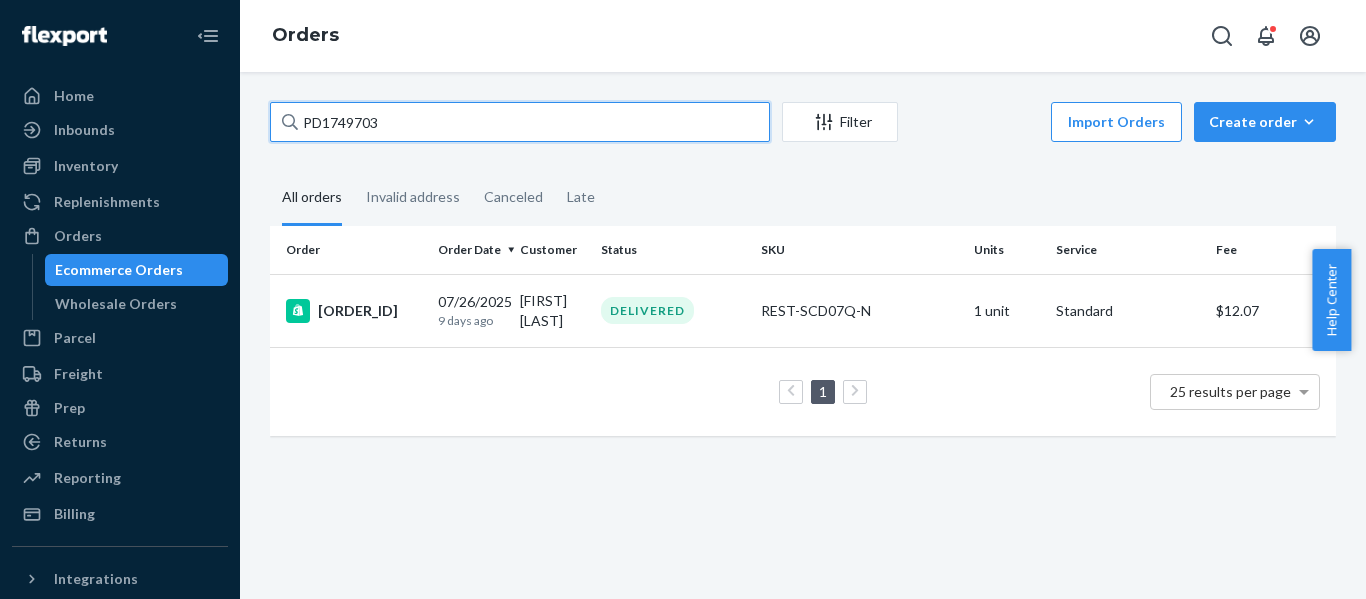 click on "Home Inbounds Shipping Plans Problems Inventory Products Replenishments Orders Ecommerce Orders Wholesale Orders Parcel Parcel orders Integrations Freight Prep Returns All Returns Settings Packages Reporting Reports Analytics Billing Integrations Add Integration Fast Tags Add Fast Tag Settings Talk to Support Help Center Give Feedback Orders PD1749703 Filter Import Orders Create order Ecommerce order Removal order All orders Invalid address Canceled Late Order Order Date Customer Status SKU Units Service Fee #PD1749703 07/26/2025 9 days ago [FIRST] [LAST] DELIVERED REST-SCD07Q-N 1 unit Standard $12.07 1 25 results per page" at bounding box center (683, 299) 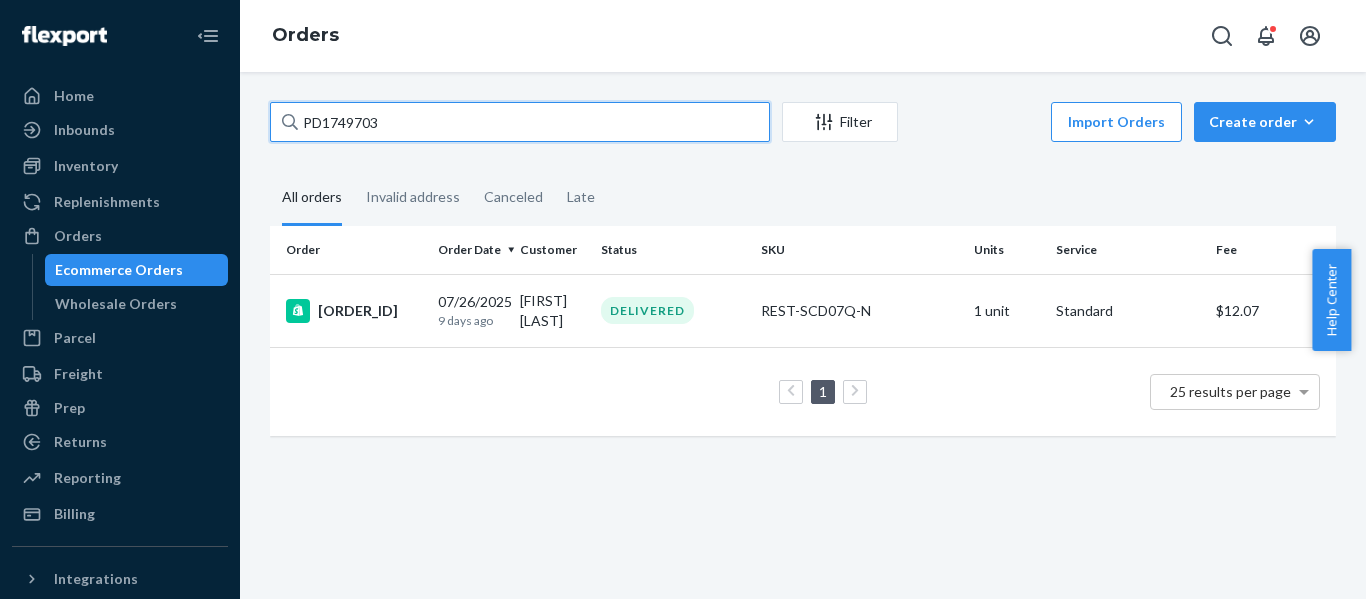 paste on "2640504" 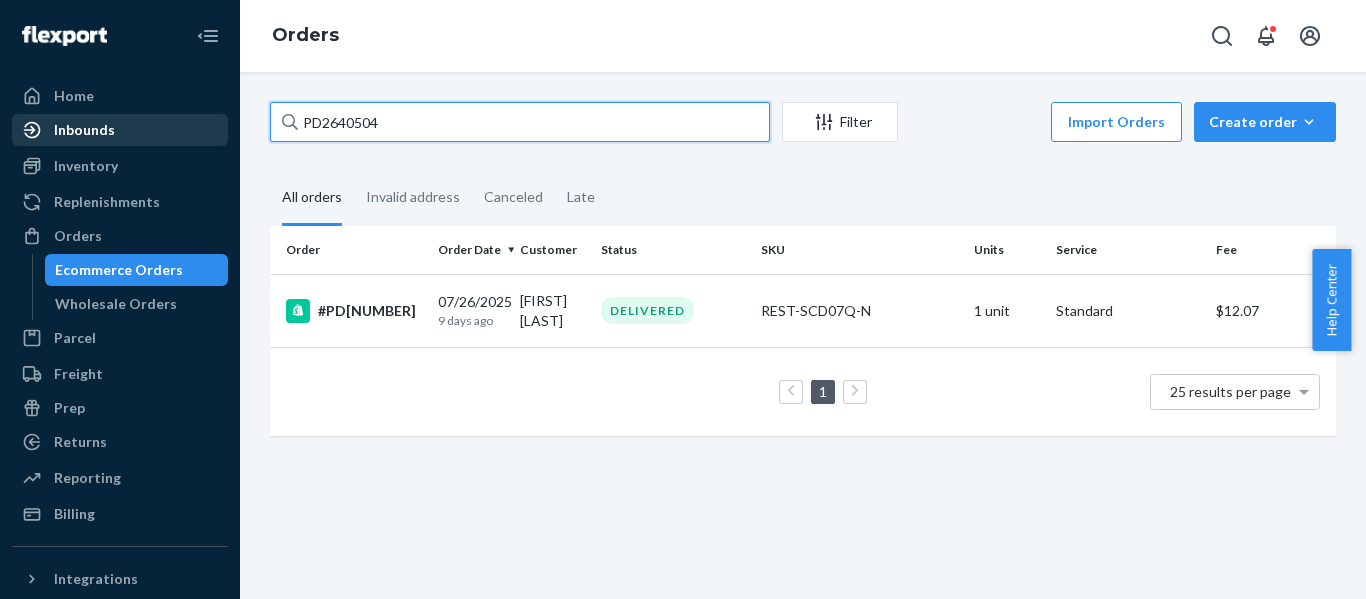 drag, startPoint x: 233, startPoint y: 131, endPoint x: 83, endPoint y: 139, distance: 150.21318 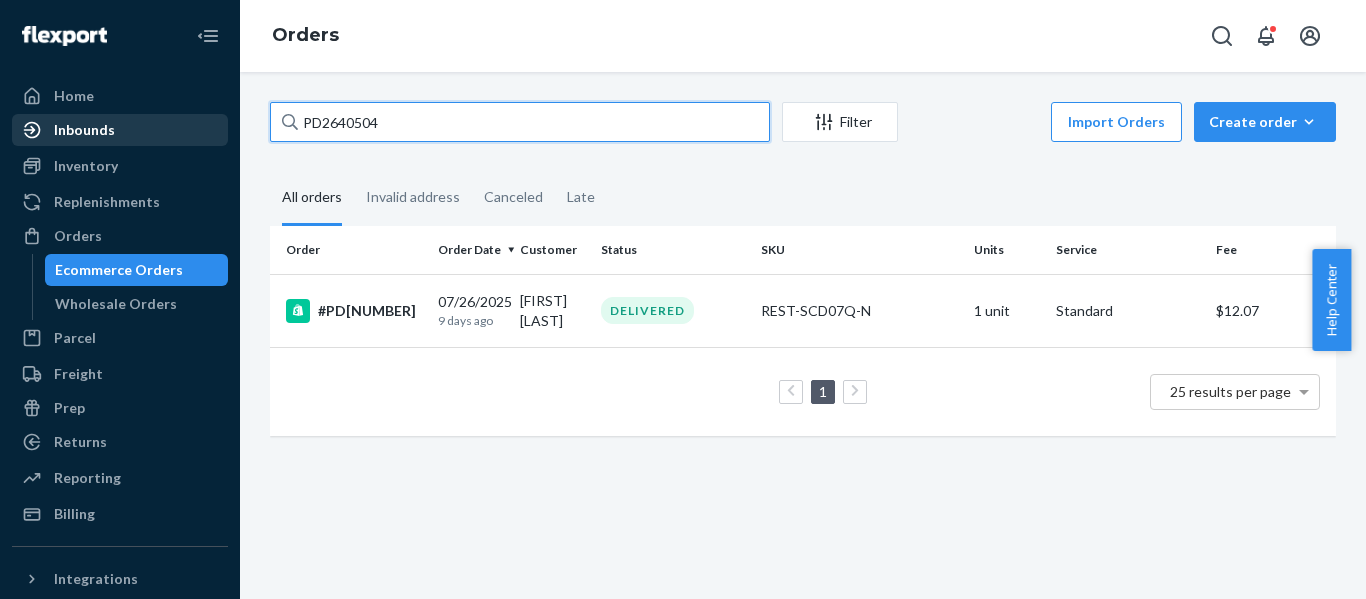 click on "Home Inbounds Shipping Plans Problems Inventory Products Replenishments Orders Ecommerce Orders Wholesale Orders Parcel Parcel orders Integrations Freight Prep Returns All Returns Settings Packages Reporting Reports Analytics Billing Integrations Add Integration Fast Tags Add Fast Tag Settings Talk to Support Help Center Give Feedback Orders PD2640504 Filter Import Orders Create order Ecommerce order Removal order All orders Invalid address Canceled Late Order Order Date Customer Status SKU Units Service Fee #PD2640504 07/26/2025 9 days ago [FIRST] [LAST] DELIVERED REST-SCD07Q-N 1 unit Standard $12.07 1 25 results per page" at bounding box center (683, 299) 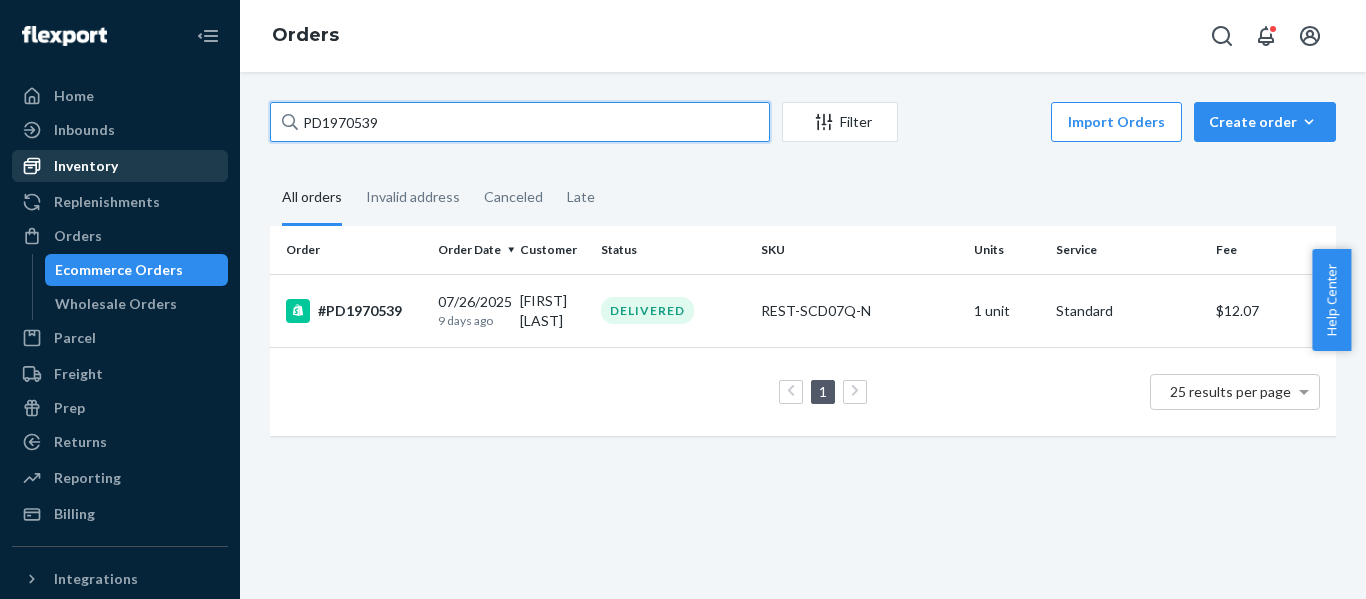 drag, startPoint x: 403, startPoint y: 116, endPoint x: 132, endPoint y: 170, distance: 276.3277 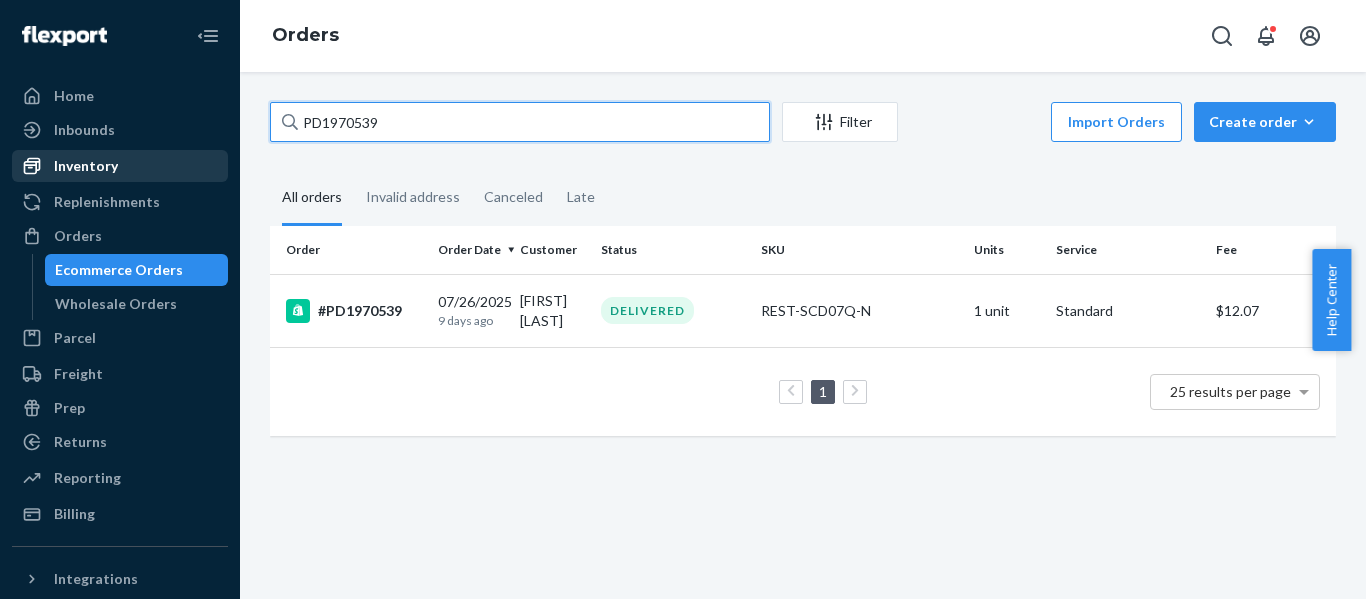 click on "Home Inbounds Shipping Plans Problems Inventory Products Replenishments Orders Ecommerce Orders Wholesale Orders Parcel Parcel orders Integrations Freight Prep Returns All Returns Settings Packages Reporting Reports Analytics Billing Integrations Add Integration Fast Tags Add Fast Tag Settings Talk to Support Help Center Give Feedback Orders PD1970539 Filter Import Orders Create order Ecommerce order Removal order All orders Invalid address Canceled Late Order Order Date Customer Status SKU Units Service Fee #PD1970539 [DATE] [TIME_AGO] [FIRST] [LAST] DELIVERED REST-SCD07Q-N 1 unit Standard $12.07 1 25 results per page" at bounding box center [683, 299] 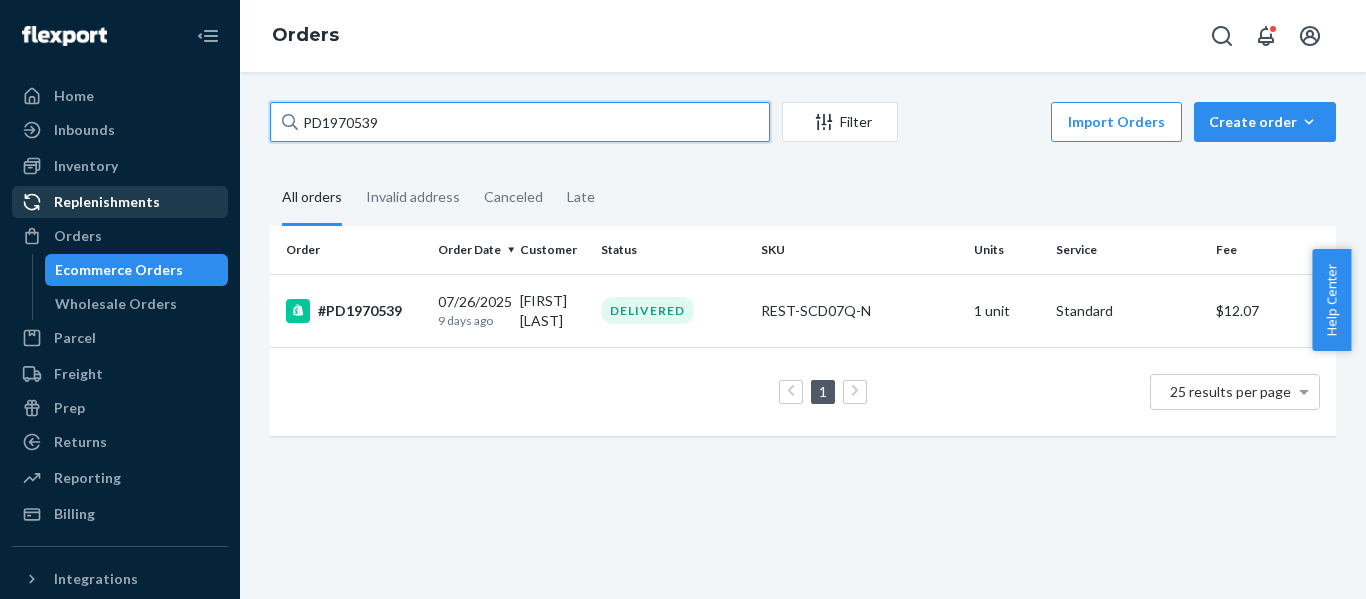 paste on "648023" 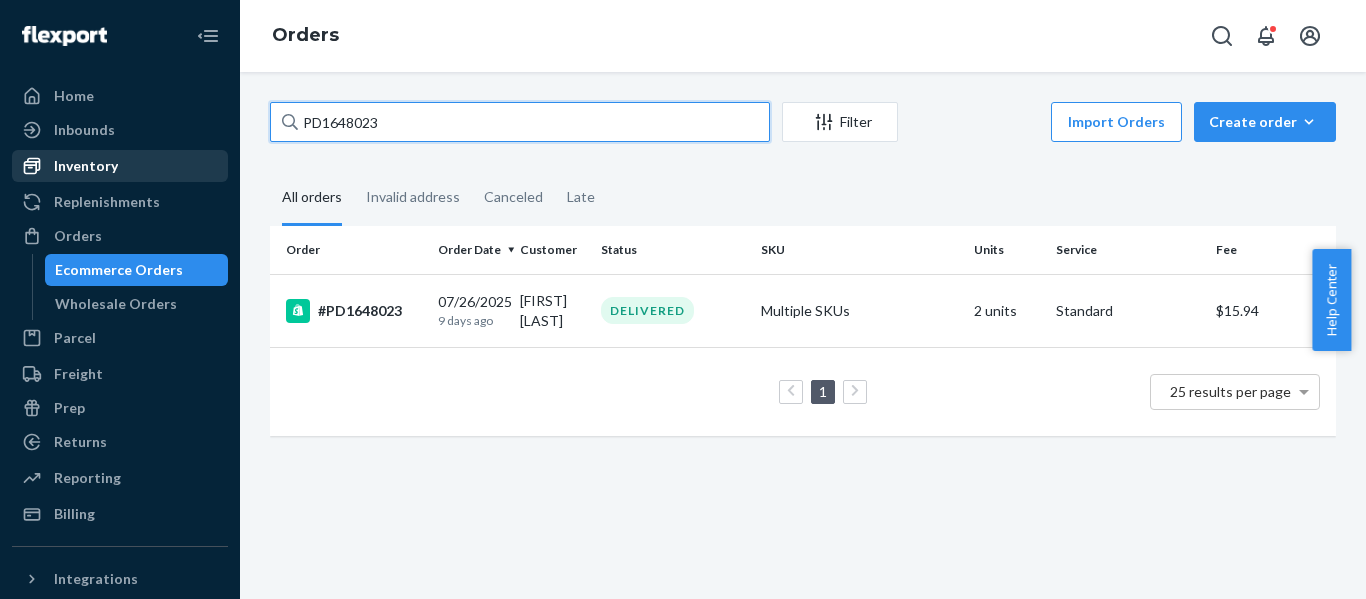 paste on "2130362" 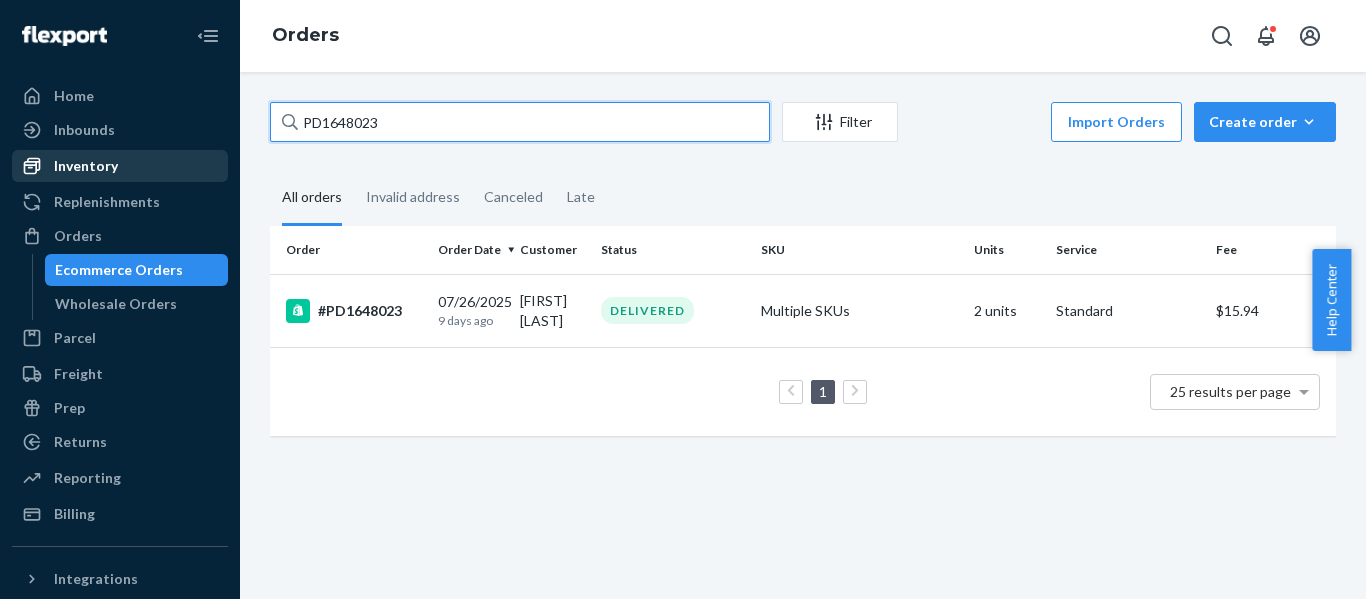 drag, startPoint x: 432, startPoint y: 128, endPoint x: 53, endPoint y: 171, distance: 381.43152 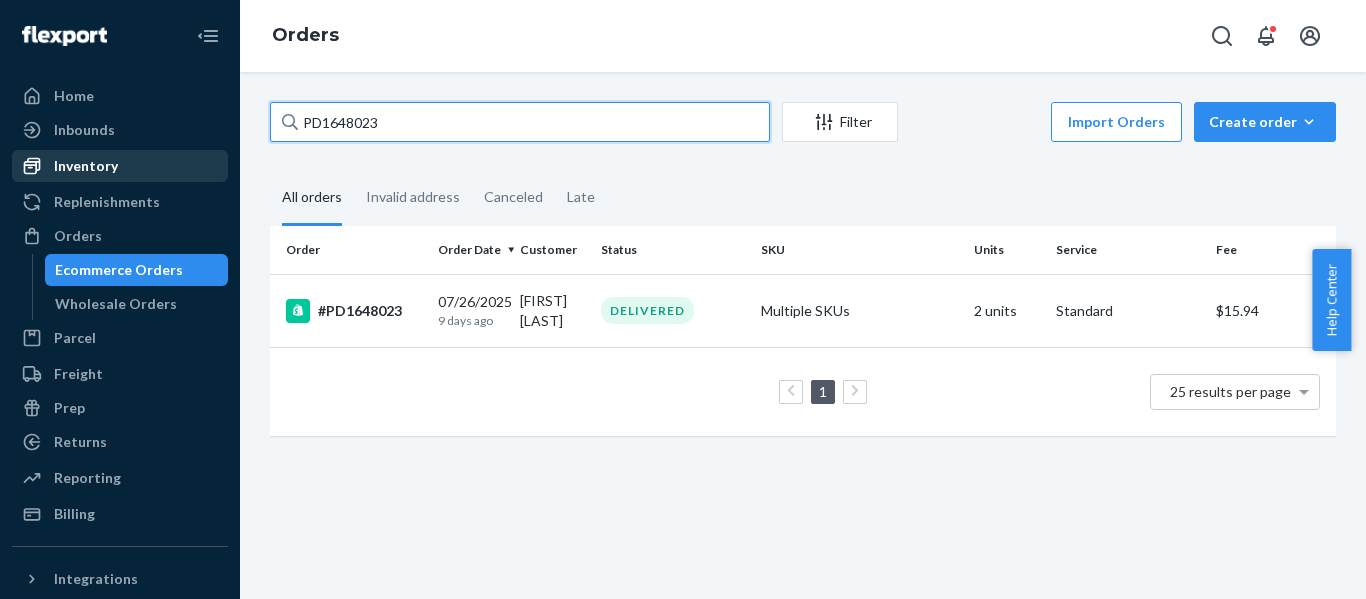 click on "Home Inbounds Shipping Plans Problems Inventory Products Replenishments Orders Ecommerce Orders Wholesale Orders Parcel Parcel orders Integrations Freight Prep Returns All Returns Settings Packages Reporting Reports Analytics Billing Integrations Add Integration Fast Tags Add Fast Tag Settings Talk to Support Help Center Give Feedback Orders PD1648023 Filter Import Orders Create order Ecommerce order Removal order All orders Invalid address Canceled Late Order Order Date Customer Status SKU Units Service Fee #PD1648023 [DATE] [TIME_AGO] [FIRST] [LAST] DELIVERED REST-SCD07Q-N 1 unit Standard $15.94 1 25 results per page" at bounding box center (683, 299) 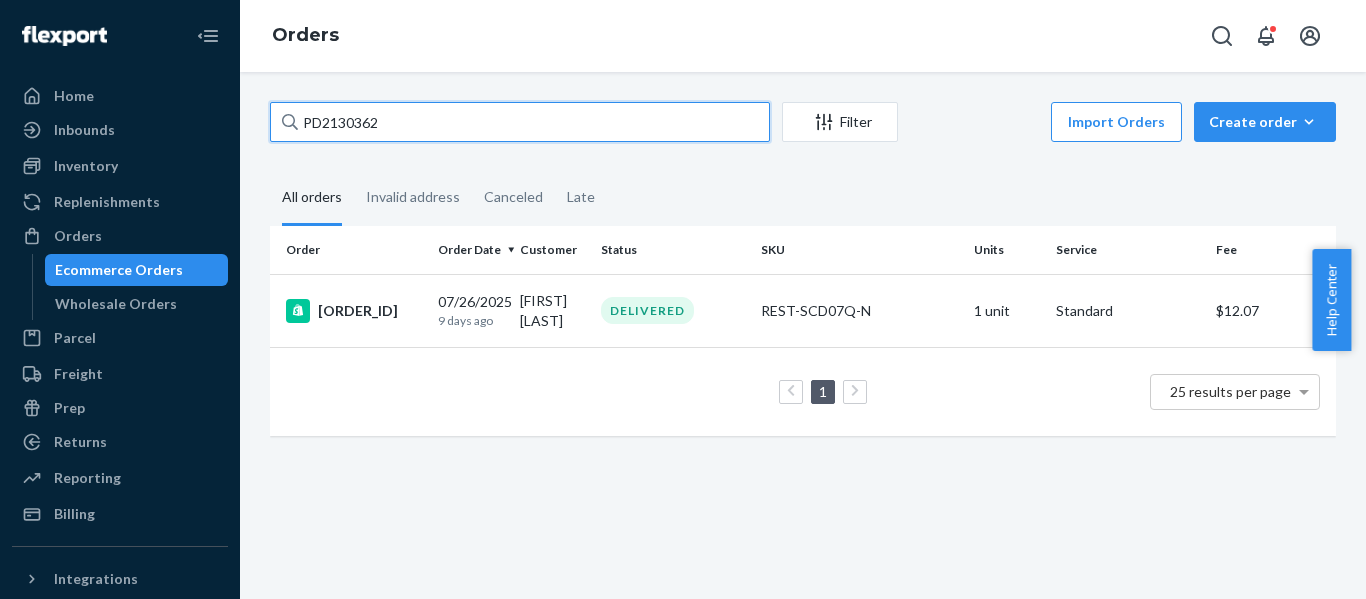 drag, startPoint x: 201, startPoint y: 112, endPoint x: -135, endPoint y: 166, distance: 340.3116 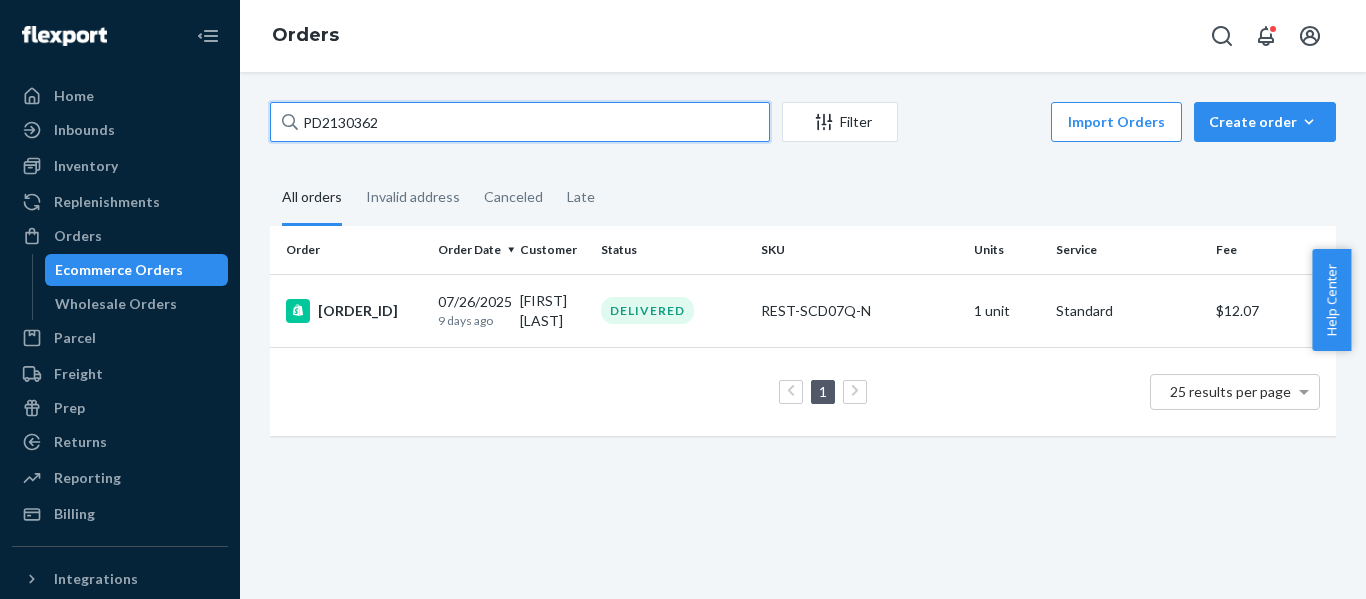 click on "Home Inbounds Shipping Plans Problems Inventory Products Replenishments Orders Ecommerce Orders Wholesale Orders Parcel Parcel orders Integrations Freight Prep Returns All Returns Settings Packages Reporting Reports Analytics Billing Integrations Add Integration Fast Tags Add Fast Tag Settings Talk to Support Help Center Give Feedback Orders PD[NUMBER] Filter Import Orders Create order Ecommerce order Removal order All orders Invalid address Canceled Late Order Order Date Customer Status SKU Units Service Fee #PD[NUMBER] 07/26/2025 9 days ago [FIRST] [LAST] DELIVERED REST-SCD07Q-N 1 unit Standard $12.07 1 25 results per page
×
Help Center" at bounding box center (683, 299) 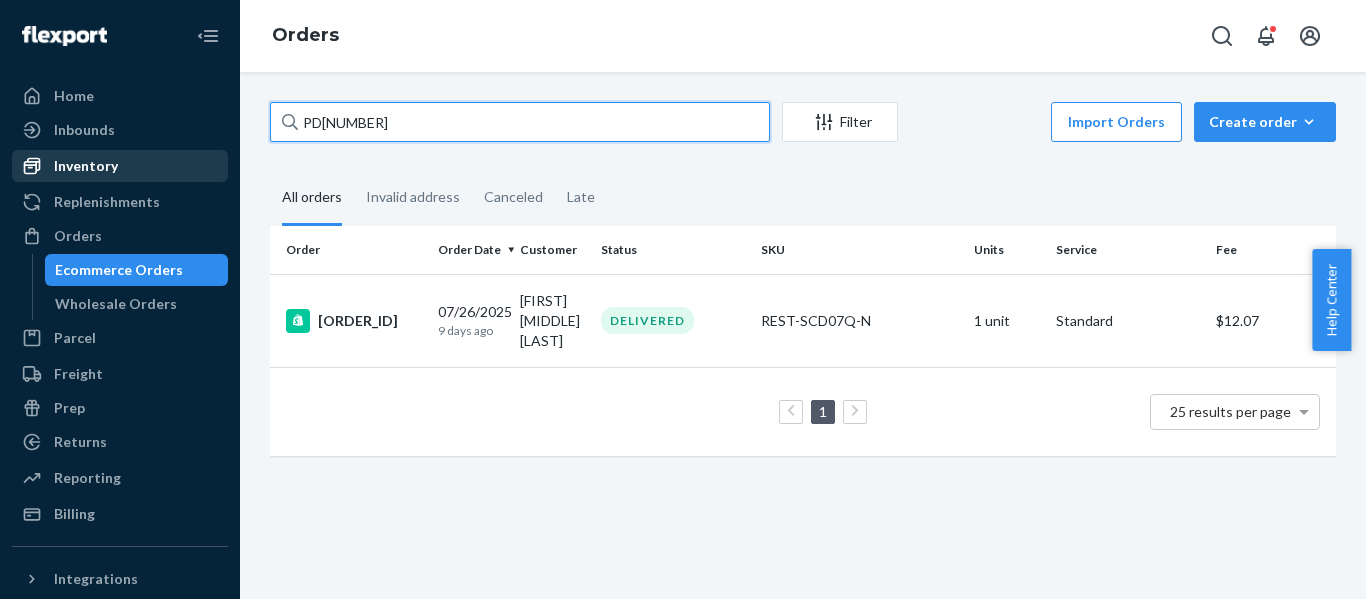 paste on "1629736" 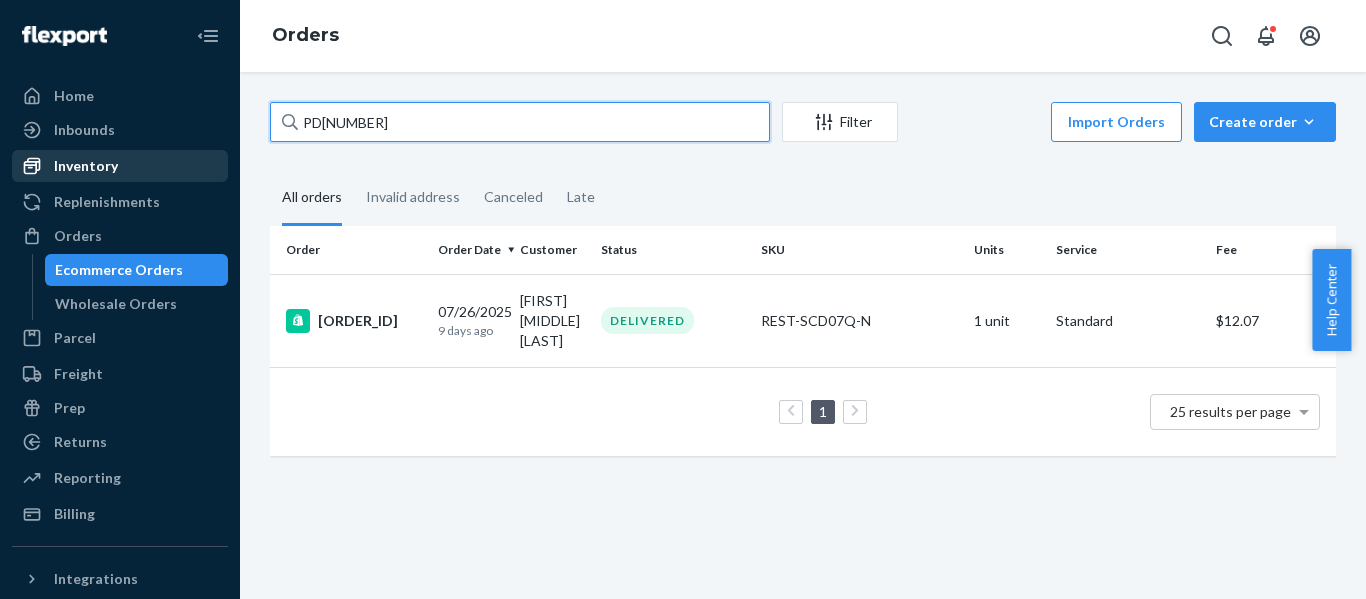 click on "Home Inbounds Shipping Plans Problems Inventory Products Replenishments Orders Ecommerce Orders Wholesale Orders Parcel Parcel orders Integrations Freight Prep Returns All Returns Settings Packages Reporting Reports Analytics Billing Integrations Add Integration Fast Tags Add Fast Tag Settings Talk to Support Help Center Give Feedback Orders [ORDER_ID] Filter Import Orders Create order Ecommerce order Removal order All orders Invalid address Canceled Late Order Order Date Customer Status SKU Units Service Fee [ORDER_ID] [DATE] [TIME_AGO] [FIRST] [LAST] DELIVERED REST-SCD07Q-N 1 unit Standard [CURRENCY] 1 25 results per page" at bounding box center [683, 299] 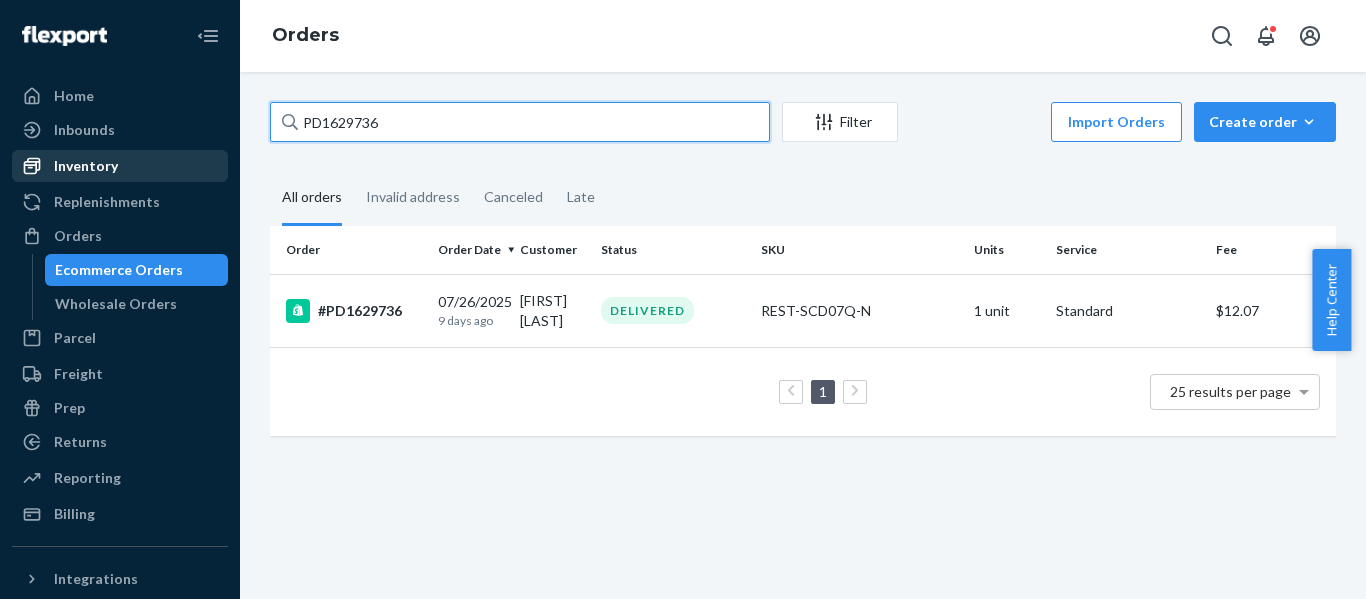 drag, startPoint x: 434, startPoint y: 119, endPoint x: 79, endPoint y: 167, distance: 358.23038 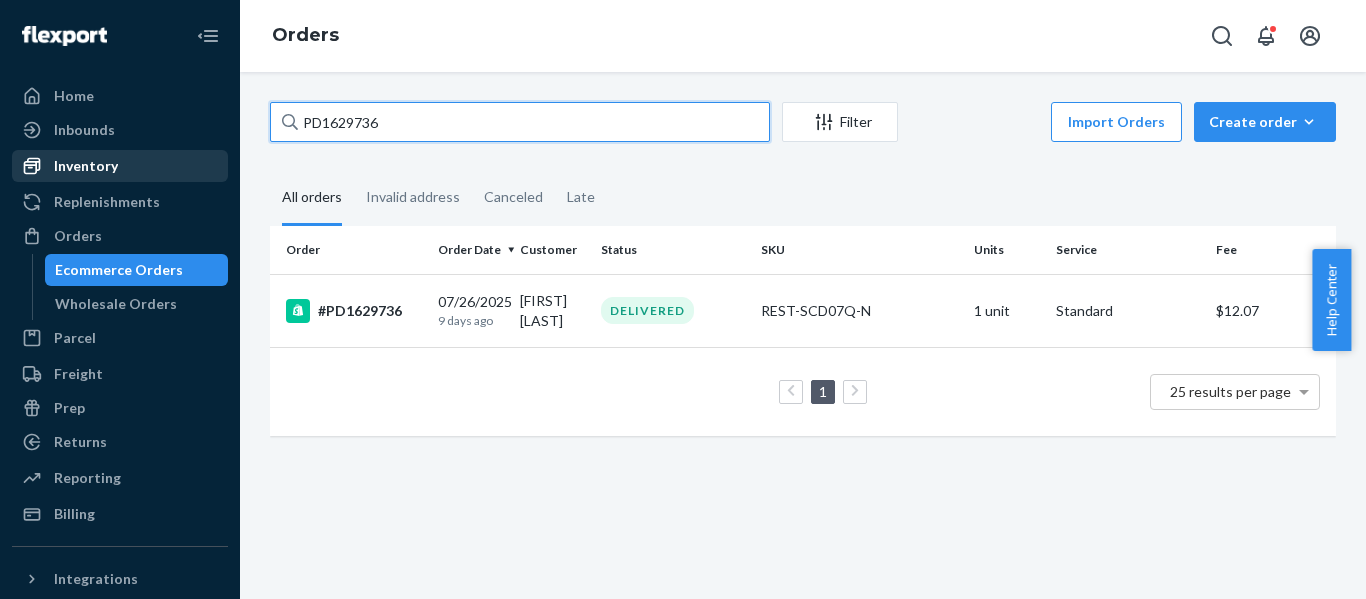 click on "Home Inbounds Shipping Plans Problems Inventory Products Replenishments Orders Ecommerce Orders Wholesale Orders Parcel Parcel orders Integrations Freight Prep Returns All Returns Settings Packages Reporting Reports Analytics Billing Integrations Add Integration Fast Tags Add Fast Tag Settings Talk to Support Help Center Give Feedback Orders PD1629736 Filter Import Orders Create order Ecommerce order Removal order All orders Invalid address Canceled Late Order Order Date Customer Status SKU Units Service Fee #PD1629736 07/26/2025 9 days ago [FIRST] [LAST] DELIVERED REST-SCD07Q-N 1 unit Standard $12.07 1 25 results per page" at bounding box center (683, 299) 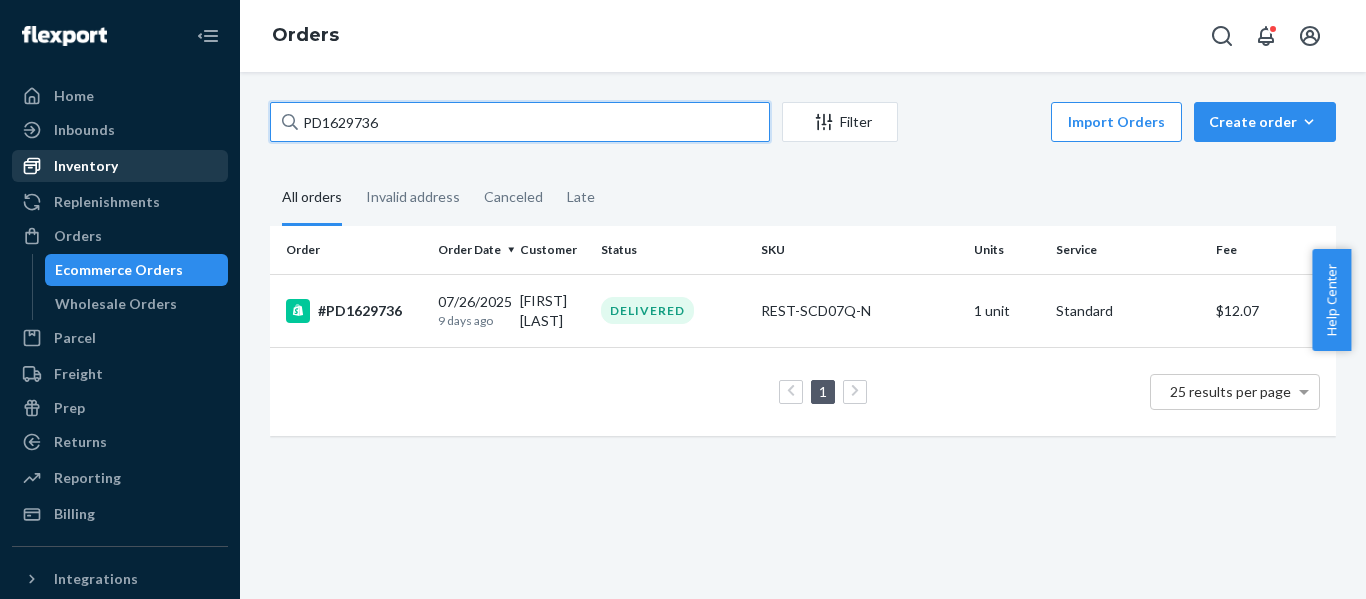paste on "71880" 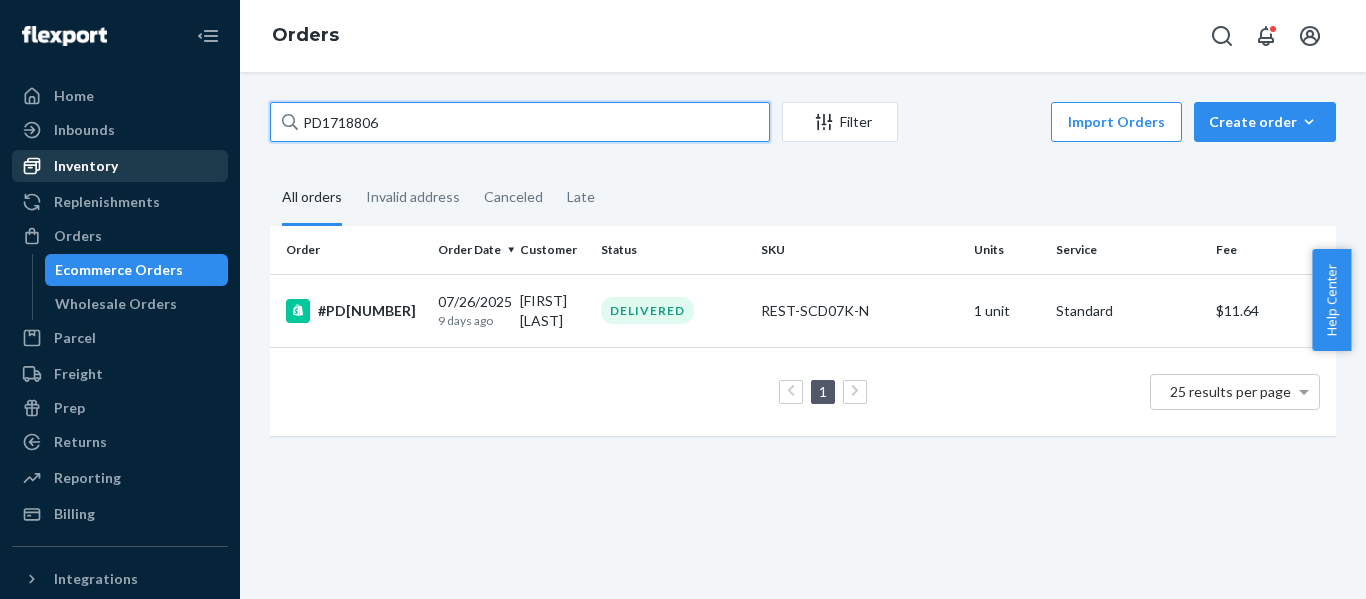 drag, startPoint x: 366, startPoint y: 131, endPoint x: 97, endPoint y: 180, distance: 273.42642 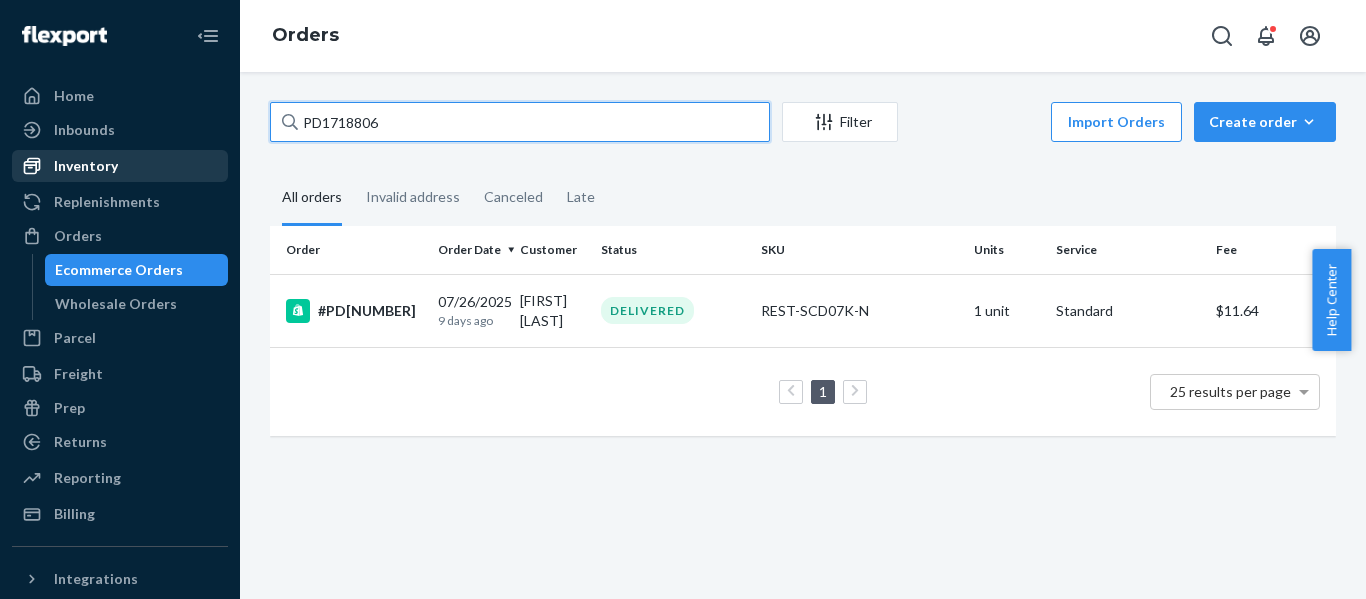 click on "Home Inbounds Shipping Plans Problems Inventory Products Replenishments Orders Ecommerce Orders Wholesale Orders Parcel Parcel orders Integrations Freight Prep Returns All Returns Settings Packages Reporting Reports Analytics Billing Integrations Add Integration Fast Tags Add Fast Tag Settings Talk to Support Help Center Give Feedback Orders US25326979 Filter Import Orders Create order Ecommerce order Removal order All orders Invalid address Canceled Late Order Order Date Customer Status SKU Units Service Fee #US25326979 07/28/2025 7 days ago [FIRST] [LAST] DELIVERED REST-CPW07TS-S 1 unit Standard $8.26 1 25 results per page
×
Help Center" at bounding box center (683, 299) 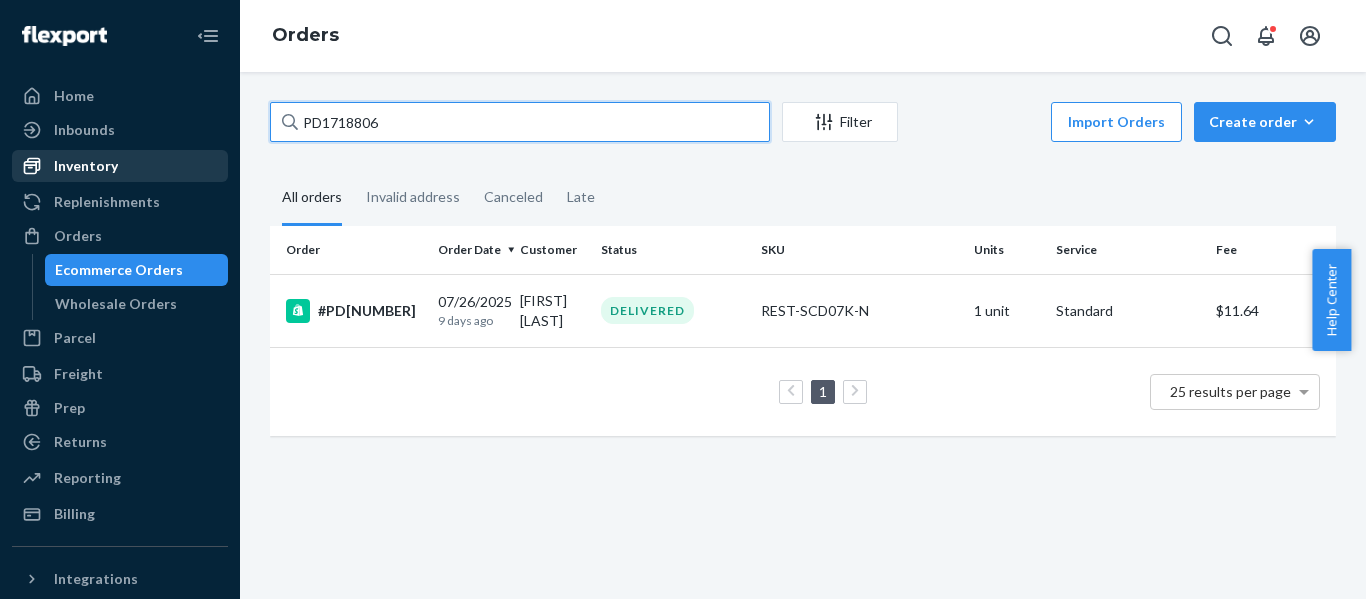 paste on "3253821" 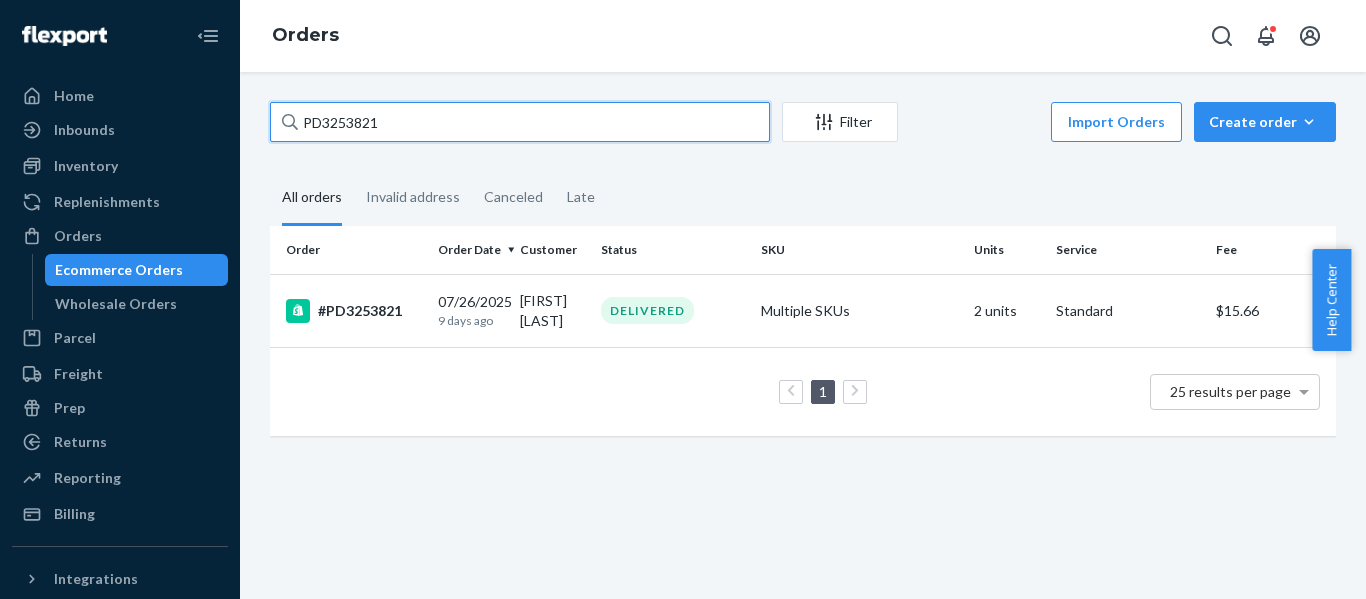drag, startPoint x: 432, startPoint y: 116, endPoint x: -217, endPoint y: 146, distance: 649.693 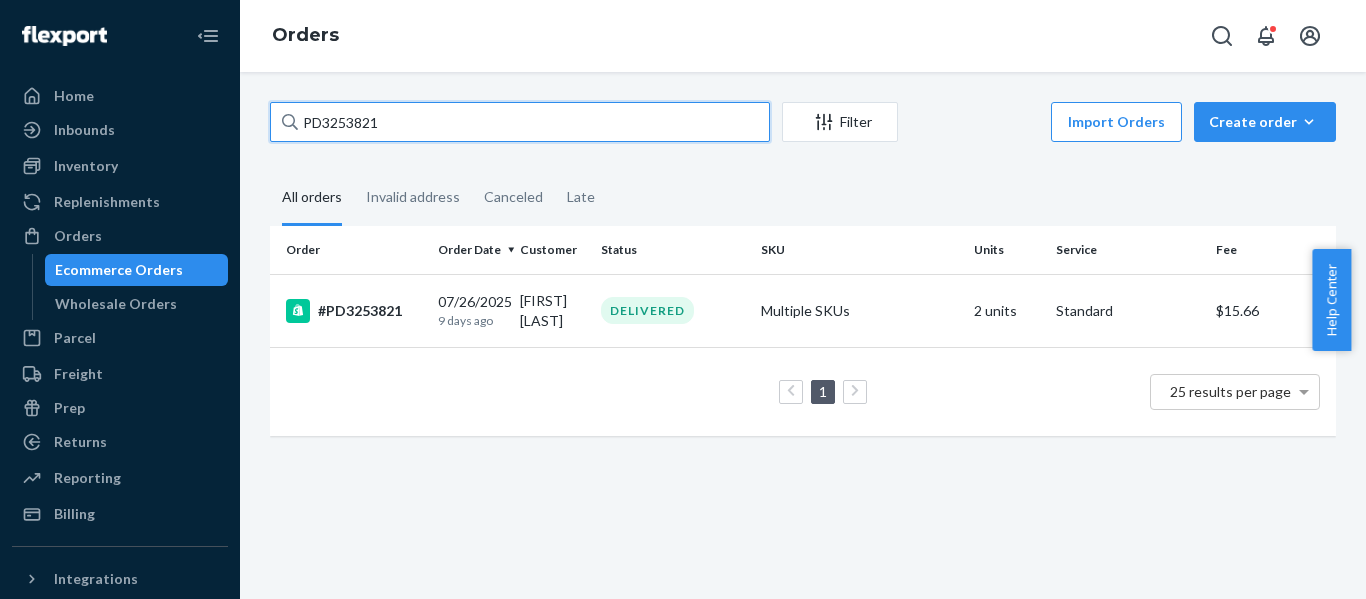 click on "Home Inbounds Shipping Plans Problems Inventory Products Replenishments Orders Ecommerce Orders Wholesale Orders Parcel Parcel orders Integrations Freight Prep Returns All Returns Settings Packages Reporting Reports Analytics Billing Integrations Add Integration Fast Tags Add Fast Tag Settings Talk to Support Help Center Give Feedback Orders PD3253821 Filter Import Orders Create order Ecommerce order Removal order All orders Invalid address Canceled Late Order Order Date Customer Status SKU Units Service Fee #PD3253821 07/26/2025 9 days ago [FIRST] [LAST] DELIVERED Multiple SKUs 2 units Standard $15.66 1 25 results per page
×
Help Center" at bounding box center [683, 299] 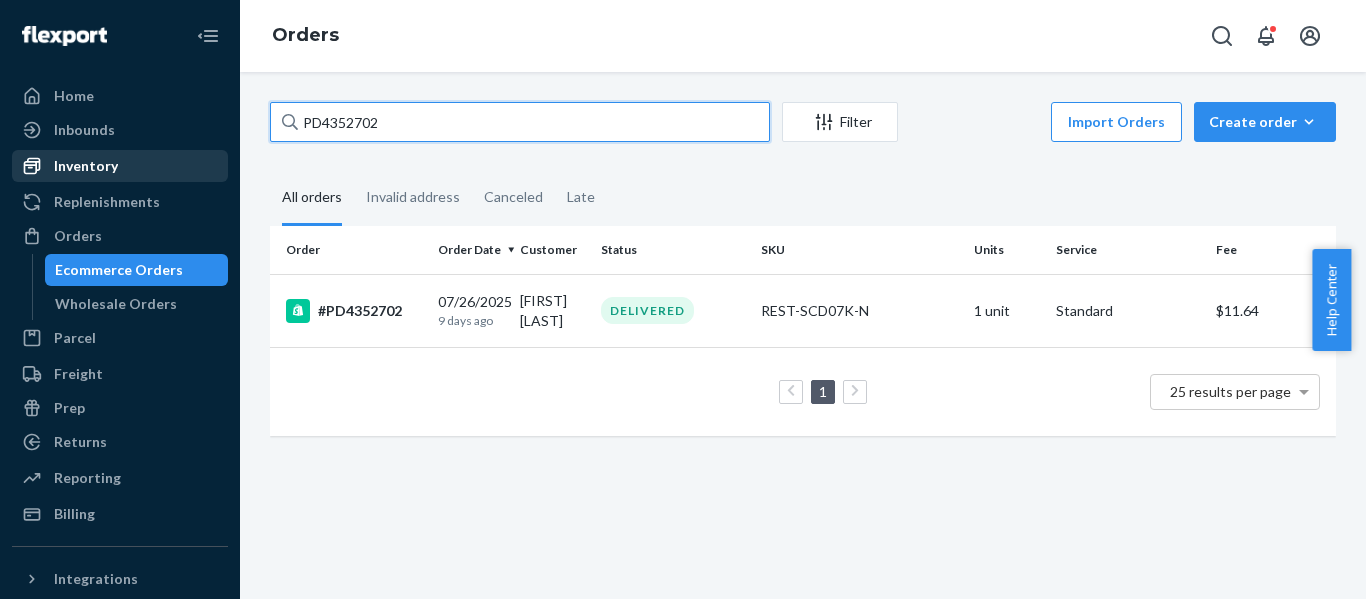 drag, startPoint x: 141, startPoint y: 143, endPoint x: 37, endPoint y: 155, distance: 104.69002 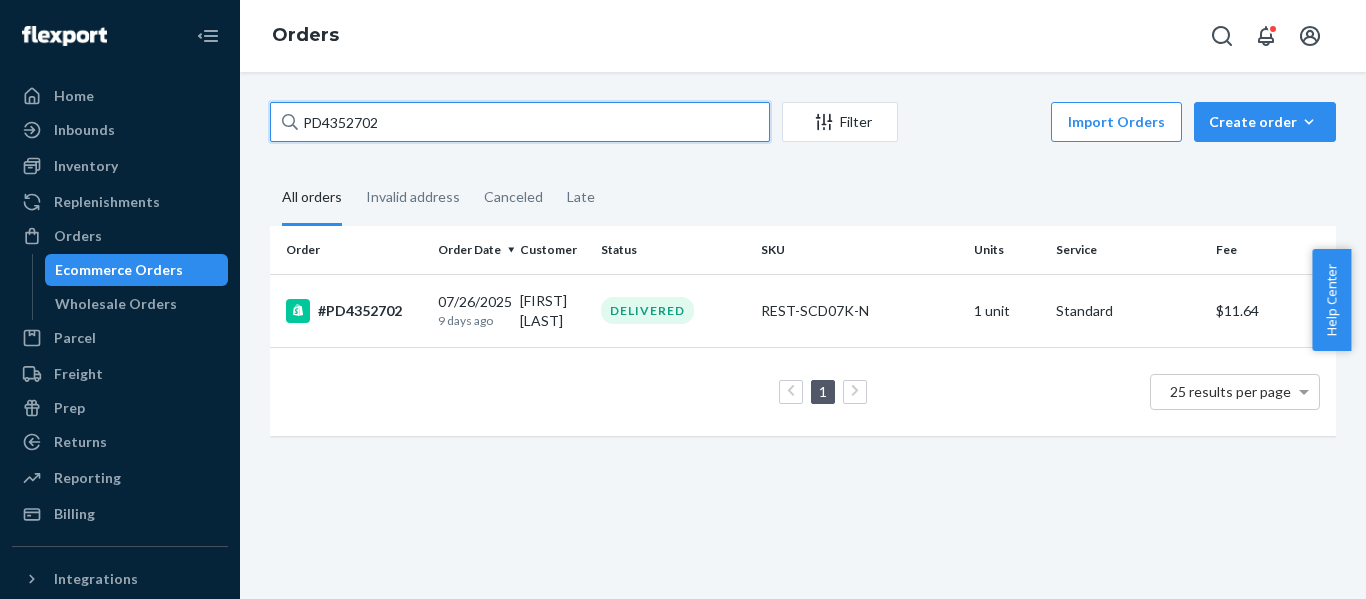 paste on "2069820" 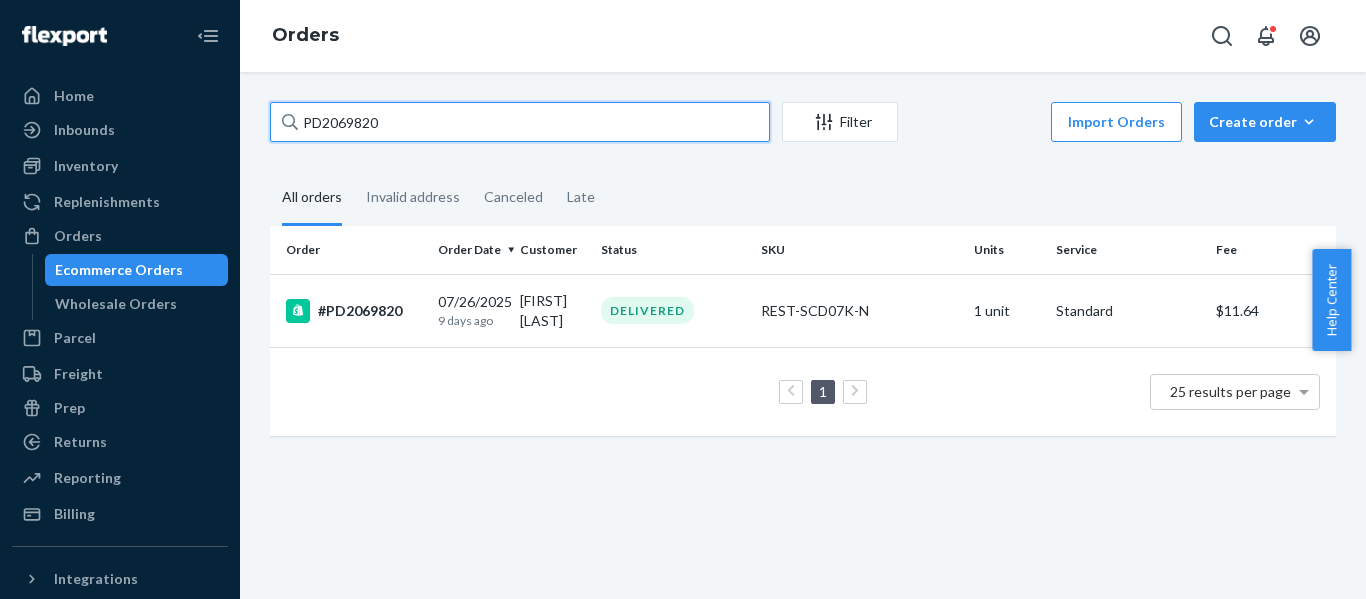 paste on "1361801" 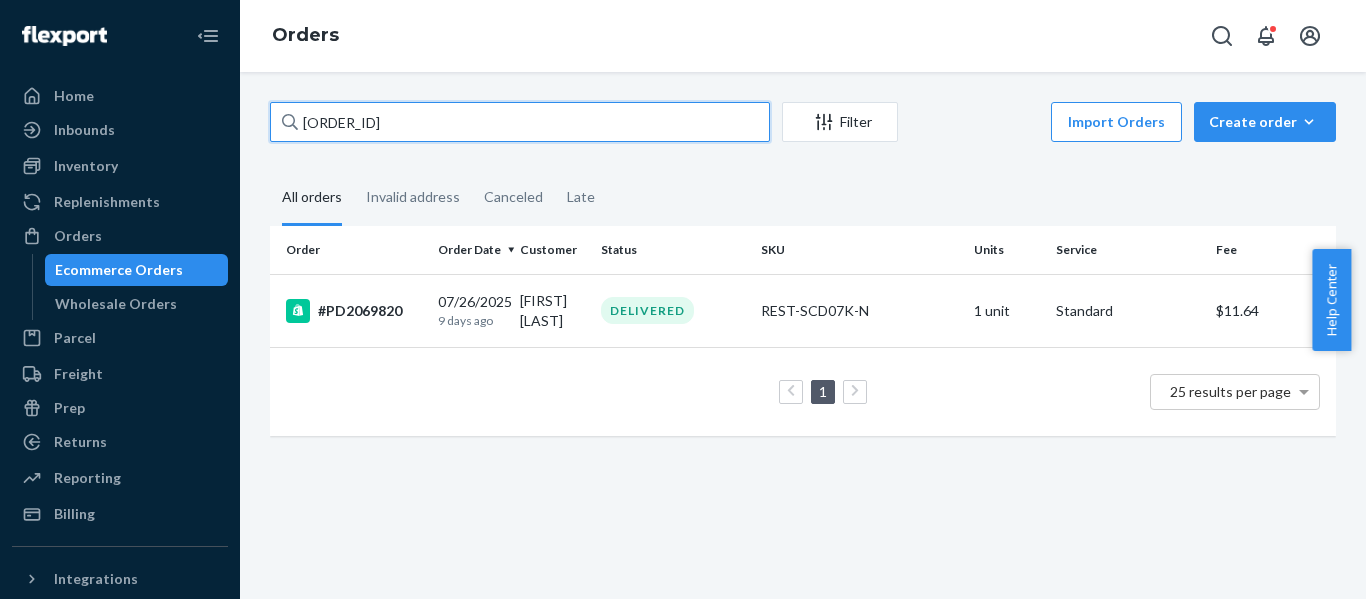 drag, startPoint x: 417, startPoint y: 116, endPoint x: -101, endPoint y: 217, distance: 527.7547 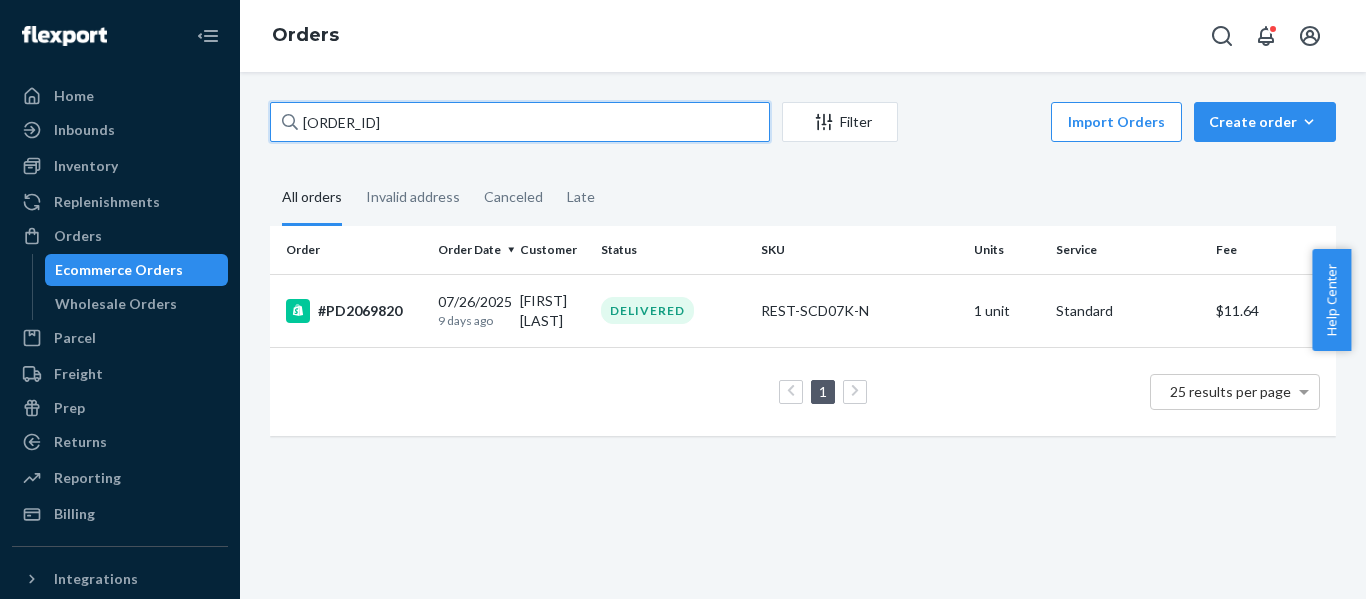 click on "Home Inbounds Shipping Plans Problems Inventory Products Replenishments Orders Ecommerce Orders Wholesale Orders Parcel Parcel orders Integrations Freight Prep Returns All Returns Settings Packages Reporting Reports Analytics Billing Integrations Add Integration Fast Tags Add Fast Tag Settings Talk to Support Help Center Give Feedback Orders PD1361801 Filter Import Orders Create order Ecommerce order Removal order All orders Invalid address Canceled Late Order Order Date Customer Status SKU Units Service Fee #PD2069820 07/26/2025 9 days ago [FIRST] [LAST] DELIVERED REST-SCD07K-N 1 unit Standard $11.64 1 25 results per page
×
Help Center
Username" at bounding box center [683, 299] 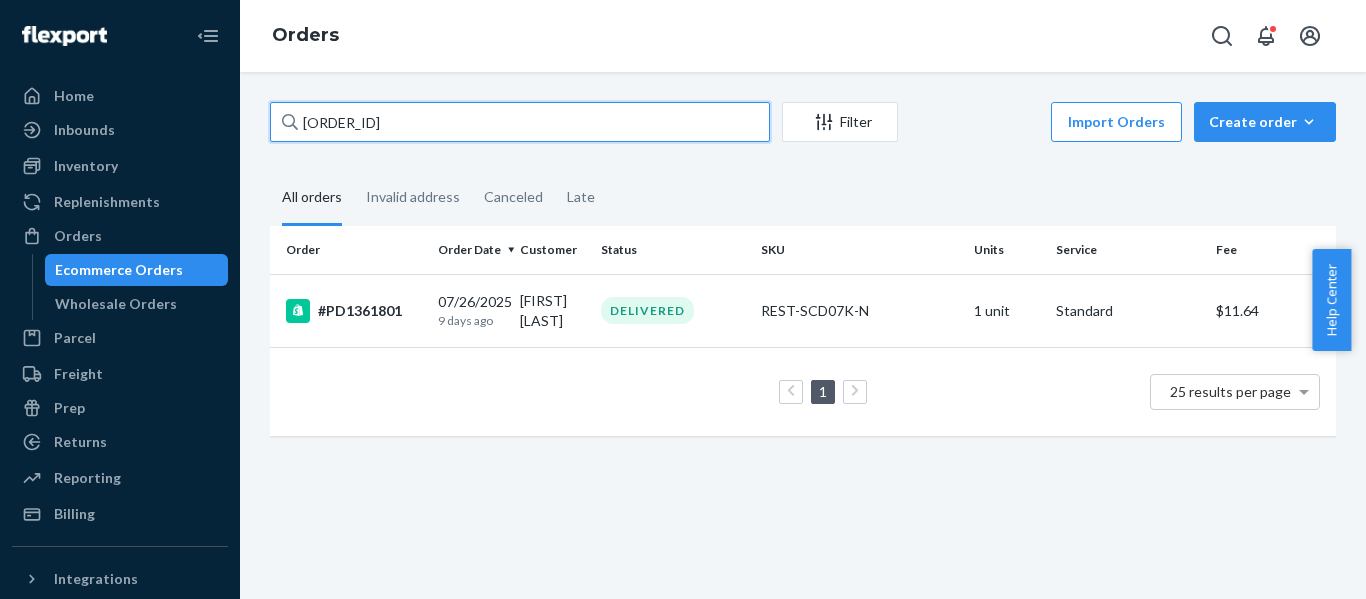 click on "[ORDER_ID]" at bounding box center (520, 122) 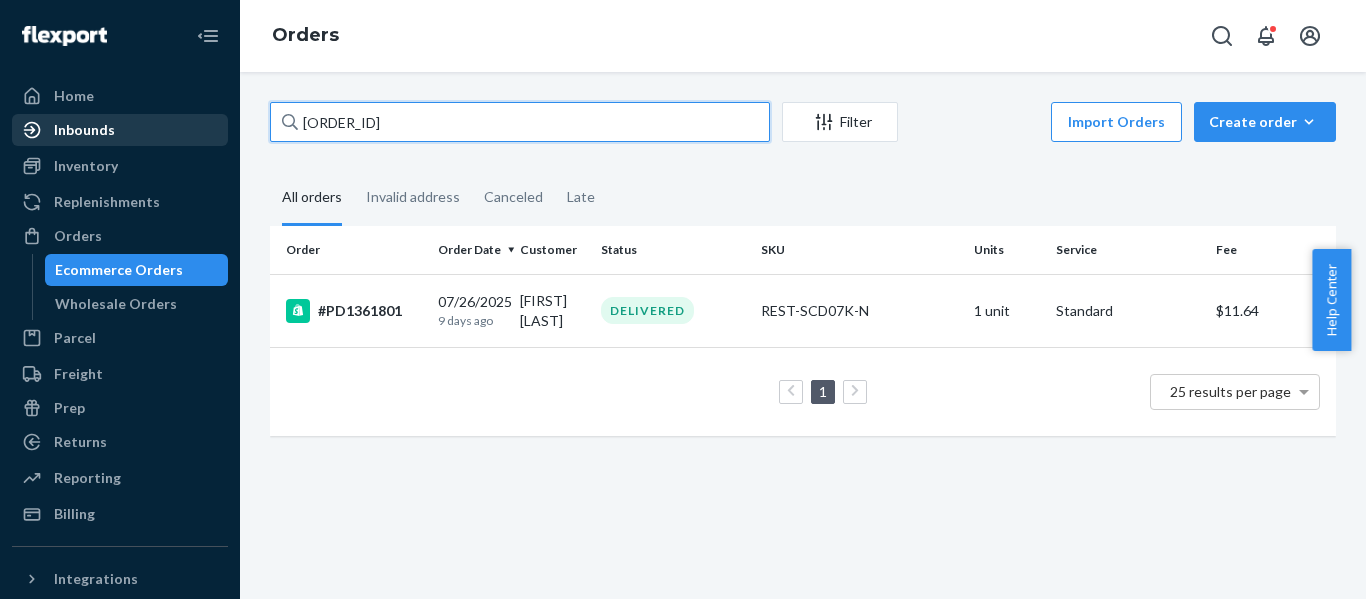 drag, startPoint x: 439, startPoint y: 123, endPoint x: 32, endPoint y: 131, distance: 407.0786 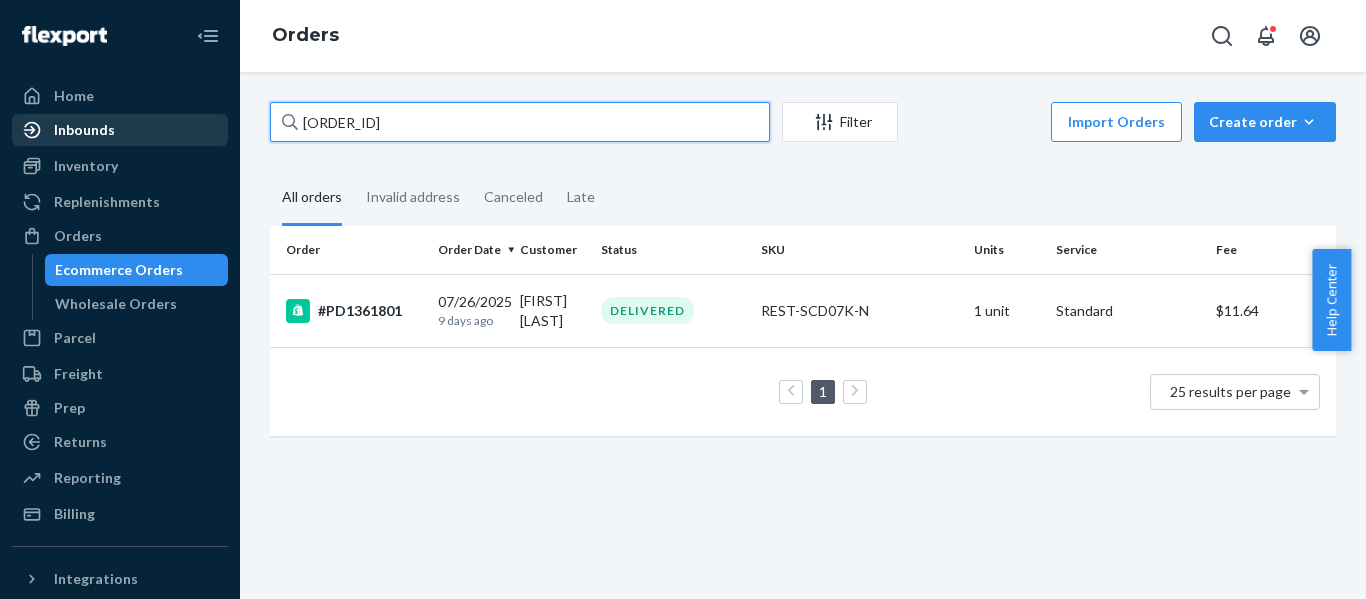 click on "Home Inbounds Shipping Plans Problems Inventory Products Replenishments Orders Ecommerce Orders Wholesale Orders Parcel Parcel orders Integrations Freight Prep Returns All Returns Settings Packages Reporting Reports Analytics Billing Integrations Add Integration Fast Tags Add Fast Tag Settings Talk to Support Help Center Give Feedback Orders [ORDER_ID] Filter Import Orders Create order Ecommerce order Removal order All orders Invalid address Canceled Late Order Order Date Customer Status SKU Units Service Fee [ORDER_ID] [DATE] [TIME_AGO] [FIRST] [LAST] DELIVERED REST-SCD07K-N 1 unit Standard [CURRENCY] 1 25 results per page" at bounding box center [683, 299] 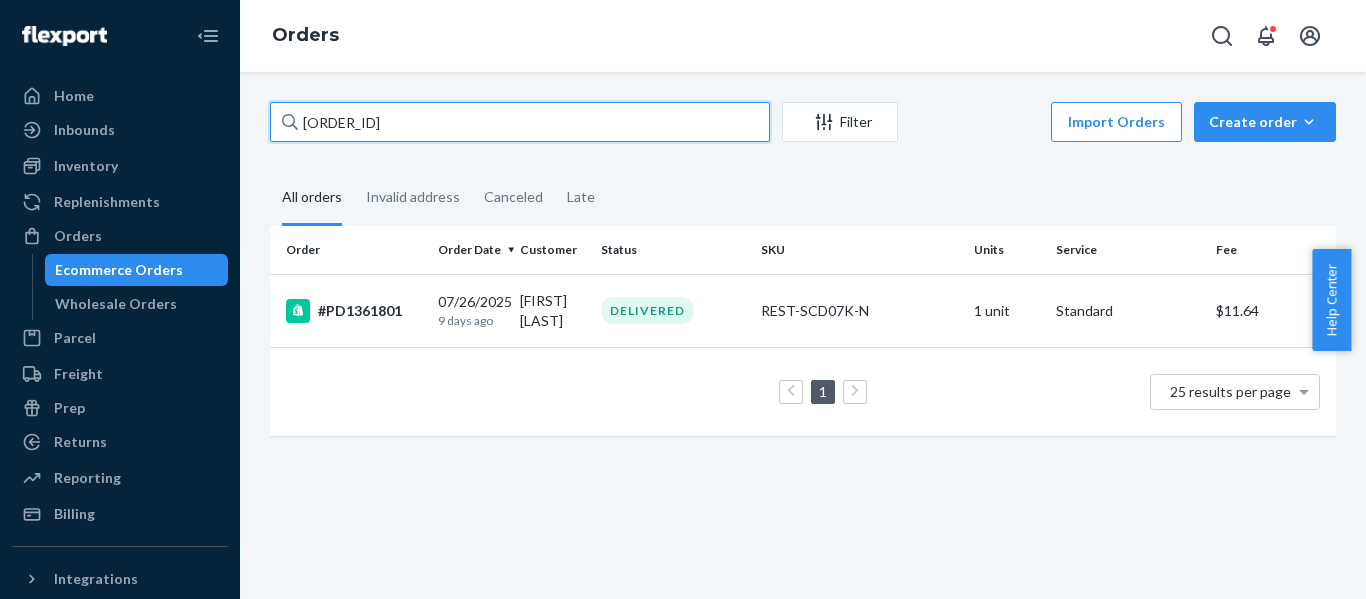 paste on "US25326846" 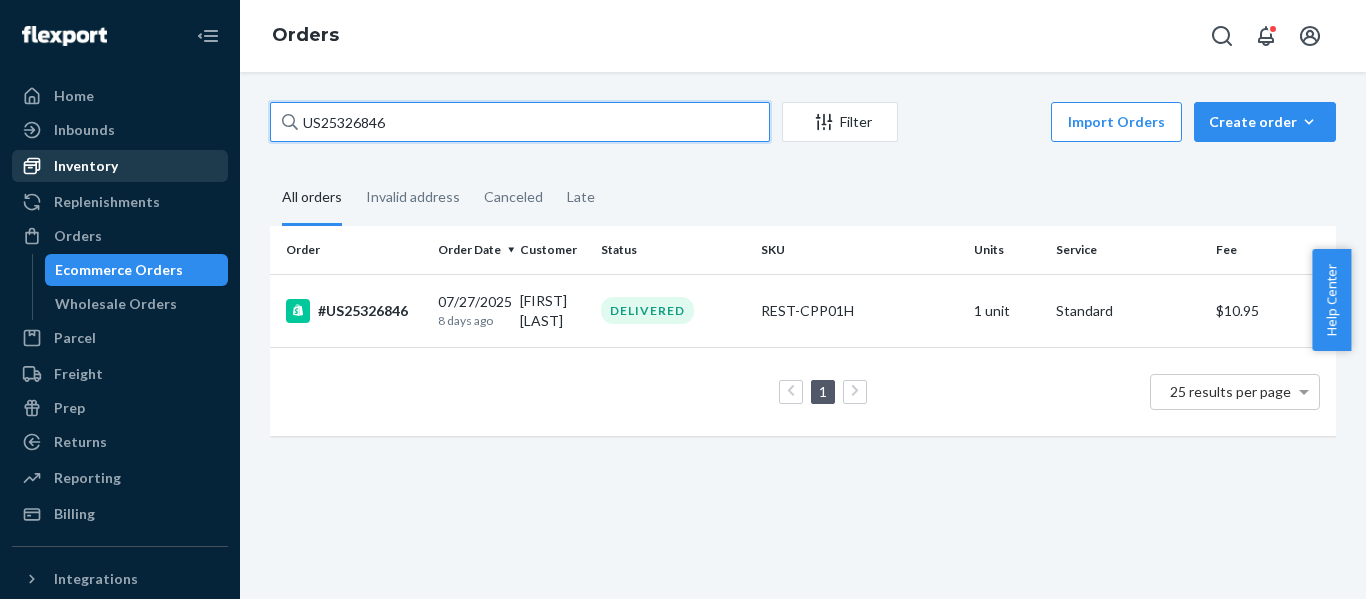 drag, startPoint x: 193, startPoint y: 147, endPoint x: 86, endPoint y: 154, distance: 107.22873 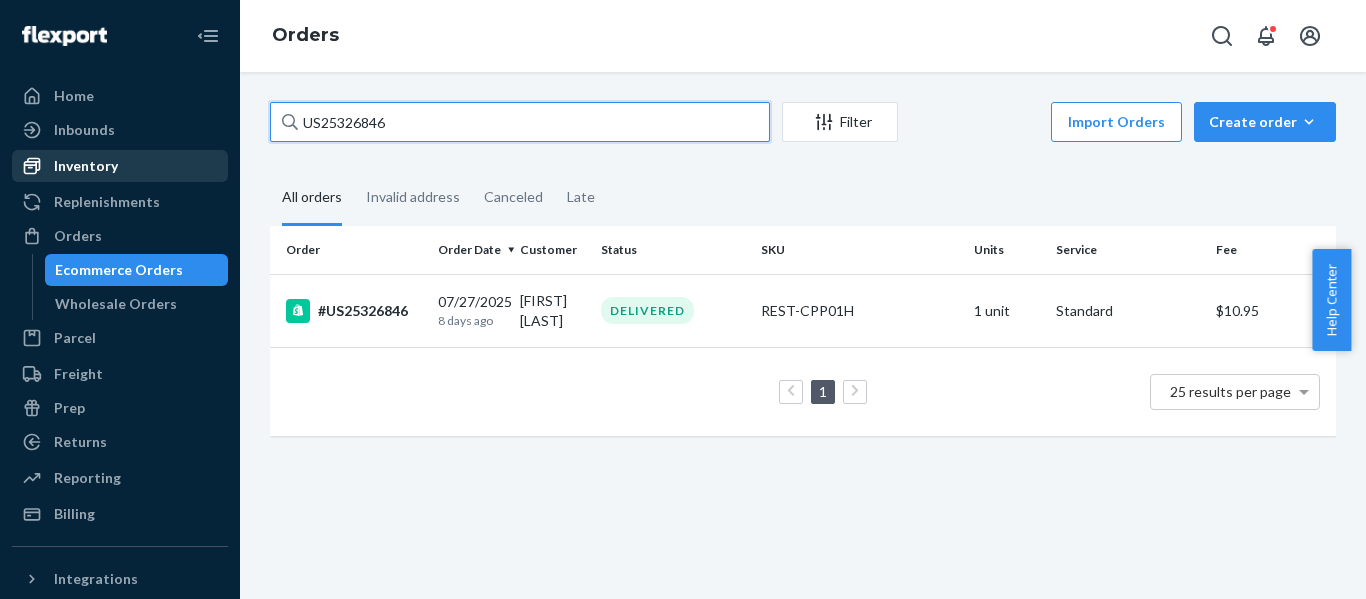 click on "Home Inbounds Shipping Plans Problems Inventory Products Replenishments Orders Ecommerce Orders Wholesale Orders Parcel Parcel orders Integrations Freight Prep Returns All Returns Settings Packages Reporting Reports Analytics Billing Integrations Add Integration Fast Tags Add Fast Tag Settings Talk to Support Help Center Give Feedback Orders US25326846 Filter Import Orders Create order Ecommerce order Removal order All orders Invalid address Canceled Late Order Order Date Customer Status SKU Units Service Fee #US25326846 07/27/2025 8 days ago [FIRST] [LAST] DELIVERED REST-CPP01H 1 unit Standard $10.95 1 25 results per page" at bounding box center (683, 299) 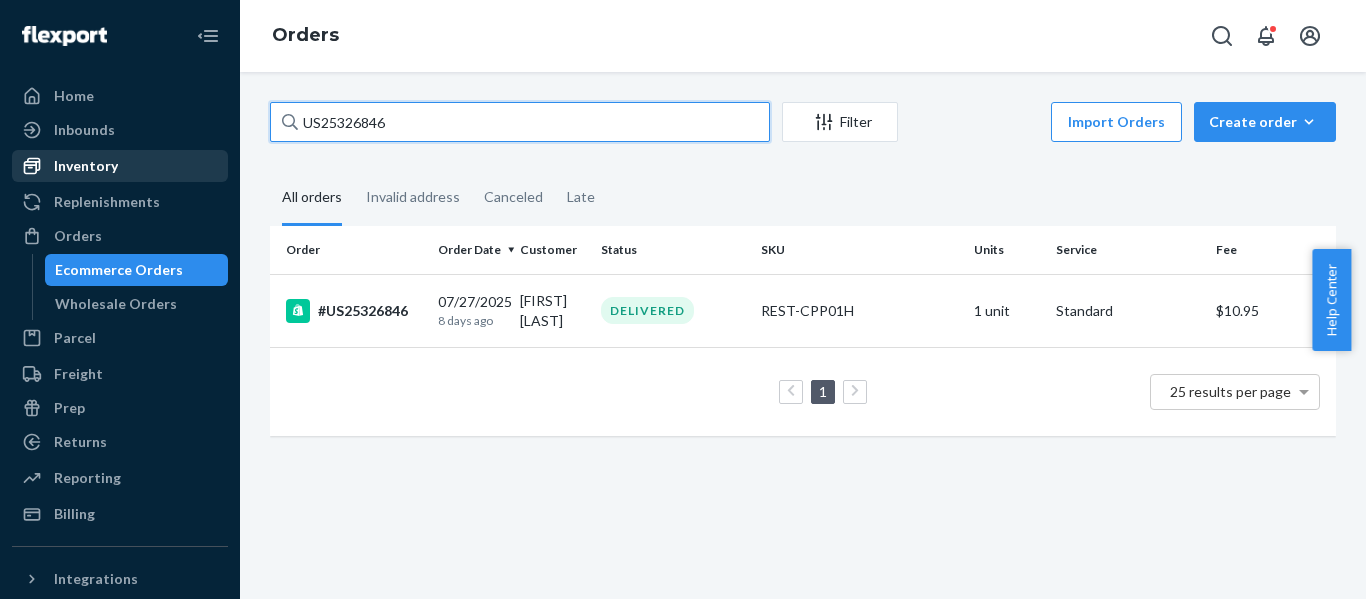 paste on "8" 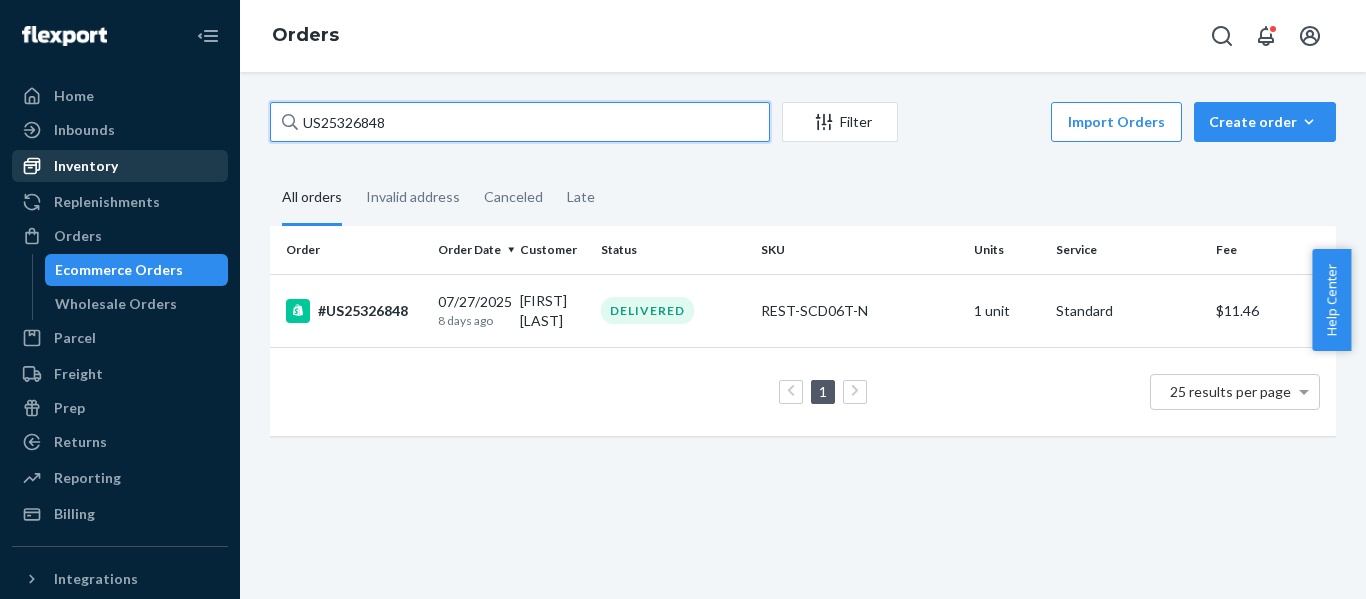 paste on "5" 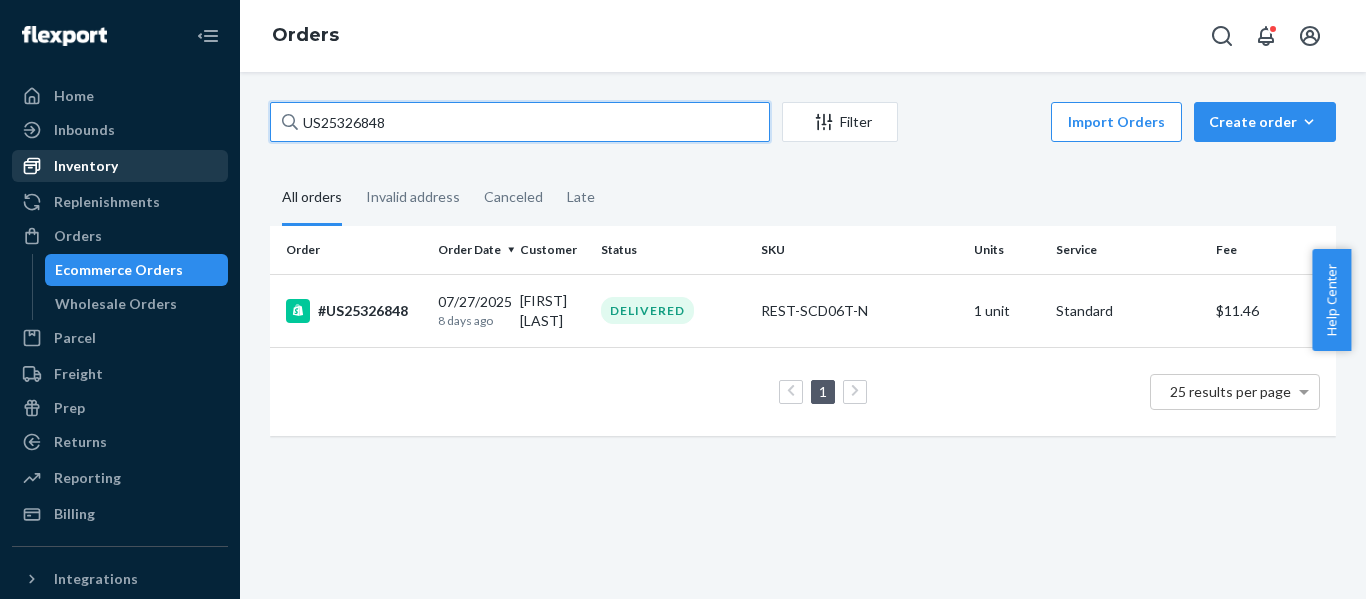 drag, startPoint x: 338, startPoint y: 133, endPoint x: 105, endPoint y: 167, distance: 235.46762 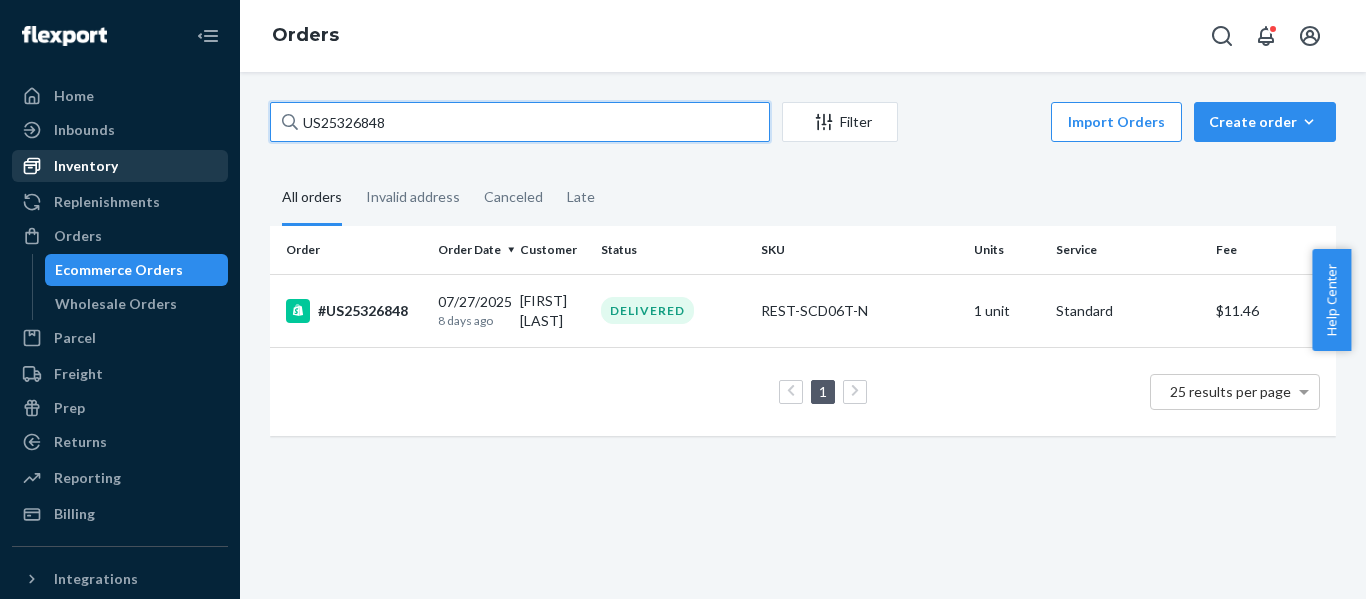 click on "Home Inbounds Shipping Plans Problems Inventory Products Replenishments Orders Ecommerce Orders Wholesale Orders Parcel Parcel orders Integrations Freight Prep Returns All Returns Settings Packages Reporting Reports Analytics Billing Integrations Add Integration Fast Tags Add Fast Tag Settings Talk to Support Help Center Give Feedback Orders US[NUMBER] Filter Import Orders Create order Ecommerce order Removal order All orders Invalid address Canceled Late Order Order Date Customer Status SKU Units Service Fee #US[NUMBER] 07/27/2025 8 days ago [FIRST] [LAST] DELIVERED REST-SCD06T-N 1 unit Standard $11.46 1 25 results per page" at bounding box center [683, 299] 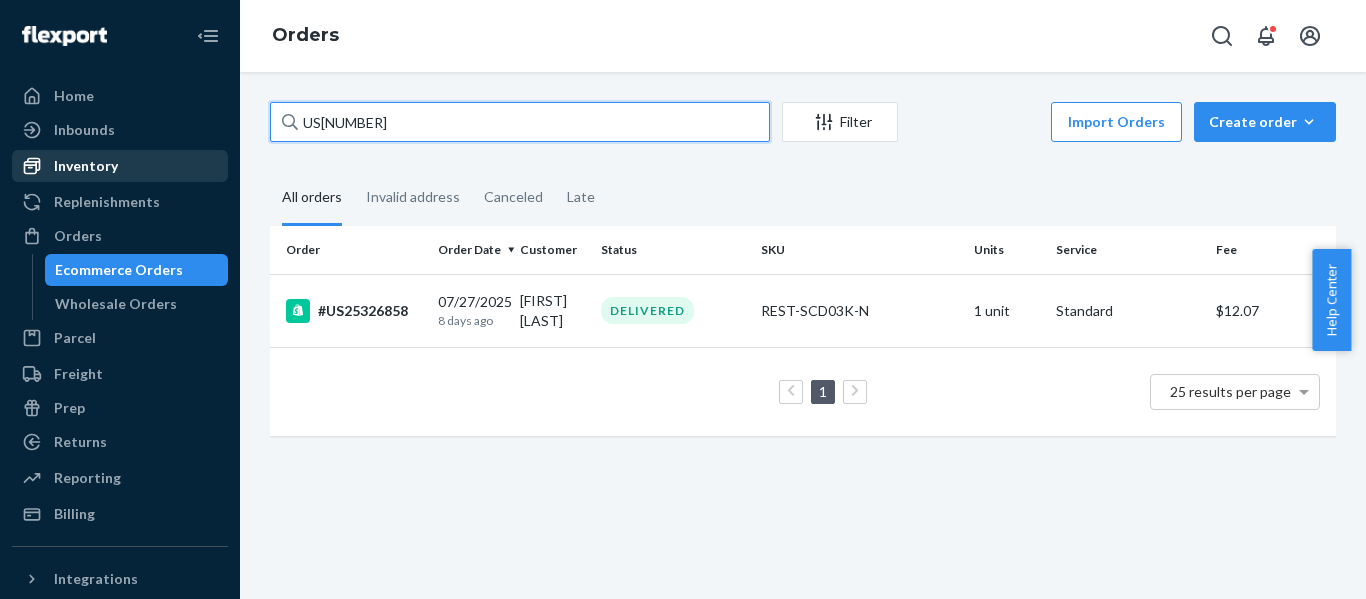 paste on "86" 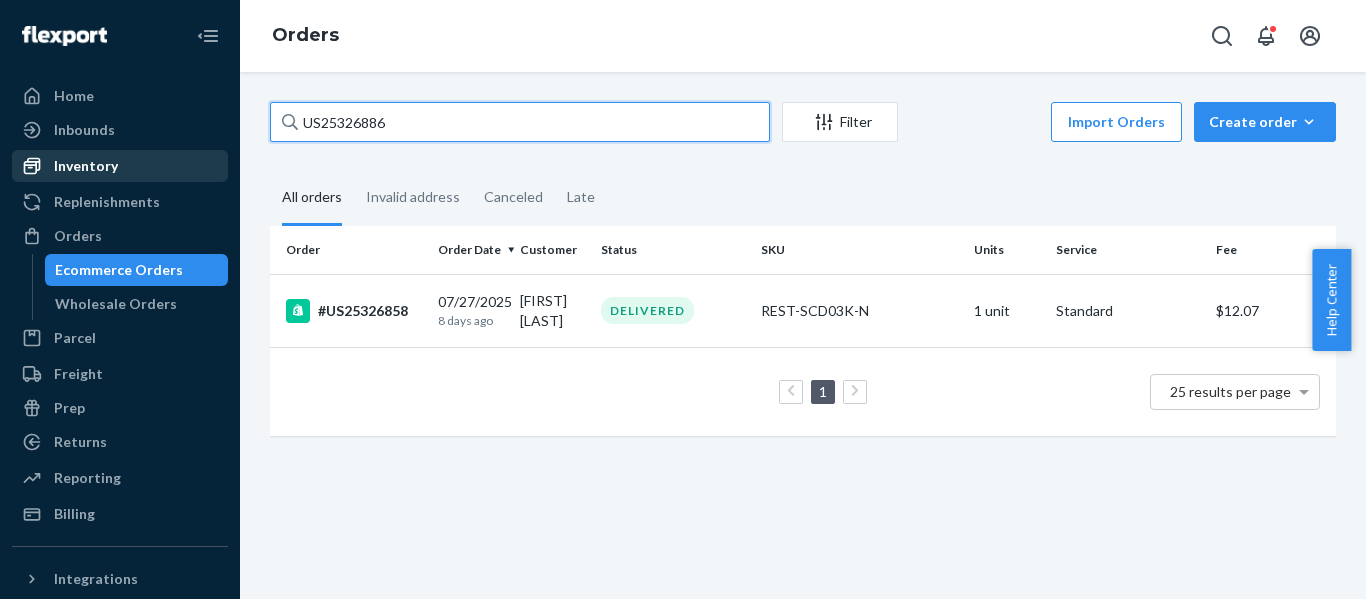 drag, startPoint x: 337, startPoint y: 126, endPoint x: 58, endPoint y: 180, distance: 284.17776 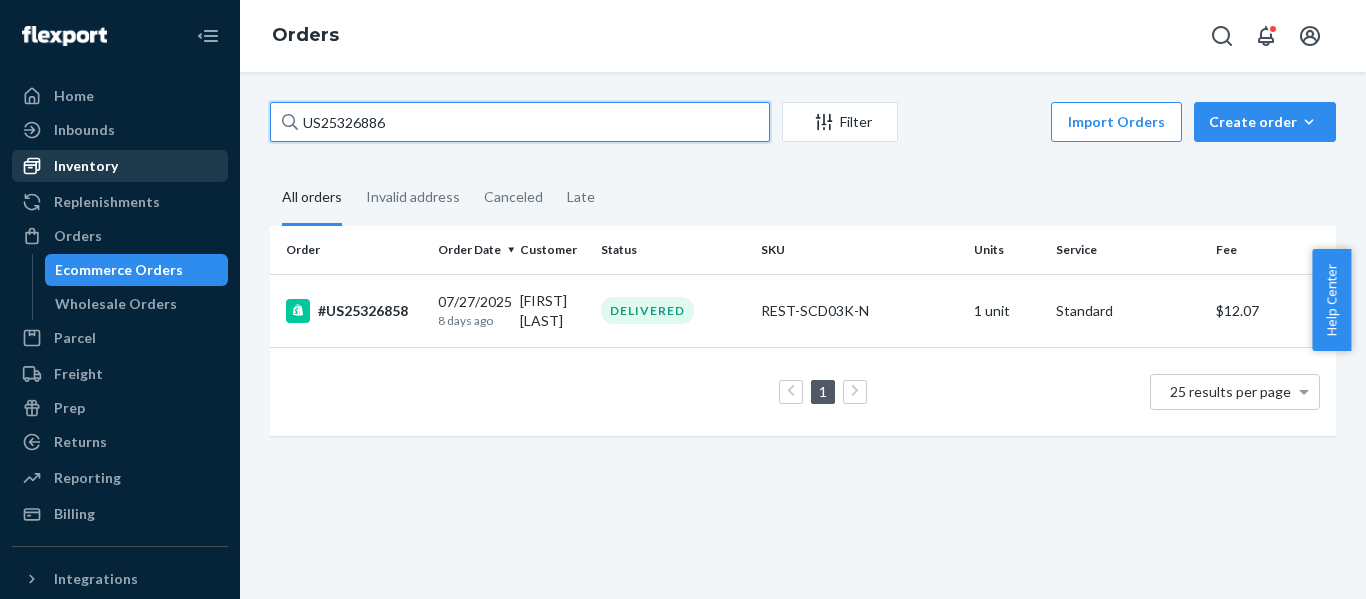 click on "Home Inbounds Shipping Plans Problems Inventory Products Replenishments Orders Ecommerce Orders Wholesale Orders Parcel Parcel orders Integrations Freight Prep Returns All Returns Settings Packages Reporting Reports Analytics Billing Integrations Add Integration Fast Tags Add Fast Tag Settings Talk to Support Help Center Give Feedback Orders [ORDER_ID] Filter Import Orders Create order Ecommerce order Removal order All orders Invalid address Canceled Late Order Order Date Customer Status SKU Units Service Fee [ORDER_ID] 07/27/2025 8 days ago [FIRST] [LAST] DELIVERED REST-SCD03K-N 1 unit Standard $12.07 1 25 results per page" at bounding box center [683, 299] 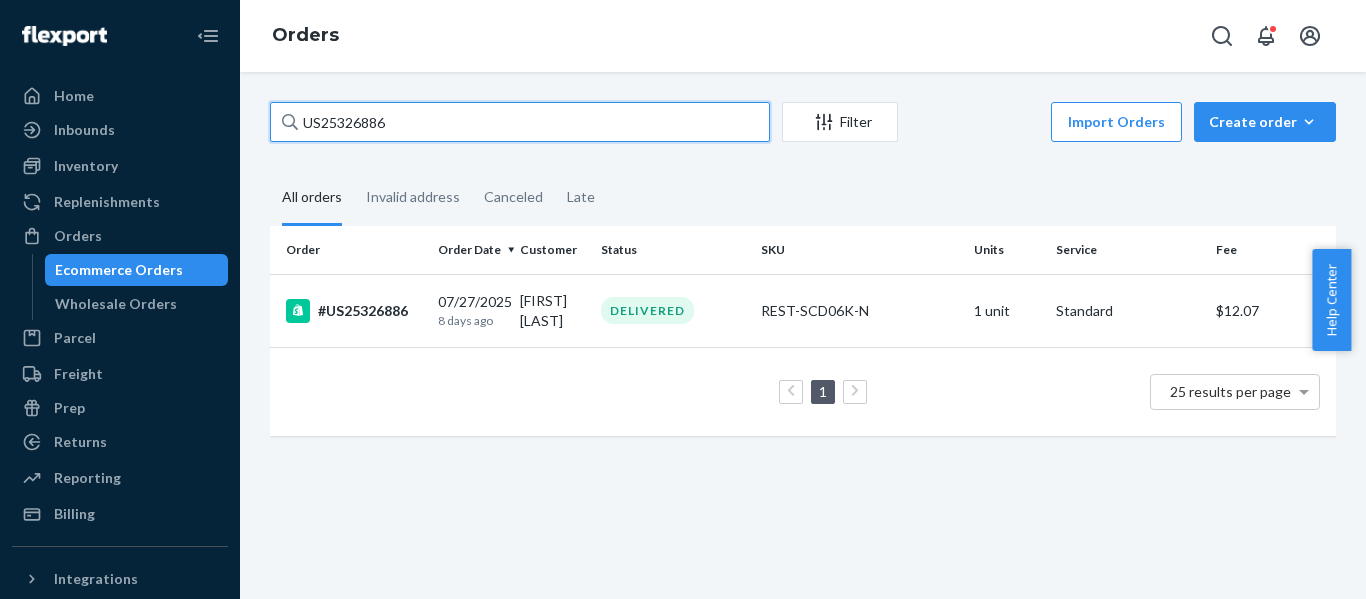 click on "US25326886" at bounding box center (520, 122) 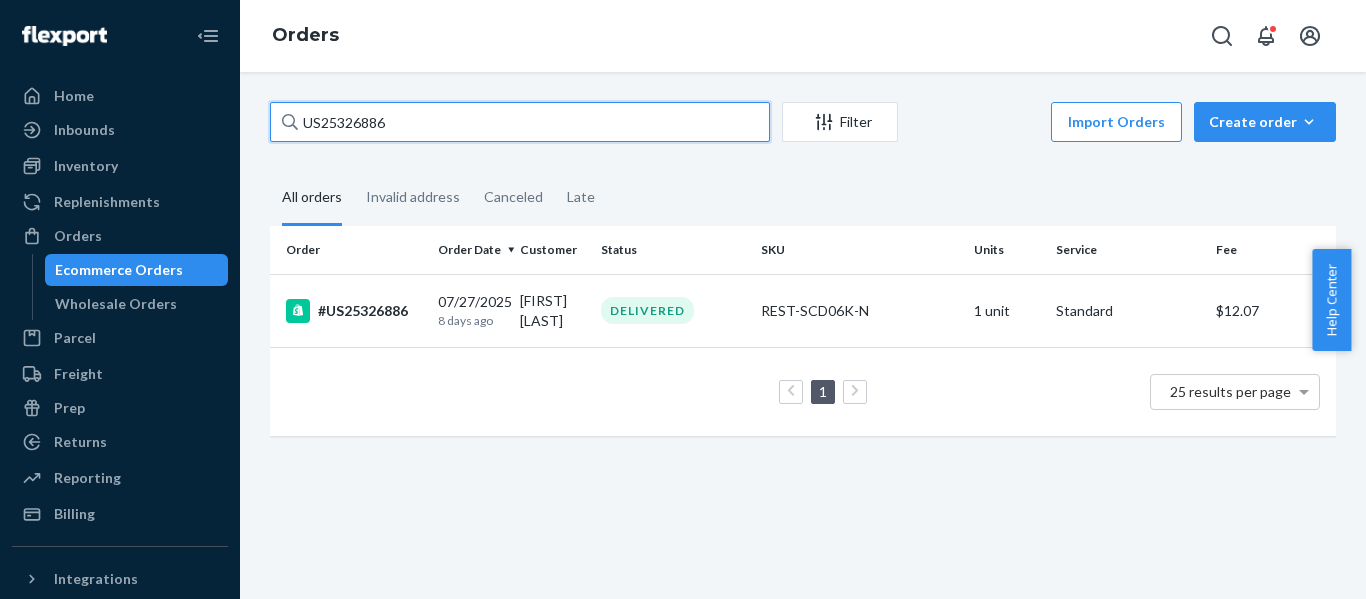 drag, startPoint x: 233, startPoint y: 121, endPoint x: 6, endPoint y: 142, distance: 227.9693 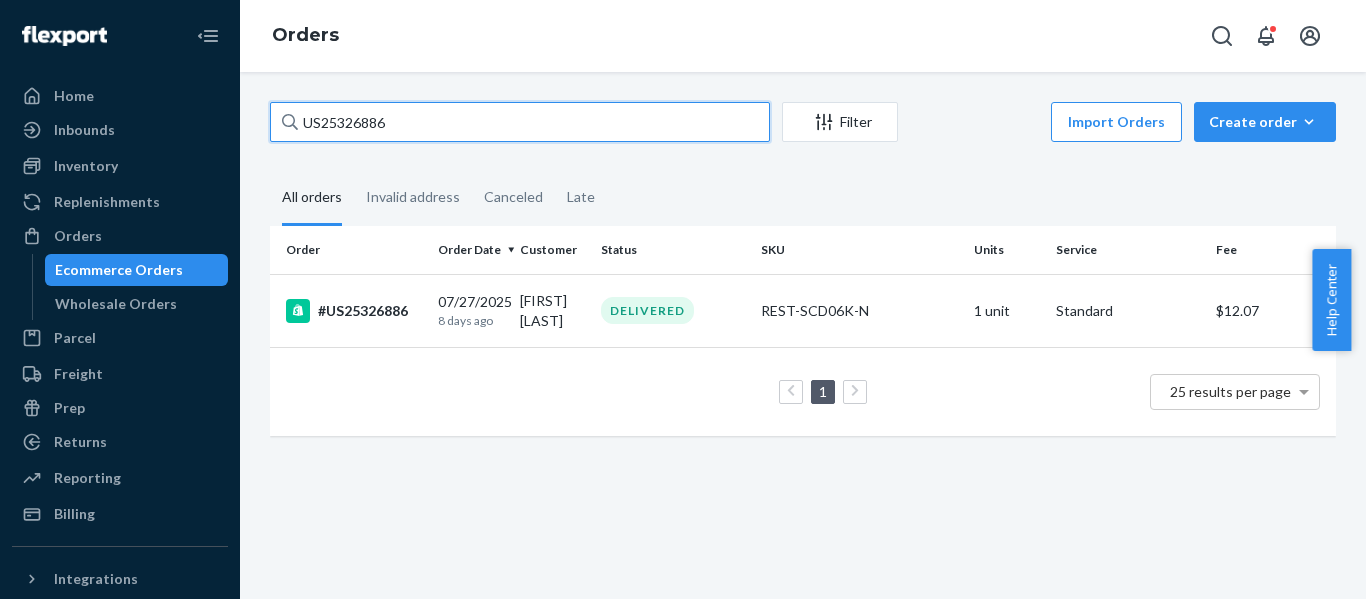 click on "Home Inbounds Shipping Plans Problems Inventory Products Replenishments Orders Ecommerce Orders Wholesale Orders Parcel Parcel orders Integrations Freight Prep Returns All Returns Settings Packages Reporting Reports Analytics Billing Integrations Add Integration Fast Tags Add Fast Tag Settings Talk to Support Help Center Give Feedback Orders [ORDER_ID] Filter Import Orders Create order Ecommerce order Removal order All orders Invalid address Canceled Late Order Order Date Customer Status SKU Units Service Fee [ORDER_ID] [DATE] [TIME_AGO] [FIRST] [LAST] DELIVERED REST-SCD06K-N 1 unit Standard [CURRENCY] 1 25 results per page" at bounding box center (683, 299) 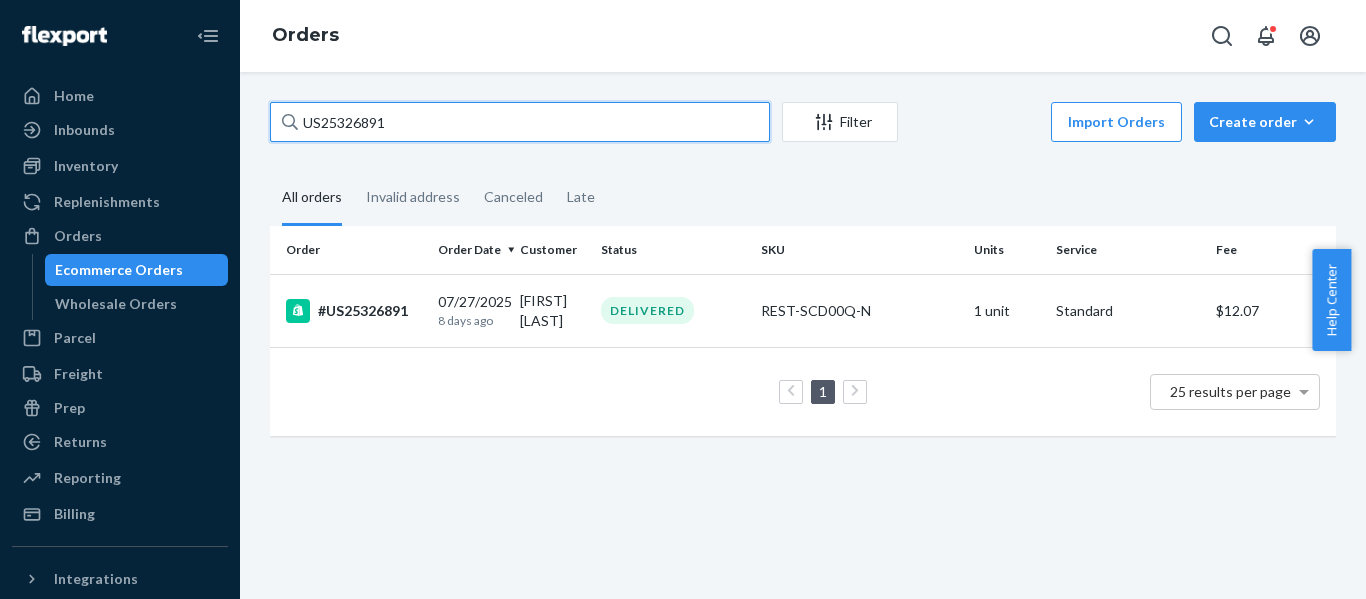 drag, startPoint x: 141, startPoint y: 127, endPoint x: -4, endPoint y: 128, distance: 145.00345 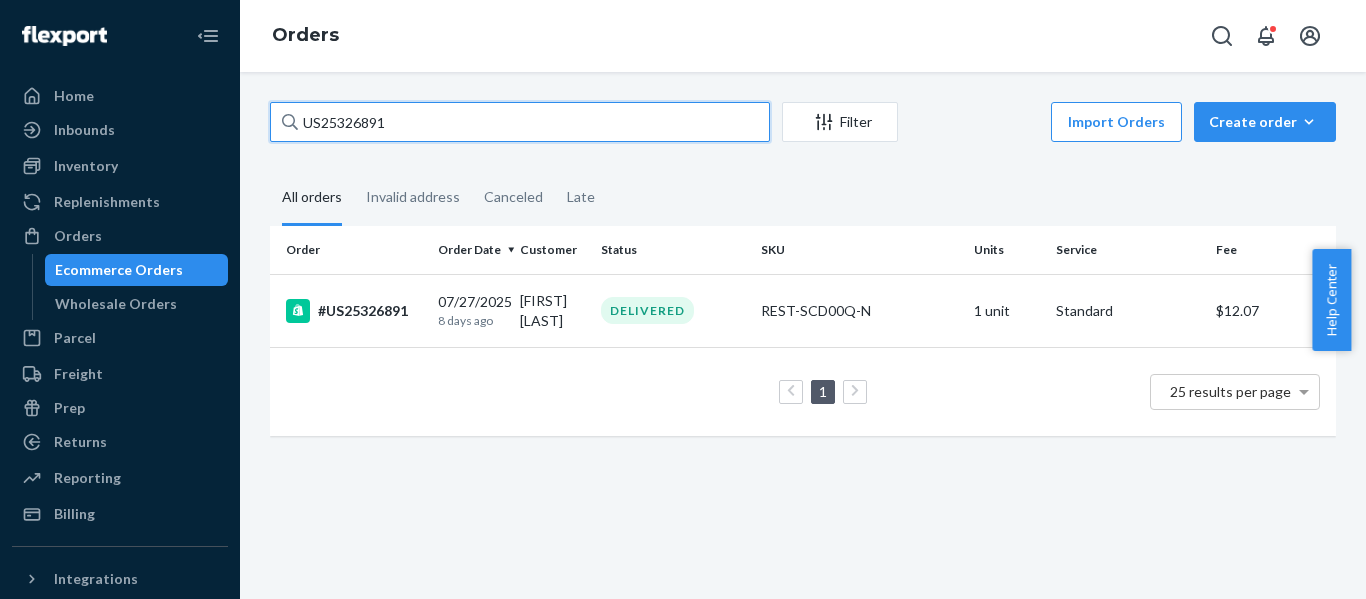 click on "Home Inbounds Shipping Plans Problems Inventory Products Replenishments Orders Ecommerce Orders Wholesale Orders Parcel Parcel orders Integrations Freight Prep Returns All Returns Settings Packages Reporting Reports Analytics Billing Integrations Add Integration Fast Tags Add Fast Tag Settings Talk to Support Help Center Give Feedback Orders US25326891 Filter Import Orders Create order Ecommerce order Removal order All orders Invalid address Canceled Late Order Order Date Customer Status SKU Units Service Fee #US25326891 07/27/2025 8 days ago [FIRST] [LAST] DELIVERED REST-SCD00Q-N 1 unit Standard $12.07 1 25 results per page
×
Help Center" at bounding box center [683, 299] 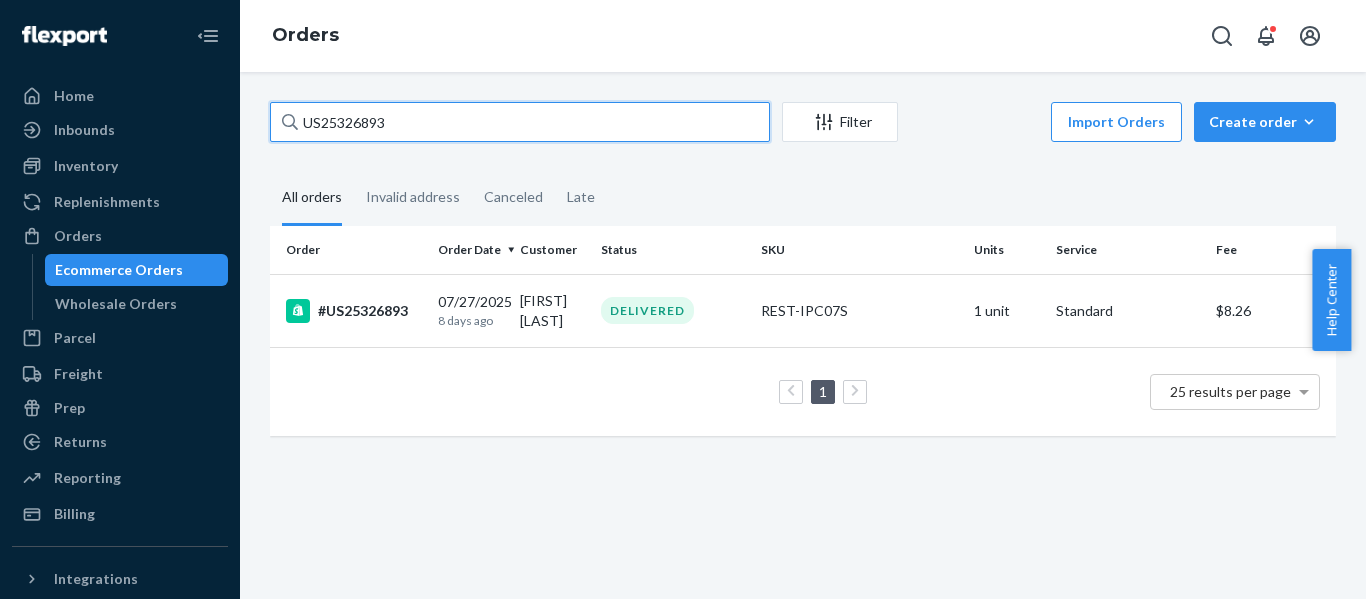 drag, startPoint x: 443, startPoint y: 123, endPoint x: -12, endPoint y: 161, distance: 456.58405 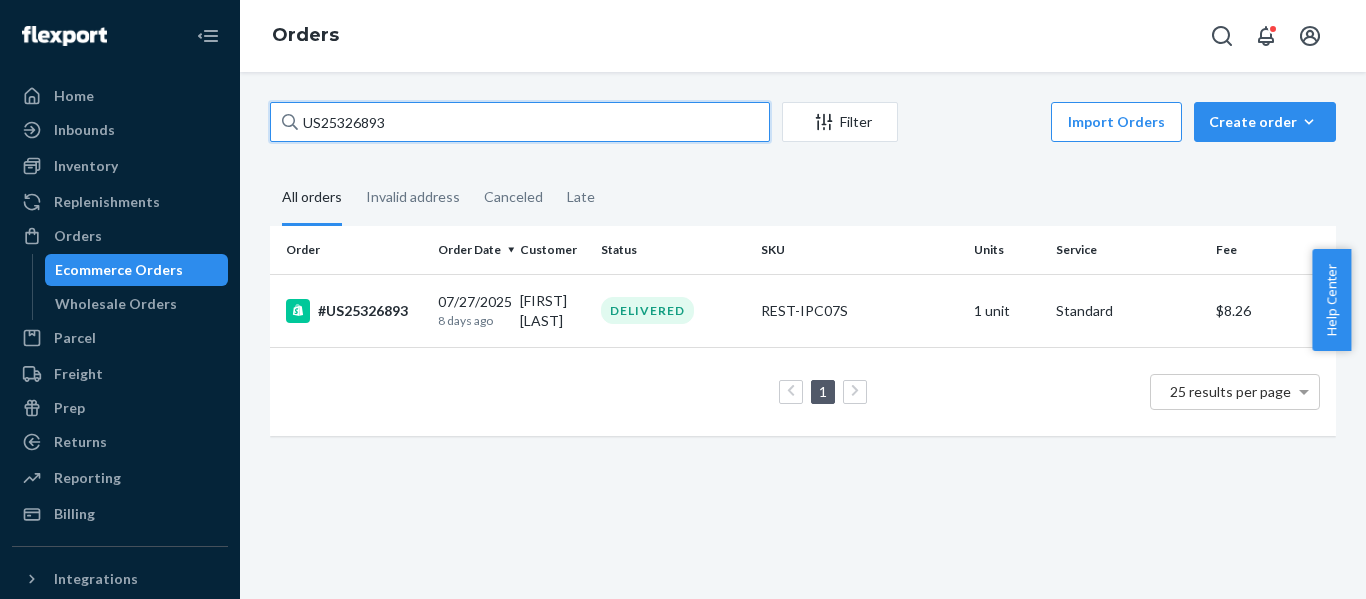 click on "Home Inbounds Shipping Plans Problems Inventory Products Replenishments Orders Ecommerce Orders Wholesale Orders Parcel Parcel orders Integrations Freight Prep Returns All Returns Settings Packages Reporting Reports Analytics Billing Integrations Add Integration Fast Tags Add Fast Tag Settings Talk to Support Help Center Give Feedback Orders US25326893 Filter Import Orders Create order Ecommerce order Removal order All orders Invalid address Canceled Late Order Order Date Customer Status SKU Units Service Fee #US25326893 07/27/2025 8 days ago Persephone Walker DELIVERED REST-IPC07S 1 unit Standard $8.26 1 25 results per page
×
Help Center" at bounding box center (683, 299) 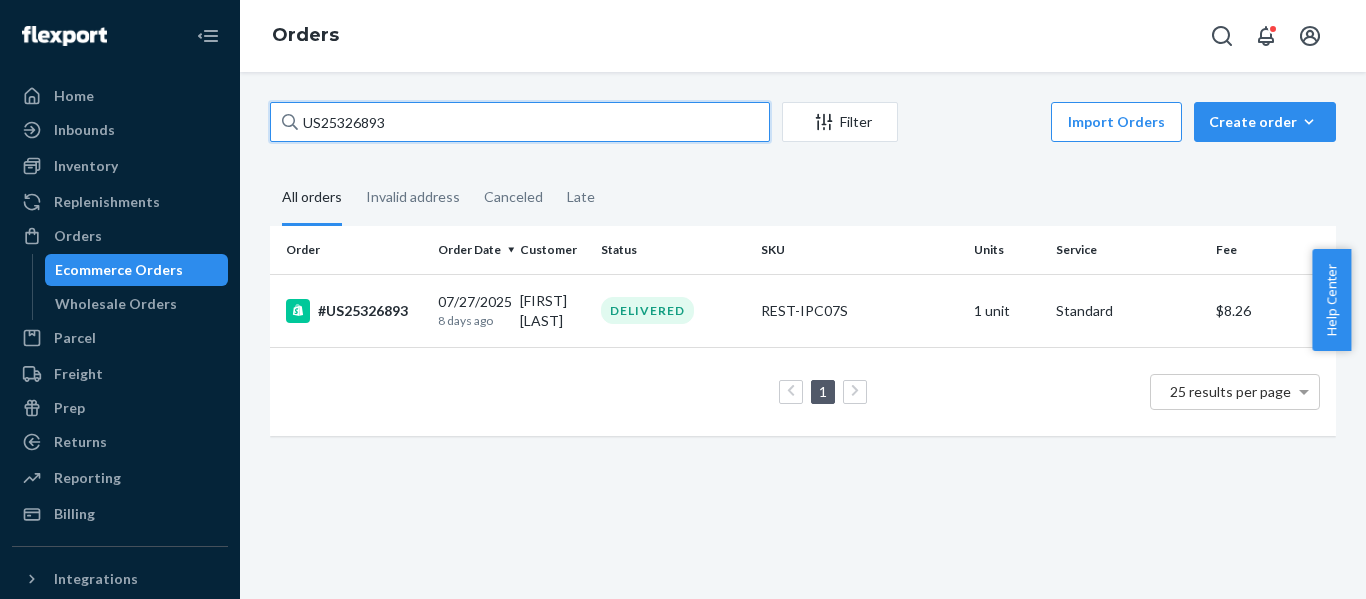paste on "7" 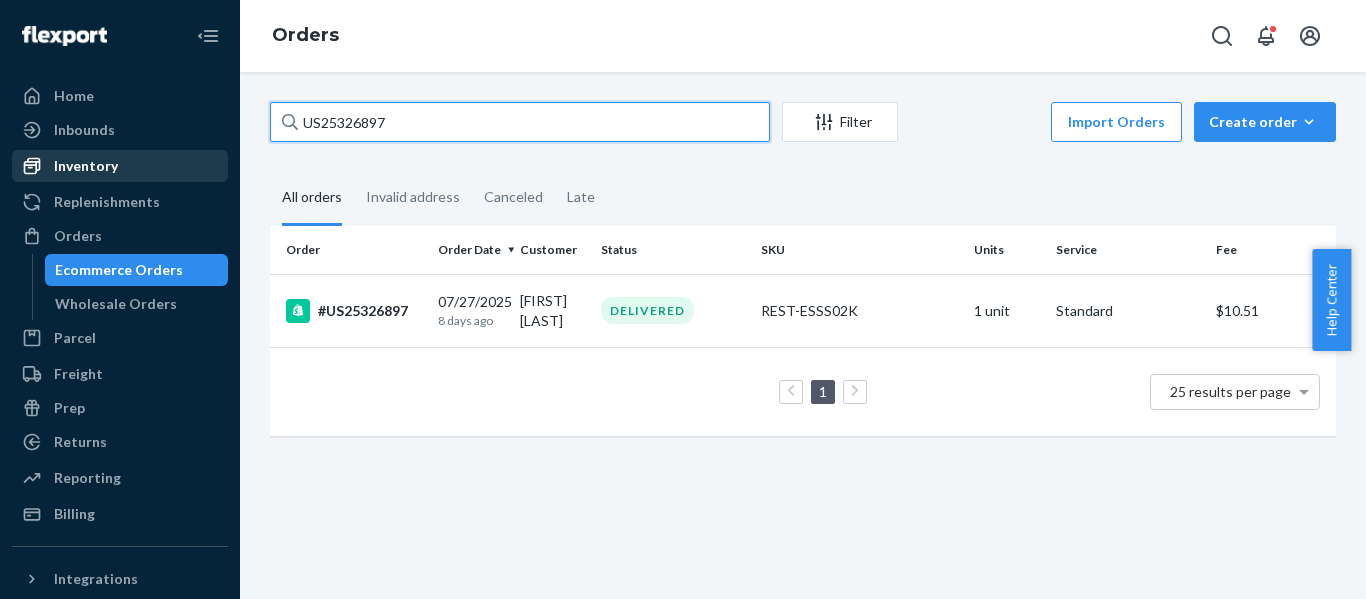 drag, startPoint x: 408, startPoint y: 120, endPoint x: 72, endPoint y: 167, distance: 339.27127 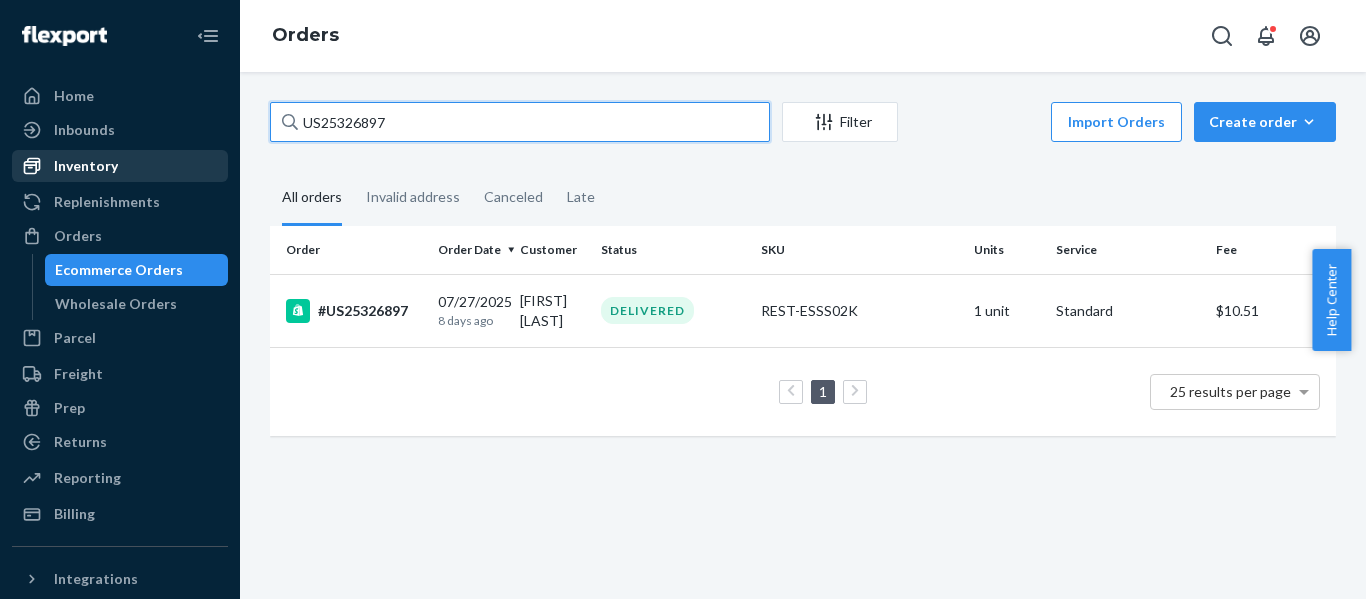 click on "Home Inbounds Shipping Plans Problems Inventory Products Replenishments Orders Ecommerce Orders Wholesale Orders Parcel Parcel orders Integrations Freight Prep Returns All Returns Settings Packages Reporting Reports Analytics Billing Integrations Add Integration Fast Tags Add Fast Tag Settings Talk to Support Help Center Give Feedback Orders US25326897 Filter Import Orders Create order Ecommerce order Removal order All orders Invalid address Canceled Late Order Order Date Customer Status SKU Units Service Fee #US25326897 07/27/2025 8 days ago Judith Mashburn DELIVERED REST-ESSS02K 1 unit Standard $10.51 1 25 results per page" at bounding box center (683, 299) 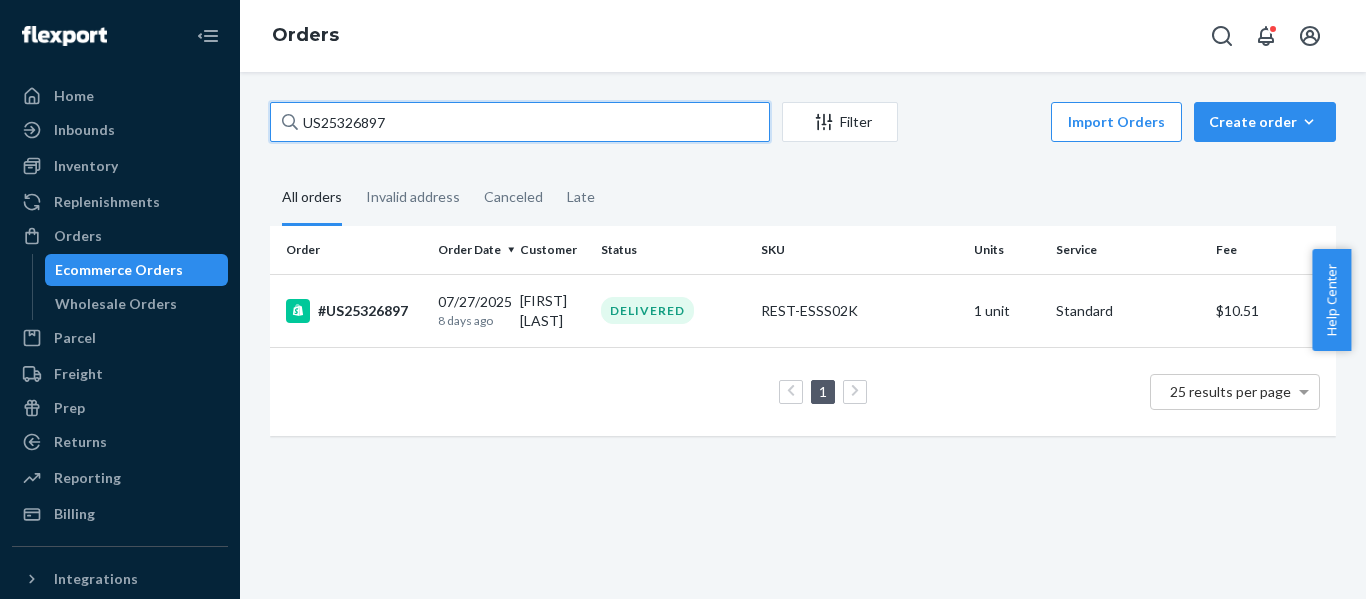 paste on "904" 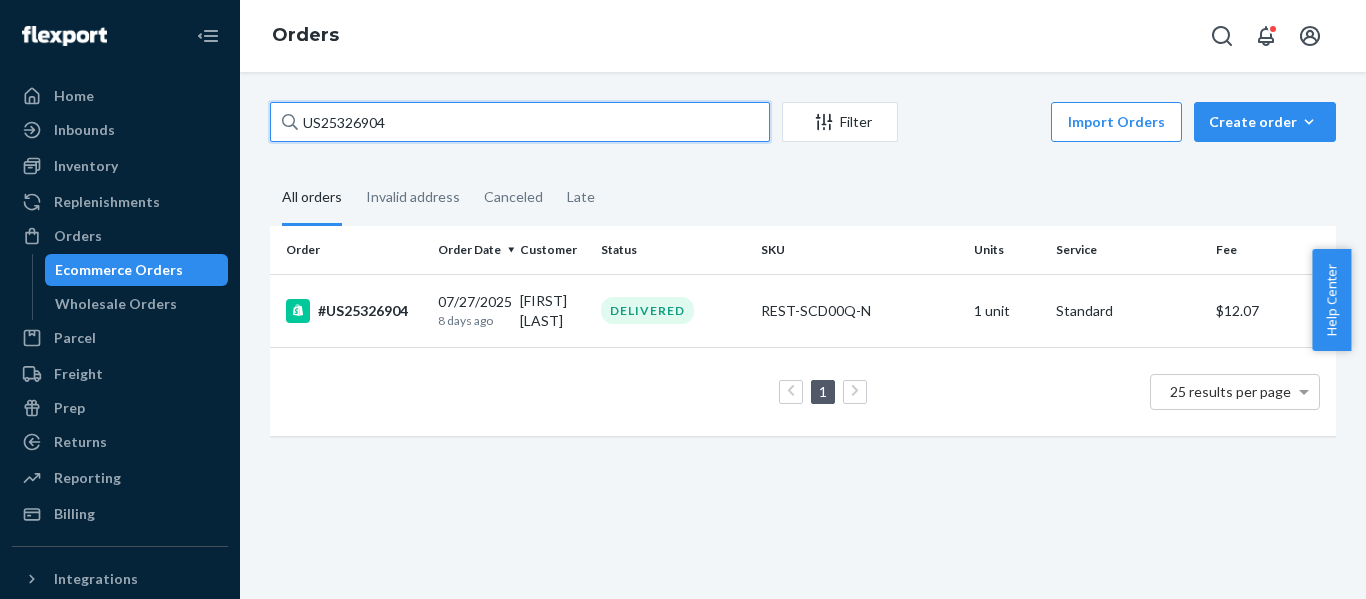 paste on "8" 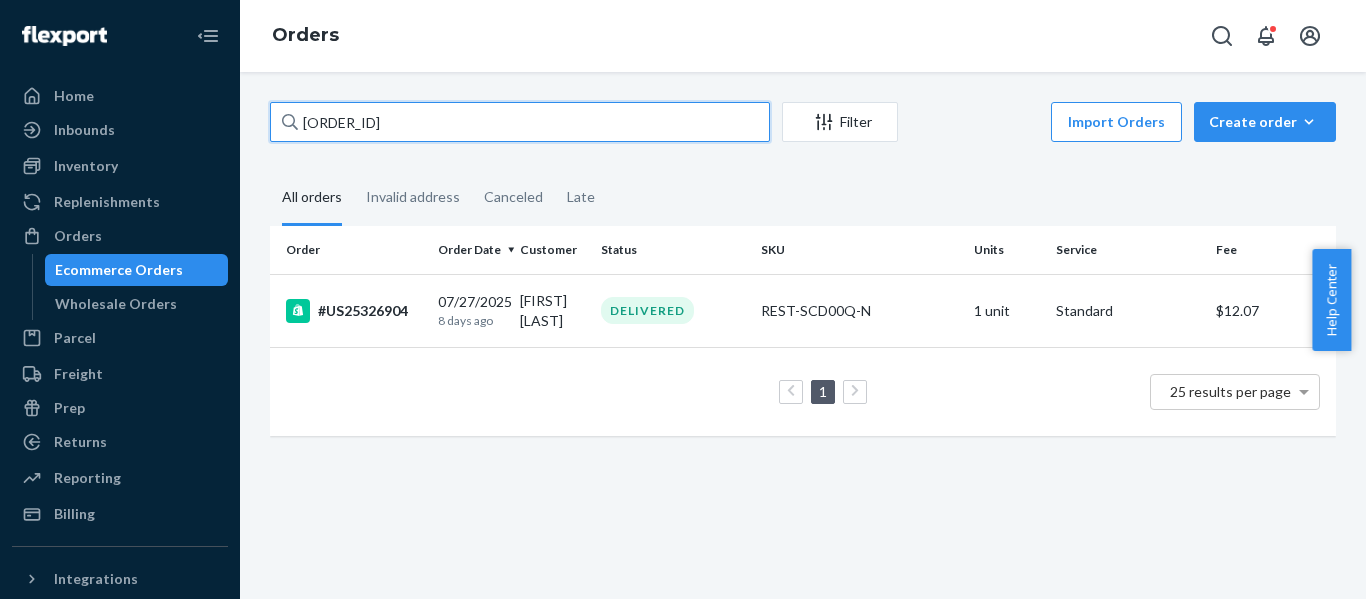 drag, startPoint x: 329, startPoint y: 121, endPoint x: 4, endPoint y: 137, distance: 325.39362 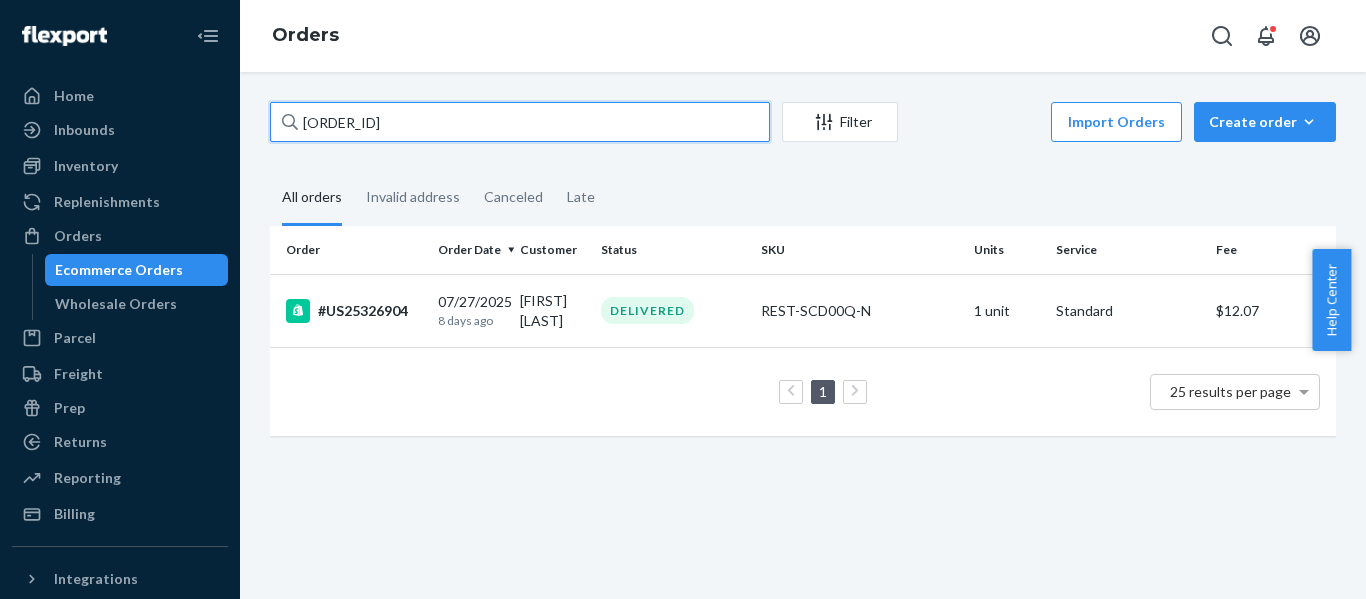 click on "Home Inbounds Shipping Plans Problems Inventory Products Replenishments Orders Ecommerce Orders Wholesale Orders Parcel Parcel orders Integrations Freight Prep Returns All Returns Settings Packages Reporting Reports Analytics Billing Integrations Add Integration Fast Tags Add Fast Tag Settings Talk to Support Help Center Give Feedback Orders US25326908 Filter Import Orders Create order Ecommerce order Removal order All orders Invalid address Canceled Late Order Order Date Customer Status SKU Units Service Fee #US25326904 07/27/2025 8 days ago Alison Clinch DELIVERED REST-SCD00Q-N 1 unit Standard $12.07 1 25 results per page" at bounding box center (683, 299) 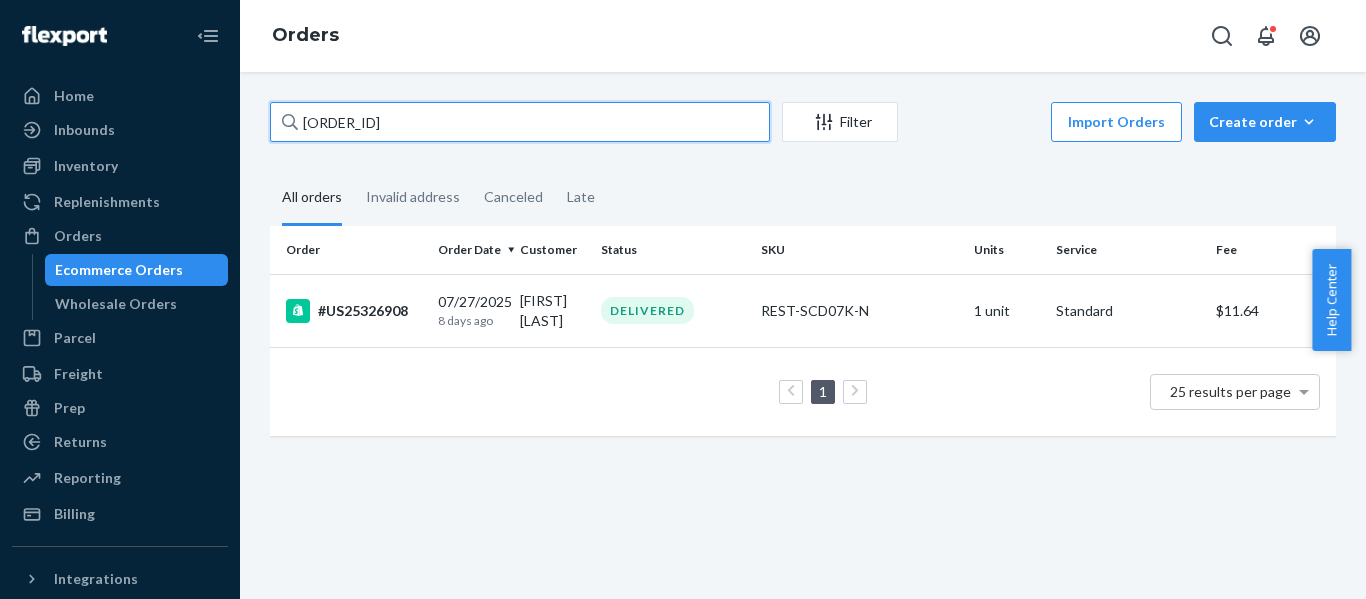 click on "US25326908" at bounding box center [520, 122] 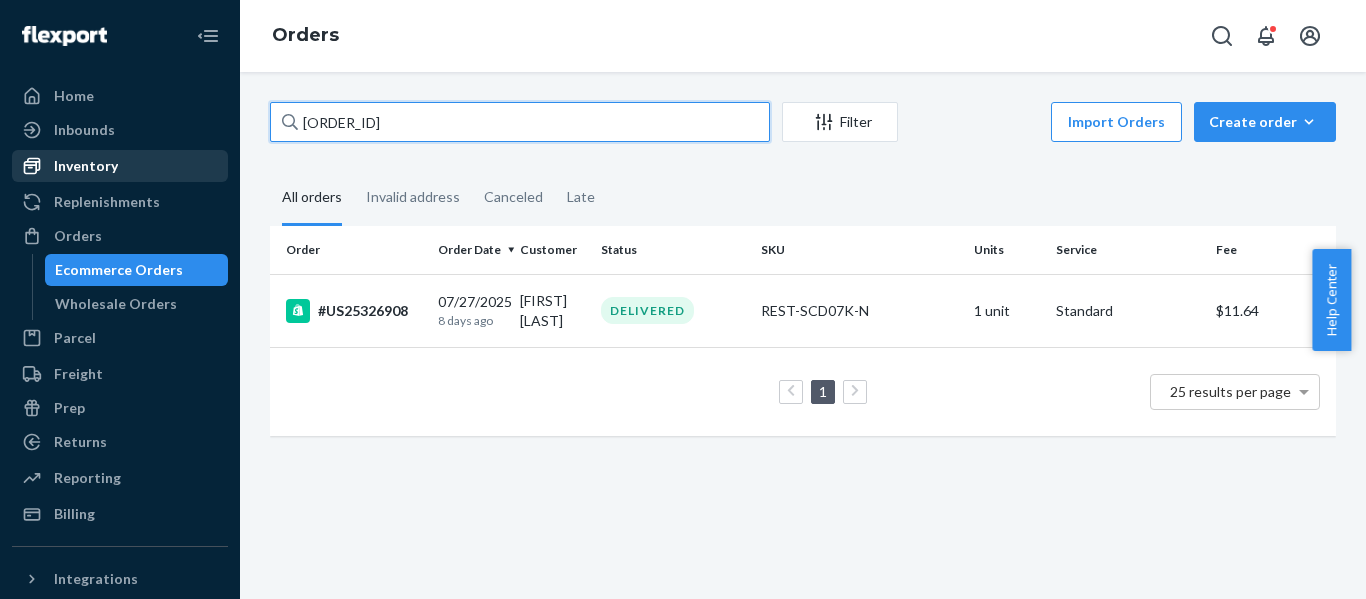 paste on "16" 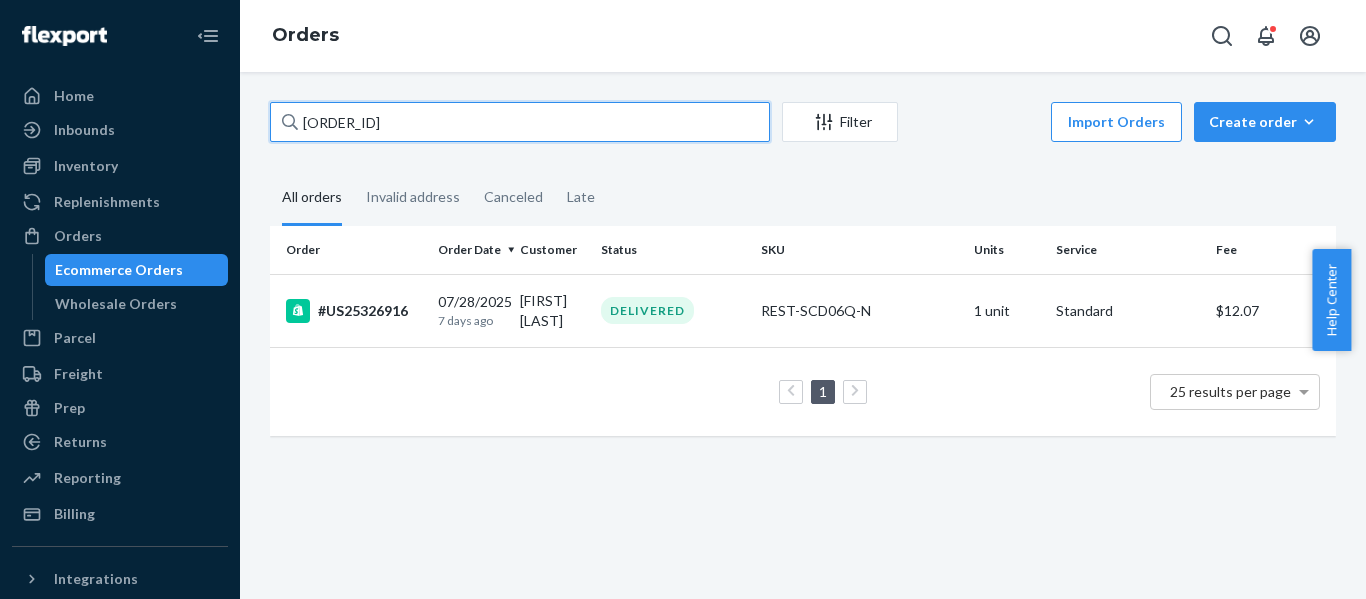 drag, startPoint x: 196, startPoint y: 140, endPoint x: 8, endPoint y: 151, distance: 188.32153 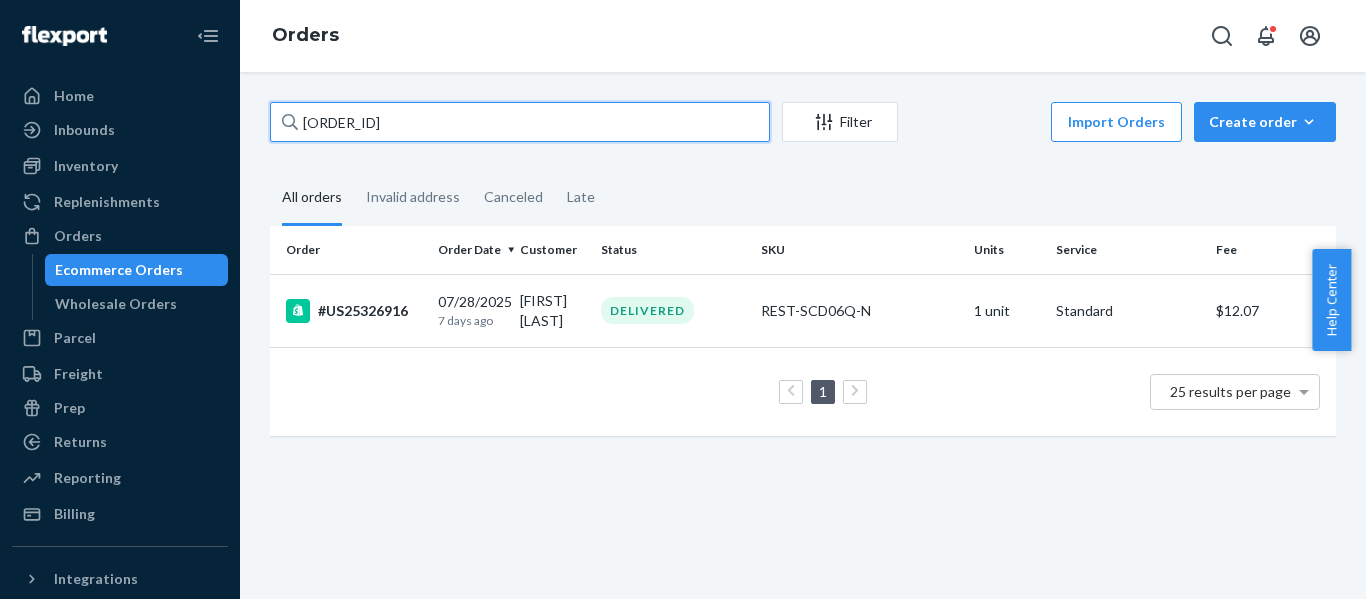 click on "Home Inbounds Shipping Plans Problems Inventory Products Replenishments Orders Ecommerce Orders Wholesale Orders Parcel Parcel orders Integrations Freight Prep Returns All Returns Settings Packages Reporting Reports Analytics Billing Integrations Add Integration Fast Tags Add Fast Tag Settings Talk to Support Help Center Give Feedback Orders US25326916 Filter Import Orders Create order Ecommerce order Removal order All orders Invalid address Canceled Late Order Order Date Customer Status SKU Units Service Fee #US25326916 07/28/2025 7 days ago Disha Patel DELIVERED REST-SCD06Q-N 1 unit Standard $12.07 1 25 results per page" at bounding box center [683, 299] 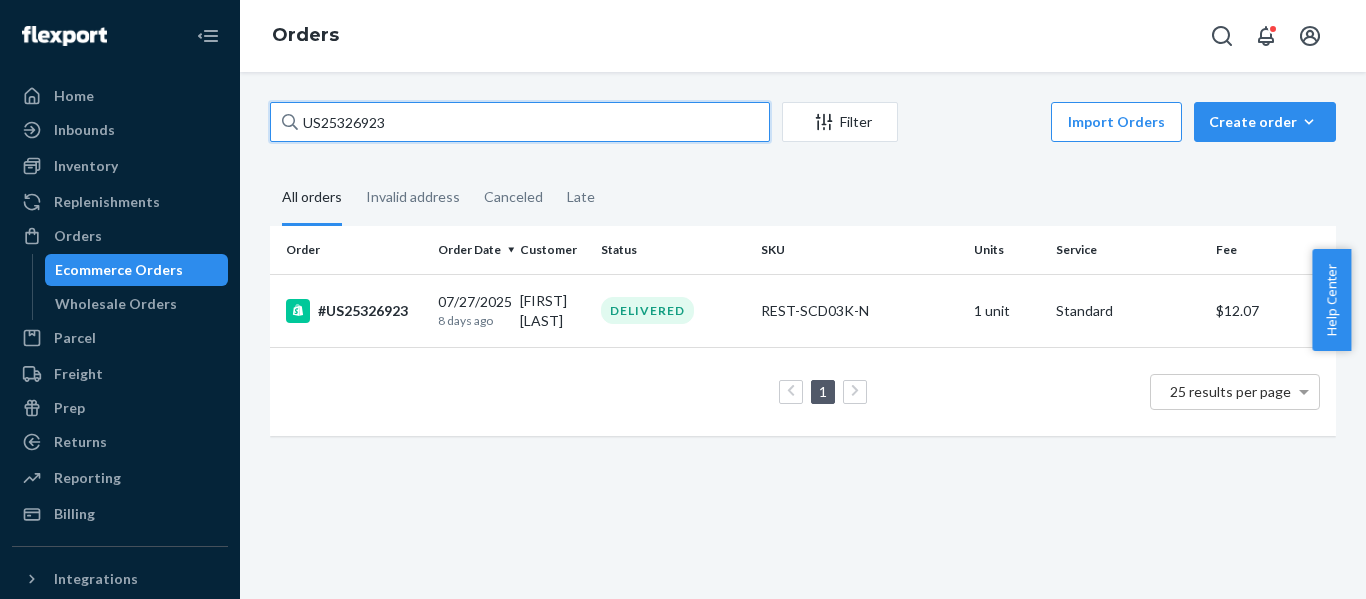 paste on "4" 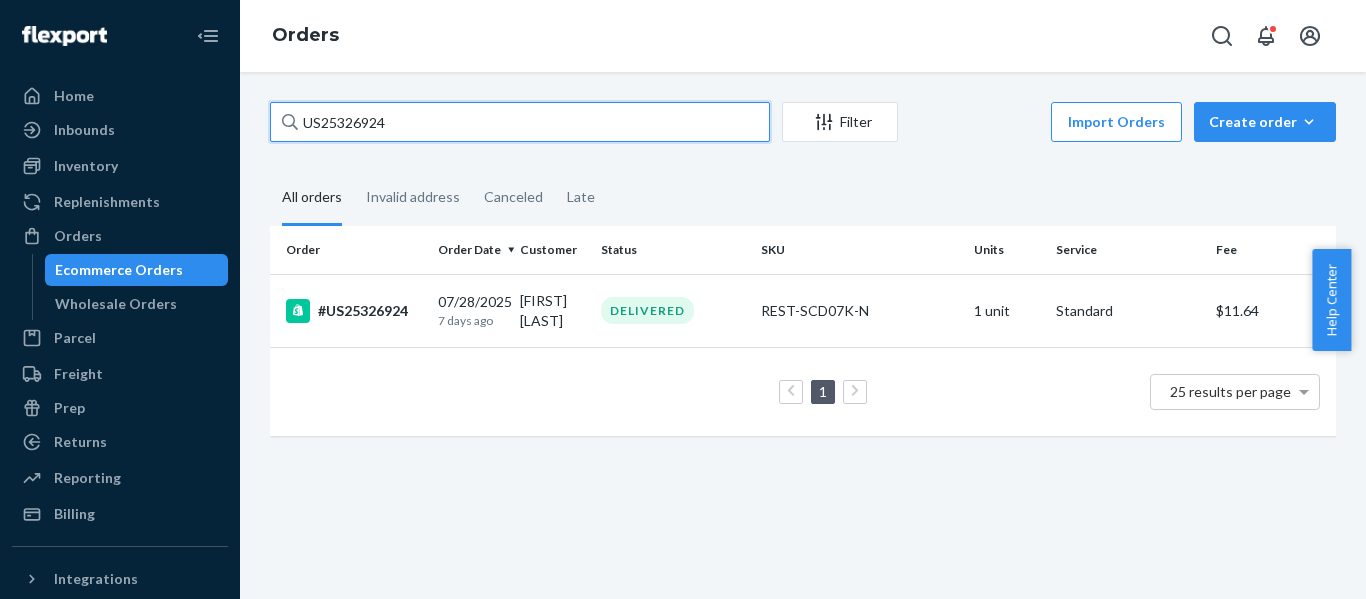 click on "US25326924" at bounding box center [520, 122] 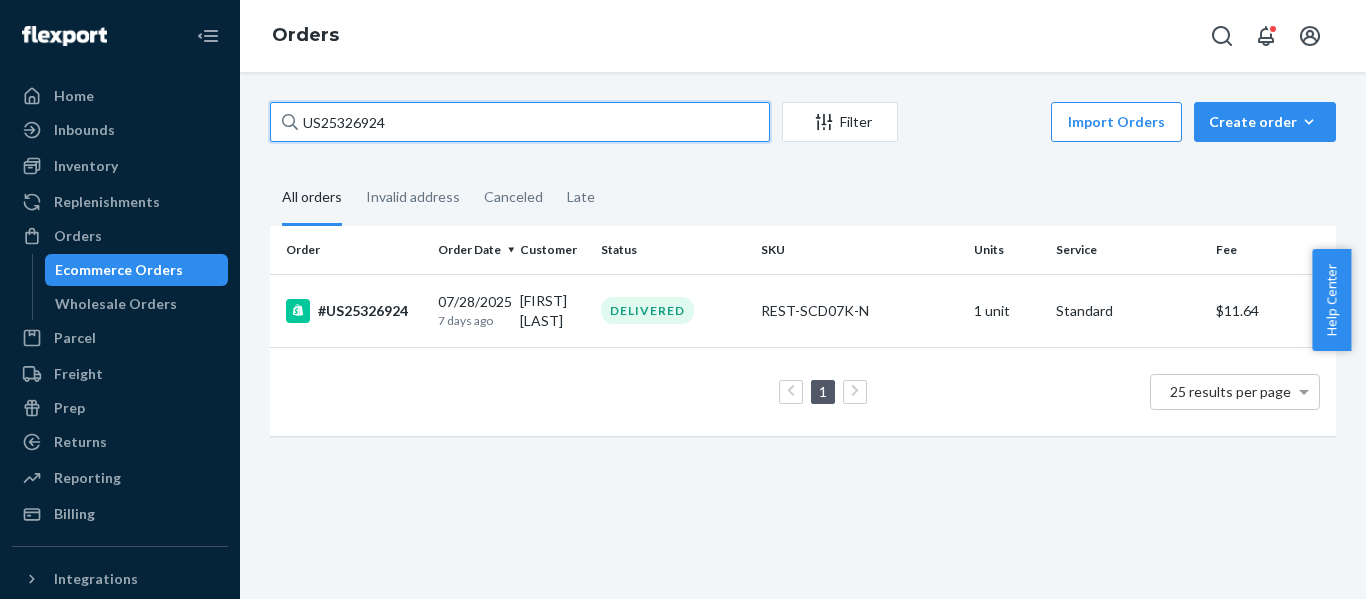 drag, startPoint x: -60, startPoint y: 120, endPoint x: -133, endPoint y: 116, distance: 73.109505 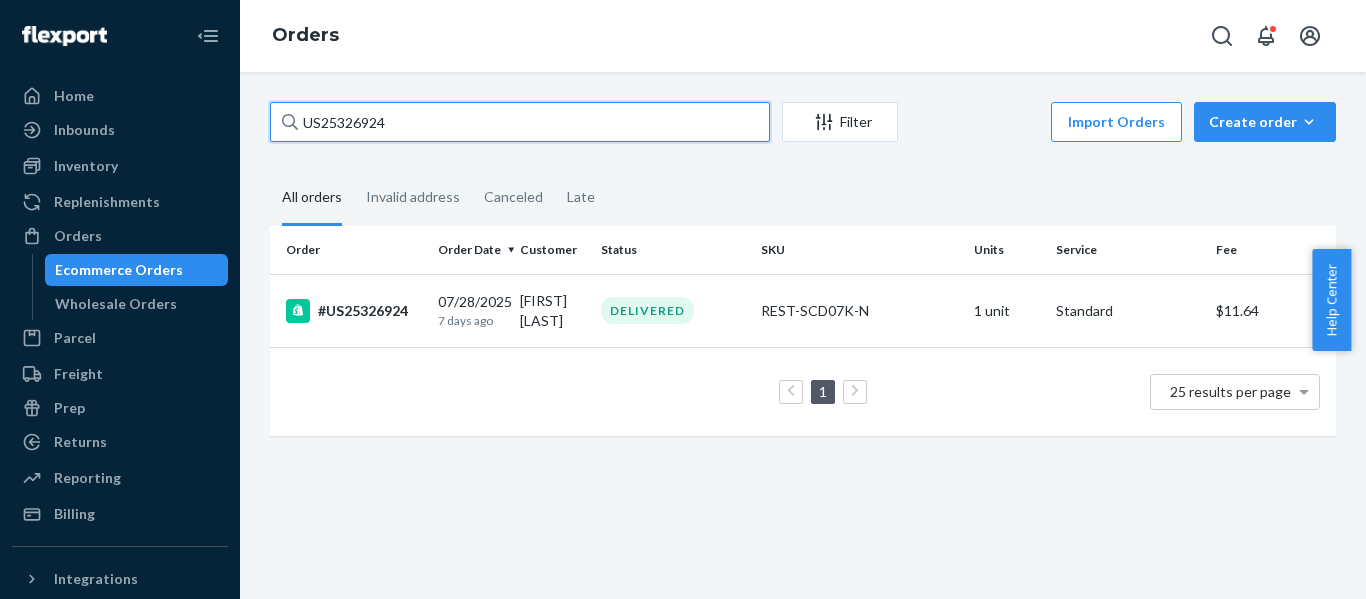 click on "Home Inbounds Shipping Plans Problems Inventory Products Replenishments Orders Ecommerce Orders Wholesale Orders Parcel Parcel orders Integrations Freight Prep Returns All Returns Settings Packages Reporting Reports Analytics Billing Integrations Add Integration Fast Tags Add Fast Tag Settings Talk to Support Help Center Give Feedback Orders US25326924 Filter Import Orders Create order Ecommerce order Removal order All orders Invalid address Canceled Late Order Order Date Customer Status SKU Units Service Fee #US25326924 07/28/2025 7 days ago Shana Maya DELIVERED REST-SCD07K-N 1 unit Standard $11.64 1 25 results per page
×
Help Center" at bounding box center [683, 299] 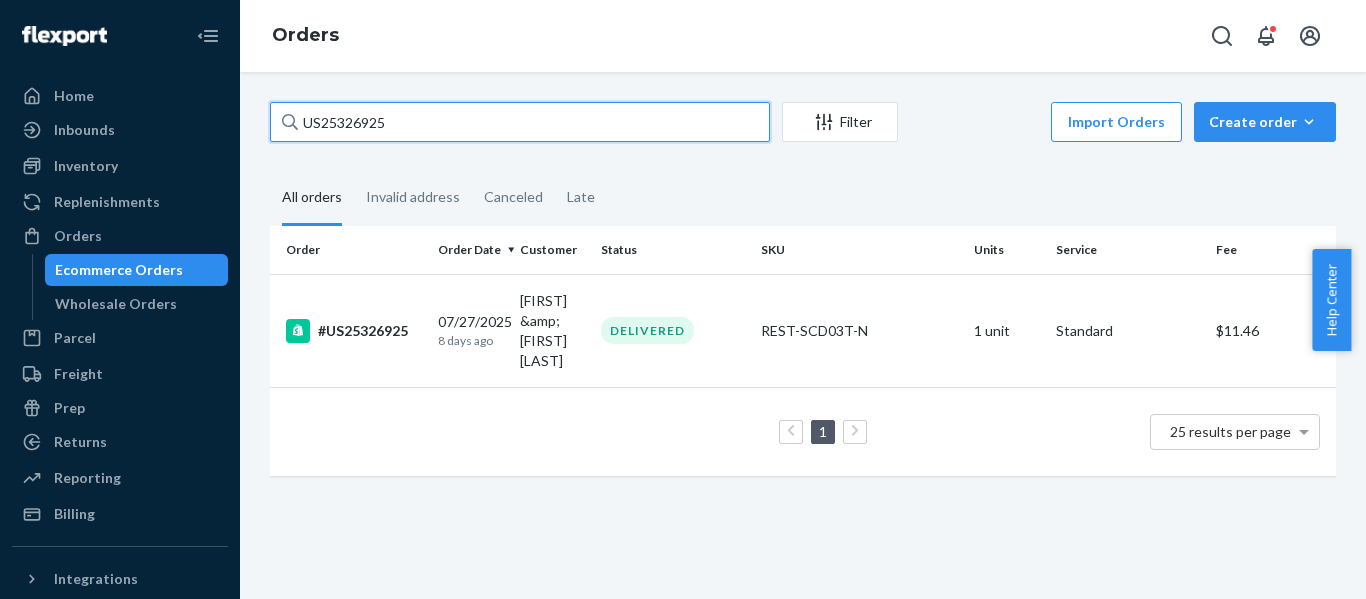 drag, startPoint x: 254, startPoint y: 116, endPoint x: -119, endPoint y: 134, distance: 373.43405 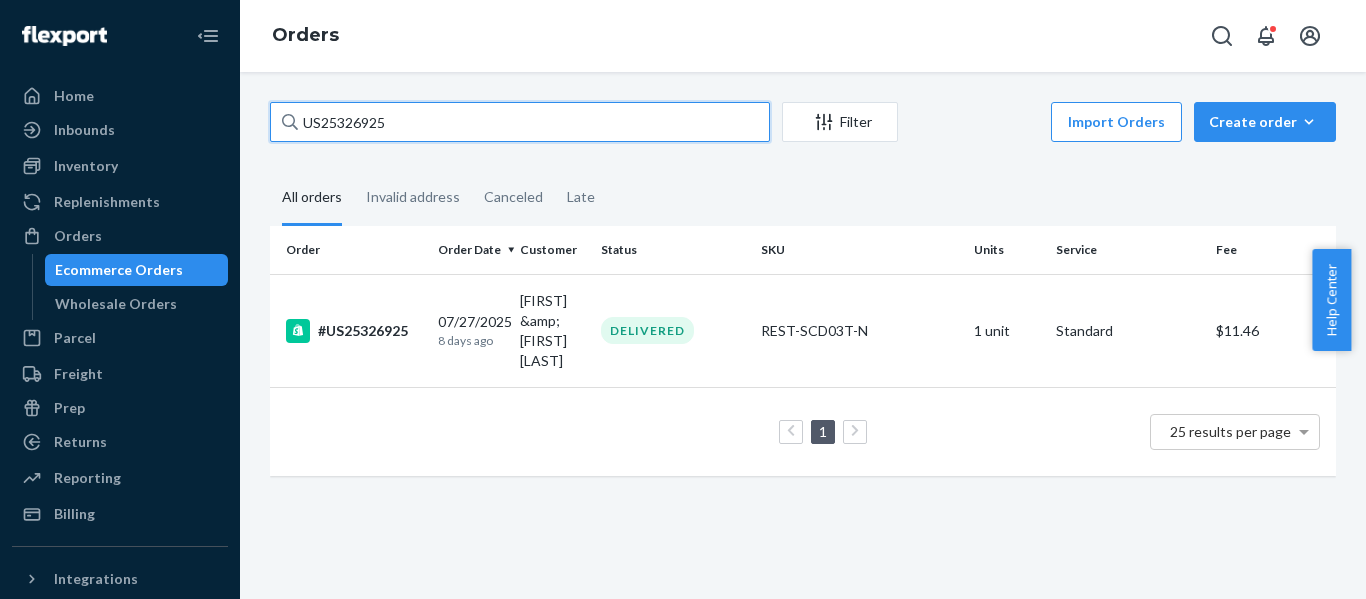paste on "844" 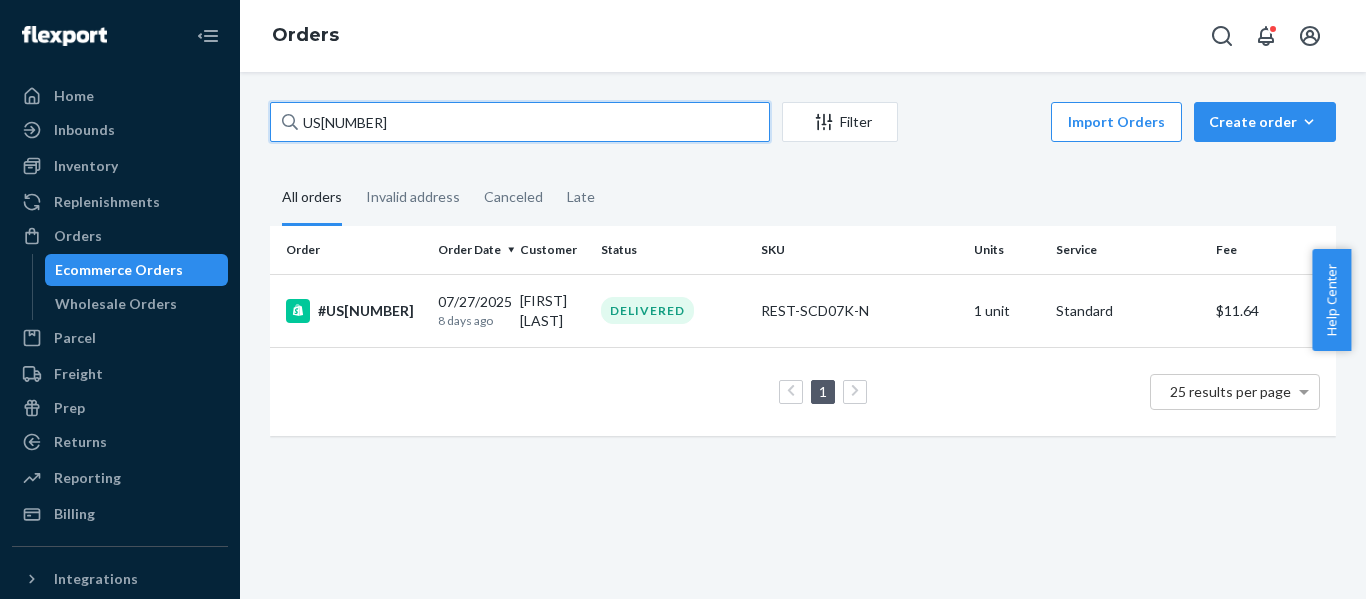 drag, startPoint x: 292, startPoint y: 120, endPoint x: 7, endPoint y: 128, distance: 285.11224 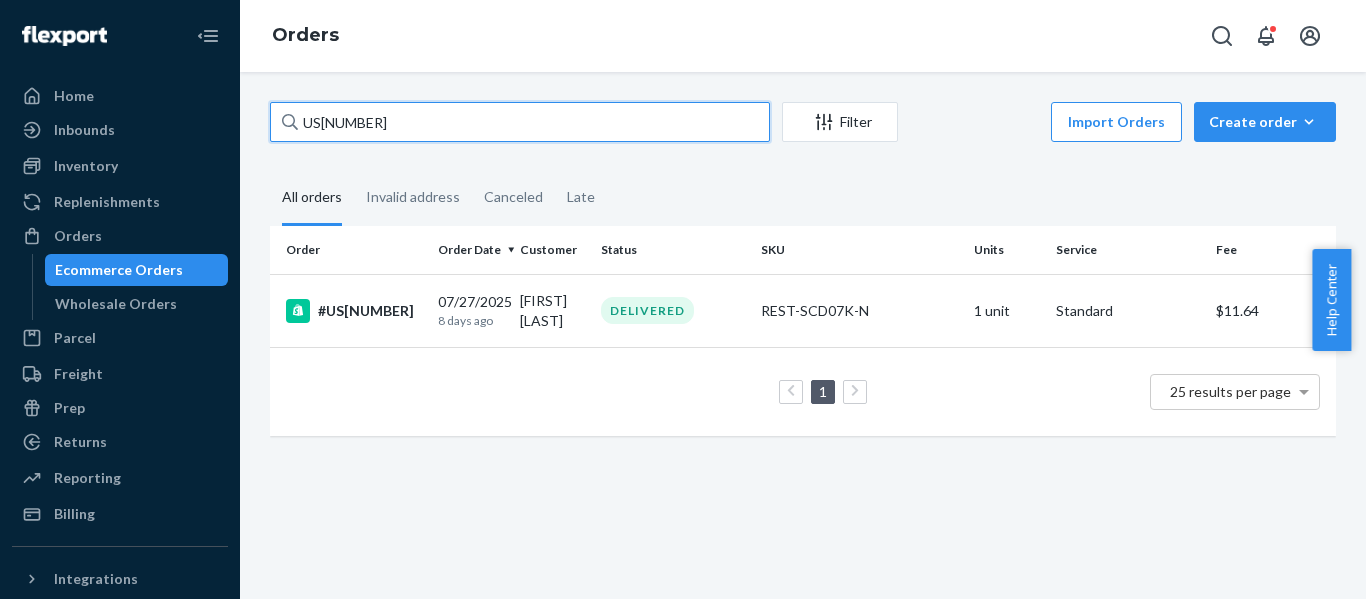 click on "Home Inbounds Shipping Plans Problems Inventory Products Replenishments Orders Ecommerce Orders Wholesale Orders Parcel Parcel orders Integrations Freight Prep Returns All Returns Settings Packages Reporting Reports Analytics Billing Integrations Add Integration Fast Tags Add Fast Tag Settings Talk to Support Help Center Give Feedback Orders US25326844 Filter Import Orders Create order Ecommerce order Removal order All orders Invalid address Canceled Late Order Order Date Customer Status SKU Units Service Fee #US25326844 07/27/2025 8 days ago David Brooks DELIVERED REST-SCD07K-N 1 unit Standard $11.64 1 25 results per page" at bounding box center (683, 299) 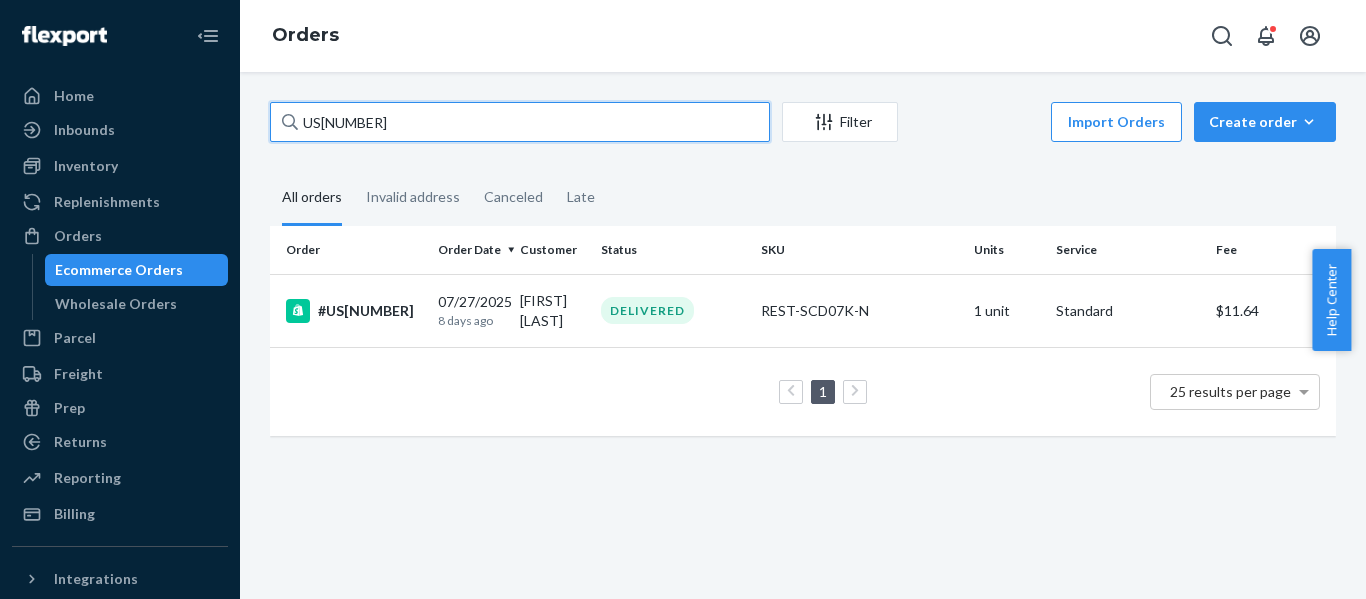 paste on "1" 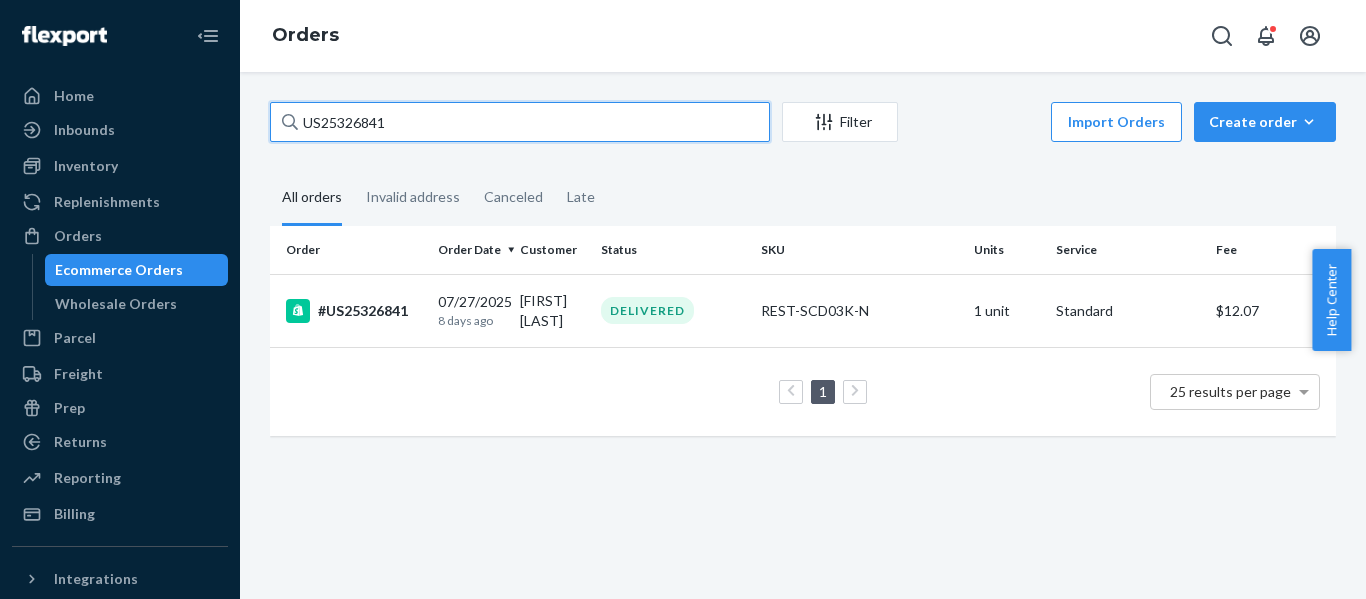 drag, startPoint x: 219, startPoint y: 138, endPoint x: 9, endPoint y: 171, distance: 212.57704 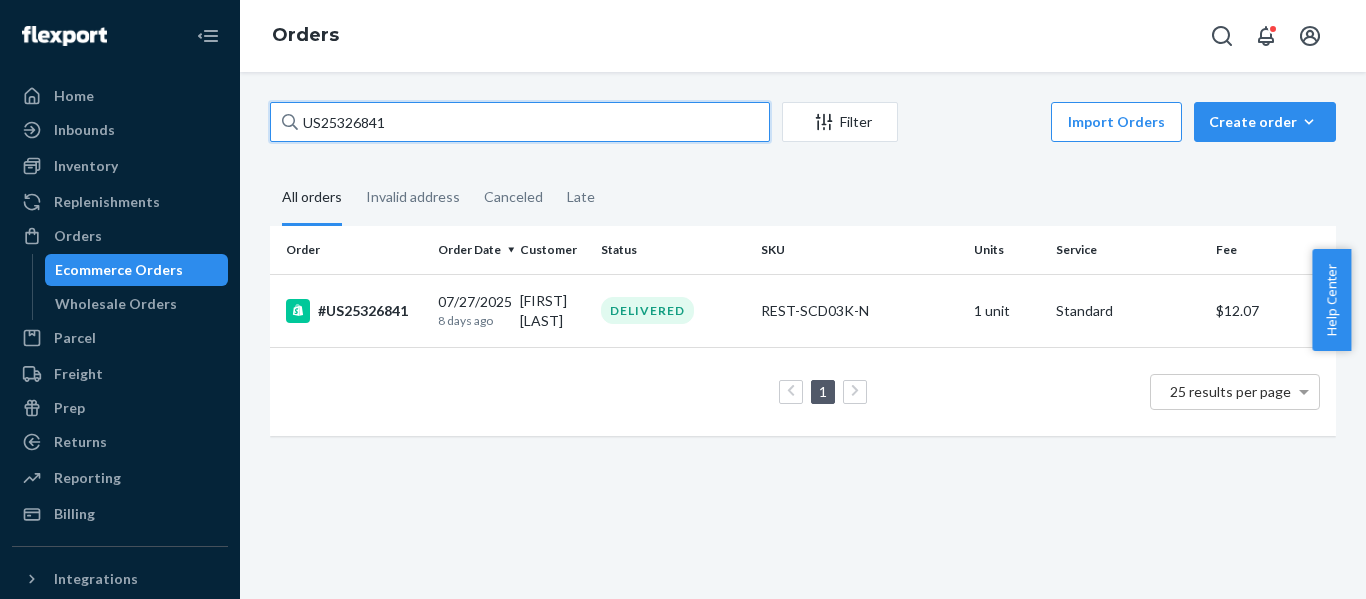 click on "Home Inbounds Shipping Plans Problems Inventory Products Replenishments Orders Ecommerce Orders Wholesale Orders Parcel Parcel orders Integrations Freight Prep Returns All Returns Settings Packages Reporting Reports Analytics Billing Integrations Add Integration Fast Tags Add Fast Tag Settings Talk to Support Help Center Give Feedback Orders US25326841 Filter Import Orders Create order Ecommerce order Removal order All orders Invalid address Canceled Late Order Order Date Customer Status SKU Units Service Fee #US25326841 07/27/2025 8 days ago Christian Alvarez DELIVERED REST-SCD03K-N 1 unit Standard $12.07 1 25 results per page" at bounding box center (683, 299) 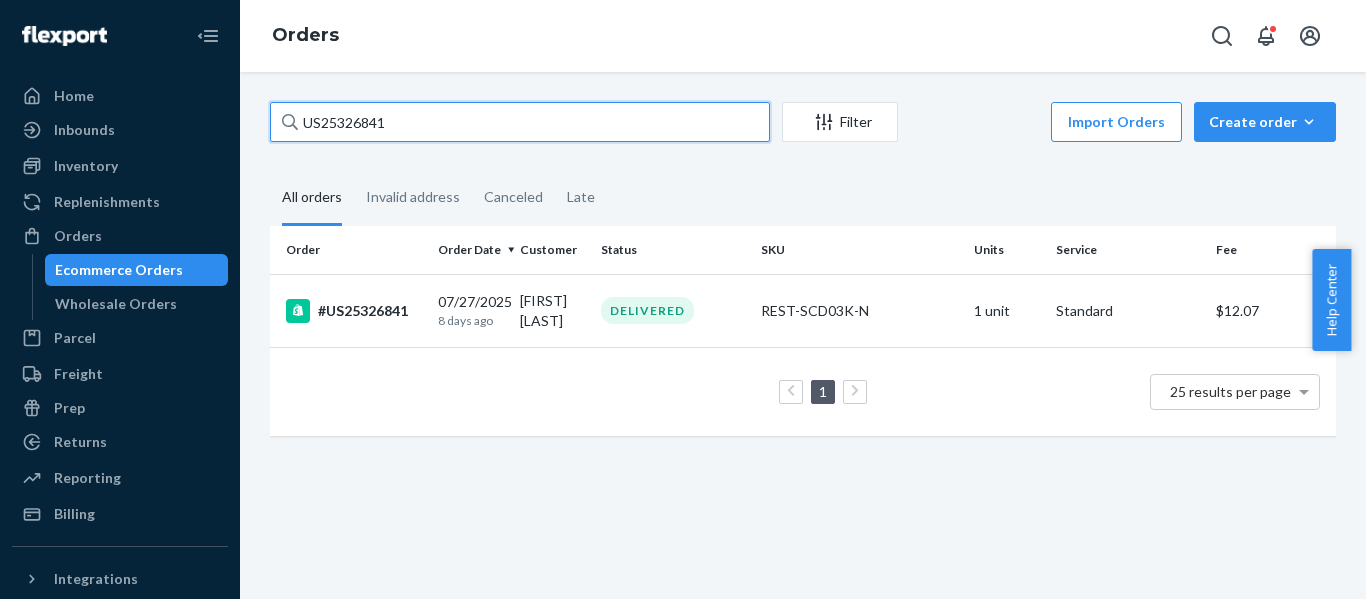 paste on "EXC-US25306433-1 Complete" 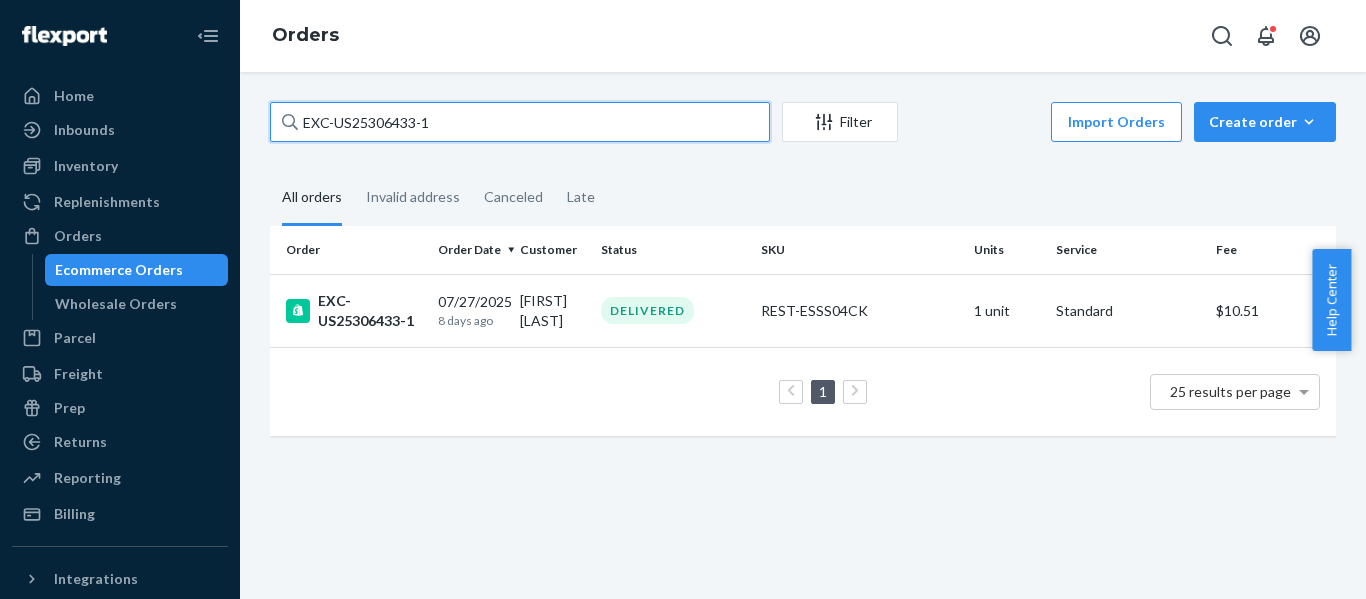 drag, startPoint x: 163, startPoint y: 157, endPoint x: -206, endPoint y: 168, distance: 369.1639 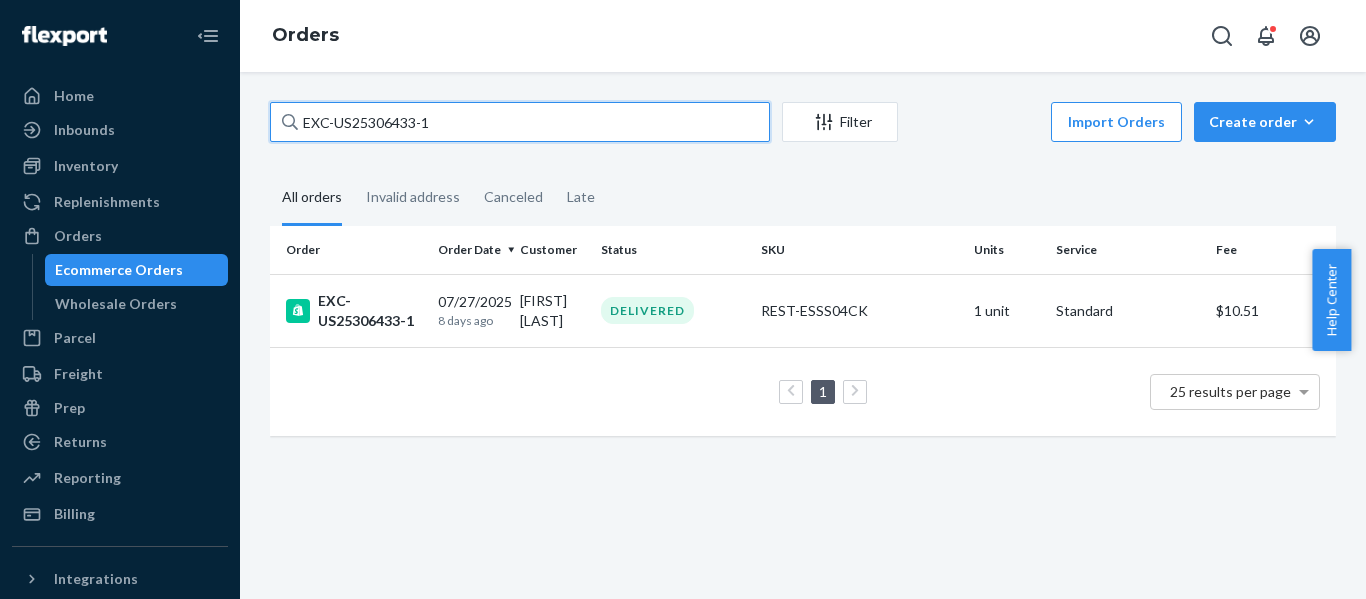 click on "Home Inbounds Shipping Plans Problems Inventory Products Replenishments Orders Ecommerce Orders Wholesale Orders Parcel Parcel orders Integrations Freight Prep Returns All Returns Settings Packages Reporting Reports Analytics Billing Integrations Add Integration Fast Tags Add Fast Tag Settings Talk to Support Help Center Give Feedback Orders EXC-US25306433-1 Filter Import Orders Create order Ecommerce order Removal order All orders Invalid address Canceled Late Order Order Date Customer Status SKU Units Service Fee EXC-US25306433-1 07/27/2025 8 days ago Michele Dunbar DELIVERED REST-ESSS04CK 1 unit Standard $10.51 1 25 results per page
×
Help Center" at bounding box center [683, 299] 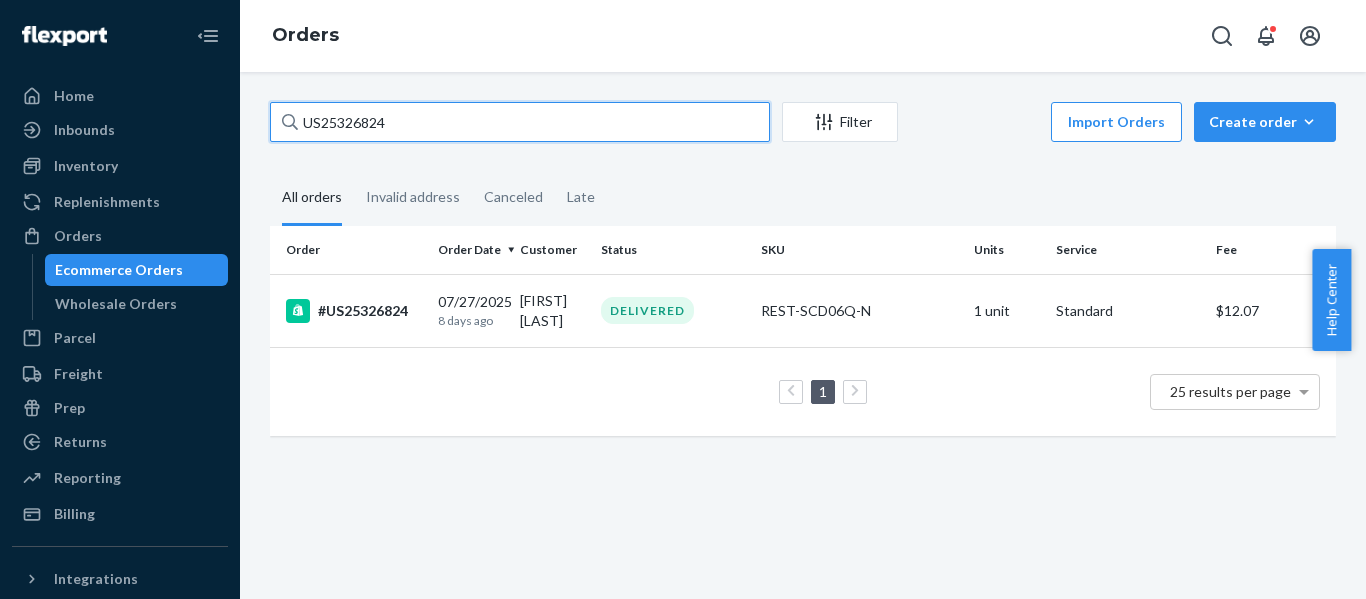paste on "17" 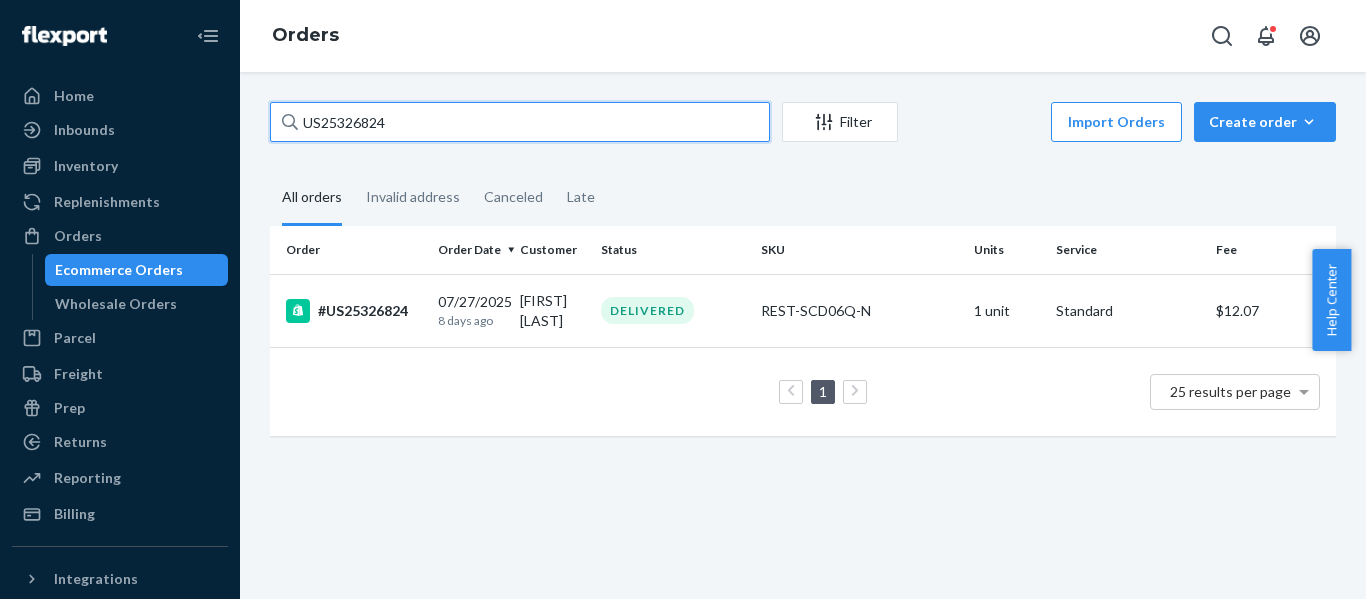 click on "Home Inbounds Shipping Plans Problems Inventory Products Replenishments Orders Ecommerce Orders Wholesale Orders Parcel Parcel orders Integrations Freight Prep Returns All Returns Settings Packages Reporting Reports Analytics Billing Integrations Add Integration Fast Tags Add Fast Tag Settings Talk to Support Help Center Give Feedback Orders US25326824 Filter Import Orders Create order Ecommerce order Removal order All orders Invalid address Canceled Late Order Order Date Customer Status SKU Units Service Fee #US25326824 07/27/2025 8 days ago chloe Carlson DELIVERED REST-SCD06Q-N 1 unit Standard $12.07 1 25 results per page
×
Help Center" at bounding box center (683, 299) 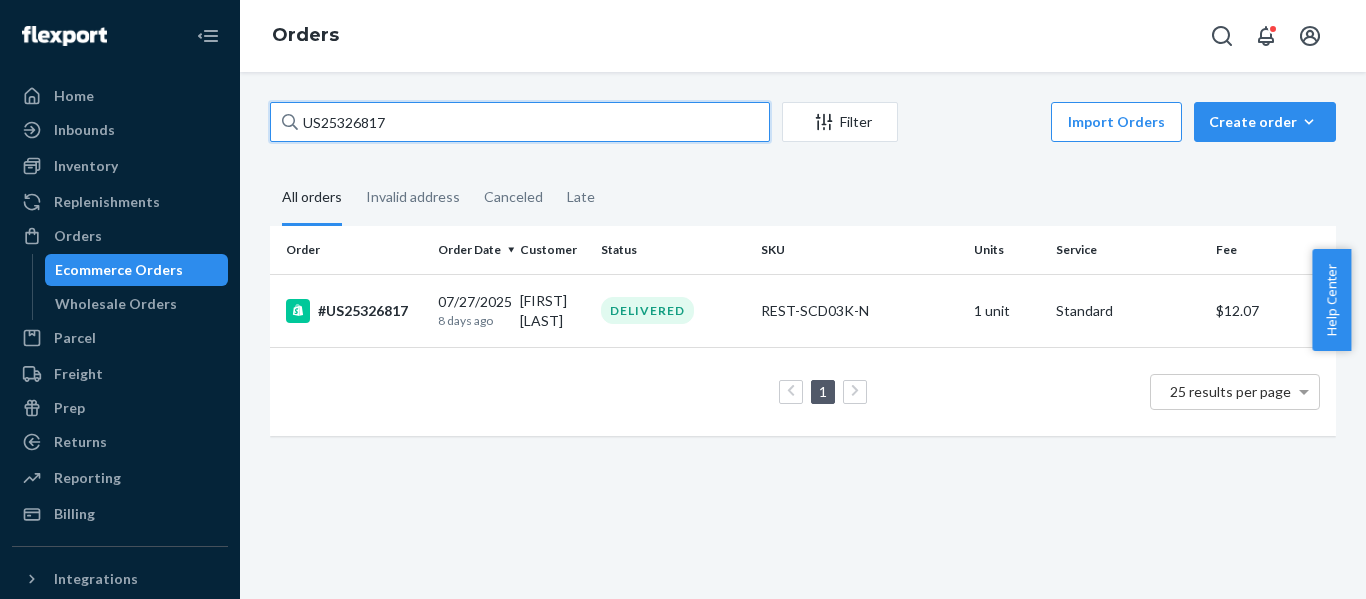 paste on "6" 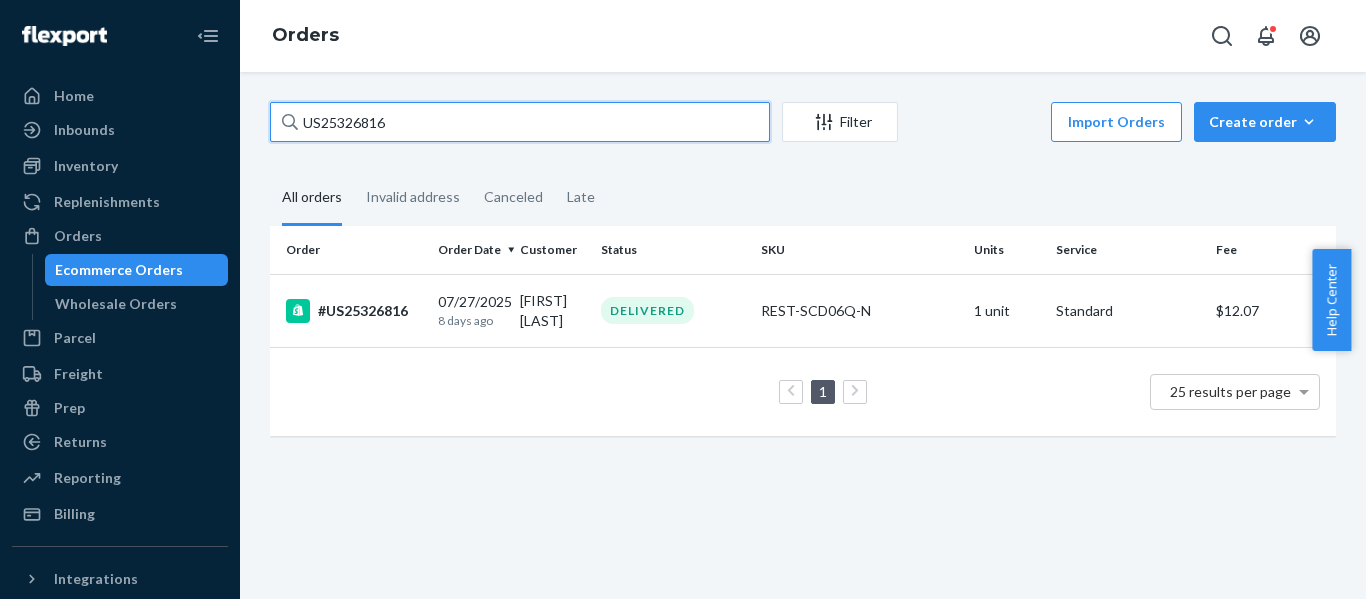drag, startPoint x: 338, startPoint y: 116, endPoint x: -2, endPoint y: 154, distance: 342.11694 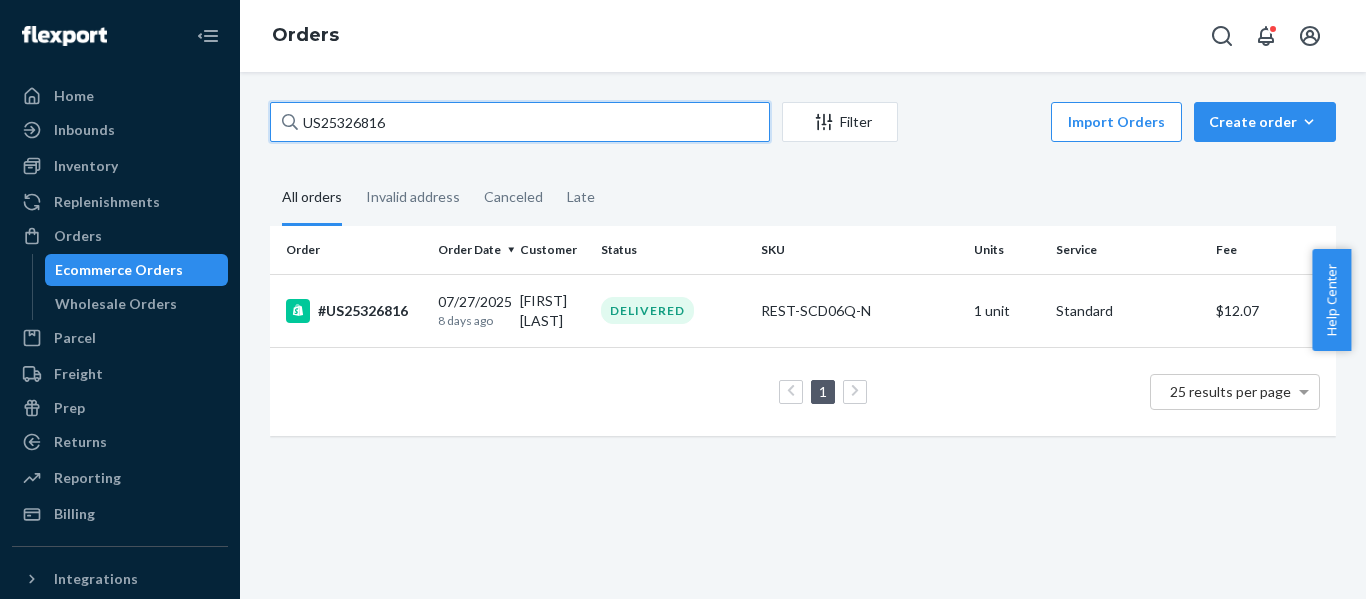 click on "Home Inbounds Shipping Plans Problems Inventory Products Replenishments Orders Ecommerce Orders Wholesale Orders Parcel Parcel orders Integrations Freight Prep Returns All Returns Settings Packages Reporting Reports Analytics Billing Integrations Add Integration Fast Tags Add Fast Tag Settings Talk to Support Help Center Give Feedback Orders US25326816 Filter Import Orders Create order Ecommerce order Removal order All orders Invalid address Canceled Late Order Order Date Customer Status SKU Units Service Fee #US25326816 07/27/2025 8 days ago Spandan Bemby DELIVERED REST-SCD06Q-N 1 unit Standard $12.07 1 25 results per page
×
Help Center" at bounding box center (683, 299) 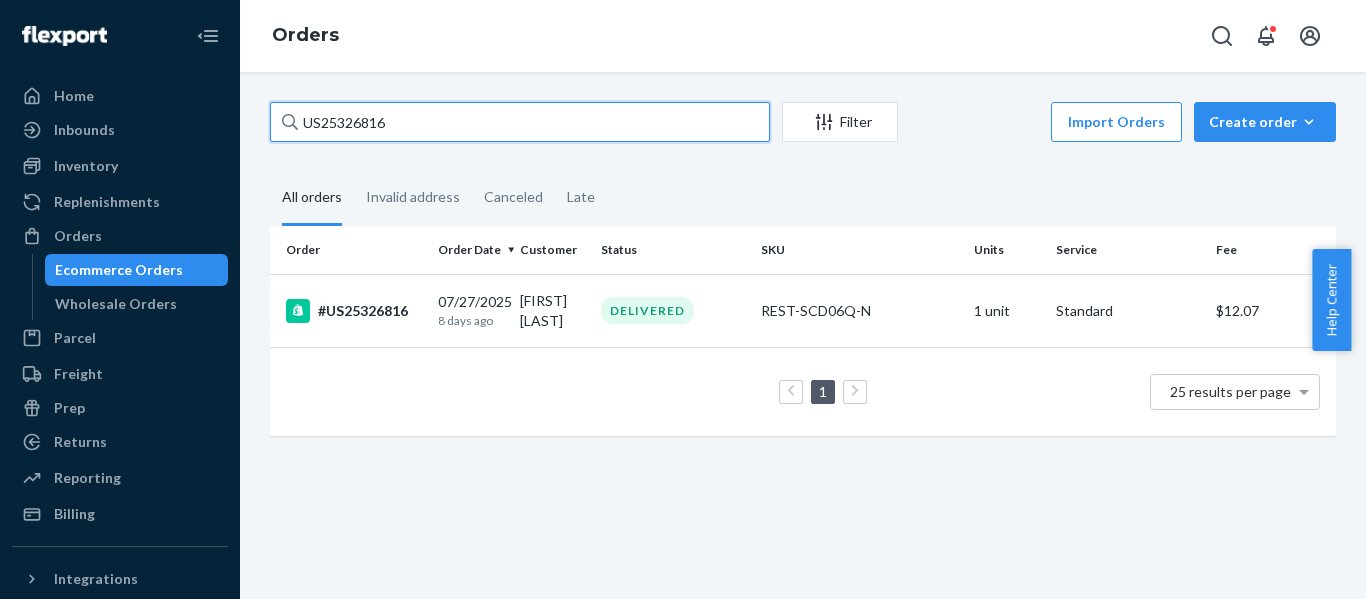 paste on "5" 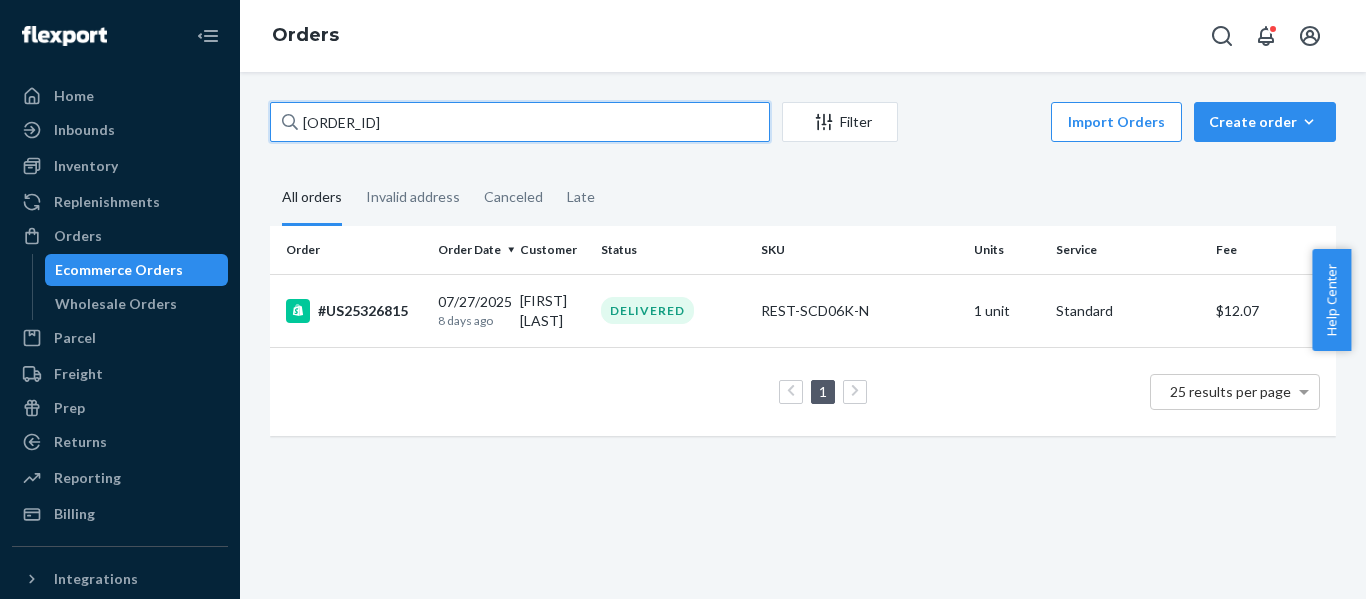 drag, startPoint x: 437, startPoint y: 134, endPoint x: 2, endPoint y: 121, distance: 435.1942 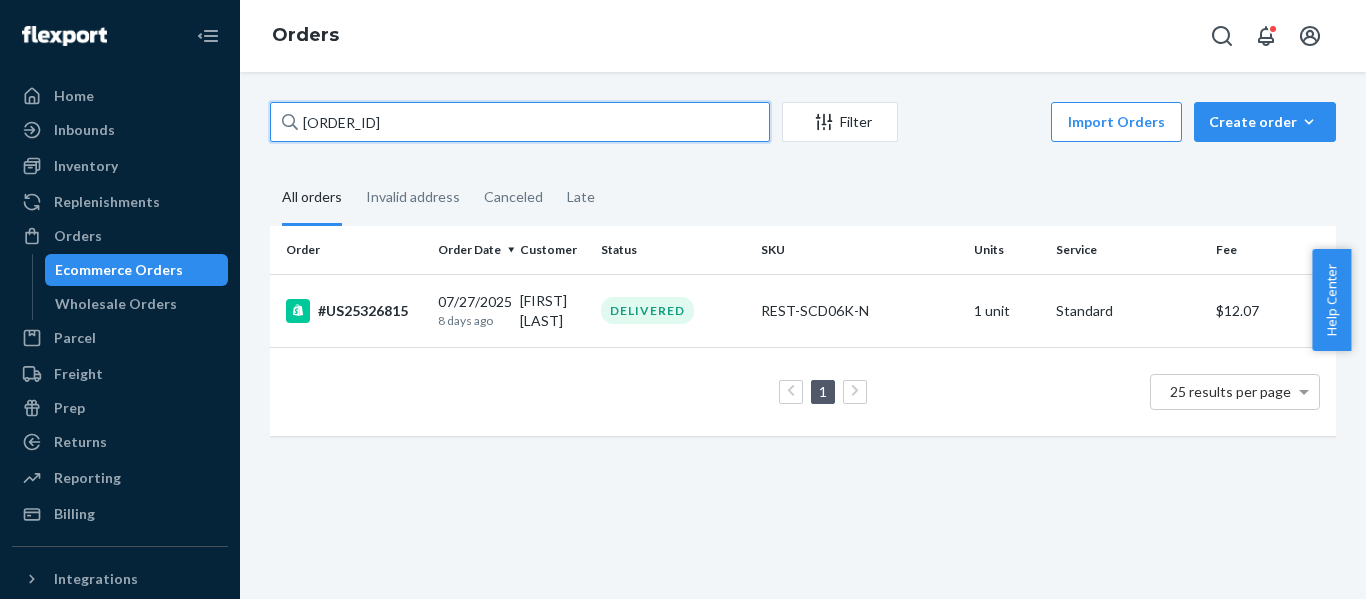 click on "Home Inbounds Shipping Plans Problems Inventory Products Replenishments Orders Ecommerce Orders Wholesale Orders Parcel Parcel orders Integrations Freight Prep Returns All Returns Settings Packages Reporting Reports Analytics Billing Integrations Add Integration Fast Tags Add Fast Tag Settings Talk to Support Help Center Give Feedback Orders US25326815 Filter Import Orders Create order Ecommerce order Removal order All orders Invalid address Canceled Late Order Order Date Customer Status SKU Units Service Fee #US25326815 07/27/2025 8 days ago Lilyan Davidson DELIVERED REST-SCD06K-N 1 unit Standard $12.07 1 25 results per page" at bounding box center (683, 299) 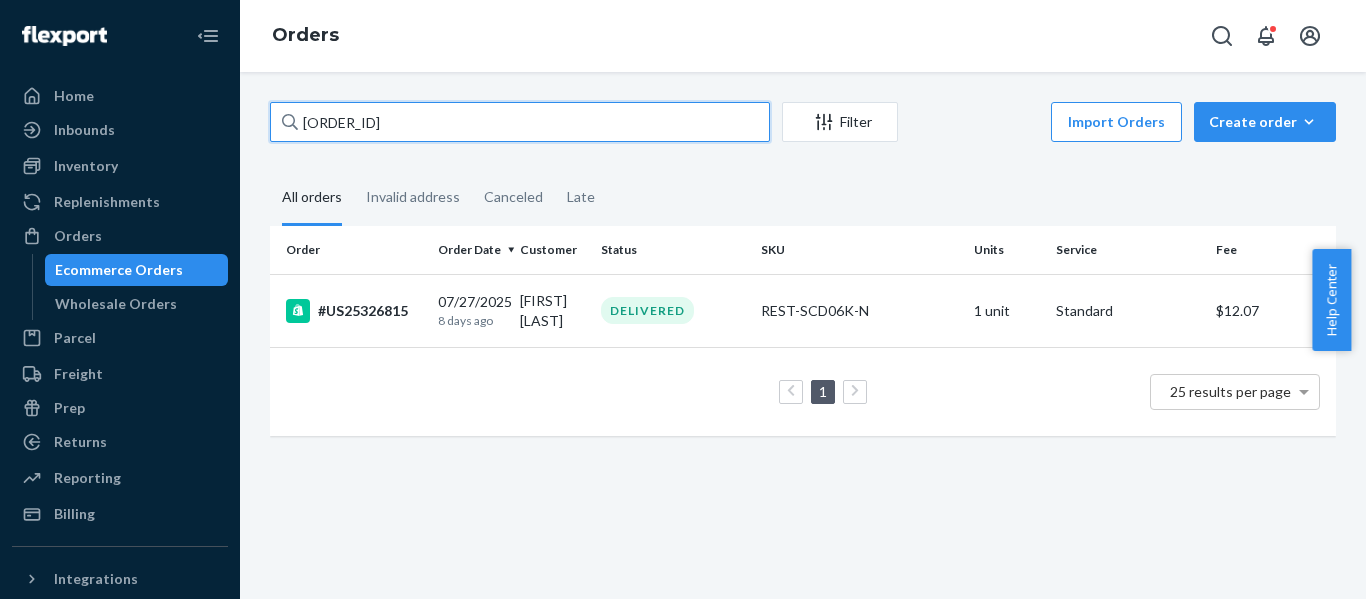 paste on "1" 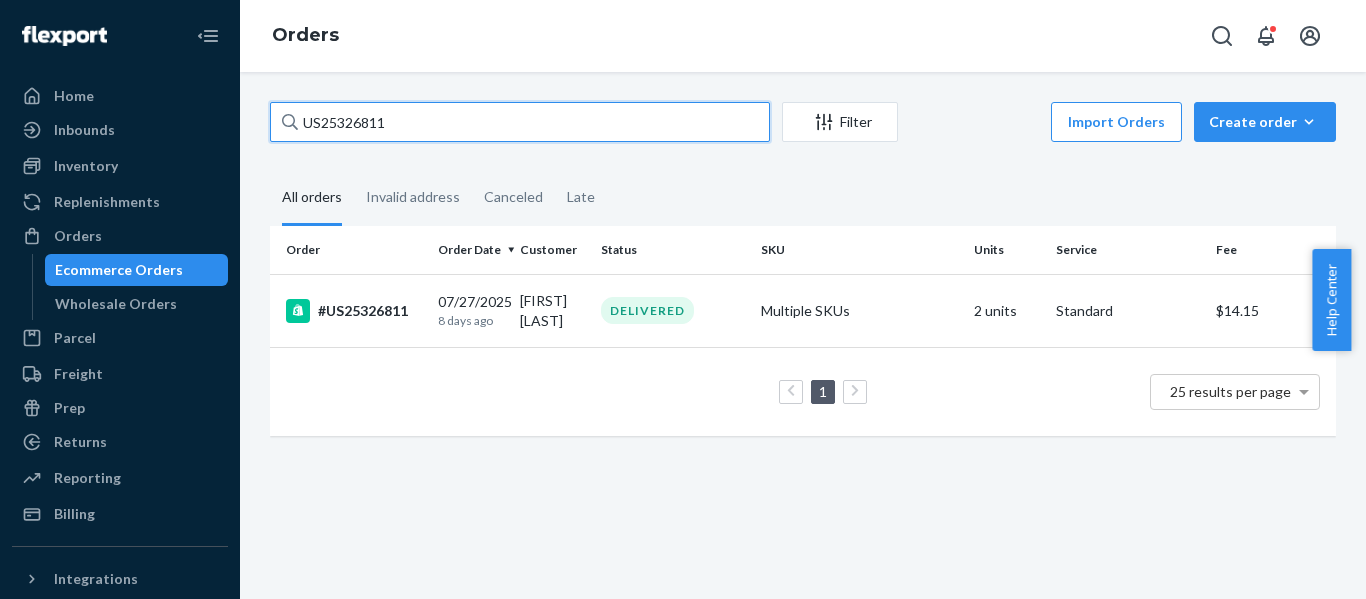 drag, startPoint x: 382, startPoint y: 121, endPoint x: 1, endPoint y: 124, distance: 381.0118 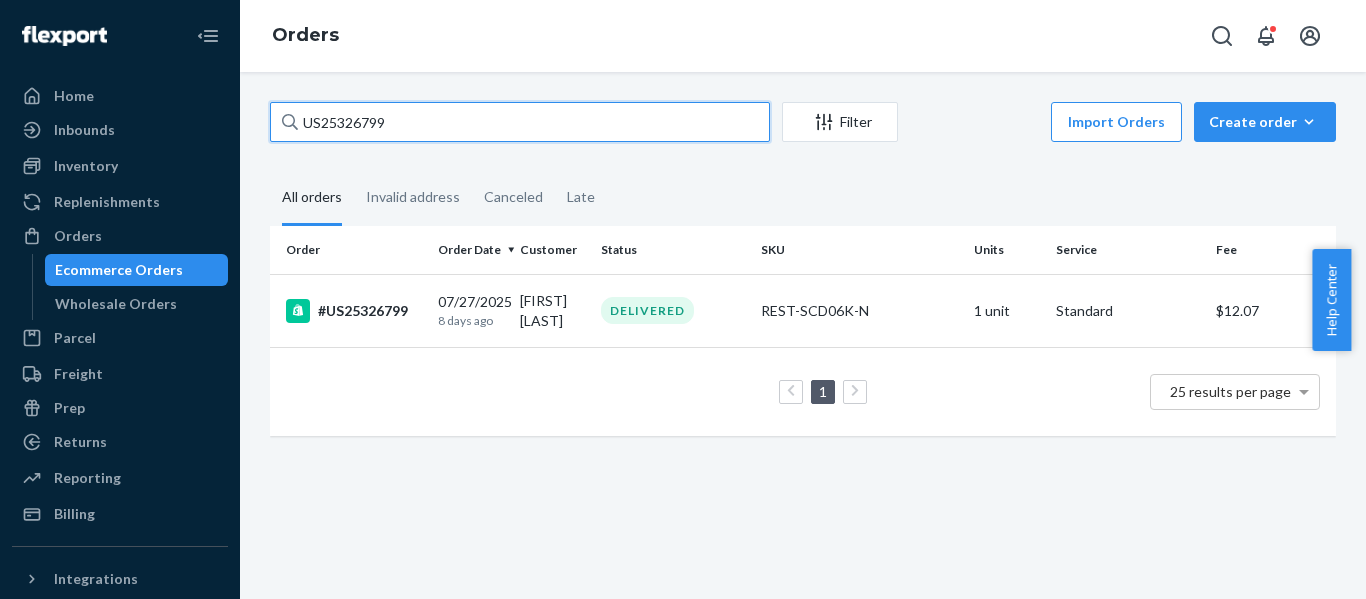 paste on "6" 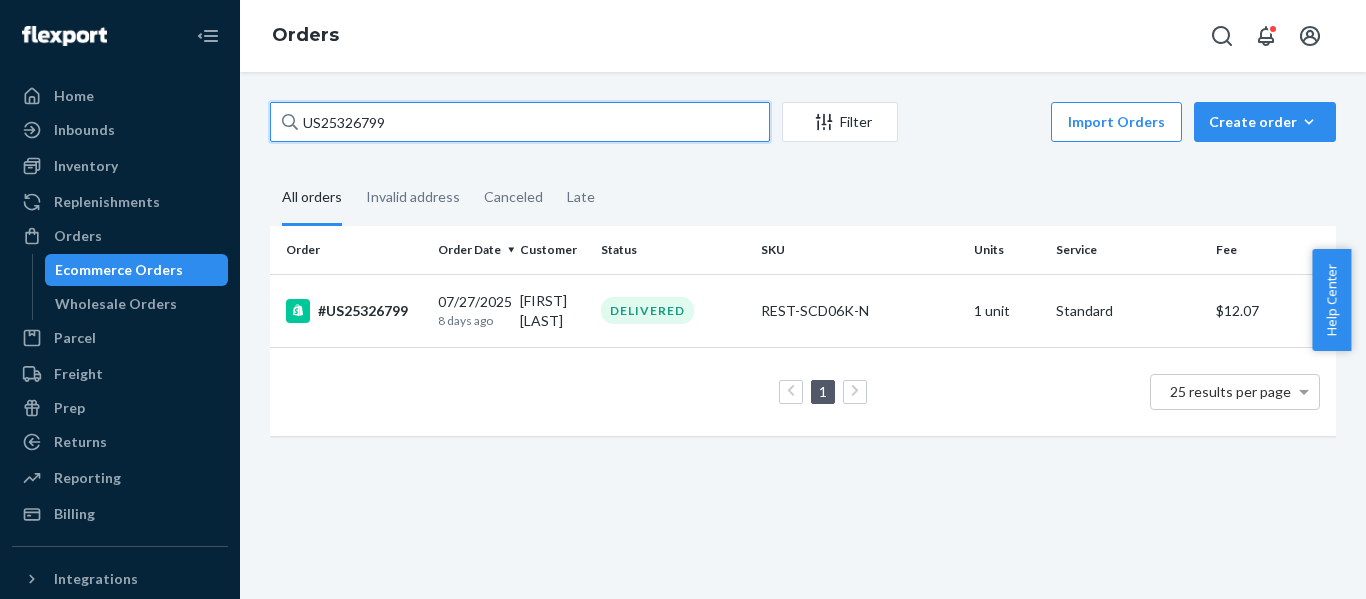 drag, startPoint x: 414, startPoint y: 118, endPoint x: -101, endPoint y: 203, distance: 521.9674 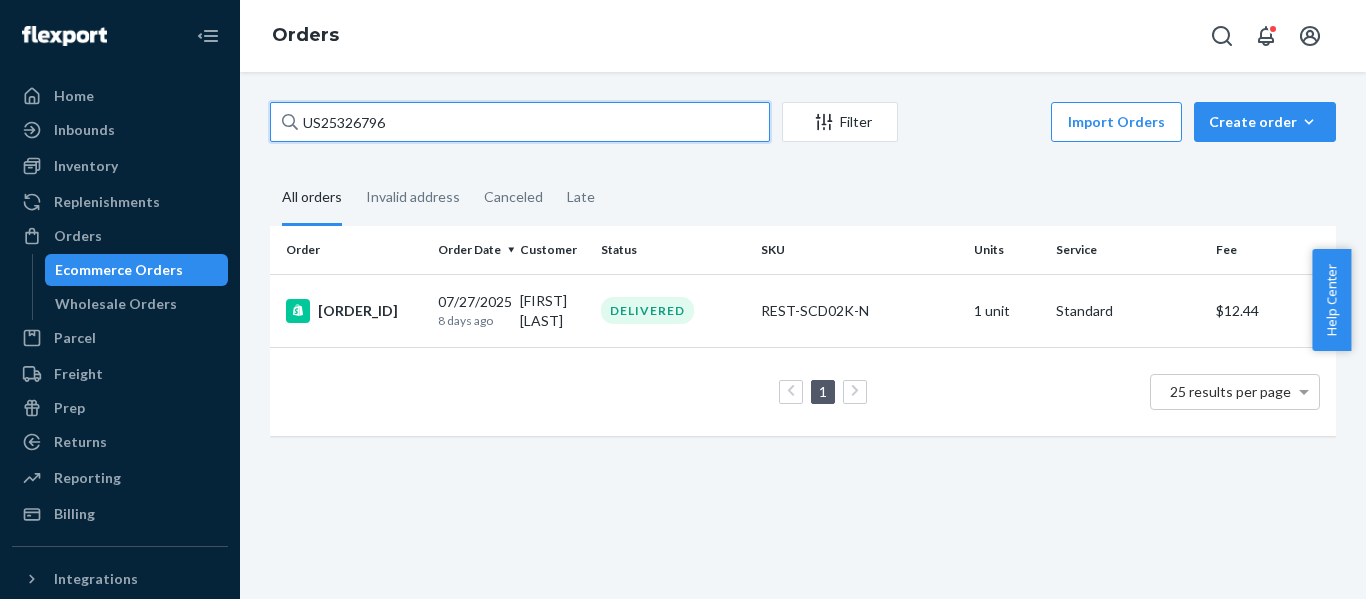 drag, startPoint x: 440, startPoint y: 124, endPoint x: 9, endPoint y: 127, distance: 431.01044 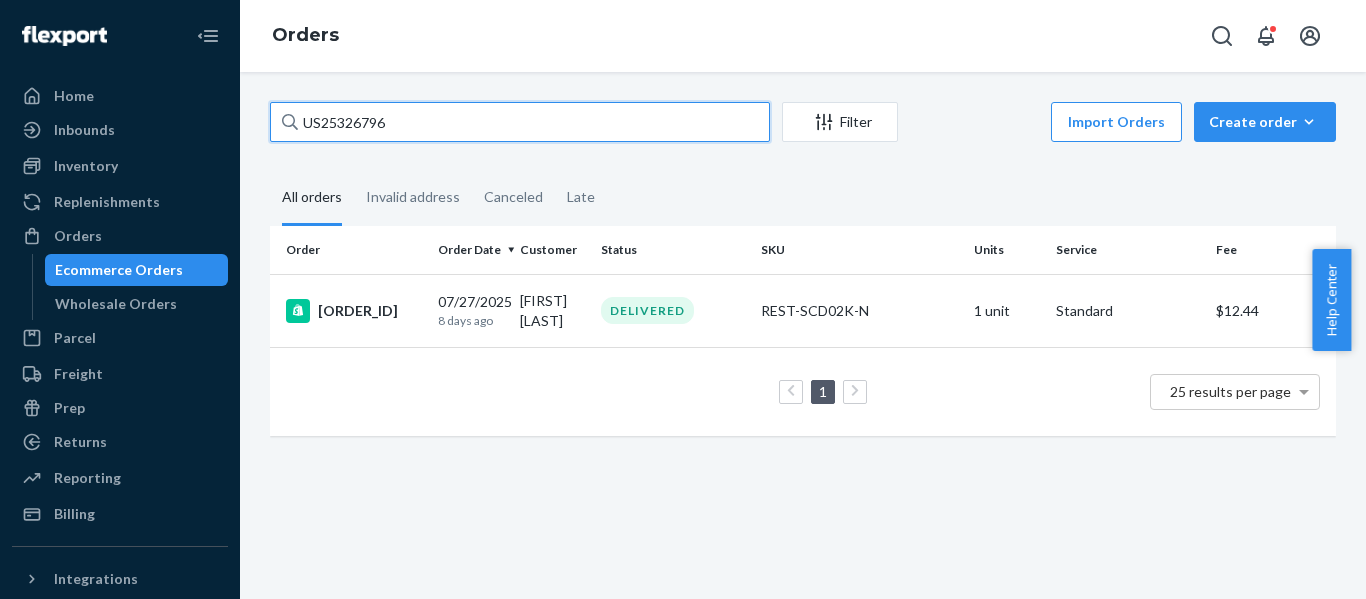 paste on "83" 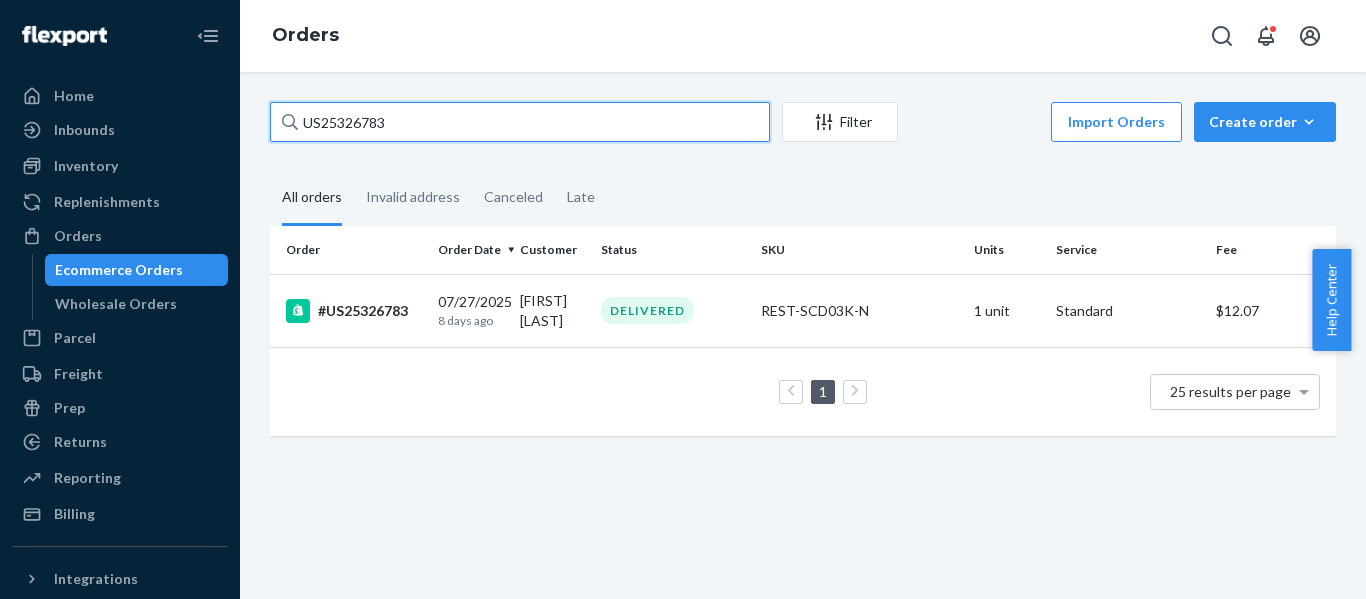 paste on "64" 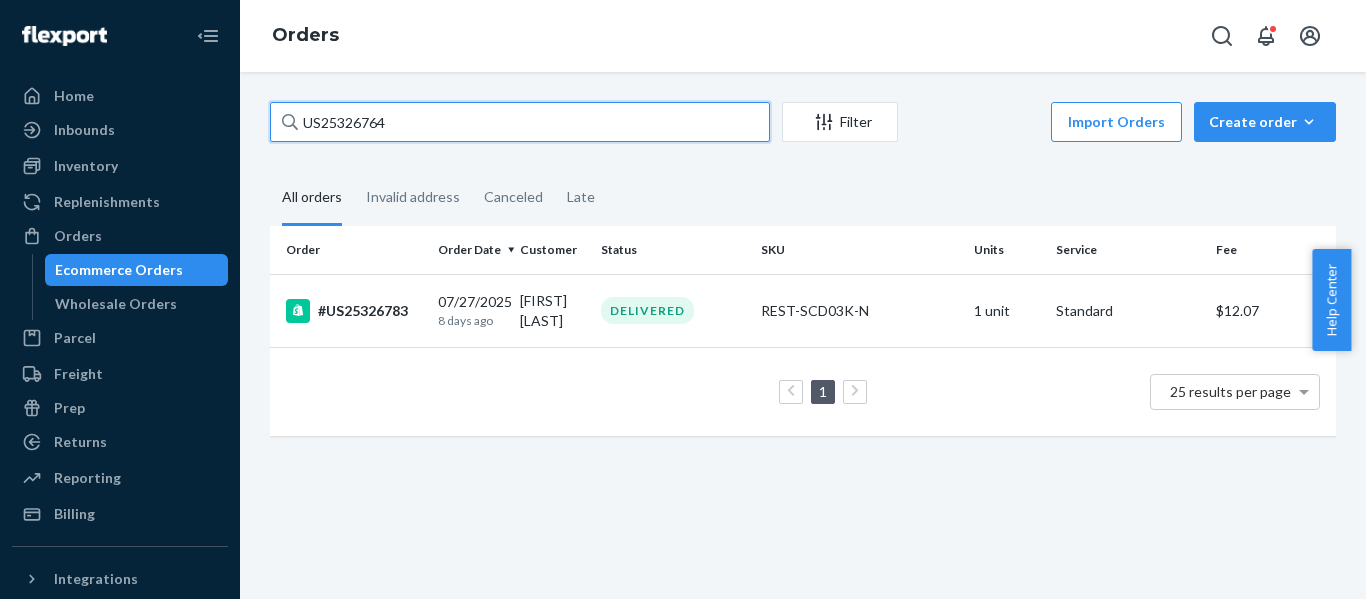 drag, startPoint x: 418, startPoint y: 113, endPoint x: -310, endPoint y: 204, distance: 733.66547 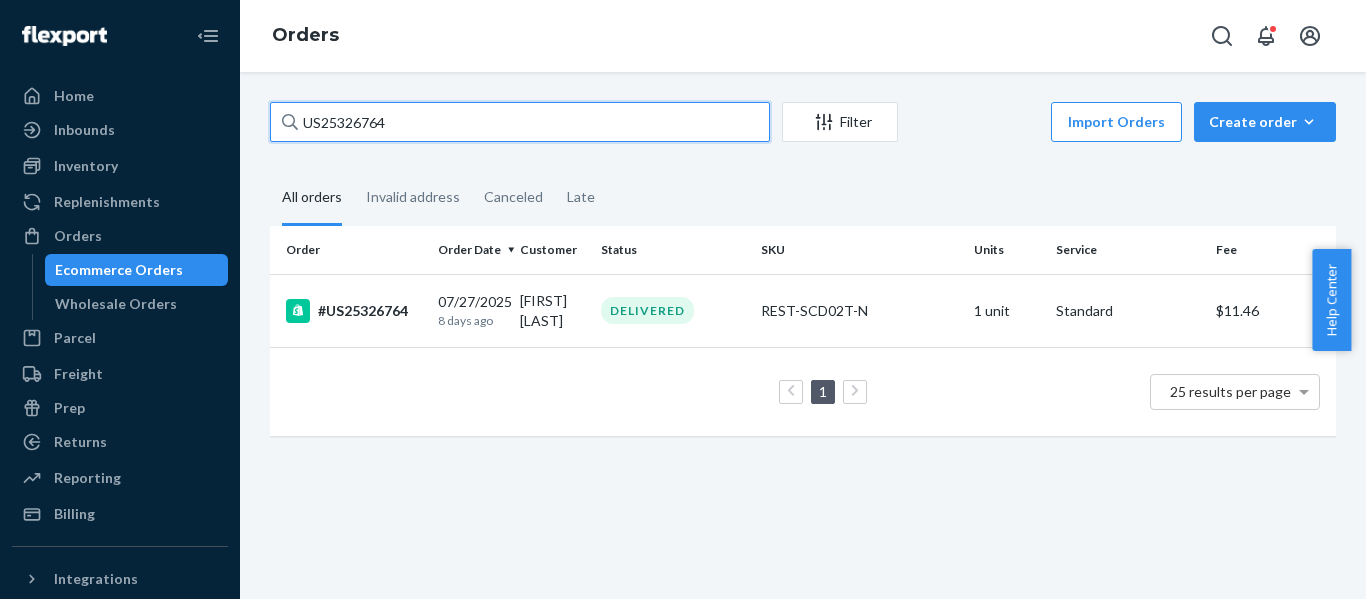 click on "US25326764" at bounding box center [520, 122] 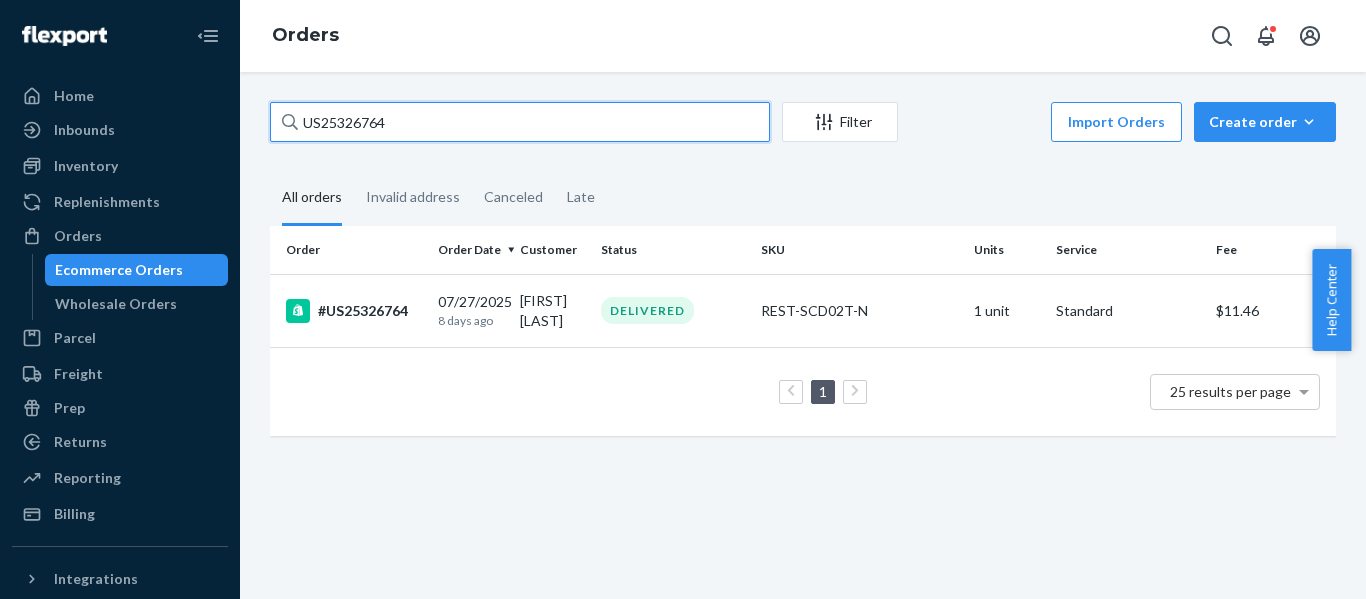 drag, startPoint x: 422, startPoint y: 120, endPoint x: -158, endPoint y: 98, distance: 580.4171 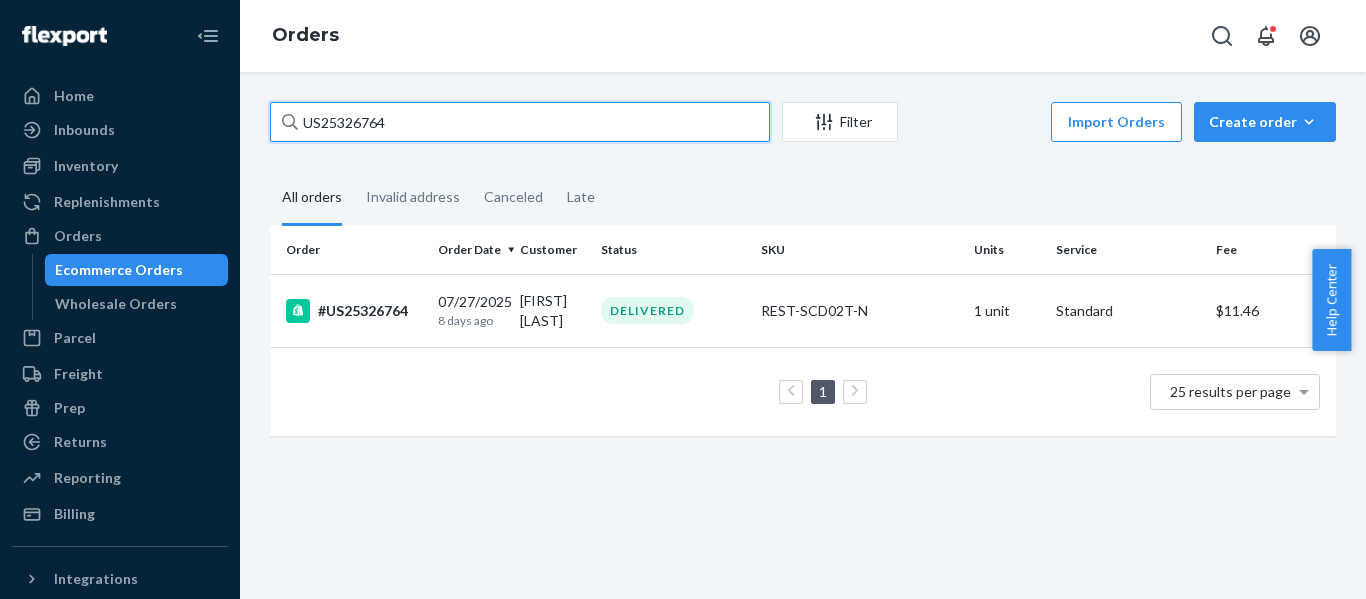click on "Home Inbounds Shipping Plans Problems Inventory Products Replenishments Orders Ecommerce Orders Wholesale Orders Parcel Parcel orders Integrations Freight Prep Returns All Returns Settings Packages Reporting Reports Analytics Billing Integrations Add Integration Fast Tags Add Fast Tag Settings Talk to Support Help Center Give Feedback Orders US25326764 Filter Import Orders Create order Ecommerce order Removal order All orders Invalid address Canceled Late Order Order Date Customer Status SKU Units Service Fee #US25326764 07/27/2025 8 days ago Lisa Scopp DELIVERED REST-SCD02T-N 1 unit Standard $11.46 1 25 results per page
×
Help Center" at bounding box center [683, 299] 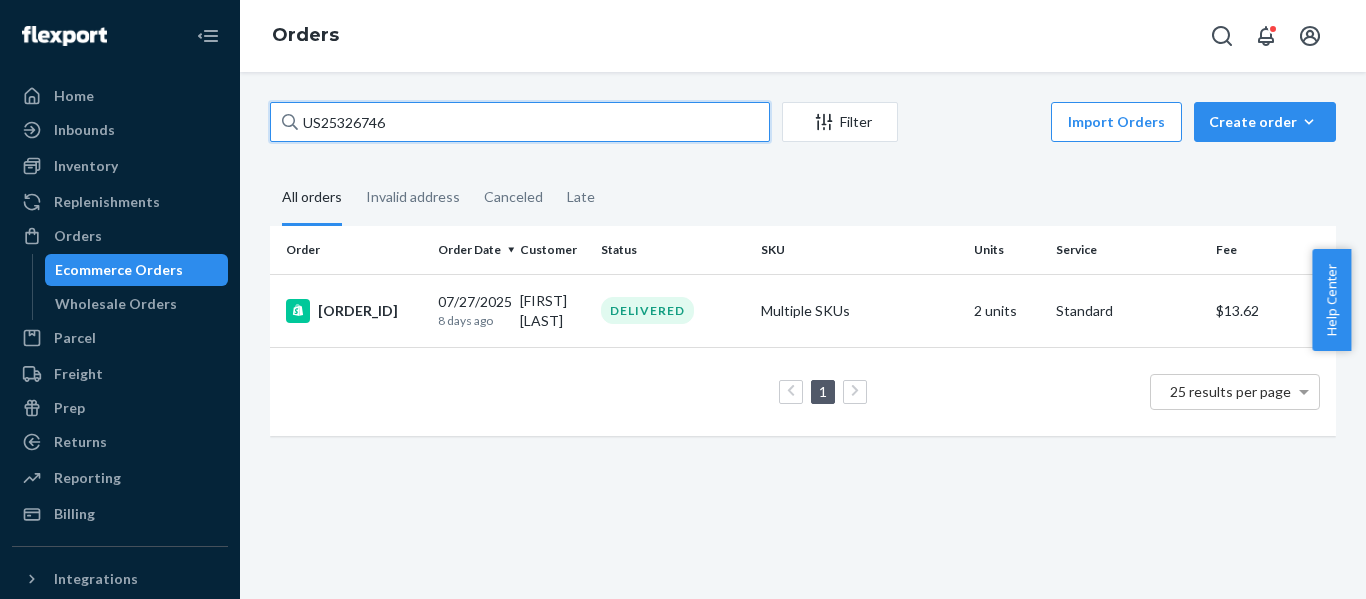paste on "38" 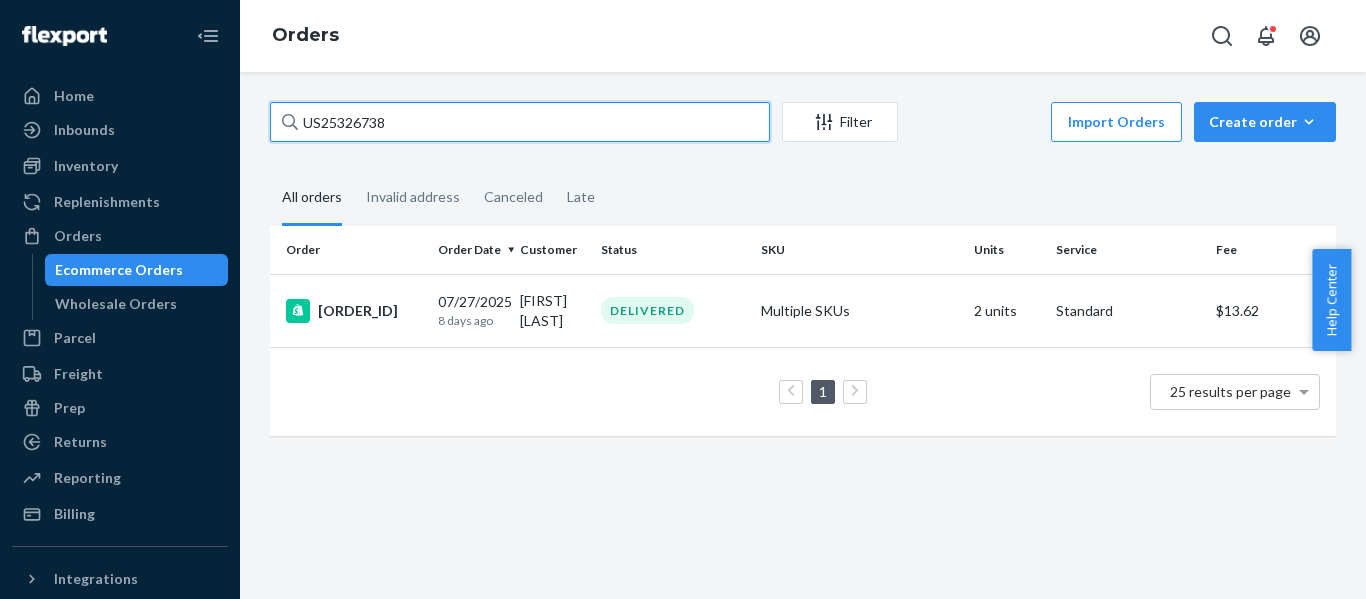 drag, startPoint x: 413, startPoint y: 116, endPoint x: -122, endPoint y: 175, distance: 538.24347 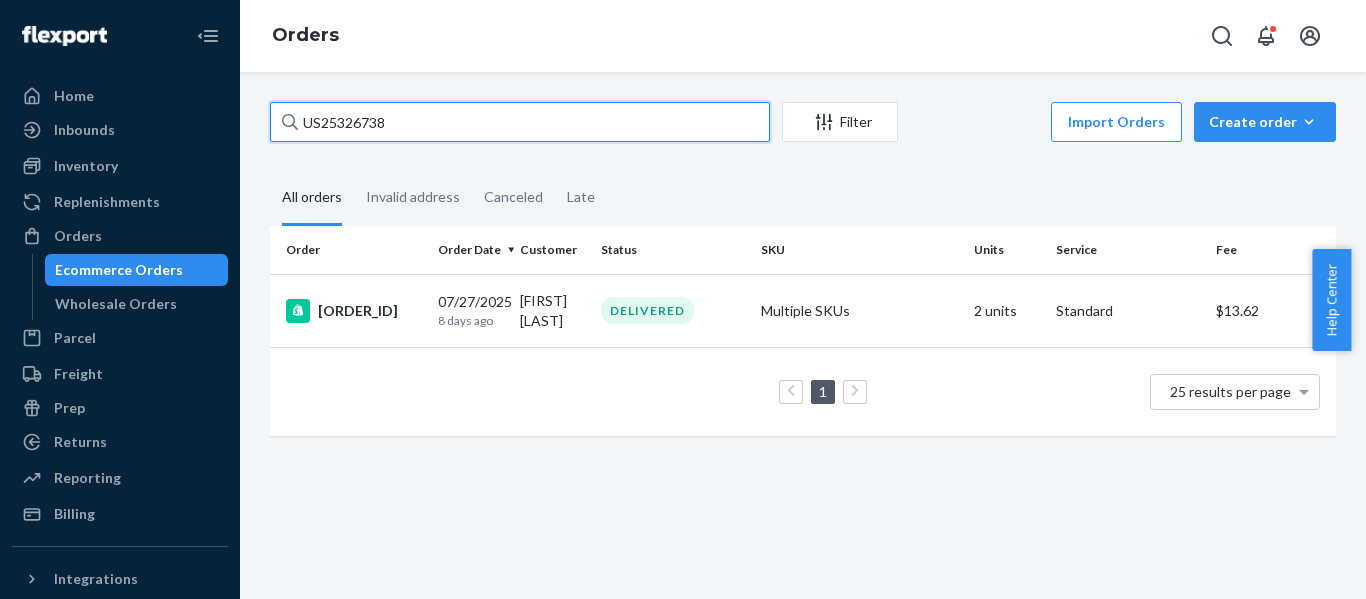 click on "Home Inbounds Shipping Plans Problems Inventory Products Replenishments Orders Ecommerce Orders Wholesale Orders Parcel Parcel orders Integrations Freight Prep Returns All Returns Settings Packages Reporting Reports Analytics Billing Integrations Add Integration Fast Tags Add Fast Tag Settings Talk to Support Help Center Give Feedback Orders US25326738 Filter Import Orders Create order Ecommerce order Removal order All orders Invalid address Canceled Late Order Order Date Customer Status SKU Units Service Fee #US25326746 07/27/2025 8 days ago Katherine Gibson DELIVERED Multiple SKUs 2 units Standard $13.62 1 25 results per page
×
Help Center" at bounding box center [683, 299] 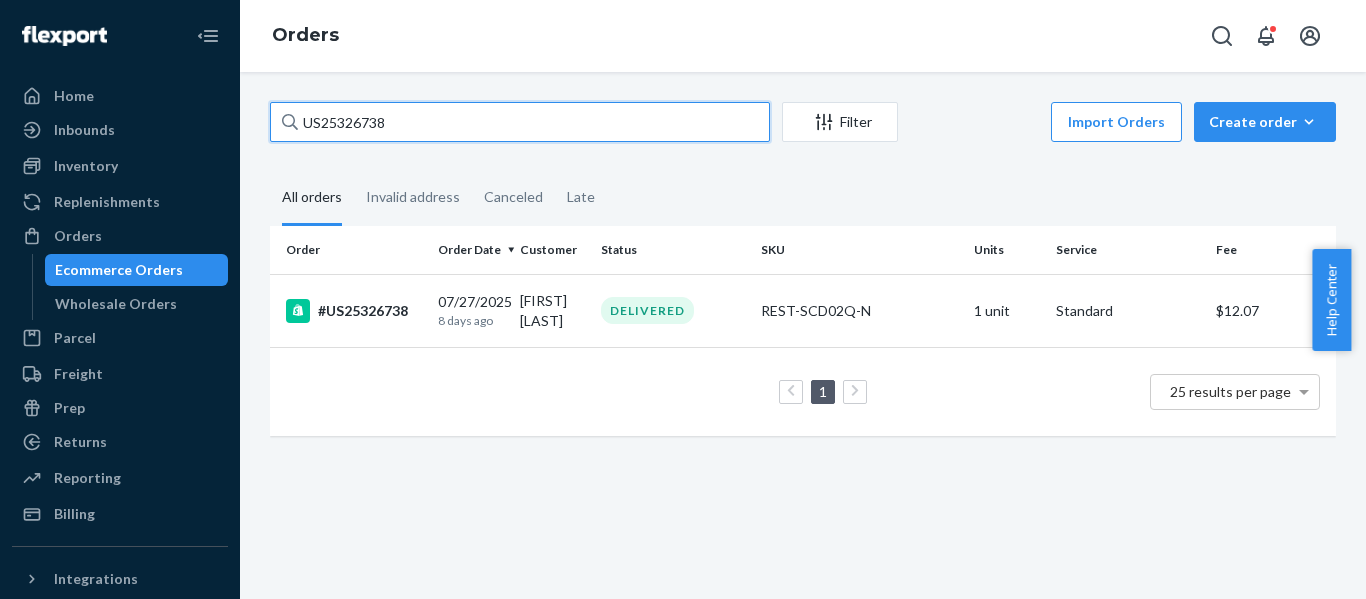 click on "US25326738" at bounding box center (520, 122) 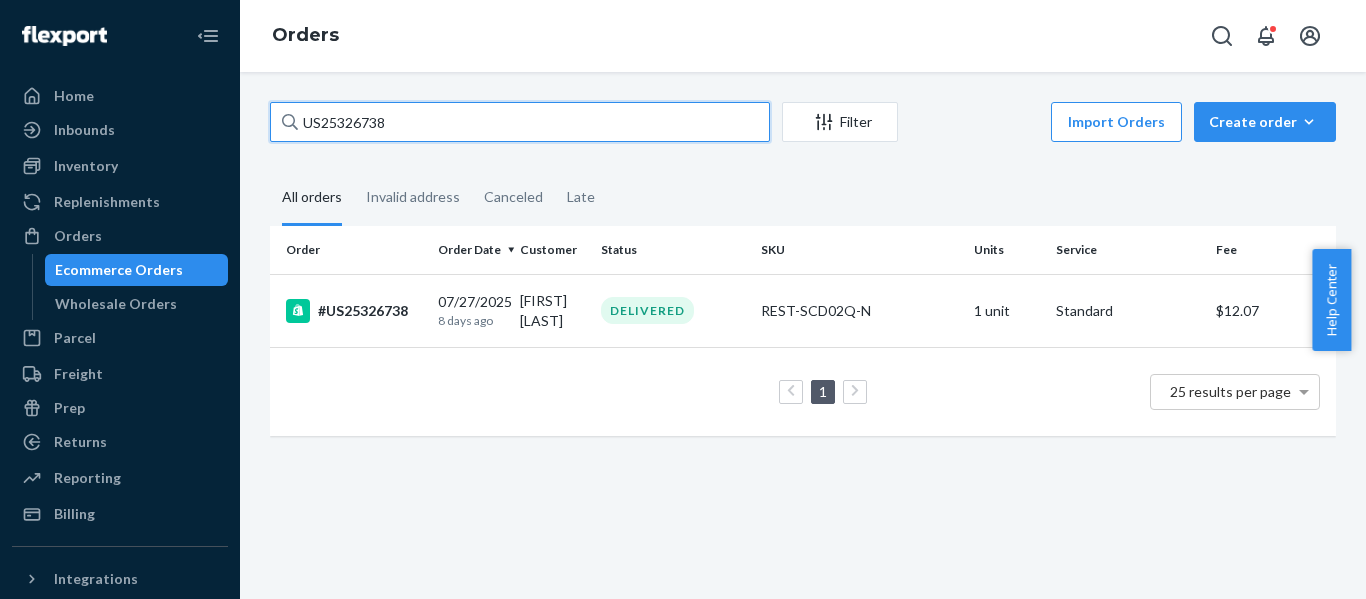 drag, startPoint x: 280, startPoint y: 103, endPoint x: -45, endPoint y: 113, distance: 325.1538 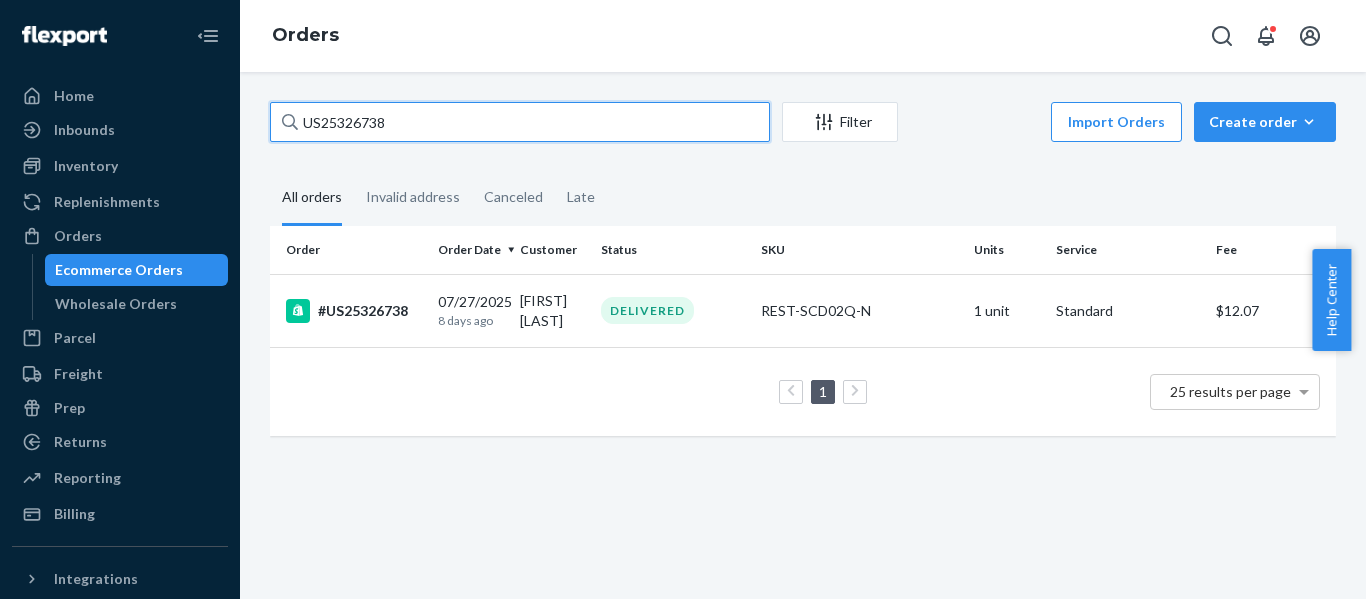 click on "Home Inbounds Shipping Plans Problems Inventory Products Replenishments Orders Ecommerce Orders Wholesale Orders Parcel Parcel orders Integrations Freight Prep Returns All Returns Settings Packages Reporting Reports Analytics Billing Integrations Add Integration Fast Tags Add Fast Tag Settings Talk to Support Help Center Give Feedback Orders US25326738 Filter Import Orders Create order Ecommerce order Removal order All orders Invalid address Canceled Late Order Order Date Customer Status SKU Units Service Fee #US25326738 07/27/2025 8 days ago Gary Autry DELIVERED REST-SCD02Q-N 1 unit Standard $12.07 1 25 results per page
×
Help Center" at bounding box center [683, 299] 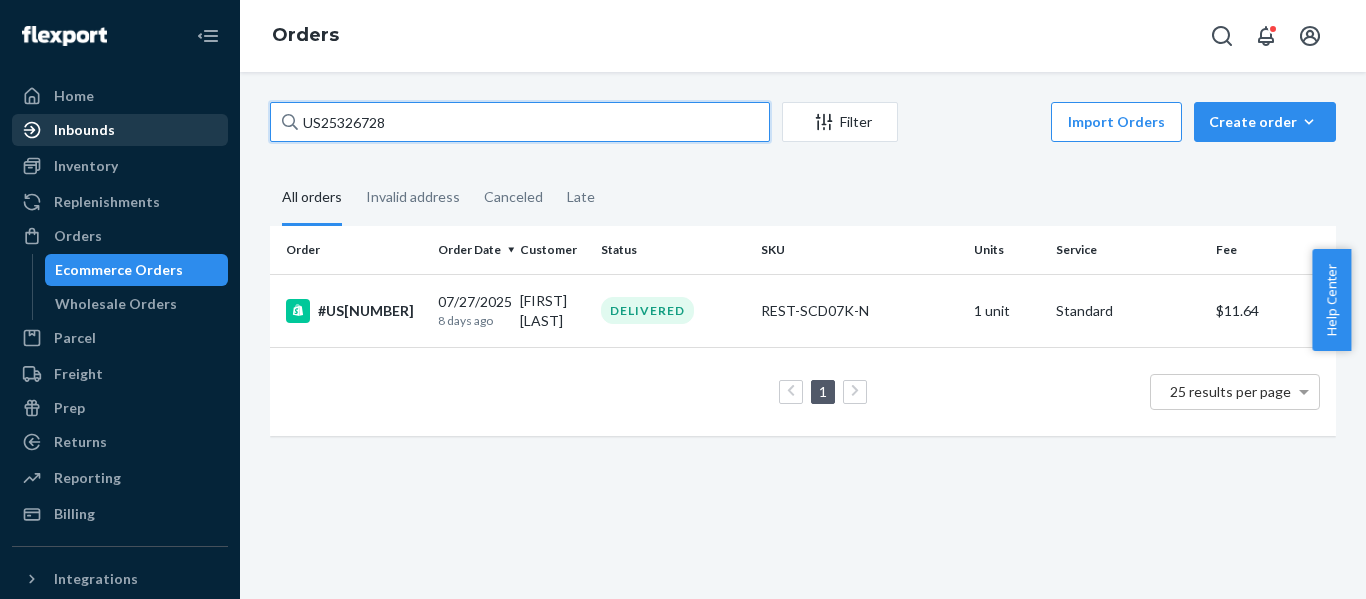paste on "4" 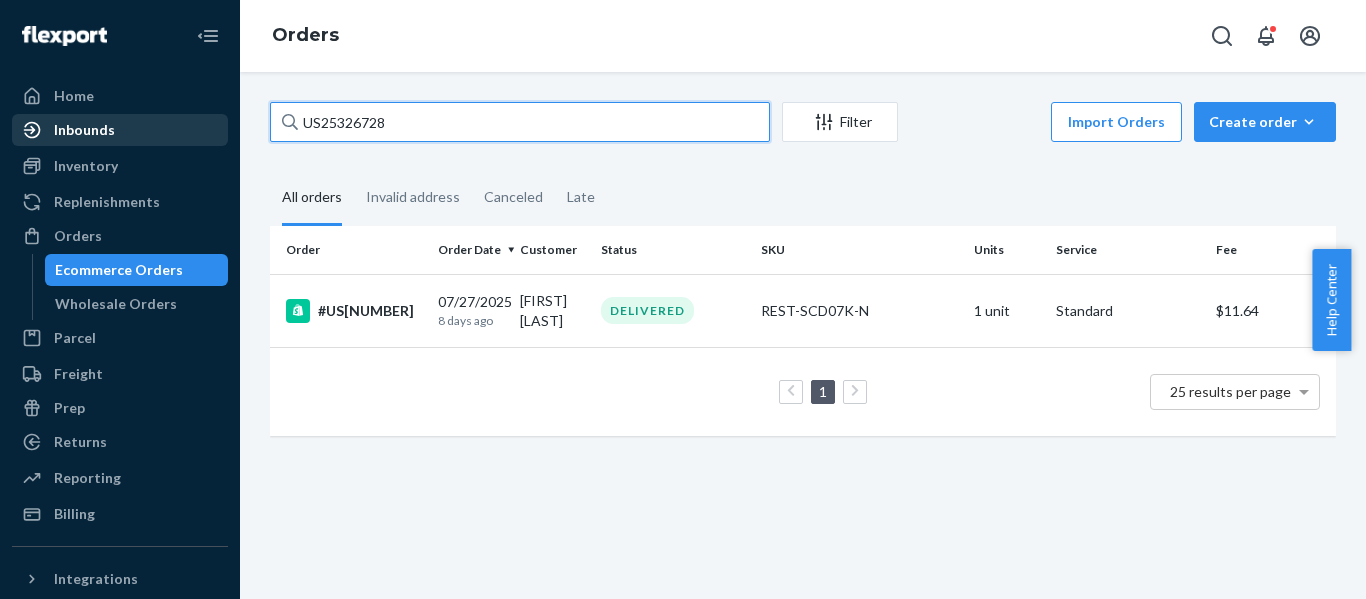 drag, startPoint x: 447, startPoint y: 129, endPoint x: 31, endPoint y: 118, distance: 416.14542 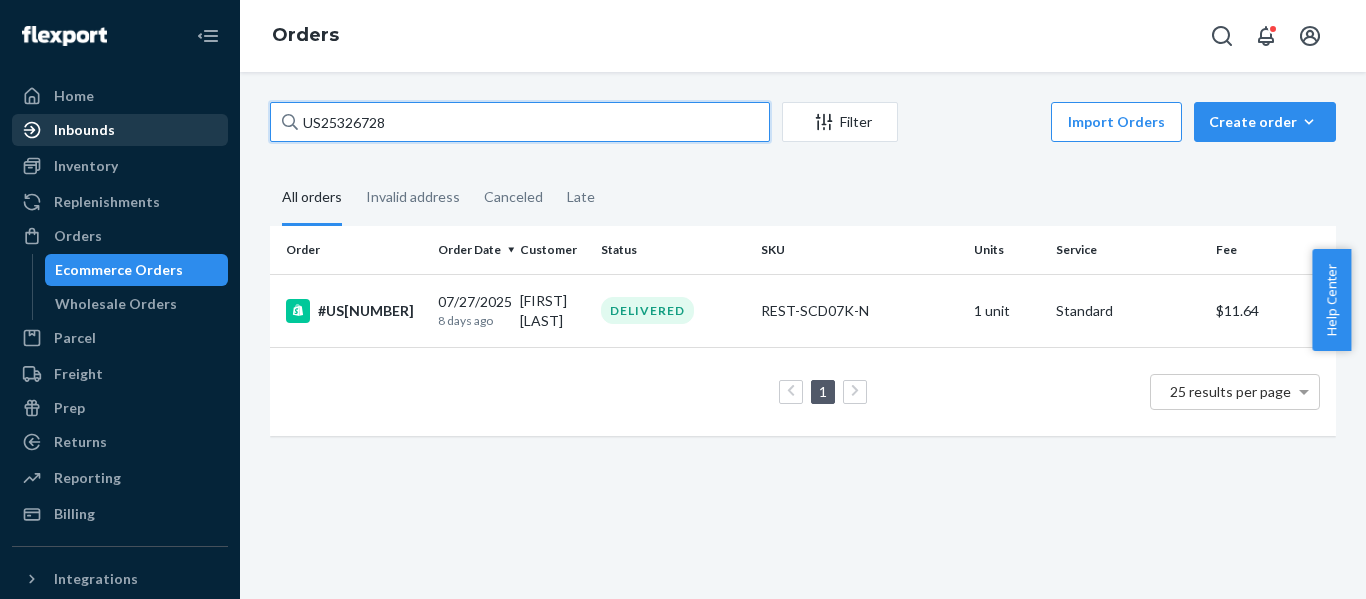 click on "Home Inbounds Shipping Plans Problems Inventory Products Replenishments Orders Ecommerce Orders Wholesale Orders Parcel Parcel orders Integrations Freight Prep Returns All Returns Settings Packages Reporting Reports Analytics Billing Integrations Add Integration Fast Tags Add Fast Tag Settings Talk to Support Help Center Give Feedback Orders US25326728 Filter Import Orders Create order Ecommerce order Removal order All orders Invalid address Canceled Late Order Order Date Customer Status SKU Units Service Fee #US25326728 07/27/2025 8 days ago Andrew Majka DELIVERED REST-SCD07K-N 1 unit Standard $11.64 1 25 results per page" at bounding box center [683, 299] 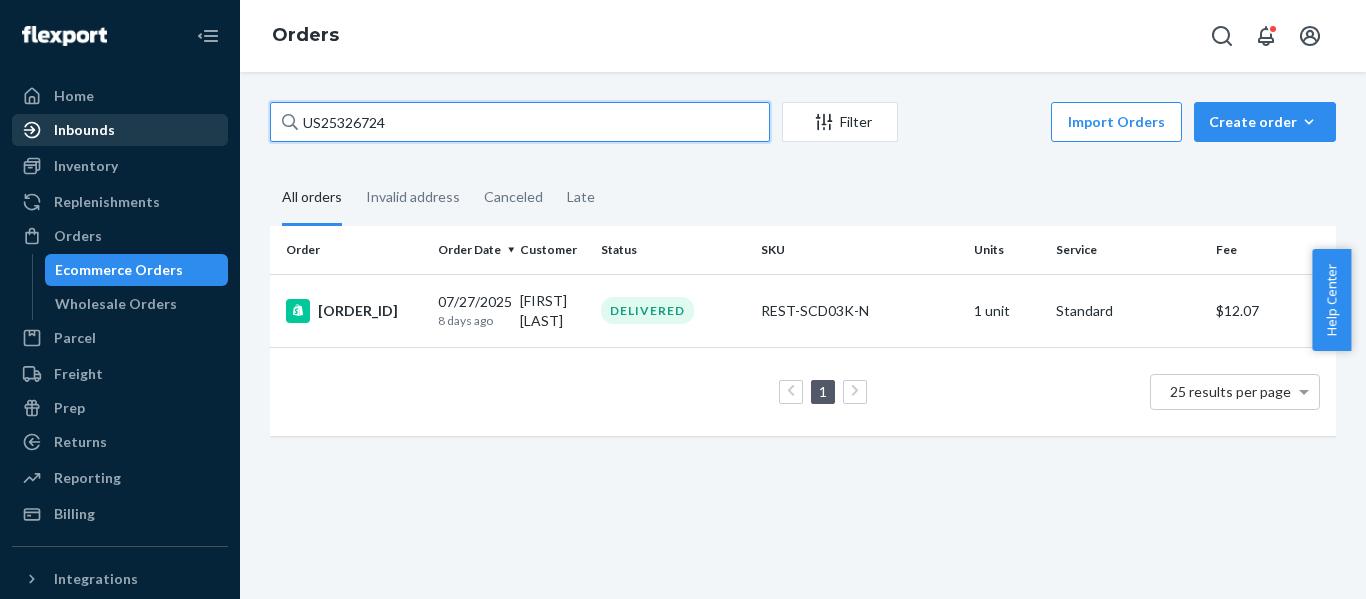 paste on "3" 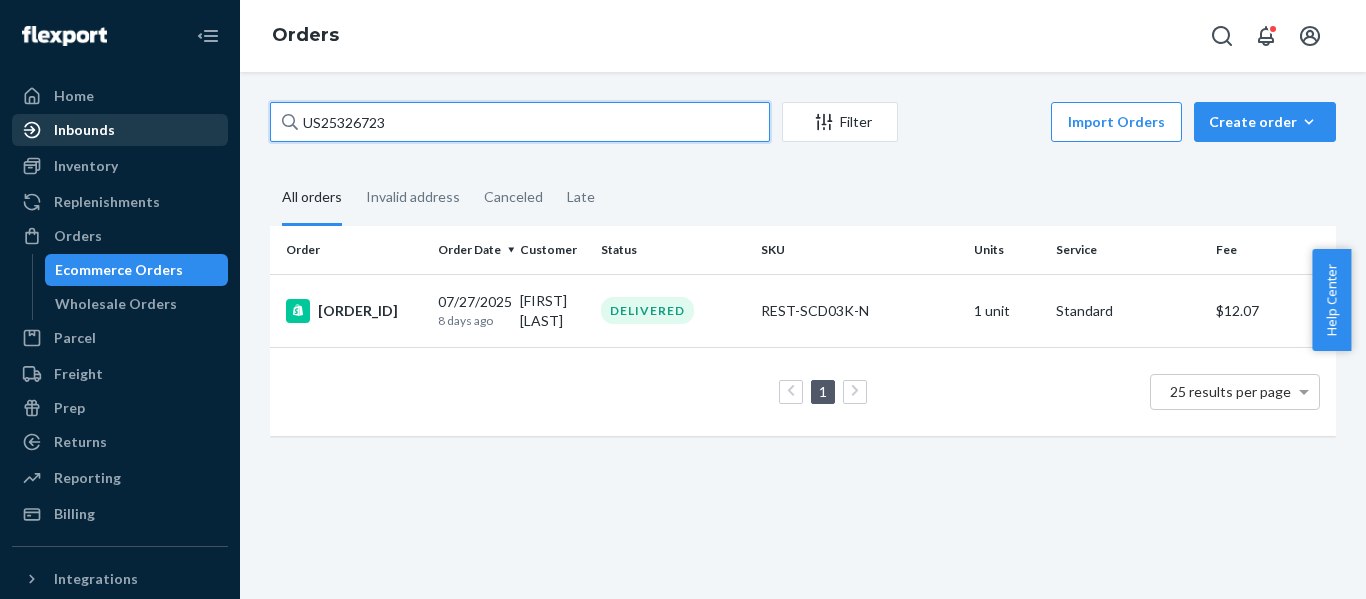 click on "Home Inbounds Shipping Plans Problems Inventory Products Replenishments Orders Ecommerce Orders Wholesale Orders Parcel Parcel orders Integrations Freight Prep Returns All Returns Settings Packages Reporting Reports Analytics Billing Integrations Add Integration Fast Tags Add Fast Tag Settings Talk to Support Help Center Give Feedback Orders US25326723 Filter Import Orders Create order Ecommerce order Removal order All orders Invalid address Canceled Late Order Order Date Customer Status SKU Units Service Fee #US25326724 07/27/2025 8 days ago Samuel Farren DELIVERED REST-SCD03K-N 1 unit Standard $12.07 1 25 results per page" at bounding box center [683, 299] 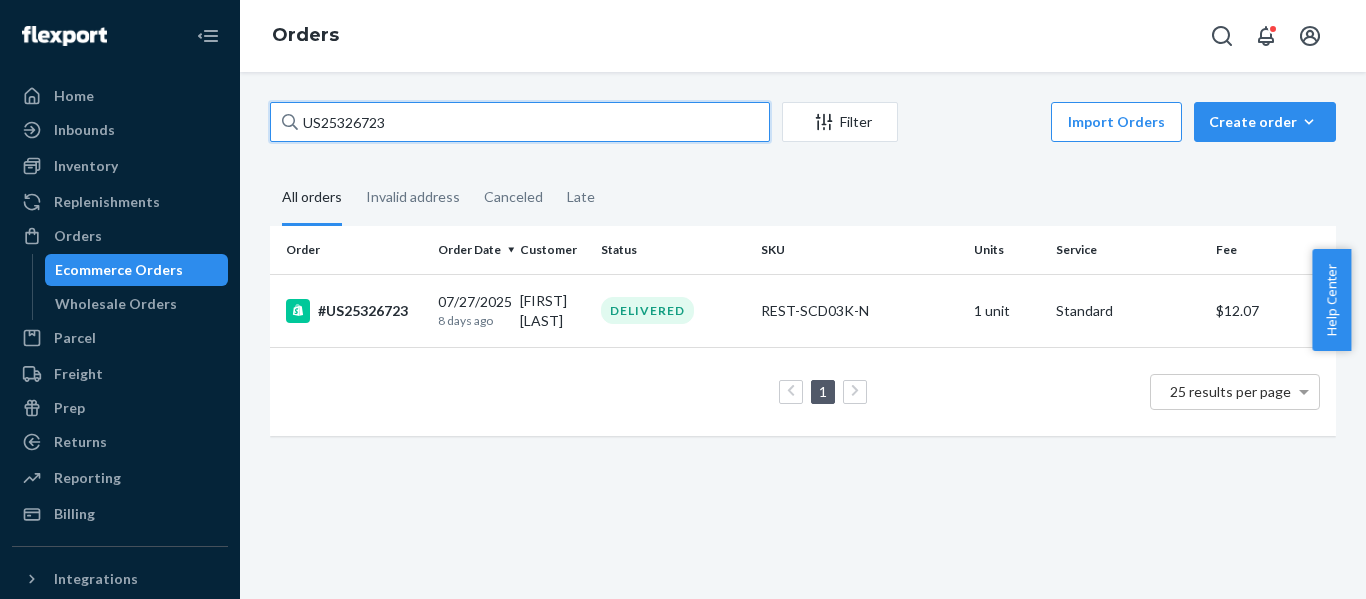 click on "US25326723" at bounding box center (520, 122) 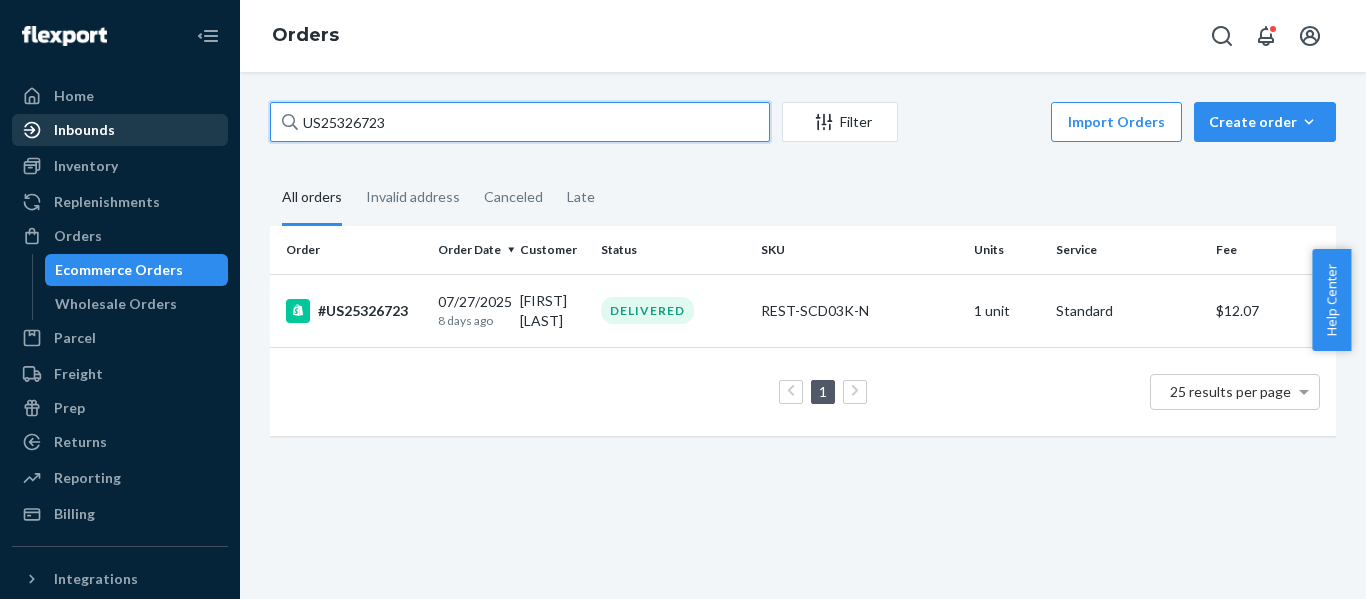 drag, startPoint x: 402, startPoint y: 123, endPoint x: 212, endPoint y: 126, distance: 190.02368 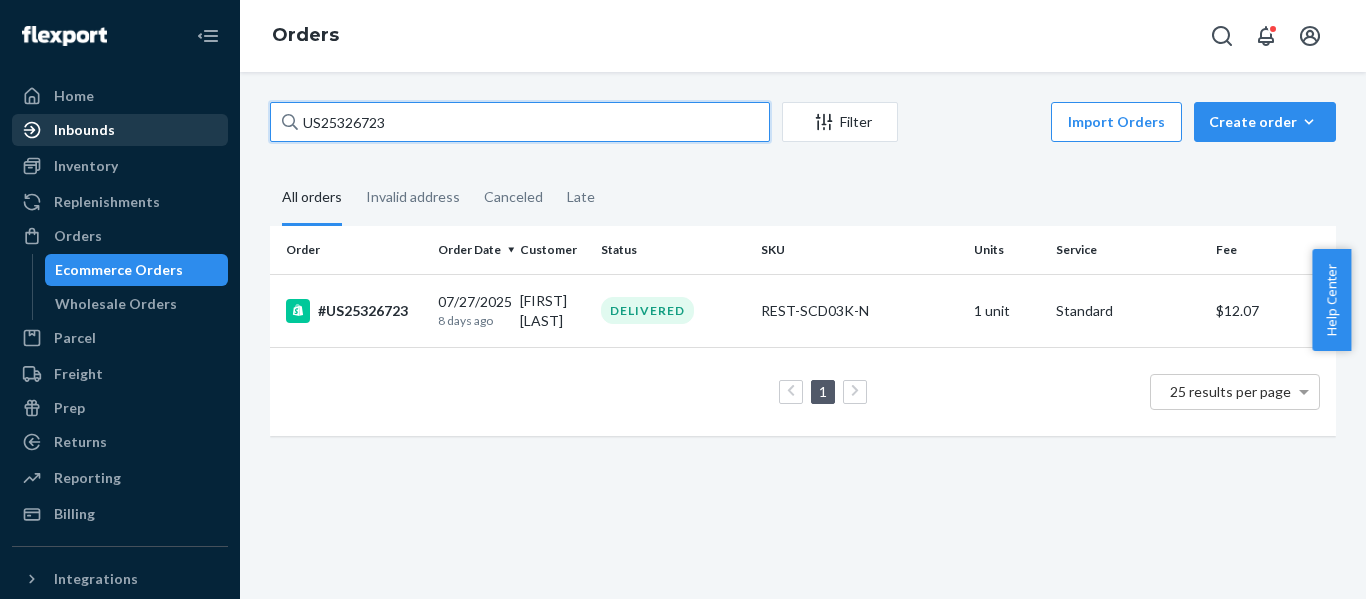 click on "Home Inbounds Shipping Plans Problems Inventory Products Replenishments Orders Ecommerce Orders Wholesale Orders Parcel Parcel orders Integrations Freight Prep Returns All Returns Settings Packages Reporting Reports Analytics Billing Integrations Add Integration Fast Tags Add Fast Tag Settings Talk to Support Help Center Give Feedback Orders US25326723 Filter Import Orders Create order Ecommerce order Removal order All orders Invalid address Canceled Late Order Order Date Customer Status SKU Units Service Fee #US25326723 07/27/2025 8 days ago Corey Durbin DELIVERED REST-SCD03K-N 1 unit Standard $12.07 1 25 results per page" at bounding box center (683, 299) 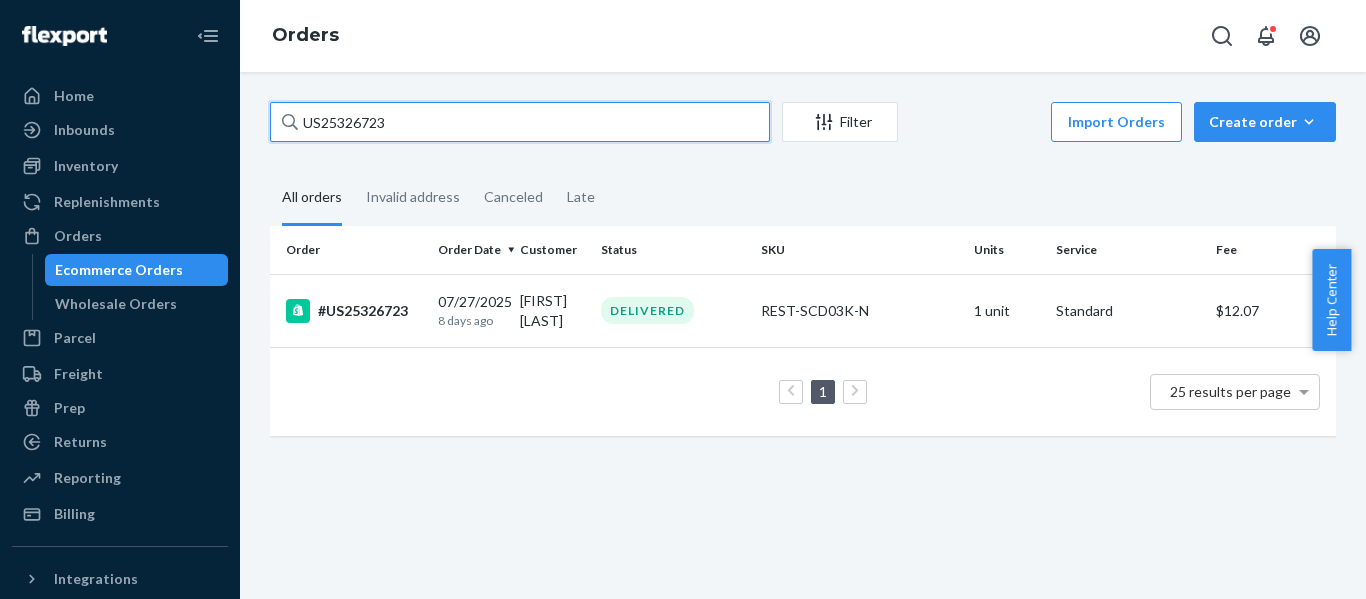 paste on "01" 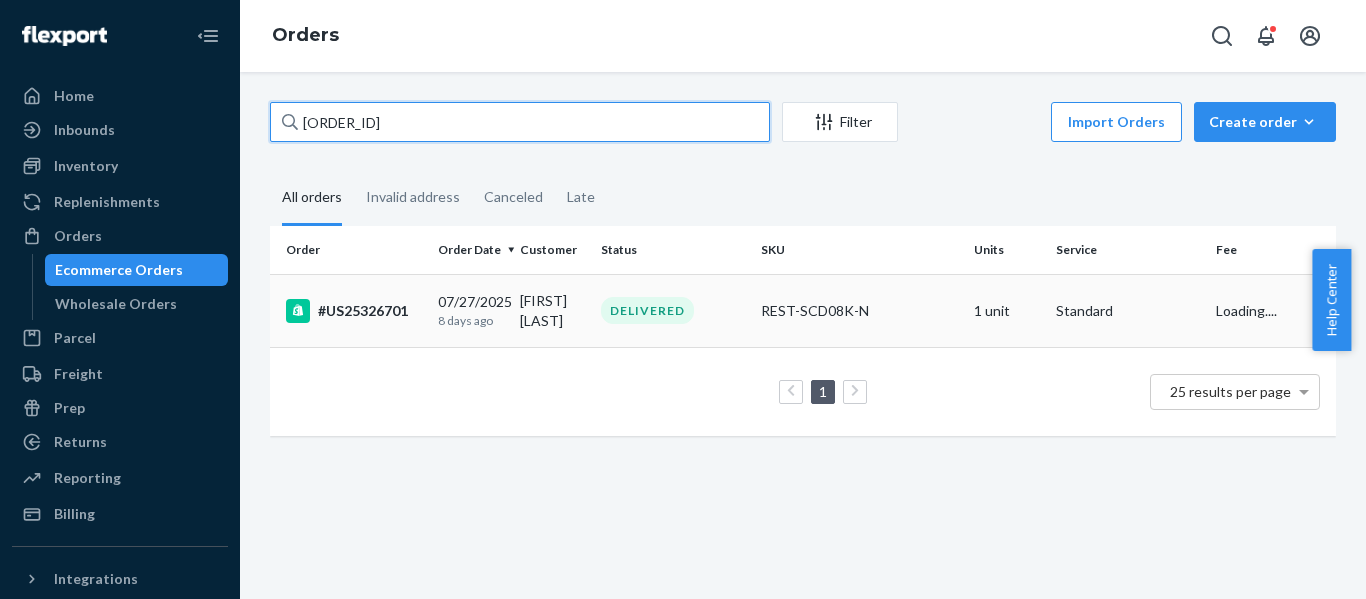 type on "US25326701" 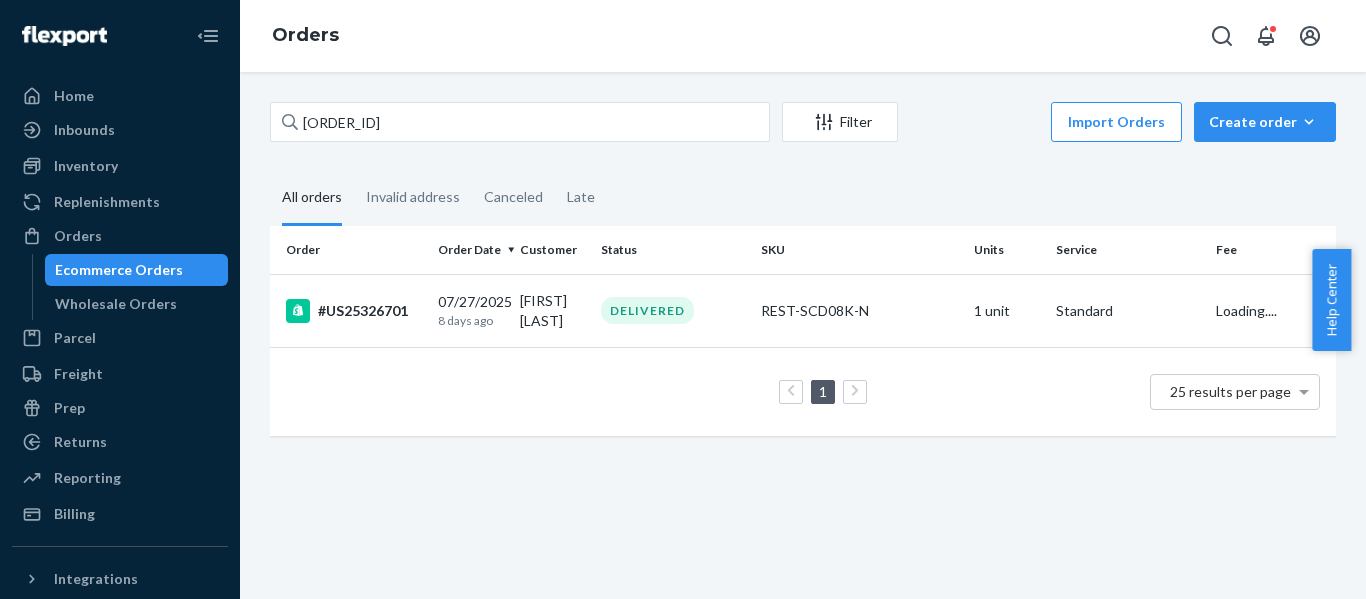 drag, startPoint x: 368, startPoint y: 308, endPoint x: 8, endPoint y: 340, distance: 361.41943 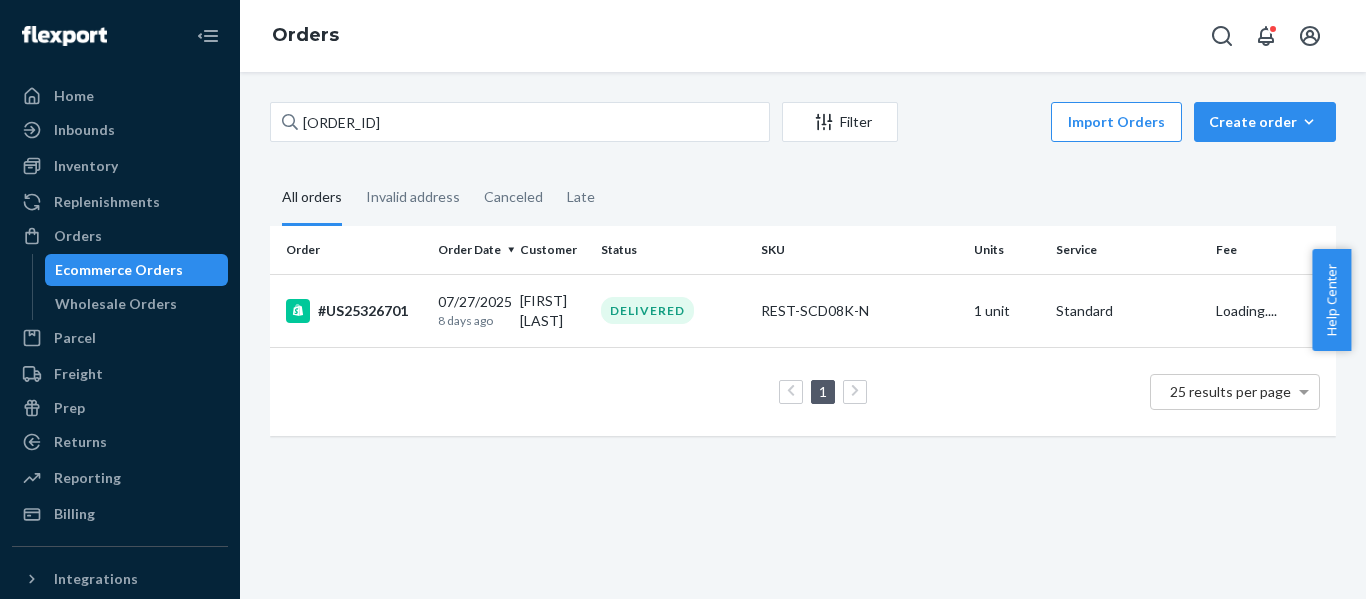 click on "#US25326701" at bounding box center (354, 311) 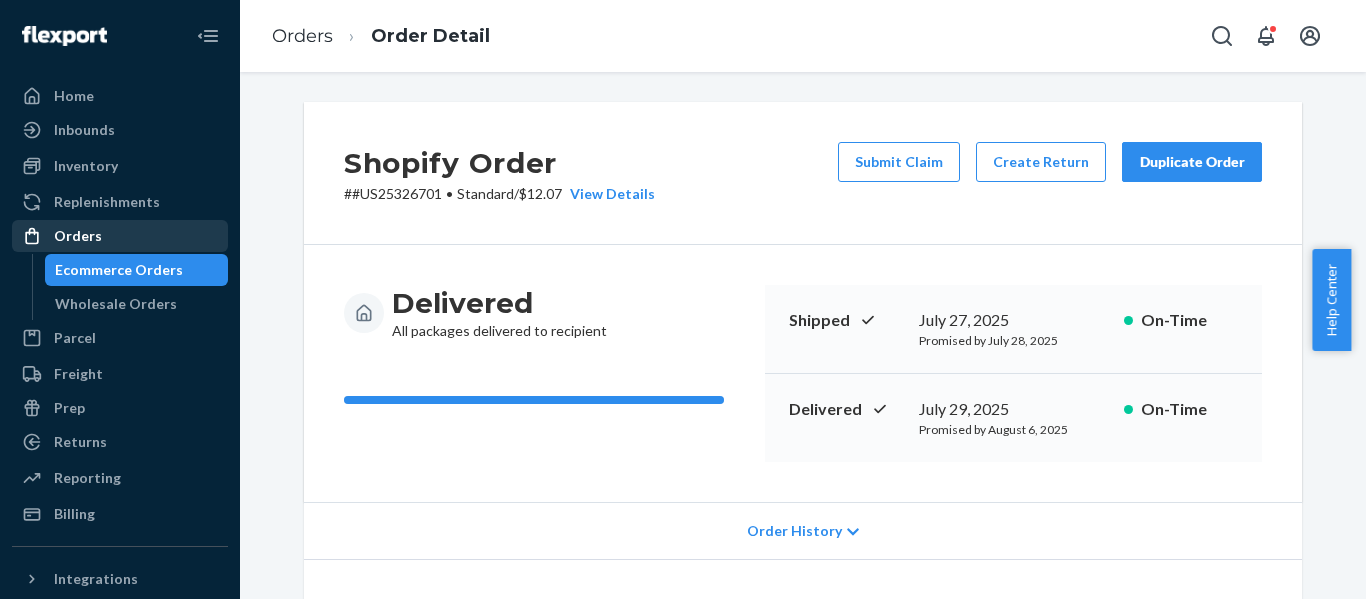 click on "Orders" at bounding box center (78, 236) 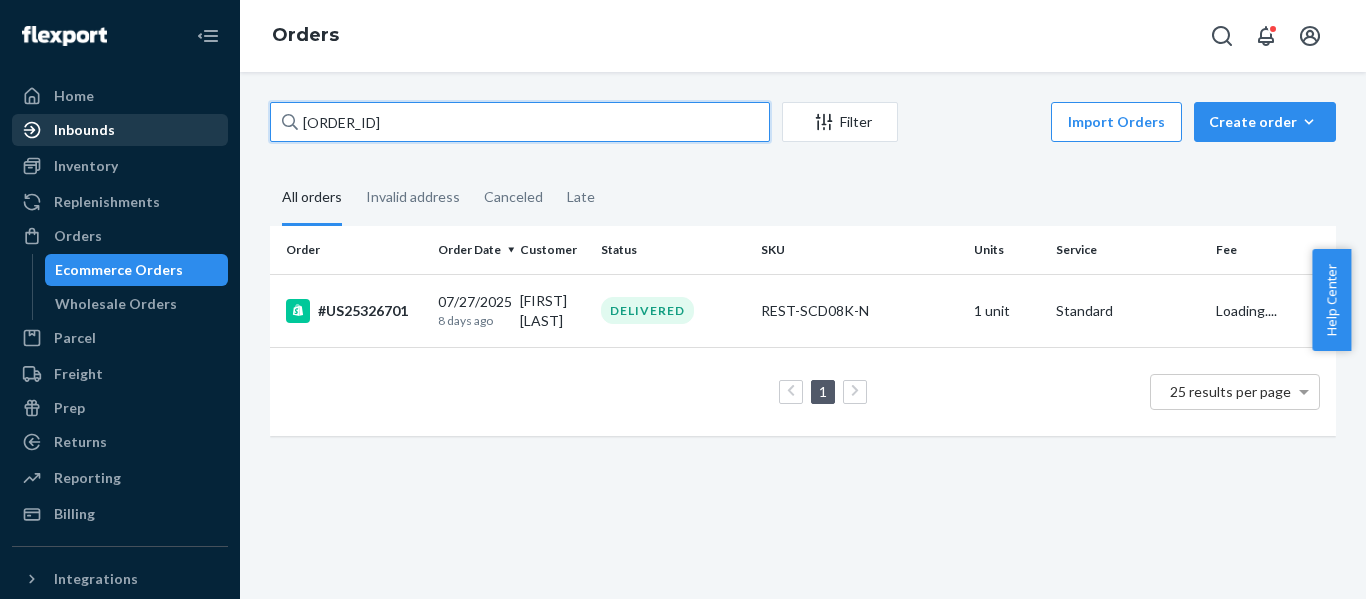 drag, startPoint x: 423, startPoint y: 128, endPoint x: 130, endPoint y: 139, distance: 293.20642 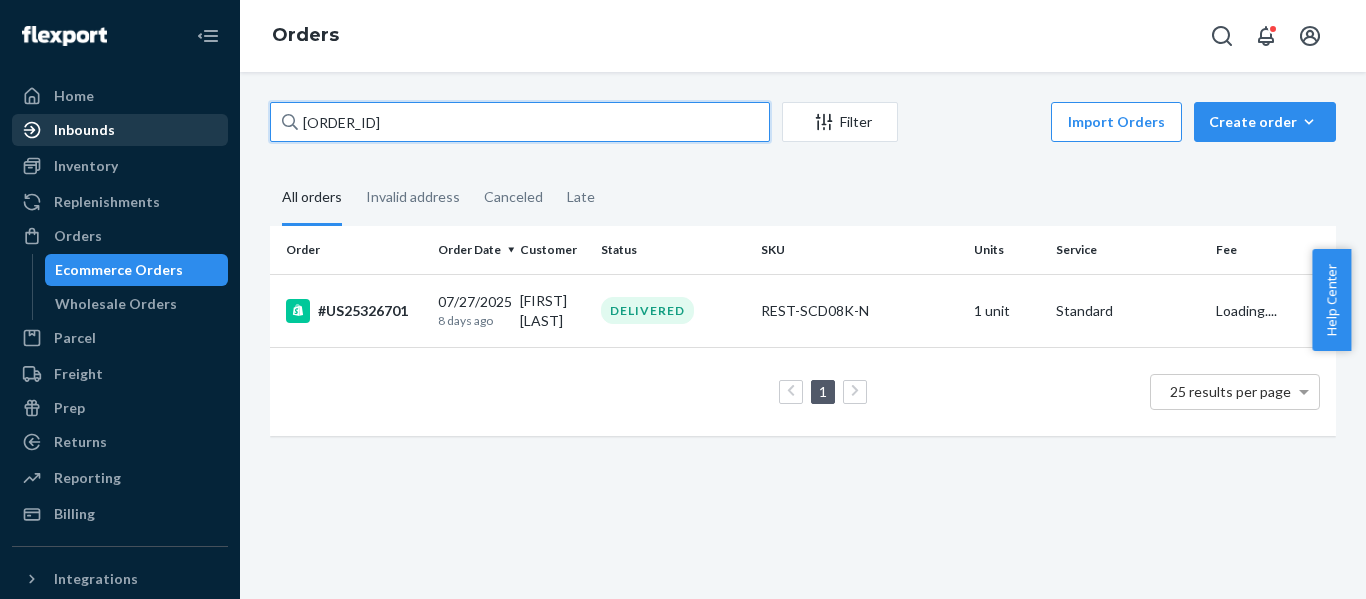 click on "Home Inbounds Shipping Plans Problems Inventory Products Replenishments Orders Ecommerce Orders Wholesale Orders Parcel Parcel orders Integrations Freight Prep Returns All Returns Settings Packages Reporting Reports Analytics Billing Integrations Add Integration Fast Tags Add Fast Tag Settings Talk to Support Help Center Give Feedback Orders US25326701 Filter Import Orders Create order Ecommerce order Removal order All orders Invalid address Canceled Late Order Order Date Customer Status SKU Units Service Fee #US25326701 07/27/2025 8 days ago Celia Troisi DELIVERED REST-SCD08K-N 1 unit Standard Loading.... 1 25 results per page" at bounding box center (683, 299) 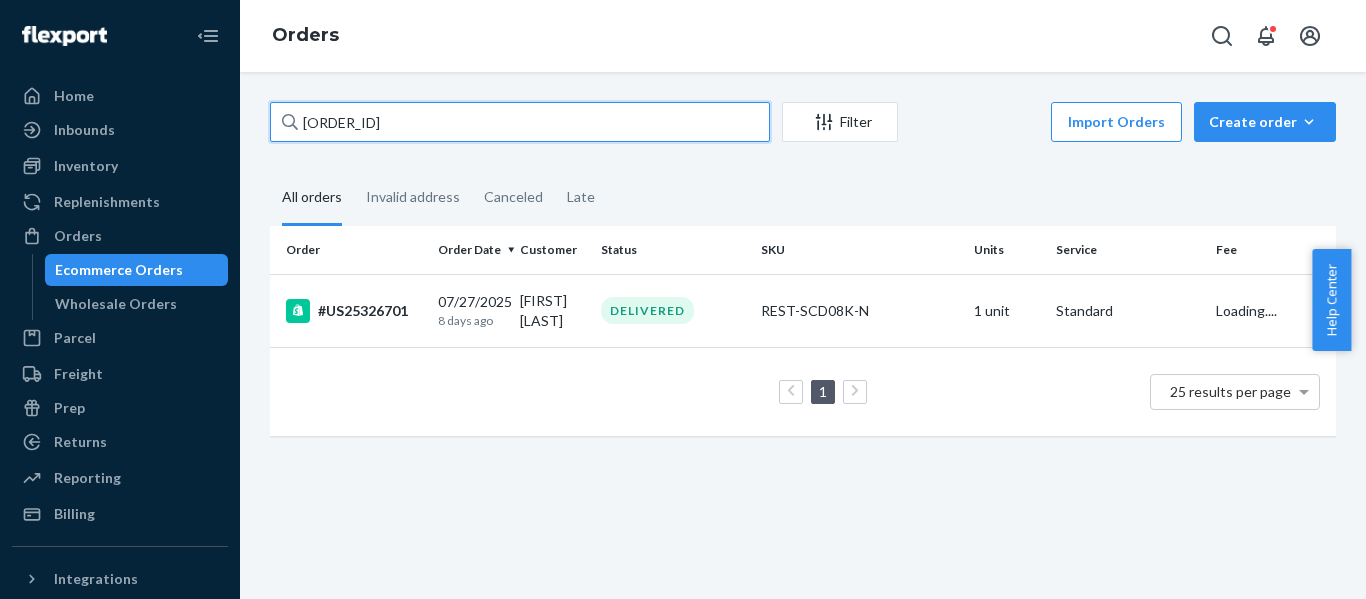 paste on "698" 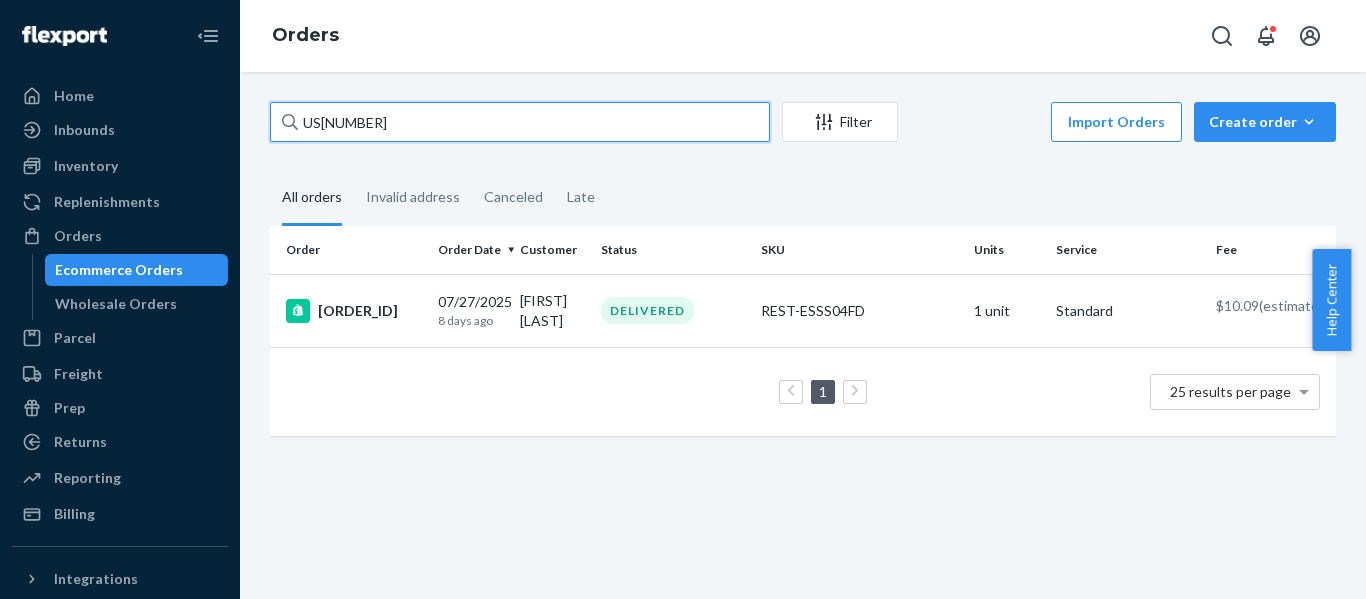 paste on "85" 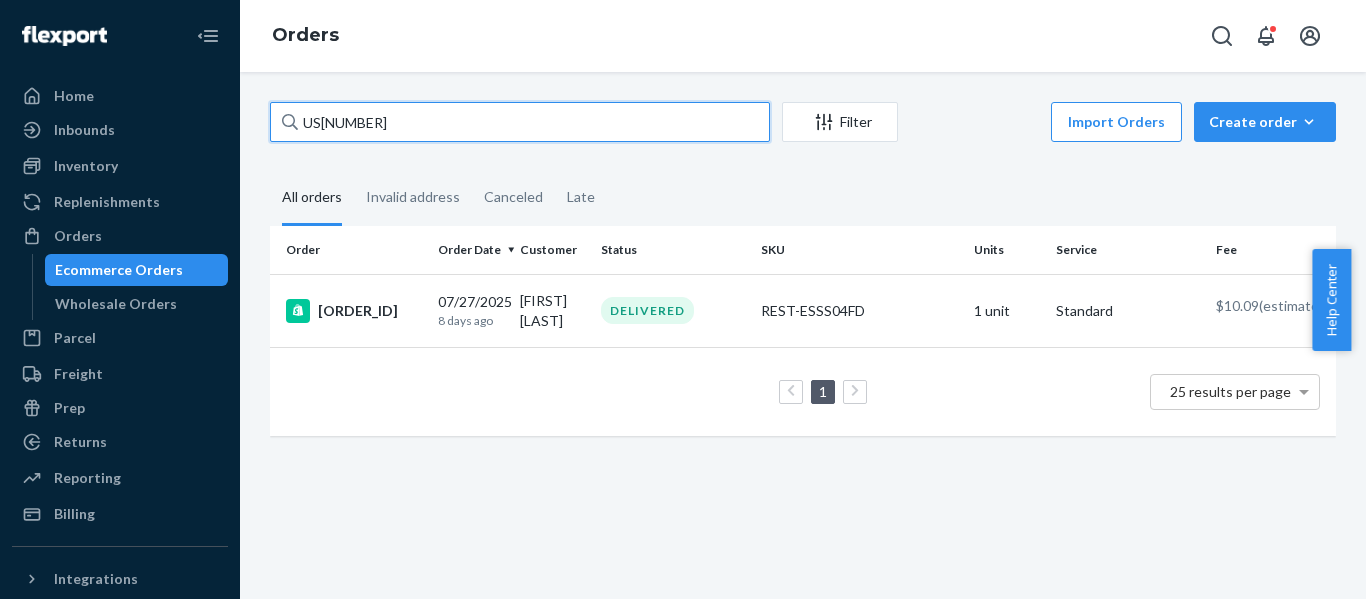 drag, startPoint x: 273, startPoint y: 121, endPoint x: -19, endPoint y: 133, distance: 292.24646 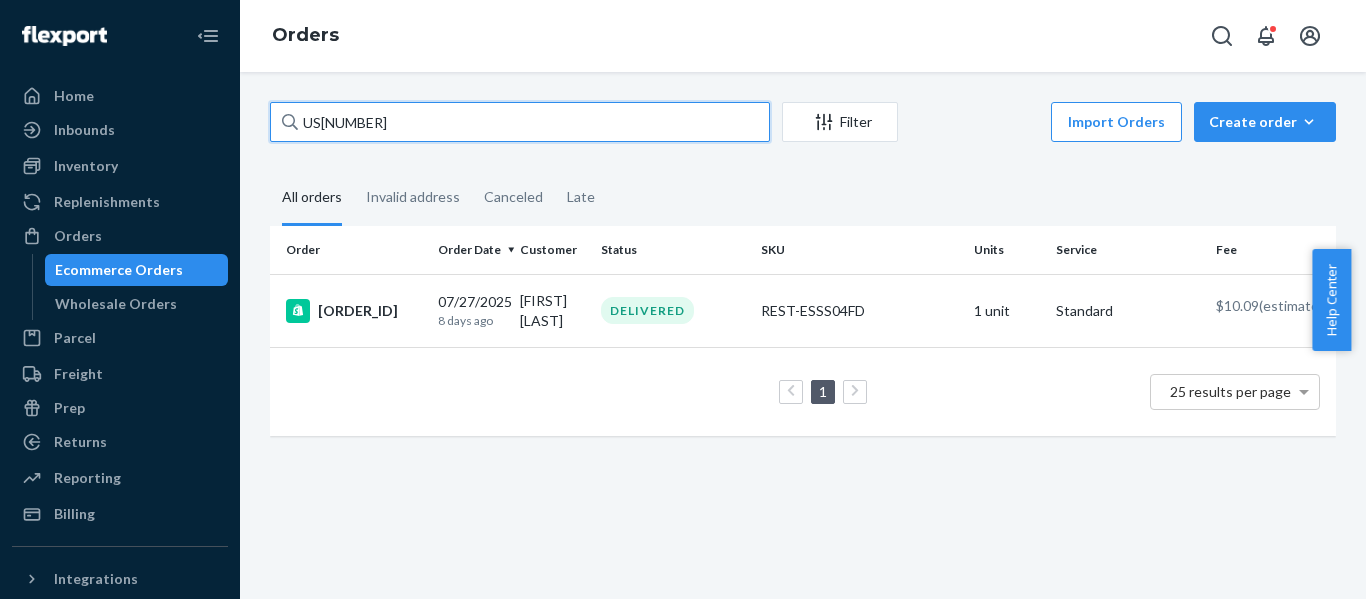click on "Home Inbounds Shipping Plans Problems Inventory Products Replenishments Orders Ecommerce Orders Wholesale Orders Parcel Parcel orders Integrations Freight Prep Returns All Returns Settings Packages Reporting Reports Analytics Billing Integrations Add Integration Fast Tags Add Fast Tag Settings Talk to Support Help Center Give Feedback Orders US25326698 Filter Import Orders Create order Ecommerce order Removal order All orders Invalid address Canceled Late Order Order Date Customer Status SKU Units Service Fee #US25326698 07/27/2025 8 days ago Joy Dinius DELIVERED REST-ESSS04FD 1 unit Standard $10.09  (estimated) 1 25 results per page
×
Help Center" at bounding box center [683, 299] 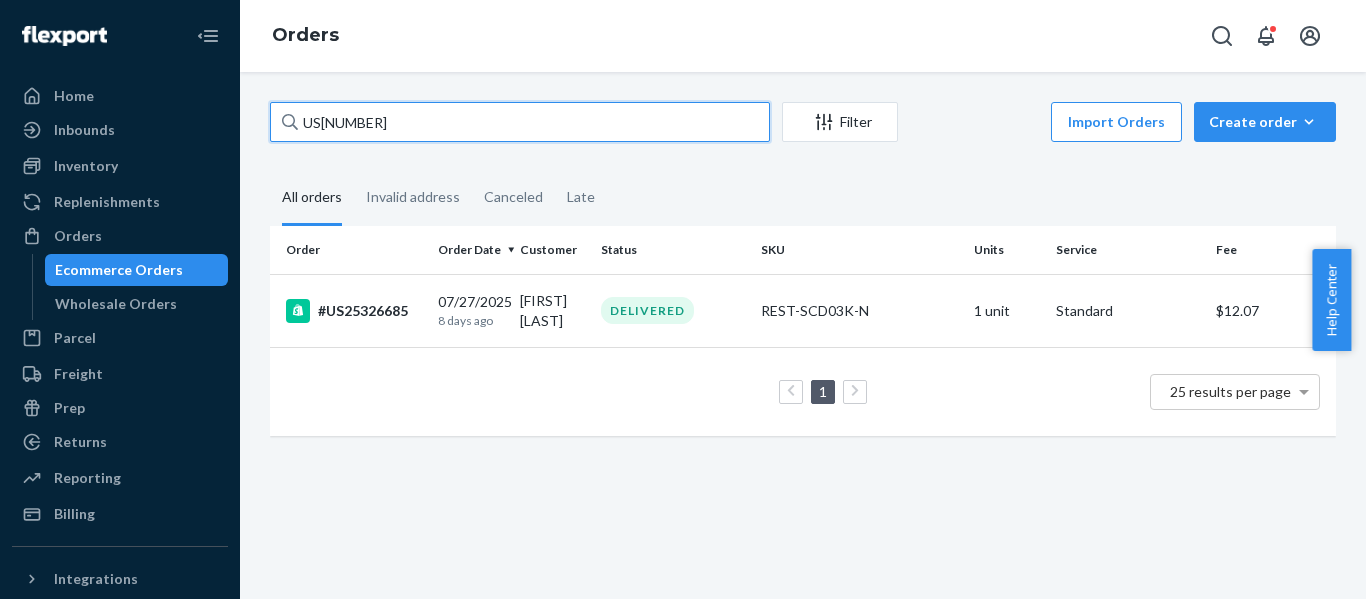 paste on "76" 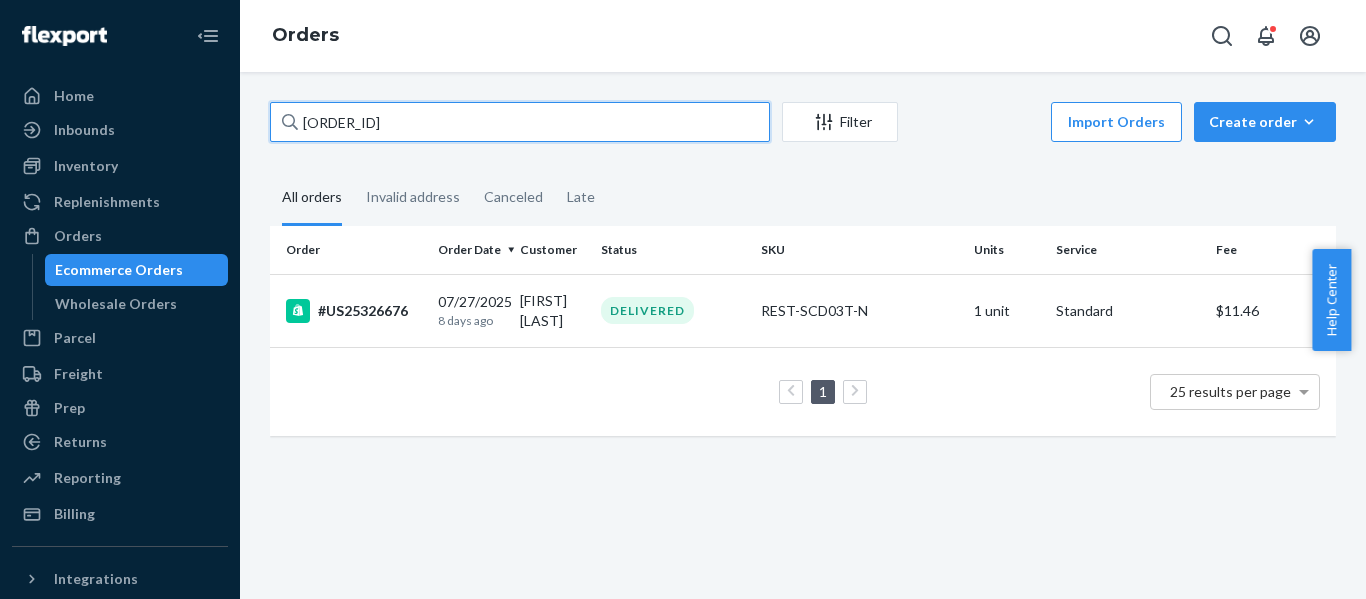 paste on "5" 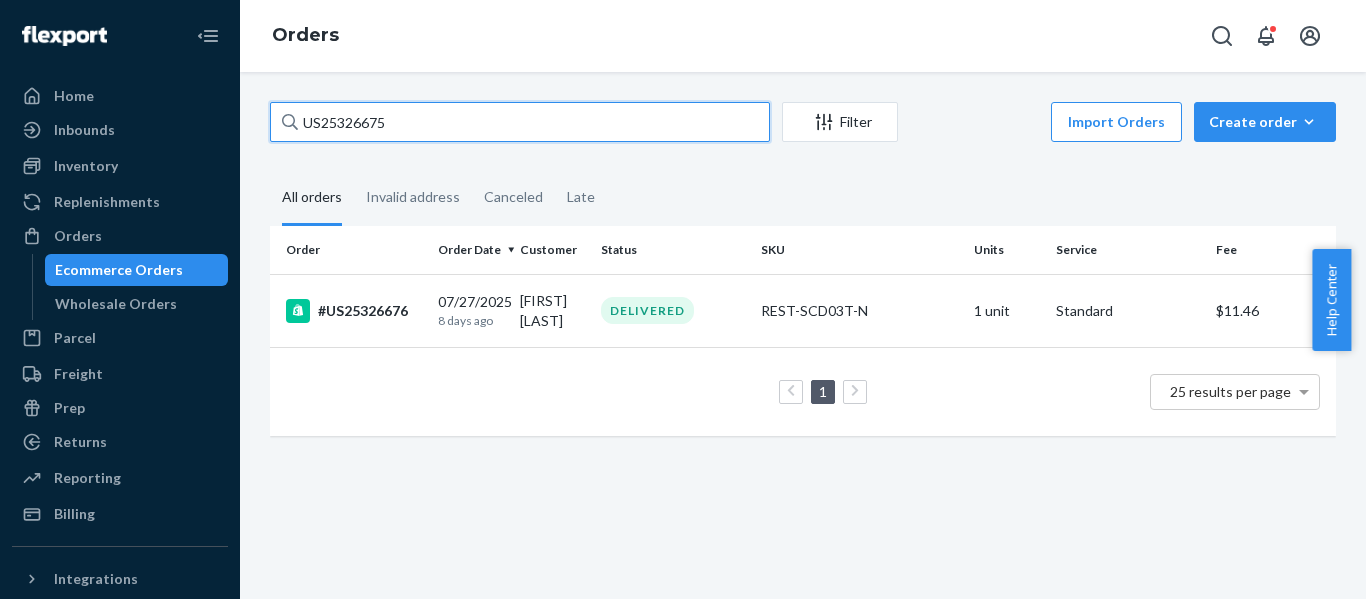 drag, startPoint x: 476, startPoint y: 117, endPoint x: -239, endPoint y: 186, distance: 718.32166 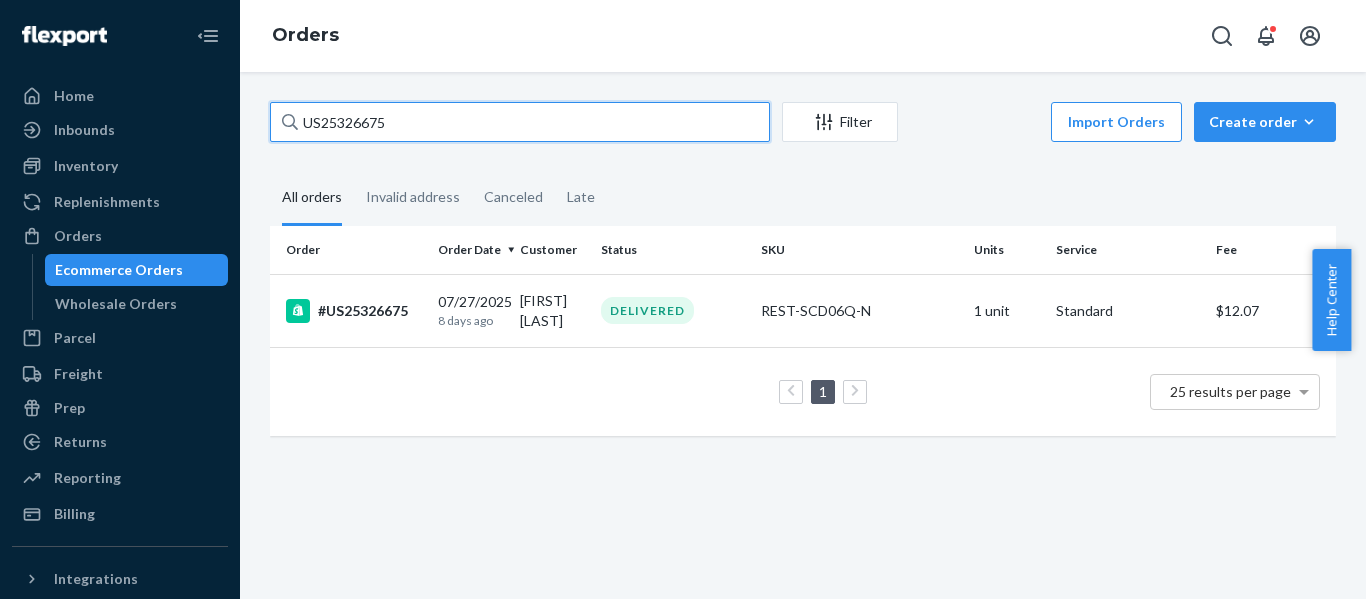 click on "US25326675" at bounding box center [520, 122] 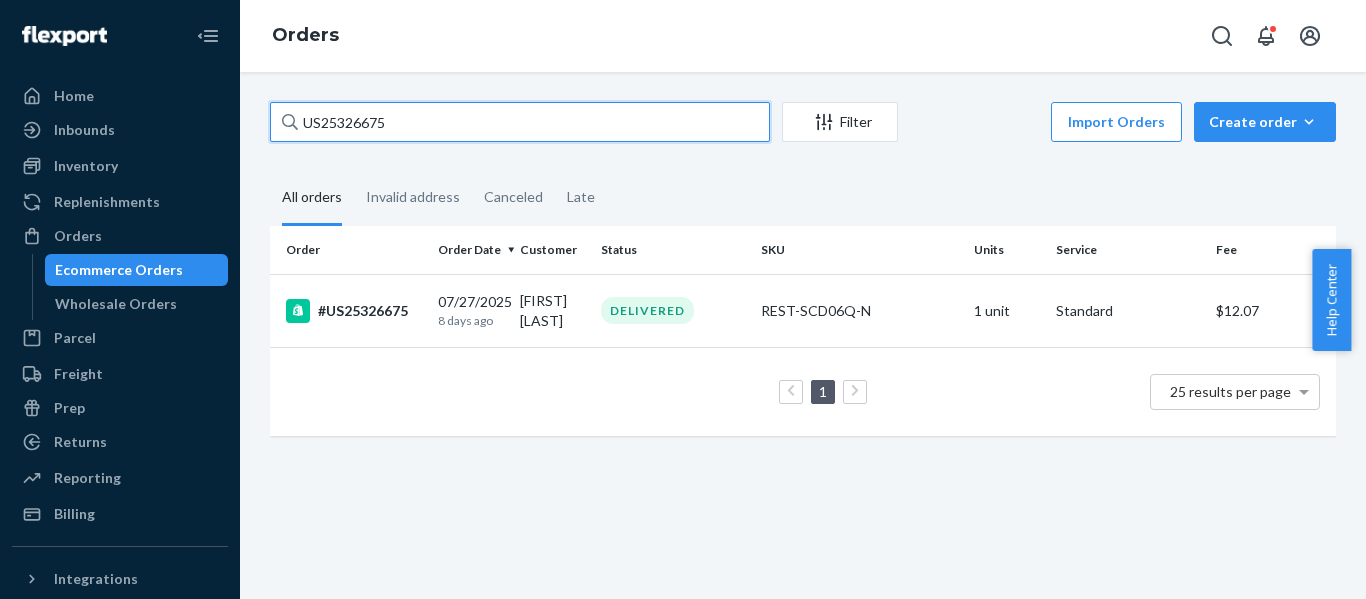 paste on "69" 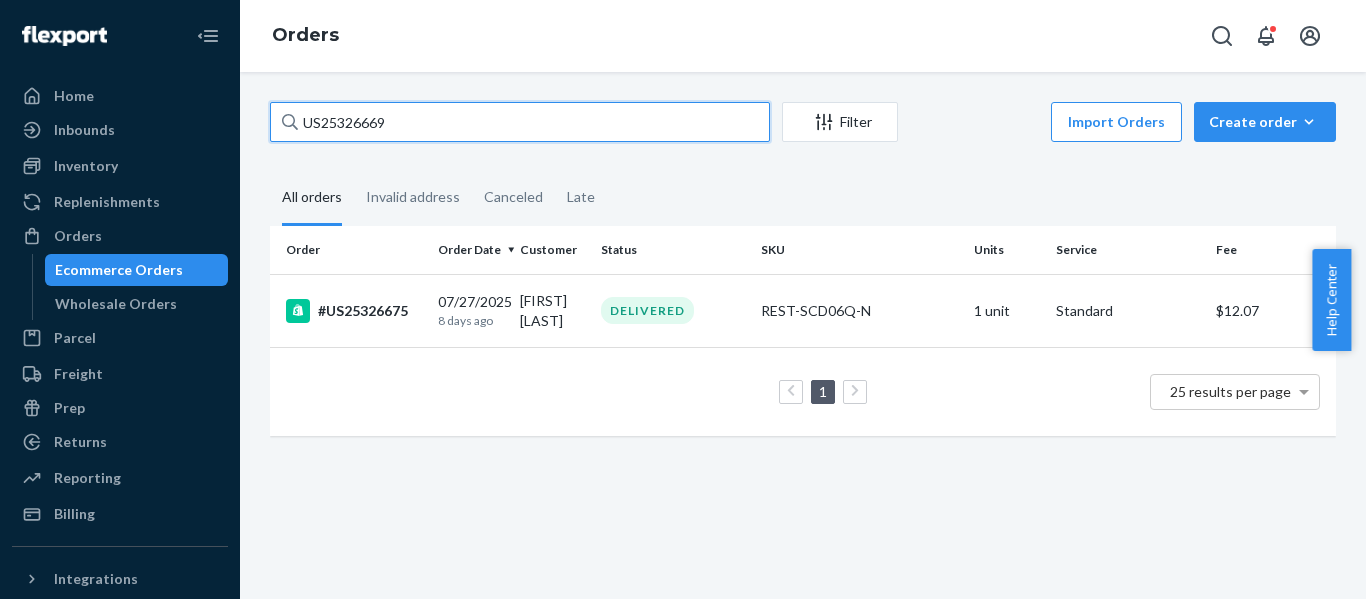 drag, startPoint x: 57, startPoint y: 105, endPoint x: -74, endPoint y: 110, distance: 131.09538 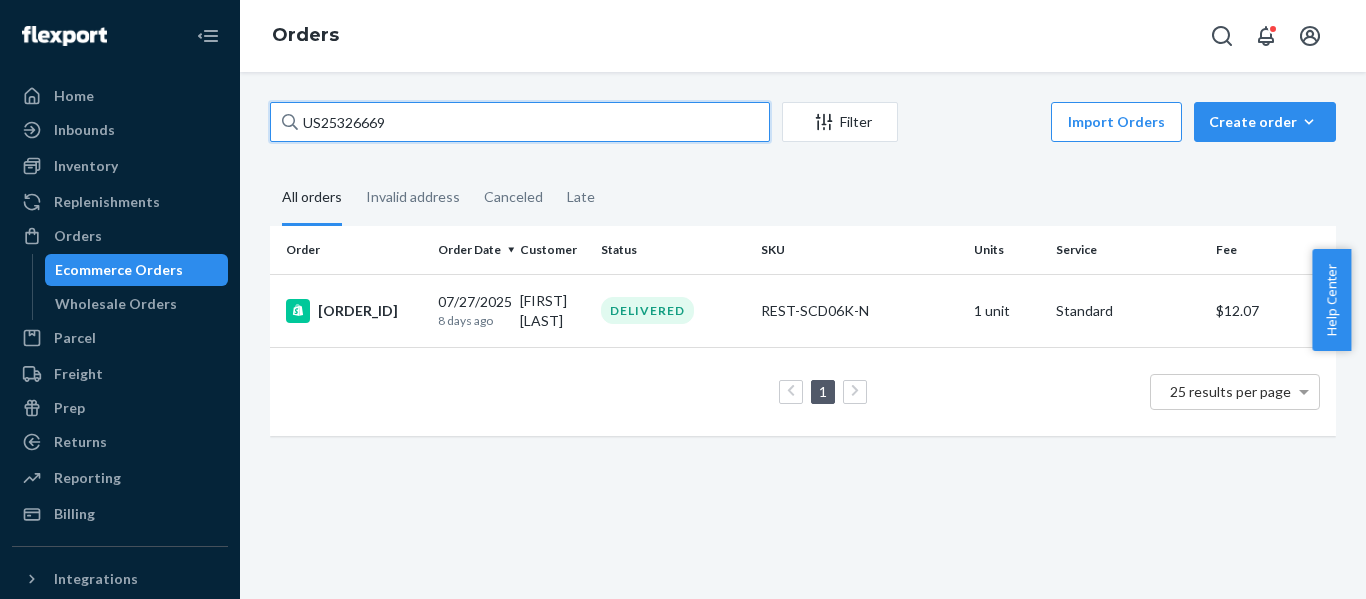 click on "US25326669" at bounding box center (520, 122) 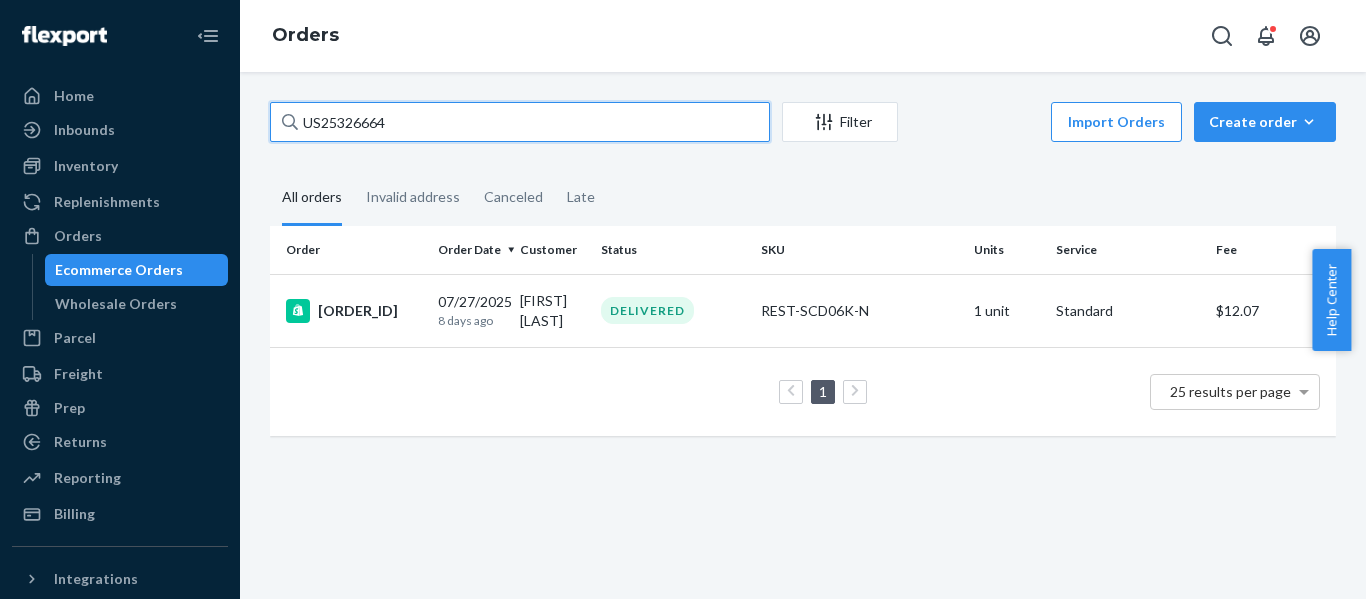 drag, startPoint x: -36, startPoint y: 127, endPoint x: -300, endPoint y: 151, distance: 265.08865 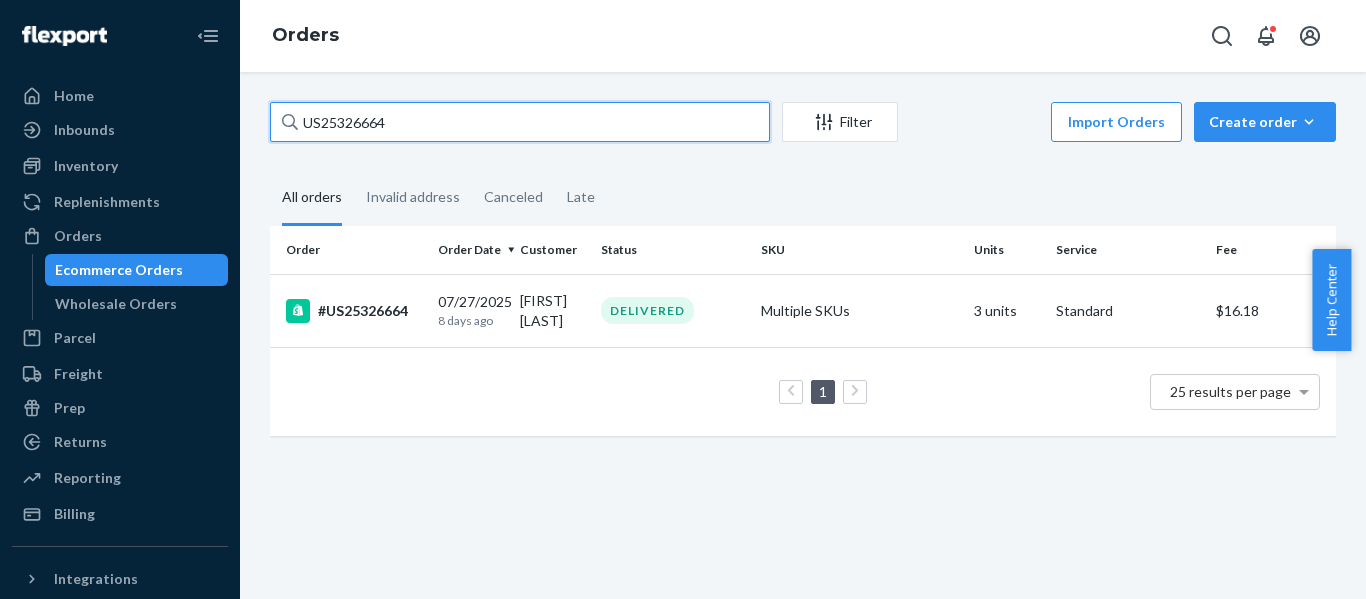 paste on "49" 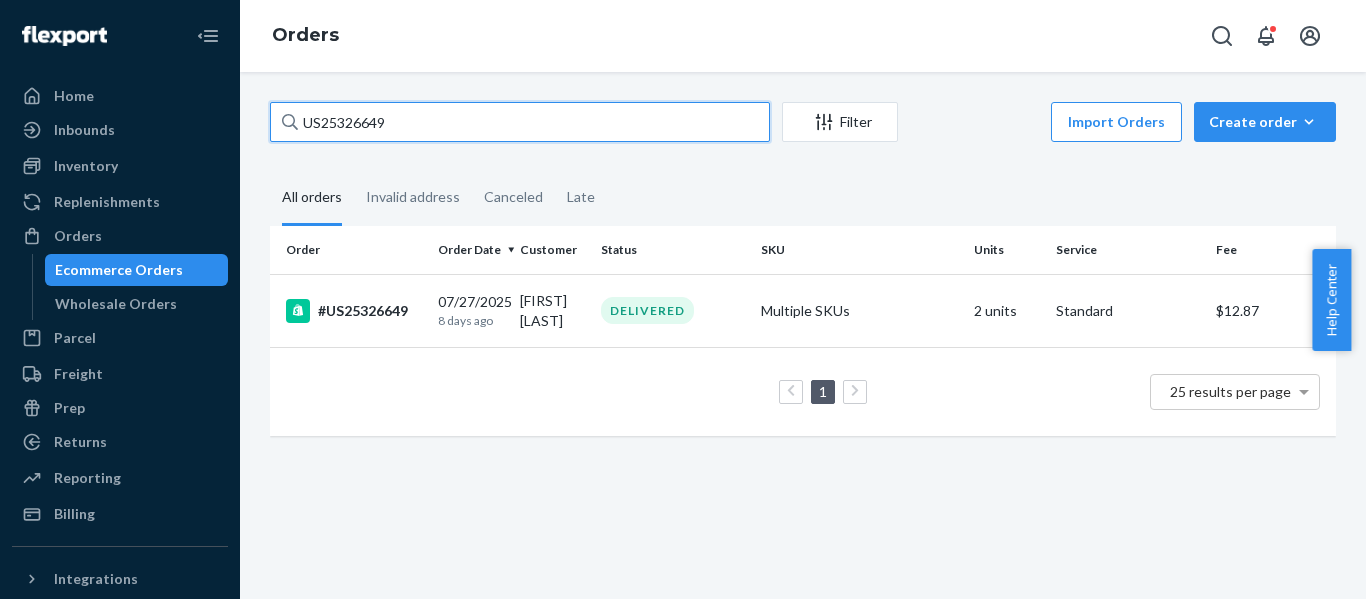 paste on "3" 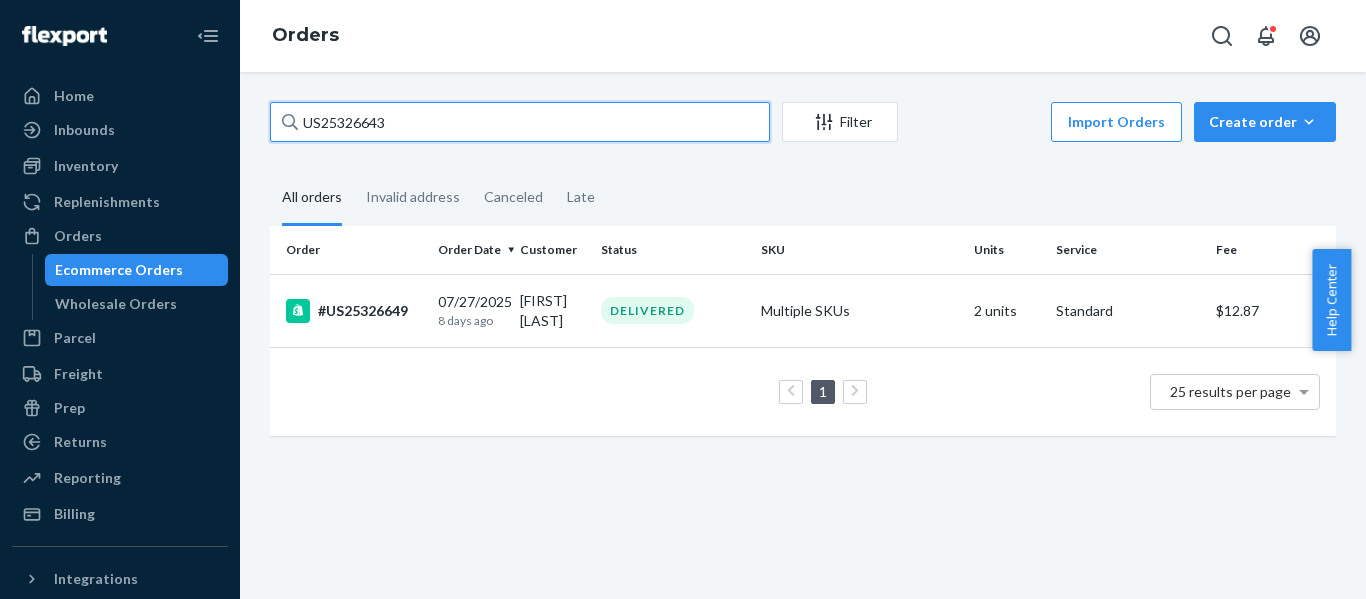drag, startPoint x: 193, startPoint y: 129, endPoint x: -85, endPoint y: 139, distance: 278.1798 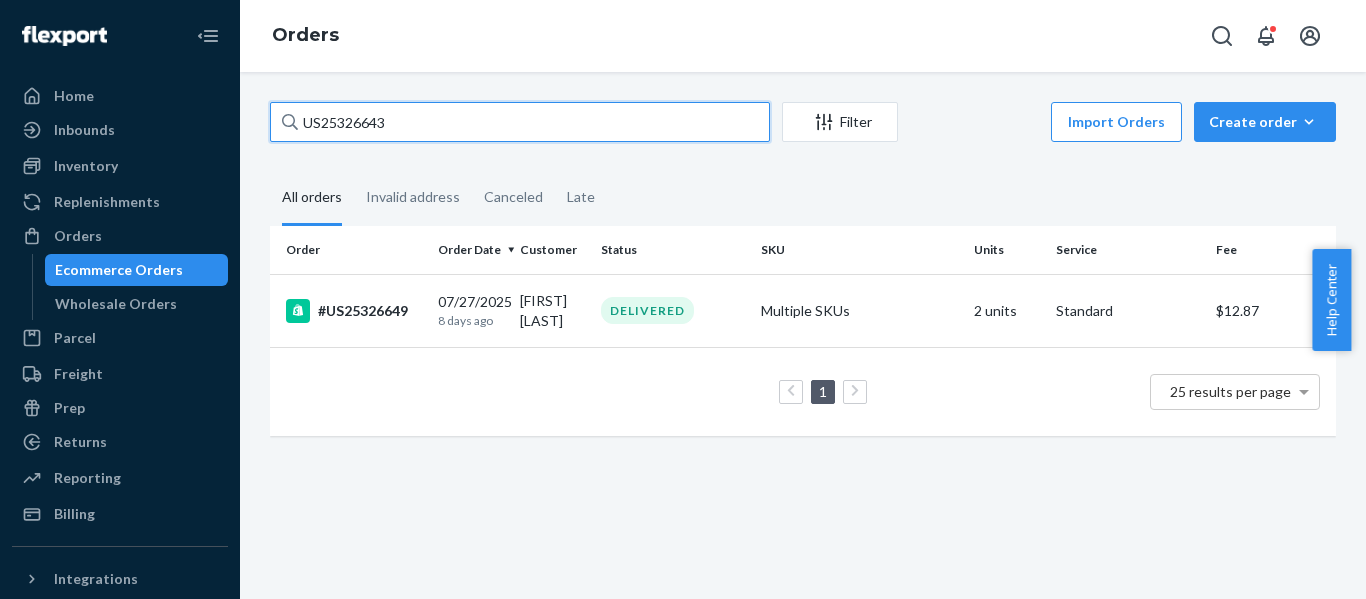 click on "Home Inbounds Shipping Plans Problems Inventory Products Replenishments Orders Ecommerce Orders Wholesale Orders Parcel Parcel orders Integrations Freight Prep Returns All Returns Settings Packages Reporting Reports Analytics Billing Integrations Add Integration Fast Tags Add Fast Tag Settings Talk to Support Help Center Give Feedback Orders US25326643 Filter Import Orders Create order Ecommerce order Removal order All orders Invalid address Canceled Late Order Order Date Customer Status SKU Units Service Fee #US25326649 07/27/2025 8 days ago Jennifer Juwono DELIVERED Multiple SKUs 2 units Standard $12.87 1 25 results per page
×
Help Center" at bounding box center [683, 299] 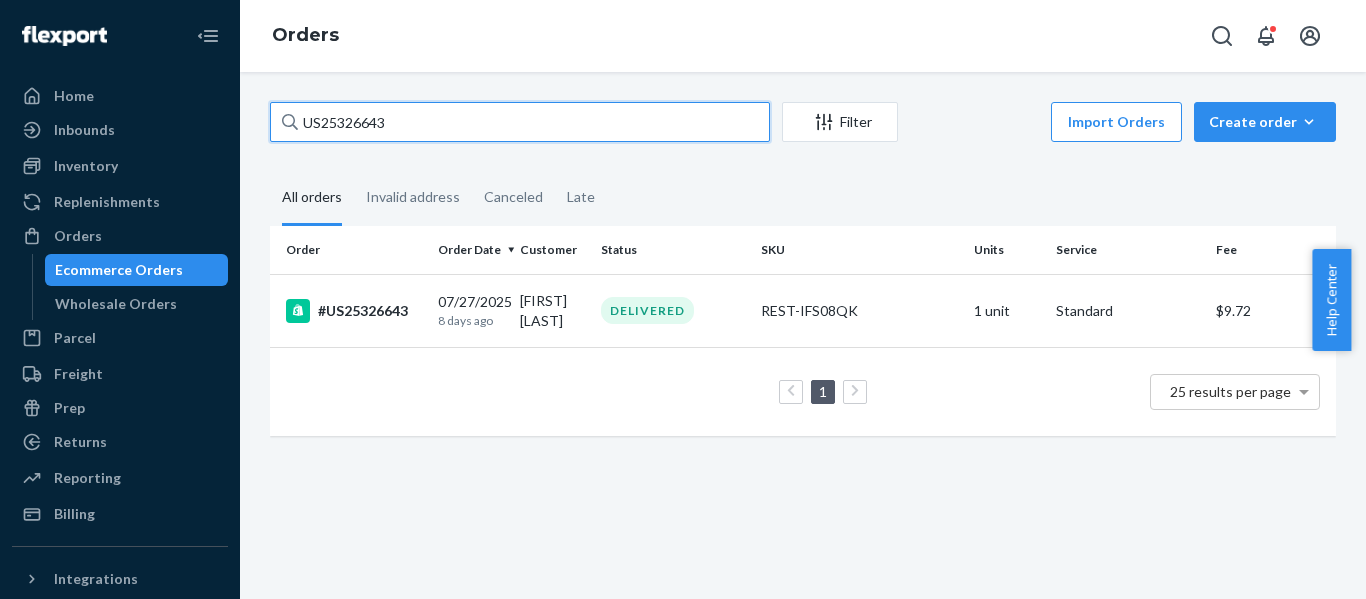 paste on "35" 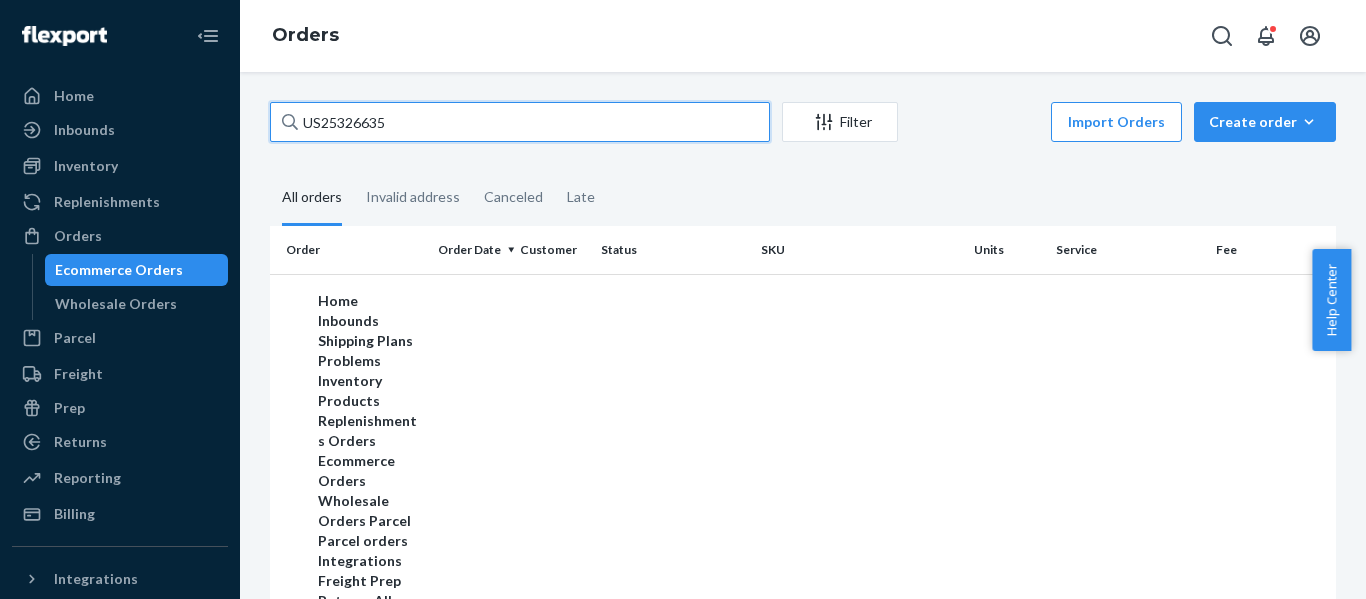 drag, startPoint x: 66, startPoint y: 165, endPoint x: -20, endPoint y: 158, distance: 86.28442 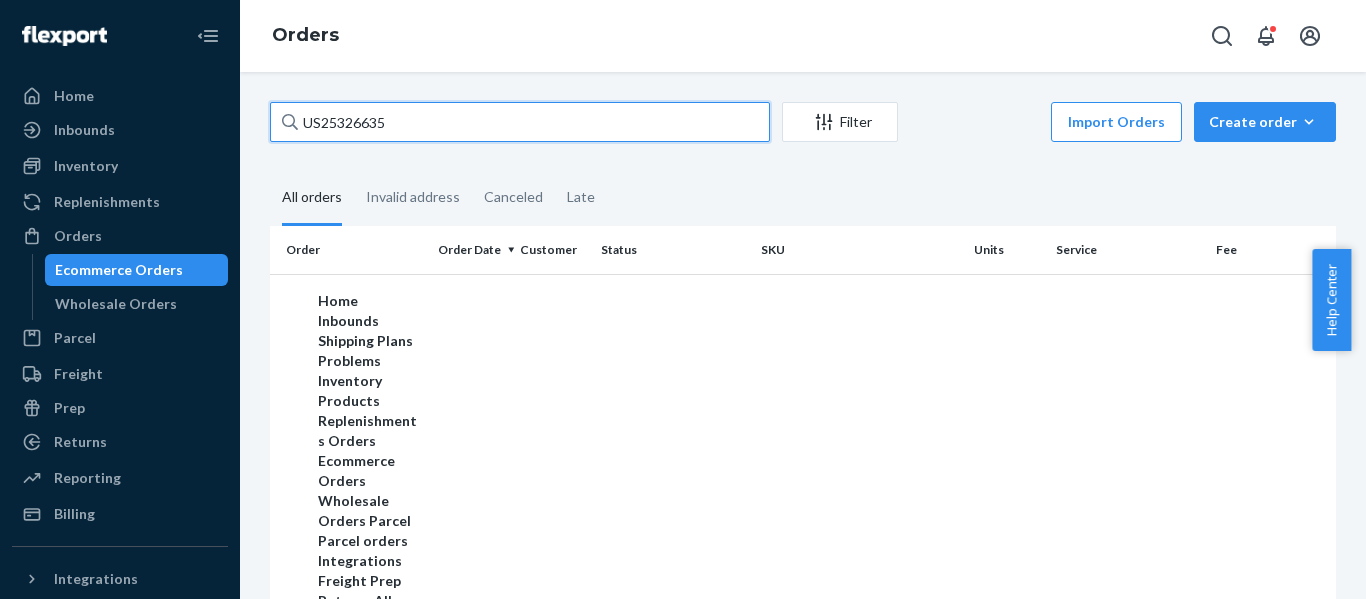 click on "Home Inbounds Shipping Plans Problems Inventory Products Replenishments Orders Ecommerce Orders Wholesale Orders Parcel Parcel orders Integrations Freight Prep Returns All Returns Settings Packages Reporting Reports Analytics Billing Integrations Add Integration Fast Tags Add Fast Tag Settings Talk to Support Help Center Give Feedback Orders US25326635 Filter Import Orders Create order Ecommerce order Removal order All orders Invalid address Canceled Late Order Order Date Customer Status SKU Units Service Fee #US25326635 07/27/2025 8 days ago cathy snyder DELIVERED REST-IPC06CKSKK 1 unit Standard $8.26 1 25 results per page
×
Help Center" at bounding box center [683, 299] 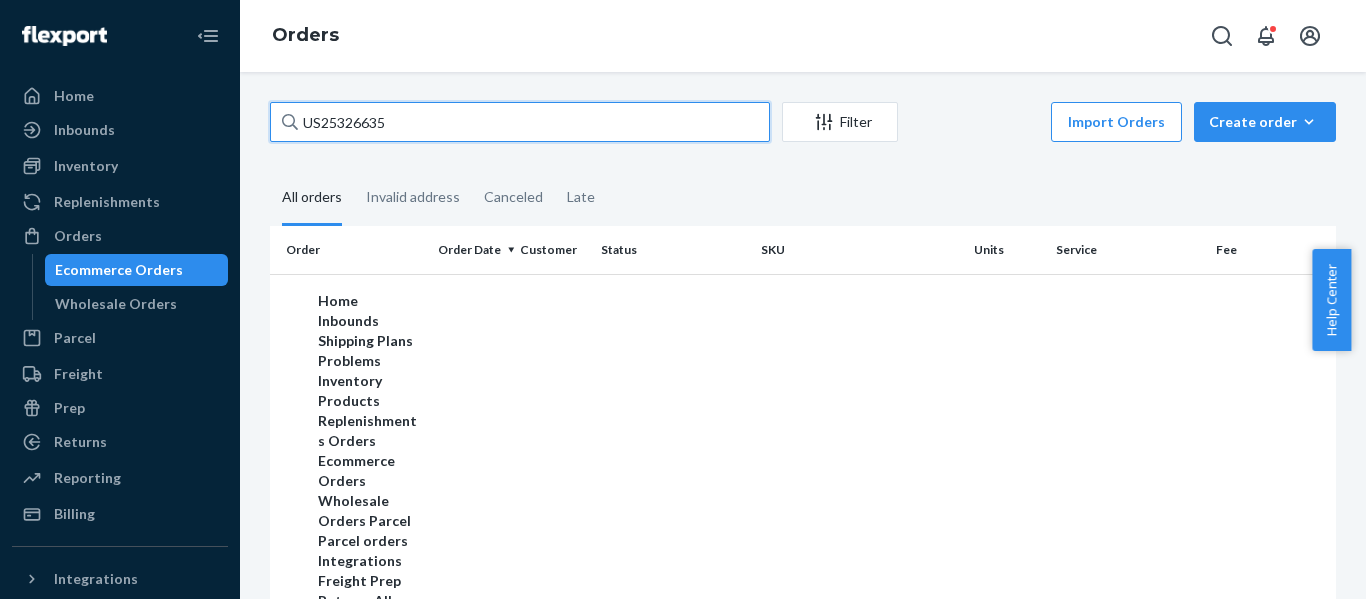 paste on "7112" 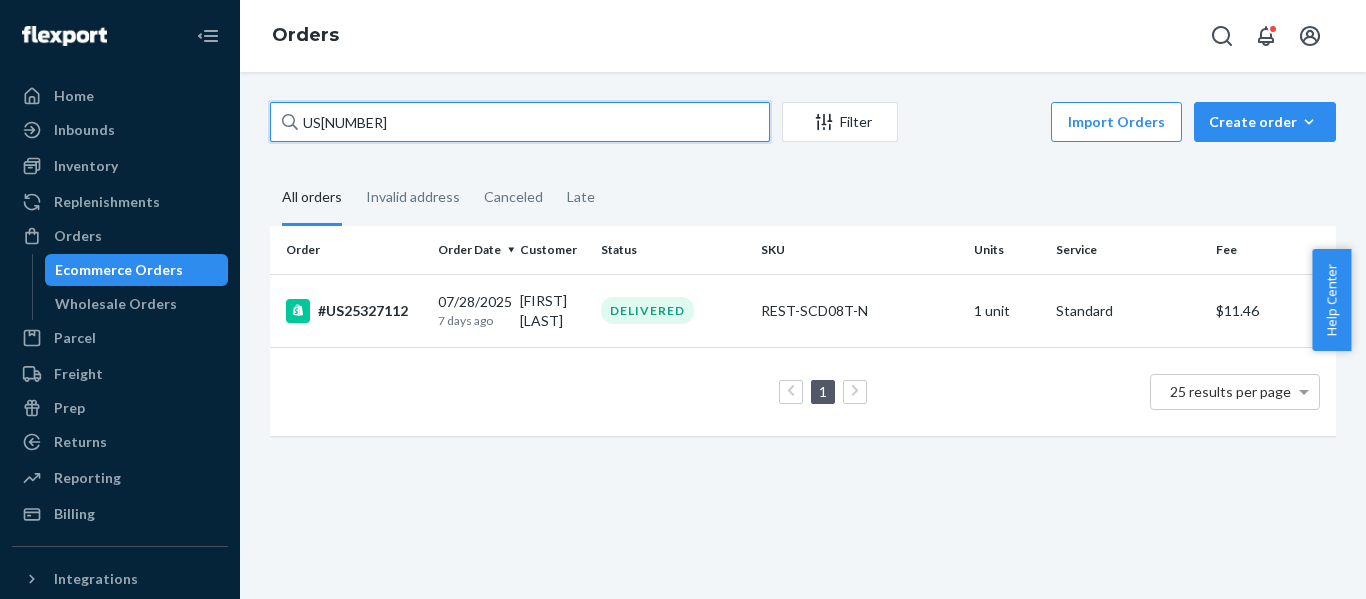 paste on "8" 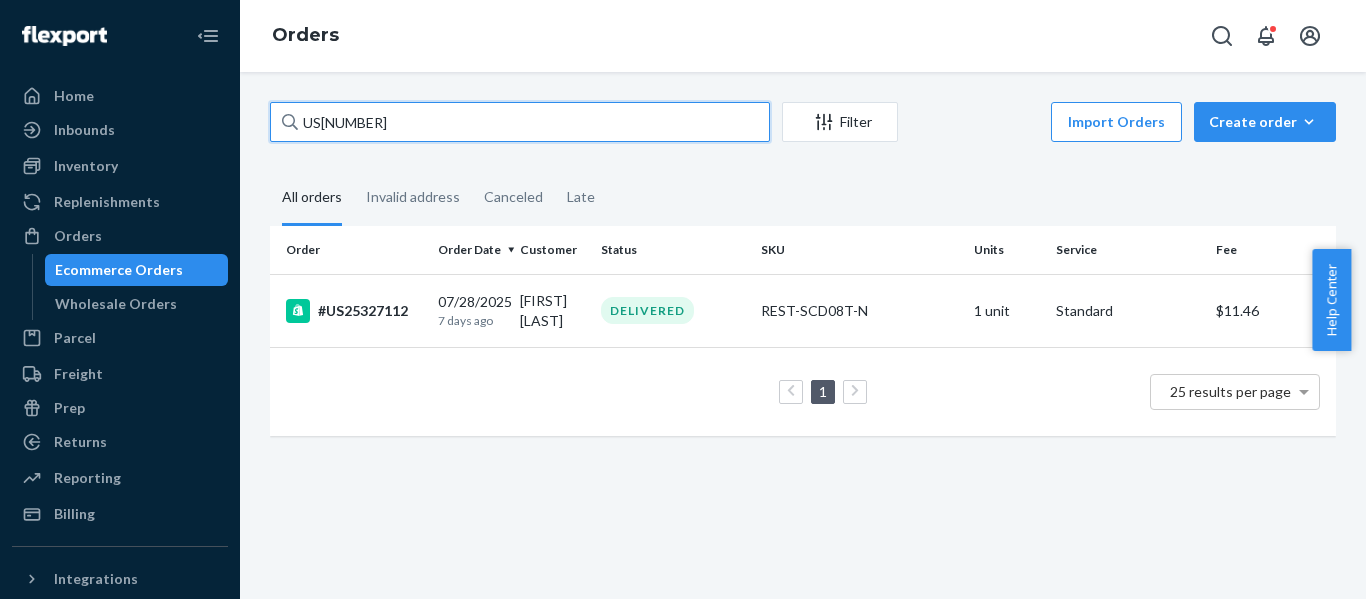 drag, startPoint x: 221, startPoint y: 126, endPoint x: -30, endPoint y: 147, distance: 251.87695 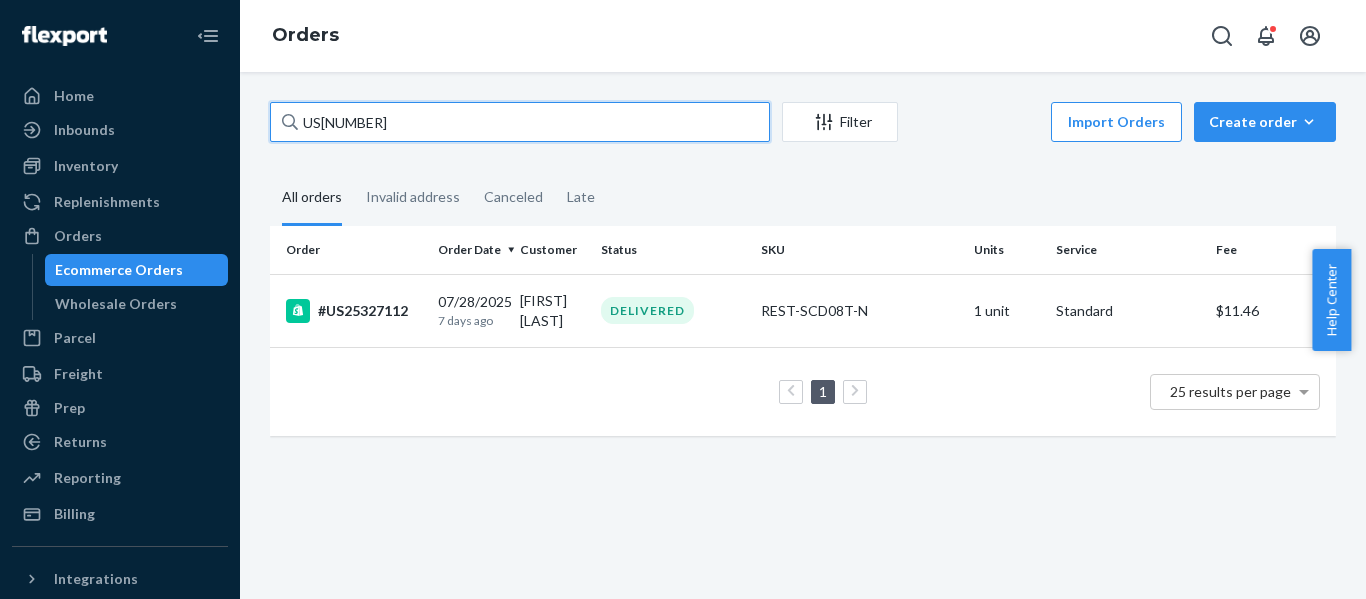 click on "Home Inbounds Shipping Plans Problems Inventory Products Replenishments Orders Ecommerce Orders Wholesale Orders Parcel Parcel orders Integrations Freight Prep Returns All Returns Settings Packages Reporting Reports Analytics Billing Integrations Add Integration Fast Tags Add Fast Tag Settings Talk to Support Help Center Give Feedback Orders US25327112 Filter Import Orders Create order Ecommerce order Removal order All orders Invalid address Canceled Late Order Order Date Customer Status SKU Units Service Fee #US25327112 07/28/2025 7 days ago Tracy Cournier DELIVERED REST-SCD08T-N 1 unit Standard $11.46 1 25 results per page
×
Help Center" at bounding box center [683, 299] 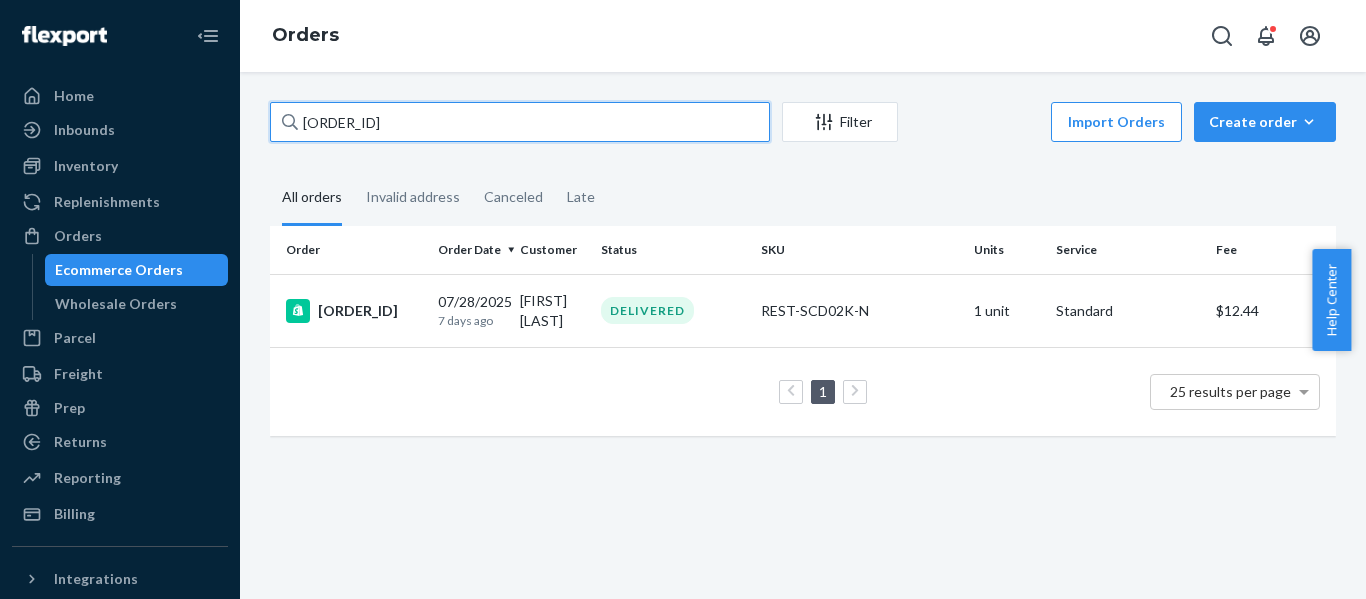 paste on "42" 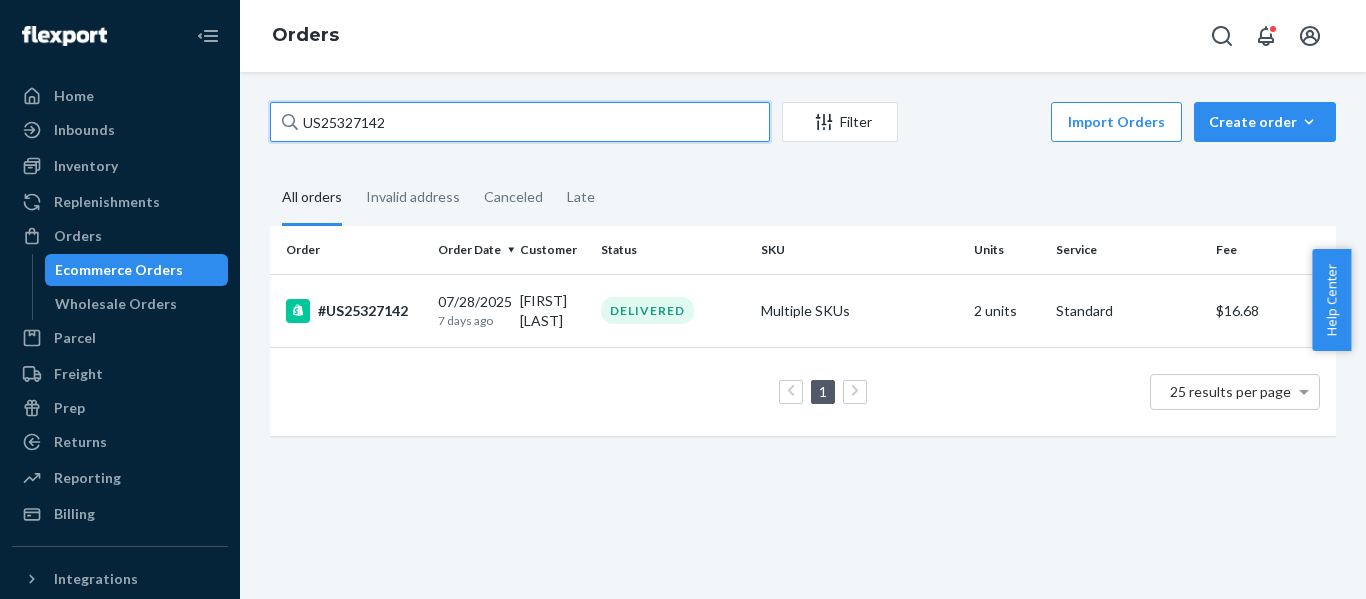drag, startPoint x: 150, startPoint y: 101, endPoint x: -66, endPoint y: 131, distance: 218.07338 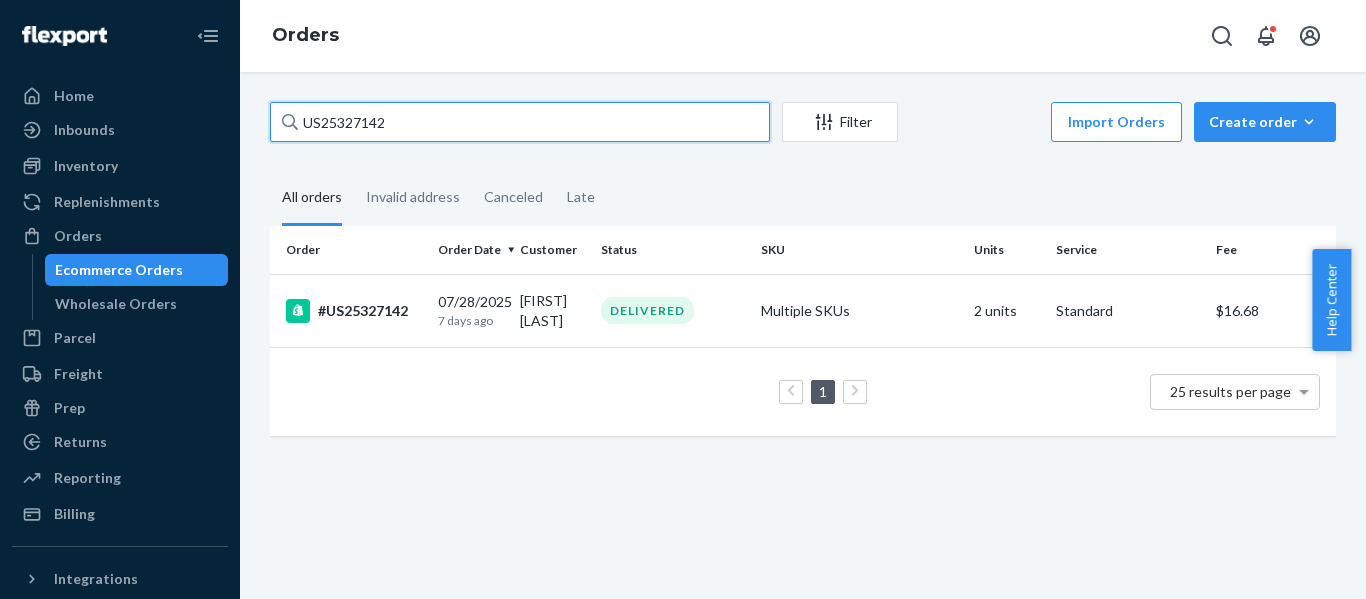 click on "Home Inbounds Shipping Plans Problems Inventory Products Replenishments Orders Ecommerce Orders Wholesale Orders Parcel Parcel orders Integrations Freight Prep Returns All Returns Settings Packages Reporting Reports Analytics Billing Integrations Add Integration Fast Tags Add Fast Tag Settings Talk to Support Help Center Give Feedback Orders US25327142 Filter Import Orders Create order Ecommerce order Removal order All orders Invalid address Canceled Late Order Order Date Customer Status SKU Units Service Fee #US25327142 07/28/2025 7 days ago PAUL SUNG DELIVERED Multiple SKUs 2 units Standard $16.68 1 25 results per page
×
Help Center" at bounding box center [683, 299] 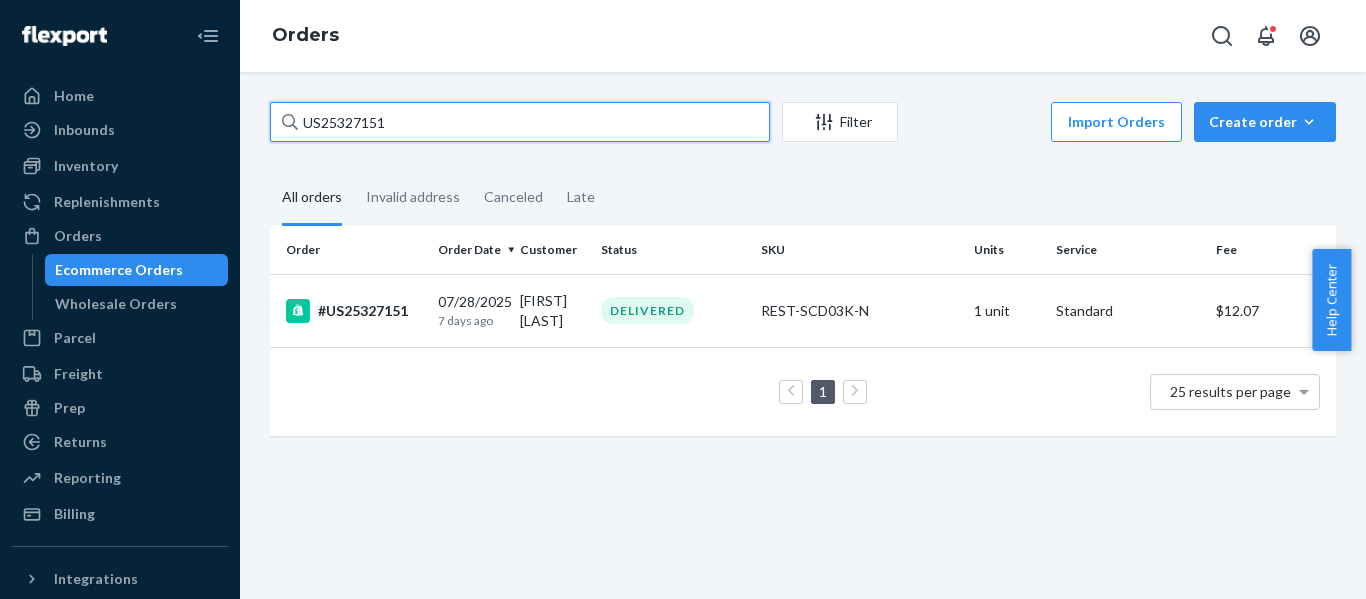 paste on "3" 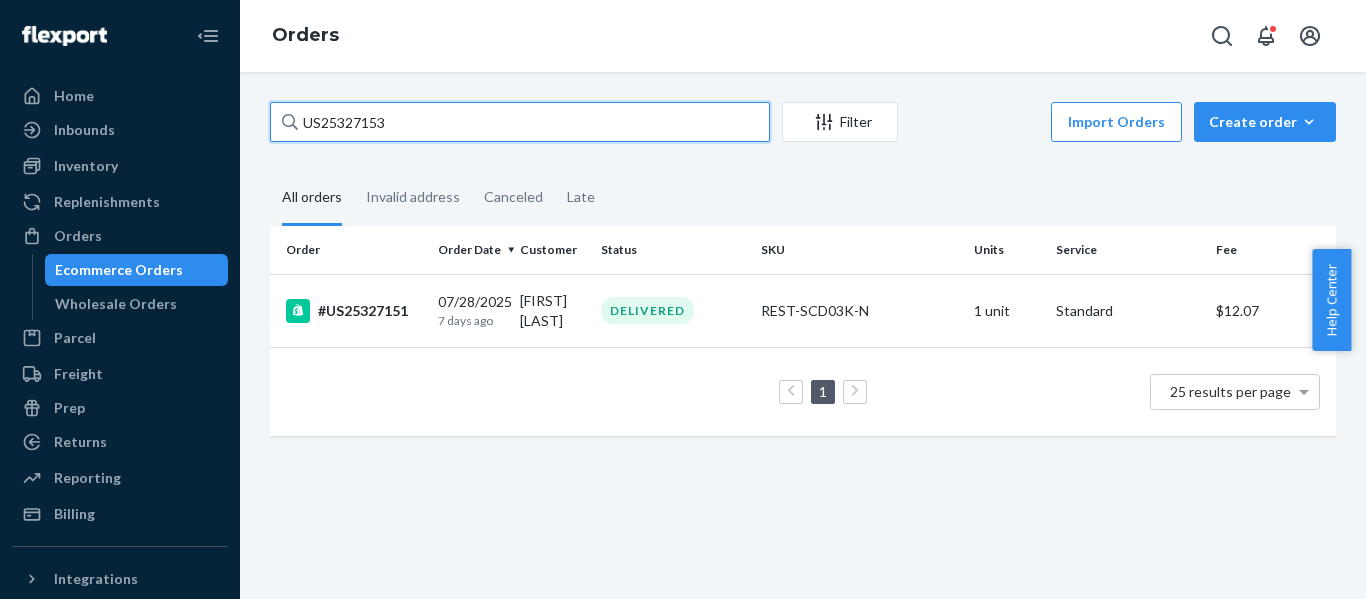 drag, startPoint x: 274, startPoint y: 140, endPoint x: -100, endPoint y: 193, distance: 377.7367 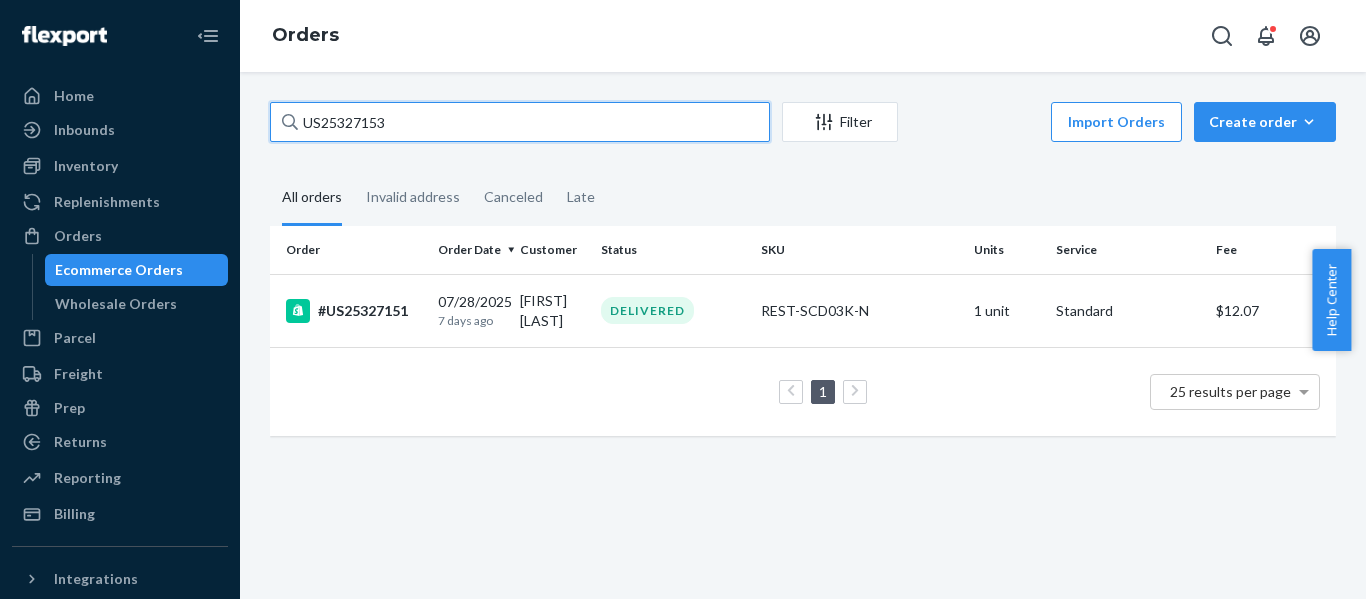 click on "Home Inbounds Shipping Plans Problems Inventory Products Replenishments Orders Ecommerce Orders Wholesale Orders Parcel Parcel orders Integrations Freight Prep Returns All Returns Settings Packages Reporting Reports Analytics Billing Integrations Add Integration Fast Tags Add Fast Tag Settings Talk to Support Help Center Give Feedback Orders US25327153 Filter Import Orders Create order Ecommerce order Removal order All orders Invalid address Canceled Late Order Order Date Customer Status SKU Units Service Fee #US25327151 07/28/2025 7 days ago Asa Robbins DELIVERED REST-SCD03K-N 1 unit Standard $12.07 1 25 results per page
×
Help Center" at bounding box center [683, 299] 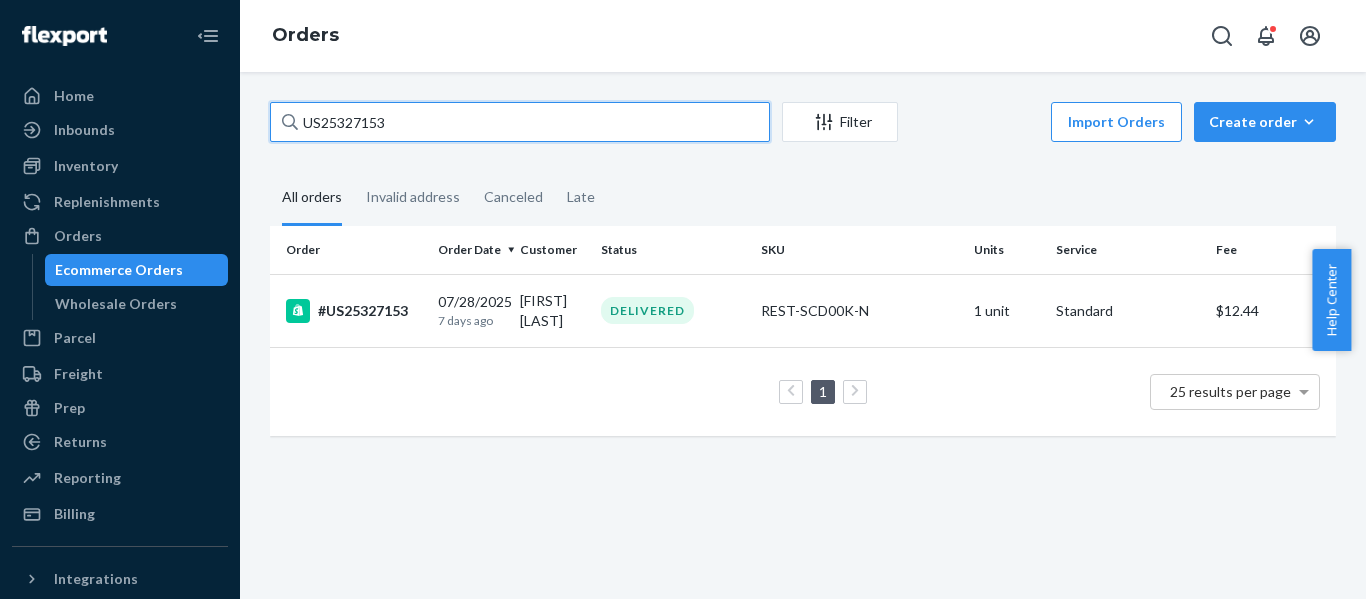 paste on "5" 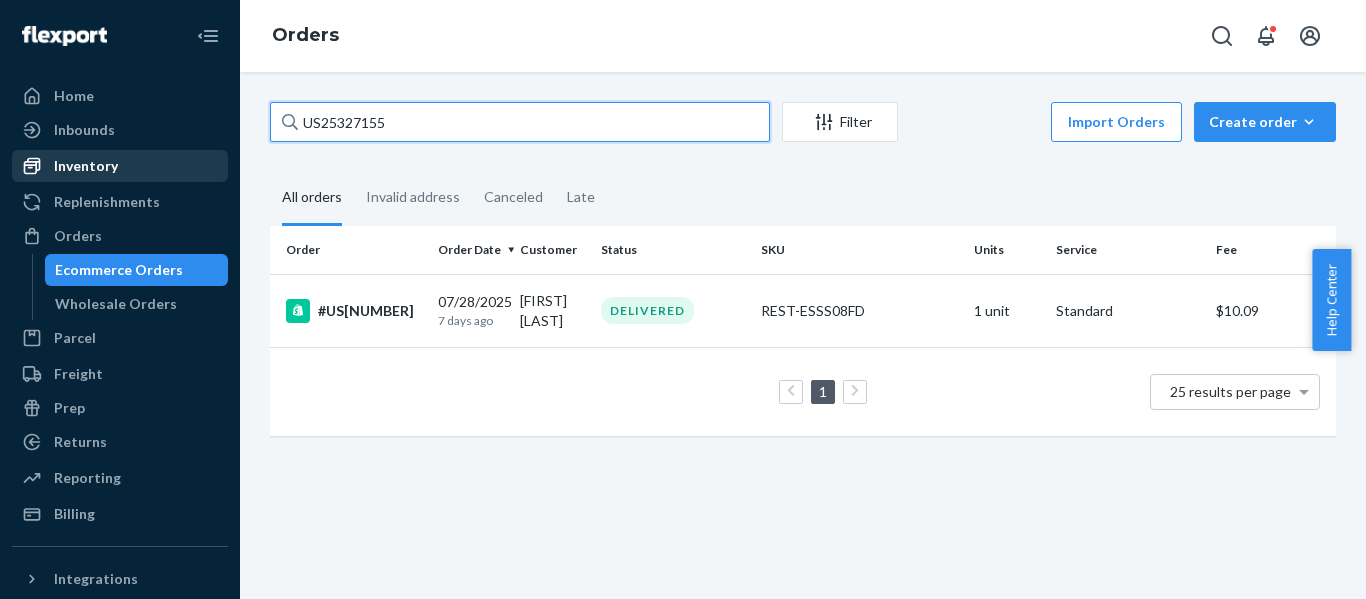 paste on "96" 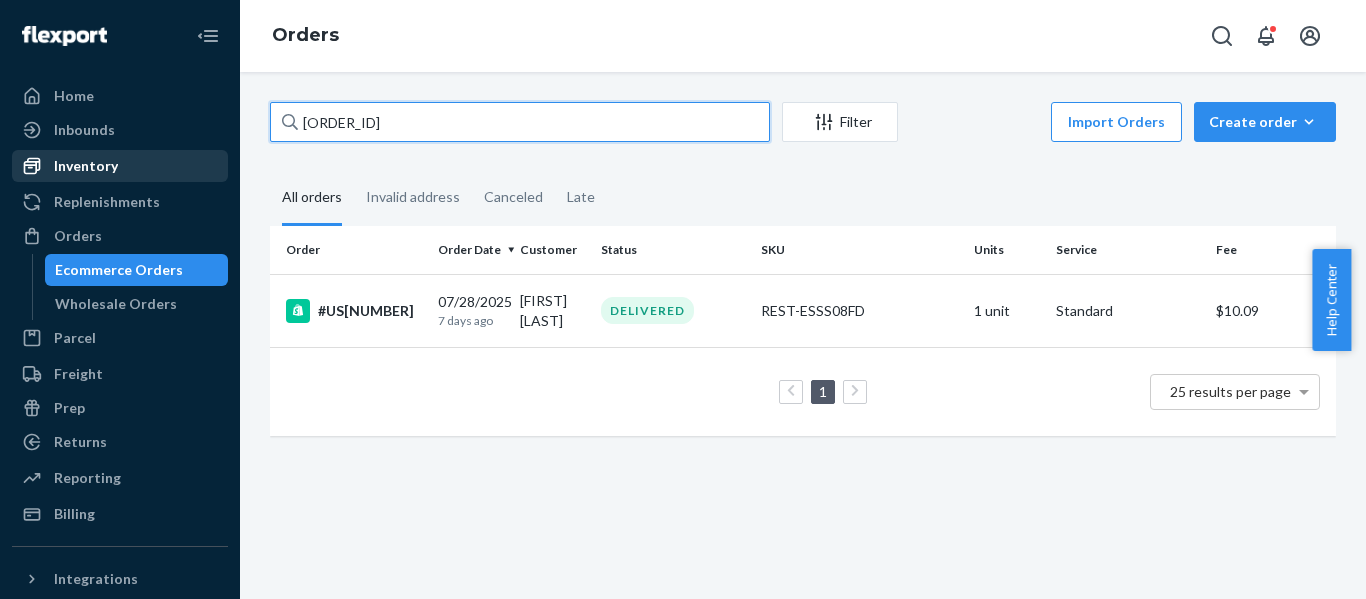 drag, startPoint x: 120, startPoint y: 159, endPoint x: 29, endPoint y: 178, distance: 92.96236 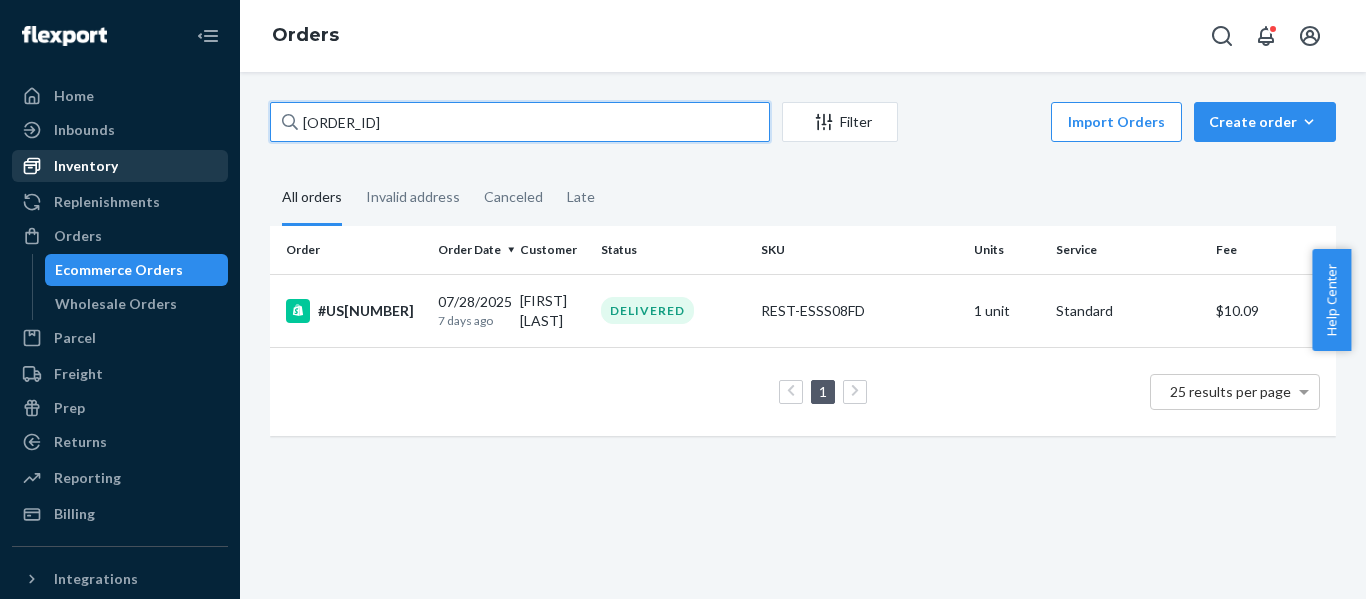 click on "Home Inbounds Shipping Plans Problems Inventory Products Replenishments Orders Ecommerce Orders Wholesale Orders Parcel Parcel orders Integrations Freight Prep Returns All Returns Settings Packages Reporting Reports Analytics Billing Integrations Add Integration Fast Tags Add Fast Tag Settings Talk to Support Help Center Give Feedback Orders US25327196 Filter Import Orders Create order Ecommerce order Removal order All orders Invalid address Canceled Late Order Order Date Customer Status SKU Units Service Fee #US25327155 07/28/2025 7 days ago Rok Gregoric DELIVERED REST-ESSS08FD 1 unit Standard $10.09 1 25 results per page" at bounding box center [683, 299] 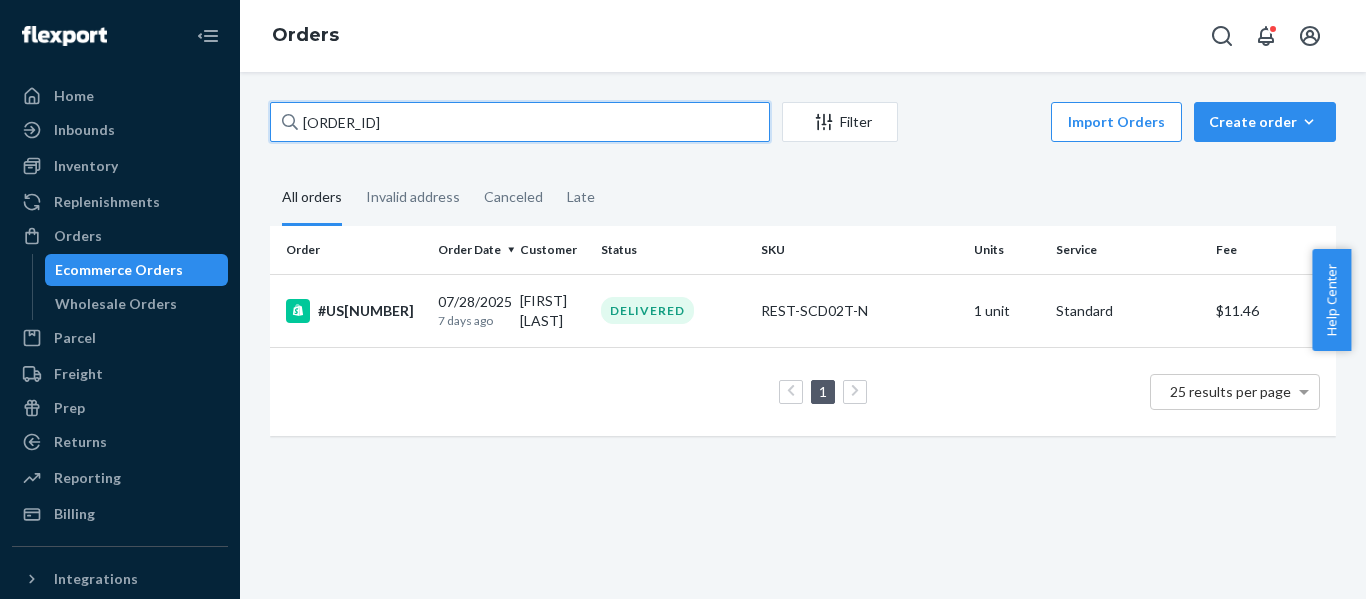 drag, startPoint x: 421, startPoint y: 117, endPoint x: 440, endPoint y: 137, distance: 27.58623 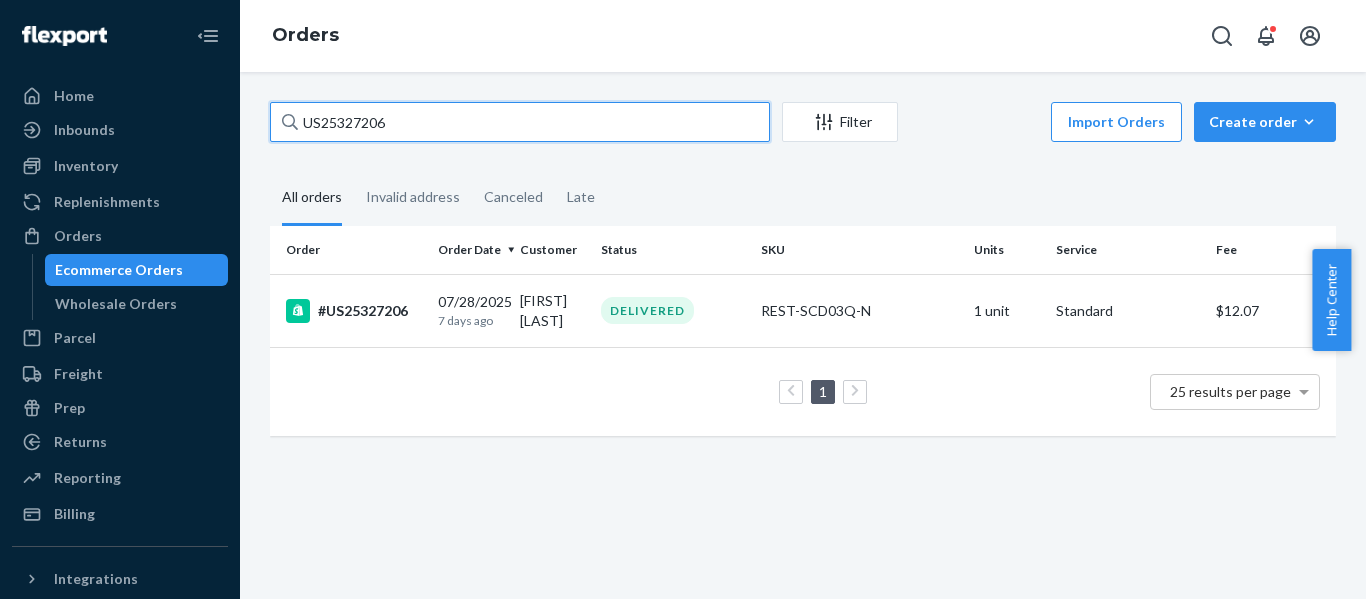 drag, startPoint x: 444, startPoint y: 119, endPoint x: 51, endPoint y: 148, distance: 394.0685 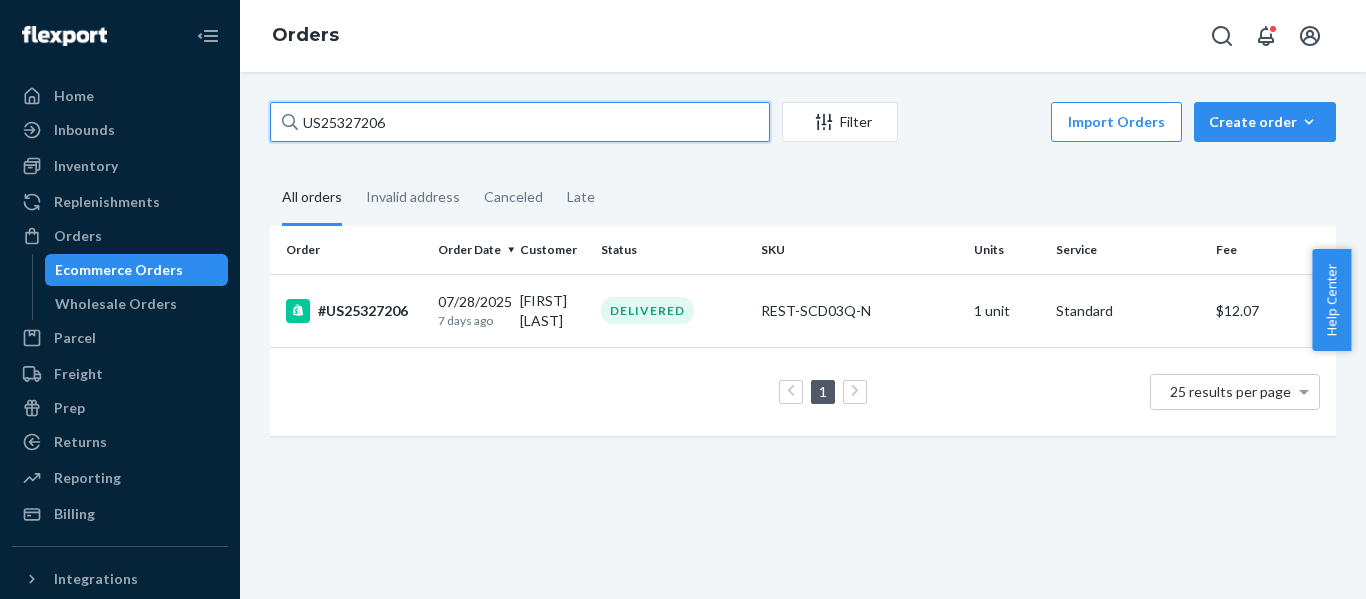 click on "Home Inbounds Shipping Plans Problems Inventory Products Replenishments Orders Ecommerce Orders Wholesale Orders Parcel Parcel orders Integrations Freight Prep Returns All Returns Settings Packages Reporting Reports Analytics Billing Integrations Add Integration Fast Tags Add Fast Tag Settings Talk to Support Help Center Give Feedback Orders US25327206 Filter Import Orders Create order Ecommerce order Removal order All orders Invalid address Canceled Late Order Order Date Customer Status SKU Units Service Fee #US25327206 07/28/2025 7 days ago Geoffrey Anthrop DELIVERED REST-SCD03Q-N 1 unit Standard $12.07 1 25 results per page" at bounding box center (683, 299) 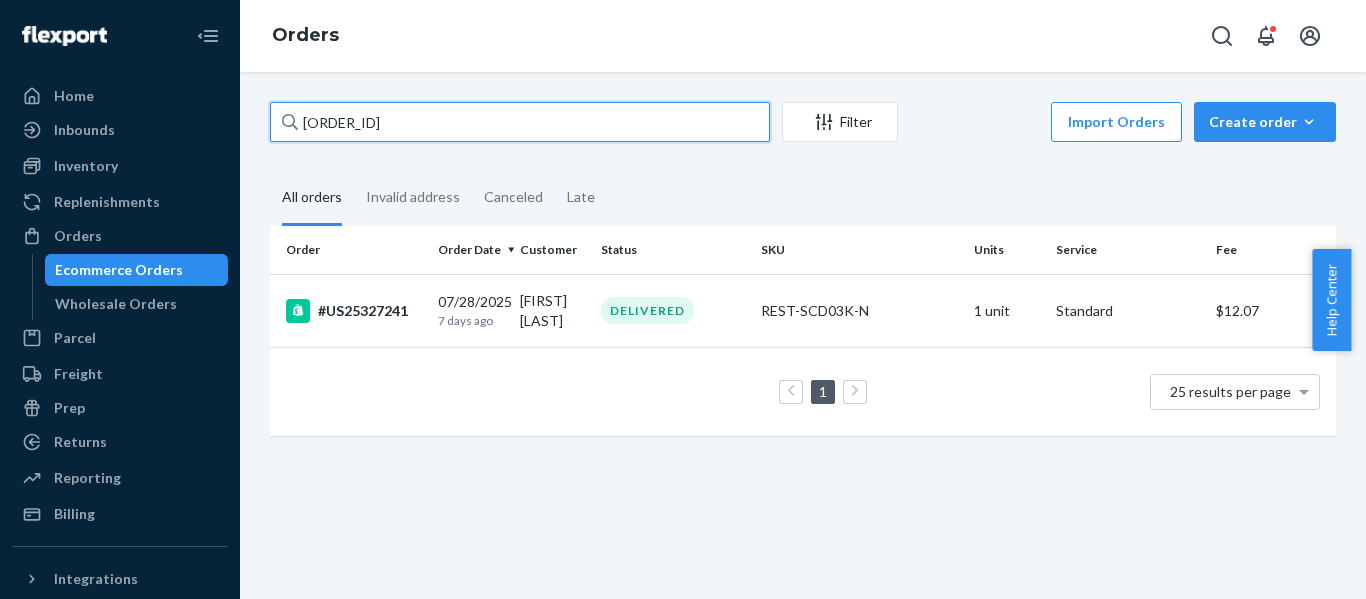 paste on "9" 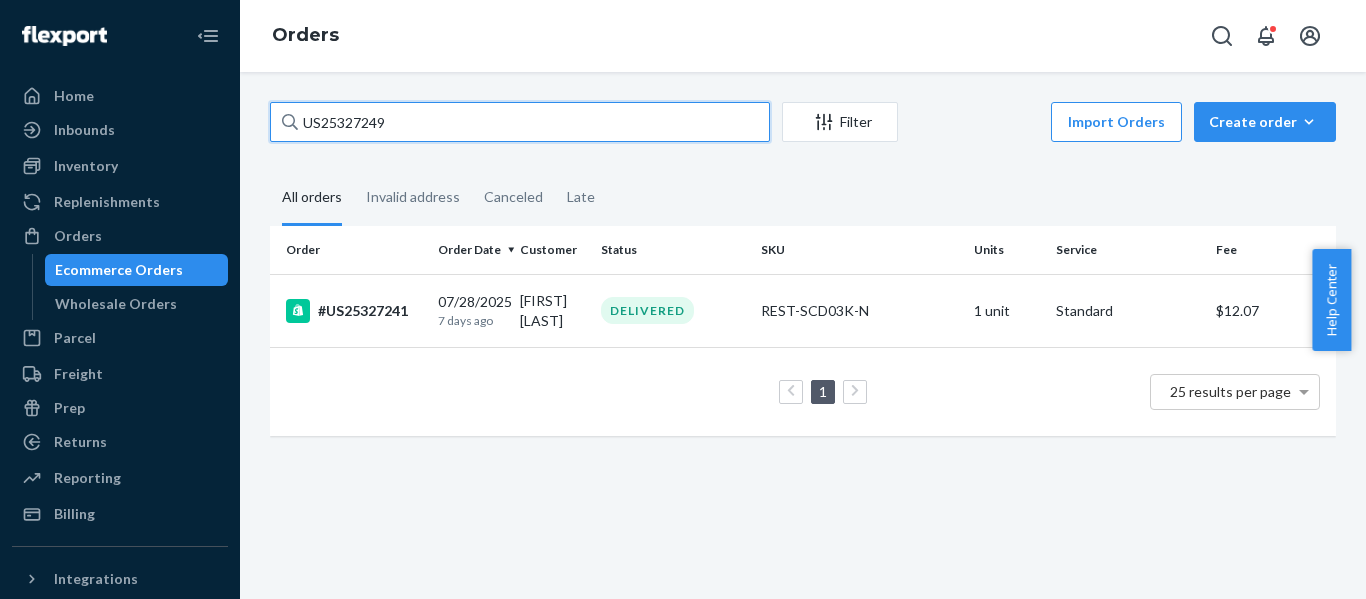drag, startPoint x: 335, startPoint y: 127, endPoint x: -213, endPoint y: 175, distance: 550.09814 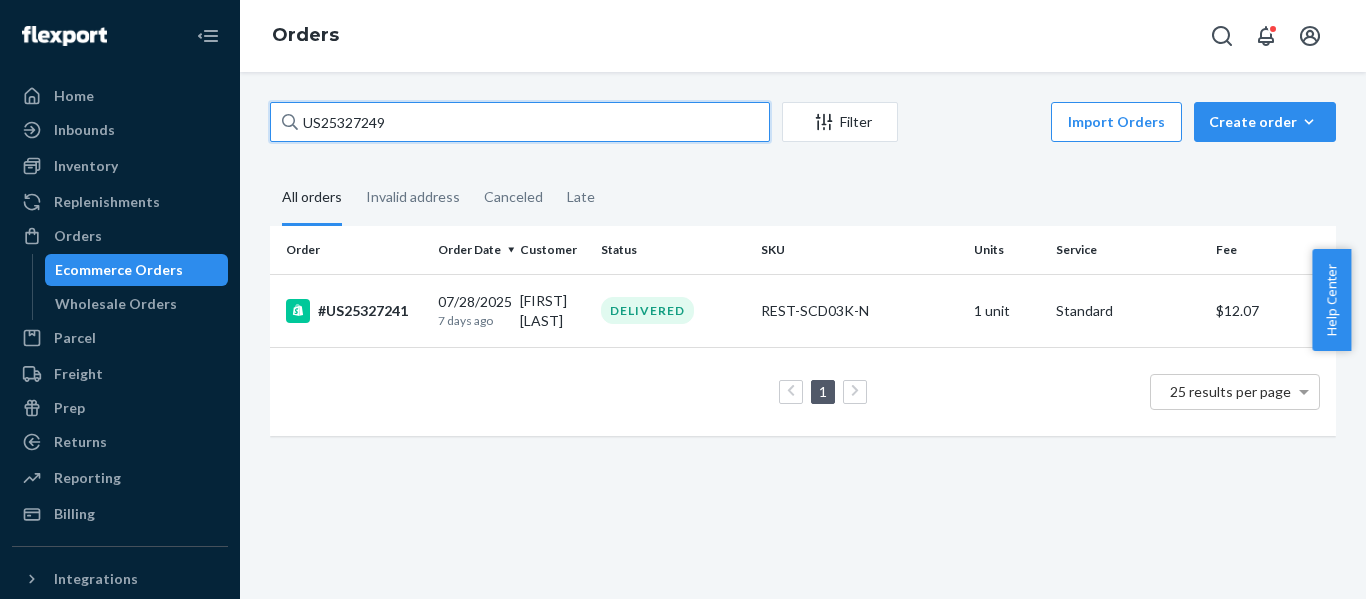 click on "Home Inbounds Shipping Plans Problems Inventory Products Replenishments Orders Ecommerce Orders Wholesale Orders Parcel Parcel orders Integrations Freight Prep Returns All Returns Settings Packages Reporting Reports Analytics Billing Integrations Add Integration Fast Tags Add Fast Tag Settings Talk to Support Help Center Give Feedback Orders US25327249 Filter Import Orders Create order Ecommerce order Removal order All orders Invalid address Canceled Late Order Order Date Customer Status SKU Units Service Fee #US25327241 07/28/2025 7 days ago Kristine Hovde DELIVERED REST-SCD03K-N 1 unit Standard $12.07 1 25 results per page
×
Help Center" at bounding box center (683, 299) 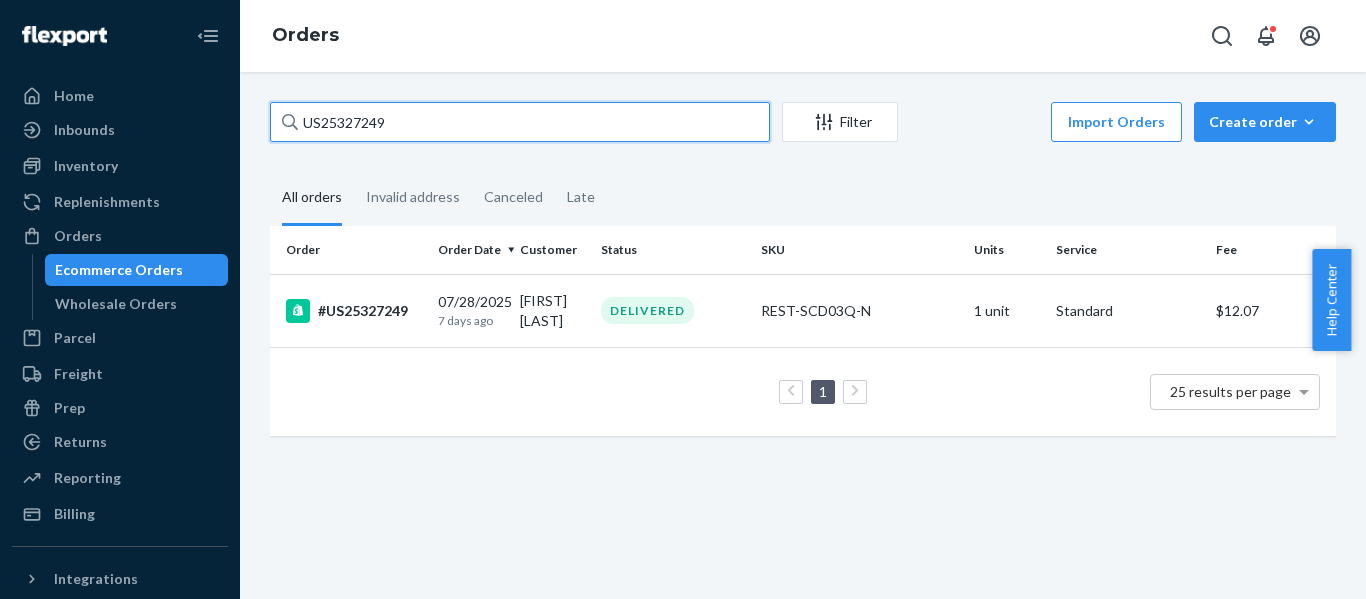 paste on "52" 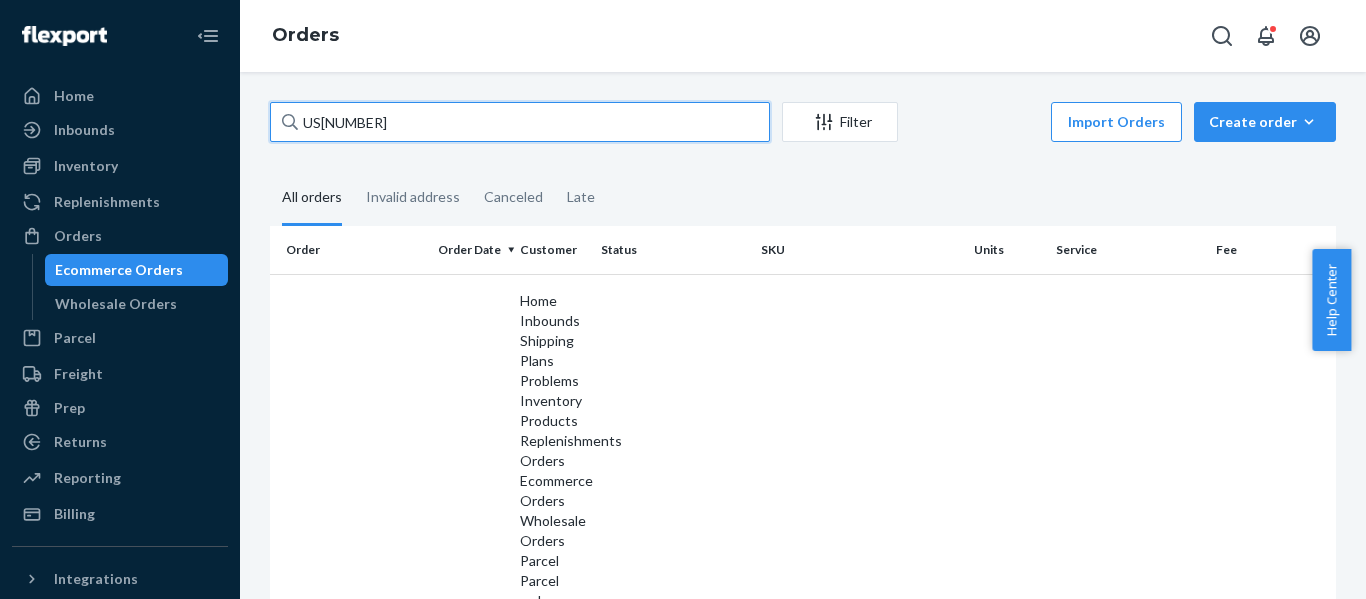 drag, startPoint x: 119, startPoint y: 129, endPoint x: -121, endPoint y: 133, distance: 240.03333 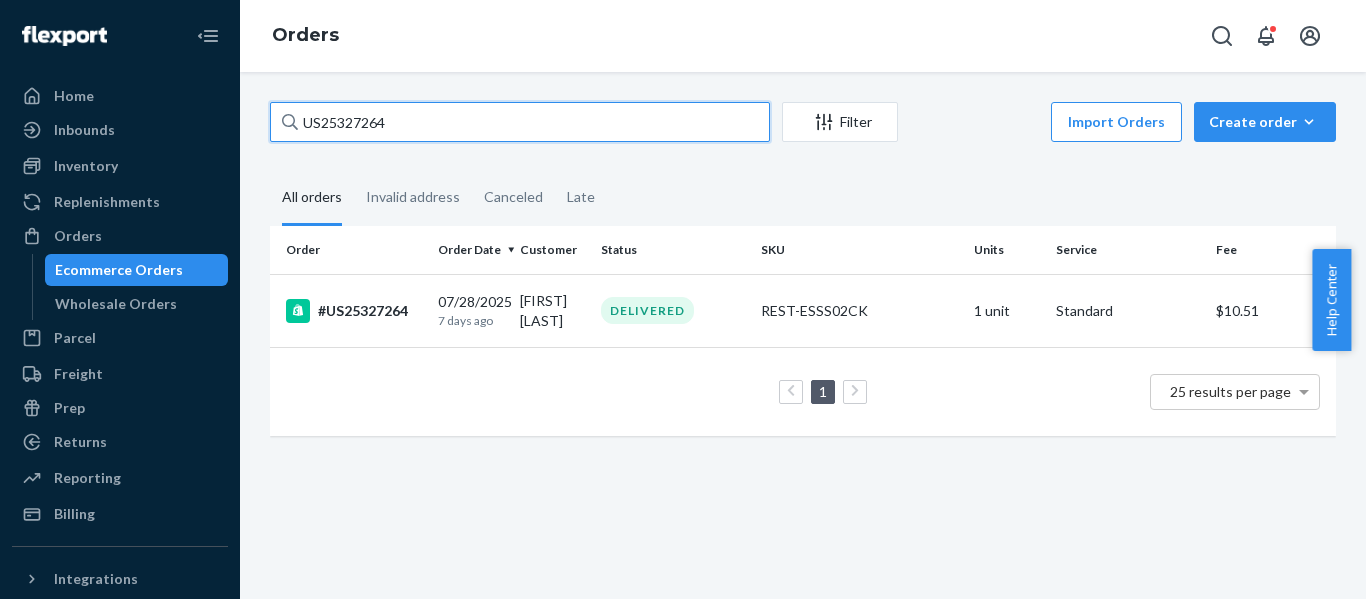 paste on "045" 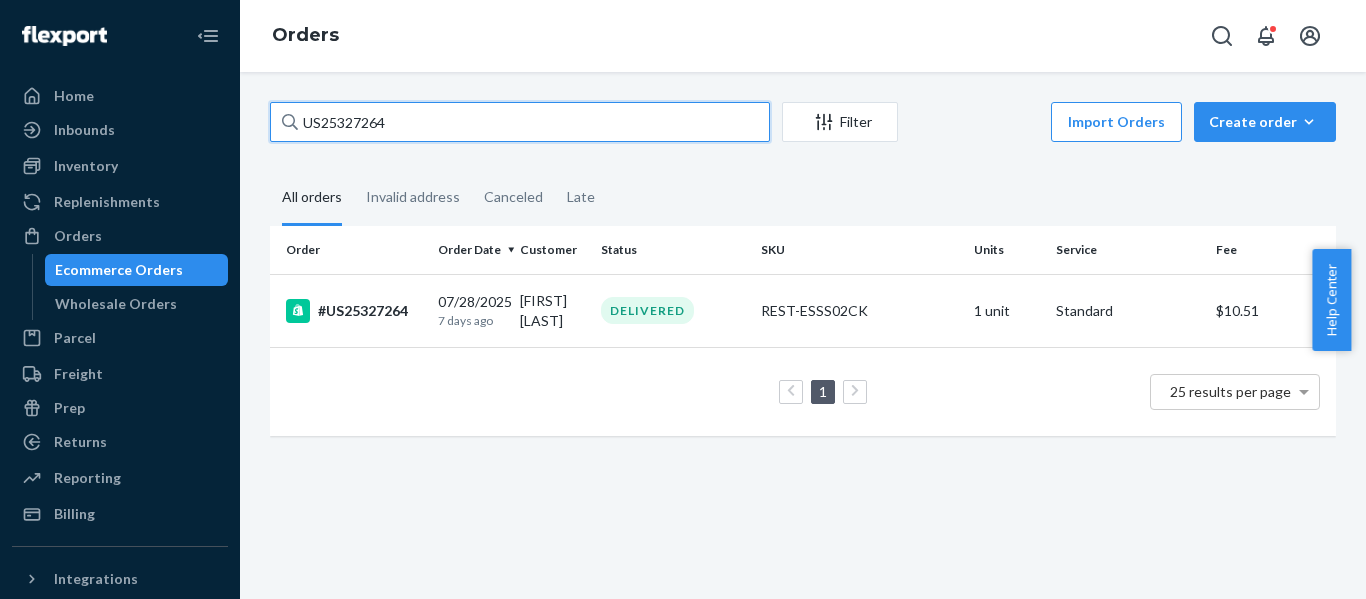 click on "Home Inbounds Shipping Plans Problems Inventory Products Replenishments Orders Ecommerce Orders Wholesale Orders Parcel Parcel orders Integrations Freight Prep Returns All Returns Settings Packages Reporting Reports Analytics Billing Integrations Add Integration Fast Tags Add Fast Tag Settings Talk to Support Help Center Give Feedback Orders US25327264 Filter Import Orders Create order Ecommerce order Removal order All orders Invalid address Canceled Late Order Order Date Customer Status SKU Units Service Fee #US25327264 07/28/2025 7 days ago ERIN Avila DELIVERED REST-ESSS02CK 1 unit Standard $10.51 1 25 results per page
×
Help Center" at bounding box center [683, 299] 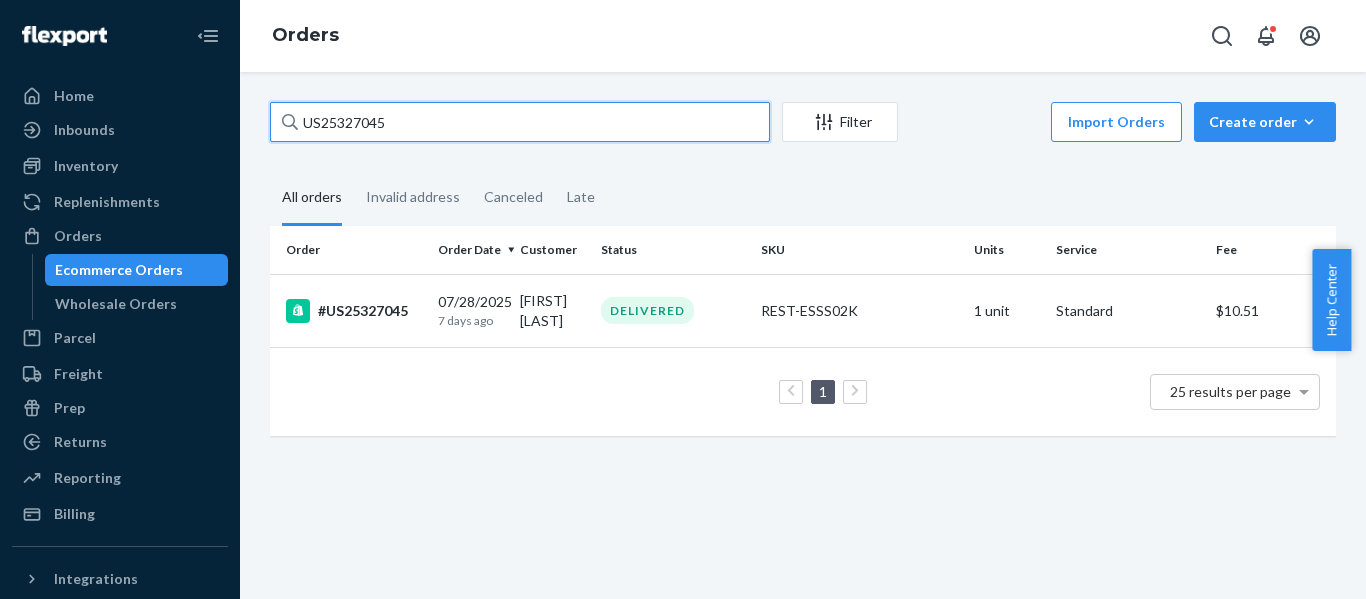 click on "US25327045" at bounding box center [520, 122] 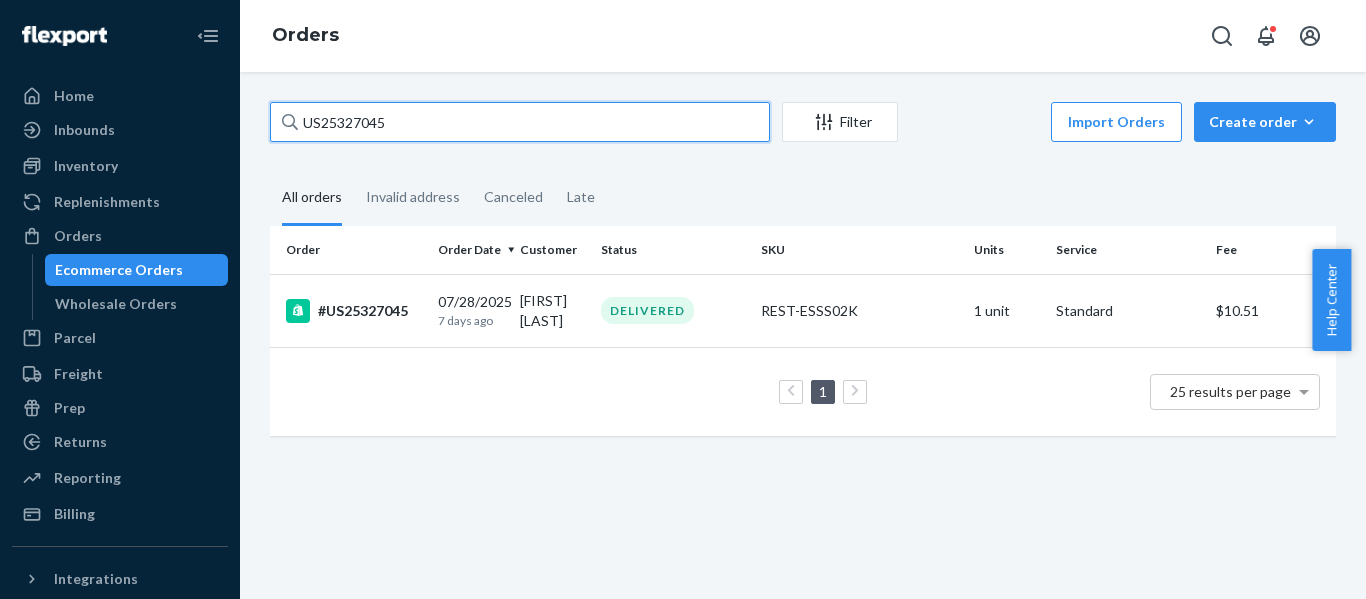 drag, startPoint x: -30, startPoint y: 148, endPoint x: -106, endPoint y: 164, distance: 77.665955 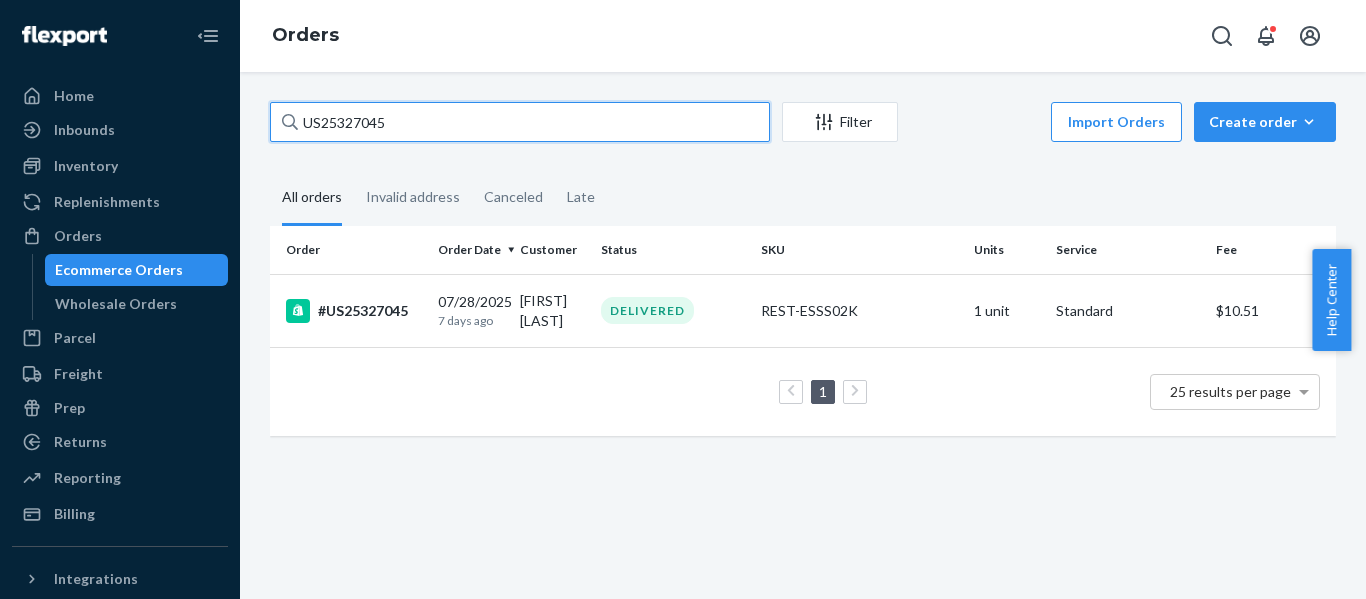 click on "Home Inbounds Shipping Plans Problems Inventory Products Replenishments Orders Ecommerce Orders Wholesale Orders Parcel Parcel orders Integrations Freight Prep Returns All Returns Settings Packages Reporting Reports Analytics Billing Integrations Add Integration Fast Tags Add Fast Tag Settings Talk to Support Help Center Give Feedback Orders US25327045 Filter Import Orders Create order Ecommerce order Removal order All orders Invalid address Canceled Late Order Order Date Customer Status SKU Units Service Fee #US25327045 07/28/2025 7 days ago Jessica Nakamura DELIVERED REST-ESSS02K 1 unit Standard $10.51 1 25 results per page
×
Help Center" at bounding box center [683, 299] 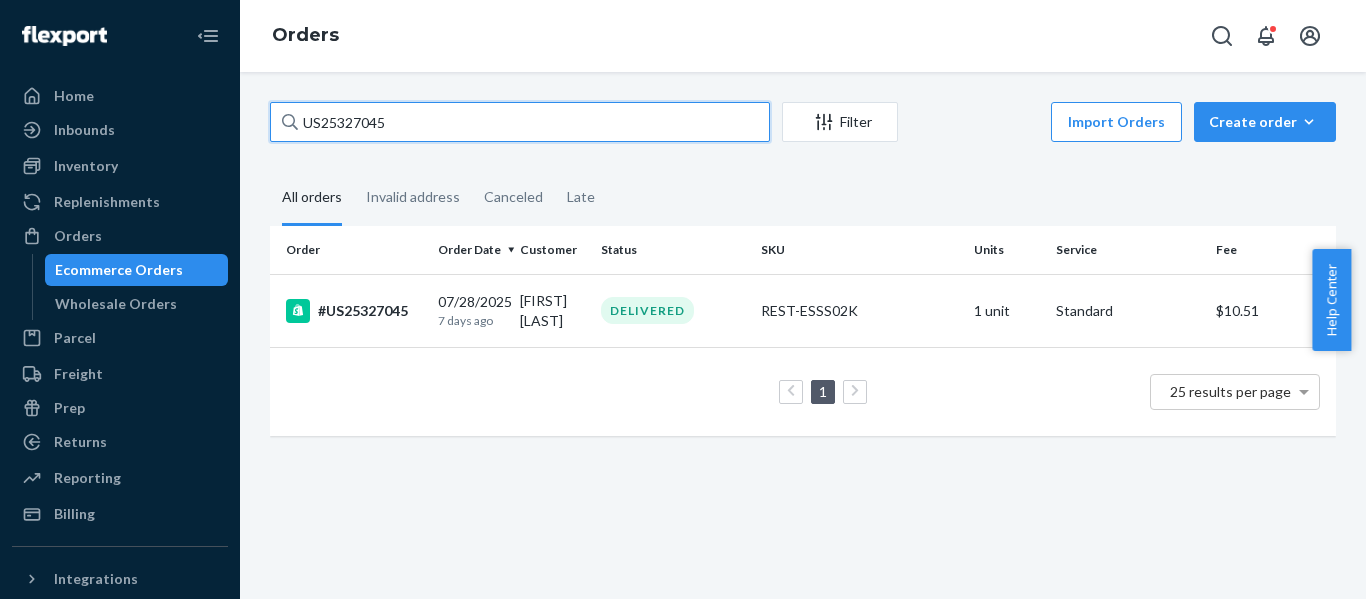 paste on "58" 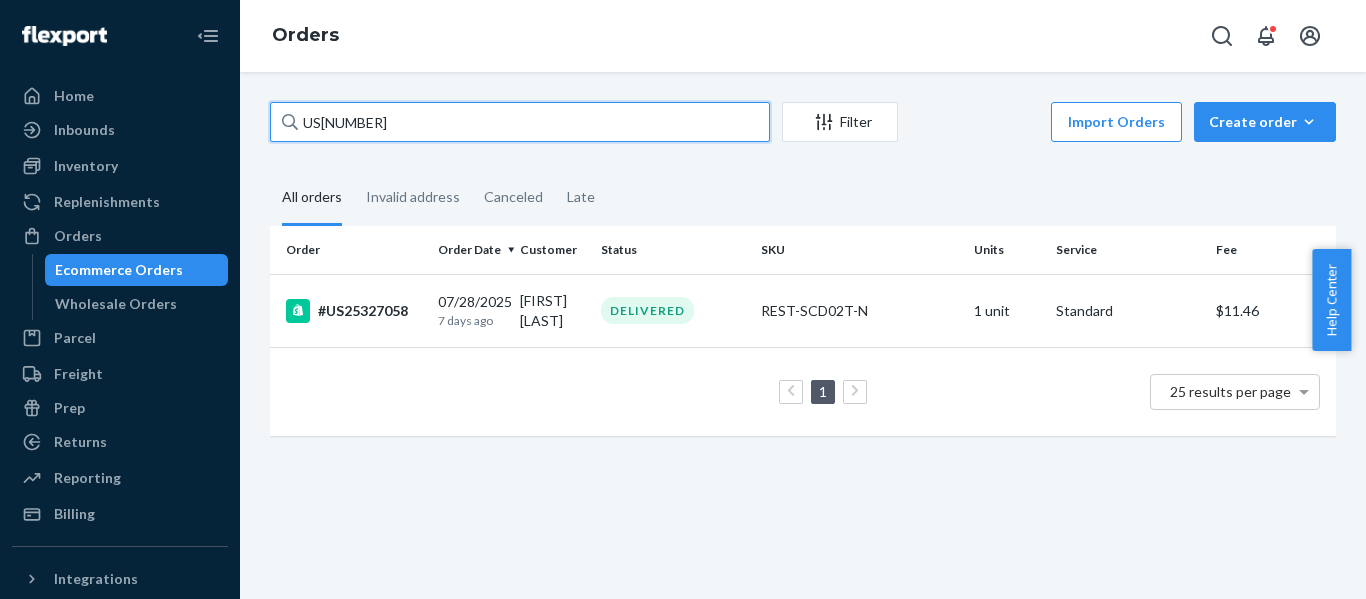 drag, startPoint x: 192, startPoint y: 131, endPoint x: 53, endPoint y: 165, distance: 143.09787 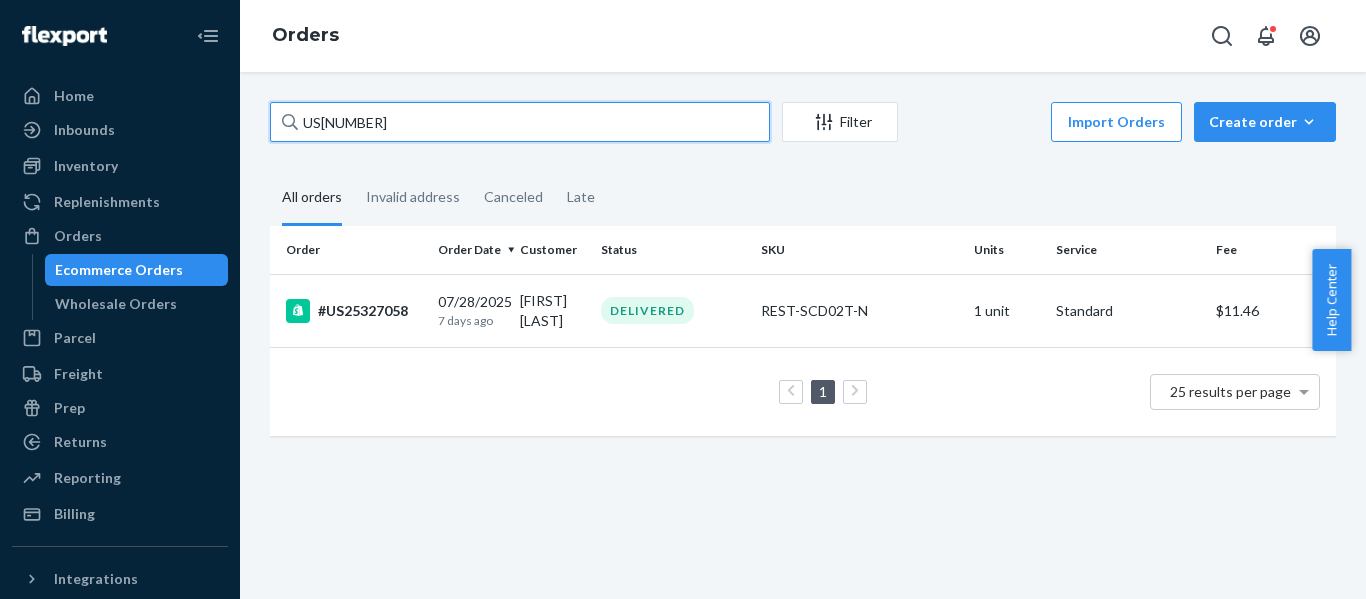 click on "Home Inbounds Shipping Plans Problems Inventory Products Replenishments Orders Ecommerce Orders Wholesale Orders Parcel Parcel orders Integrations Freight Prep Returns All Returns Settings Packages Reporting Reports Analytics Billing Integrations Add Integration Fast Tags Add Fast Tag Settings Talk to Support Help Center Give Feedback Orders US25327058 Filter Import Orders Create order Ecommerce order Removal order All orders Invalid address Canceled Late Order Order Date Customer Status SKU Units Service Fee #US25327058 07/28/2025 7 days ago Hugh Pickrel DELIVERED REST-SCD02T-N 1 unit Standard $11.46 1 25 results per page" at bounding box center (683, 299) 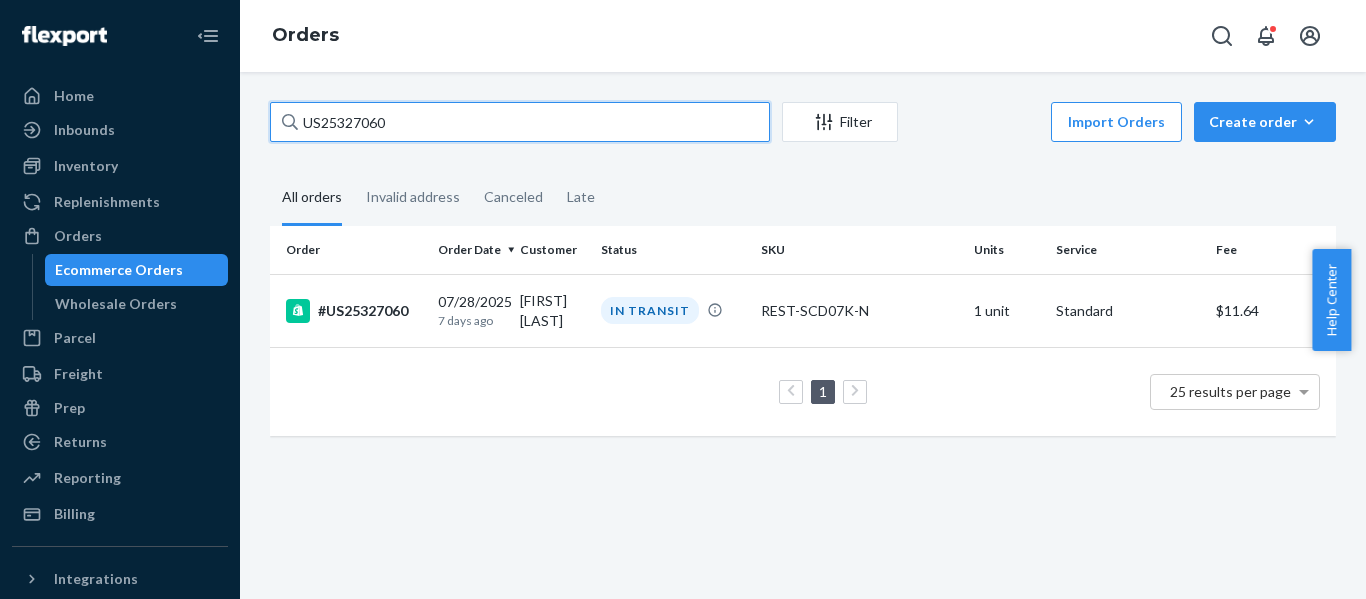 paste on "5" 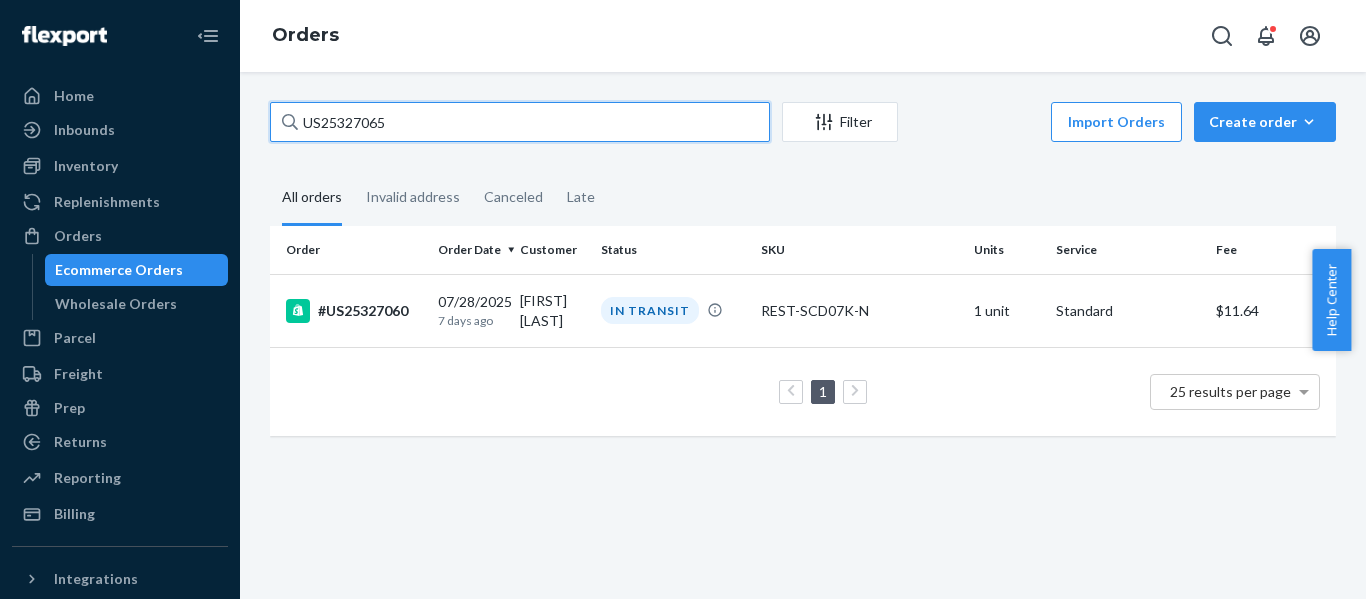drag, startPoint x: 65, startPoint y: 147, endPoint x: -49, endPoint y: 168, distance: 115.918076 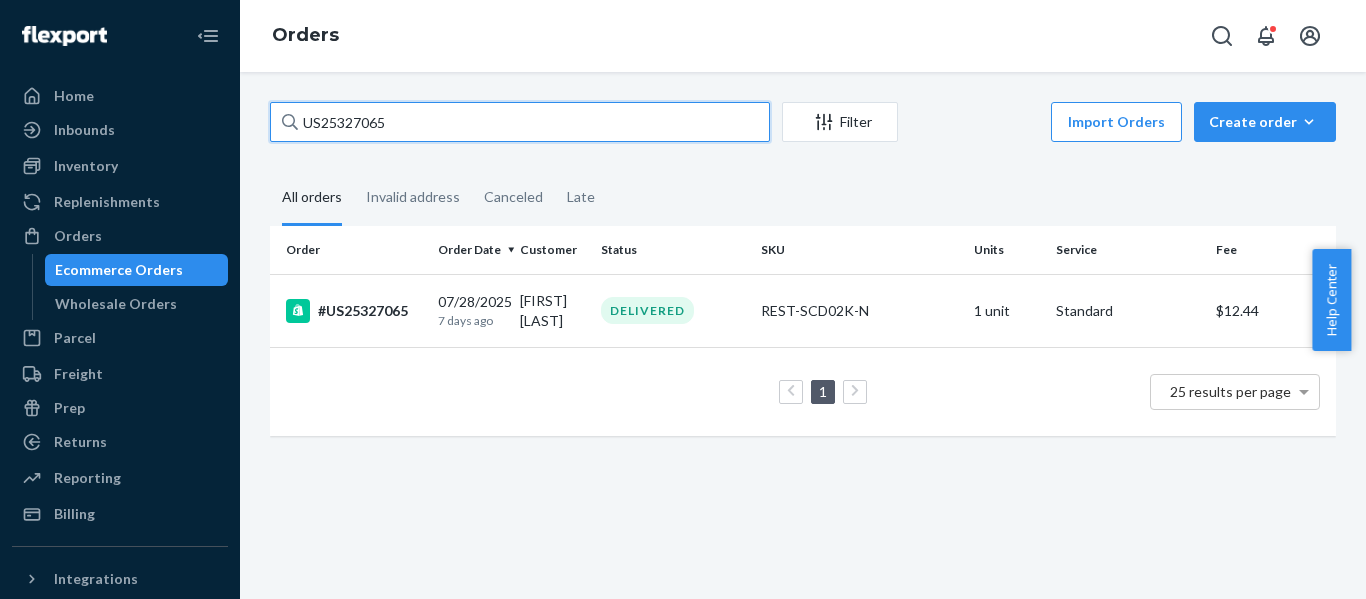 click on "US25327065" at bounding box center (520, 122) 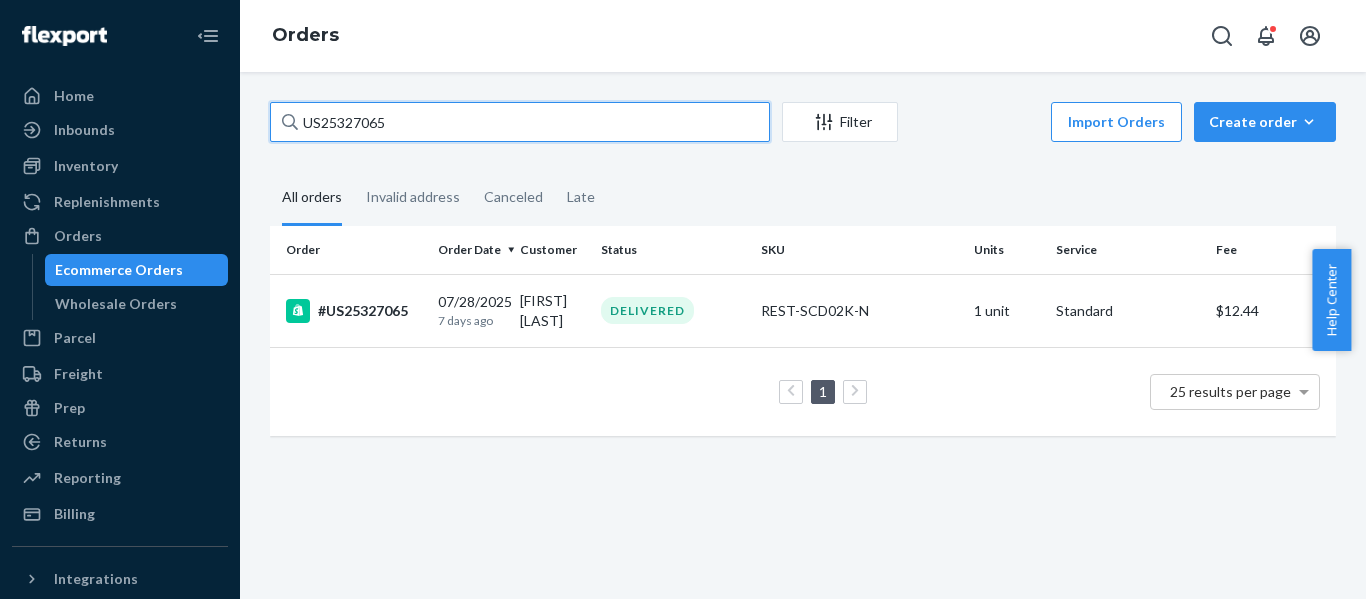 drag, startPoint x: 441, startPoint y: 124, endPoint x: -167, endPoint y: 123, distance: 608.0008 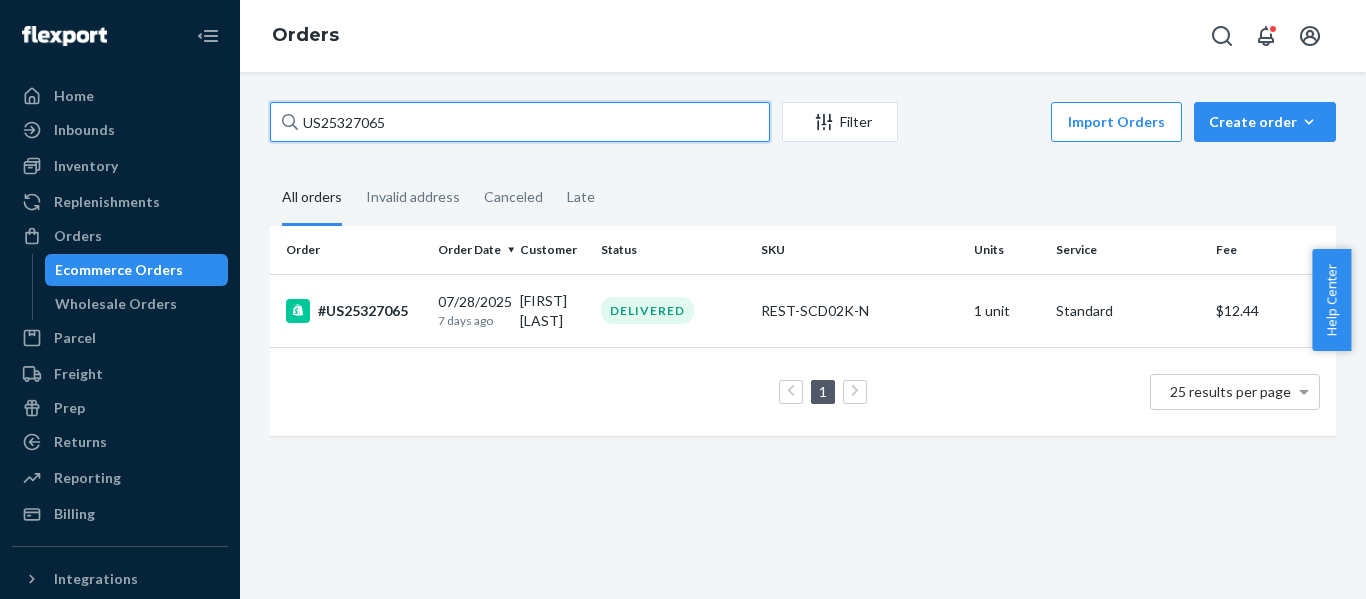 click on "Home Inbounds Shipping Plans Problems Inventory Products Replenishments Orders Ecommerce Orders Wholesale Orders Parcel Parcel orders Integrations Freight Prep Returns All Returns Settings Packages Reporting Reports Analytics Billing Integrations Add Integration Fast Tags Add Fast Tag Settings Talk to Support Help Center Give Feedback Orders US25327065 Filter Import Orders Create order Ecommerce order Removal order All orders Invalid address Canceled Late Order Order Date Customer Status SKU Units Service Fee #US25327065 07/28/2025 7 days ago Marquita Kee DELIVERED REST-SCD02K-N 1 unit Standard $12.44 1 25 results per page
×
Help Center" at bounding box center (683, 299) 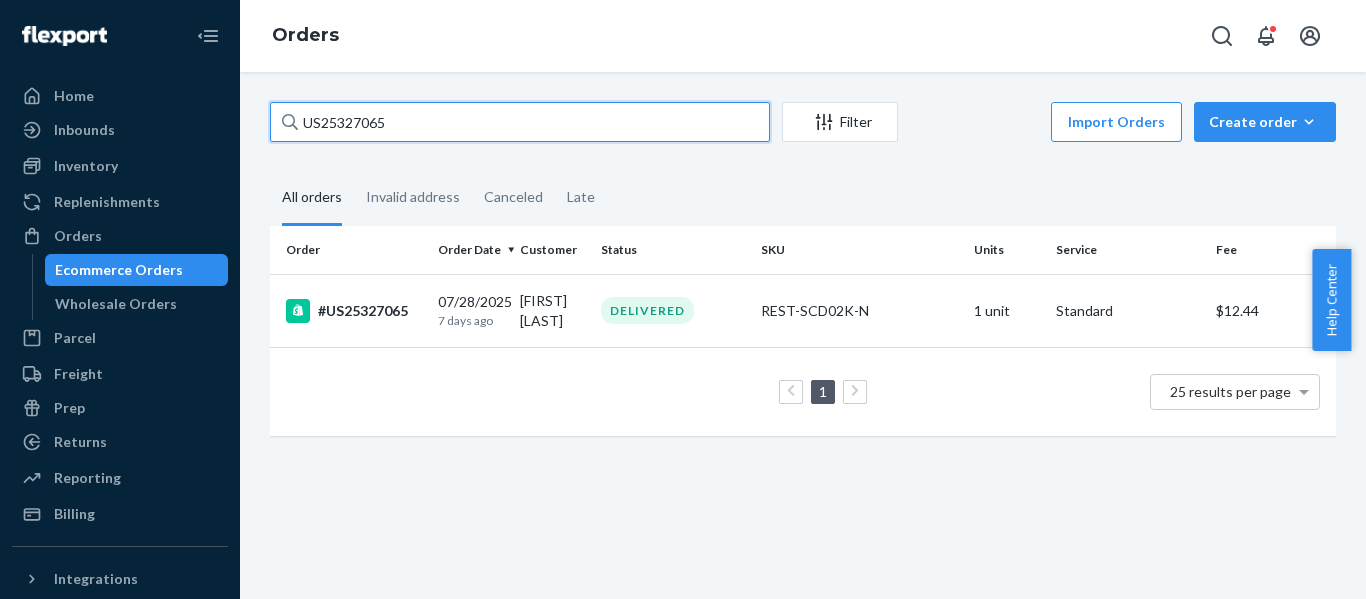 paste on "86" 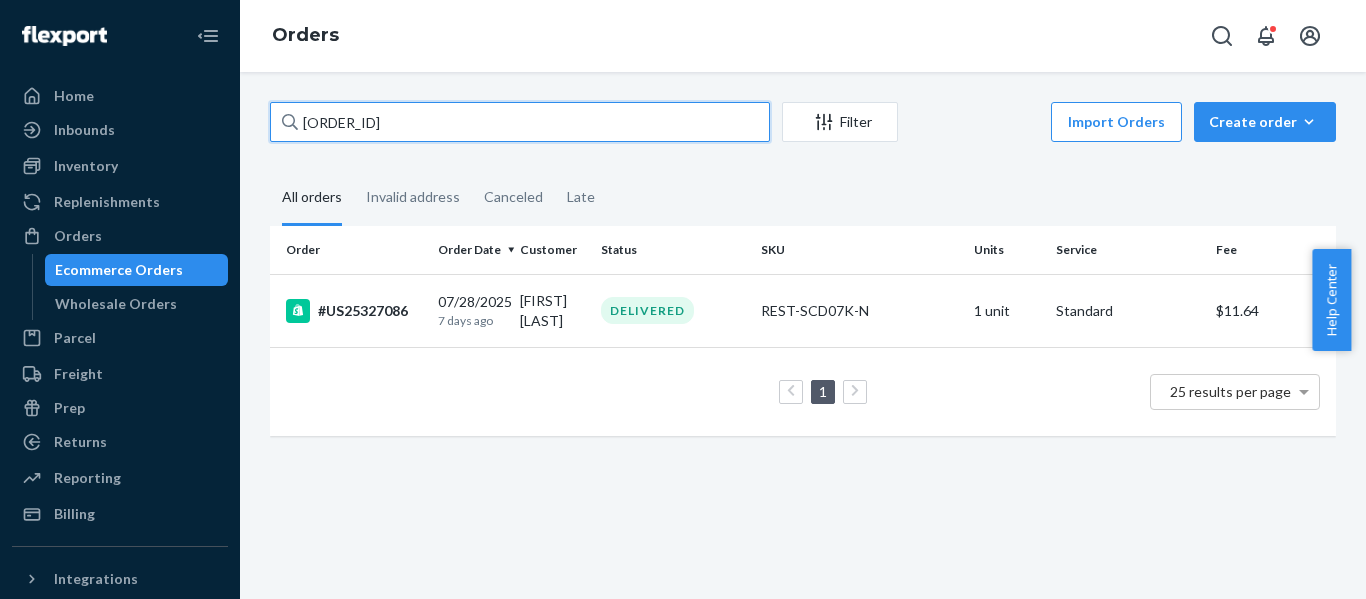 paste on "91" 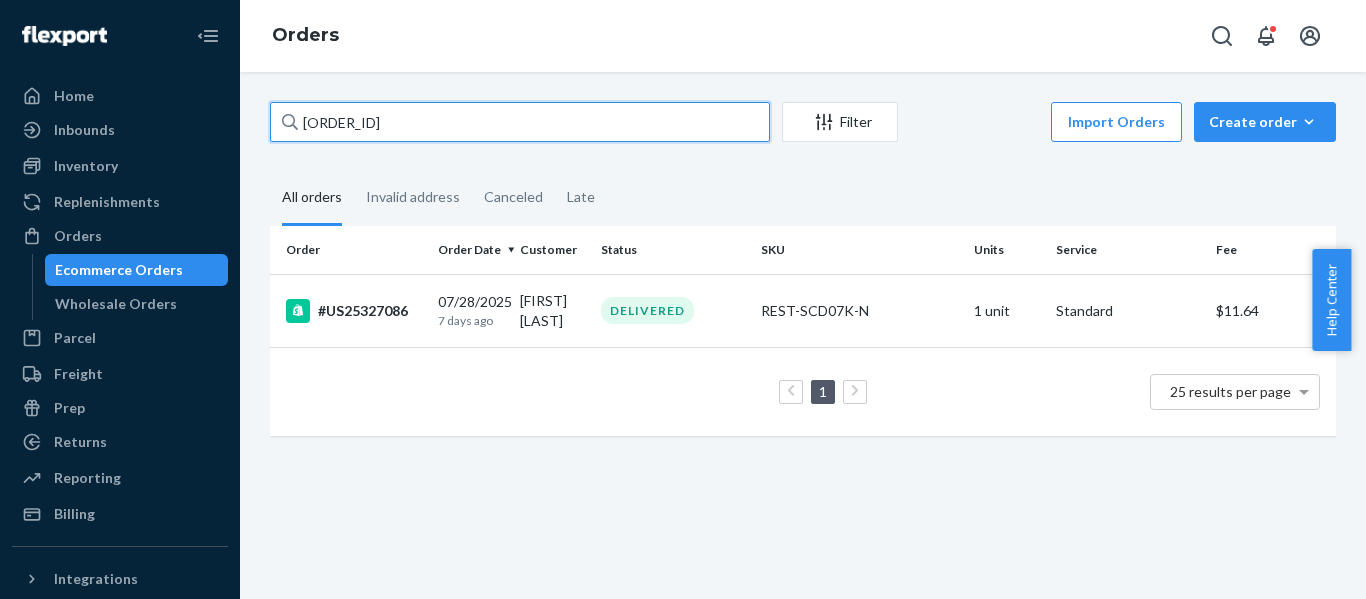 drag, startPoint x: 130, startPoint y: 147, endPoint x: 58, endPoint y: 149, distance: 72.02777 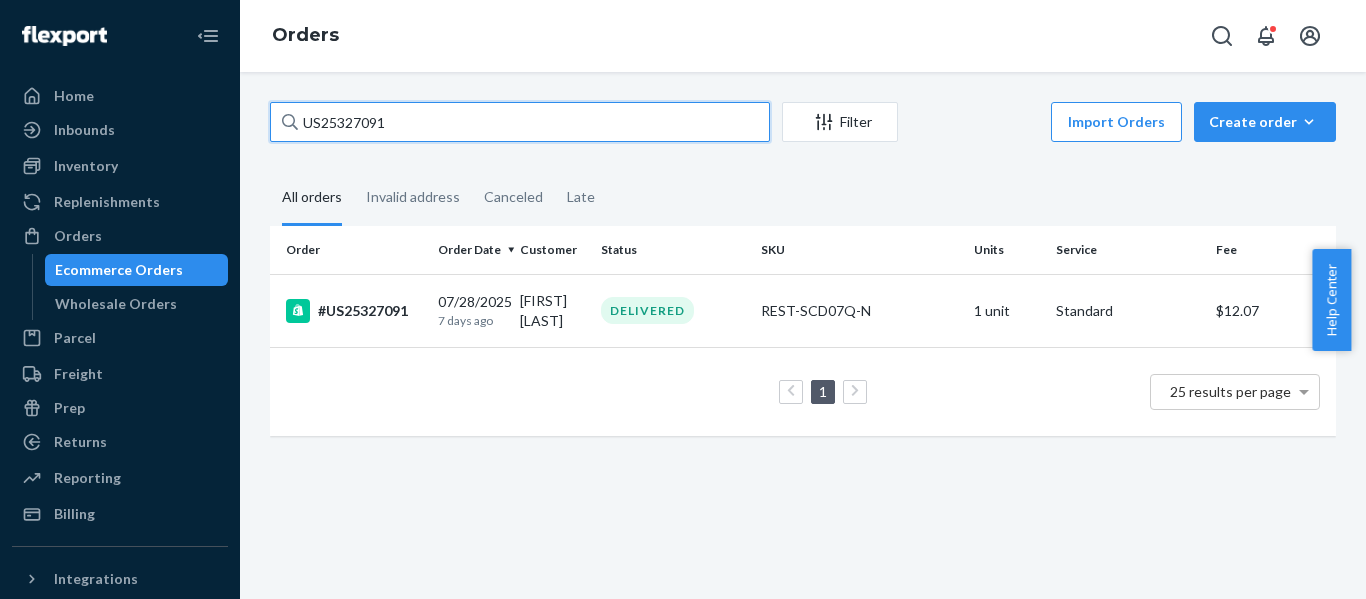 paste on "4" 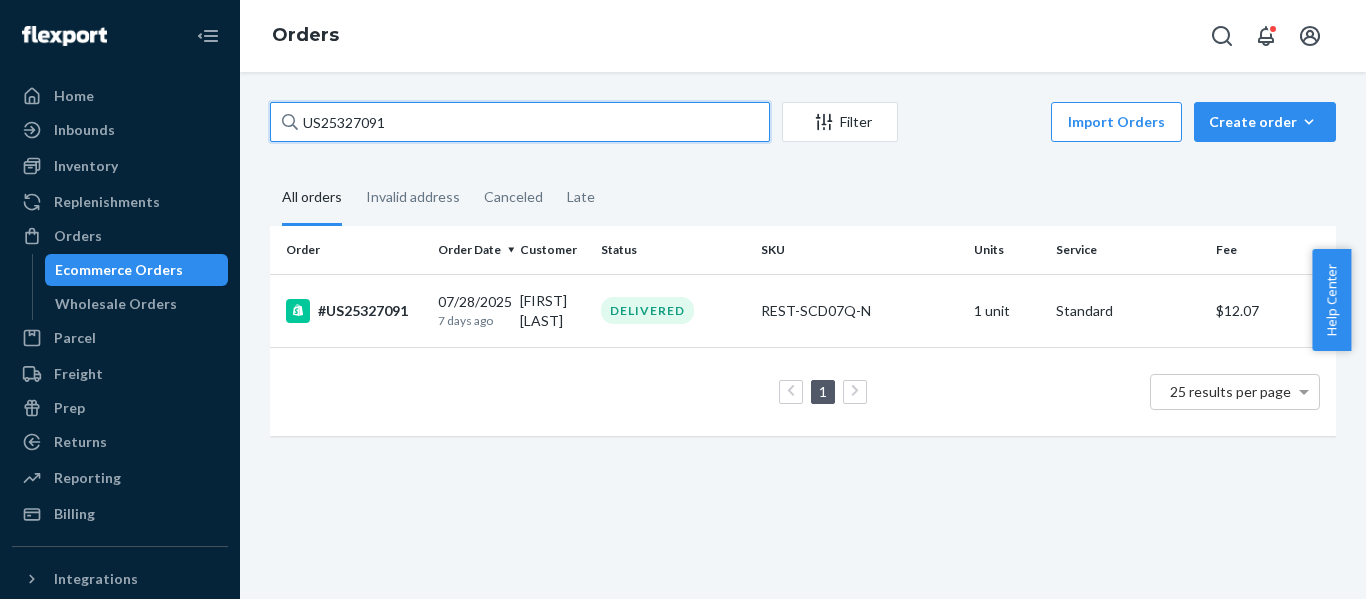 drag, startPoint x: 428, startPoint y: 122, endPoint x: -54, endPoint y: 155, distance: 483.12836 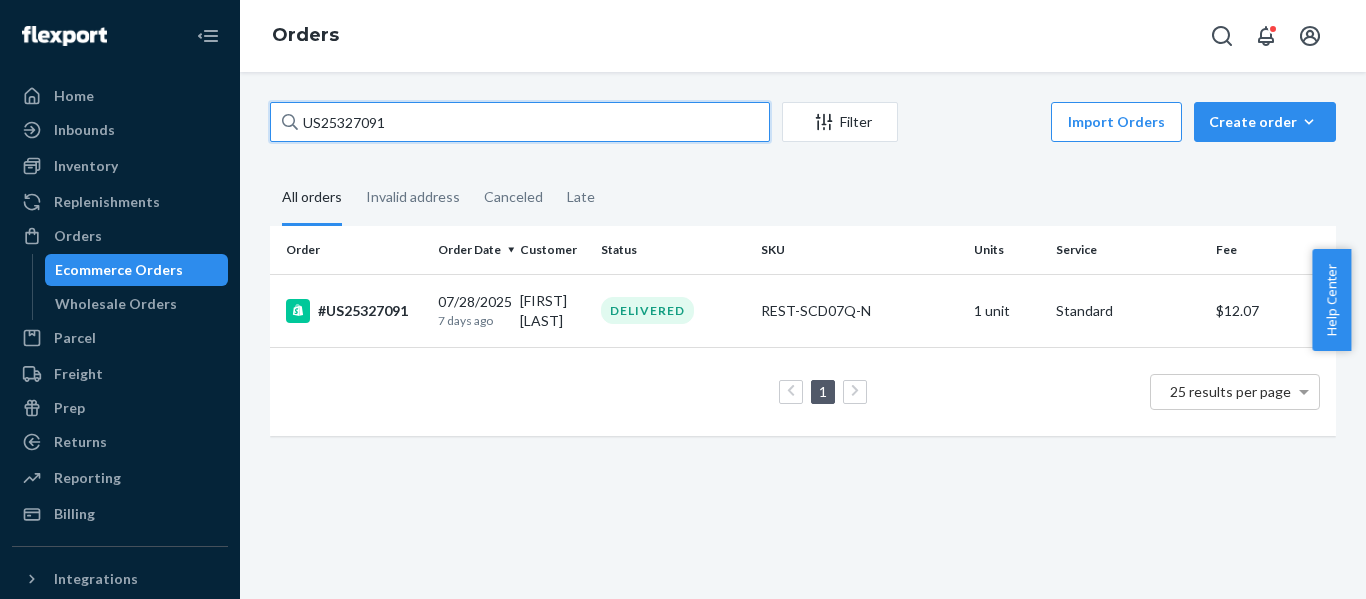 click on "Home Inbounds Shipping Plans Problems Inventory Products Replenishments Orders Ecommerce Orders Wholesale Orders Parcel Parcel orders Integrations Freight Prep Returns All Returns Settings Packages Reporting Reports Analytics Billing Integrations Add Integration Fast Tags Add Fast Tag Settings Talk to Support Help Center Give Feedback Orders US25327091 Filter Import Orders Create order Ecommerce order Removal order All orders Invalid address Canceled Late Order Order Date Customer Status SKU Units Service Fee #US25327091 07/28/2025 7 days ago Meredith Hudson DELIVERED REST-SCD07Q-N 1 unit Standard $12.07 1 25 results per page
×
Help Center" at bounding box center (683, 299) 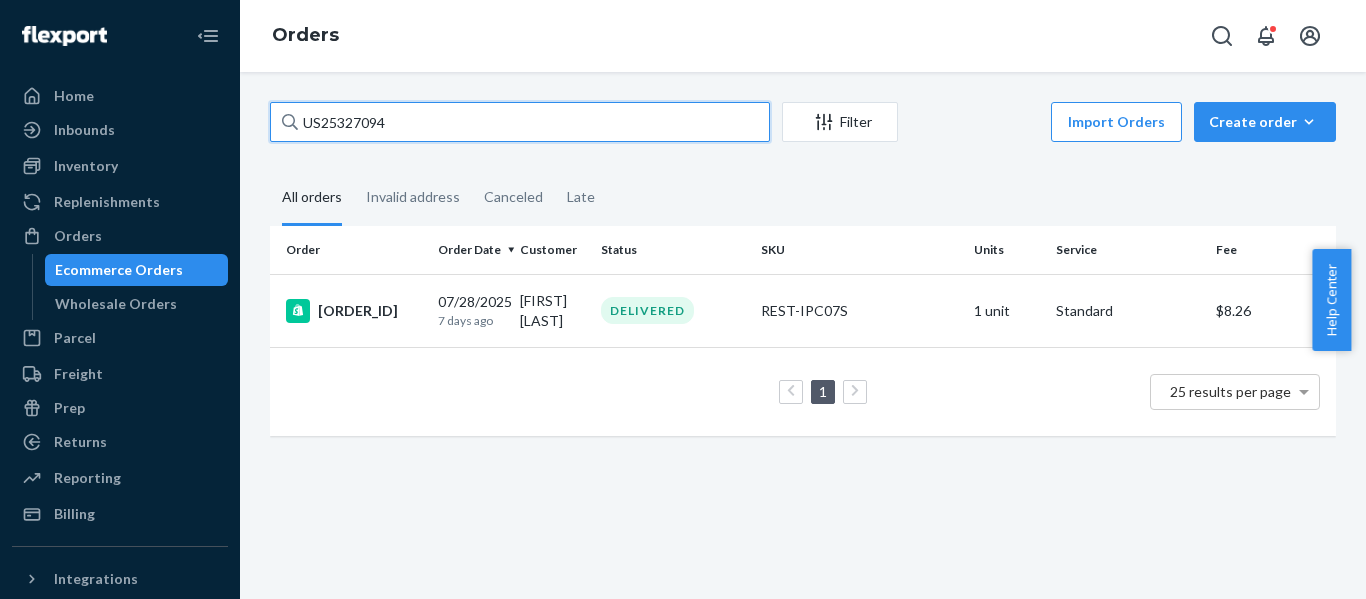 click on "US25327094" at bounding box center (520, 122) 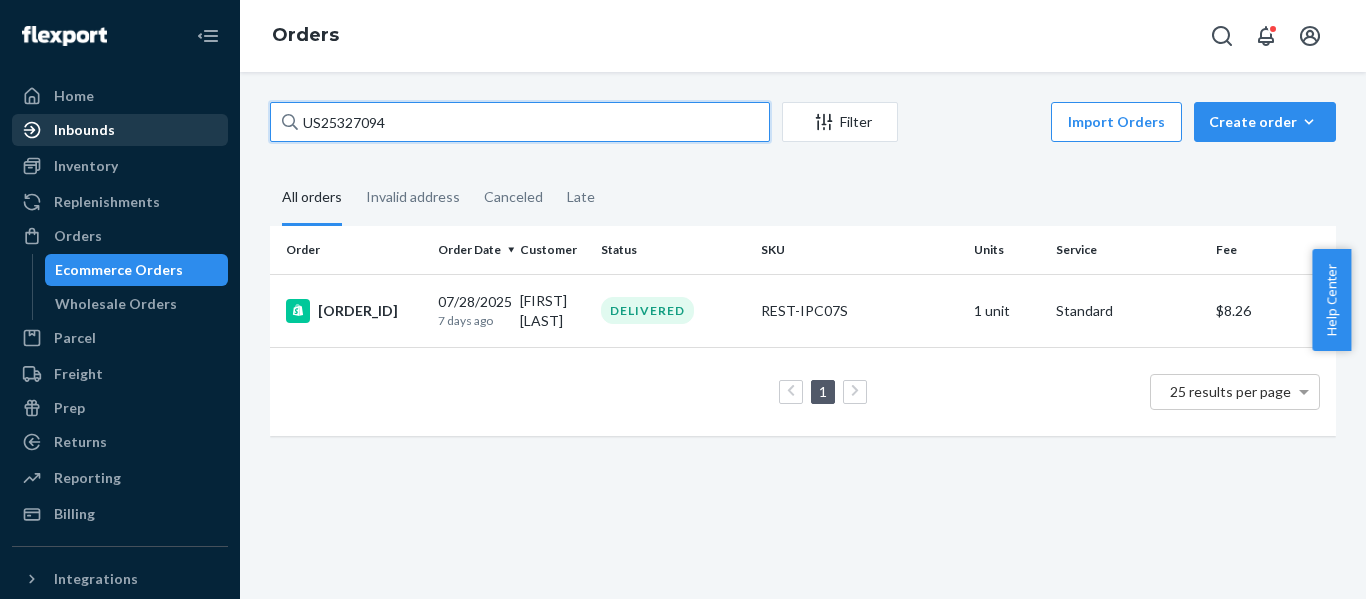 paste on "7" 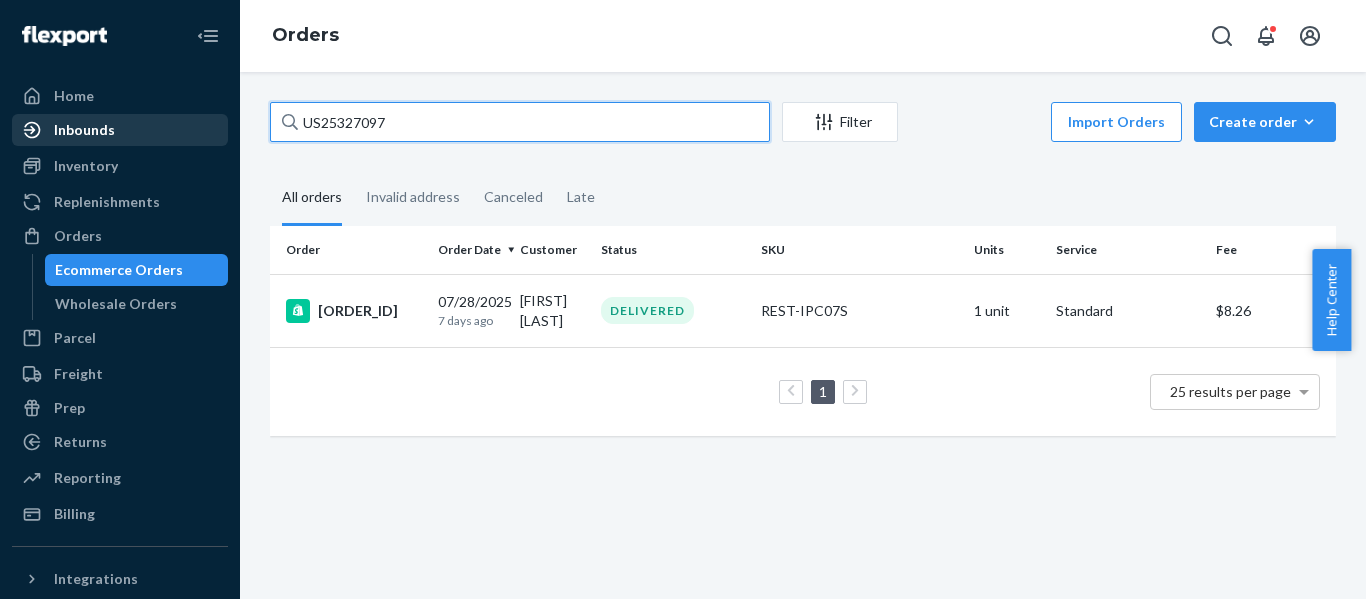 click on "Home Inbounds Shipping Plans Problems Inventory Products Replenishments Orders Ecommerce Orders Wholesale Orders Parcel Parcel orders Integrations Freight Prep Returns All Returns Settings Packages Reporting Reports Analytics Billing Integrations Add Integration Fast Tags Add Fast Tag Settings Talk to Support Help Center Give Feedback Orders US25327097 Filter Import Orders Create order Ecommerce order Removal order All orders Invalid address Canceled Late Order Order Date Customer Status SKU Units Service Fee #US25327094 07/28/2025 7 days ago Christopher Slishinski DELIVERED REST-IPC07S 1 unit Standard $8.26 1 25 results per page" at bounding box center (683, 299) 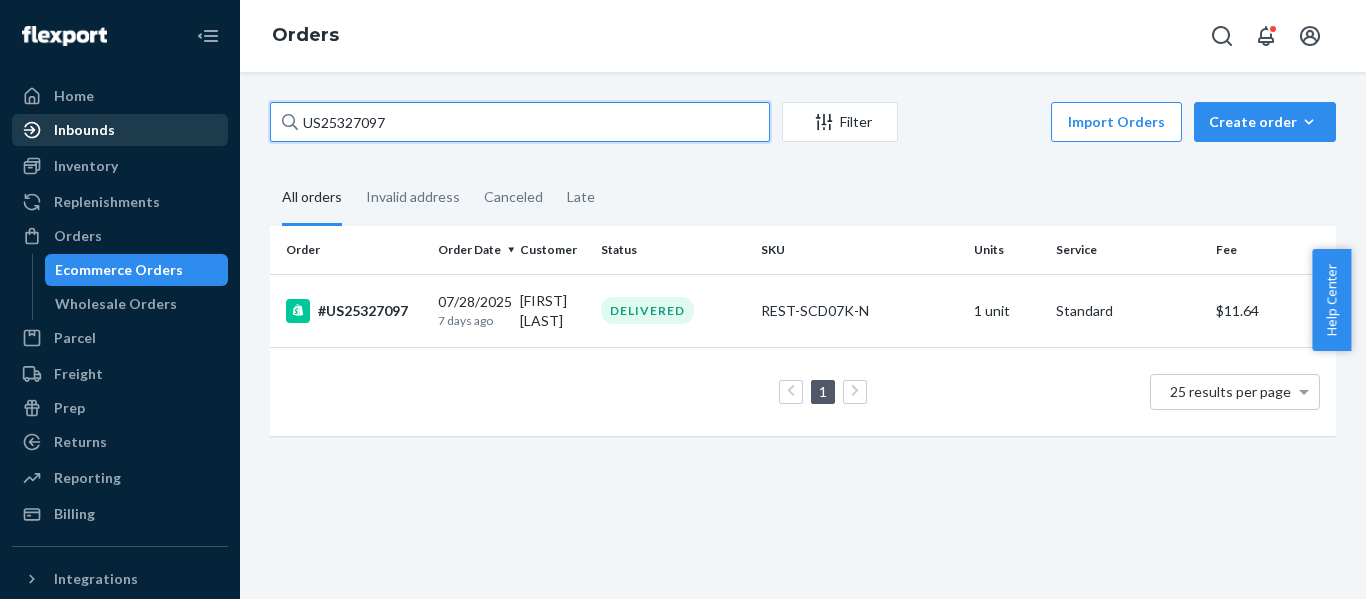 drag, startPoint x: 462, startPoint y: 131, endPoint x: 455, endPoint y: 115, distance: 17.464249 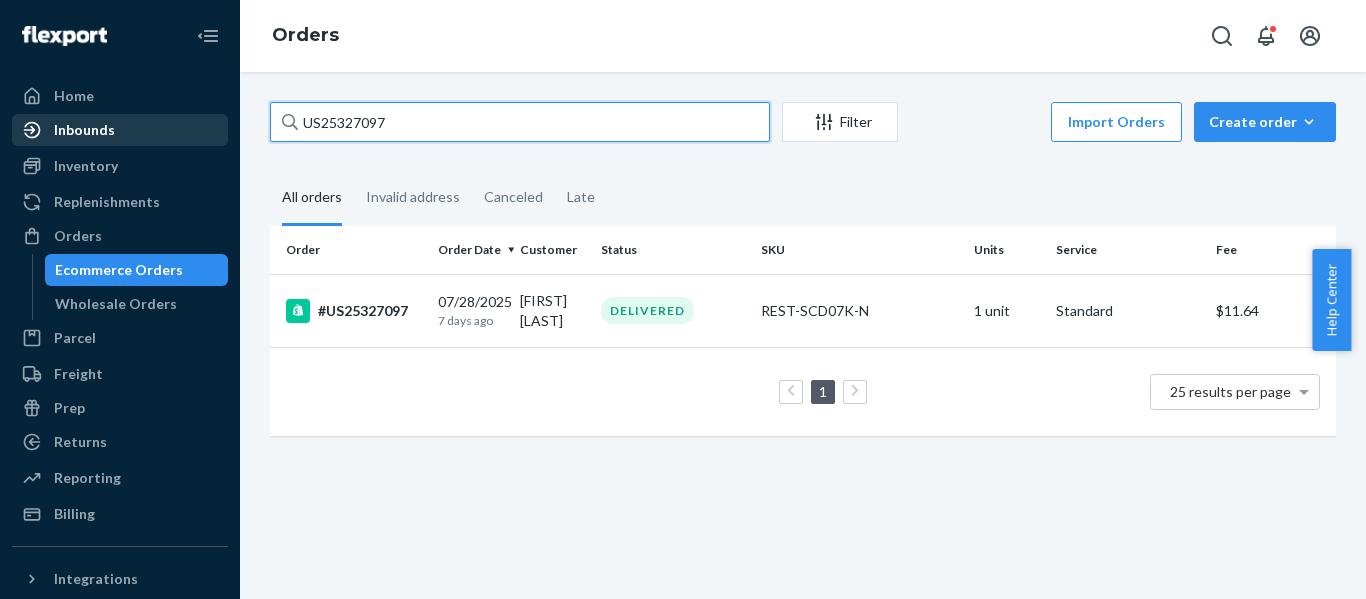 click on "US25327097" at bounding box center [520, 122] 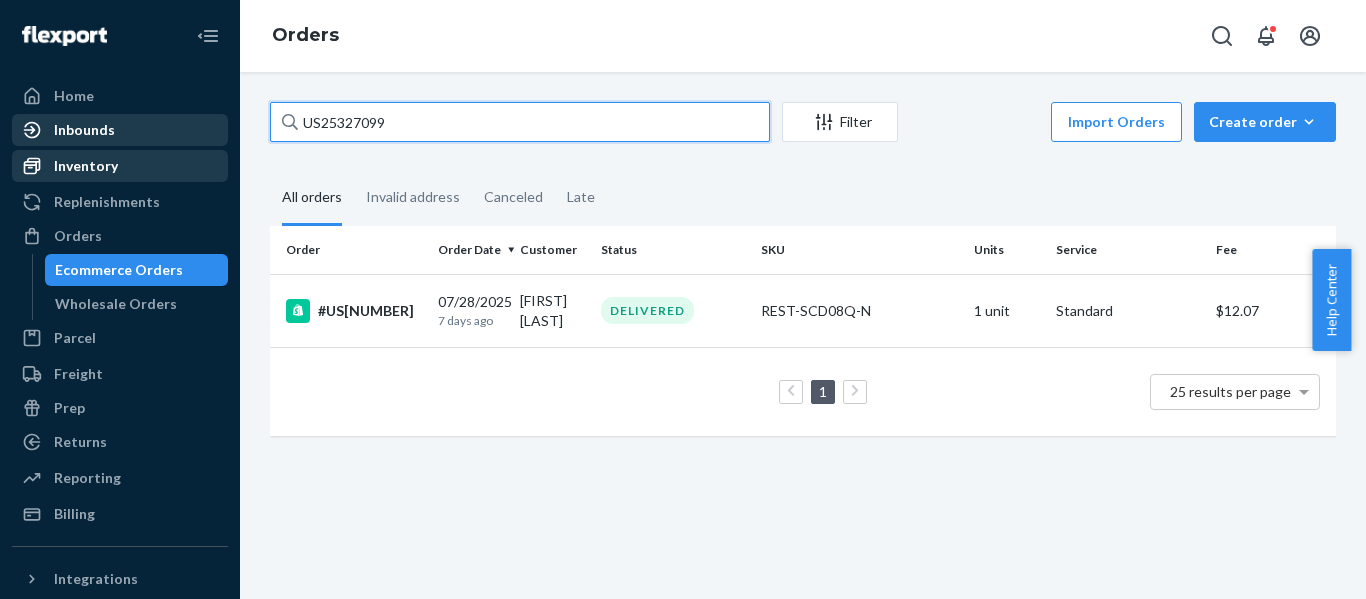 drag, startPoint x: 340, startPoint y: 116, endPoint x: 17, endPoint y: 151, distance: 324.89075 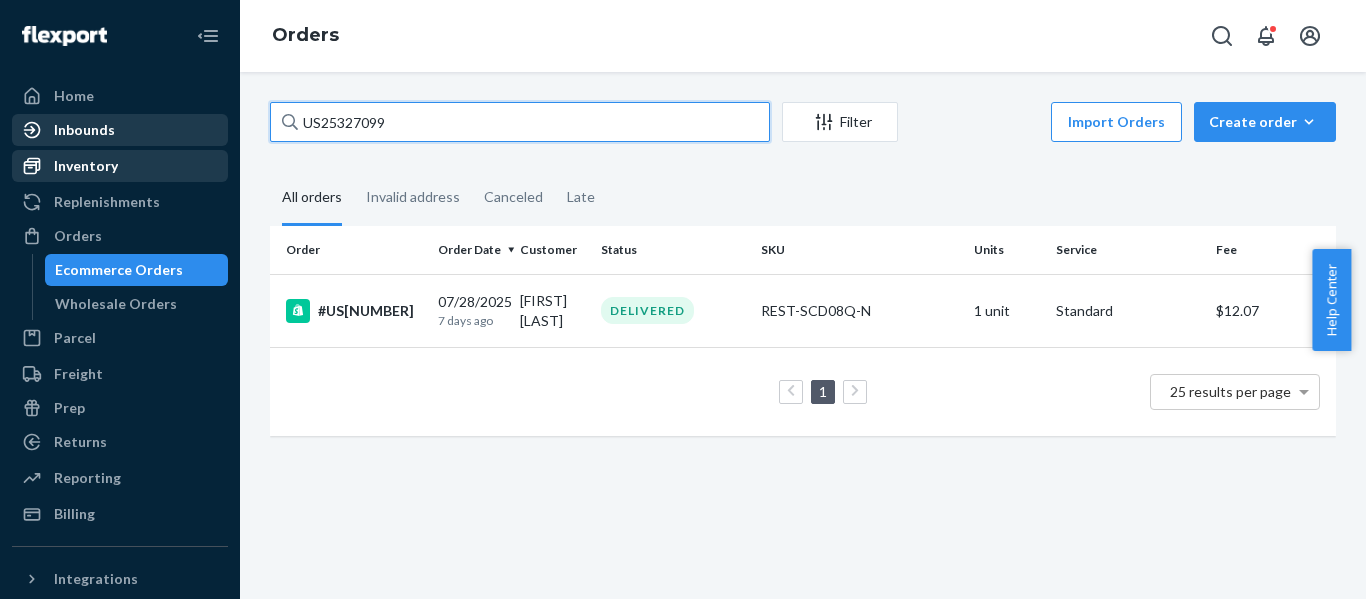 click on "Home Inbounds Shipping Plans Problems Inventory Products Replenishments Orders Ecommerce Orders Wholesale Orders Parcel Parcel orders Integrations Freight Prep Returns All Returns Settings Packages Reporting Reports Analytics Billing Integrations Add Integration Fast Tags Add Fast Tag Settings Talk to Support Help Center Give Feedback Orders US25327099 Filter Import Orders Create order Ecommerce order Removal order All orders Invalid address Canceled Late Order Order Date Customer Status SKU Units Service Fee #US25327099 07/28/2025 7 days ago Emily Hudson DELIVERED REST-SCD08Q-N 1 unit Standard $12.07 1 25 results per page" at bounding box center [683, 299] 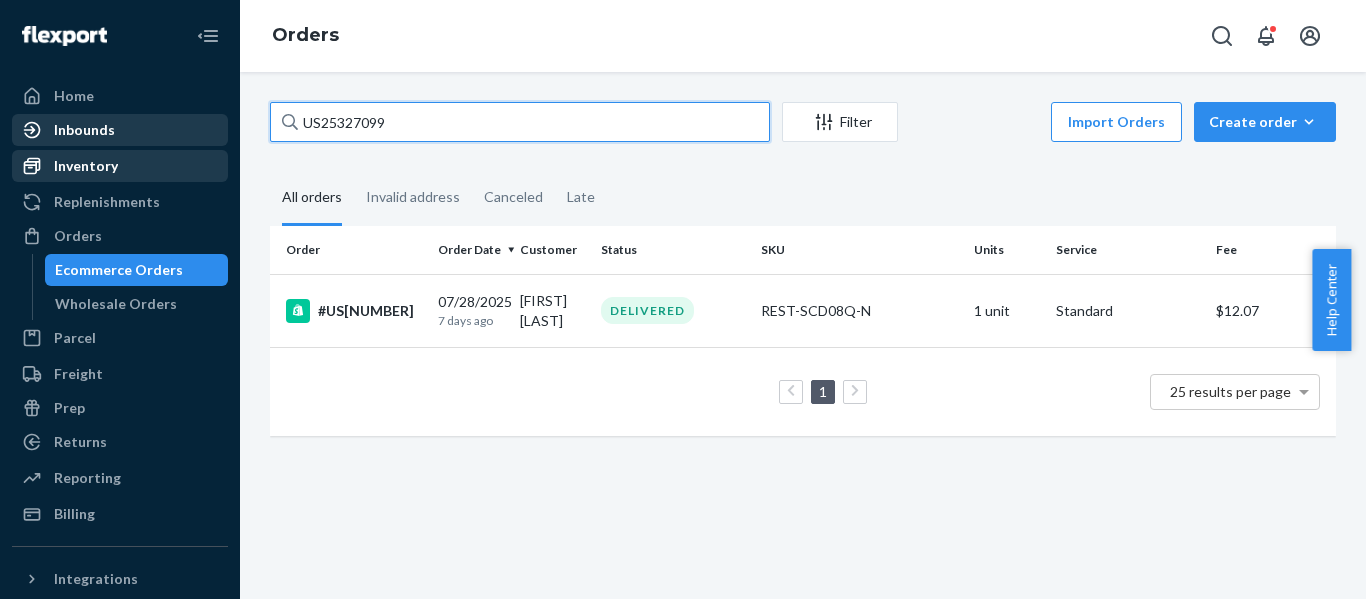 paste on "101" 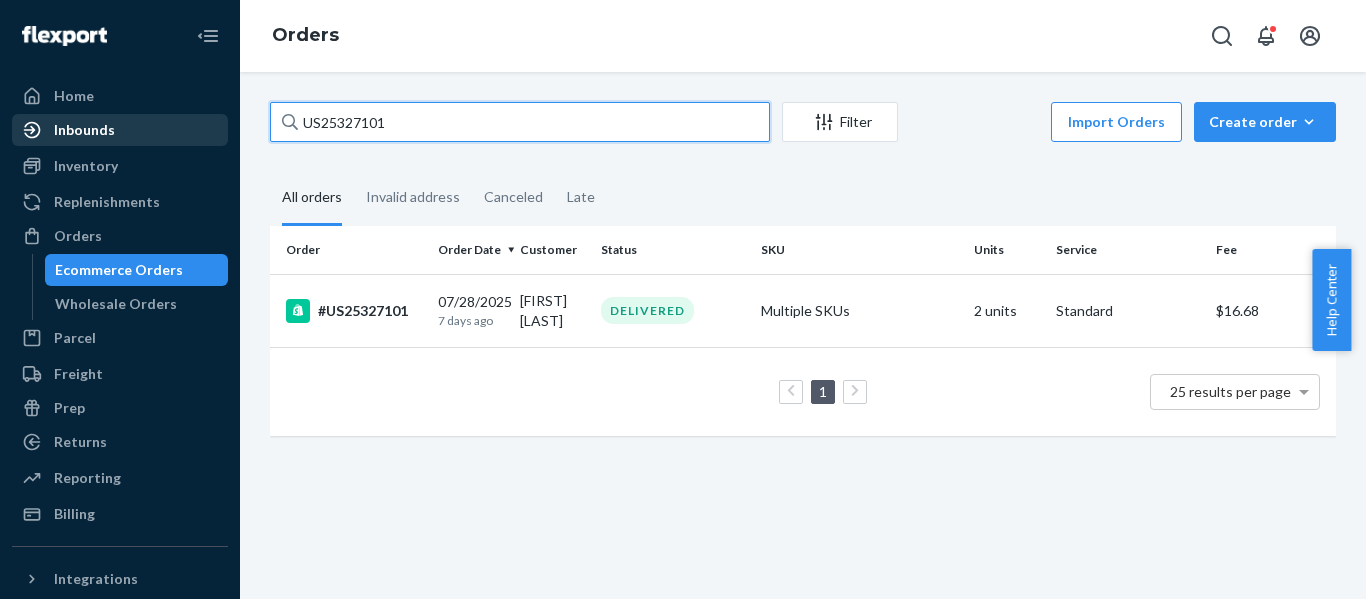 drag, startPoint x: 356, startPoint y: 121, endPoint x: 134, endPoint y: 140, distance: 222.81158 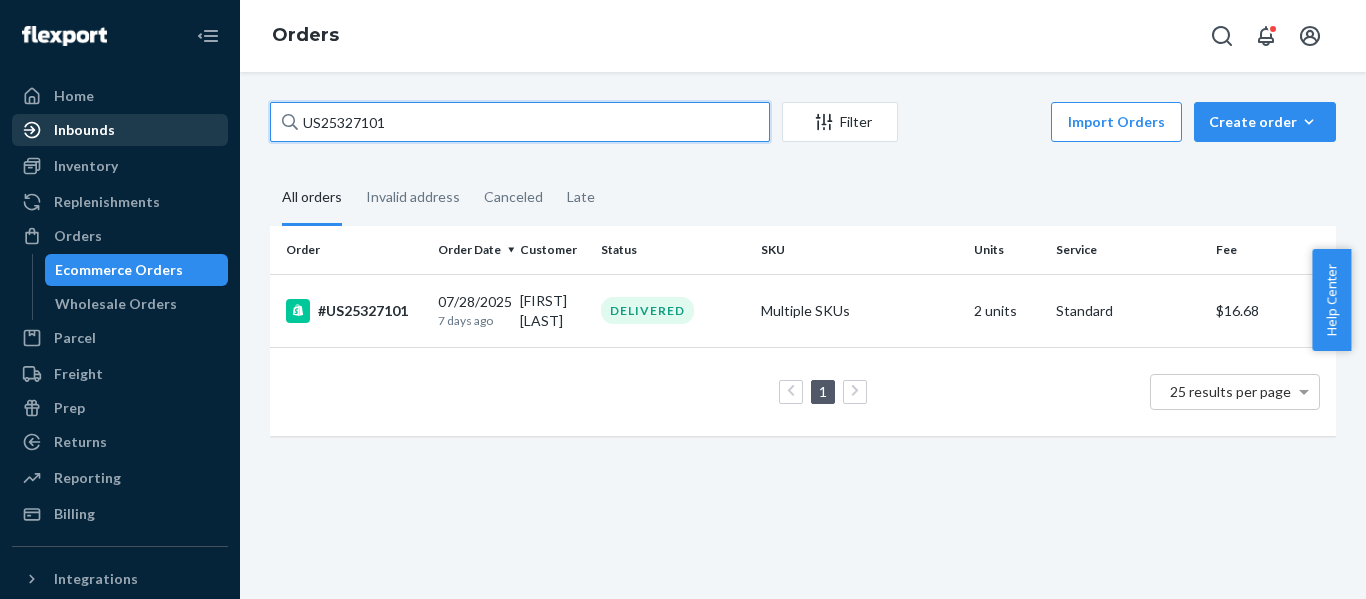 click on "Home Inbounds Shipping Plans Problems Inventory Products Replenishments Orders Ecommerce Orders Wholesale Orders Parcel Parcel orders Integrations Freight Prep Returns All Returns Settings Packages Reporting Reports Analytics Billing Integrations Add Integration Fast Tags Add Fast Tag Settings Talk to Support Help Center Give Feedback Orders US25327101 Filter Import Orders Create order Ecommerce order Removal order All orders Invalid address Canceled Late Order Order Date Customer Status SKU Units Service Fee #US25327101 07/28/2025 7 days ago Natalie Naugle DELIVERED Multiple SKUs 2 units Standard $16.68 1 25 results per page" at bounding box center (683, 299) 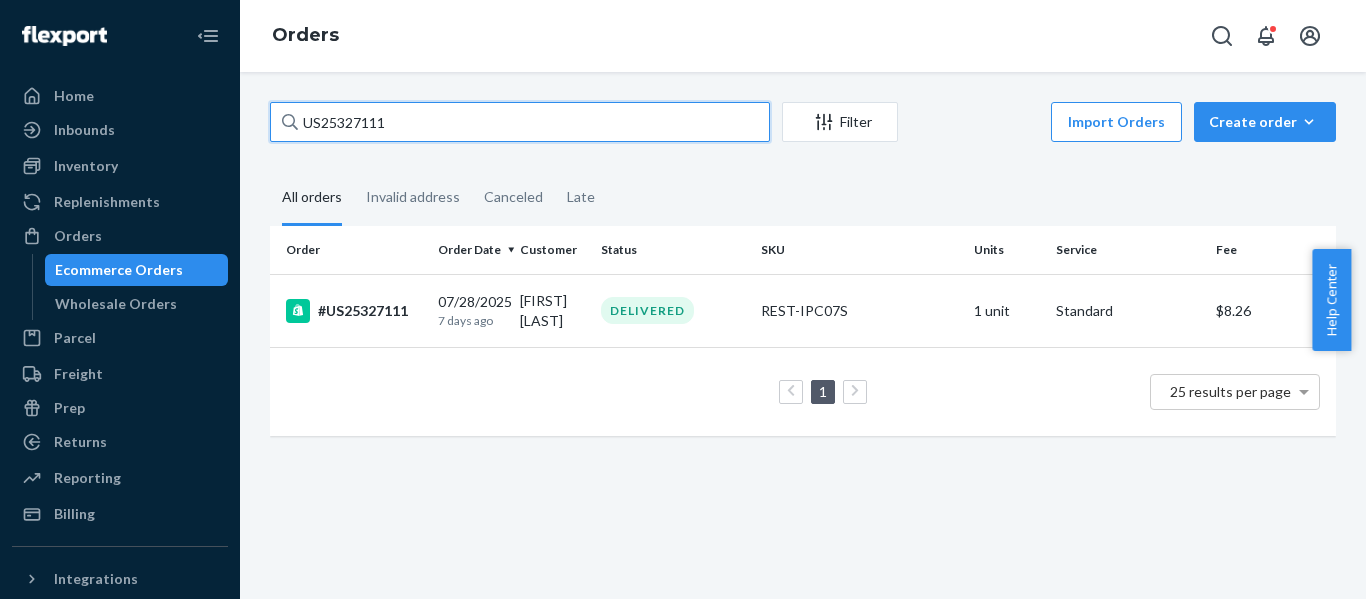 drag, startPoint x: 122, startPoint y: 151, endPoint x: -8, endPoint y: 154, distance: 130.0346 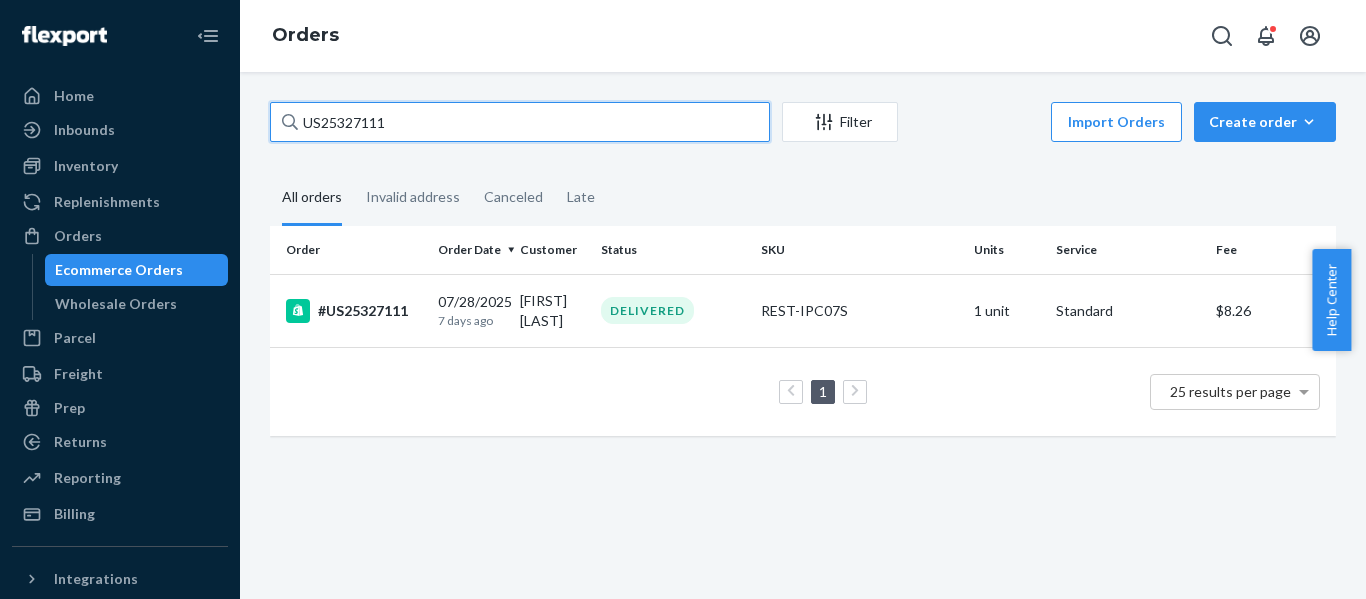 click on "Home Inbounds Shipping Plans Problems Inventory Products Replenishments Orders Ecommerce Orders Wholesale Orders Parcel Parcel orders Integrations Freight Prep Returns All Returns Settings Packages Reporting Reports Analytics Billing Integrations Add Integration Fast Tags Add Fast Tag Settings Talk to Support Help Center Give Feedback Orders US25327111 Filter Import Orders Create order Ecommerce order Removal order All orders Invalid address Canceled Late Order Order Date Customer Status SKU Units Service Fee #US25327111 07/28/2025 7 days ago Kimberly Kaufman DELIVERED REST-IPC07S 1 unit Standard $8.26 1 25 results per page
×
Help Center" at bounding box center (683, 299) 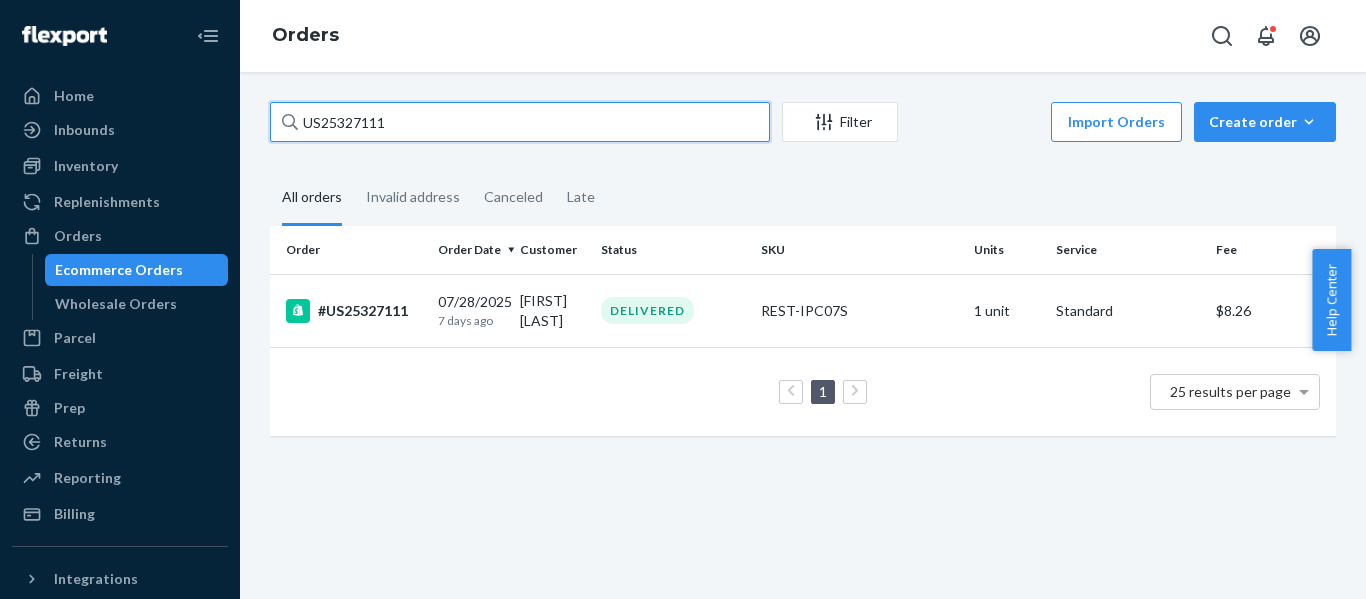 paste on "6987" 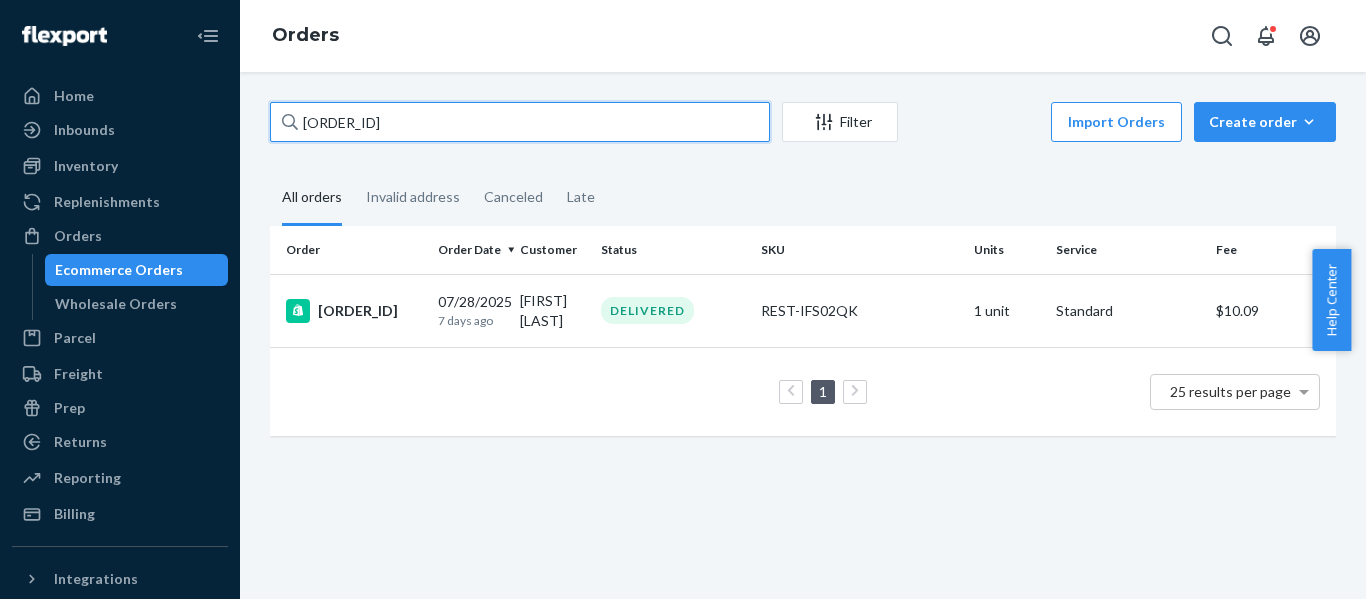 drag, startPoint x: 422, startPoint y: 127, endPoint x: -166, endPoint y: 176, distance: 590.03815 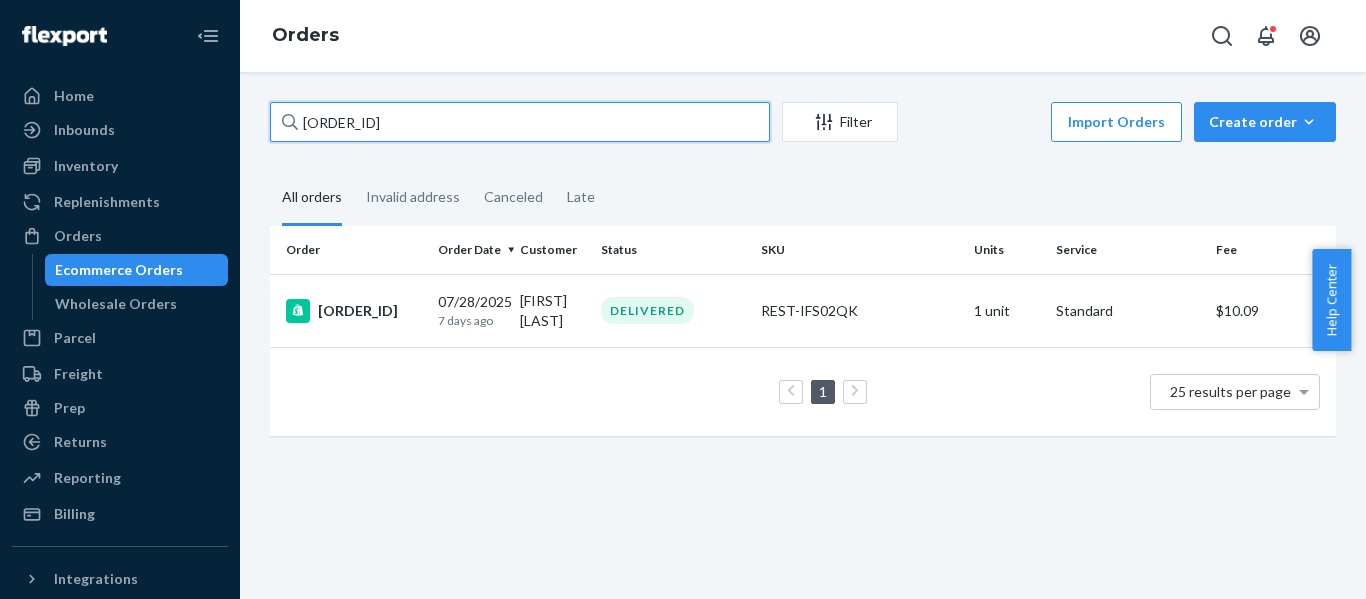 paste on "95" 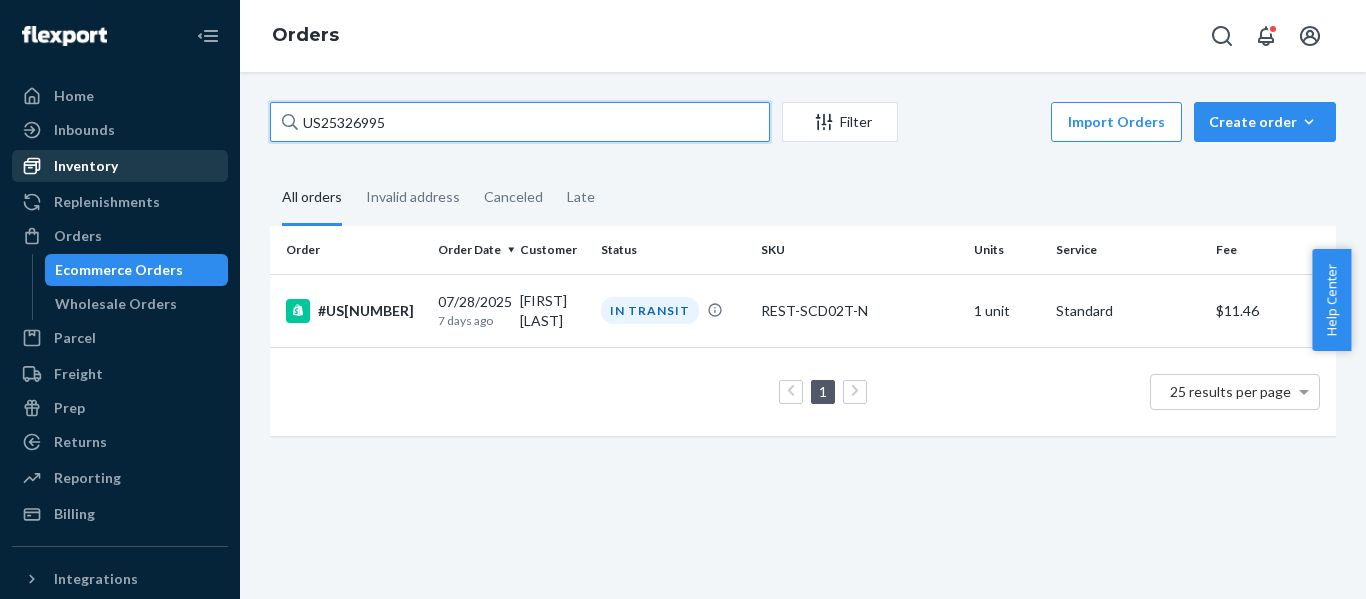 drag, startPoint x: 287, startPoint y: 163, endPoint x: 14, endPoint y: 171, distance: 273.1172 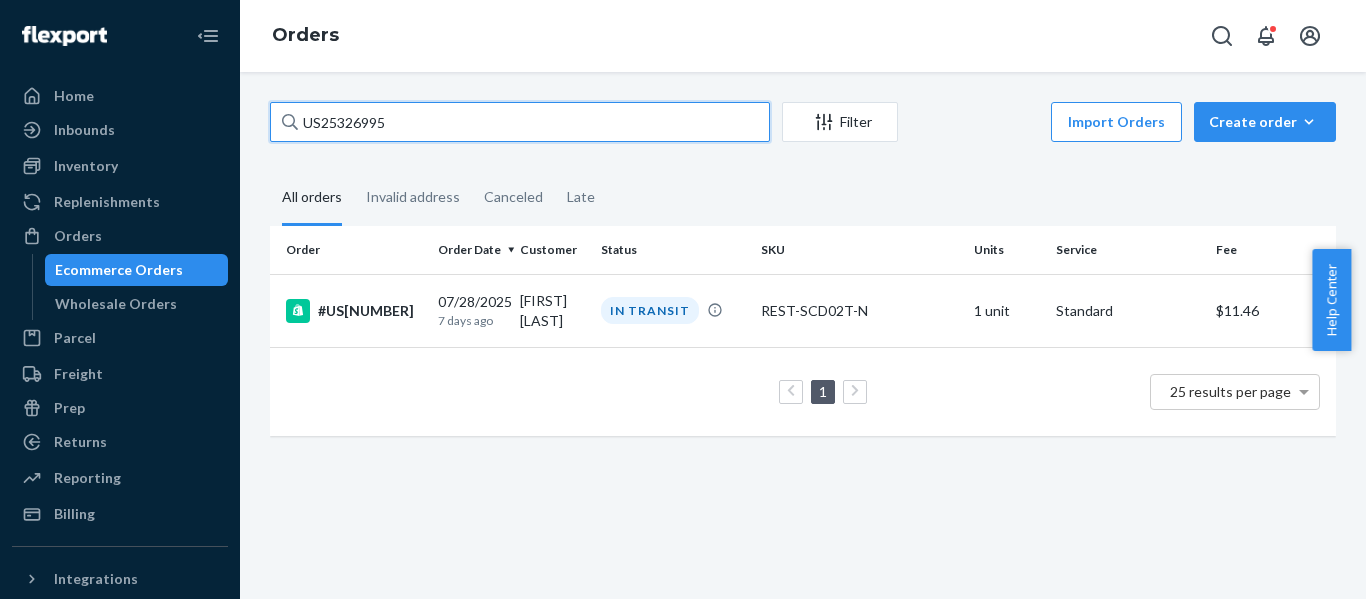paste on "700" 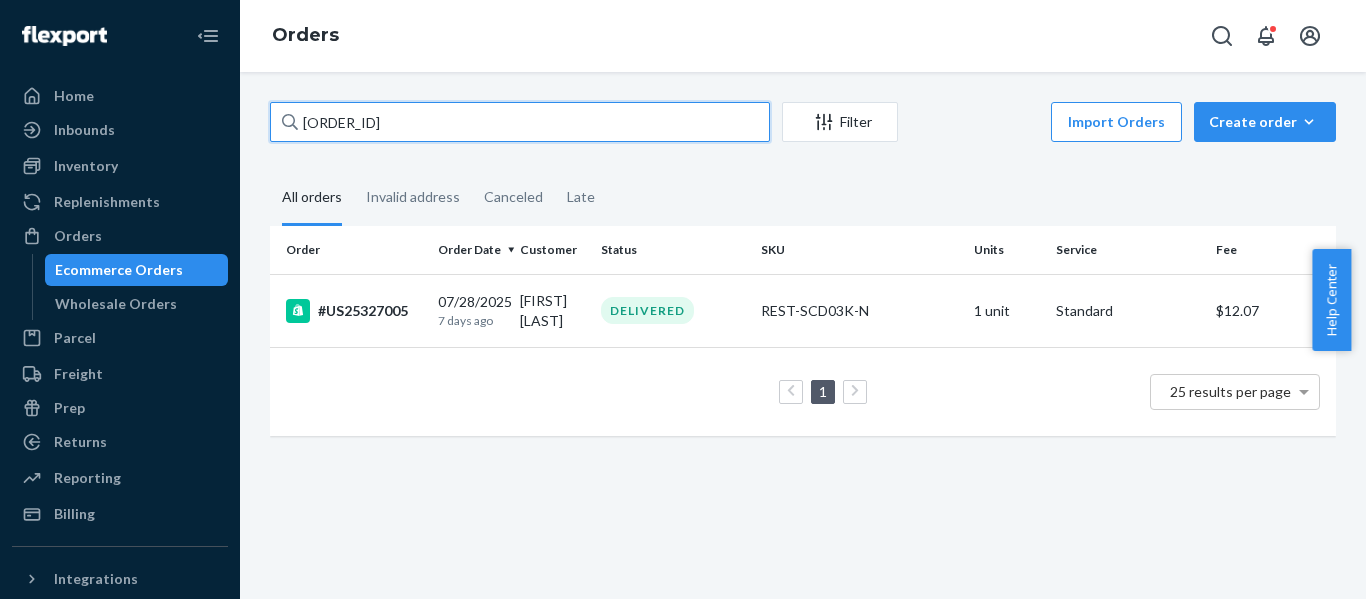 click on "US25327005" at bounding box center (520, 122) 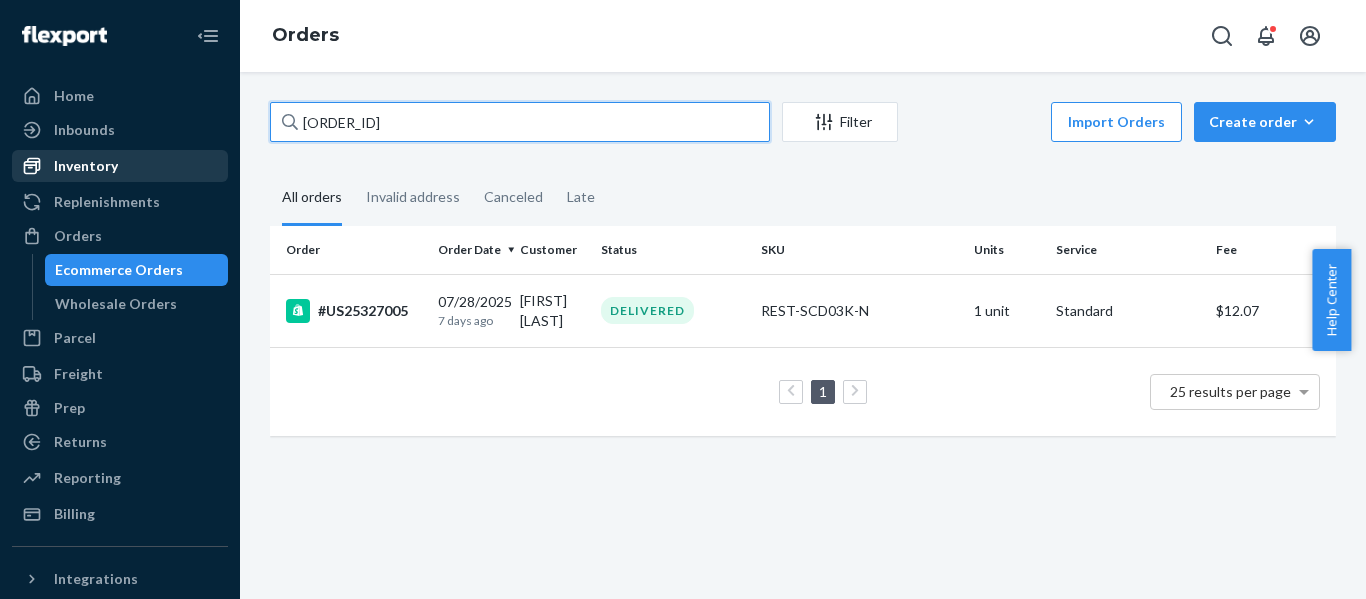 drag, startPoint x: 283, startPoint y: 141, endPoint x: 102, endPoint y: 152, distance: 181.33394 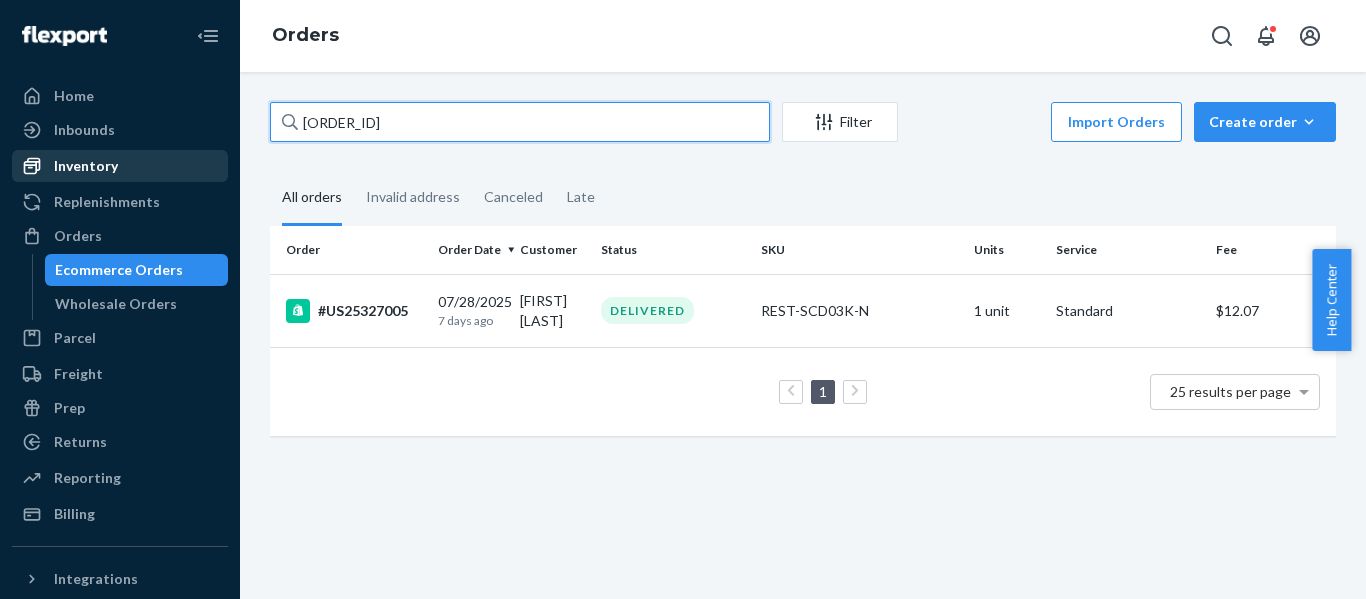click on "Home Inbounds Shipping Plans Problems Inventory Products Replenishments Orders Ecommerce Orders Wholesale Orders Parcel Parcel orders Integrations Freight Prep Returns All Returns Settings Packages Reporting Reports Analytics Billing Integrations Add Integration Fast Tags Add Fast Tag Settings Talk to Support Help Center Give Feedback Orders US25327005 Filter Import Orders Create order Ecommerce order Removal order All orders Invalid address Canceled Late Order Order Date Customer Status SKU Units Service Fee #US25327005 07/28/2025 7 days ago Cassie Garrod DELIVERED REST-SCD03K-N 1 unit Standard $12.07 1 25 results per page" at bounding box center [683, 299] 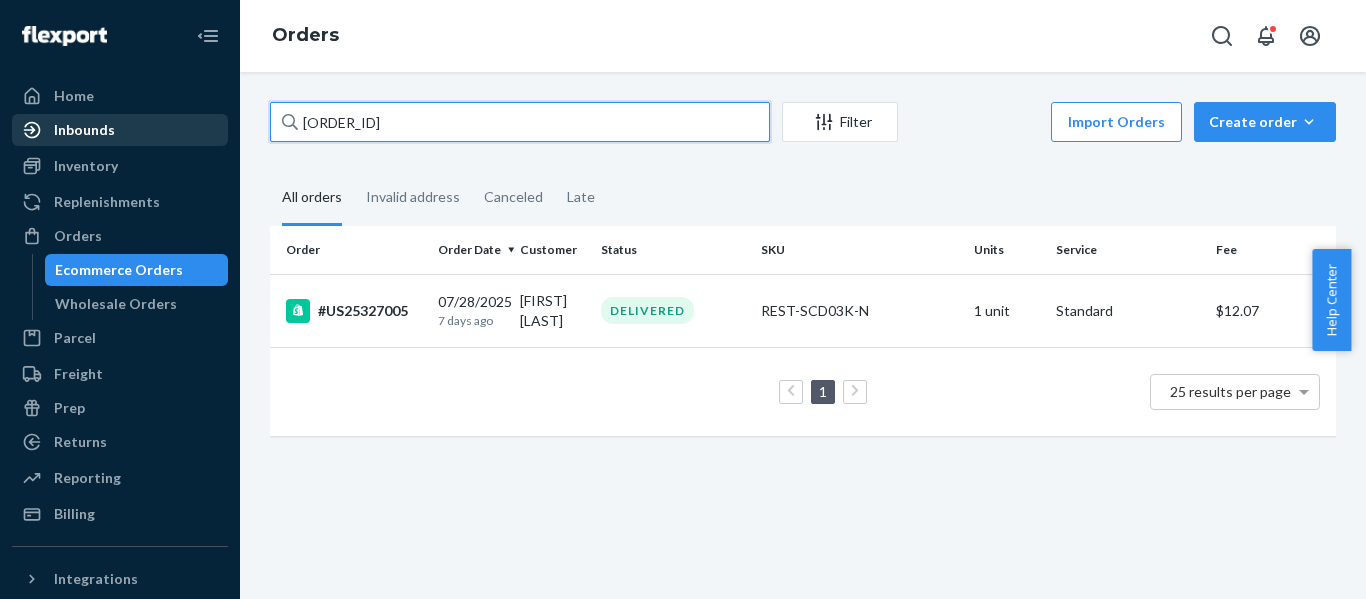 paste on "1" 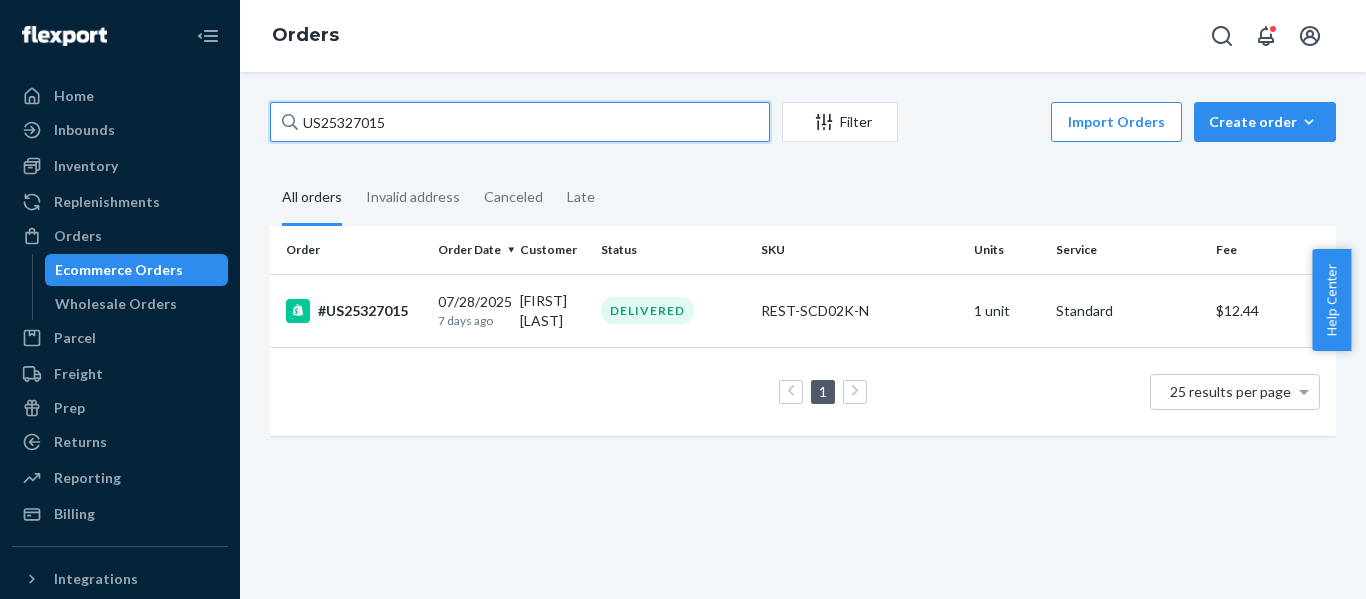 paste on "9" 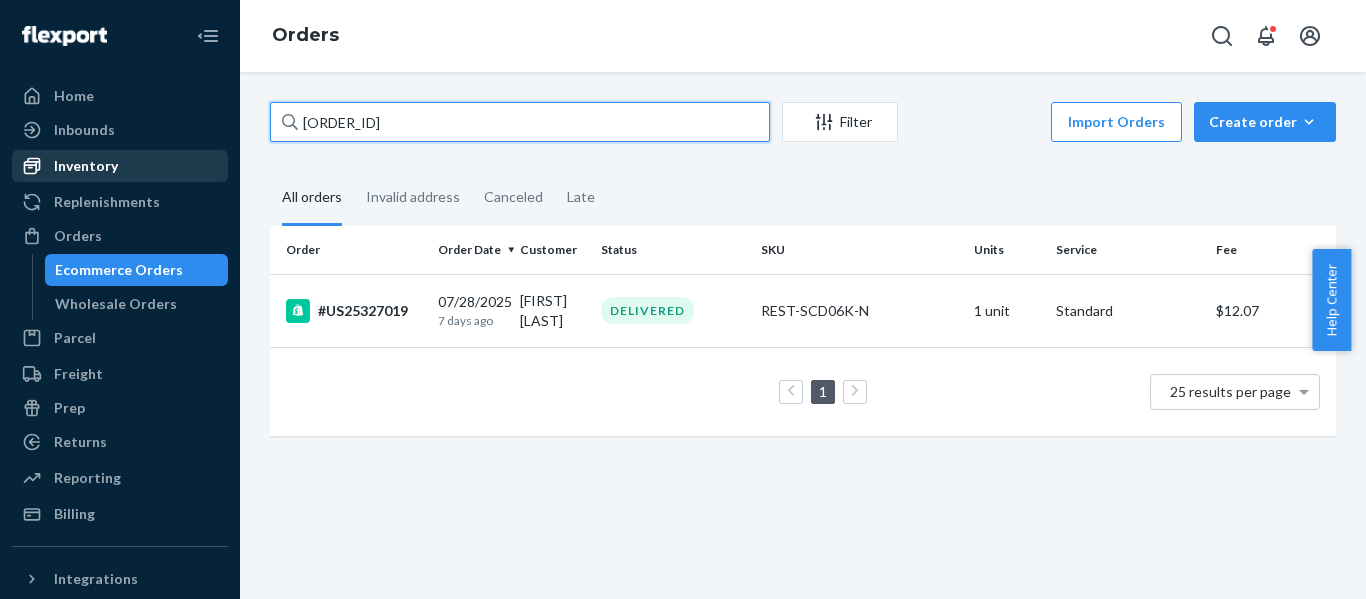 paste on "25" 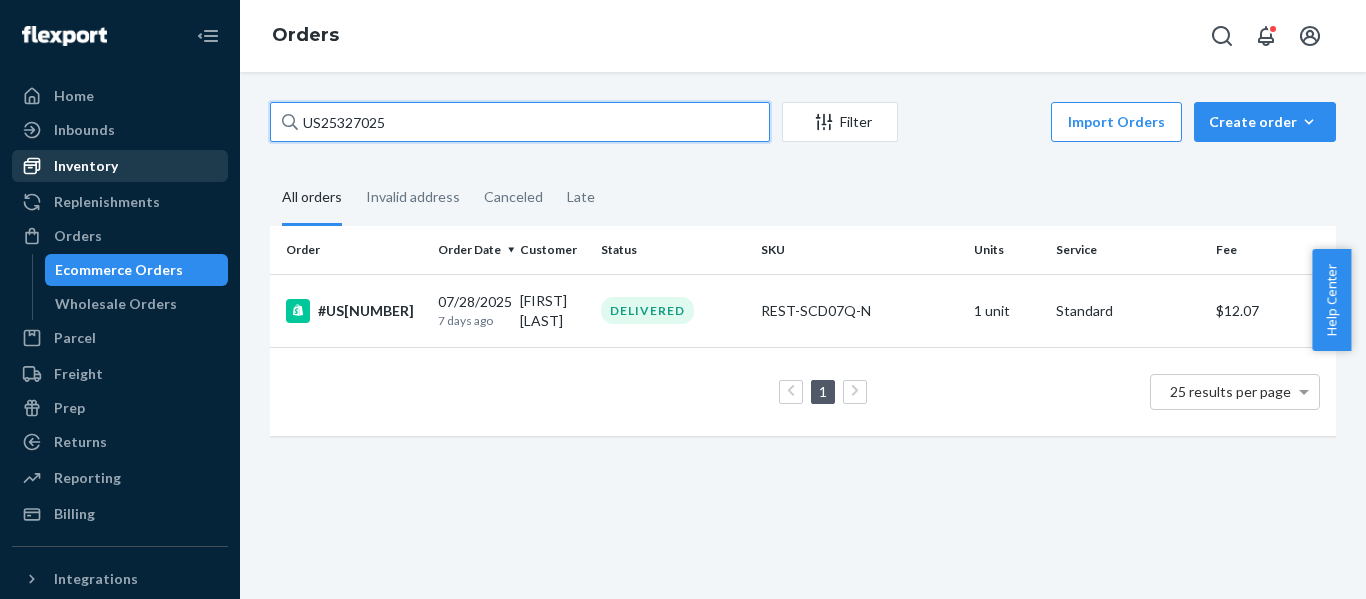 drag, startPoint x: 122, startPoint y: 174, endPoint x: 103, endPoint y: 176, distance: 19.104973 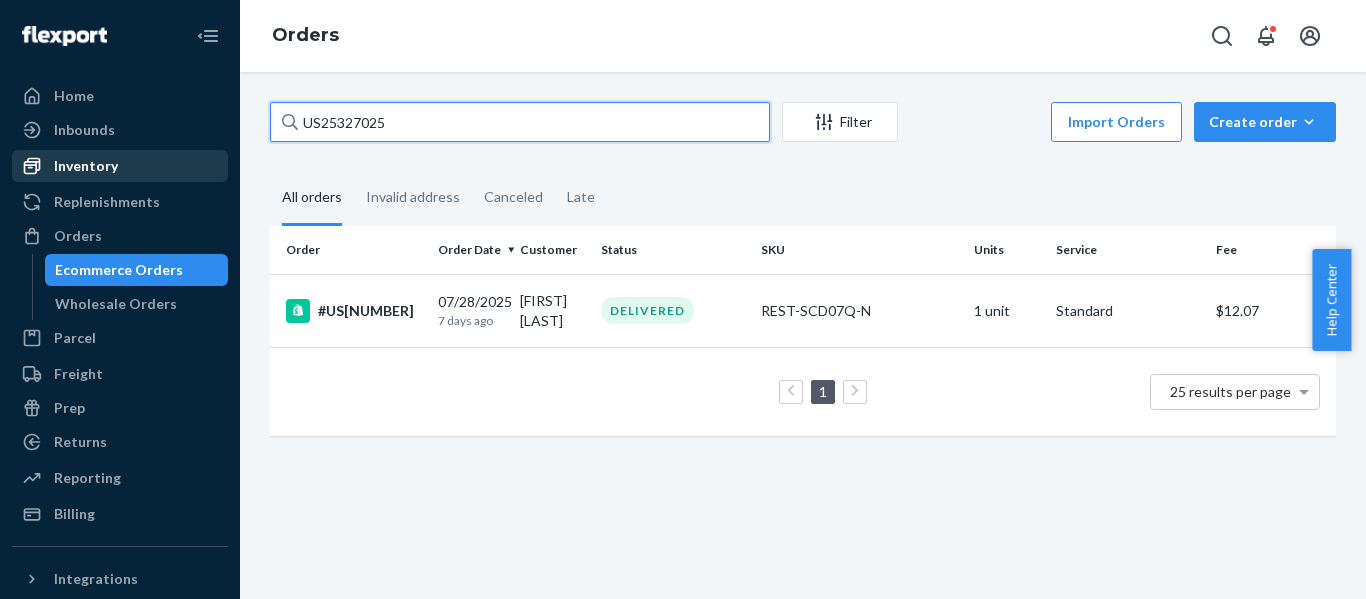 click on "Home Inbounds Shipping Plans Problems Inventory Products Replenishments Orders Ecommerce Orders Wholesale Orders Parcel Parcel orders Integrations Freight Prep Returns All Returns Settings Packages Reporting Reports Analytics Billing Integrations Add Integration Fast Tags Add Fast Tag Settings Talk to Support Help Center Give Feedback Orders US25327025 Filter Import Orders Create order Ecommerce order Removal order All orders Invalid address Canceled Late Order Order Date Customer Status SKU Units Service Fee #US25327025 07/28/2025 7 days ago Jenna Gervasio DELIVERED REST-SCD07Q-N 1 unit Standard $12.07 1 25 results per page" at bounding box center [683, 299] 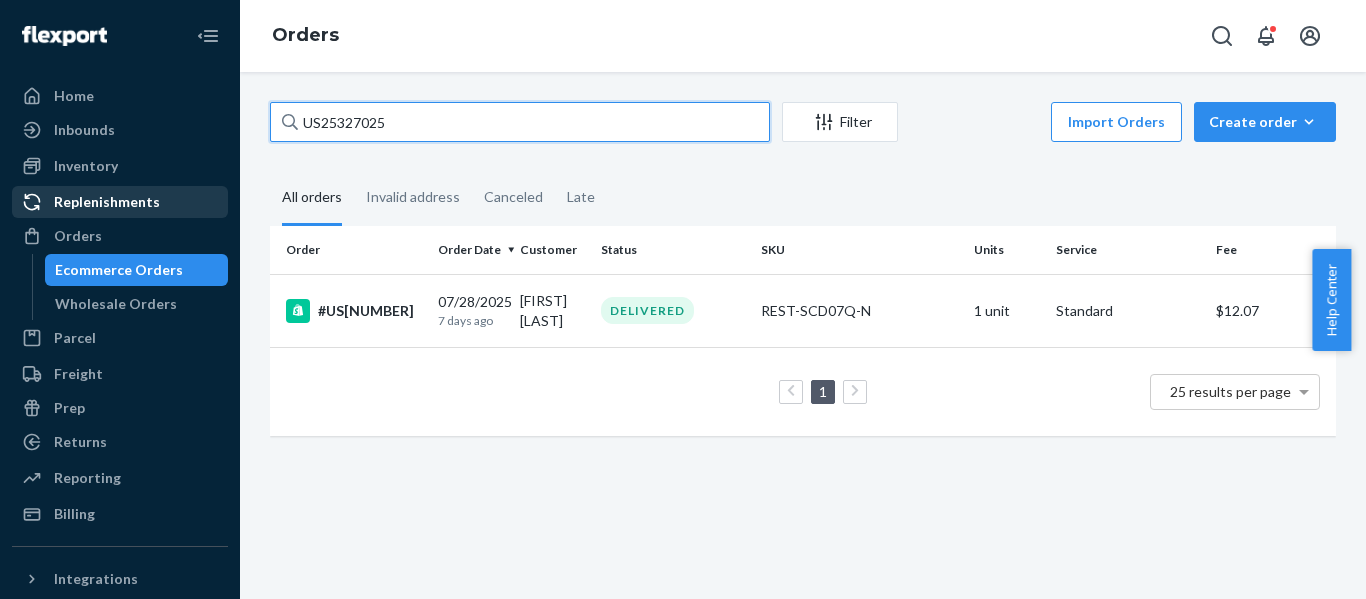 paste on "33" 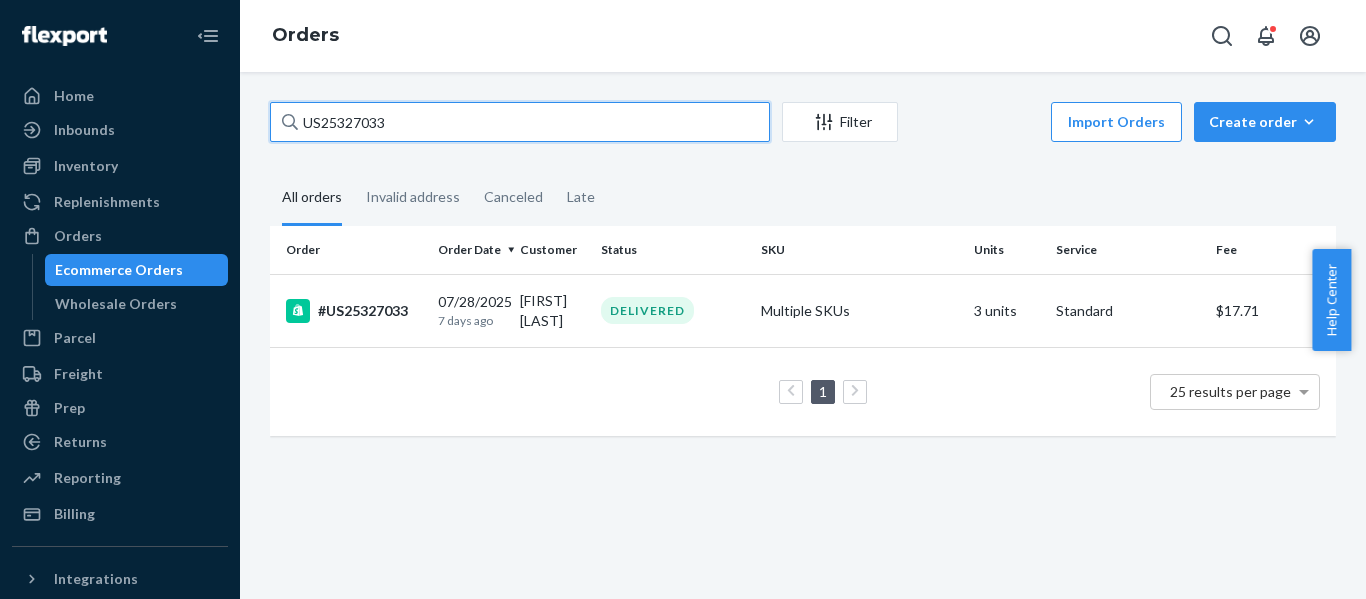 paste on "5" 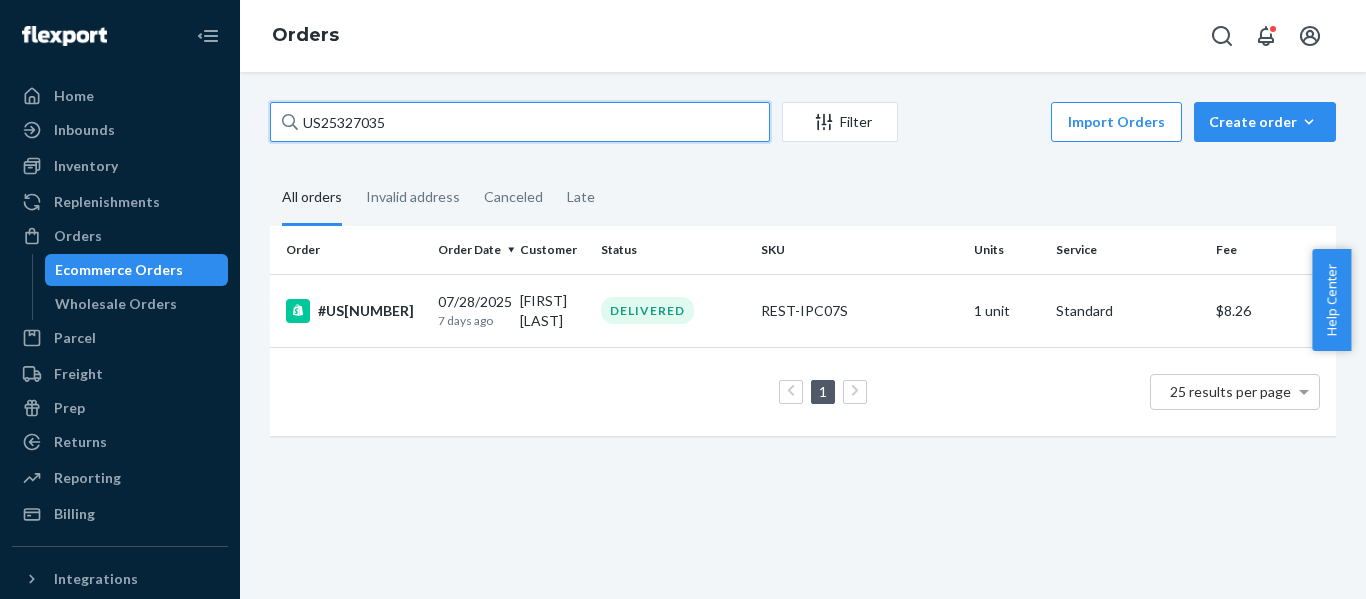 paste on "6979" 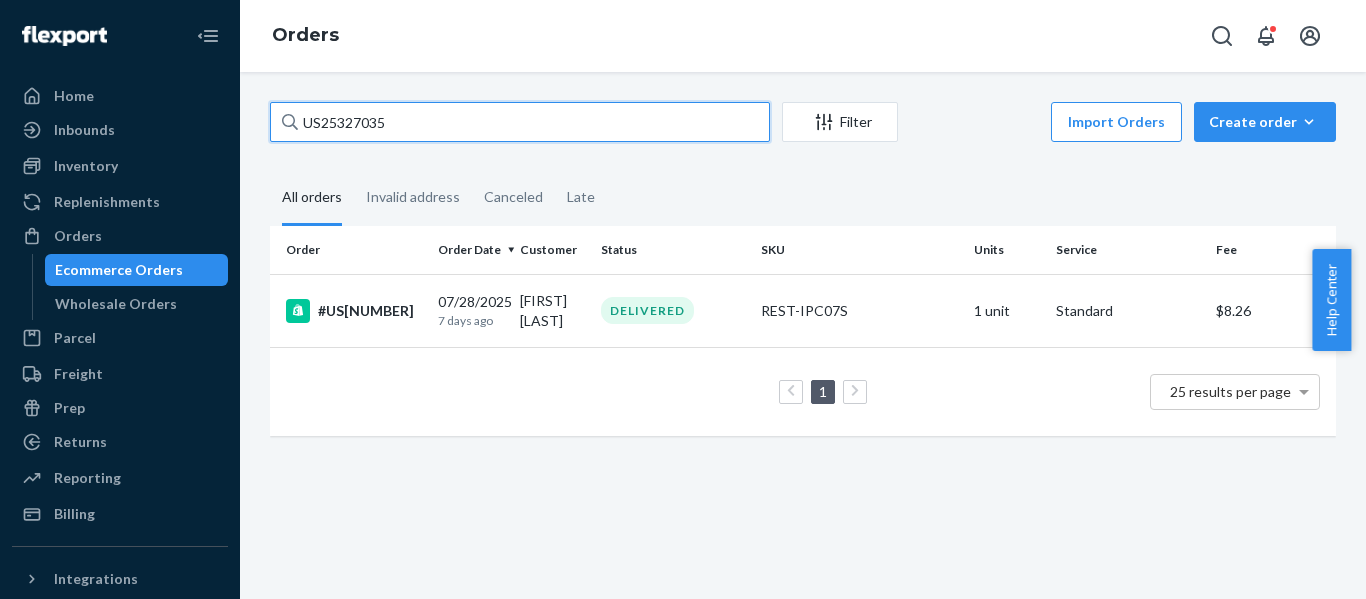 drag, startPoint x: 172, startPoint y: 162, endPoint x: -41, endPoint y: 202, distance: 216.72333 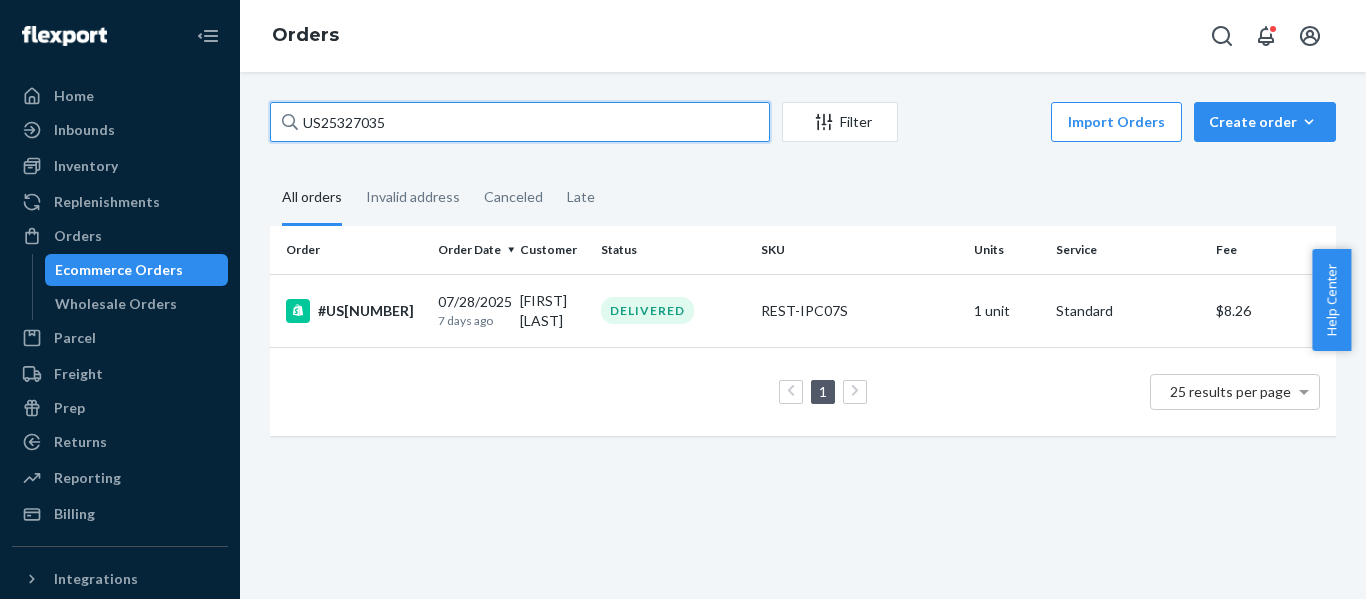 click on "Home Inbounds Shipping Plans Problems Inventory Products Replenishments Orders Ecommerce Orders Wholesale Orders Parcel Parcel orders Integrations Freight Prep Returns All Returns Settings Packages Reporting Reports Analytics Billing Integrations Add Integration Fast Tags Add Fast Tag Settings Talk to Support Help Center Give Feedback Orders US25327035 Filter Import Orders Create order Ecommerce order Removal order All orders Invalid address Canceled Late Order Order Date Customer Status SKU Units Service Fee #US25327035 07/28/2025 7 days ago Paul Fulbright DELIVERED REST-IPC07S 1 unit Standard $8.26 1 25 results per page
×
Help Center" at bounding box center (683, 299) 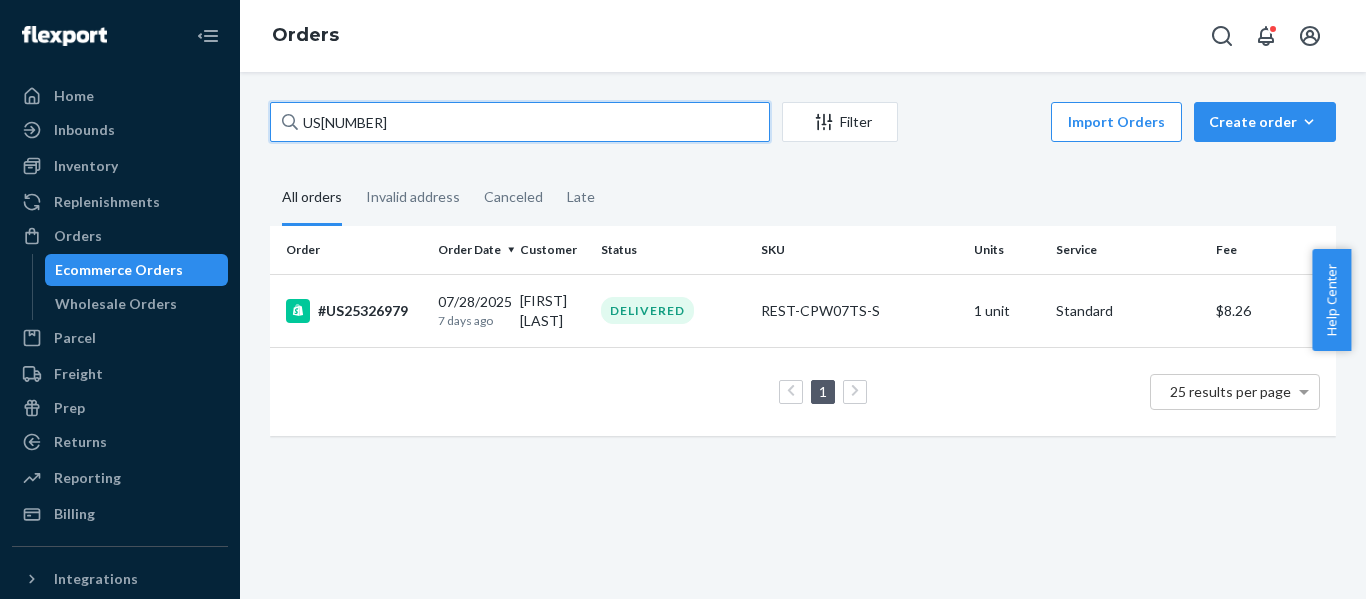 click on "US25326979" at bounding box center (520, 122) 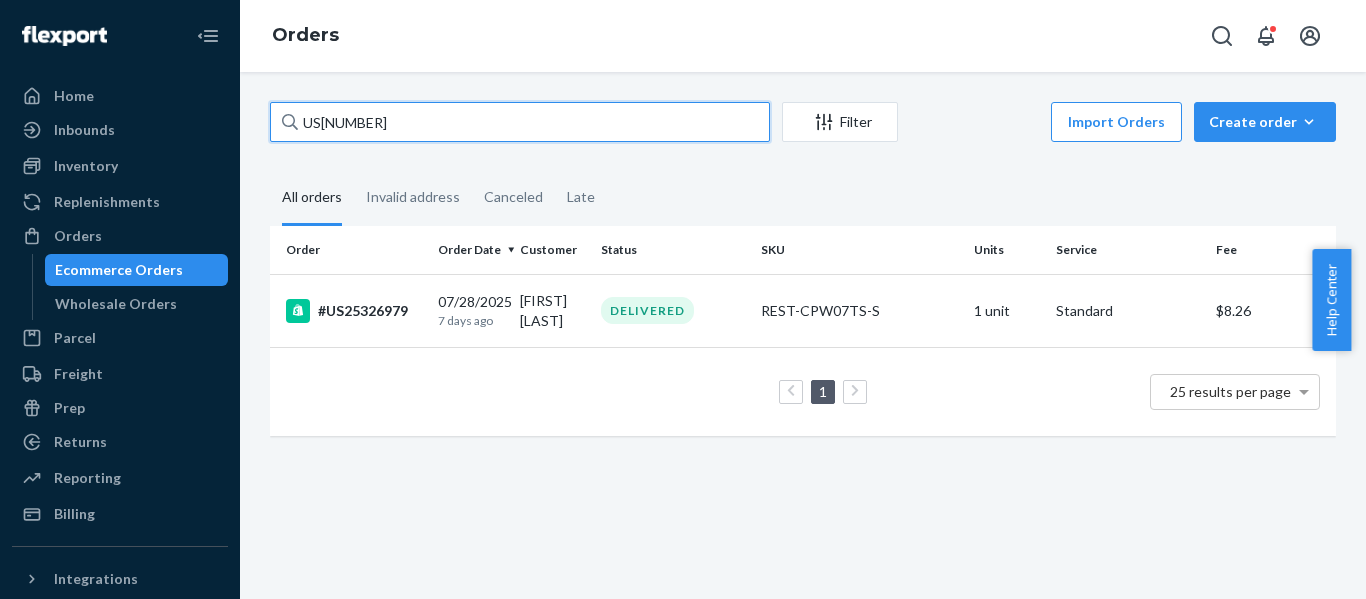click on "Home Inbounds Shipping Plans Problems Inventory Products Replenishments Orders Ecommerce Orders Wholesale Orders Parcel Parcel orders Integrations Freight Prep Returns All Returns Settings Packages Reporting Reports Analytics Billing Integrations Add Integration Fast Tags Add Fast Tag Settings Talk to Support Help Center Give Feedback Orders US25326979 Filter Import Orders Create order Ecommerce order Removal order All orders Invalid address Canceled Late Order Order Date Customer Status SKU Units Service Fee #US25326979 07/28/2025 7 days ago Reagan To  DELIVERED REST-CPW07TS-S 1 unit Standard $8.26 1 25 results per page
×
Help Center" at bounding box center [683, 299] 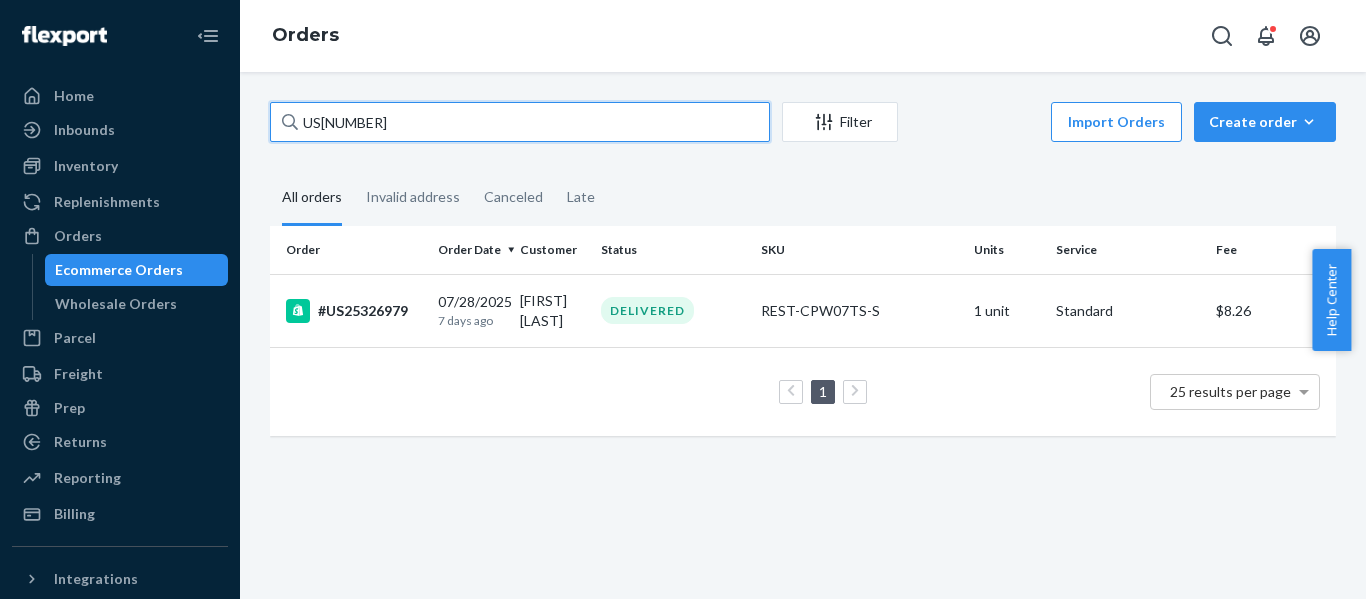 paste on "8" 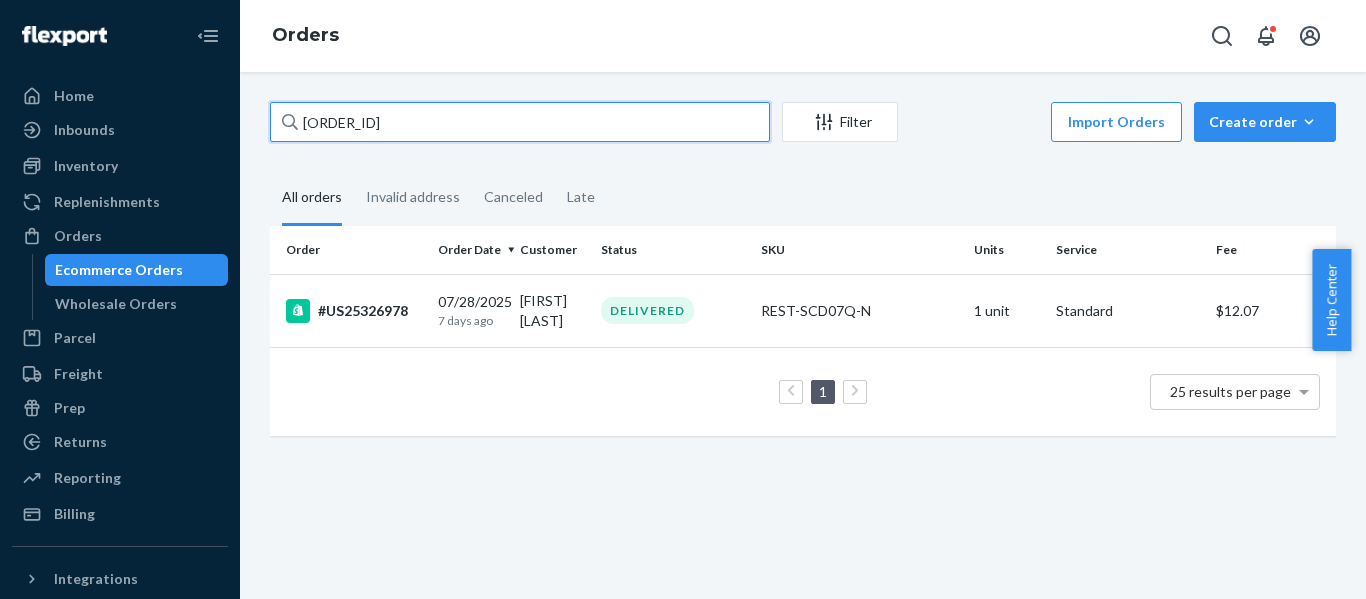 drag, startPoint x: 423, startPoint y: 115, endPoint x: -180, endPoint y: 240, distance: 615.81976 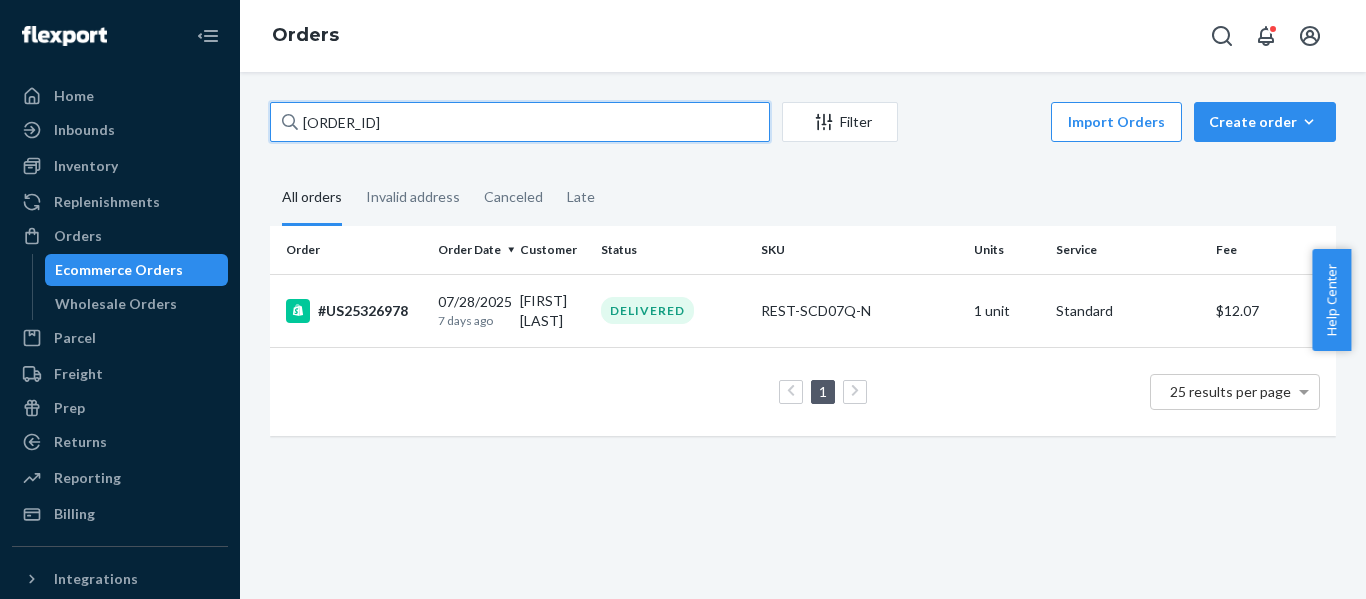 click on "Home Inbounds Shipping Plans Problems Inventory Products Replenishments Orders Ecommerce Orders Wholesale Orders Parcel Parcel orders Integrations Freight Prep Returns All Returns Settings Packages Reporting Reports Analytics Billing Integrations Add Integration Fast Tags Add Fast Tag Settings Talk to Support Help Center Give Feedback Orders US25326978 Filter Import Orders Create order Ecommerce order Removal order All orders Invalid address Canceled Late Order Order Date Customer Status SKU Units Service Fee #US25326978 07/28/2025 7 days ago Kyle Anthony DELIVERED REST-SCD07Q-N 1 unit Standard $12.07 1 25 results per page
×
Help Center" at bounding box center (683, 299) 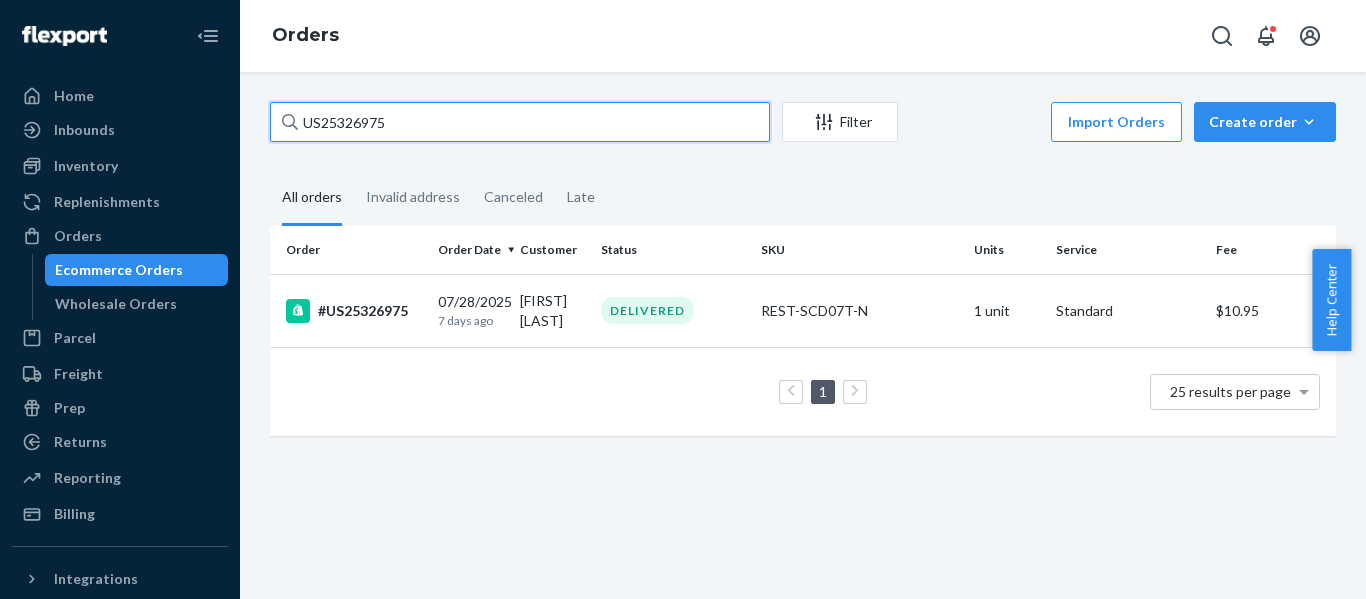 drag, startPoint x: 149, startPoint y: 122, endPoint x: -49, endPoint y: 141, distance: 198.90953 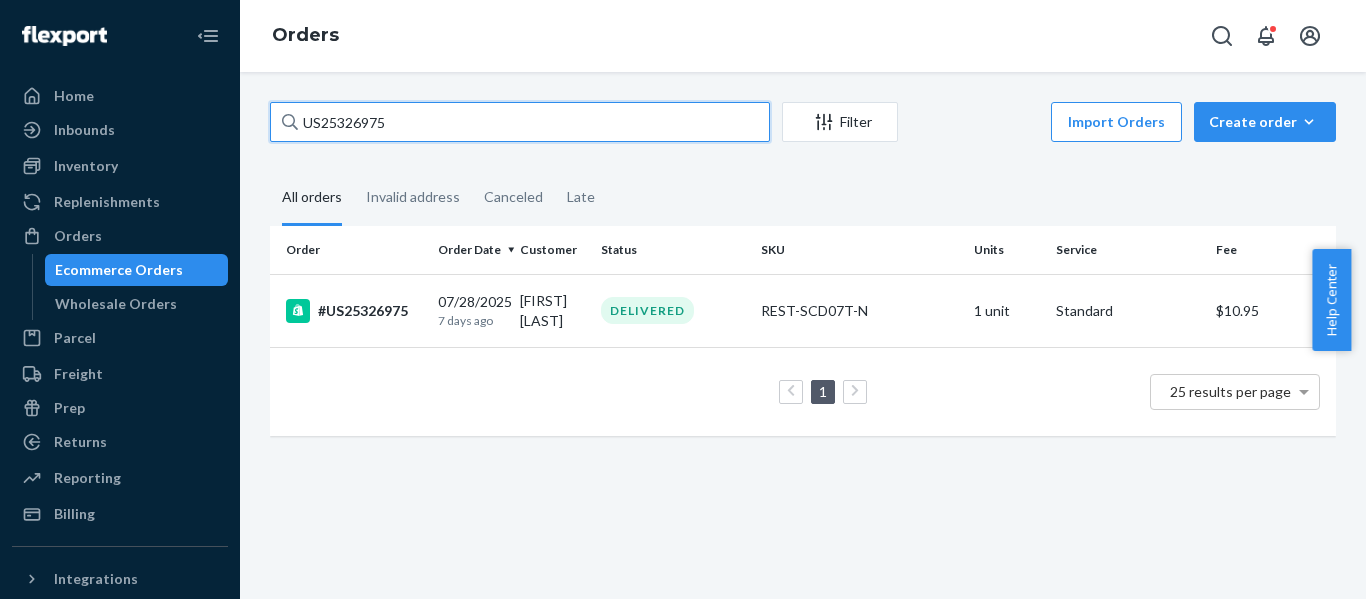 click on "Home Inbounds Shipping Plans Problems Inventory Products Replenishments Orders Ecommerce Orders Wholesale Orders Parcel Parcel orders Integrations Freight Prep Returns All Returns Settings Packages Reporting Reports Analytics Billing Integrations Add Integration Fast Tags Add Fast Tag Settings Talk to Support Help Center Give Feedback Orders US25326975 Filter Import Orders Create order Ecommerce order Removal order All orders Invalid address Canceled Late Order Order Date Customer Status SKU Units Service Fee #US25326975 07/28/2025 7 days ago Matthew Mora DELIVERED REST-SCD07T-N 1 unit Standard $10.95 1 25 results per page
×
Help Center" at bounding box center (683, 299) 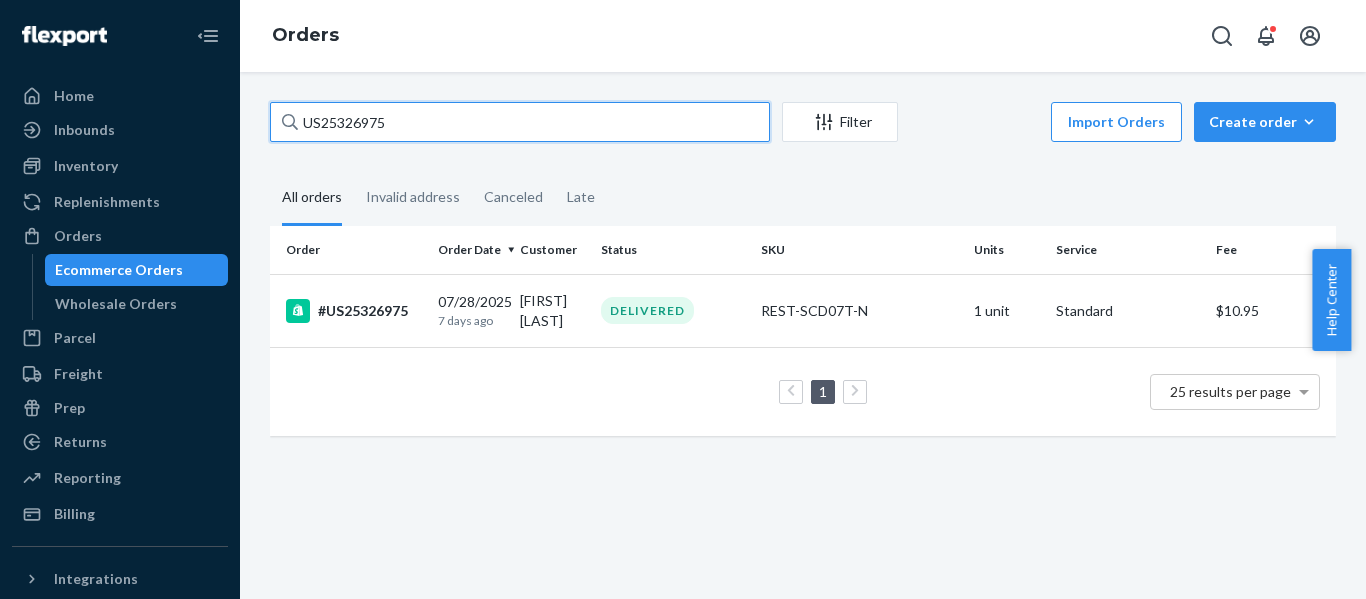 paste on "61" 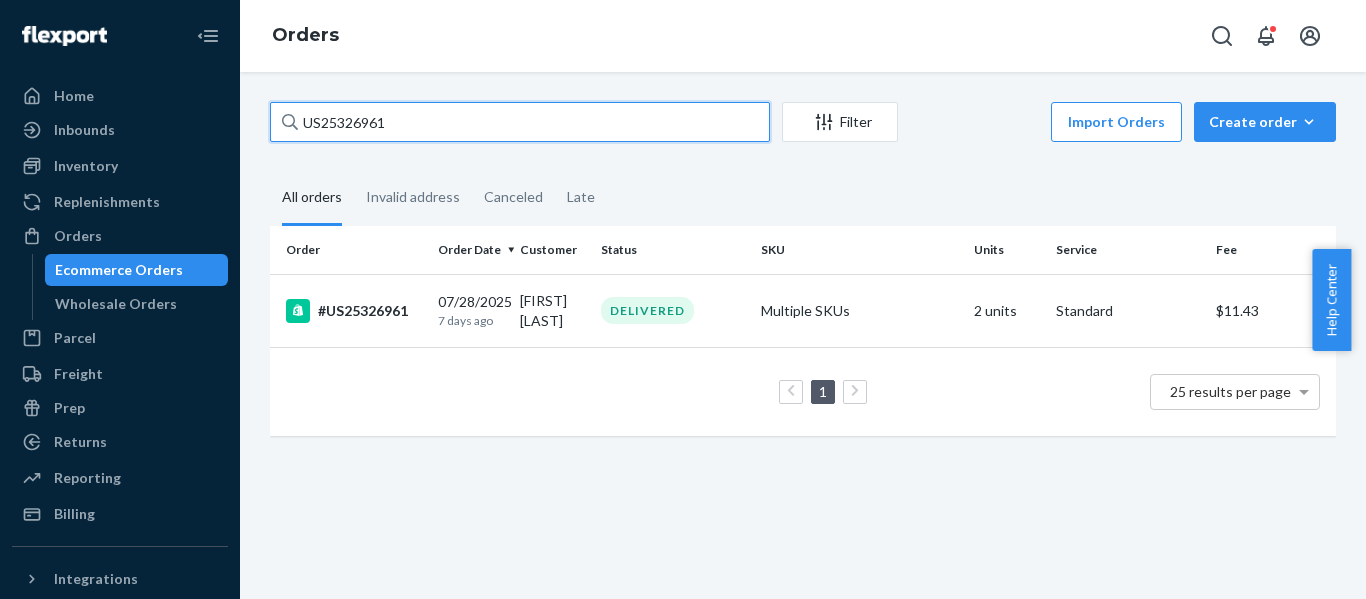 drag, startPoint x: 175, startPoint y: 180, endPoint x: -236, endPoint y: 225, distance: 413.45618 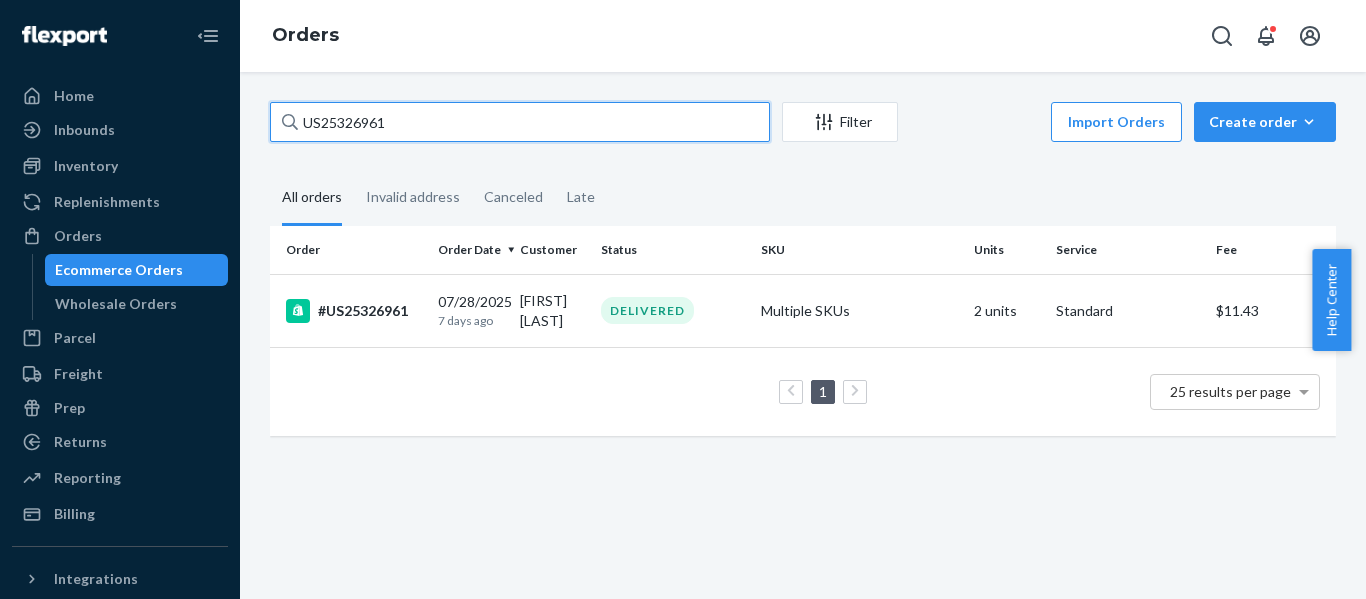 click on "Home Inbounds Shipping Plans Problems Inventory Products Replenishments Orders Ecommerce Orders Wholesale Orders Parcel Parcel orders Integrations Freight Prep Returns All Returns Settings Packages Reporting Reports Analytics Billing Integrations Add Integration Fast Tags Add Fast Tag Settings Talk to Support Help Center Give Feedback Orders US25326961 Filter Import Orders Create order Ecommerce order Removal order All orders Invalid address Canceled Late Order Order Date Customer Status SKU Units Service Fee #US25326961 07/28/2025 7 days ago Christian Isaiah DELIVERED Multiple SKUs 2 units Standard $11.43 1 25 results per page
×
Help Center" at bounding box center [683, 299] 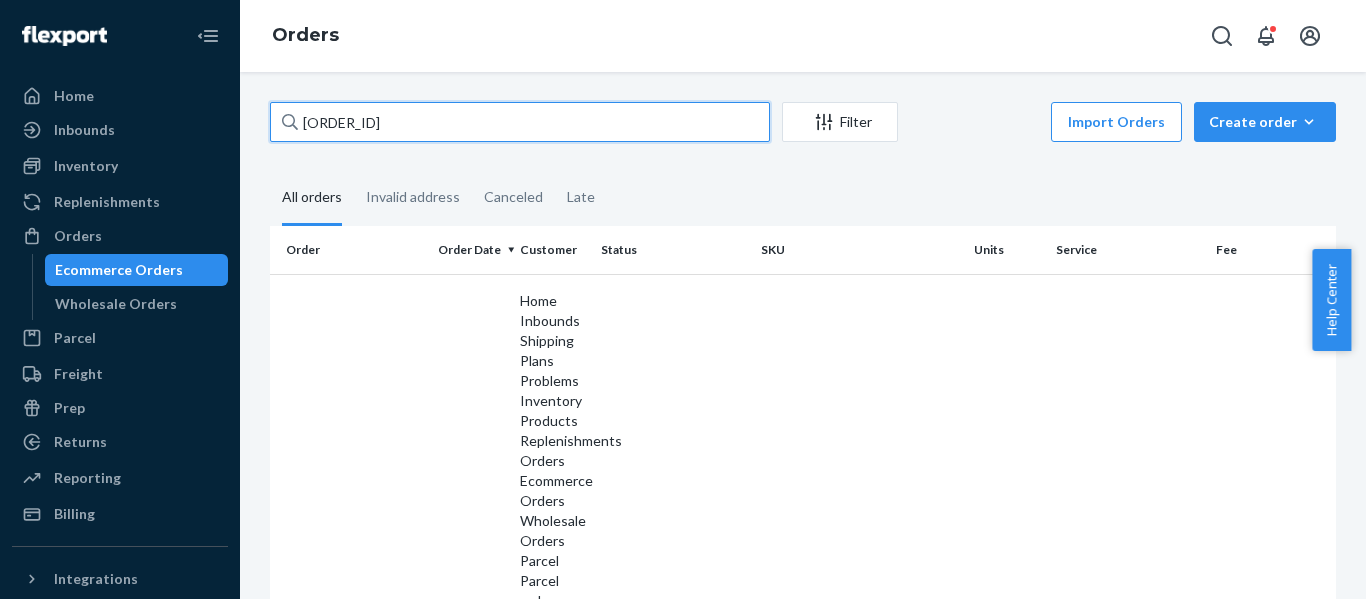 drag, startPoint x: 450, startPoint y: 126, endPoint x: -93, endPoint y: 151, distance: 543.5752 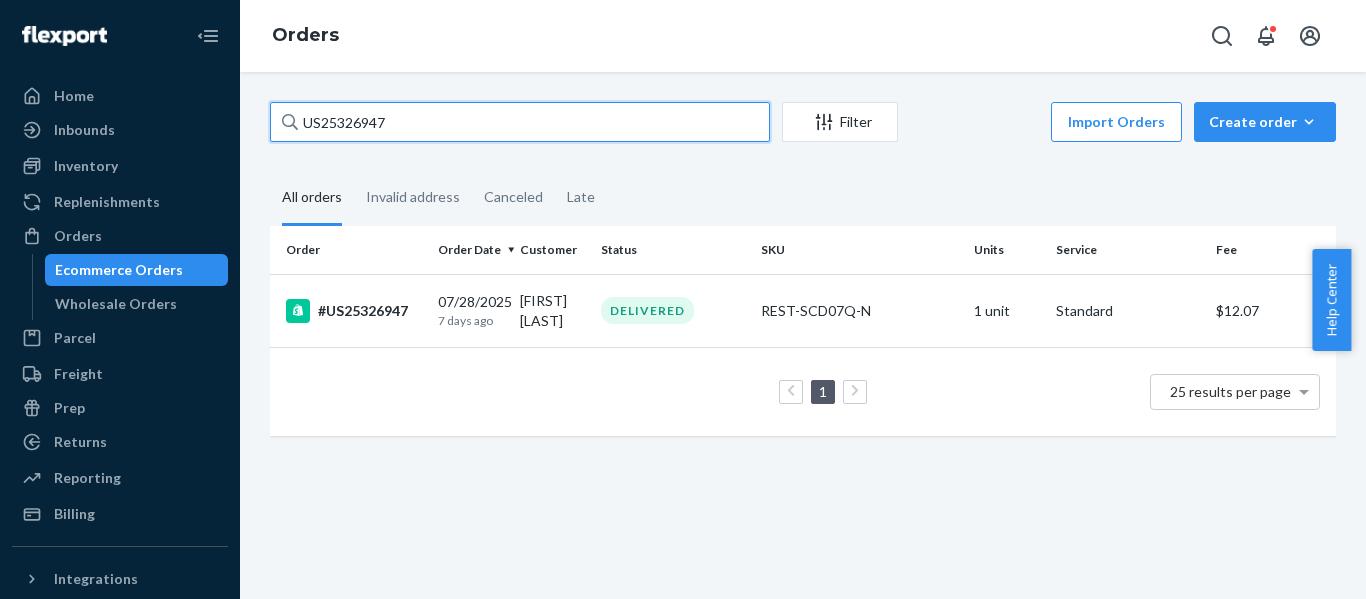 paste on "5" 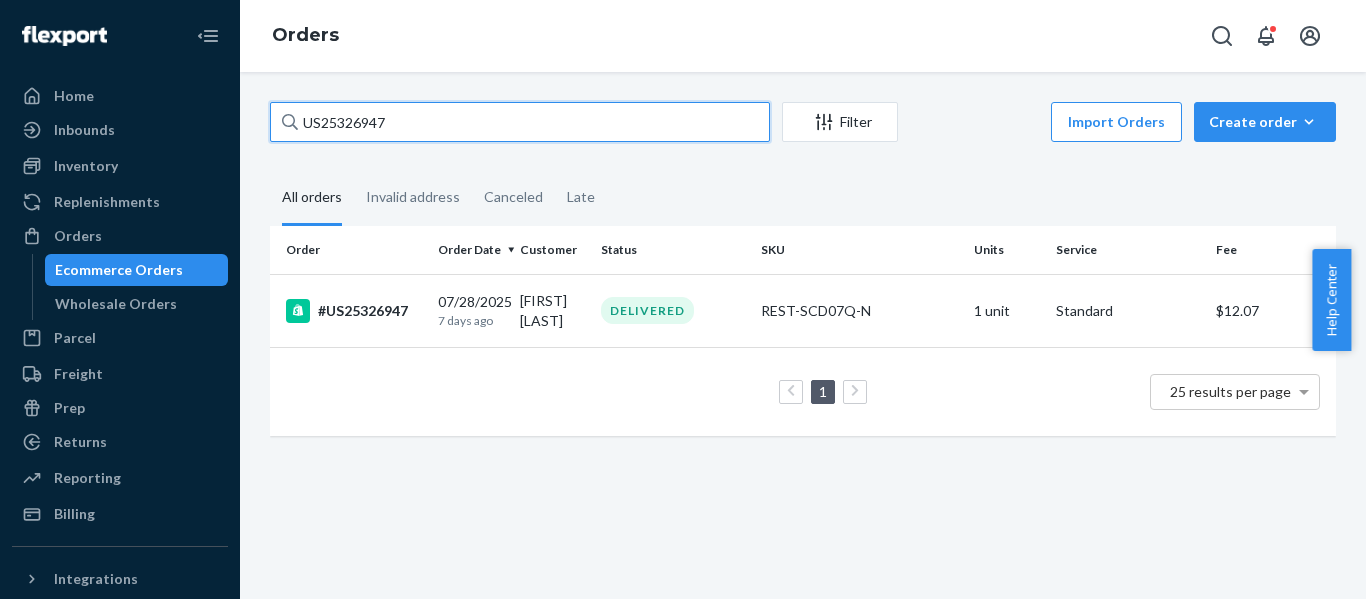 click on "Home Inbounds Shipping Plans Problems Inventory Products Replenishments Orders Ecommerce Orders Wholesale Orders Parcel Parcel orders Integrations Freight Prep Returns All Returns Settings Packages Reporting Reports Analytics Billing Integrations Add Integration Fast Tags Add Fast Tag Settings Talk to Support Help Center Give Feedback Orders US25326947 Filter Import Orders Create order Ecommerce order Removal order All orders Invalid address Canceled Late Order Order Date Customer Status SKU Units Service Fee #US25326947 07/28/2025 7 days ago Amogh Kulkarni DELIVERED REST-SCD07Q-N 1 unit Standard $12.07 1 25 results per page
×
Help Center" at bounding box center (683, 299) 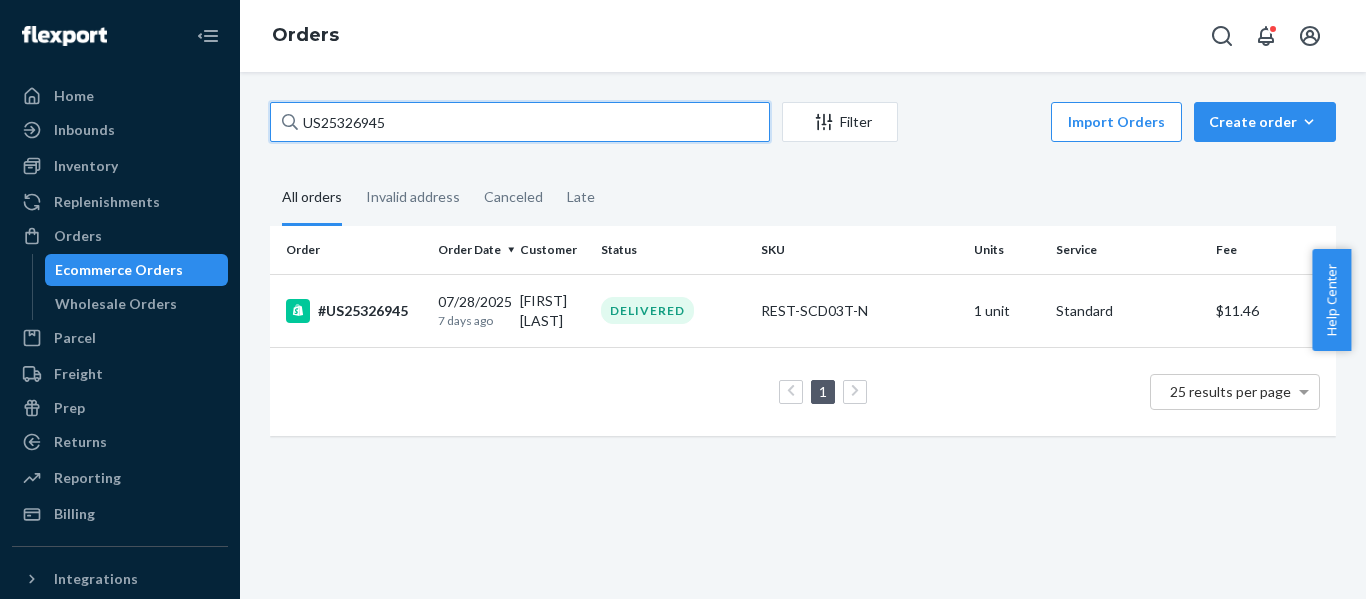 drag, startPoint x: 25, startPoint y: 200, endPoint x: -134, endPoint y: 239, distance: 163.71317 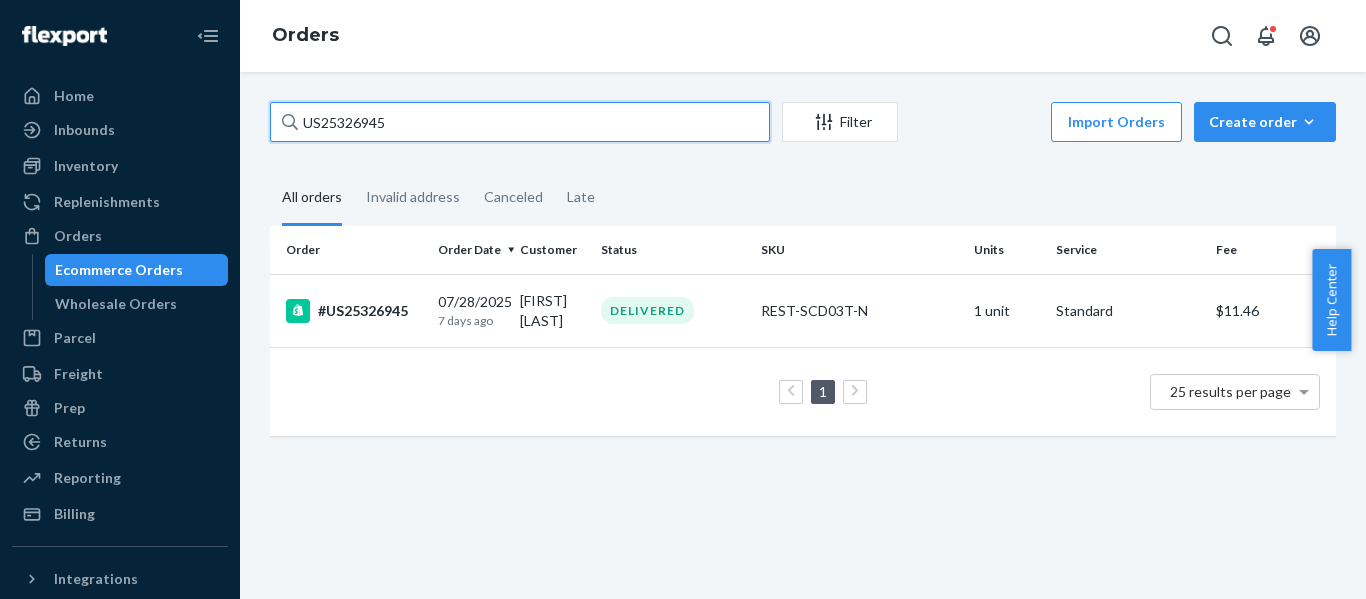 click on "Home Inbounds Shipping Plans Problems Inventory Products Replenishments Orders Ecommerce Orders Wholesale Orders Parcel Parcel orders Integrations Freight Prep Returns All Returns Settings Packages Reporting Reports Analytics Billing Integrations Add Integration Fast Tags Add Fast Tag Settings Talk to Support Help Center Give Feedback Orders US25326945 Filter Import Orders Create order Ecommerce order Removal order All orders Invalid address Canceled Late Order Order Date Customer Status SKU Units Service Fee #US25326945 07/28/2025 7 days ago Vanessa MorrisBurke DELIVERED REST-SCD03T-N 1 unit Standard $11.46 1 25 results per page
×
Help Center" at bounding box center (683, 299) 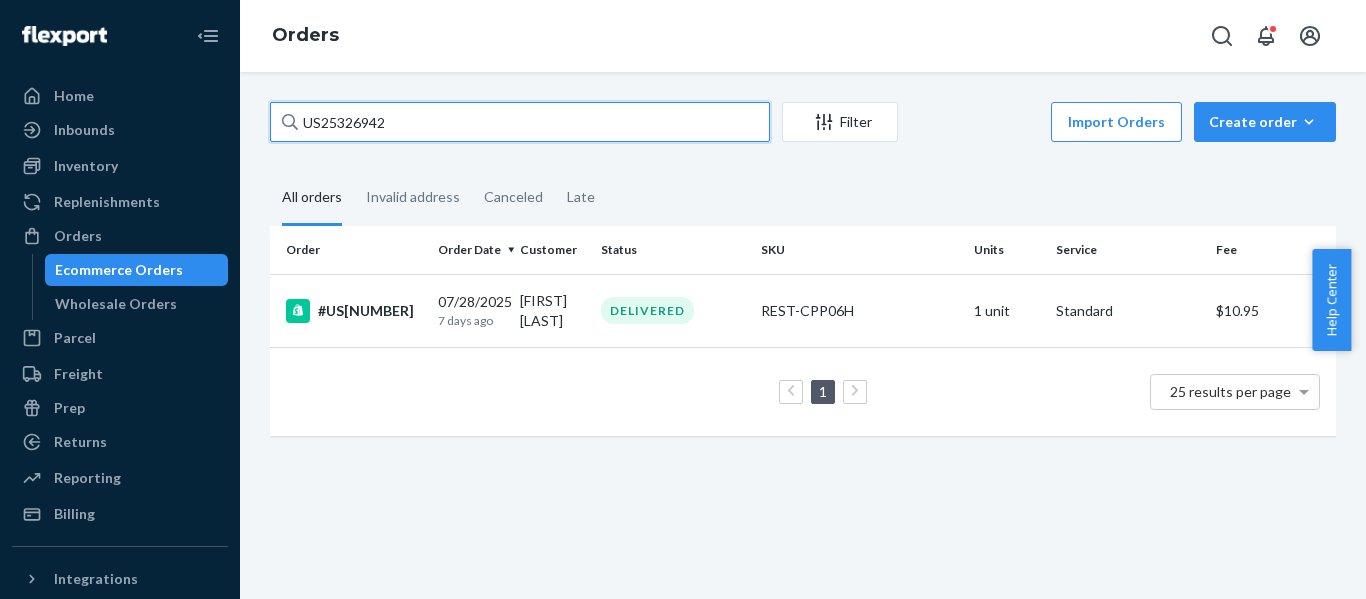 drag, startPoint x: 134, startPoint y: 137, endPoint x: -160, endPoint y: 176, distance: 296.57544 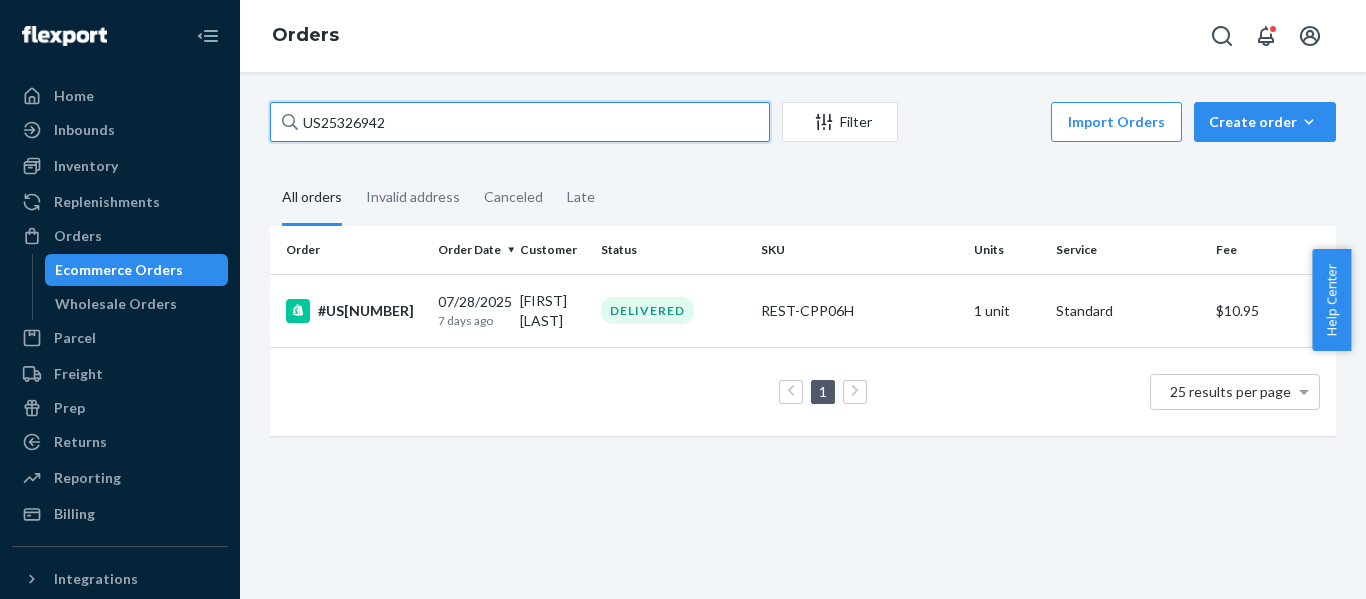 click on "Home Inbounds Shipping Plans Problems Inventory Products Replenishments Orders Ecommerce Orders Wholesale Orders Parcel Parcel orders Integrations Freight Prep Returns All Returns Settings Packages Reporting Reports Analytics Billing Integrations Add Integration Fast Tags Add Fast Tag Settings Talk to Support Help Center Give Feedback Orders US25326942 Filter Import Orders Create order Ecommerce order Removal order All orders Invalid address Canceled Late Order Order Date Customer Status SKU Units Service Fee #US25326942 07/28/2025 7 days ago Romina Hernandez DELIVERED REST-CPP06H 1 unit Standard $10.95 1 25 results per page
×
Help Center" at bounding box center (683, 299) 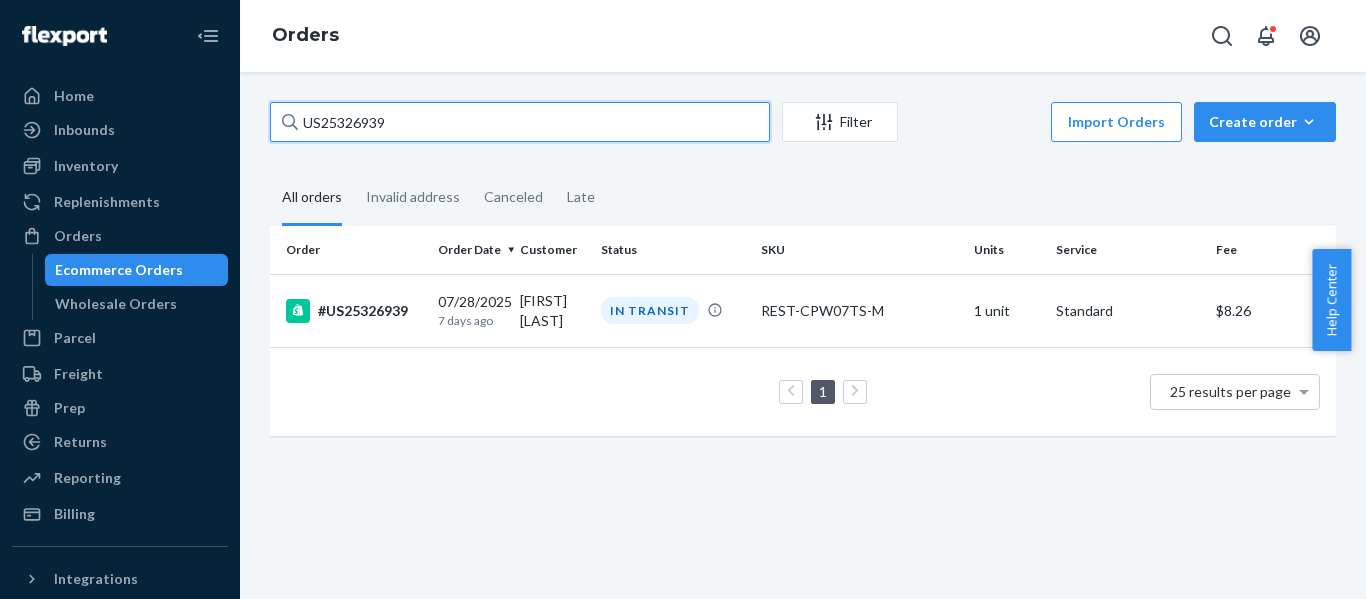 drag, startPoint x: 270, startPoint y: 126, endPoint x: -145, endPoint y: 188, distance: 419.60577 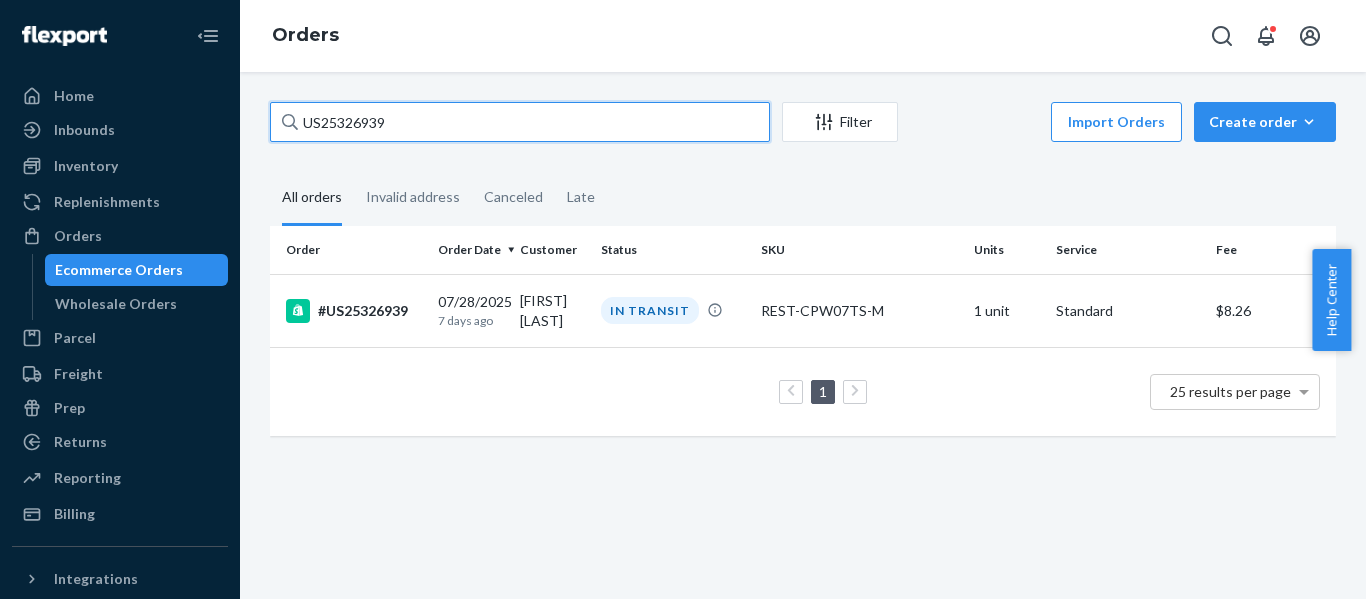 click on "Home Inbounds Shipping Plans Problems Inventory Products Replenishments Orders Ecommerce Orders Wholesale Orders Parcel Parcel orders Integrations Freight Prep Returns All Returns Settings Packages Reporting Reports Analytics Billing Integrations Add Integration Fast Tags Add Fast Tag Settings Talk to Support Help Center Give Feedback Orders US25326939 Filter Import Orders Create order Ecommerce order Removal order All orders Invalid address Canceled Late Order Order Date Customer Status SKU Units Service Fee #US25326939 07/28/2025 7 days ago Sue Henning IN TRANSIT REST-CPW07TS-M 1 unit Standard $8.26 1 25 results per page
×
Help Center" at bounding box center [683, 299] 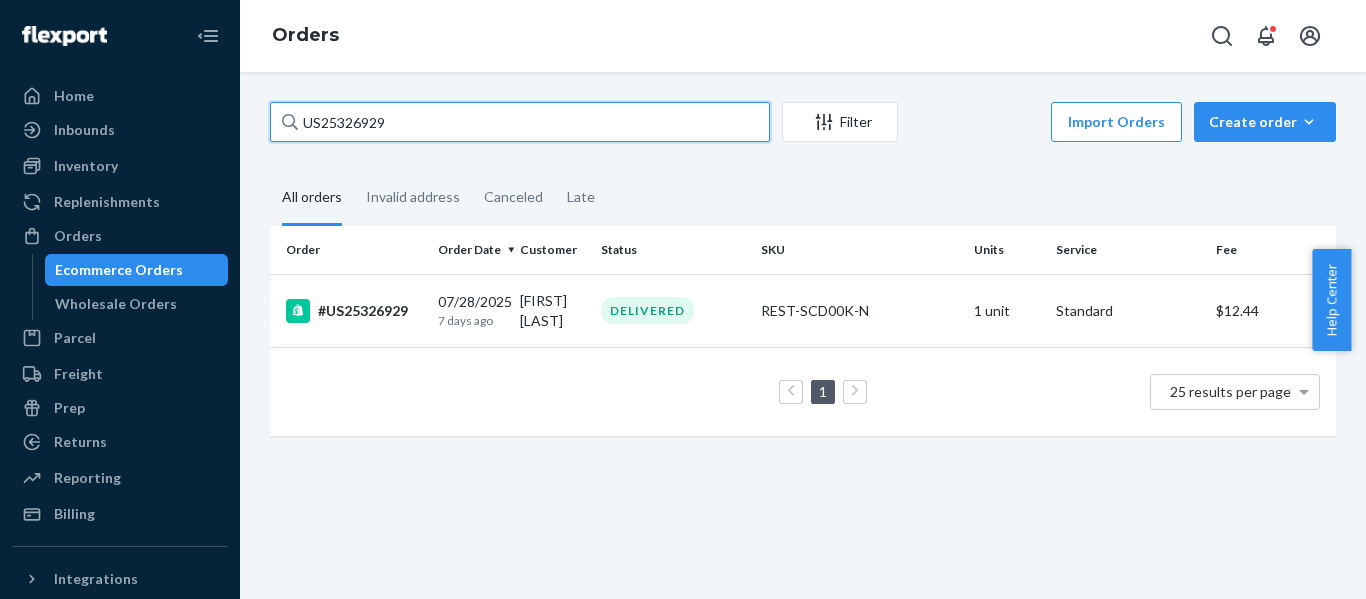 drag, startPoint x: 91, startPoint y: 141, endPoint x: 30, endPoint y: 149, distance: 61.522354 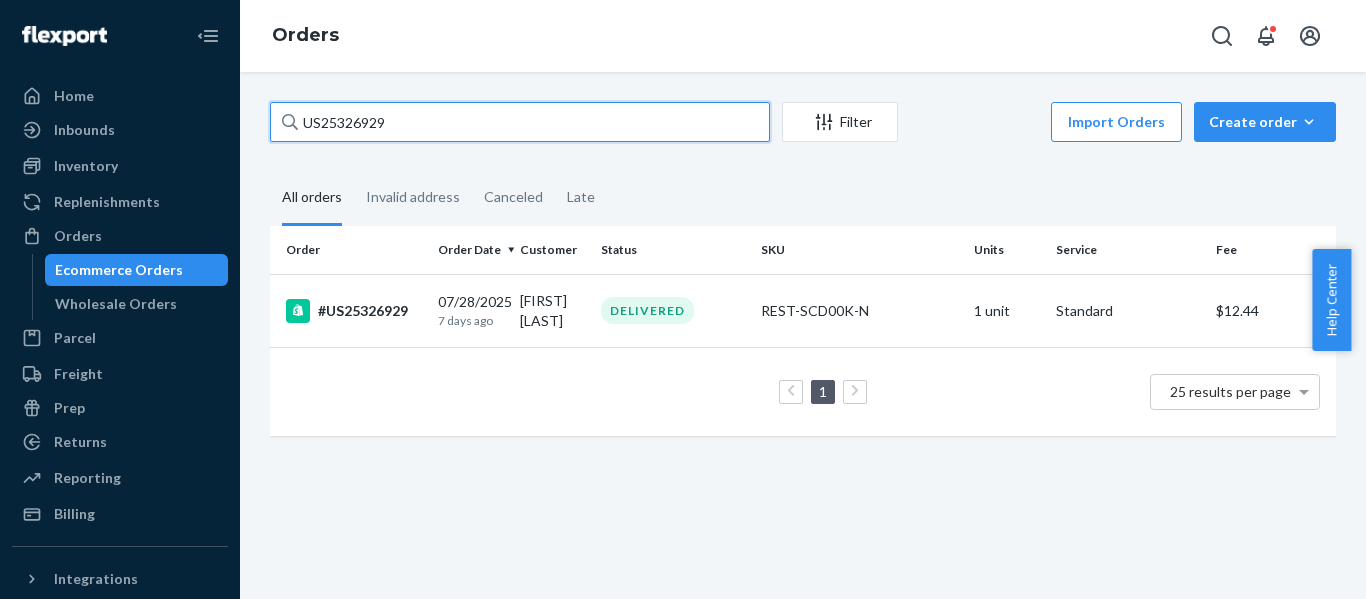 click on "Home Inbounds Shipping Plans Problems Inventory Products Replenishments Orders Ecommerce Orders Wholesale Orders Parcel Parcel orders Integrations Freight Prep Returns All Returns Settings Packages Reporting Reports Analytics Billing Integrations Add Integration Fast Tags Add Fast Tag Settings Talk to Support Help Center Give Feedback Orders US25326929 Filter Import Orders Create order Ecommerce order Removal order All orders Invalid address Canceled Late Order Order Date Customer Status SKU Units Service Fee #US25326929 07/28/2025 7 days ago Lacy Wedge DELIVERED REST-SCD00K-N 1 unit Standard $12.44 1 25 results per page" at bounding box center [683, 299] 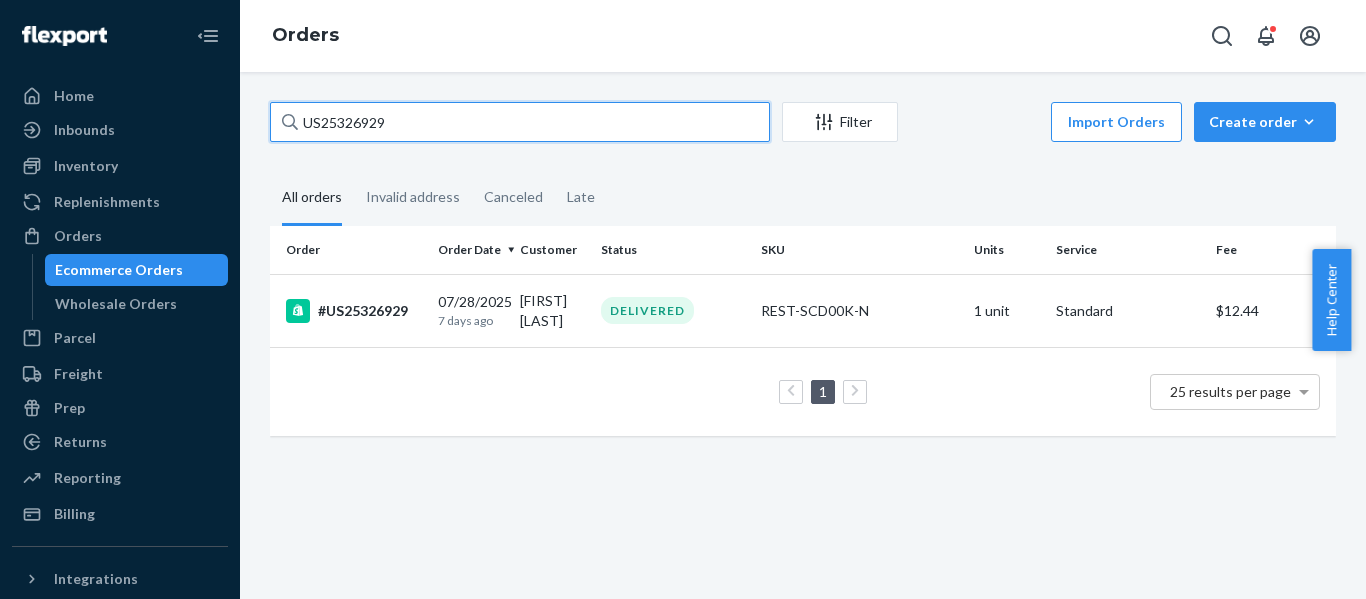 paste 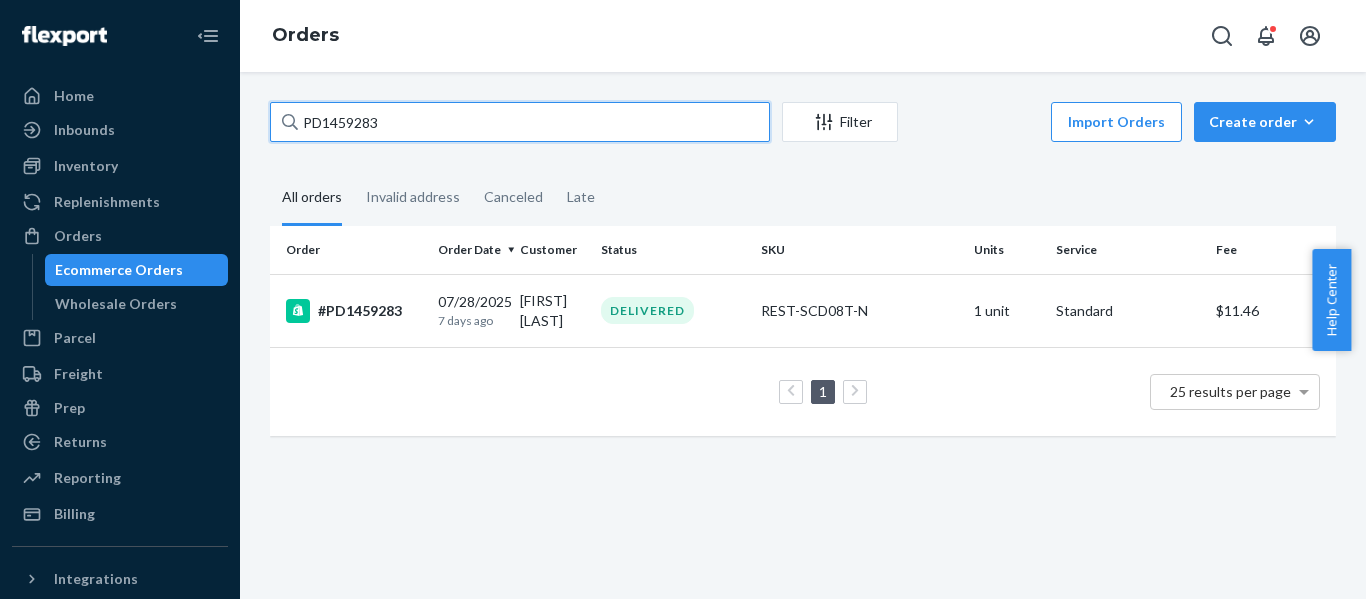drag, startPoint x: 380, startPoint y: 130, endPoint x: 22, endPoint y: 149, distance: 358.50385 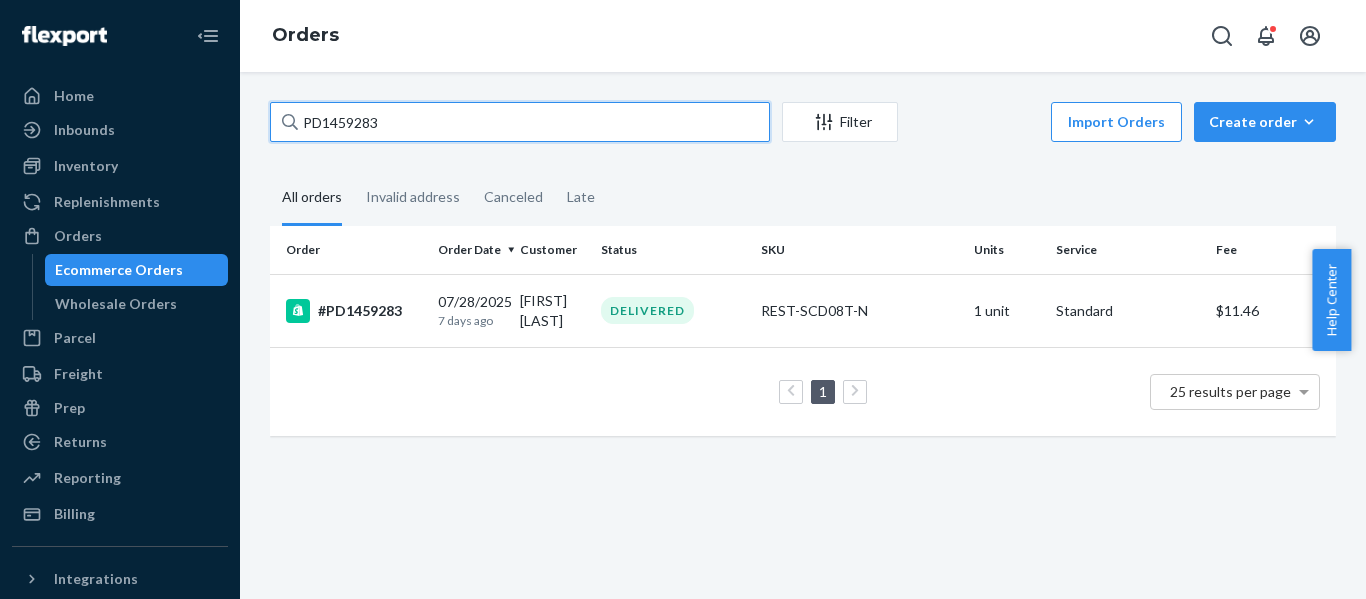 click on "Home Inbounds Shipping Plans Problems Inventory Products Replenishments Orders Ecommerce Orders Wholesale Orders Parcel Parcel orders Integrations Freight Prep Returns All Returns Settings Packages Reporting Reports Analytics Billing Integrations Add Integration Fast Tags Add Fast Tag Settings Talk to Support Help Center Give Feedback Orders PD1459283 Filter Import Orders Create order Ecommerce order Removal order All orders Invalid address Canceled Late Order Order Date Customer Status SKU Units Service Fee #PD1459283 07/28/2025 7 days ago Somalee Banerjee DELIVERED REST-SCD08T-N 1 unit Standard $11.46 1 25 results per page" at bounding box center [683, 299] 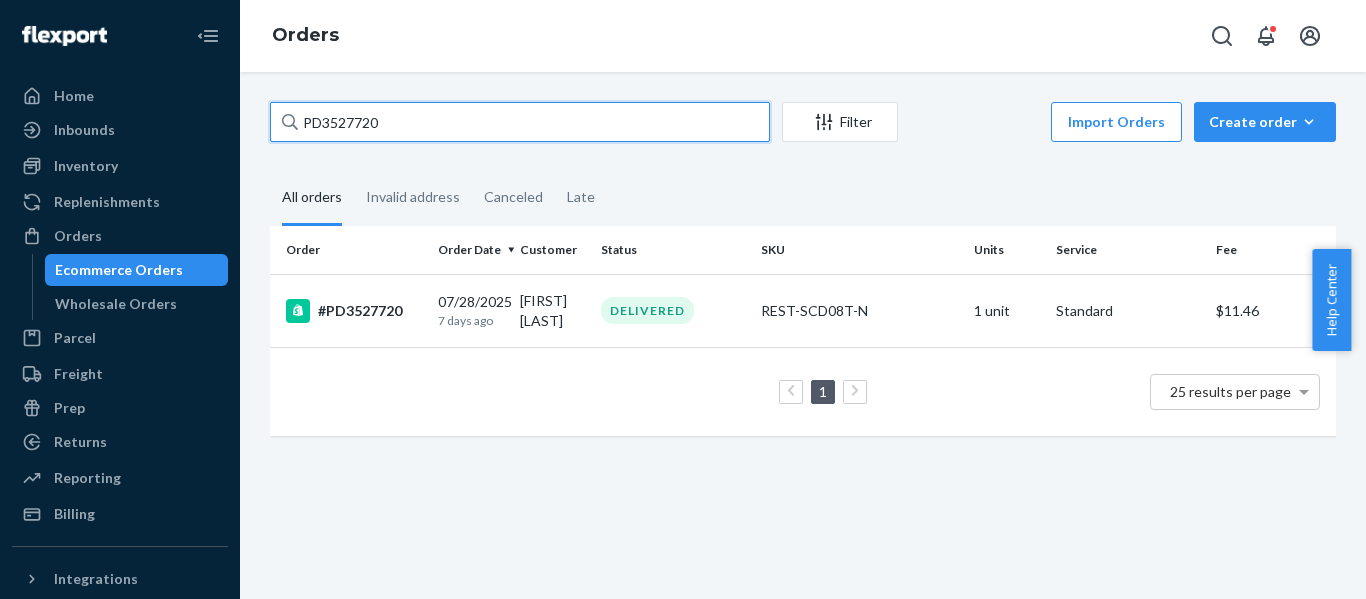 drag, startPoint x: -4, startPoint y: 135, endPoint x: -53, endPoint y: 135, distance: 49 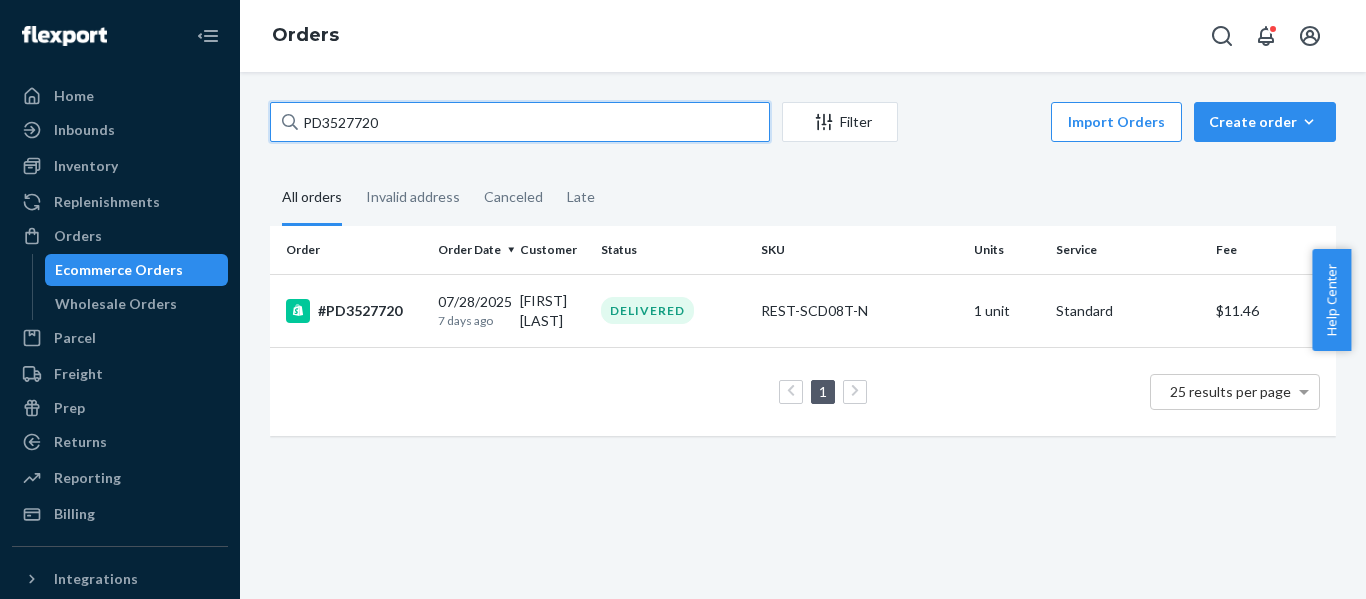 click on "Home Inbounds Shipping Plans Problems Inventory Products Replenishments Orders Ecommerce Orders Wholesale Orders Parcel Parcel orders Integrations Freight Prep Returns All Returns Settings Packages Reporting Reports Analytics Billing Integrations Add Integration Fast Tags Add Fast Tag Settings Talk to Support Help Center Give Feedback Orders PD3527720 Filter Import Orders Create order Ecommerce order Removal order All orders Invalid address Canceled Late Order Order Date Customer Status SKU Units Service Fee #PD3527720 07/28/2025 7 days ago Robert Berry DELIVERED REST-SCD08T-N 1 unit Standard $11.46 1 25 results per page
×
Help Center" at bounding box center [683, 299] 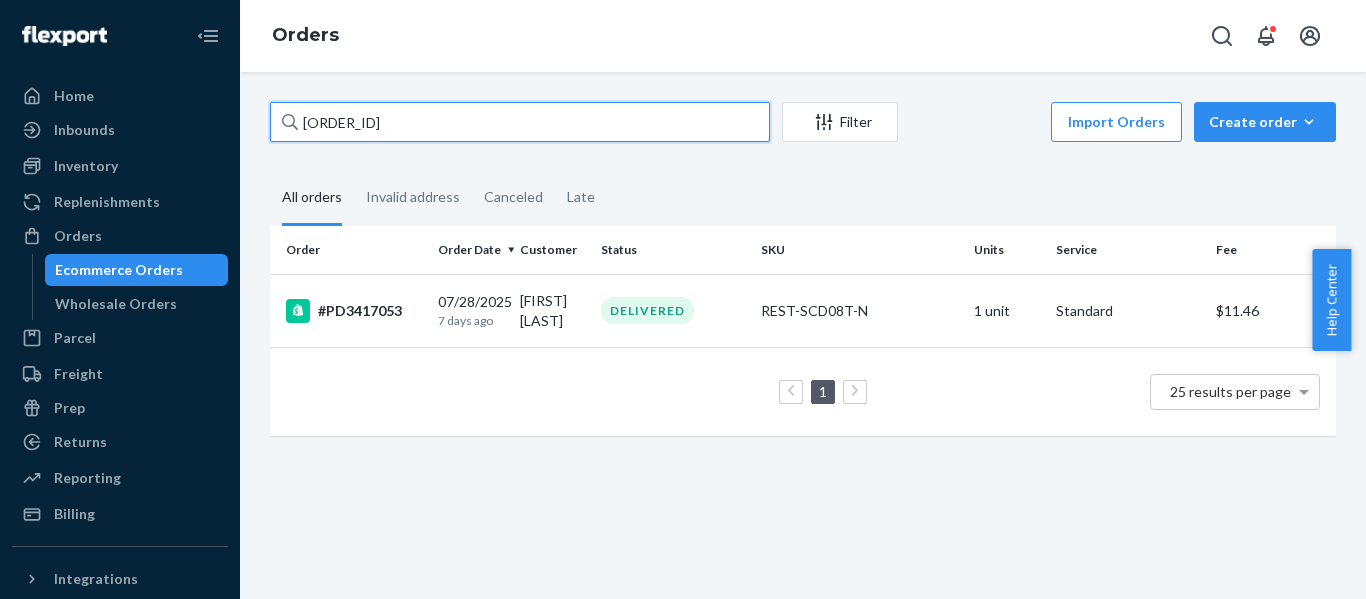 drag, startPoint x: 92, startPoint y: 143, endPoint x: -2, endPoint y: 143, distance: 94 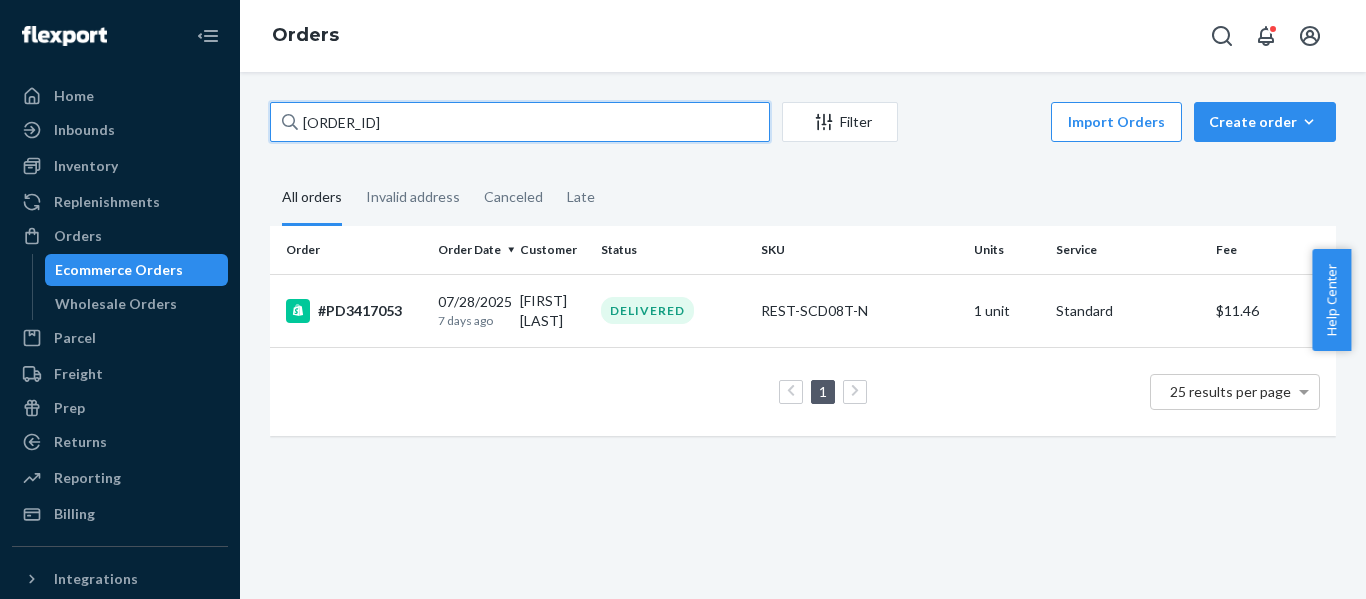 click on "Home Inbounds Shipping Plans Problems Inventory Products Replenishments Orders Ecommerce Orders Wholesale Orders Parcel Parcel orders Integrations Freight Prep Returns All Returns Settings Packages Reporting Reports Analytics Billing Integrations Add Integration Fast Tags Add Fast Tag Settings Talk to Support Help Center Give Feedback Orders PD3417053 Filter Import Orders Create order Ecommerce order Removal order All orders Invalid address Canceled Late Order Order Date Customer Status SKU Units Service Fee #PD3417053 07/28/2025 7 days ago Sharon Laveson DELIVERED REST-SCD08T-N 1 unit Standard $11.46 1 25 results per page
×
Help Center" at bounding box center (683, 299) 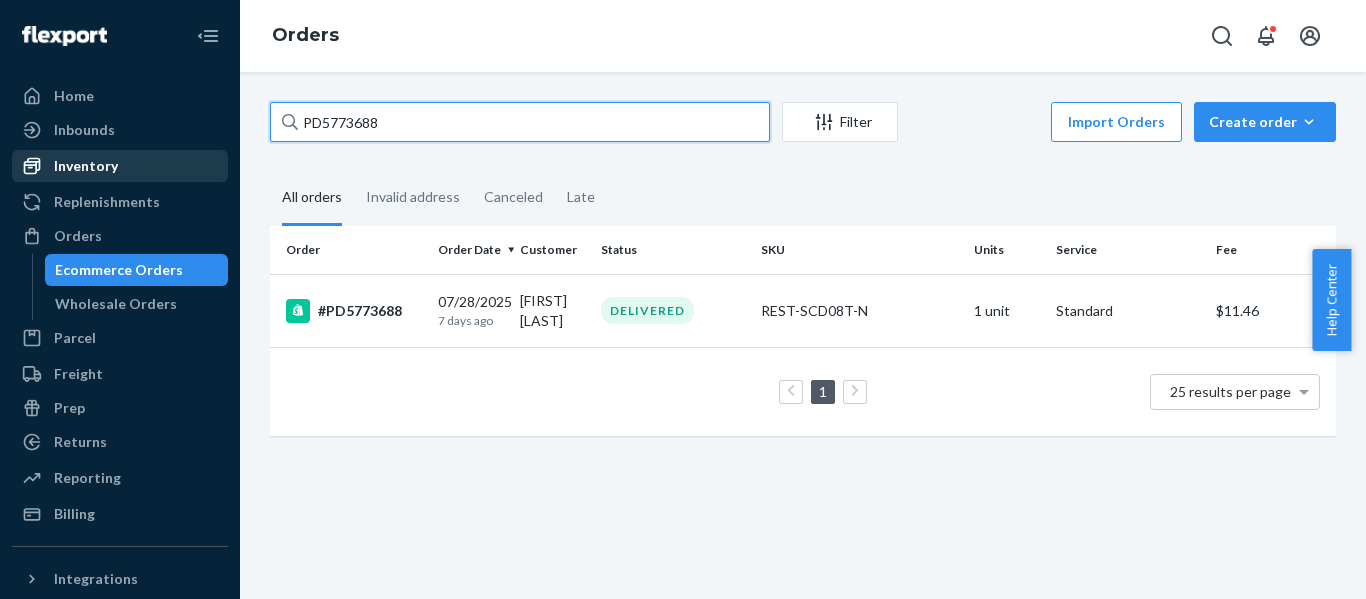 drag, startPoint x: 425, startPoint y: 130, endPoint x: 91, endPoint y: 162, distance: 335.52942 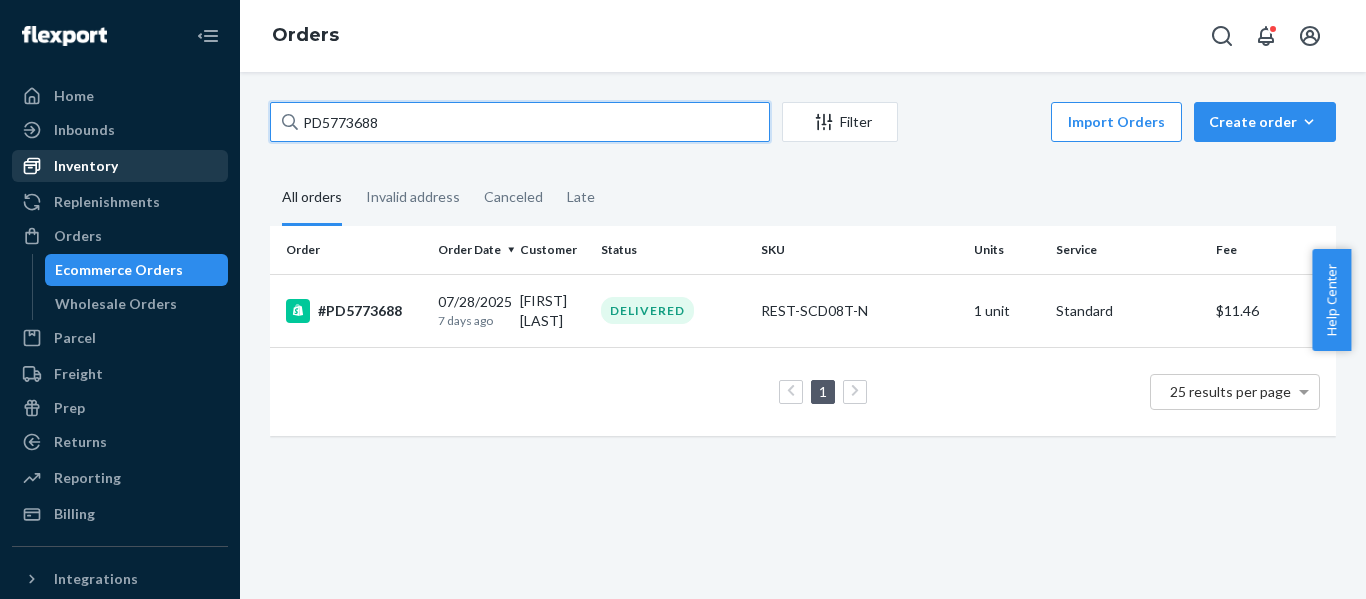 click on "Home Inbounds Shipping Plans Problems Inventory Products Replenishments Orders Ecommerce Orders Wholesale Orders Parcel Parcel orders Integrations Freight Prep Returns All Returns Settings Packages Reporting Reports Analytics Billing Integrations Add Integration Fast Tags Add Fast Tag Settings Talk to Support Help Center Give Feedback Orders PD5773688 Filter Import Orders Create order Ecommerce order Removal order All orders Invalid address Canceled Late Order Order Date Customer Status SKU Units Service Fee #PD5773688 07/28/2025 7 days ago Amy Wiczek DELIVERED REST-SCD08T-N 1 unit Standard $11.46 1 25 results per page" at bounding box center (683, 299) 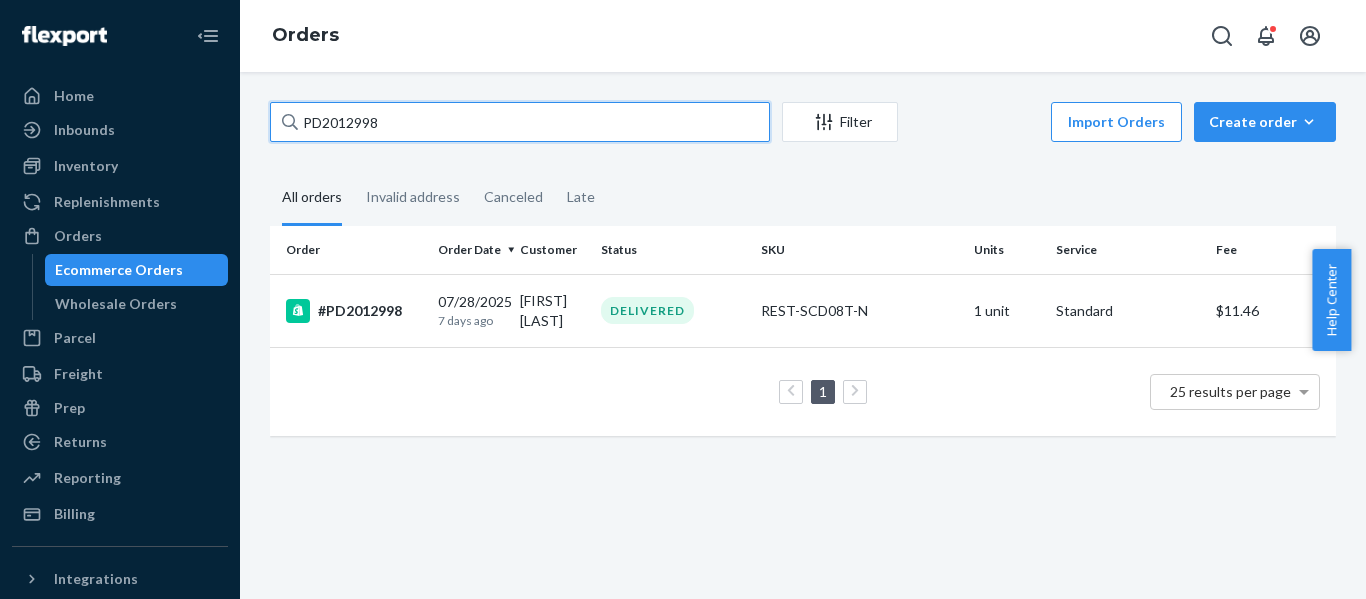 drag, startPoint x: -87, startPoint y: 146, endPoint x: -107, endPoint y: 151, distance: 20.615528 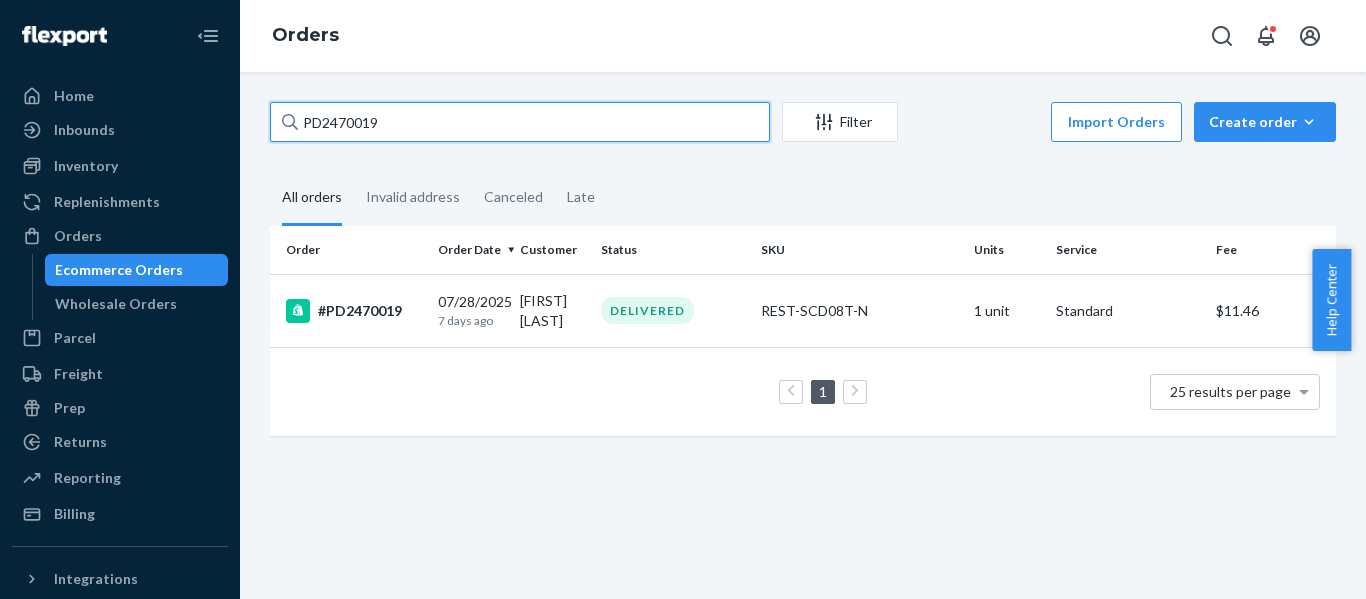 drag, startPoint x: 322, startPoint y: 111, endPoint x: 11, endPoint y: 151, distance: 313.5618 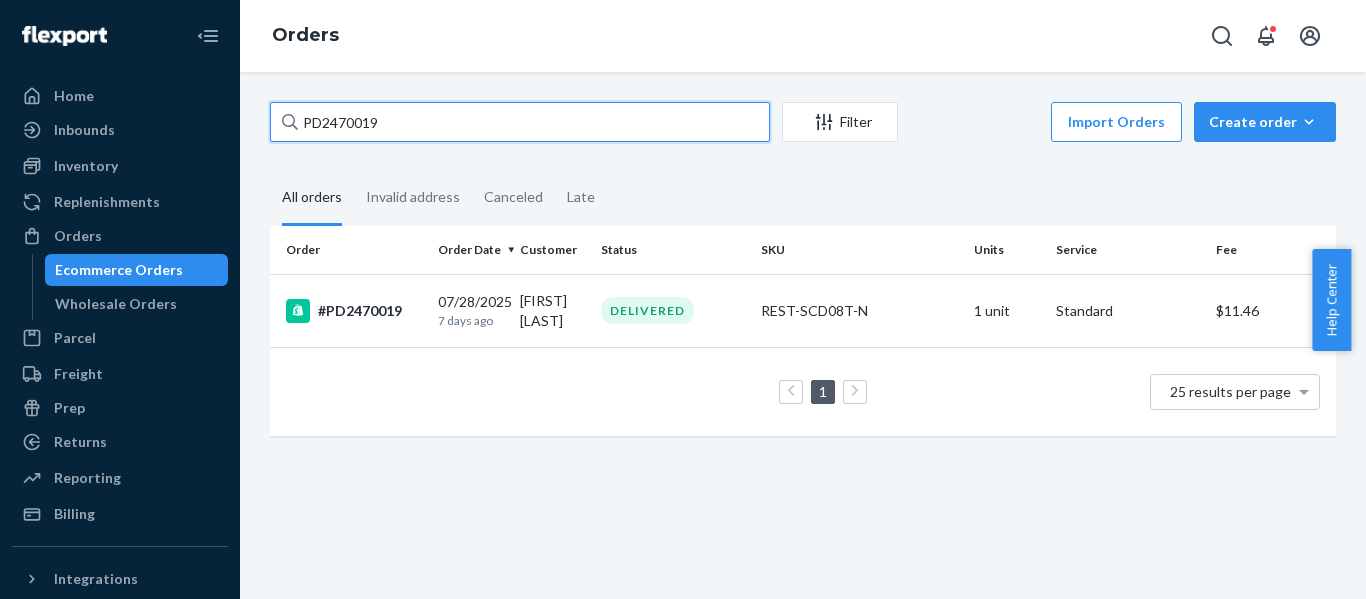click on "Home Inbounds Shipping Plans Problems Inventory Products Replenishments Orders Ecommerce Orders Wholesale Orders Parcel Parcel orders Integrations Freight Prep Returns All Returns Settings Packages Reporting Reports Analytics Billing Integrations Add Integration Fast Tags Add Fast Tag Settings Talk to Support Help Center Give Feedback Orders PD2470019 Filter Import Orders Create order Ecommerce order Removal order All orders Invalid address Canceled Late Order Order Date Customer Status SKU Units Service Fee #PD2470019 07/28/2025 7 days ago raha Banoo DELIVERED REST-SCD08T-N 1 unit Standard $11.46 1 25 results per page" at bounding box center [683, 299] 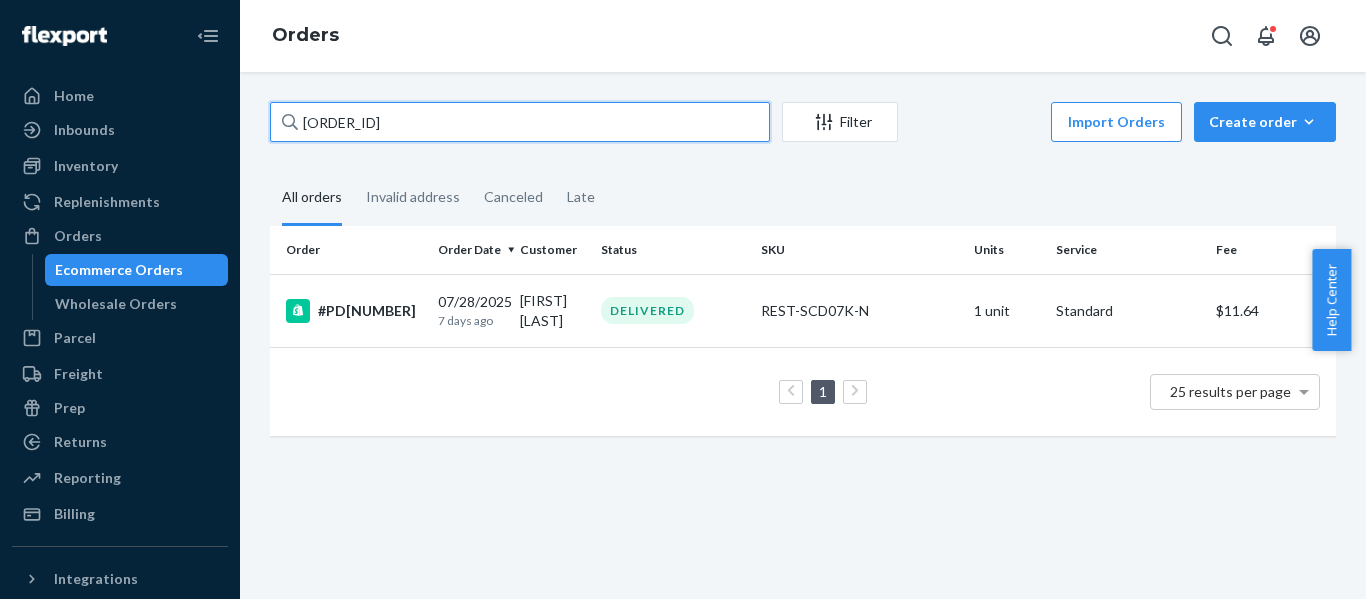 drag, startPoint x: -84, startPoint y: 165, endPoint x: -241, endPoint y: 187, distance: 158.5339 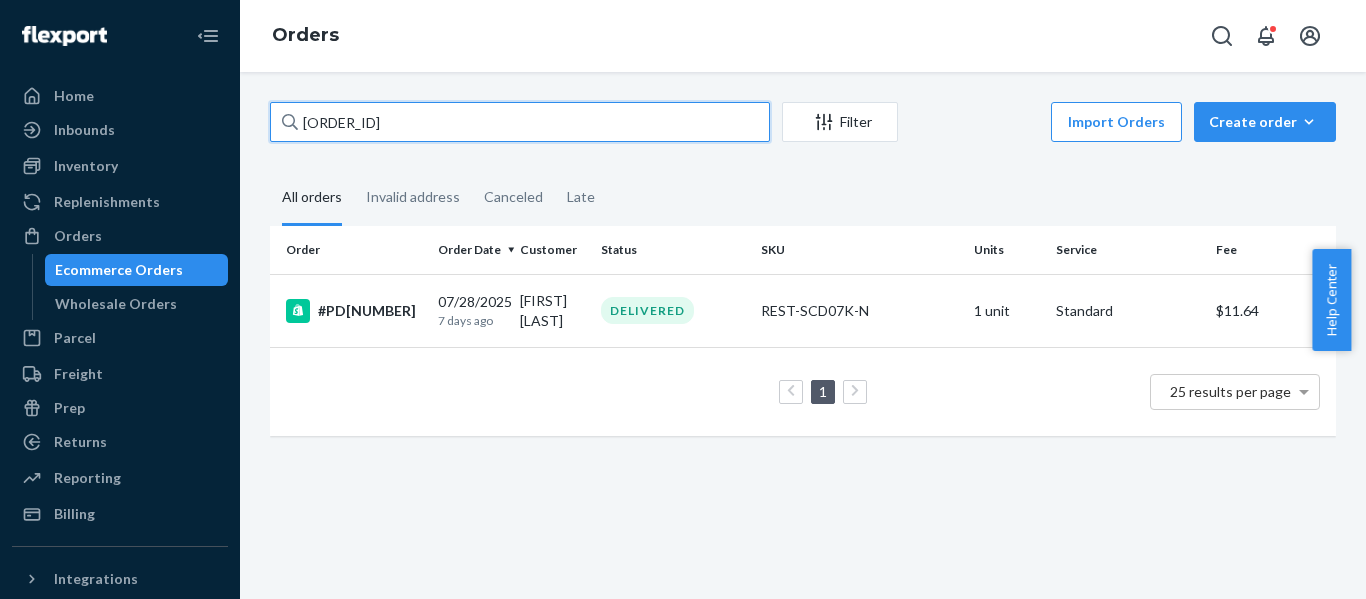 click on "Home Inbounds Shipping Plans Problems Inventory Products Replenishments Orders Ecommerce Orders Wholesale Orders Parcel Parcel orders Integrations Freight Prep Returns All Returns Settings Packages Reporting Reports Analytics Billing Integrations Add Integration Fast Tags Add Fast Tag Settings Talk to Support Help Center Give Feedback Orders PD1578328 Filter Import Orders Create order Ecommerce order Removal order All orders Invalid address Canceled Late Order Order Date Customer Status SKU Units Service Fee #PD1578328 07/28/2025 7 days ago Barbara Shapiro DELIVERED REST-SCD07K-N 1 unit Standard $11.64 1 25 results per page
×
Help Center" at bounding box center [683, 299] 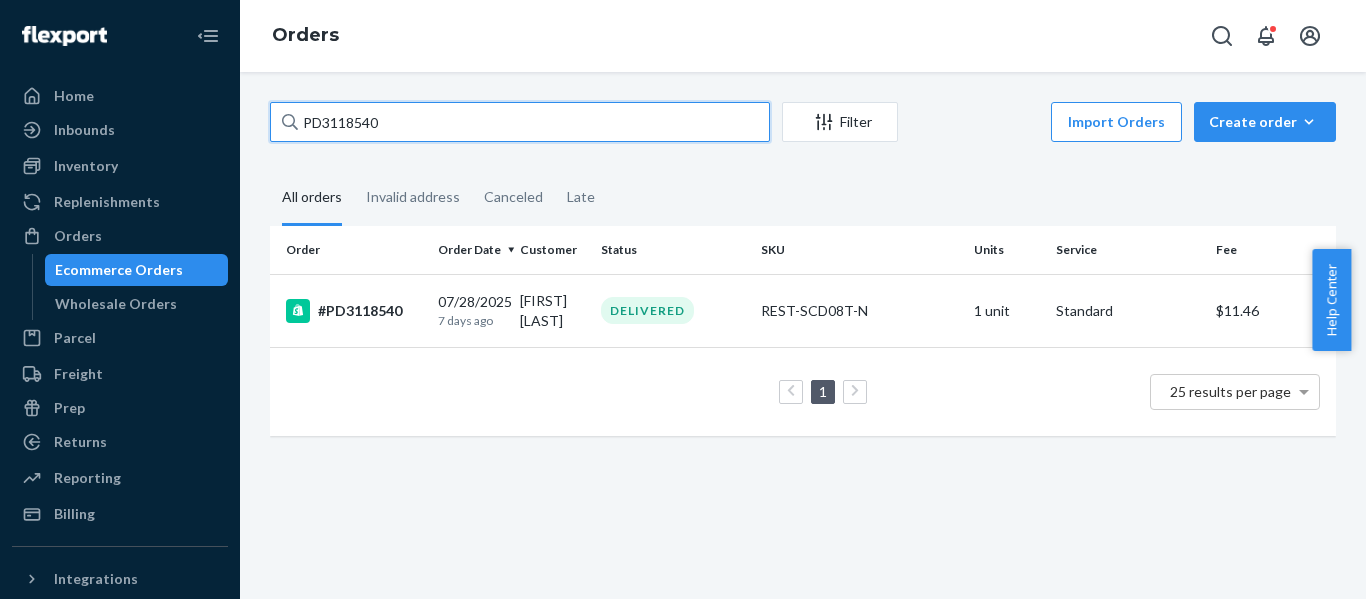 drag, startPoint x: 138, startPoint y: 146, endPoint x: 9, endPoint y: 155, distance: 129.31357 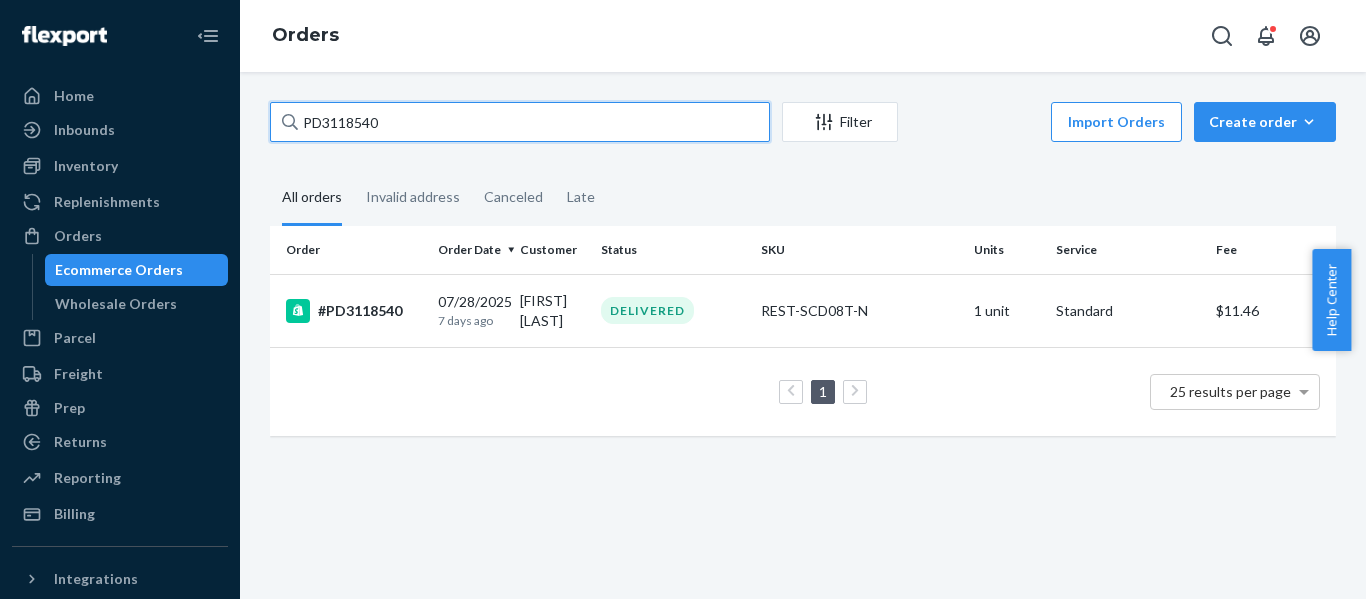 click on "Home Inbounds Shipping Plans Problems Inventory Products Replenishments Orders Ecommerce Orders Wholesale Orders Parcel Parcel orders Integrations Freight Prep Returns All Returns Settings Packages Reporting Reports Analytics Billing Integrations Add Integration Fast Tags Add Fast Tag Settings Talk to Support Help Center Give Feedback Orders PD3118540 Filter Import Orders Create order Ecommerce order Removal order All orders Invalid address Canceled Late Order Order Date Customer Status SKU Units Service Fee #PD3118540 07/28/2025 7 days ago Denise Ottley DELIVERED REST-SCD08T-N 1 unit Standard $11.46 1 25 results per page" at bounding box center [683, 299] 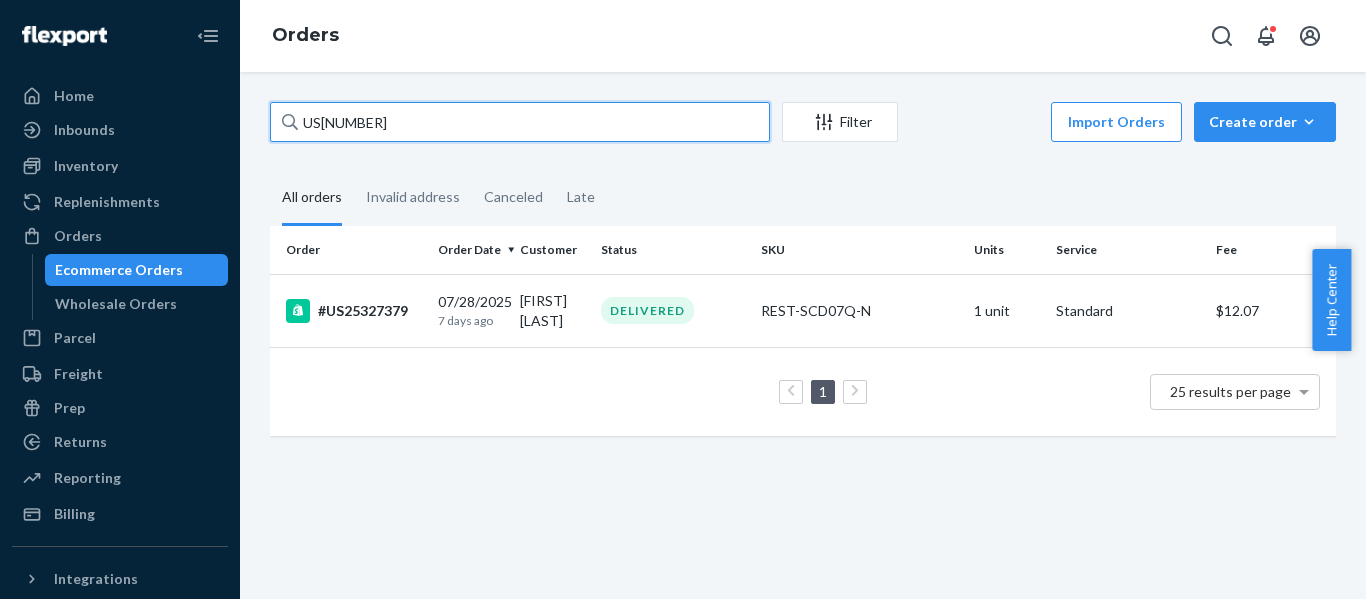 drag, startPoint x: 108, startPoint y: 154, endPoint x: -114, endPoint y: 181, distance: 223.63586 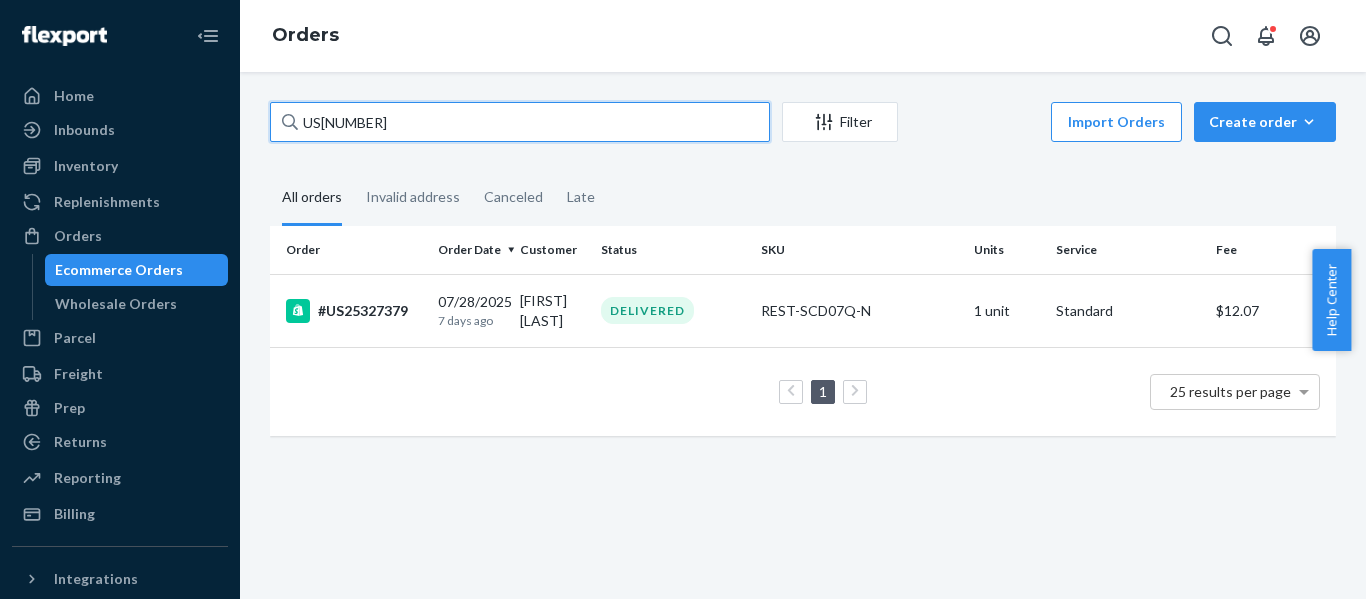 click on "Home Inbounds Shipping Plans Problems Inventory Products Replenishments Orders Ecommerce Orders Wholesale Orders Parcel Parcel orders Integrations Freight Prep Returns All Returns Settings Packages Reporting Reports Analytics Billing Integrations Add Integration Fast Tags Add Fast Tag Settings Talk to Support Help Center Give Feedback Orders US25327379 Filter Import Orders Create order Ecommerce order Removal order All orders Invalid address Canceled Late Order Order Date Customer Status SKU Units Service Fee #US25327379 07/28/2025 7 days ago Michael Youla DELIVERED REST-SCD07Q-N 1 unit Standard $12.07 1 25 results per page
×
Help Center" at bounding box center (683, 299) 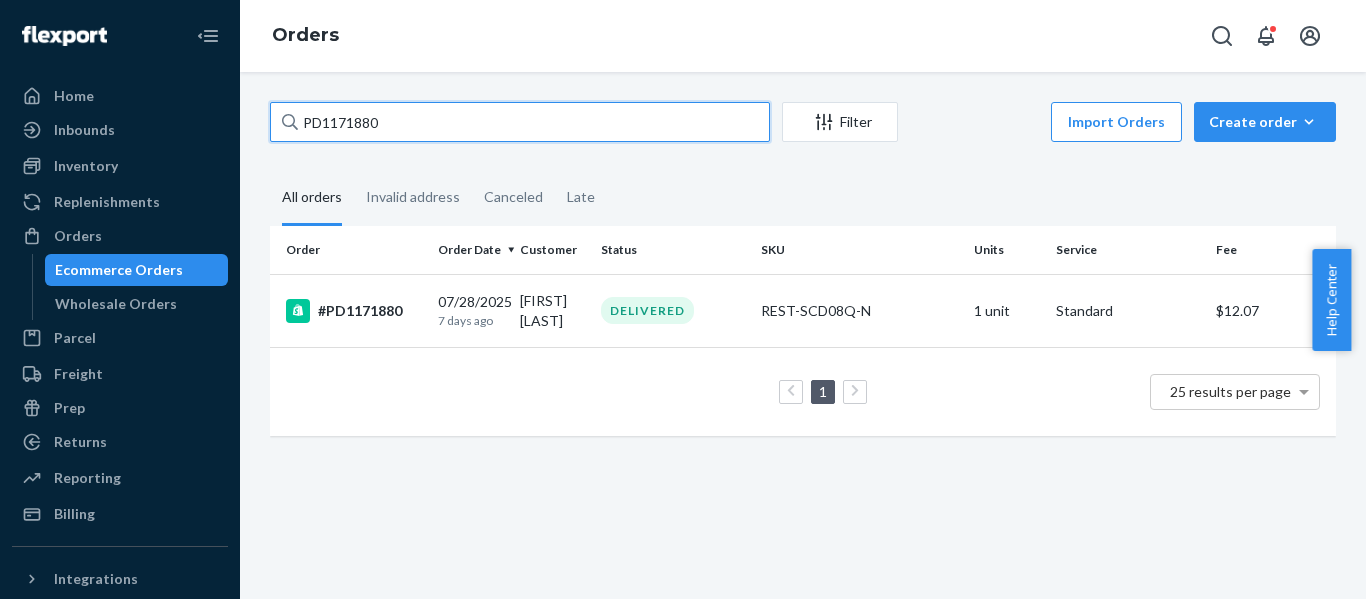drag, startPoint x: 449, startPoint y: 119, endPoint x: -82, endPoint y: 173, distance: 533.7387 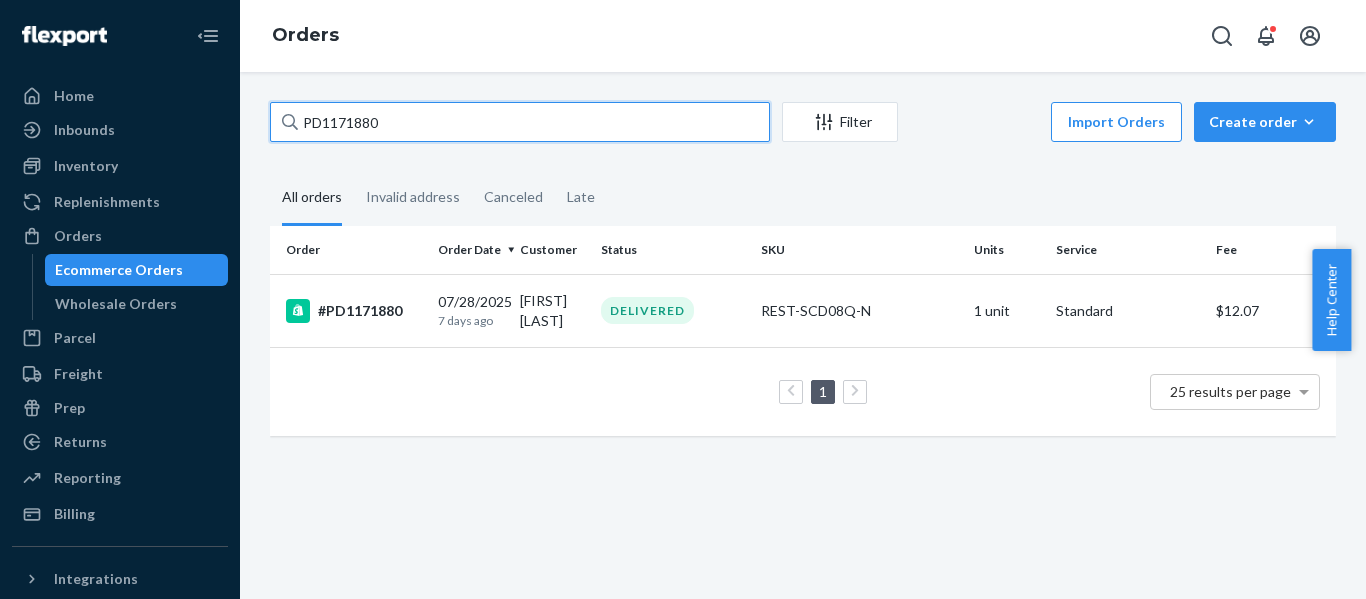 click on "Home Inbounds Shipping Plans Problems Inventory Products Replenishments Orders Ecommerce Orders Wholesale Orders Parcel Parcel orders Integrations Freight Prep Returns All Returns Settings Packages Reporting Reports Analytics Billing Integrations Add Integration Fast Tags Add Fast Tag Settings Talk to Support Help Center Give Feedback Orders PD1171880 Filter Import Orders Create order Ecommerce order Removal order All orders Invalid address Canceled Late Order Order Date Customer Status SKU Units Service Fee #PD1171880 07/28/2025 7 days ago Sara Trujillo DELIVERED REST-SCD08Q-N 1 unit Standard $12.07 1 25 results per page
×
Help Center" at bounding box center [683, 299] 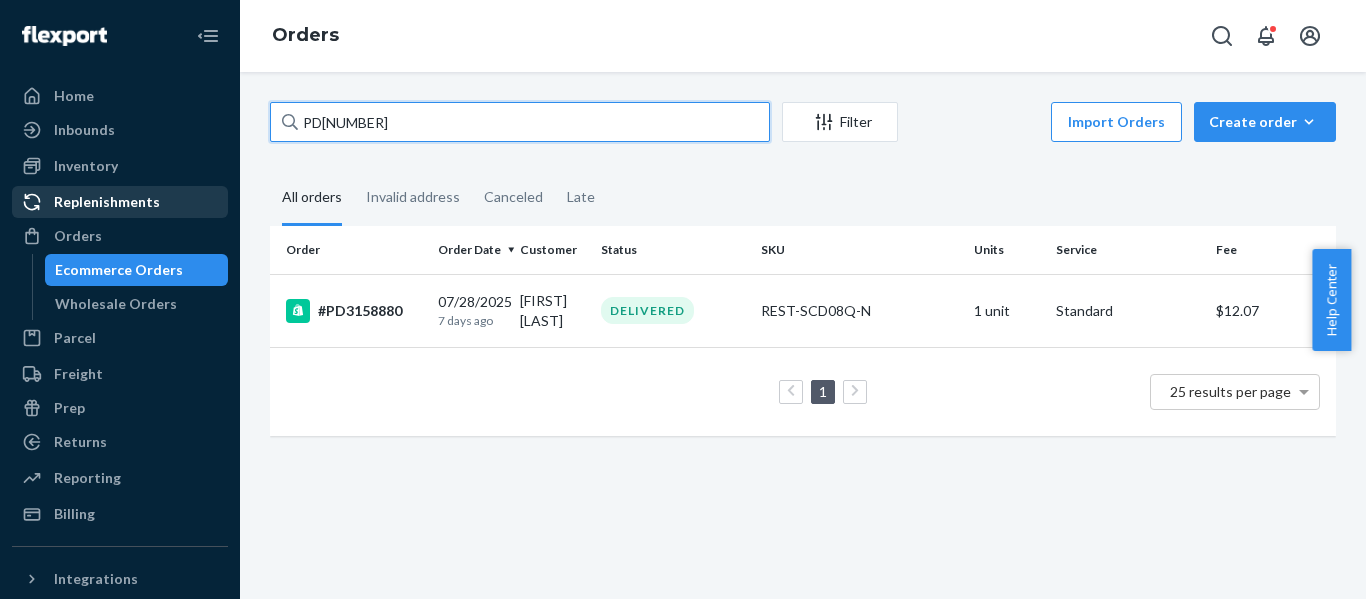 drag, startPoint x: 185, startPoint y: 166, endPoint x: 12, endPoint y: 207, distance: 177.792 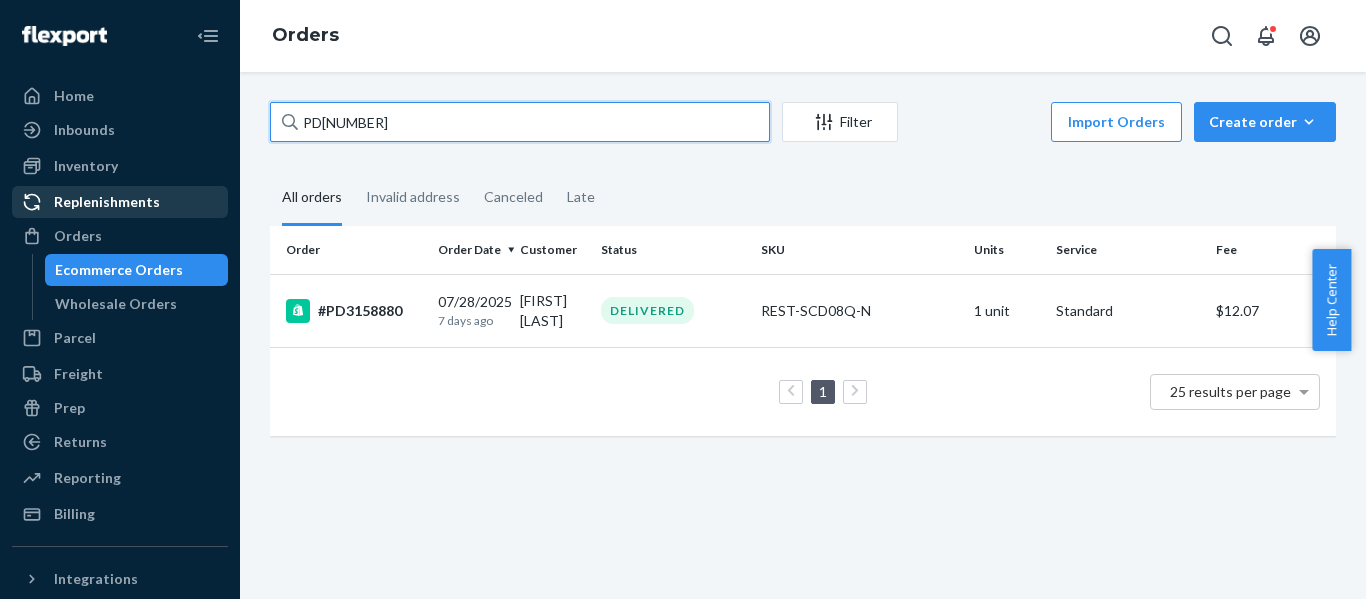 click on "Home Inbounds Shipping Plans Problems Inventory Products Replenishments Orders Ecommerce Orders Wholesale Orders Parcel Parcel orders Integrations Freight Prep Returns All Returns Settings Packages Reporting Reports Analytics Billing Integrations Add Integration Fast Tags Add Fast Tag Settings Talk to Support Help Center Give Feedback Orders PD3158880 Filter Import Orders Create order Ecommerce order Removal order All orders Invalid address Canceled Late Order Order Date Customer Status SKU Units Service Fee #PD3158880 07/28/2025 7 days ago Andre Sterling DELIVERED REST-SCD08Q-N 1 unit Standard $12.07 1 25 results per page" at bounding box center (683, 299) 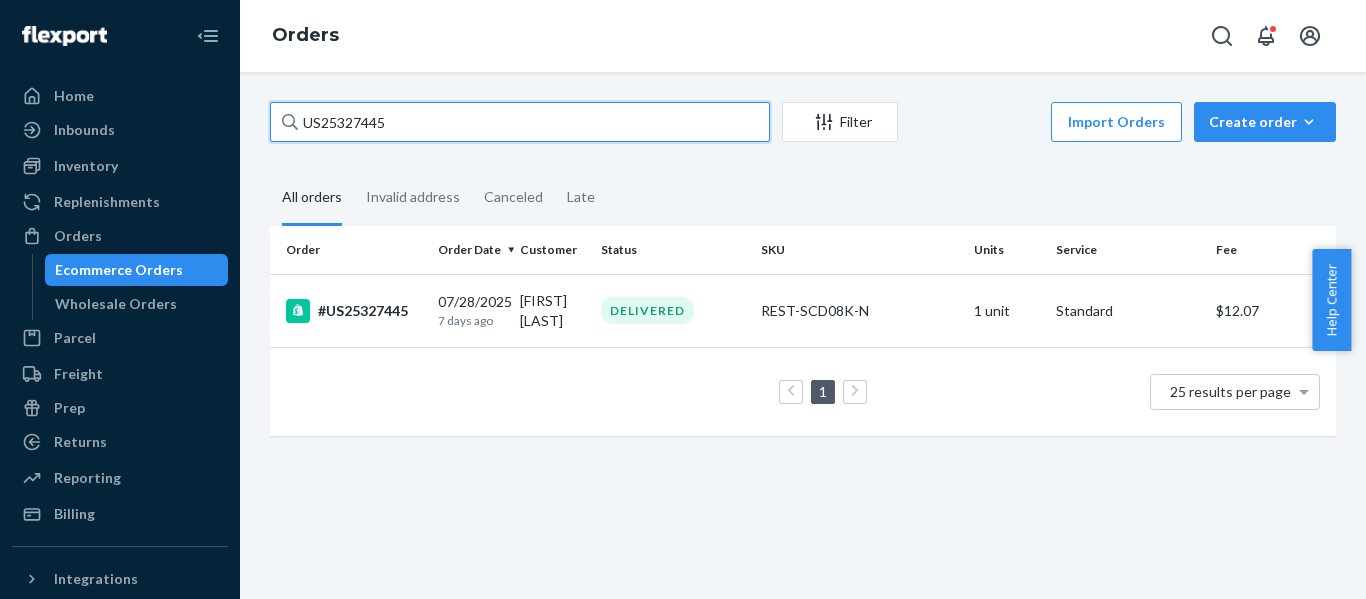 drag, startPoint x: 414, startPoint y: 127, endPoint x: 2, endPoint y: 212, distance: 420.67685 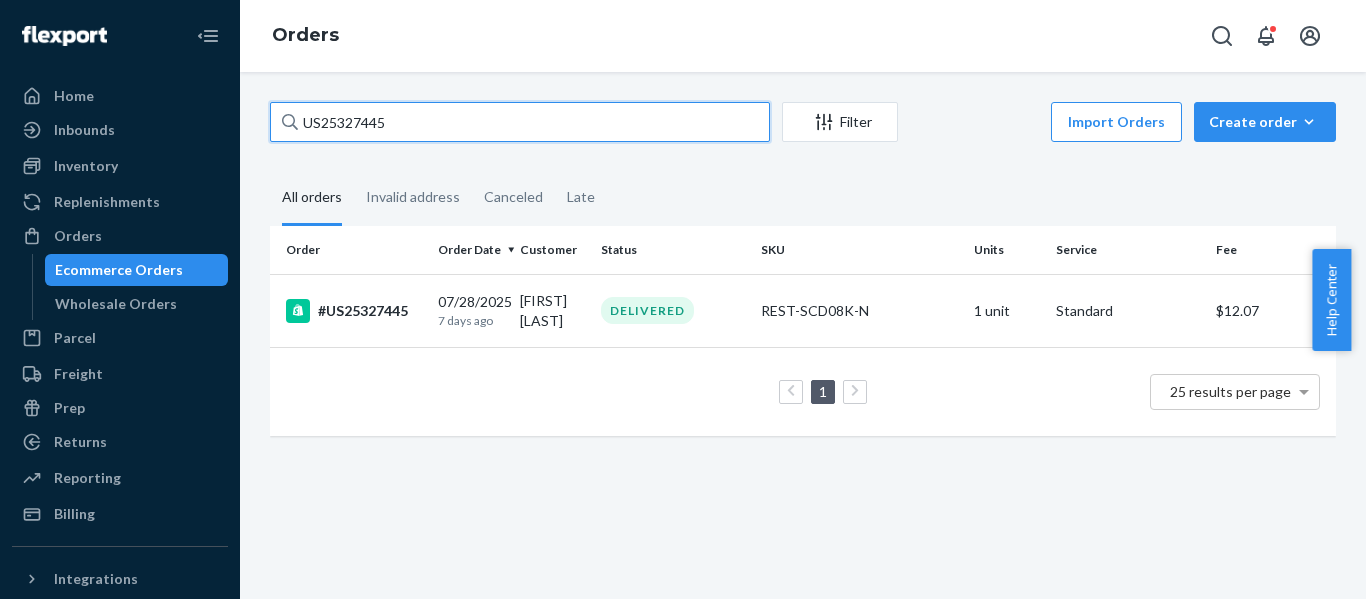 click on "Home Inbounds Shipping Plans Problems Inventory Products Replenishments Orders Ecommerce Orders Wholesale Orders Parcel Parcel orders Integrations Freight Prep Returns All Returns Settings Packages Reporting Reports Analytics Billing Integrations Add Integration Fast Tags Add Fast Tag Settings Talk to Support Help Center Give Feedback Orders US25327445 Filter Import Orders Create order Ecommerce order Removal order All orders Invalid address Canceled Late Order Order Date Customer Status SKU Units Service Fee #US25327445 07/28/2025 7 days ago Cordero R DELIVERED REST-SCD08K-N 1 unit Standard $12.07 1 25 results per page" at bounding box center [683, 299] 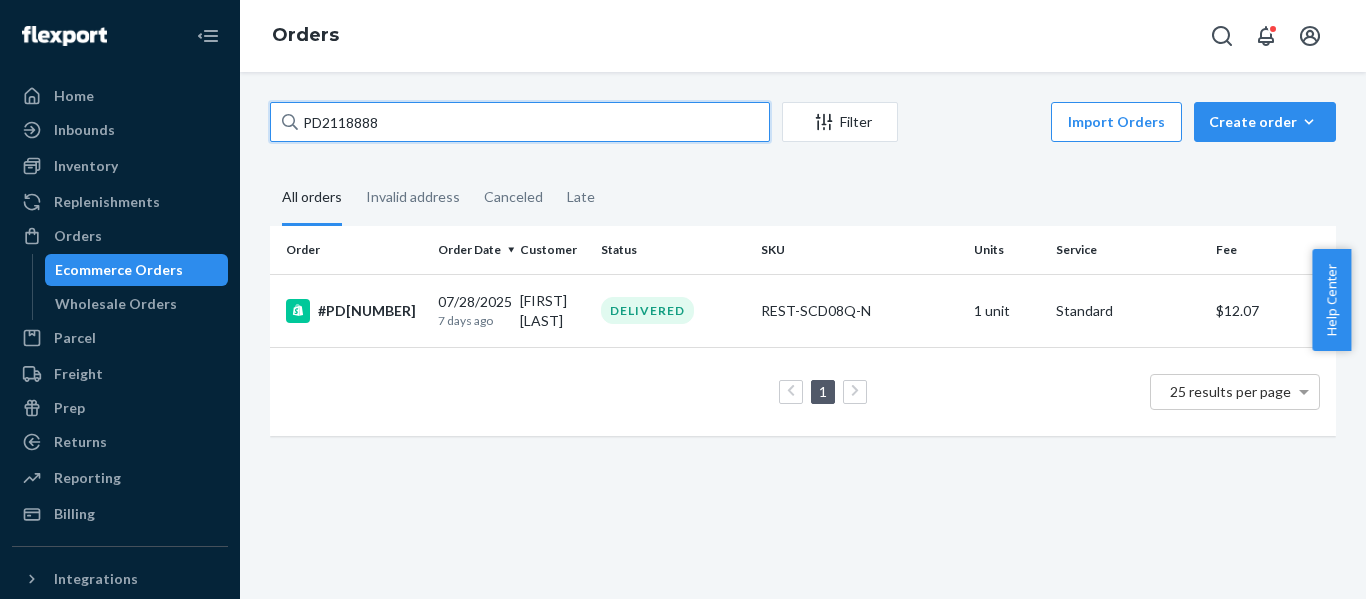 drag, startPoint x: 358, startPoint y: 124, endPoint x: -339, endPoint y: 155, distance: 697.689 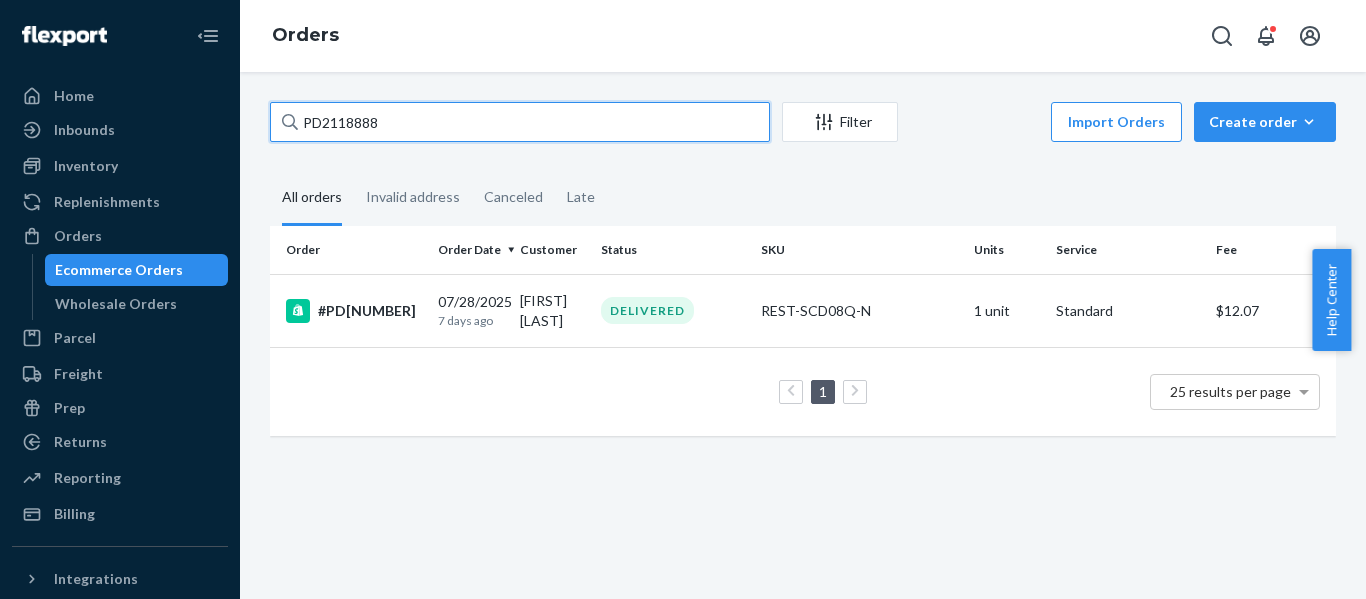 click on "Home Inbounds Shipping Plans Problems Inventory Products Replenishments Orders Ecommerce Orders Wholesale Orders Parcel Parcel orders Integrations Freight Prep Returns All Returns Settings Packages Reporting Reports Analytics Billing Integrations Add Integration Fast Tags Add Fast Tag Settings Talk to Support Help Center Give Feedback Orders PD2118888 Filter Import Orders Create order Ecommerce order Removal order All orders Invalid address Canceled Late Order Order Date Customer Status SKU Units Service Fee #PD2118888 07/28/2025 7 days ago sarah williams DELIVERED REST-SCD08Q-N 1 unit Standard $12.07 1 25 results per page
×
Help Center" at bounding box center (683, 299) 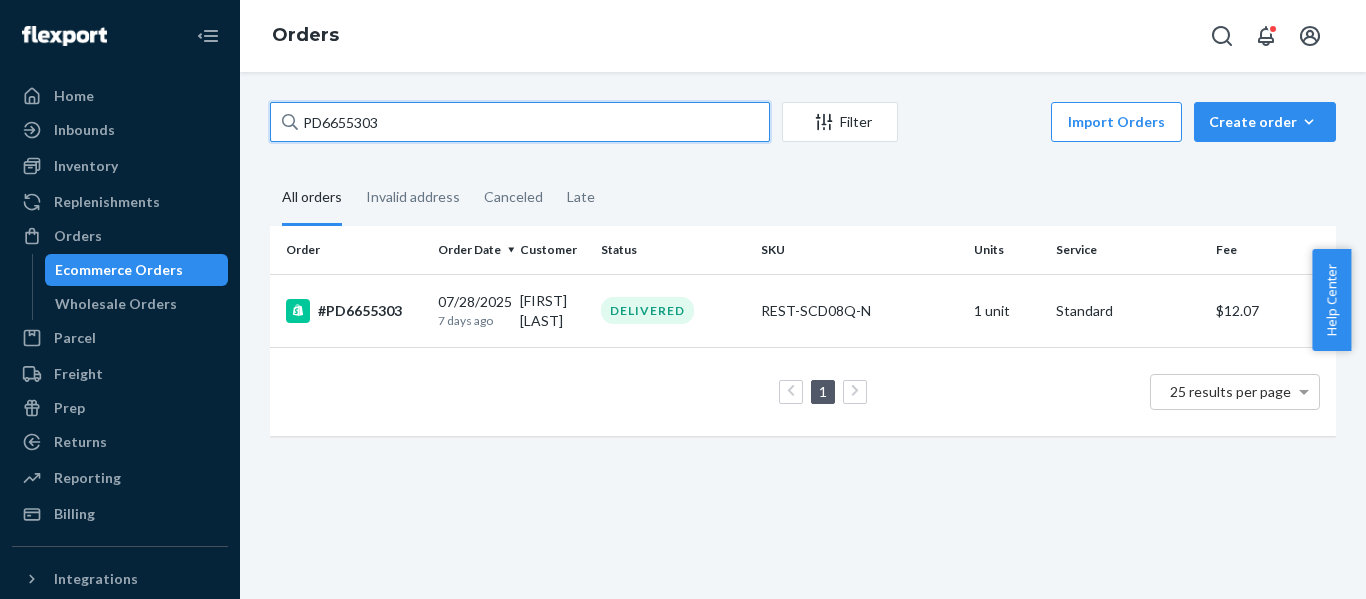 drag, startPoint x: 439, startPoint y: 139, endPoint x: -168, endPoint y: 202, distance: 610.2606 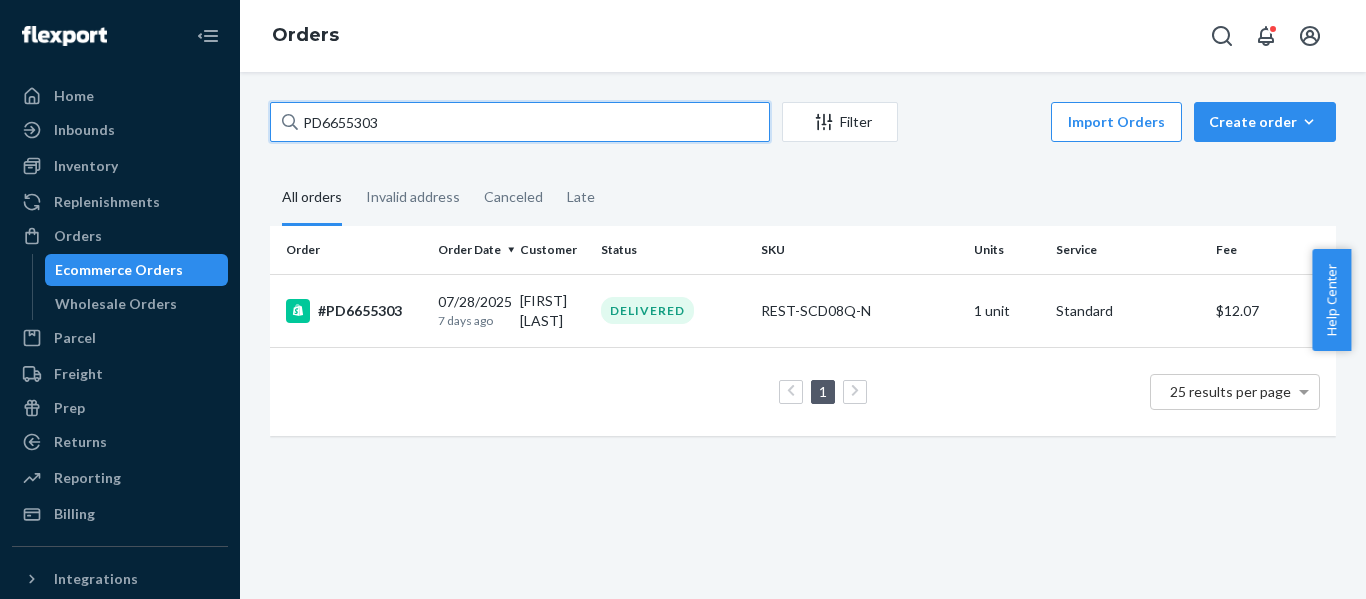 click on "Home Inbounds Shipping Plans Problems Inventory Products Replenishments Orders Ecommerce Orders Wholesale Orders Parcel Parcel orders Integrations Freight Prep Returns All Returns Settings Packages Reporting Reports Analytics Billing Integrations Add Integration Fast Tags Add Fast Tag Settings Talk to Support Help Center Give Feedback Orders PD6655303 Filter Import Orders Create order Ecommerce order Removal order All orders Invalid address Canceled Late Order Order Date Customer Status SKU Units Service Fee #PD6655303 07/28/2025 7 days ago Celia Gainer DELIVERED REST-SCD08Q-N 1 unit Standard $12.07 1 25 results per page
×
Help Center" at bounding box center [683, 299] 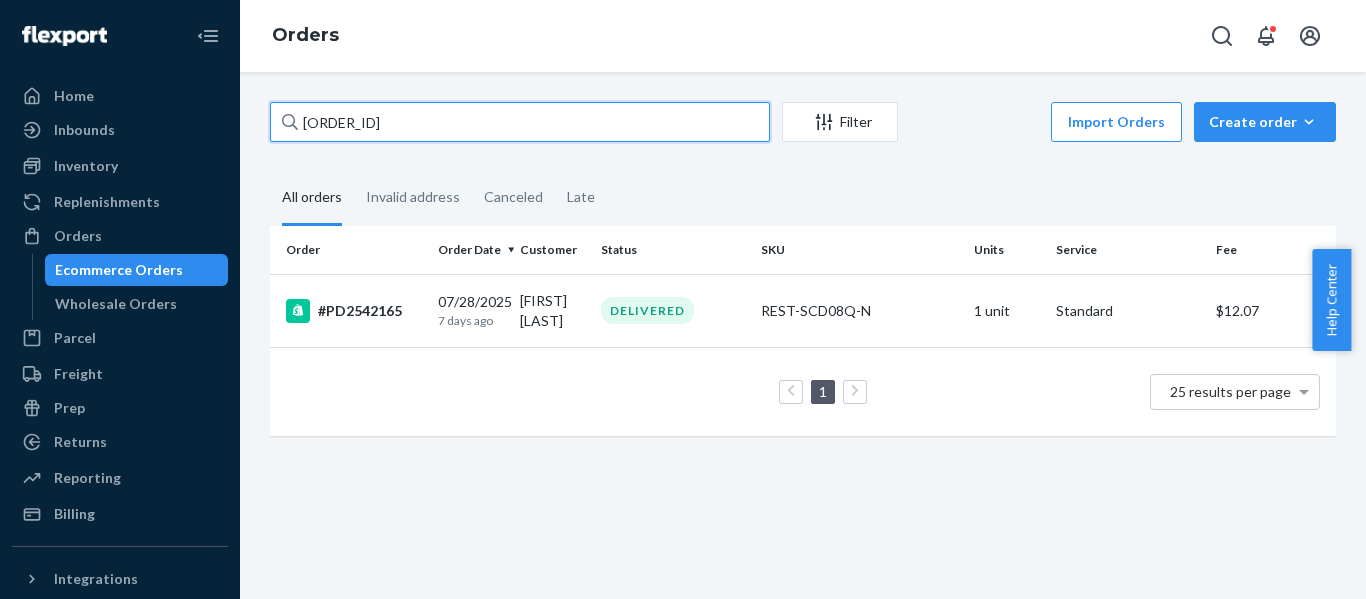 drag, startPoint x: 101, startPoint y: 173, endPoint x: -90, endPoint y: 203, distance: 193.34166 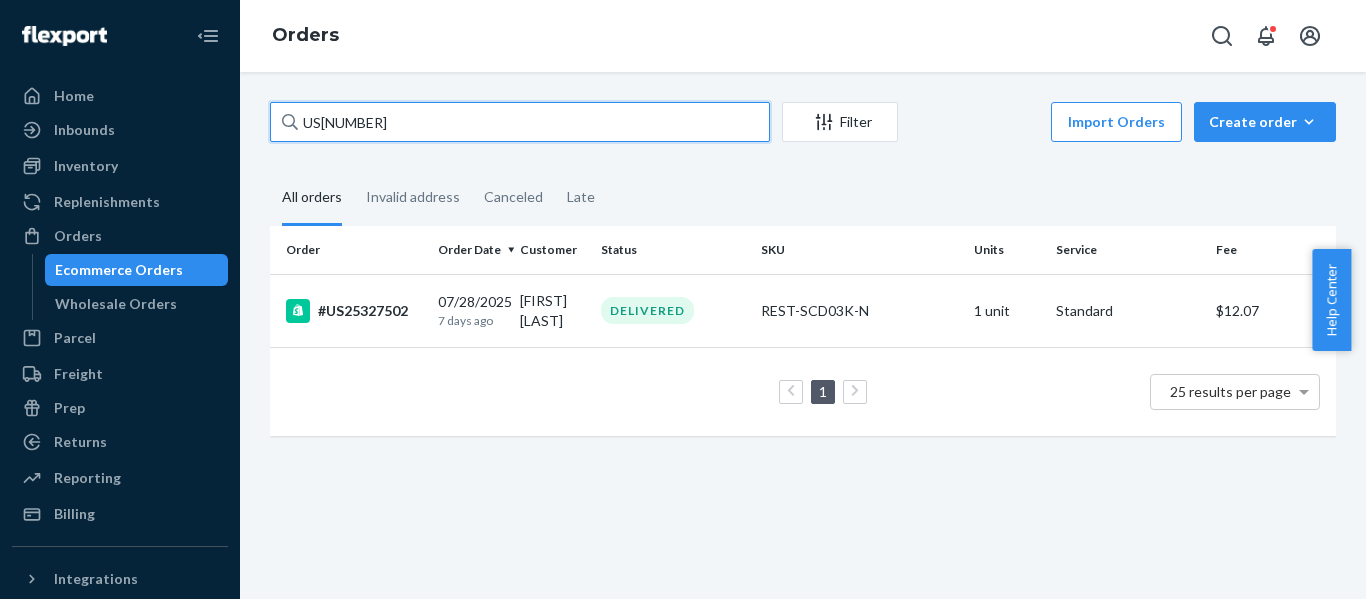drag, startPoint x: 2, startPoint y: 157, endPoint x: -141, endPoint y: 157, distance: 143 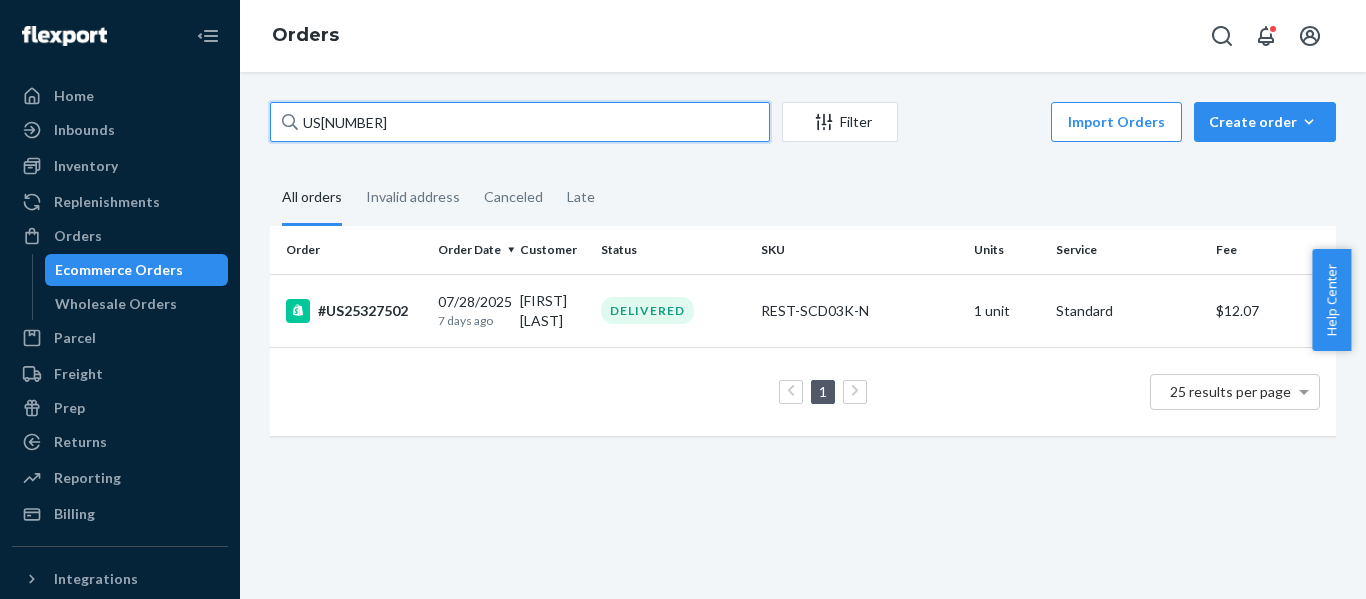 click on "Home Inbounds Shipping Plans Problems Inventory Products Replenishments Orders Ecommerce Orders Wholesale Orders Parcel Parcel orders Integrations Freight Prep Returns All Returns Settings Packages Reporting Reports Analytics Billing Integrations Add Integration Fast Tags Add Fast Tag Settings Talk to Support Help Center Give Feedback Orders US25327502 Filter Import Orders Create order Ecommerce order Removal order All orders Invalid address Canceled Late Order Order Date Customer Status SKU Units Service Fee #US25327502 07/28/2025 7 days ago Shannon Weiss DELIVERED REST-SCD03K-N 1 unit Standard $12.07 1 25 results per page
×
Help Center" at bounding box center (683, 299) 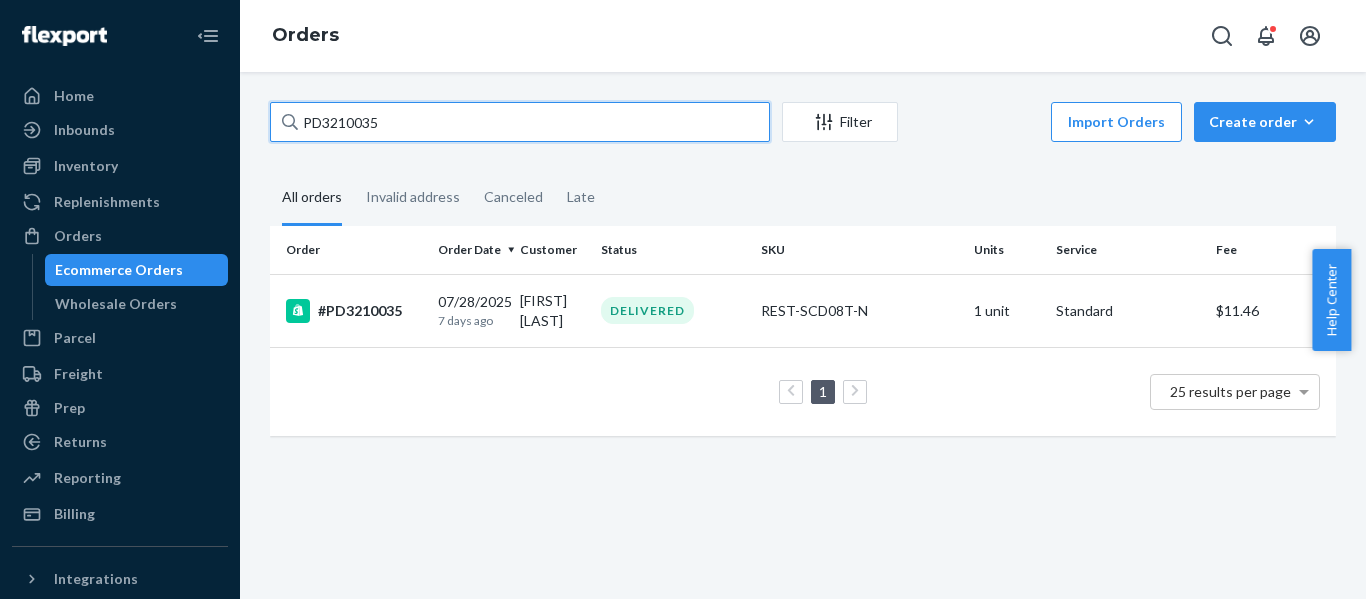 drag, startPoint x: 409, startPoint y: 129, endPoint x: -157, endPoint y: 181, distance: 568.38367 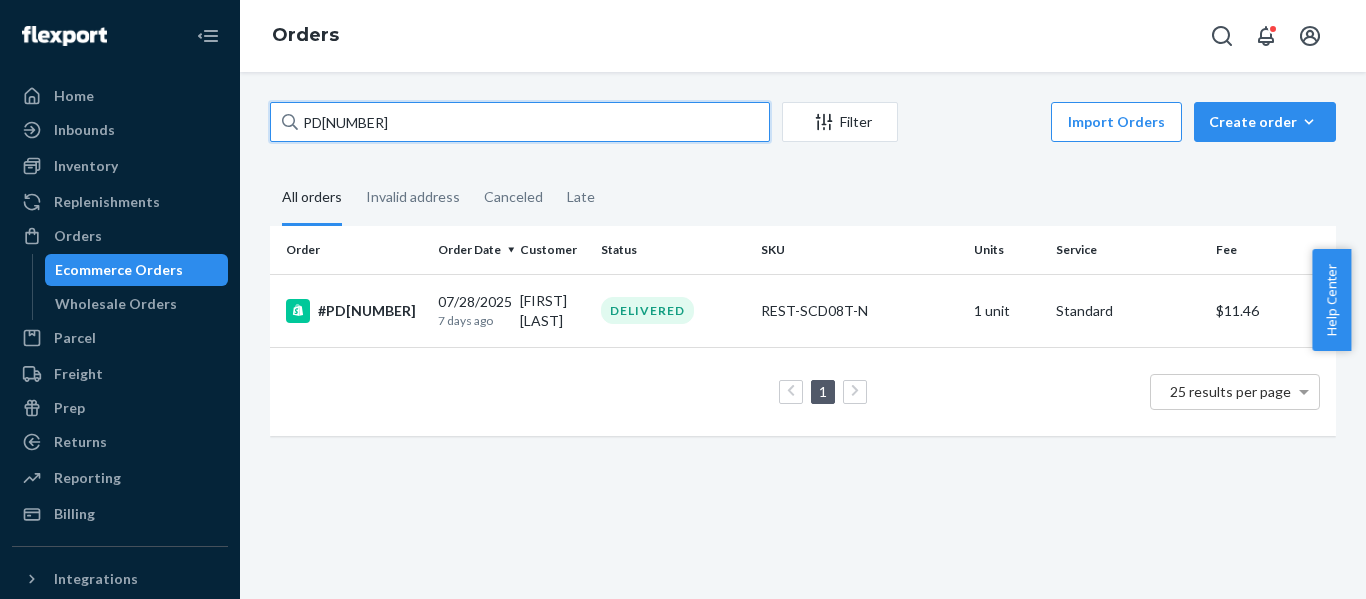 drag, startPoint x: 410, startPoint y: 121, endPoint x: -173, endPoint y: 150, distance: 583.7208 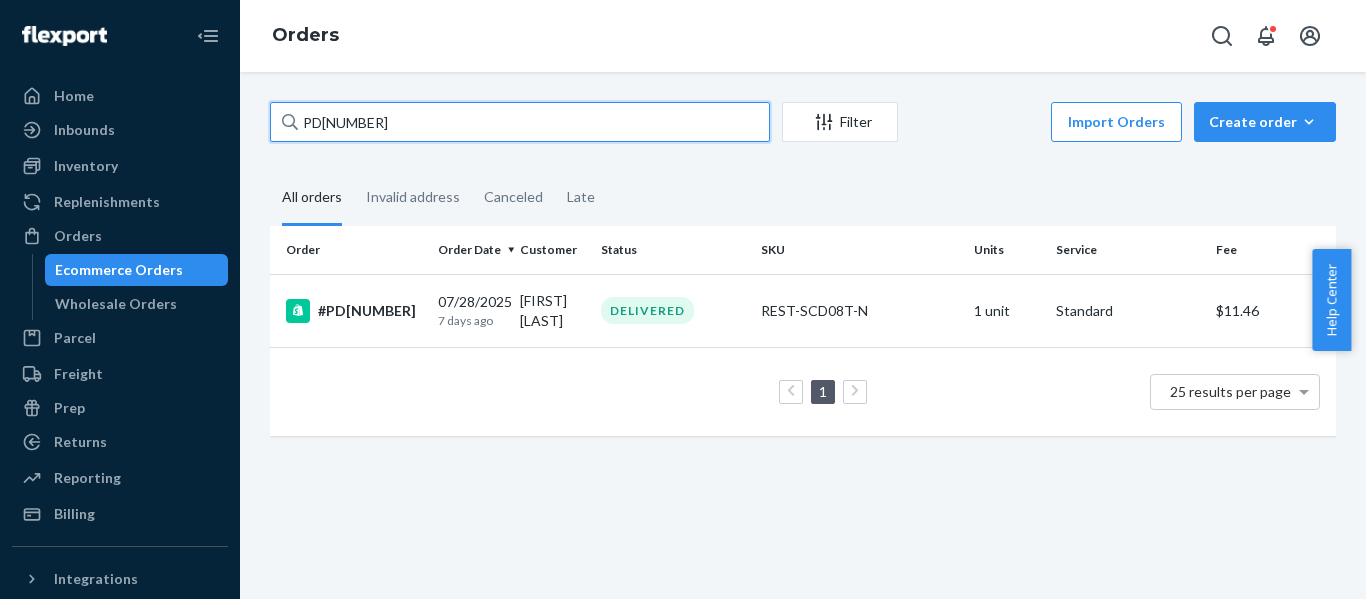 click on "Home Inbounds Shipping Plans Problems Inventory Products Replenishments Orders Ecommerce Orders Wholesale Orders Parcel Parcel orders Integrations Freight Prep Returns All Returns Settings Packages Reporting Reports Analytics Billing Integrations Add Integration Fast Tags Add Fast Tag Settings Talk to Support Help Center Give Feedback Orders PD3971358 Filter Import Orders Create order Ecommerce order Removal order All orders Invalid address Canceled Late Order Order Date Customer Status SKU Units Service Fee #PD3971358 07/28/2025 7 days ago Jenn Asaro DELIVERED REST-SCD08T-N 1 unit Standard $11.46 1 25 results per page
×
Help Center
Username" at bounding box center [683, 299] 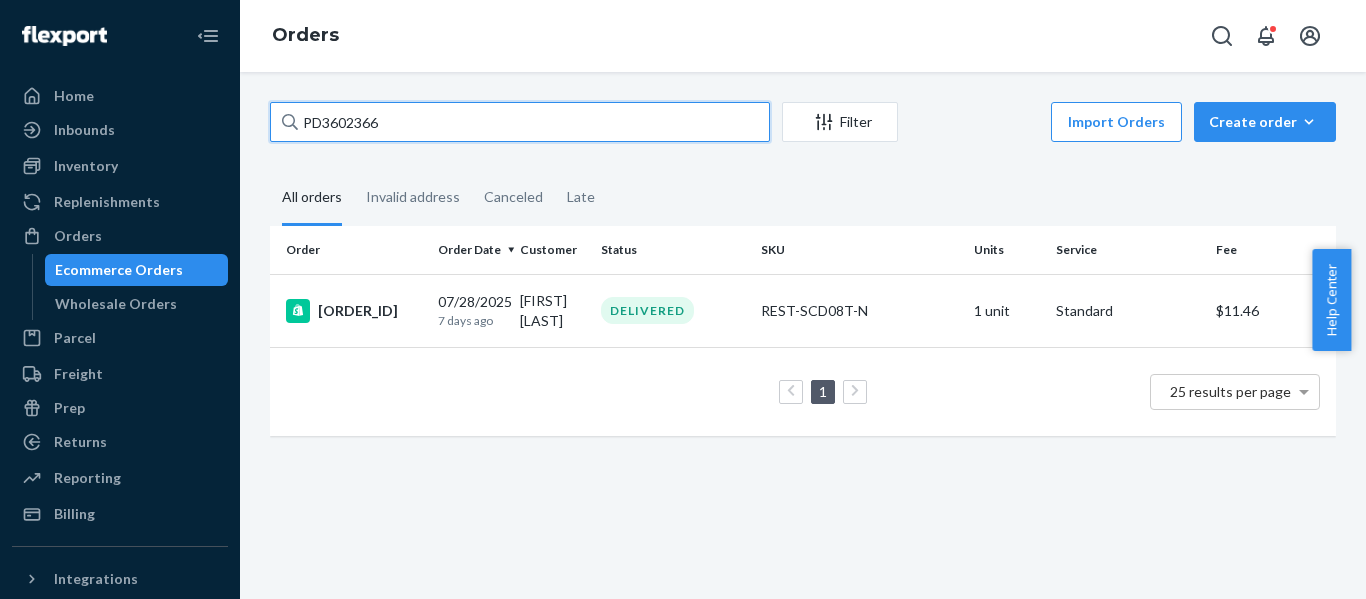 drag, startPoint x: 377, startPoint y: 141, endPoint x: -27, endPoint y: 160, distance: 404.44653 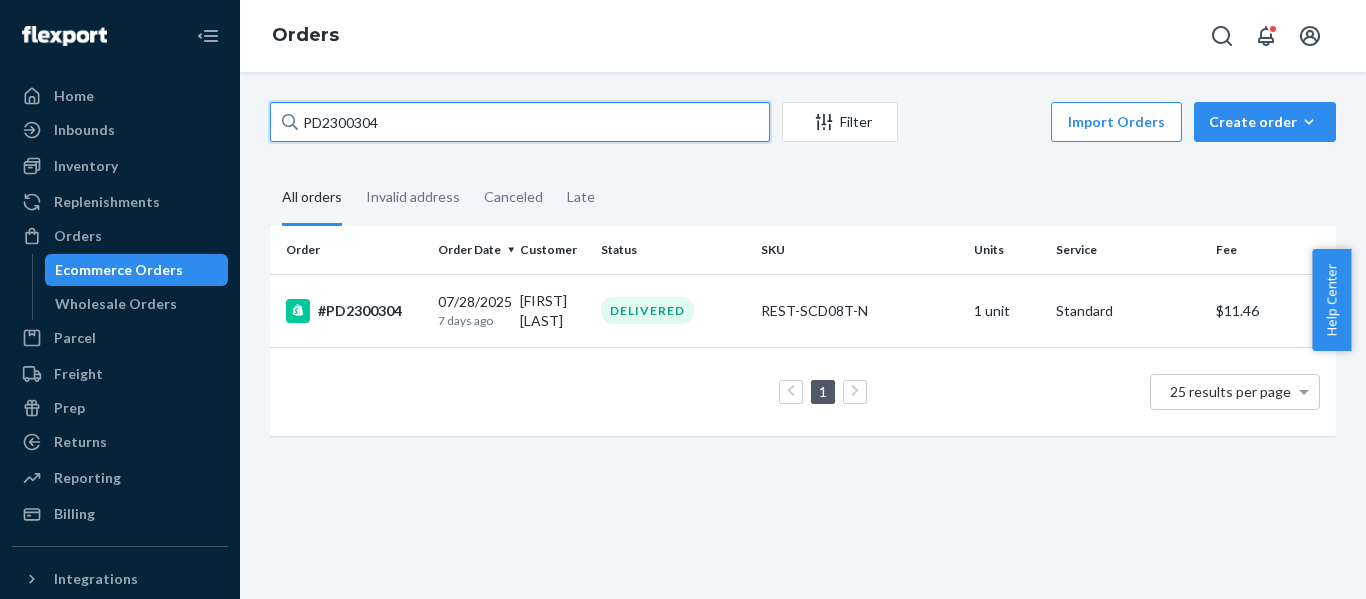 drag, startPoint x: 460, startPoint y: 119, endPoint x: -276, endPoint y: 163, distance: 737.314 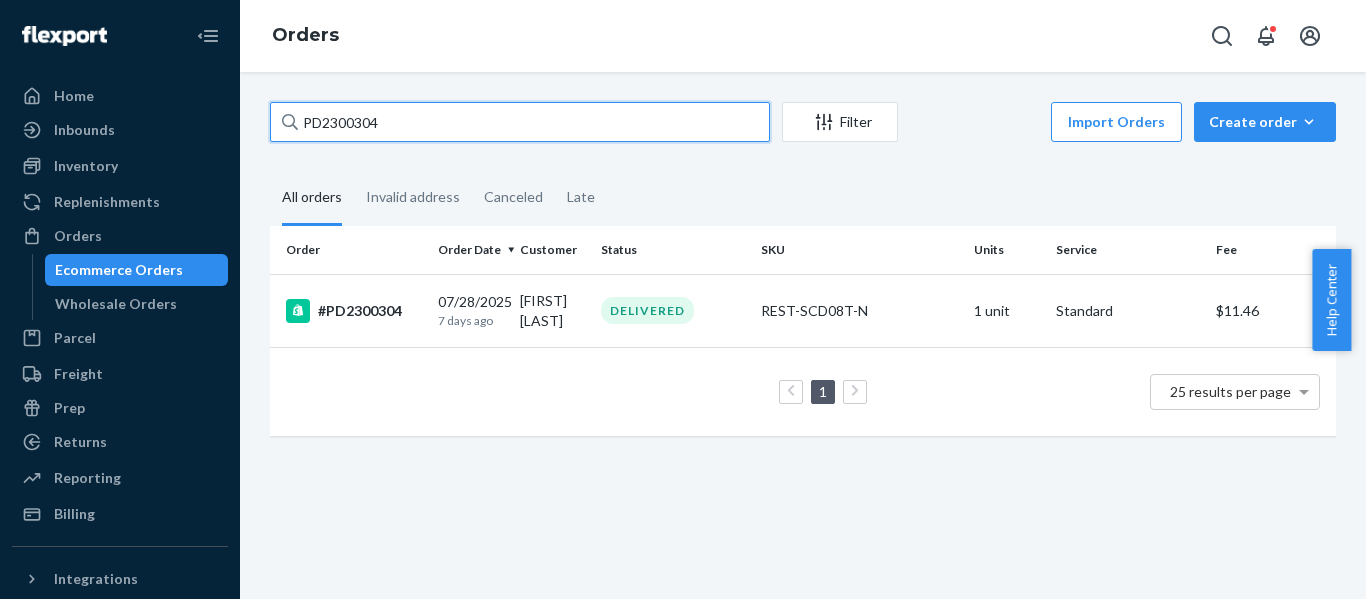 click on "Home Inbounds Shipping Plans Problems Inventory Products Replenishments Orders Ecommerce Orders Wholesale Orders Parcel Parcel orders Integrations Freight Prep Returns All Returns Settings Packages Reporting Reports Analytics Billing Integrations Add Integration Fast Tags Add Fast Tag Settings Talk to Support Help Center Give Feedback Orders PD2300304 Filter Import Orders Create order Ecommerce order Removal order All orders Invalid address Canceled Late Order Order Date Customer Status SKU Units Service Fee #PD2300304 07/28/2025 7 days ago Karen Dahme Laskey DELIVERED REST-SCD08T-N 1 unit Standard $11.46 1 25 results per page
×
Help Center" at bounding box center [683, 299] 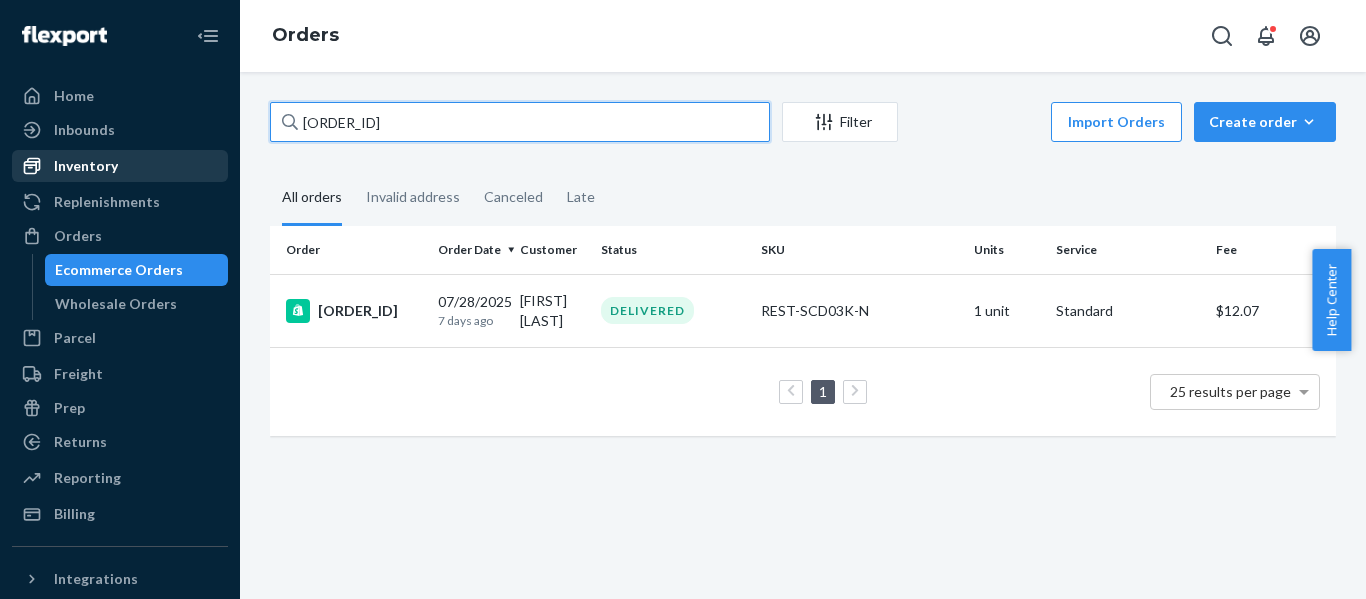 drag, startPoint x: 453, startPoint y: 118, endPoint x: 23, endPoint y: 173, distance: 433.50317 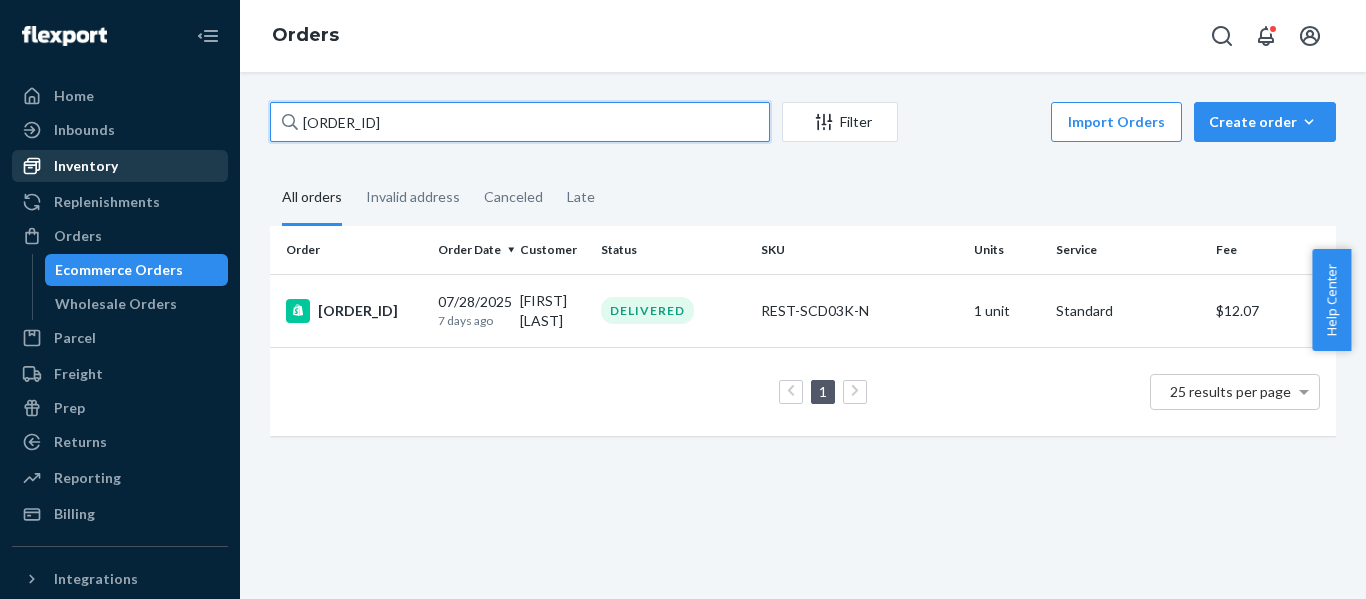 click on "Home Inbounds Shipping Plans Problems Inventory Products Replenishments Orders Ecommerce Orders Wholesale Orders Parcel Parcel orders Integrations Freight Prep Returns All Returns Settings Packages Reporting Reports Analytics Billing Integrations Add Integration Fast Tags Add Fast Tag Settings Talk to Support Help Center Give Feedback Orders US25327378 Filter Import Orders Create order Ecommerce order Removal order All orders Invalid address Canceled Late Order Order Date Customer Status SKU Units Service Fee #US25327378 07/28/2025 7 days ago Justin Yapelli DELIVERED REST-SCD03K-N 1 unit Standard $12.07 1 25 results per page" at bounding box center (683, 299) 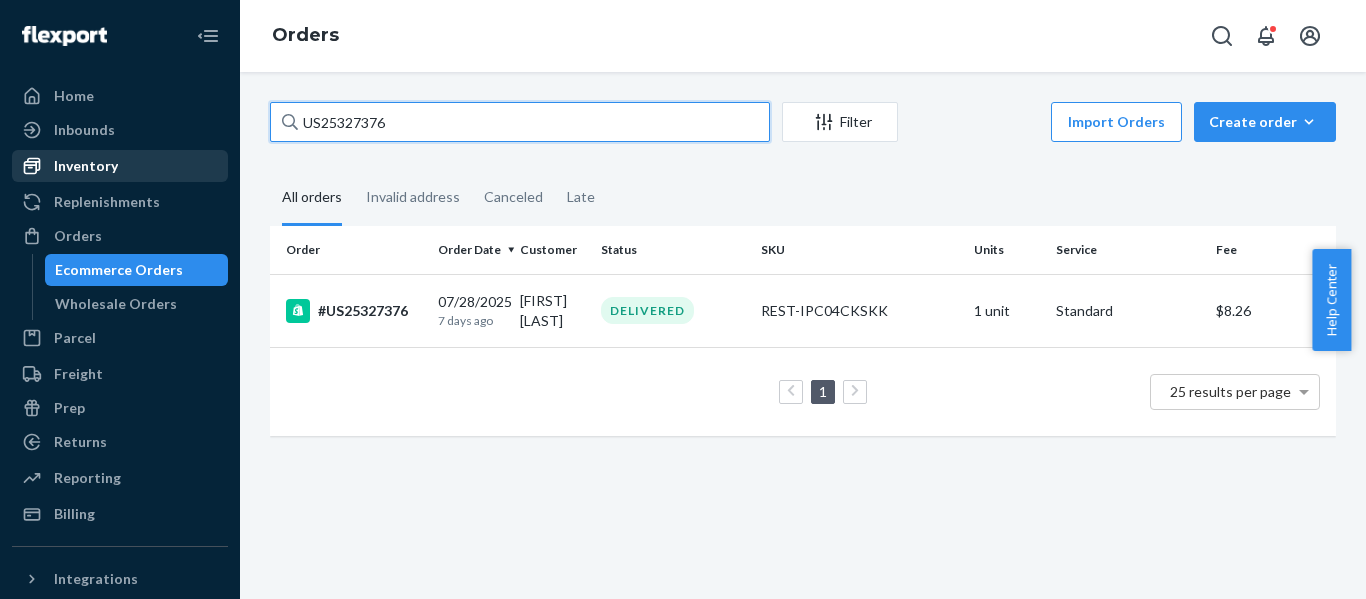 drag, startPoint x: 293, startPoint y: 119, endPoint x: -159, endPoint y: 115, distance: 452.0177 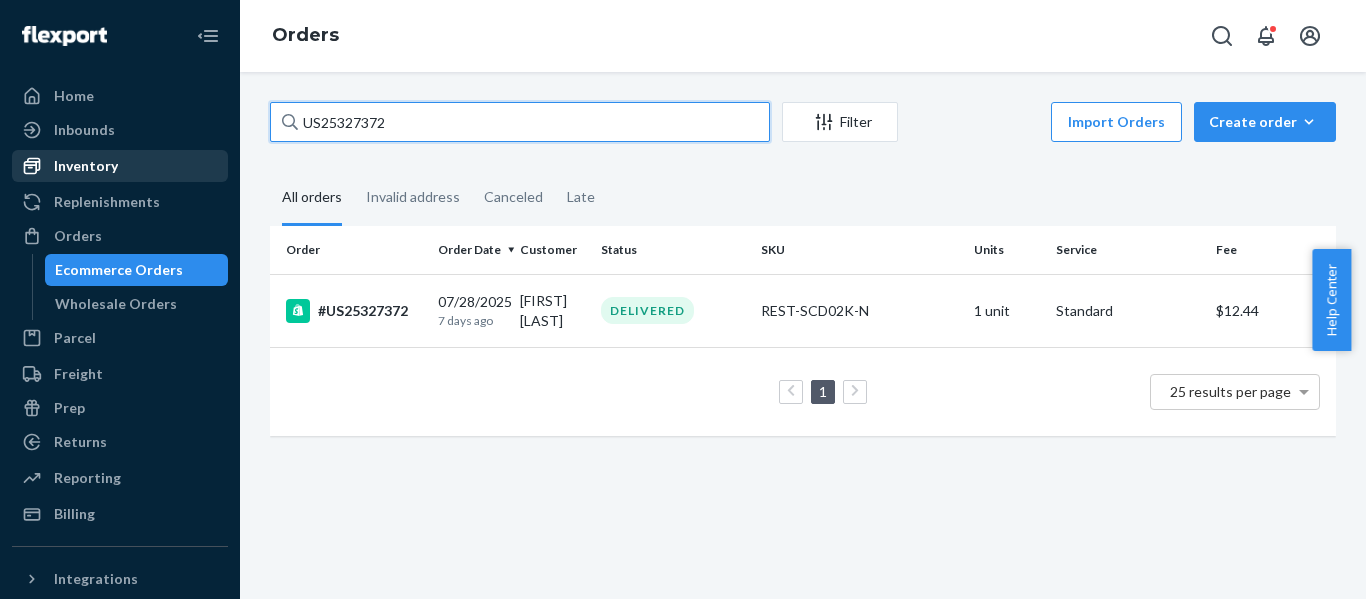 drag, startPoint x: 216, startPoint y: 134, endPoint x: 53, endPoint y: 159, distance: 164.90604 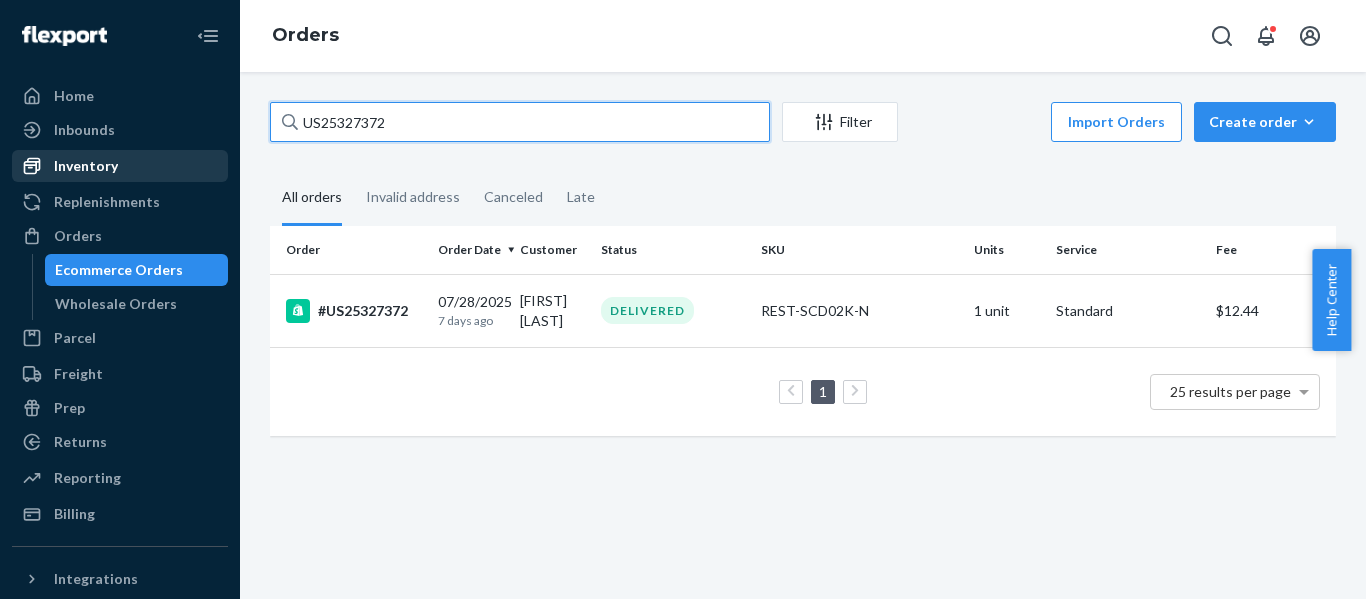 click on "Home Inbounds Shipping Plans Problems Inventory Products Replenishments Orders Ecommerce Orders Wholesale Orders Parcel Parcel orders Integrations Freight Prep Returns All Returns Settings Packages Reporting Reports Analytics Billing Integrations Add Integration Fast Tags Add Fast Tag Settings Talk to Support Help Center Give Feedback Orders US25327372 Filter Import Orders Create order Ecommerce order Removal order All orders Invalid address Canceled Late Order Order Date Customer Status SKU Units Service Fee #US25327372 07/28/2025 7 days ago Christy Velho DELIVERED REST-SCD02K-N 1 unit Standard $12.44 1 25 results per page" at bounding box center [683, 299] 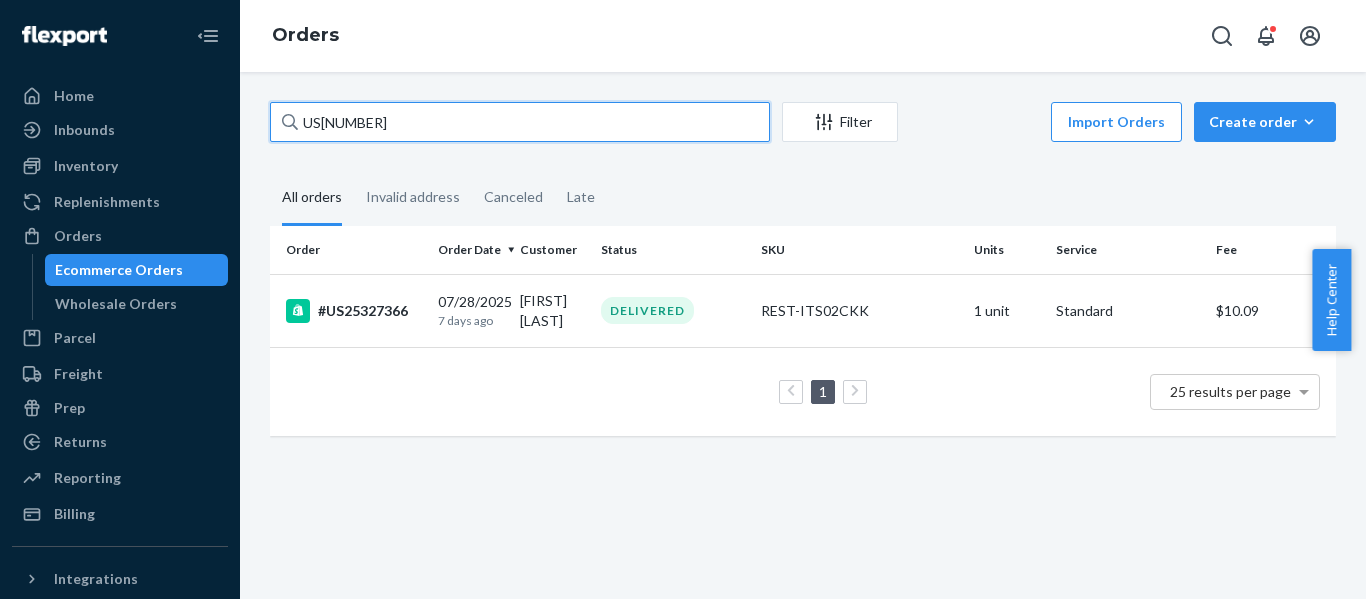 drag, startPoint x: 105, startPoint y: 133, endPoint x: -40, endPoint y: 128, distance: 145.08618 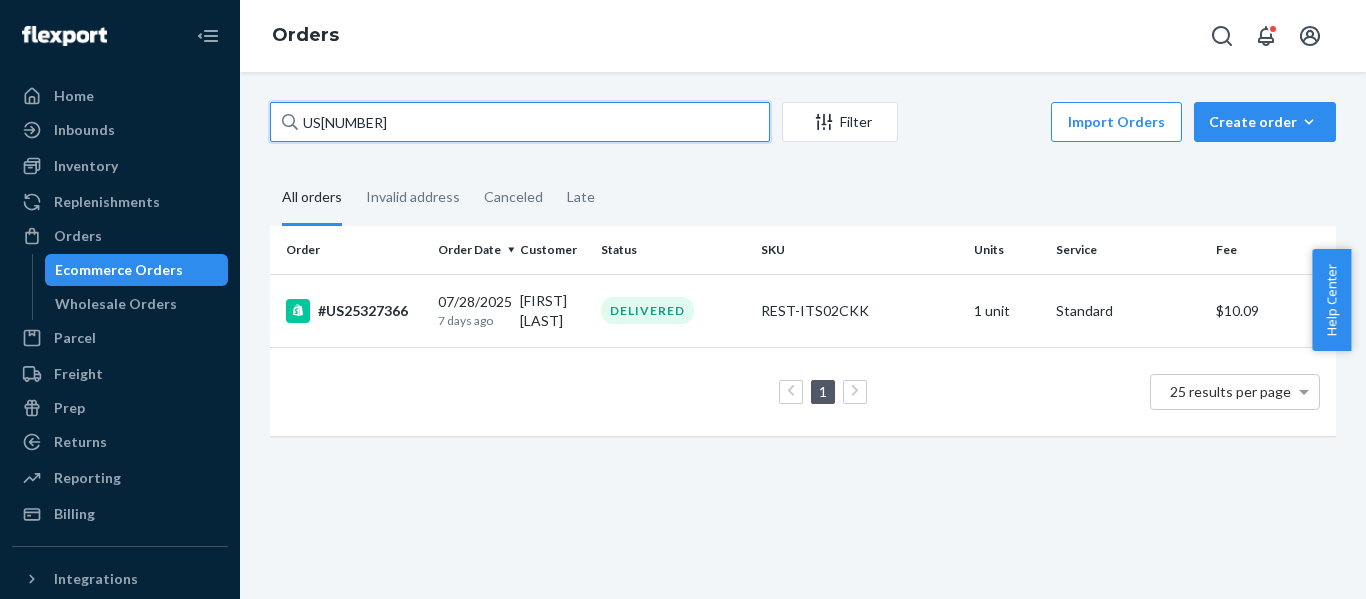 click on "Home Inbounds Shipping Plans Problems Inventory Products Replenishments Orders Ecommerce Orders Wholesale Orders Parcel Parcel orders Integrations Freight Prep Returns All Returns Settings Packages Reporting Reports Analytics Billing Integrations Add Integration Fast Tags Add Fast Tag Settings Talk to Support Help Center Give Feedback Orders US25327366 Filter Import Orders Create order Ecommerce order Removal order All orders Invalid address Canceled Late Order Order Date Customer Status SKU Units Service Fee #US25327366 07/28/2025 7 days ago Diane Pearce DELIVERED REST-ITS02CKK 1 unit Standard $10.09 1 25 results per page
×
Help Center" at bounding box center (683, 299) 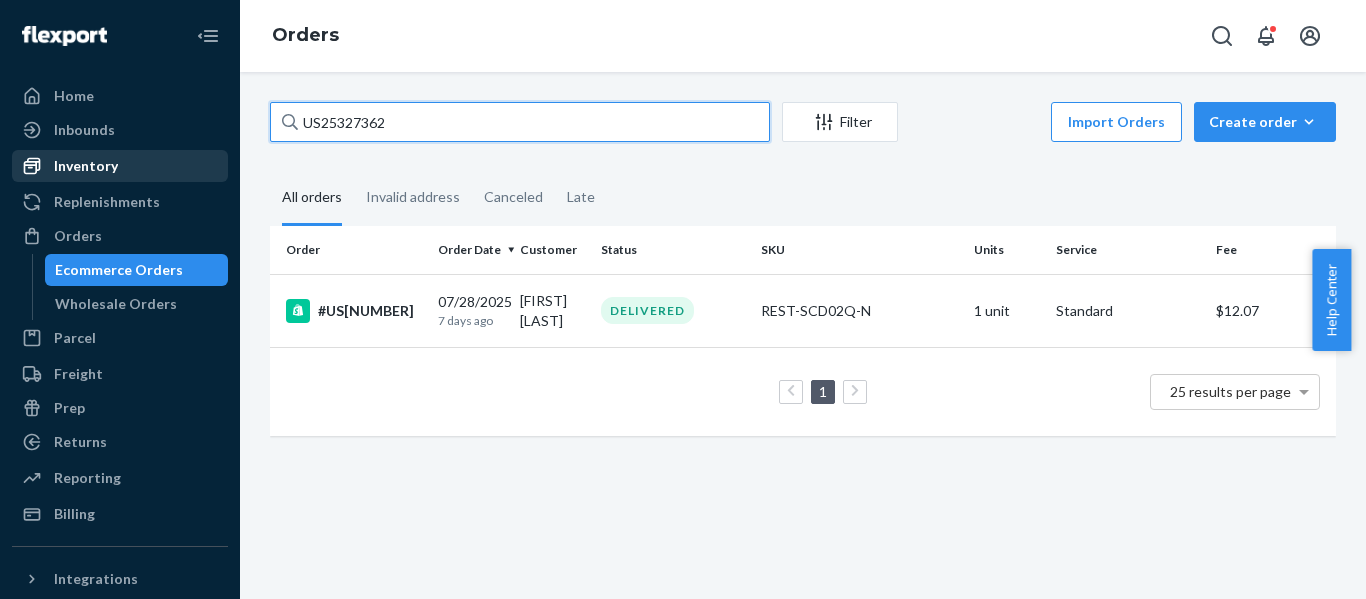 drag, startPoint x: 370, startPoint y: 125, endPoint x: 20, endPoint y: 200, distance: 357.94553 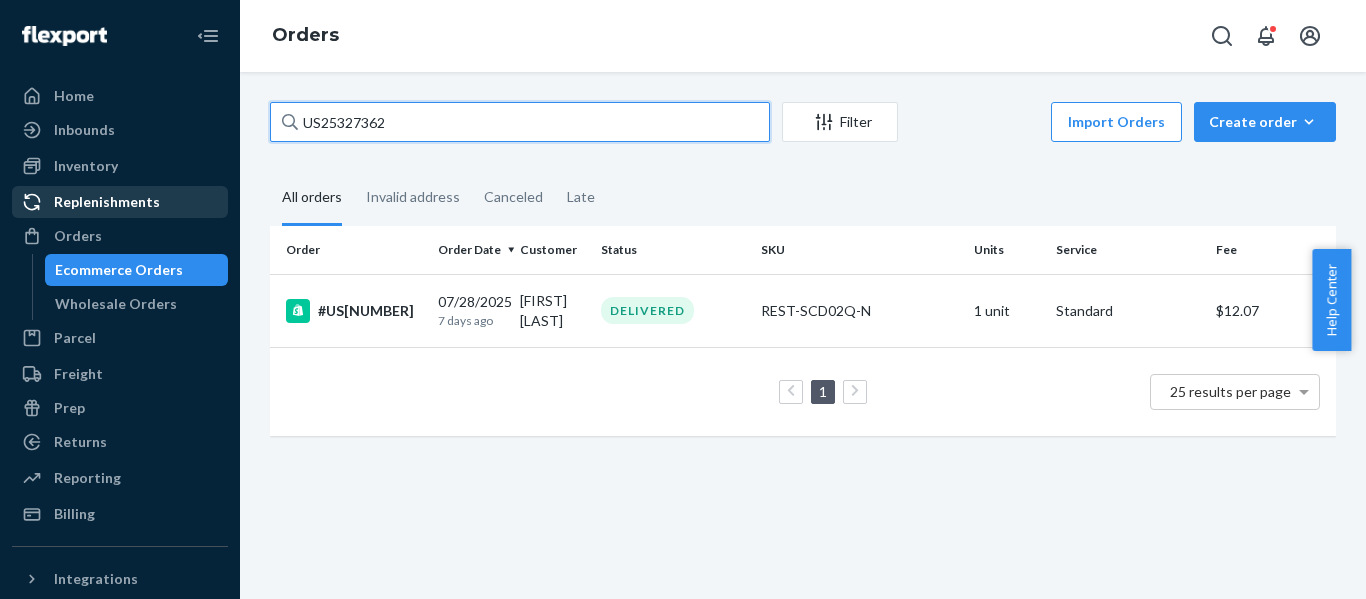 click on "Home Inbounds Shipping Plans Problems Inventory Products Replenishments Orders Ecommerce Orders Wholesale Orders Parcel Parcel orders Integrations Freight Prep Returns All Returns Settings Packages Reporting Reports Analytics Billing Integrations Add Integration Fast Tags Add Fast Tag Settings Talk to Support Help Center Give Feedback Orders US25327362 Filter Import Orders Create order Ecommerce order Removal order All orders Invalid address Canceled Late Order Order Date Customer Status SKU Units Service Fee #US25327362 07/28/2025 7 days ago MAXINE RICE DELIVERED REST-SCD02Q-N 1 unit Standard $12.07 1 25 results per page" at bounding box center [683, 299] 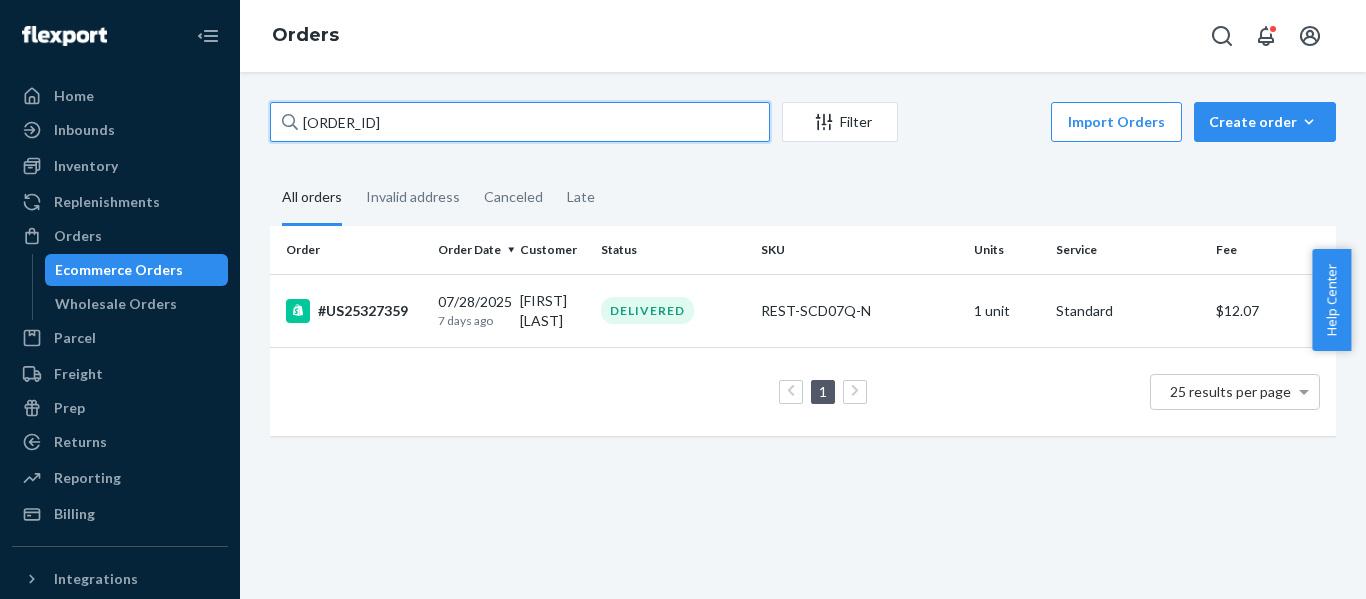 drag, startPoint x: 435, startPoint y: 117, endPoint x: -138, endPoint y: 181, distance: 576.5631 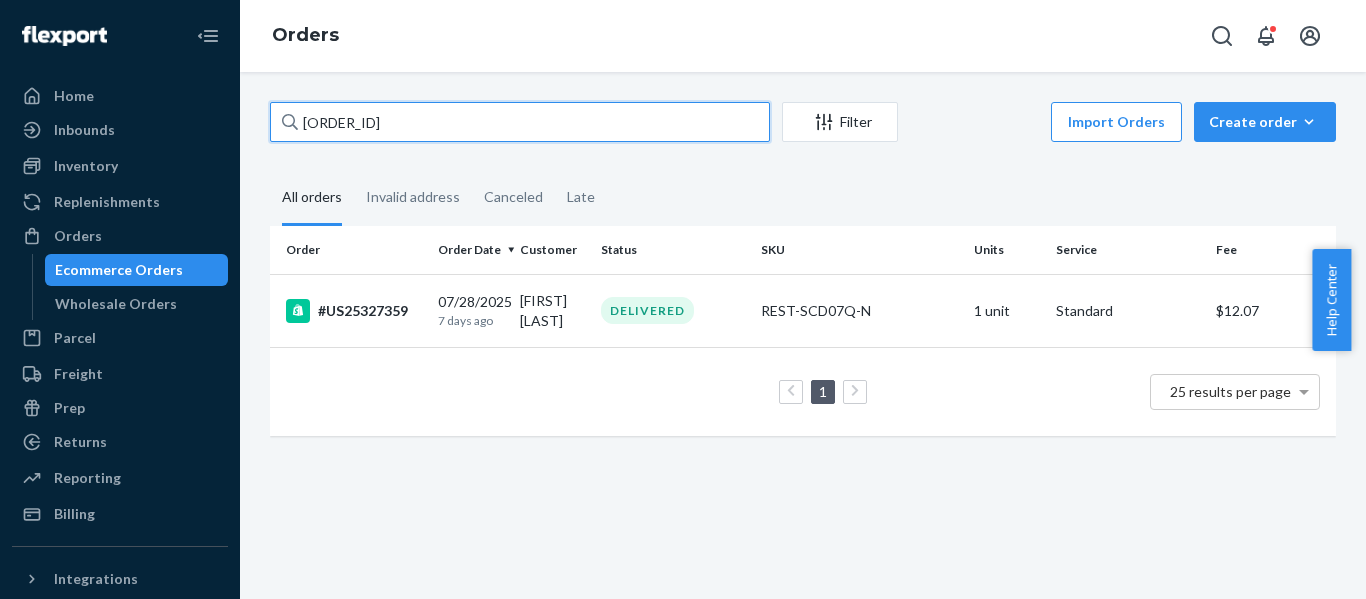 click on "Home Inbounds Shipping Plans Problems Inventory Products Replenishments Orders Ecommerce Orders Wholesale Orders Parcel Parcel orders Integrations Freight Prep Returns All Returns Settings Packages Reporting Reports Analytics Billing Integrations Add Integration Fast Tags Add Fast Tag Settings Talk to Support Help Center Give Feedback Orders US25327359 Filter Import Orders Create order Ecommerce order Removal order All orders Invalid address Canceled Late Order Order Date Customer Status SKU Units Service Fee #US25327359 07/28/2025 7 days ago Sasha Gebhart DELIVERED REST-SCD07Q-N 1 unit Standard $12.07 1 25 results per page
×
Help Center" at bounding box center (683, 299) 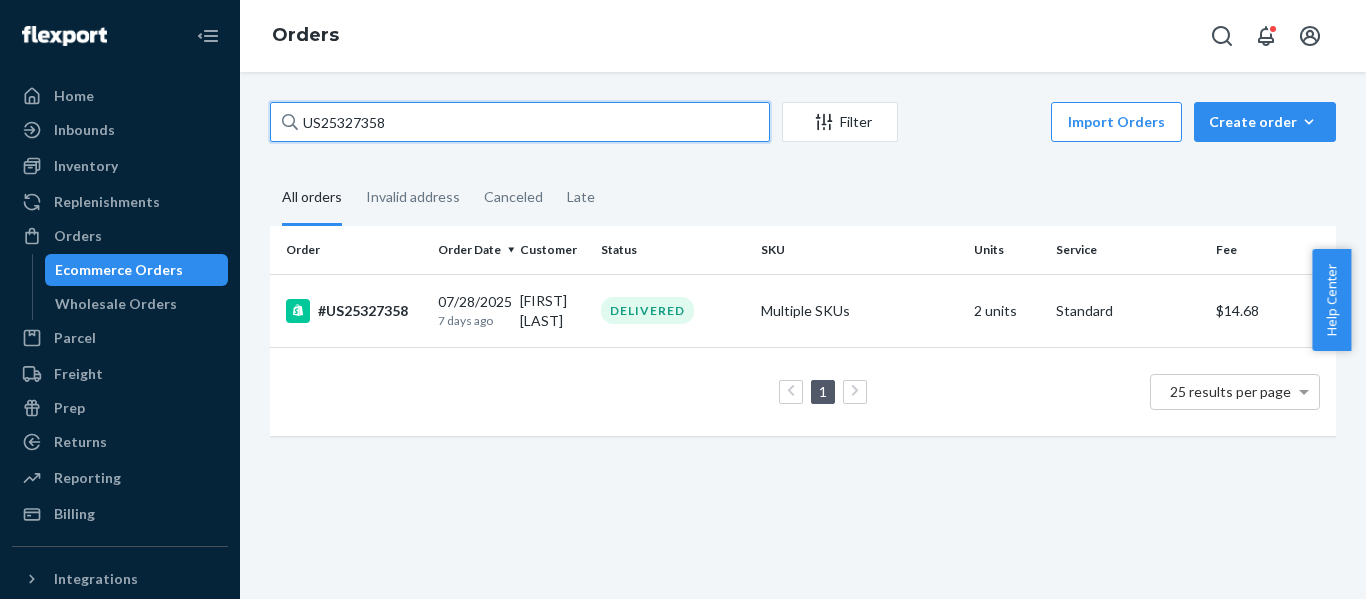 drag, startPoint x: 235, startPoint y: 143, endPoint x: -111, endPoint y: 196, distance: 350.0357 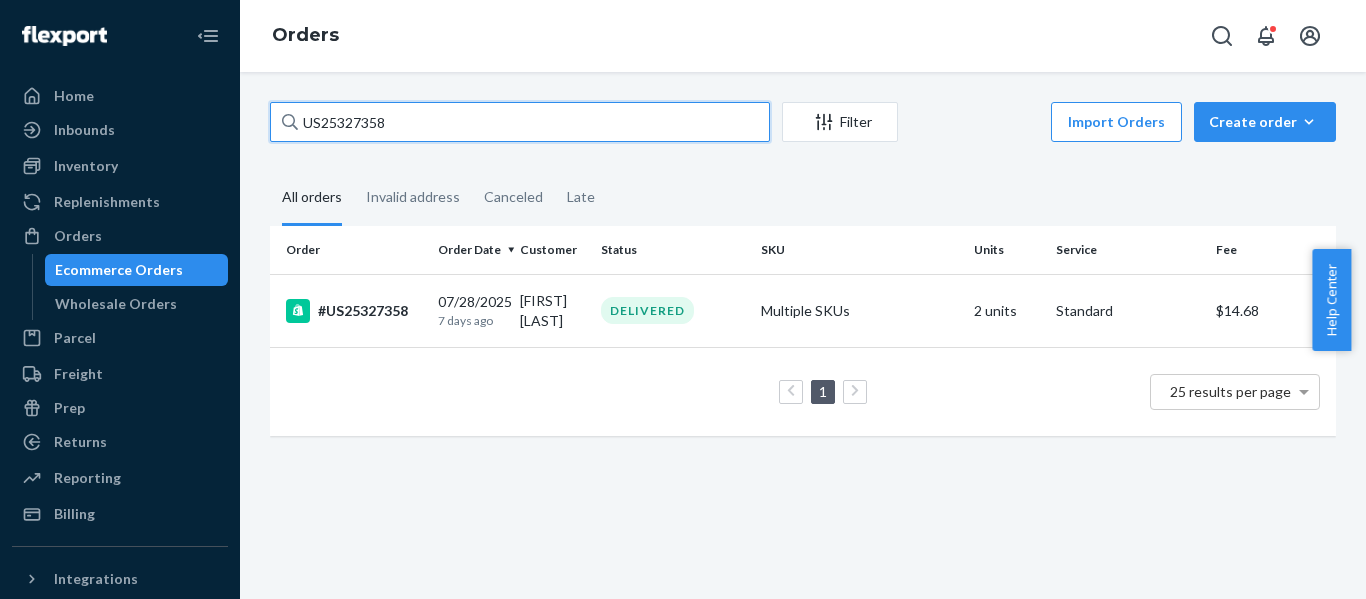 click on "Home Inbounds Shipping Plans Problems Inventory Products Replenishments Orders Ecommerce Orders Wholesale Orders Parcel Parcel orders Integrations Freight Prep Returns All Returns Settings Packages Reporting Reports Analytics Billing Integrations Add Integration Fast Tags Add Fast Tag Settings Talk to Support Help Center Give Feedback Orders US25327358 Filter Import Orders Create order Ecommerce order Removal order All orders Invalid address Canceled Late Order Order Date Customer Status SKU Units Service Fee #US25327358 07/28/2025 7 days ago Irene Azcarraga DELIVERED Multiple SKUs 2 units Standard $14.68 1 25 results per page
×
Help Center" at bounding box center (683, 299) 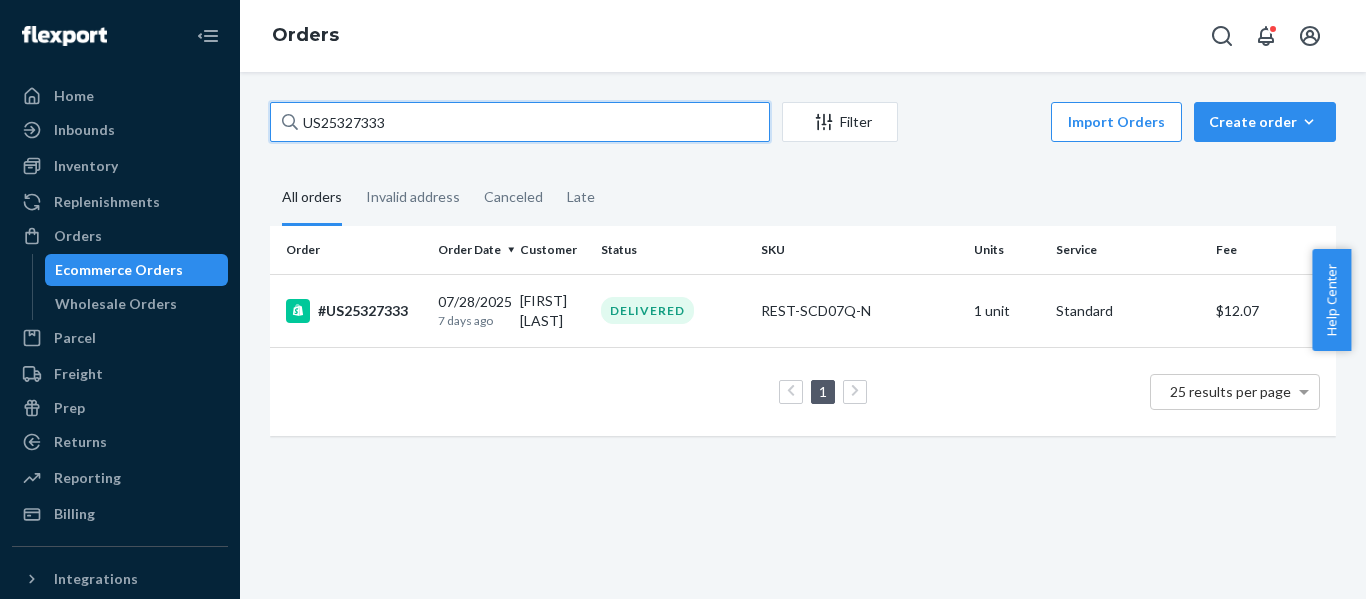 drag, startPoint x: 489, startPoint y: 119, endPoint x: -192, endPoint y: 140, distance: 681.3237 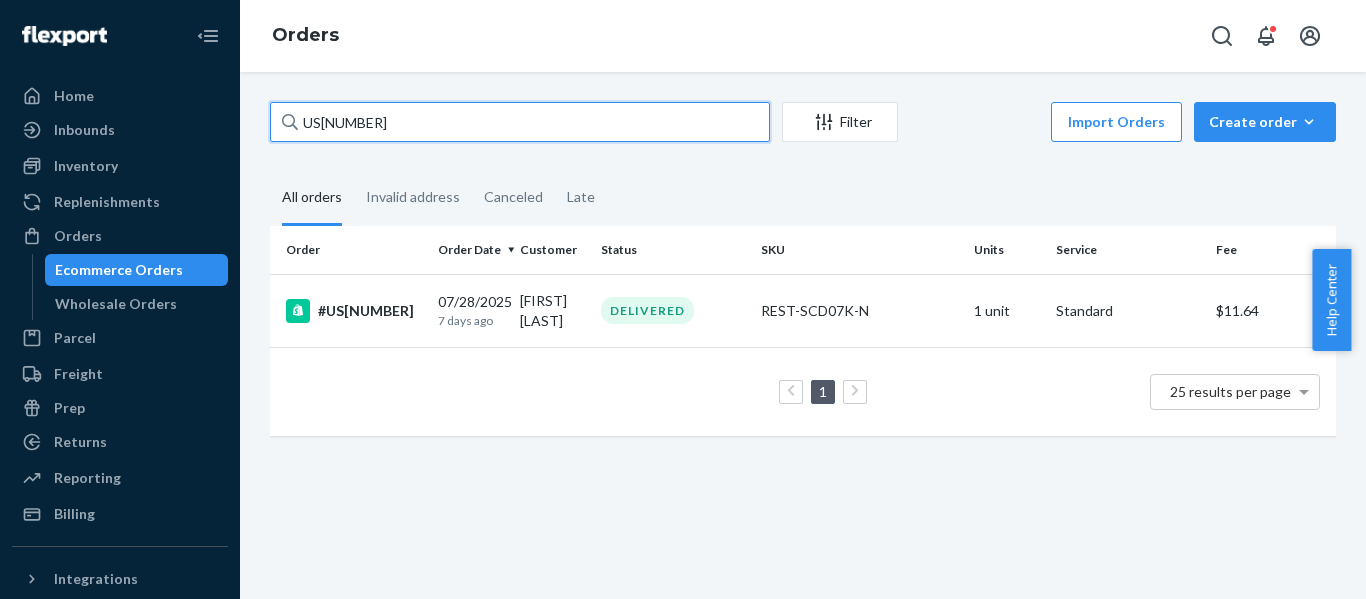 drag, startPoint x: 466, startPoint y: 115, endPoint x: -228, endPoint y: 172, distance: 696.33685 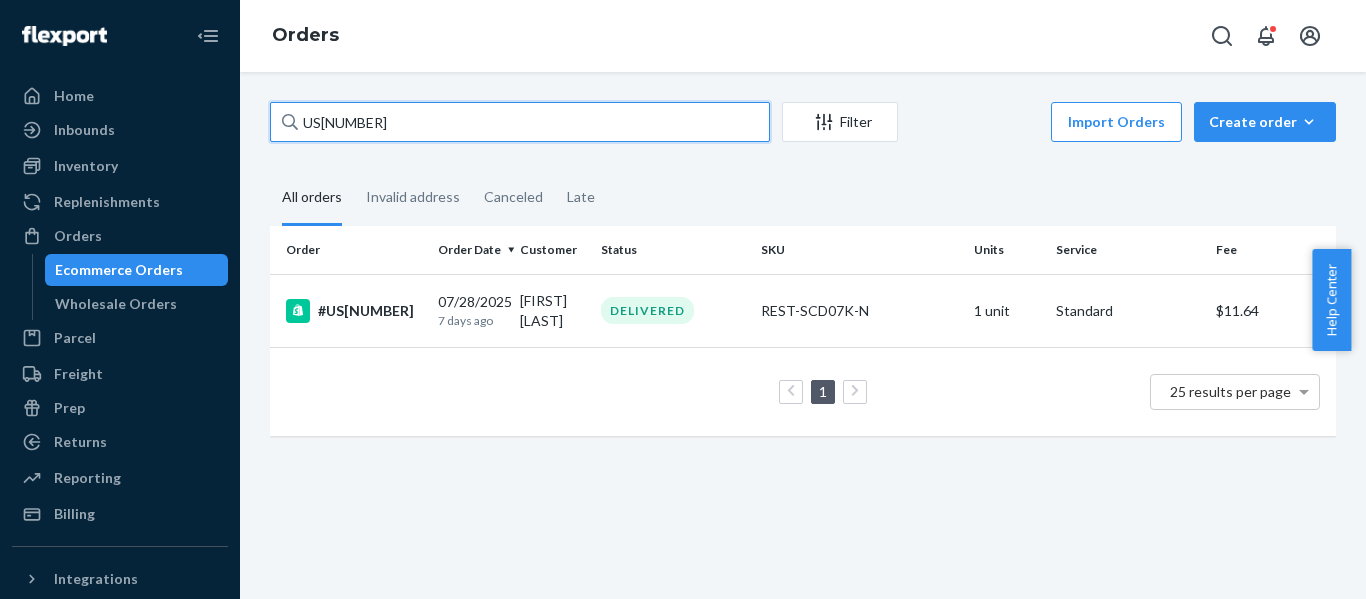 click on "Home Inbounds Shipping Plans Problems Inventory Products Replenishments Orders Ecommerce Orders Wholesale Orders Parcel Parcel orders Integrations Freight Prep Returns All Returns Settings Packages Reporting Reports Analytics Billing Integrations Add Integration Fast Tags Add Fast Tag Settings Talk to Support Help Center Give Feedback Orders US25327332 Filter Import Orders Create order Ecommerce order Removal order All orders Invalid address Canceled Late Order Order Date Customer Status SKU Units Service Fee #US25327332 07/28/2025 7 days ago Malik Ammar DELIVERED REST-SCD07K-N 1 unit Standard $11.64 1 25 results per page
×
Help Center" at bounding box center (683, 299) 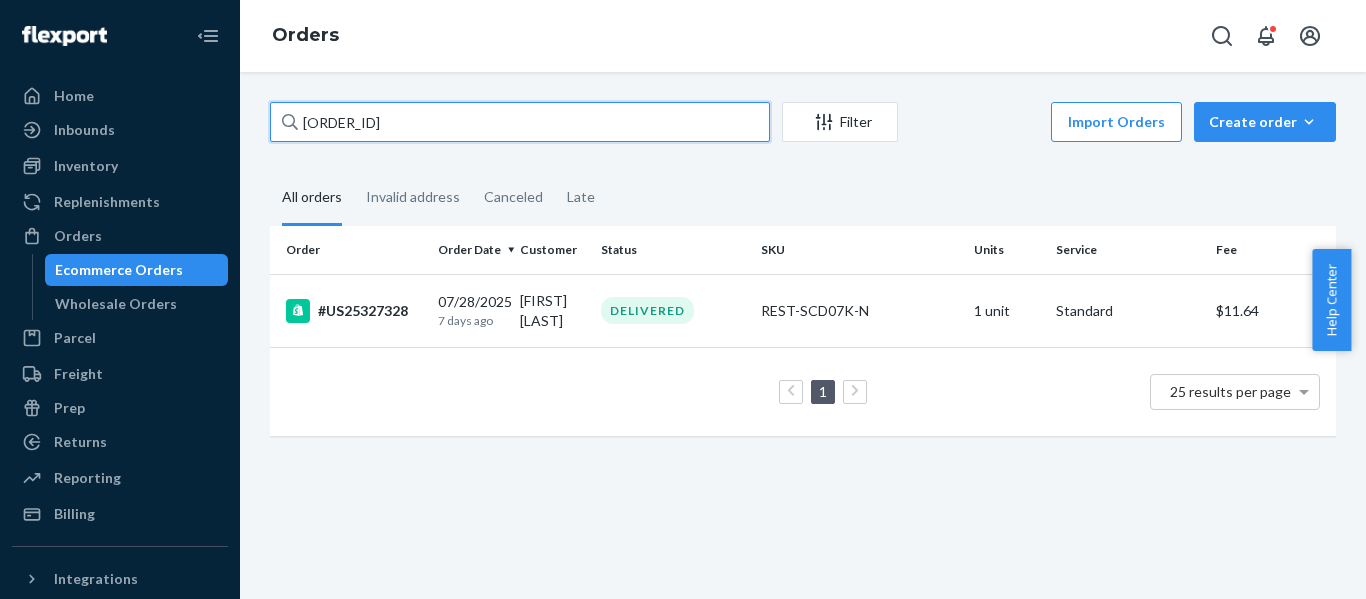 drag, startPoint x: 26, startPoint y: 151, endPoint x: -27, endPoint y: 156, distance: 53.235325 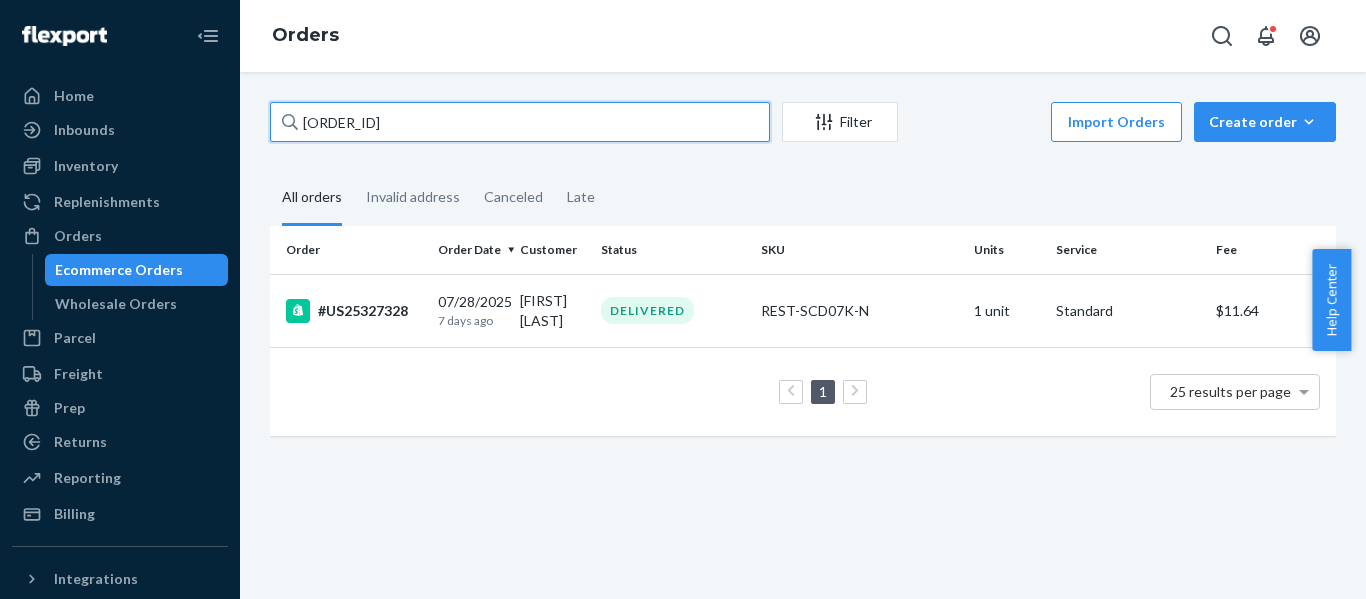 click on "Home Inbounds Shipping Plans Problems Inventory Products Replenishments Orders Ecommerce Orders Wholesale Orders Parcel Parcel orders Integrations Freight Prep Returns All Returns Settings Packages Reporting Reports Analytics Billing Integrations Add Integration Fast Tags Add Fast Tag Settings Talk to Support Help Center Give Feedback Orders US25327328 Filter Import Orders Create order Ecommerce order Removal order All orders Invalid address Canceled Late Order Order Date Customer Status SKU Units Service Fee #US25327328 07/28/2025 7 days ago Princess Delos Santos DELIVERED REST-SCD07K-N 1 unit Standard $11.64 1 25 results per page
×
Help Center" at bounding box center [683, 299] 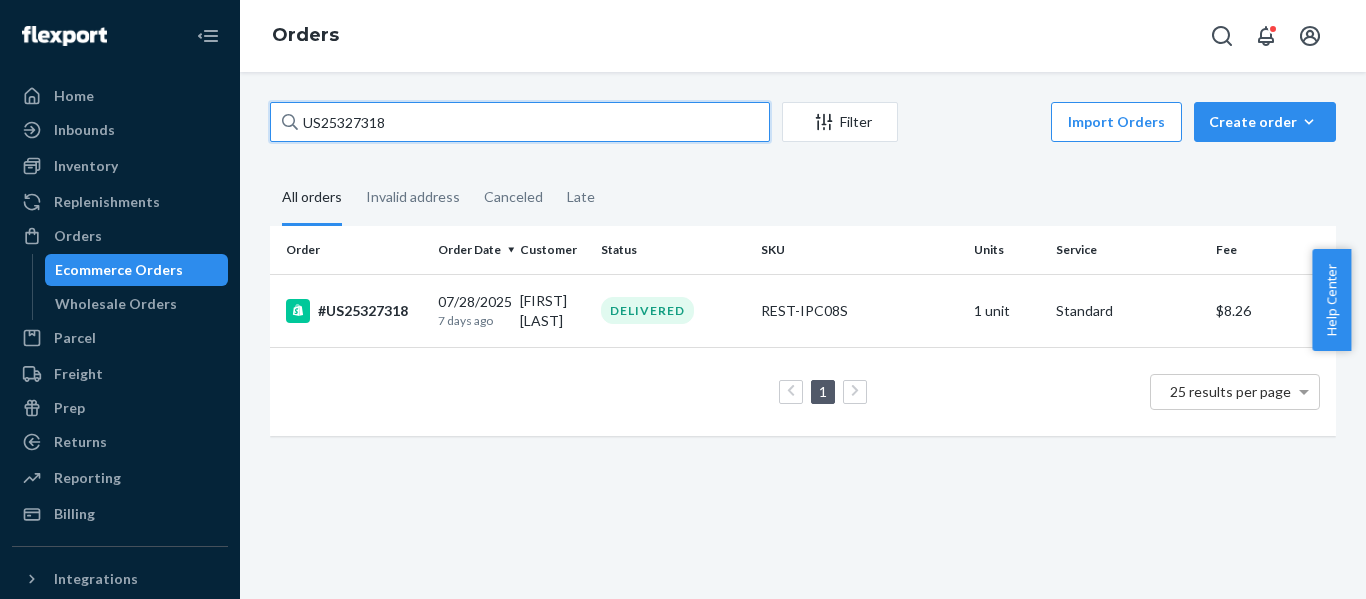 drag, startPoint x: 174, startPoint y: 134, endPoint x: -190, endPoint y: 135, distance: 364.00137 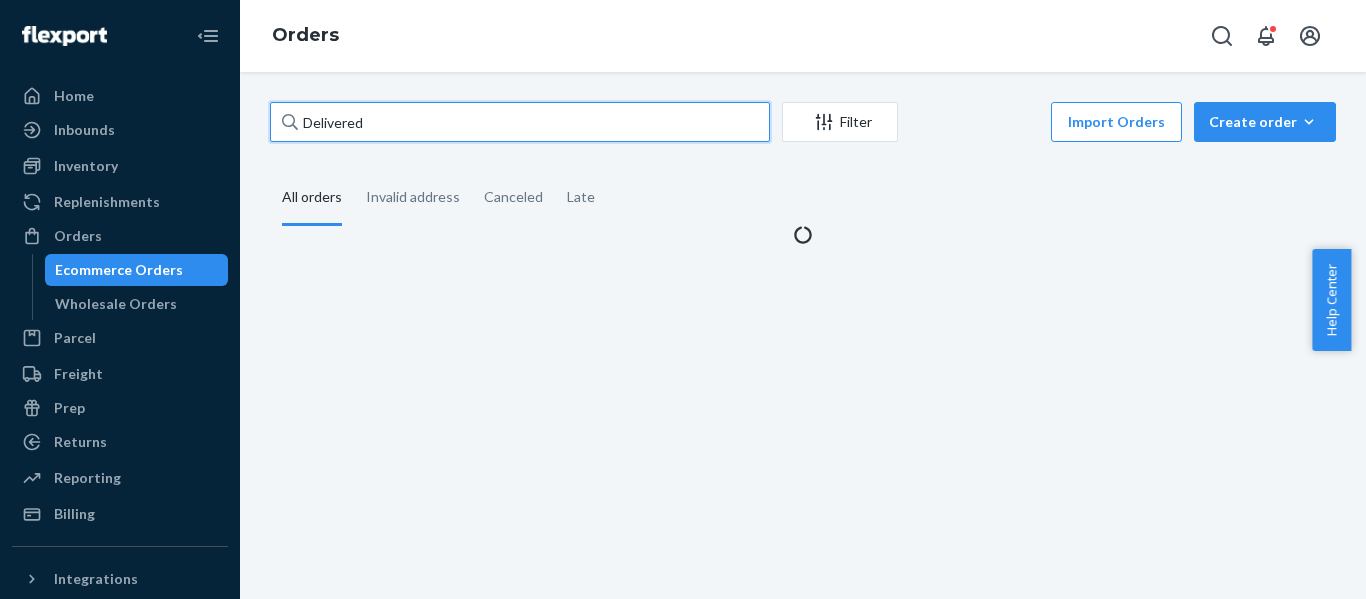 drag, startPoint x: 297, startPoint y: 131, endPoint x: -113, endPoint y: 161, distance: 411.0961 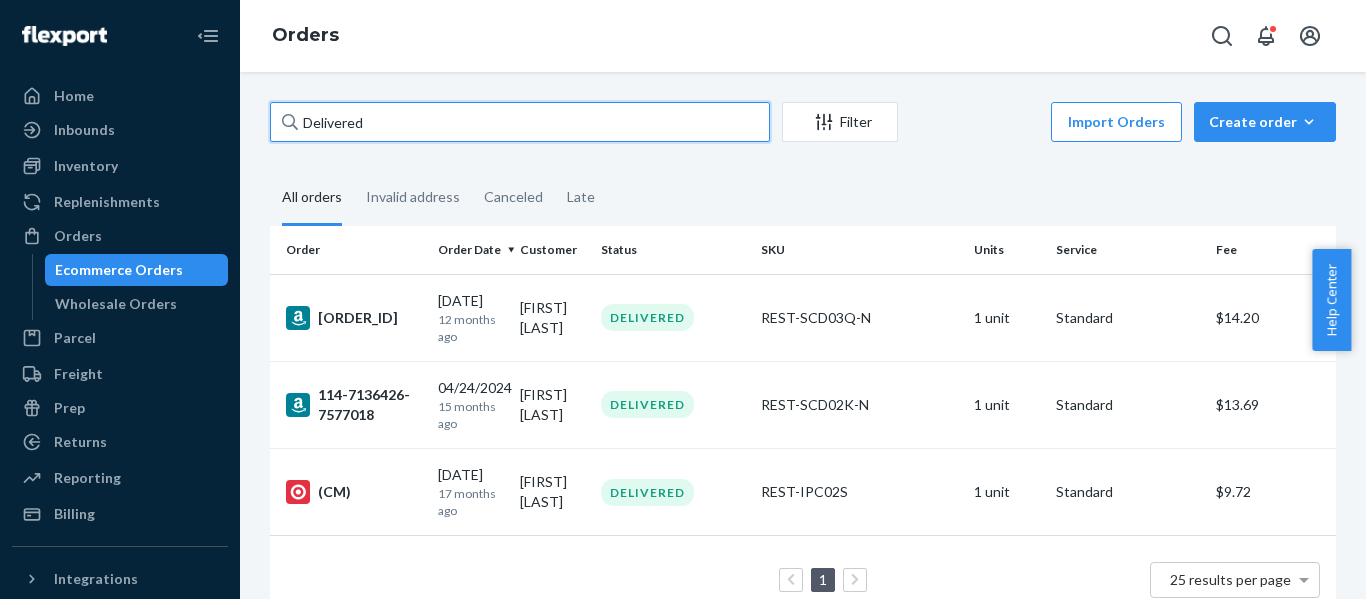 click on "Delivered" at bounding box center (520, 122) 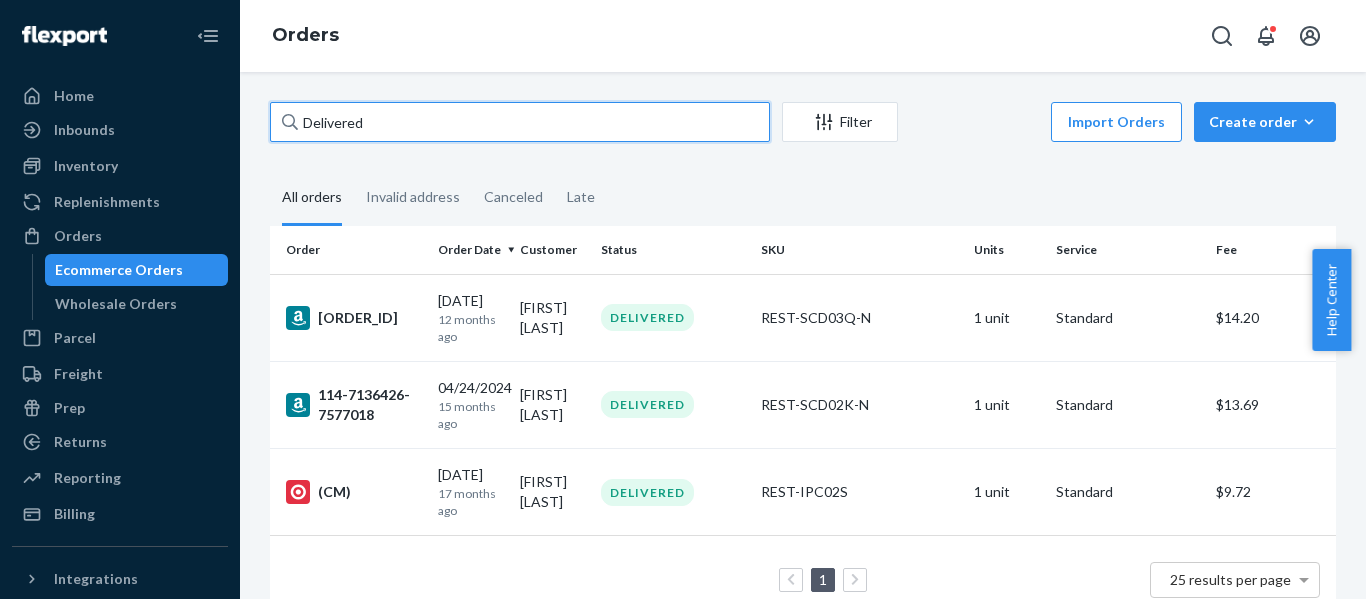 drag, startPoint x: 167, startPoint y: 122, endPoint x: -254, endPoint y: 120, distance: 421.00476 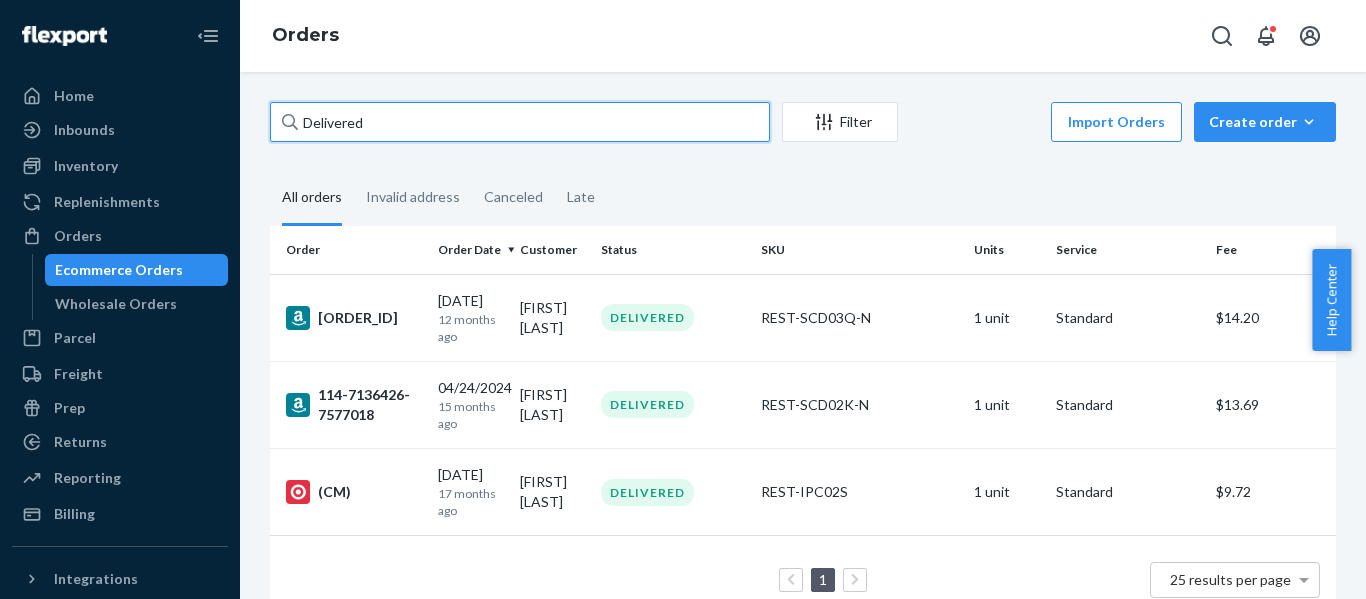 click on "Home Inbounds Shipping Plans Problems Inventory Products Replenishments Orders Ecommerce Orders Wholesale Orders Parcel Parcel orders Integrations Freight Prep Returns All Returns Settings Packages Reporting Reports Analytics Billing Integrations Add Integration Fast Tags Add Fast Tag Settings Talk to Support Help Center Give Feedback Orders Delivered Filter Import Orders Create order Ecommerce order Removal order All orders Invalid address Canceled Late Order Order Date Customer Status SKU Units Service Fee 112-5433504-6780200 07/21/2024 12 months ago MICHAEL HART DELIVERED REST-SCD03Q-N 1 unit Standard $14.20 114-7136426-7577018 04/24/2024 15 months ago Chase Hazelwood DELIVERED REST-SCD02K-N 1 unit Standard $13.69 (CM) 02/23/2024 17 months ago Wendy Frank DELIVERED REST-IPC02S 1 unit Standard $9.72 1 25 results per page
×" at bounding box center [683, 299] 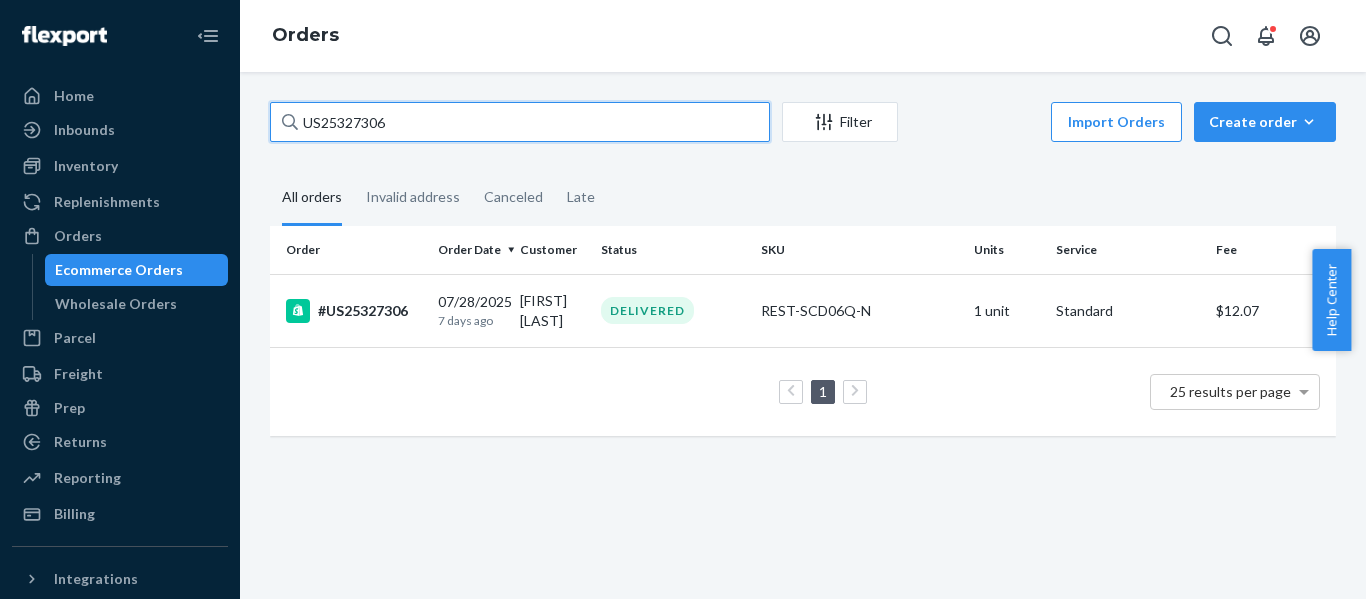 drag, startPoint x: 452, startPoint y: 126, endPoint x: -78, endPoint y: 199, distance: 535.0037 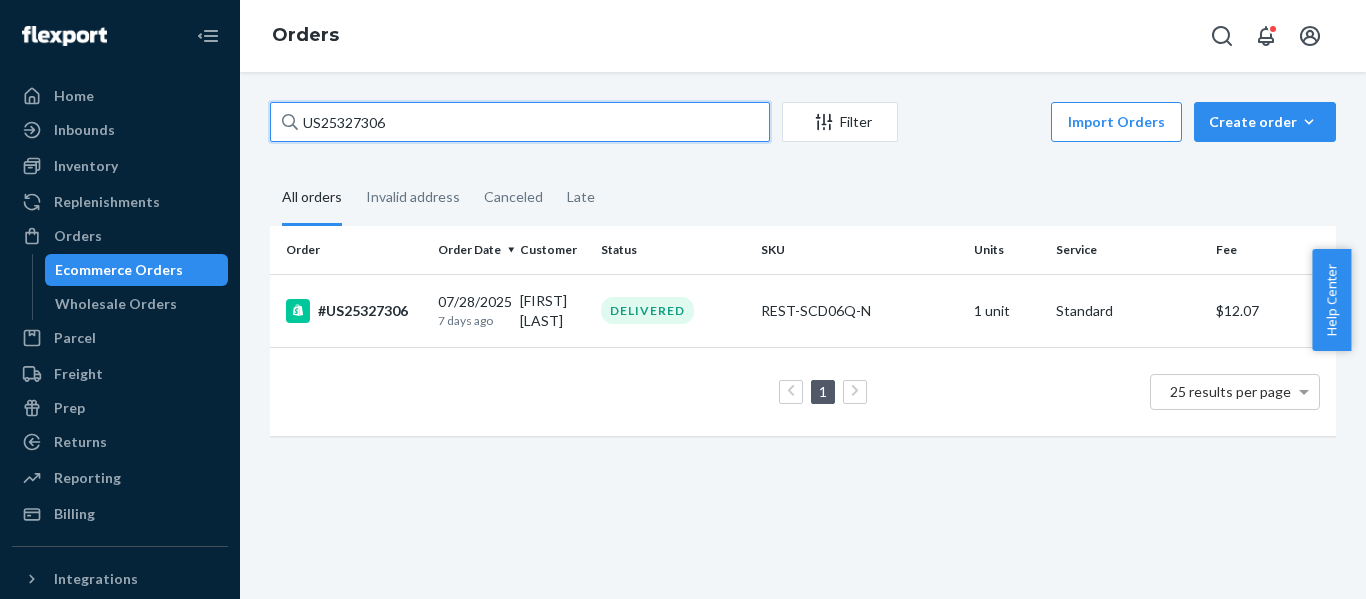 click on "Home Inbounds Shipping Plans Problems Inventory Products Replenishments Orders Ecommerce Orders Wholesale Orders Parcel Parcel orders Integrations Freight Prep Returns All Returns Settings Packages Reporting Reports Analytics Billing Integrations Add Integration Fast Tags Add Fast Tag Settings Talk to Support Help Center Give Feedback Orders US25327306 Filter Import Orders Create order Ecommerce order Removal order All orders Invalid address Canceled Late Order Order Date Customer Status SKU Units Service Fee #US25327306 07/28/2025 7 days ago Dorothy Maloney DELIVERED REST-SCD06Q-N 1 unit Standard $12.07 1 25 results per page
×
Help Center" at bounding box center (683, 299) 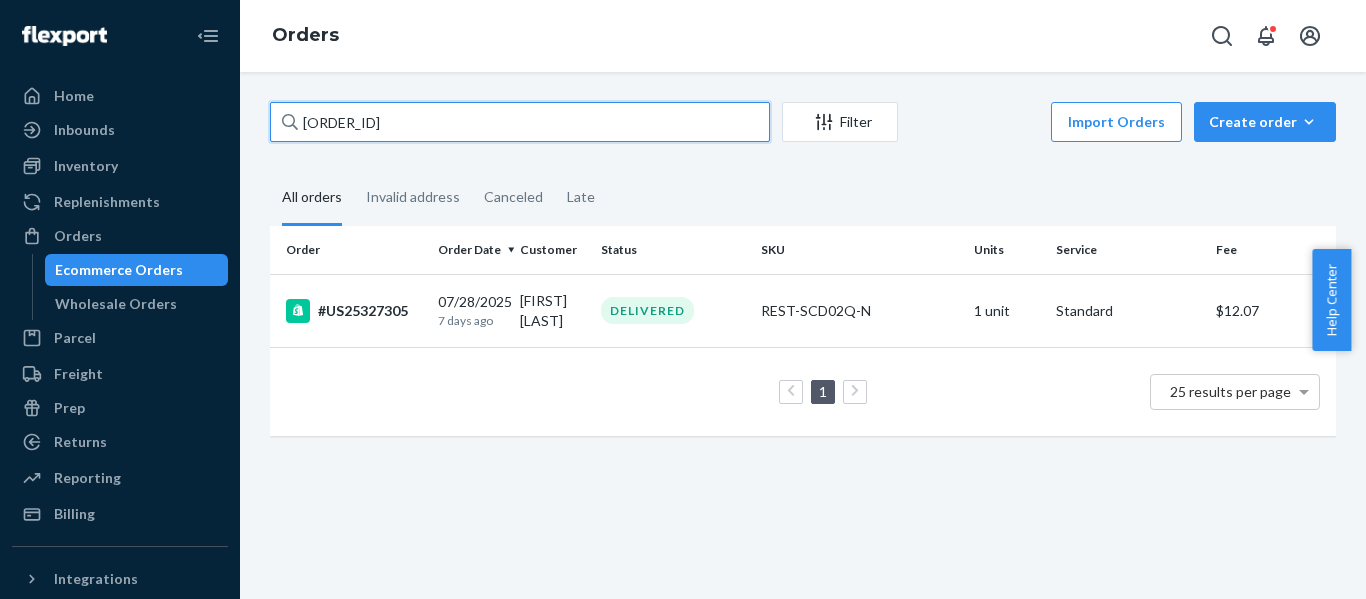 click on "US25327305" at bounding box center (520, 122) 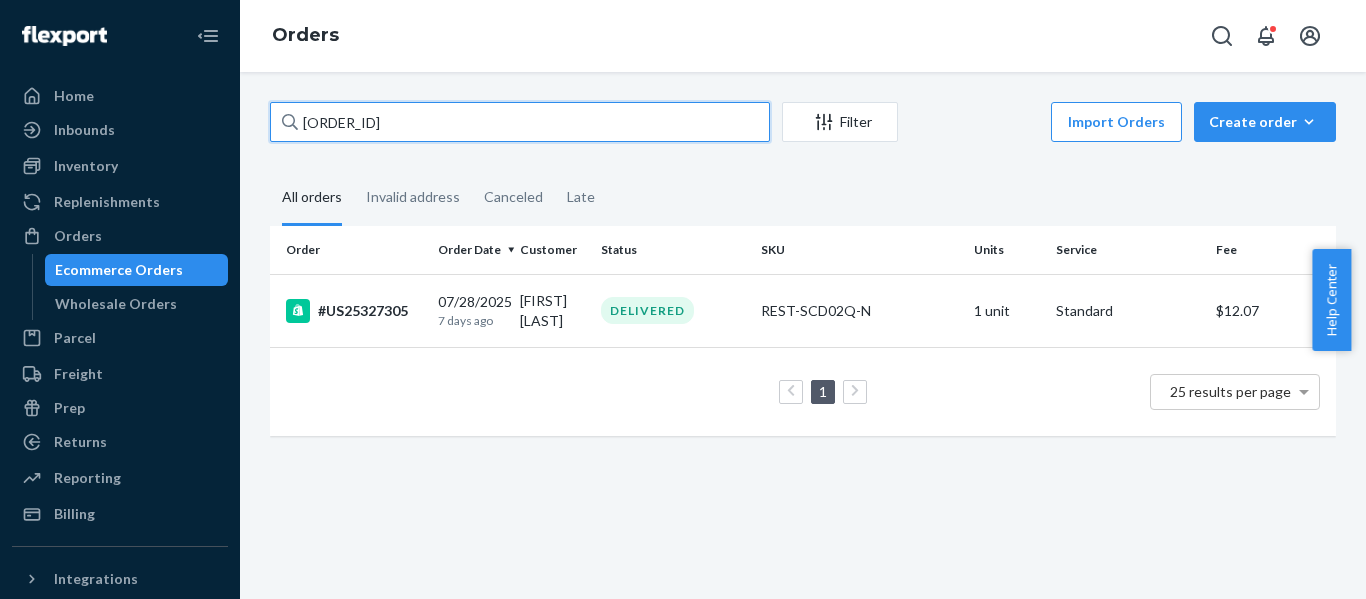 drag, startPoint x: 436, startPoint y: 125, endPoint x: -11, endPoint y: 121, distance: 447.01788 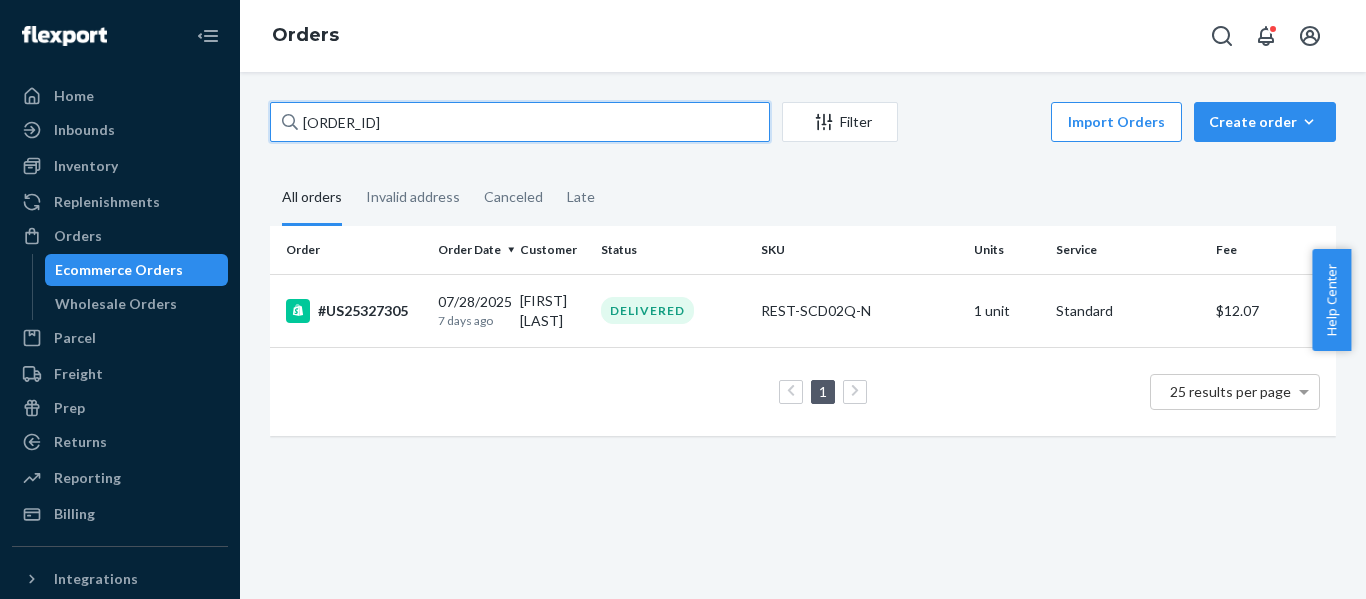 click on "Home Inbounds Shipping Plans Problems Inventory Products Replenishments Orders Ecommerce Orders Wholesale Orders Parcel Parcel orders Integrations Freight Prep Returns All Returns Settings Packages Reporting Reports Analytics Billing Integrations Add Integration Fast Tags Add Fast Tag Settings Talk to Support Help Center Give Feedback Orders US25327305 Filter Import Orders Create order Ecommerce order Removal order All orders Invalid address Canceled Late Order Order Date Customer Status SKU Units Service Fee #US25327305 07/28/2025 7 days ago jenika oliva DELIVERED REST-SCD02Q-N 1 unit Standard $12.07 1 25 results per page
×
Help Center" at bounding box center (683, 299) 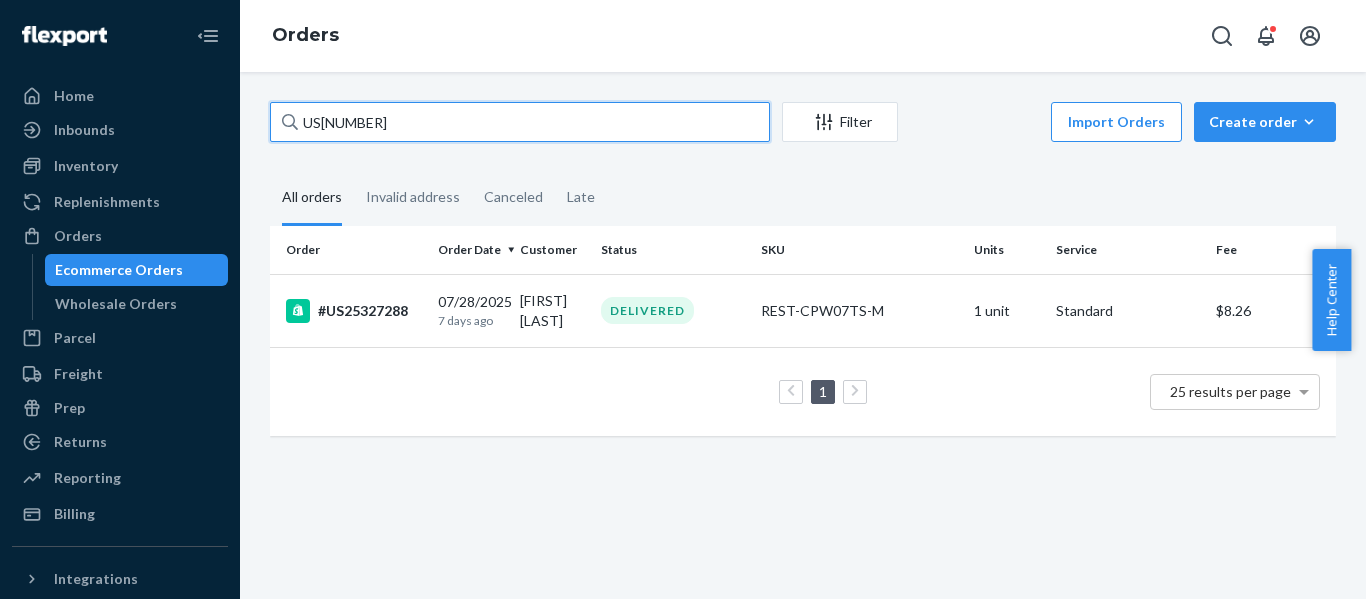 drag, startPoint x: 433, startPoint y: 122, endPoint x: -63, endPoint y: 170, distance: 498.31717 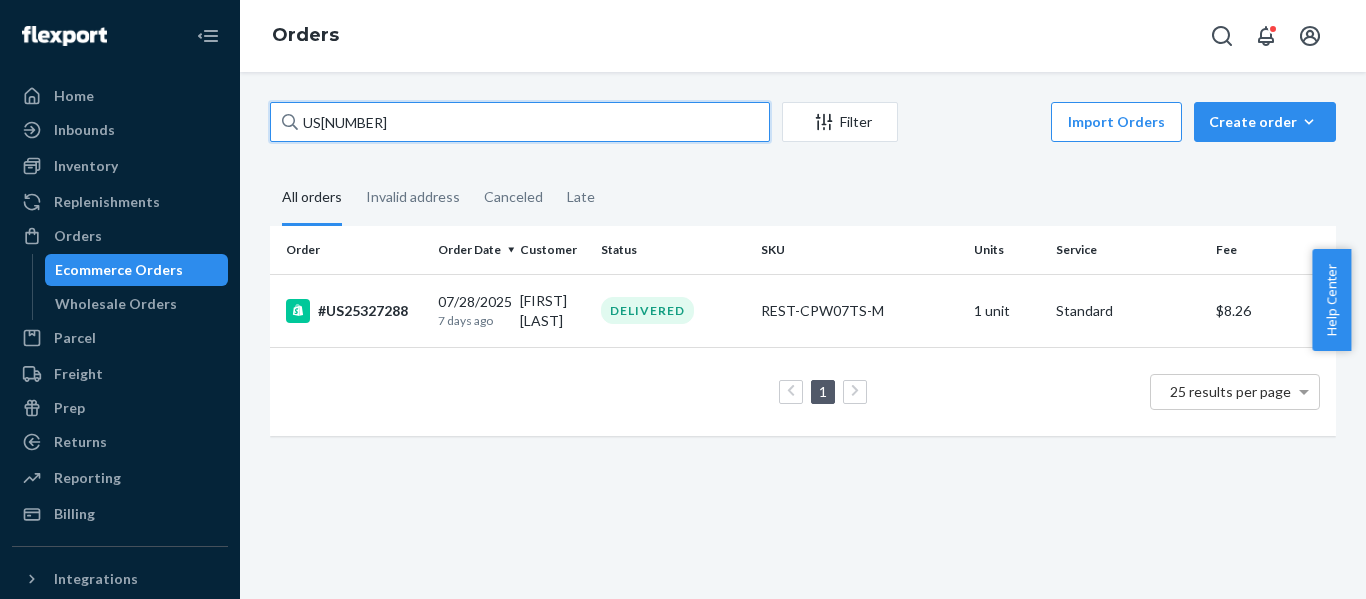 click on "Home Inbounds Shipping Plans Problems Inventory Products Replenishments Orders Ecommerce Orders Wholesale Orders Parcel Parcel orders Integrations Freight Prep Returns All Returns Settings Packages Reporting Reports Analytics Billing Integrations Add Integration Fast Tags Add Fast Tag Settings Talk to Support Help Center Give Feedback Orders US25327288 Filter Import Orders Create order Ecommerce order Removal order All orders Invalid address Canceled Late Order Order Date Customer Status SKU Units Service Fee #US25327288 07/28/2025 7 days ago Frankie Smith DELIVERED REST-CPW07TS-M 1 unit Standard $8.26 1 25 results per page
×
Help Center" at bounding box center (683, 299) 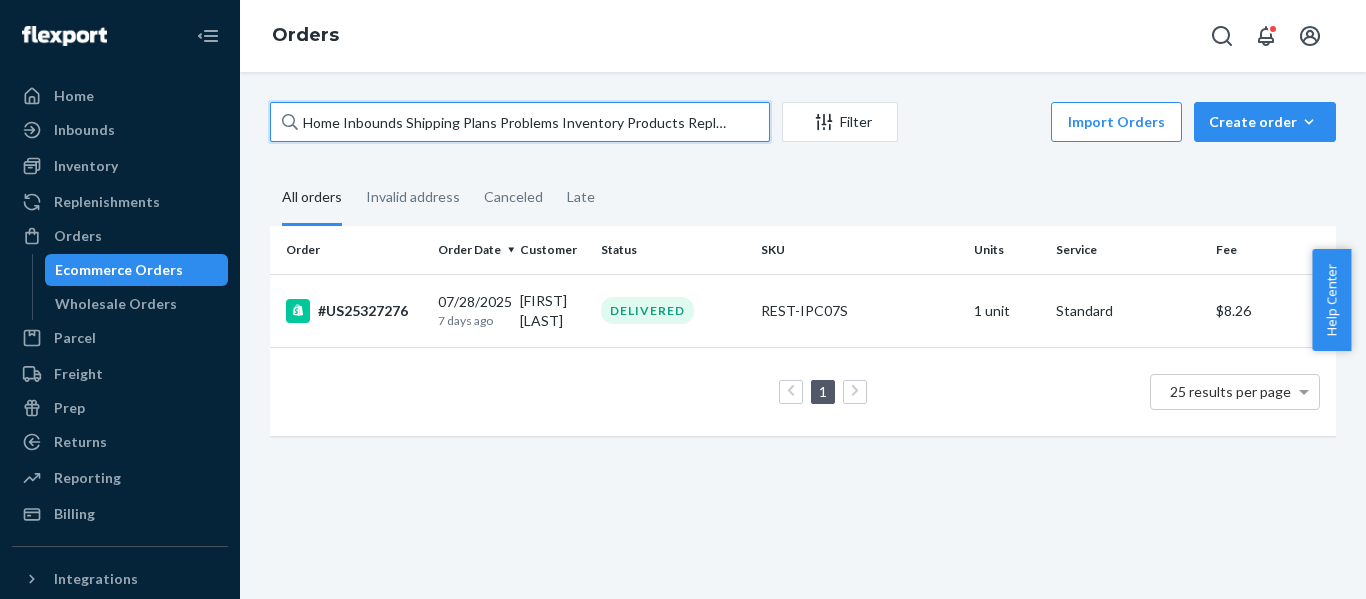 drag, startPoint x: 455, startPoint y: 136, endPoint x: 473, endPoint y: 132, distance: 18.439089 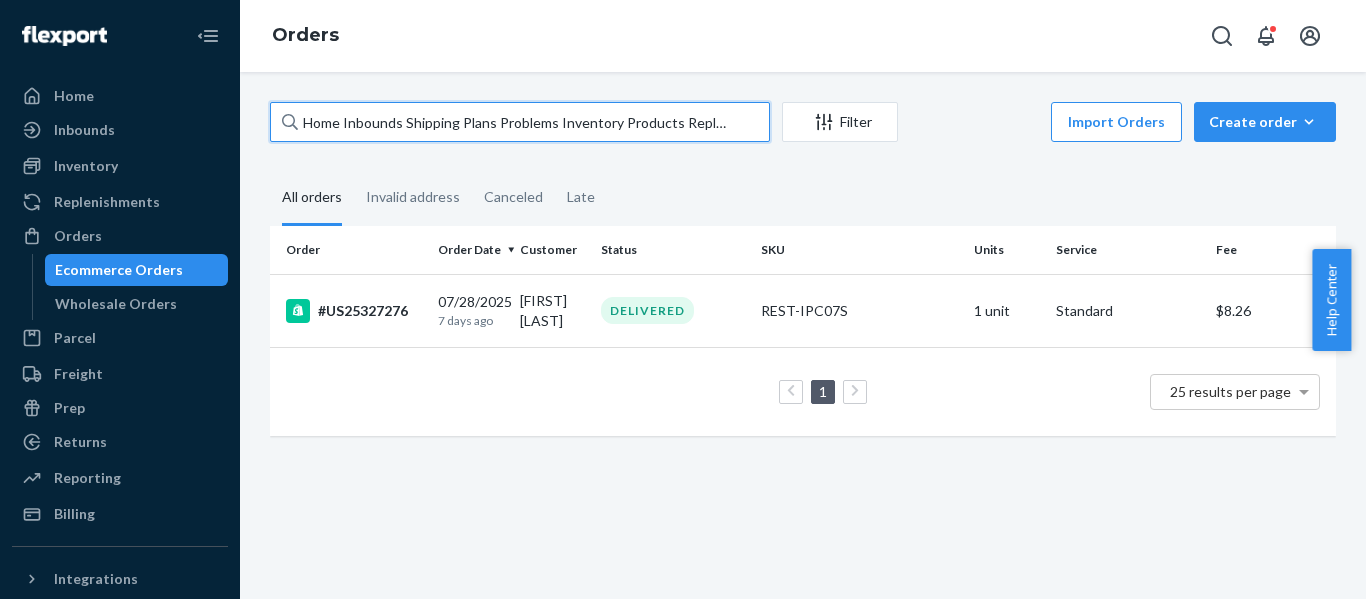 click on "US25327276" at bounding box center (520, 122) 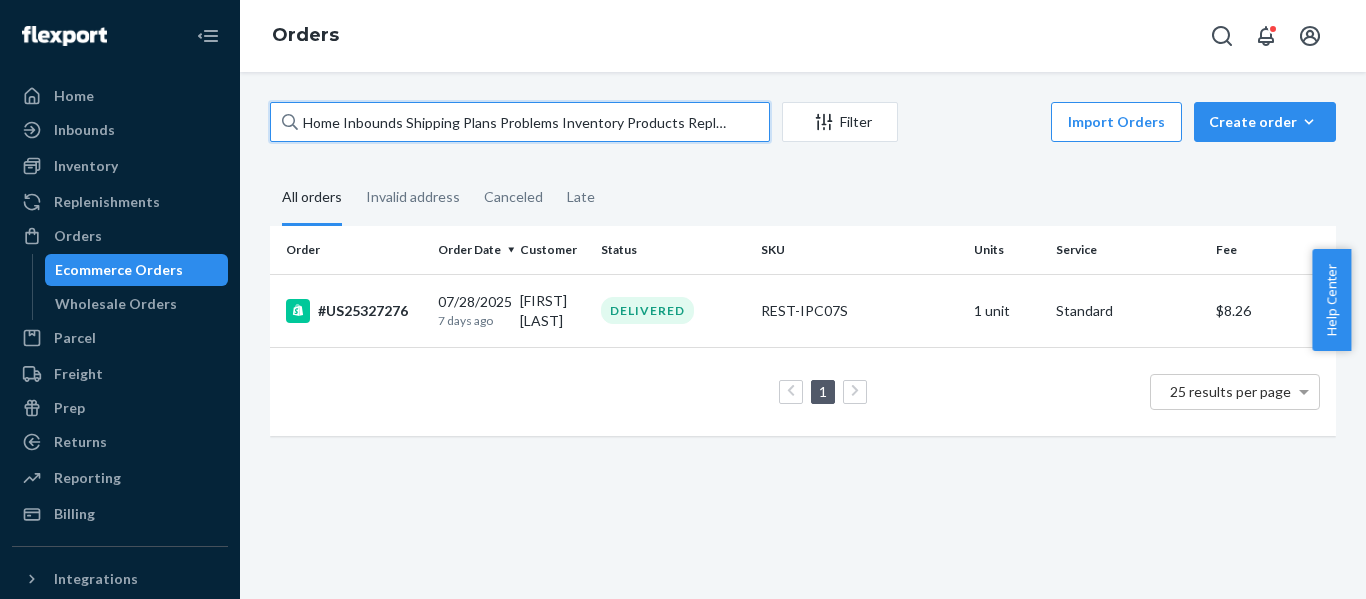 drag, startPoint x: 249, startPoint y: 123, endPoint x: -88, endPoint y: 100, distance: 337.78397 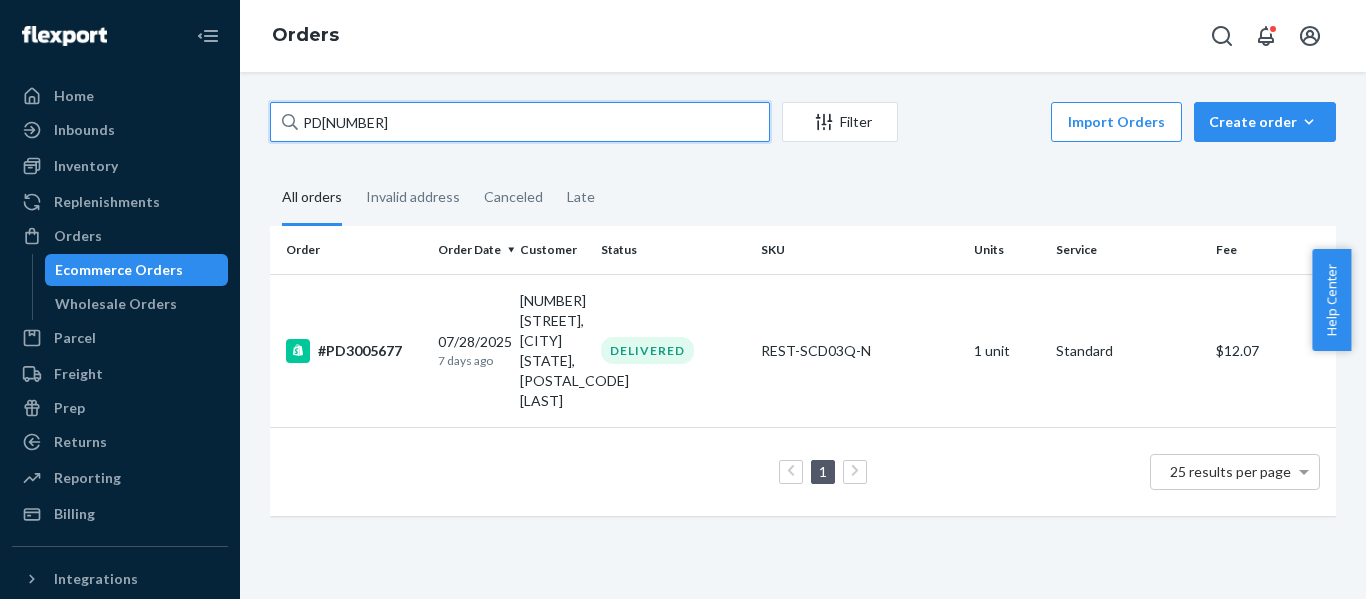 drag, startPoint x: -96, startPoint y: 163, endPoint x: -119, endPoint y: 164, distance: 23.021729 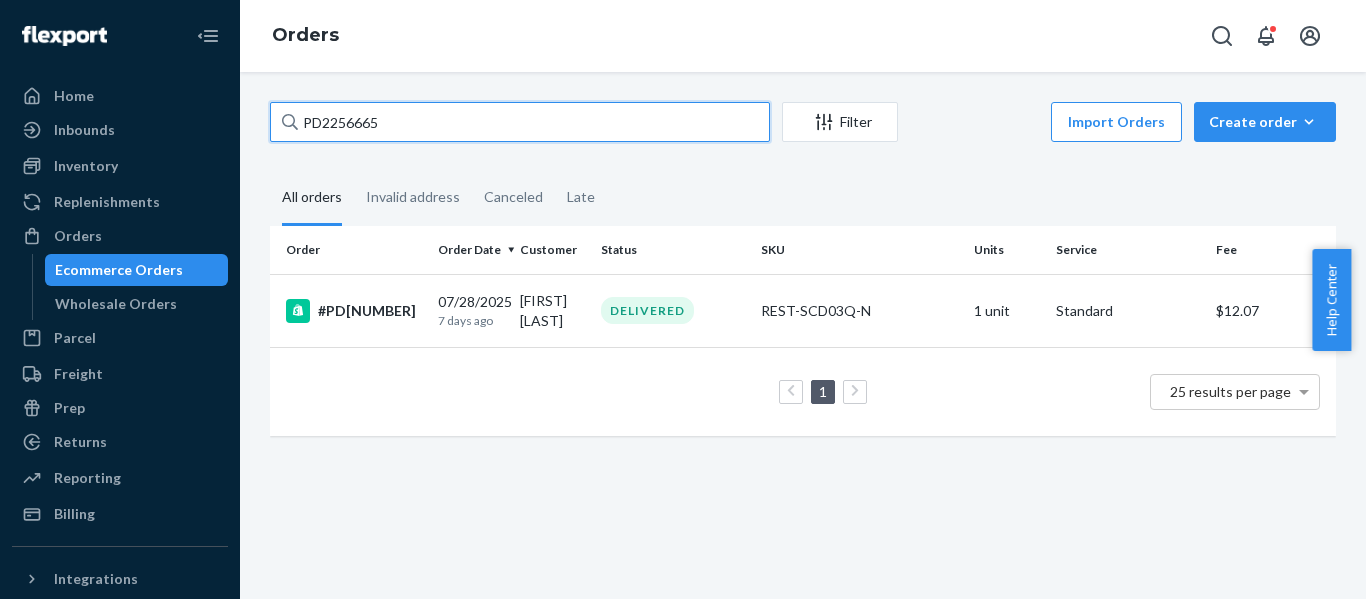 drag, startPoint x: -25, startPoint y: 137, endPoint x: -151, endPoint y: 147, distance: 126.3962 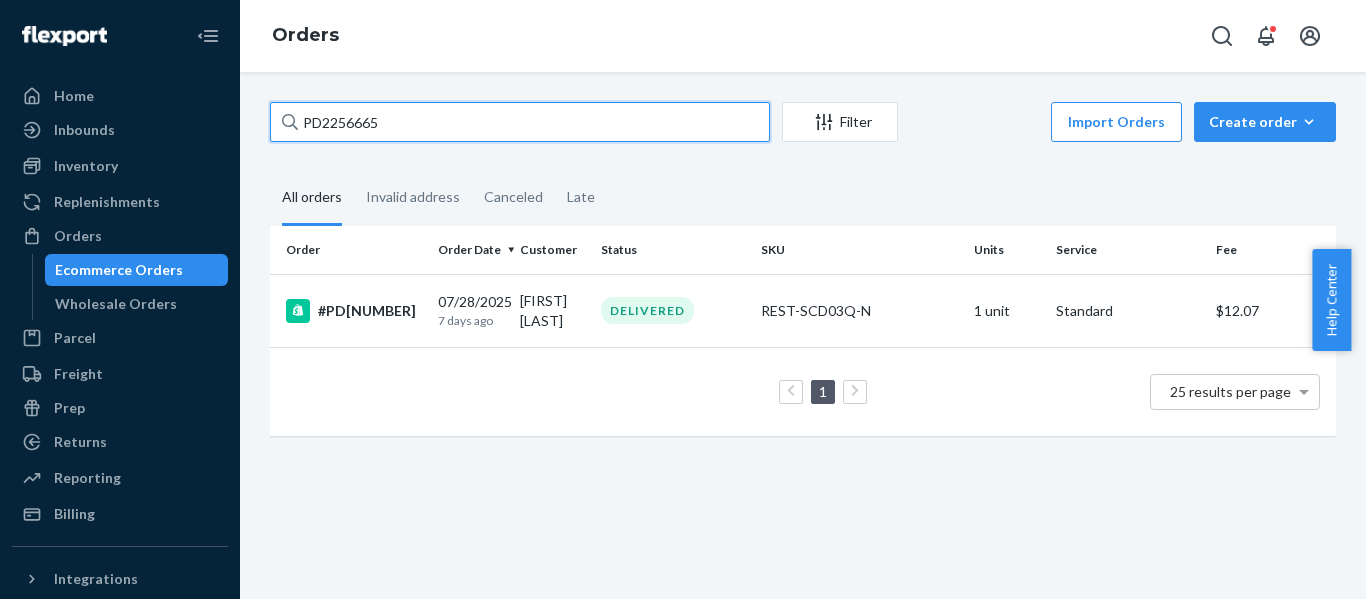 click on "Home Inbounds Shipping Plans Problems Inventory Products Replenishments Orders Ecommerce Orders Wholesale Orders Parcel Parcel orders Integrations Freight Prep Returns All Returns Settings Packages Reporting Reports Analytics Billing Integrations Add Integration Fast Tags Add Fast Tag Settings Talk to Support Help Center Give Feedback Orders PD2256665 Filter Import Orders Create order Ecommerce order Removal order All orders Invalid address Canceled Late Order Order Date Customer Status SKU Units Service Fee #PD2256665 07/28/2025 7 days ago Justin Blanton DELIVERED REST-SCD03Q-N 1 unit Standard $12.07 1 25 results per page
×
Help Center" at bounding box center (683, 299) 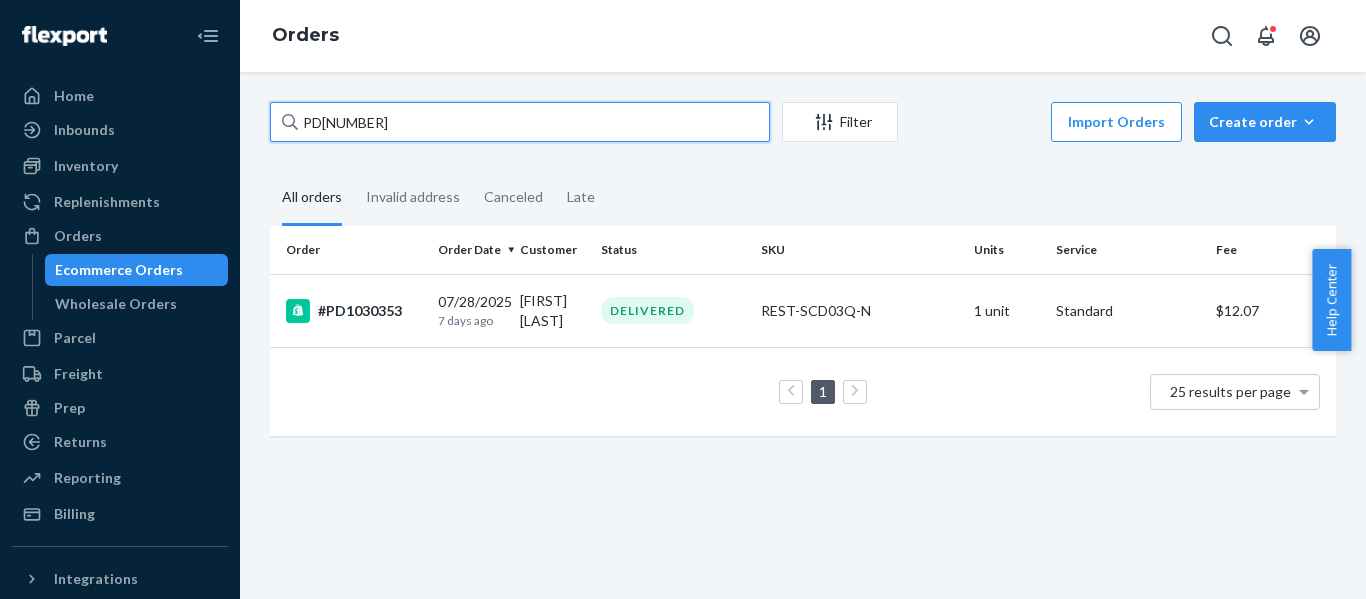 drag, startPoint x: -240, startPoint y: 125, endPoint x: -318, endPoint y: 135, distance: 78.63841 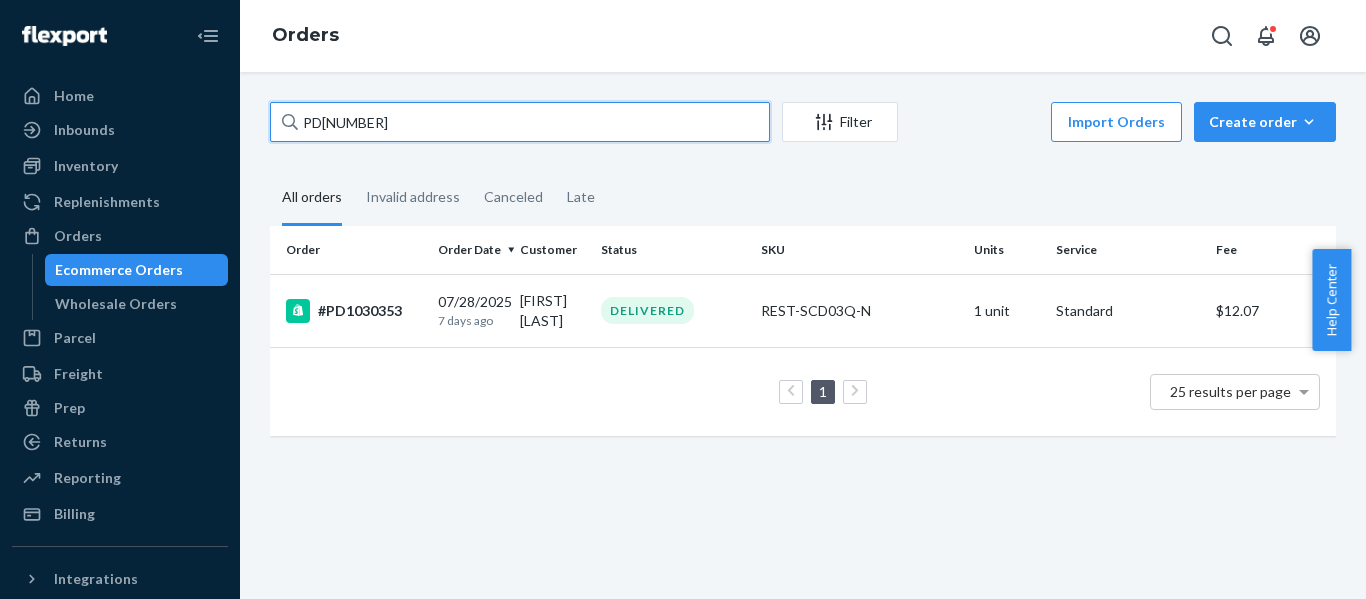 click on "Home Inbounds Shipping Plans Problems Inventory Products Replenishments Orders Ecommerce Orders Wholesale Orders Parcel Parcel orders Integrations Freight Prep Returns All Returns Settings Packages Reporting Reports Analytics Billing Integrations Add Integration Fast Tags Add Fast Tag Settings Talk to Support Help Center Give Feedback Orders PD1030353 Filter Import Orders Create order Ecommerce order Removal order All orders Invalid address Canceled Late Order Order Date Customer Status SKU Units Service Fee #PD1030353 07/28/2025 7 days ago Rebecca Shelton DELIVERED REST-SCD03Q-N 1 unit Standard $12.07 1 25 results per page
×
Help Center" at bounding box center [683, 299] 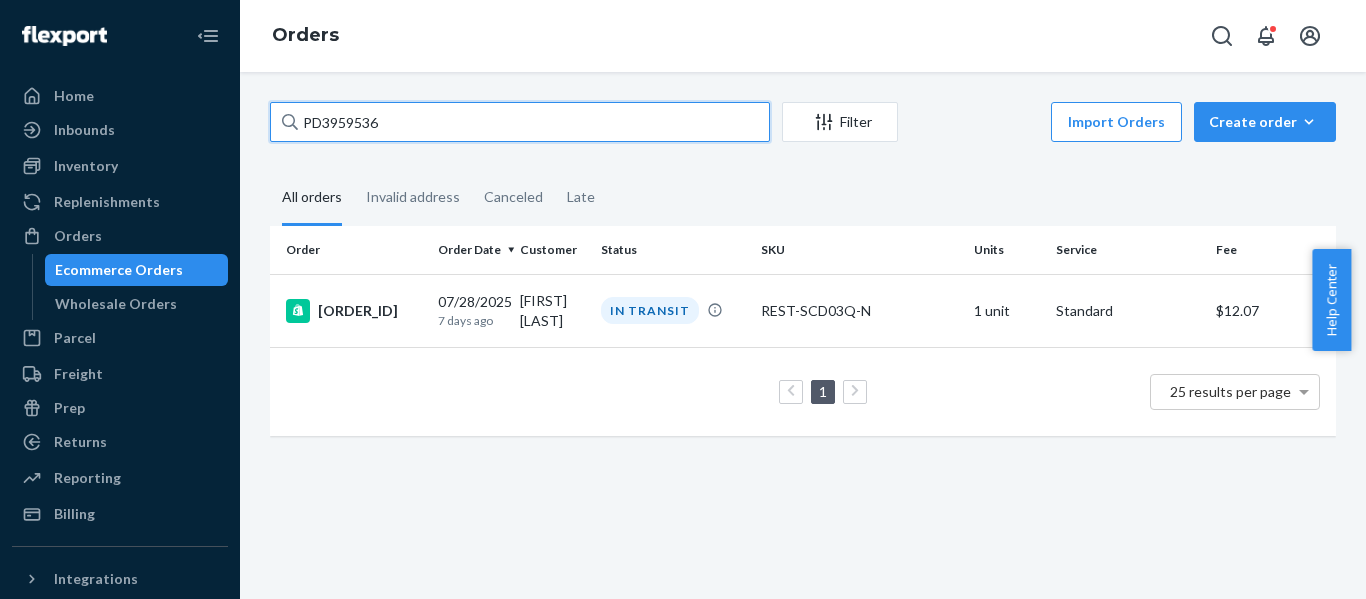 drag, startPoint x: 416, startPoint y: 124, endPoint x: -51, endPoint y: 186, distance: 471.09766 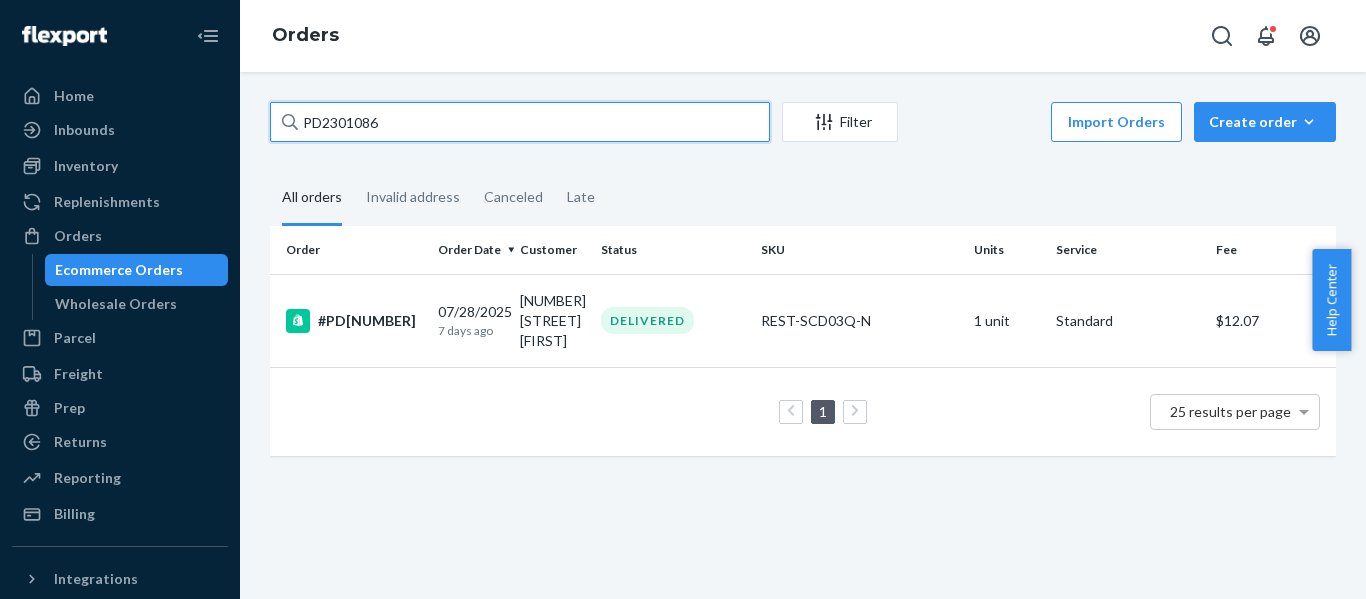 drag, startPoint x: 437, startPoint y: 134, endPoint x: 213, endPoint y: 152, distance: 224.72205 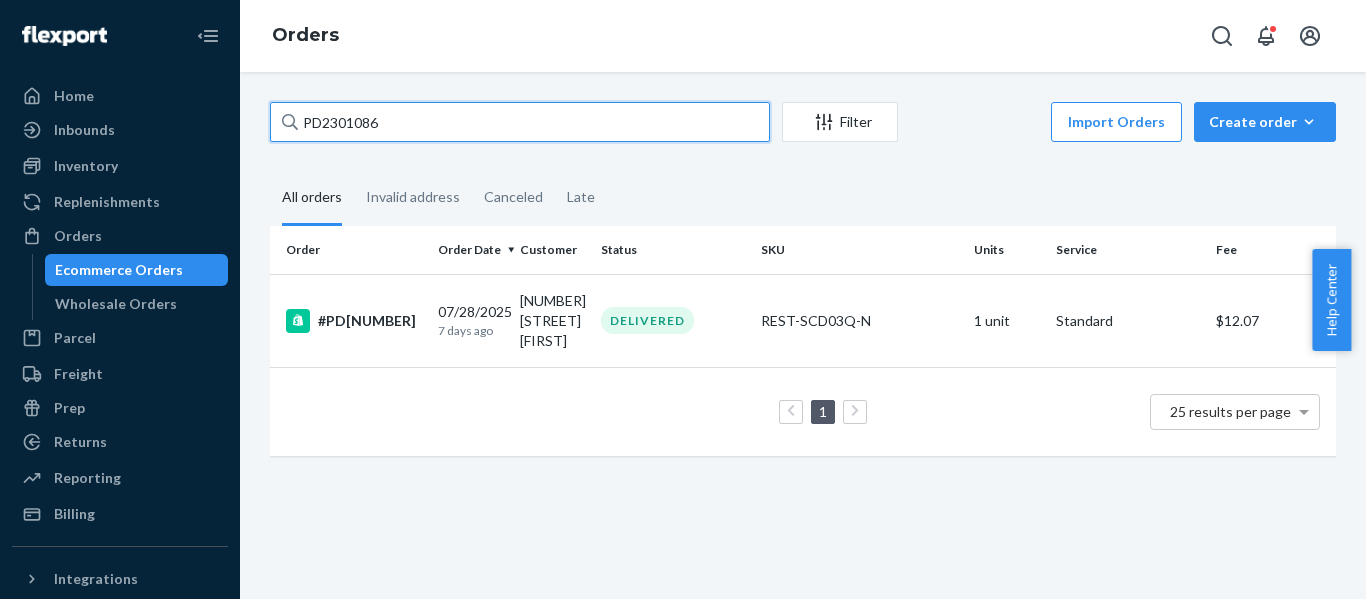 click on "PD2301086 Filter Import Orders Create order Ecommerce order Removal order All orders Invalid address Canceled Late Order Order Date Customer Status SKU Units Service Fee #PD2301086 07/28/2025 7 days ago 1136 Ridgeley drive Rhett DELIVERED REST-SCD03Q-N 1 unit Standard $12.07 1 25 results per page" at bounding box center (803, 289) 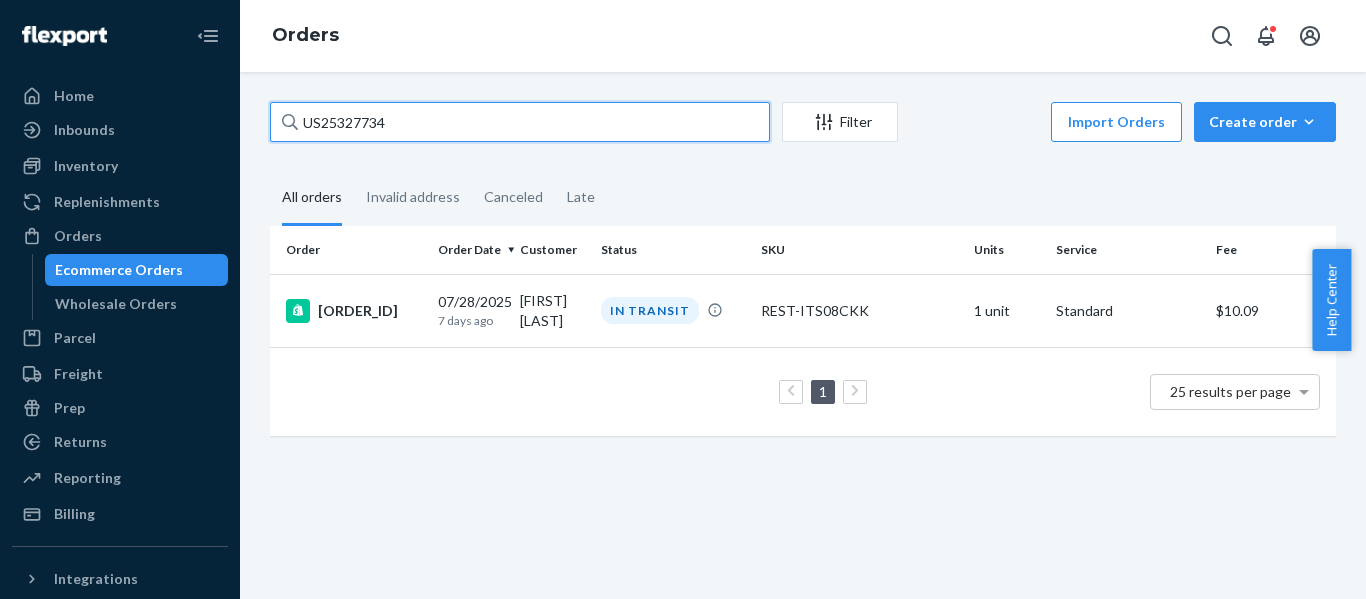 drag, startPoint x: 405, startPoint y: 112, endPoint x: -60, endPoint y: 204, distance: 474.0137 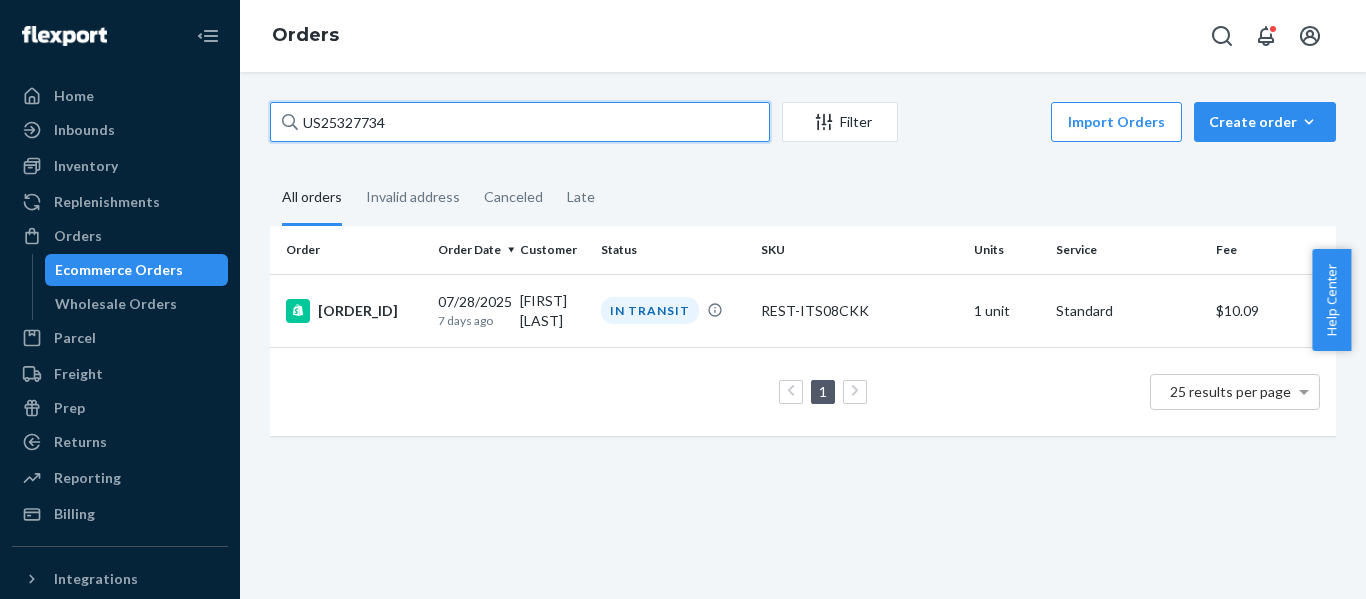 click on "Home Inbounds Shipping Plans Problems Inventory Products Replenishments Orders Ecommerce Orders Wholesale Orders Parcel Parcel orders Integrations Freight Prep Returns All Returns Settings Packages Reporting Reports Analytics Billing Integrations Add Integration Fast Tags Add Fast Tag Settings Talk to Support Help Center Give Feedback Orders US25327734 Filter Import Orders Create order Ecommerce order Removal order All orders Invalid address Canceled Late Order Order Date Customer Status SKU Units Service Fee #US25327734 07/28/2025 7 days ago Casey Coy IN TRANSIT REST-ITS08CKK 1 unit Standard $10.09 1 25 results per page
×
Help Center" at bounding box center [683, 299] 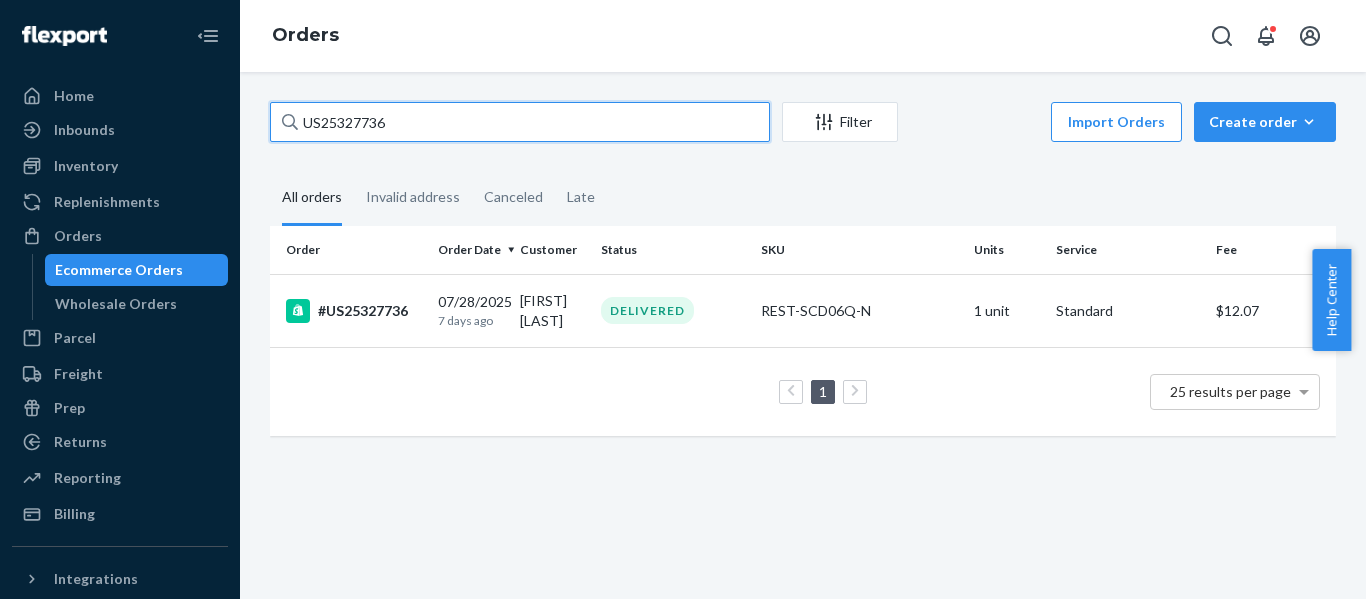 drag, startPoint x: 12, startPoint y: 150, endPoint x: -266, endPoint y: 181, distance: 279.72308 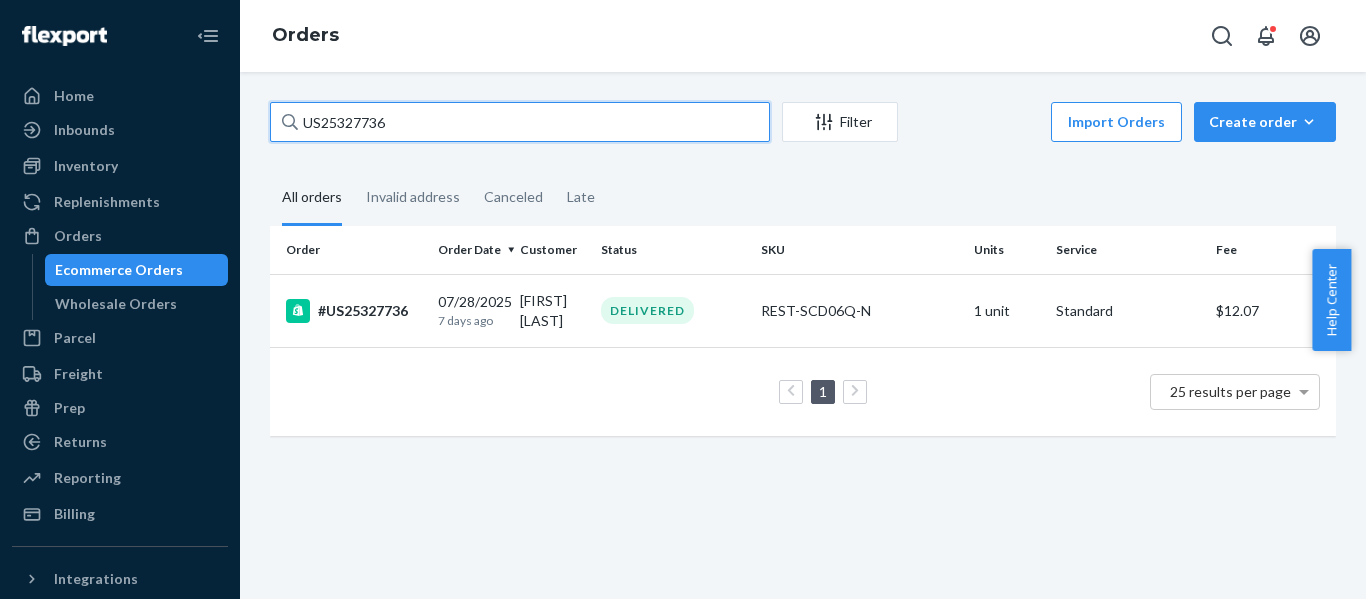 click on "Home Inbounds Shipping Plans Problems Inventory Products Replenishments Orders Ecommerce Orders Wholesale Orders Parcel Parcel orders Integrations Freight Prep Returns All Returns Settings Packages Reporting Reports Analytics Billing Integrations Add Integration Fast Tags Add Fast Tag Settings Talk to Support Help Center Give Feedback Orders US25327736 Filter Import Orders Create order Ecommerce order Removal order All orders Invalid address Canceled Late Order Order Date Customer Status SKU Units Service Fee #US25327736 07/28/2025 7 days ago Pawell Burgos DELIVERED REST-SCD06Q-N 1 unit Standard $12.07 1 25 results per page
×
Help Center" at bounding box center [683, 299] 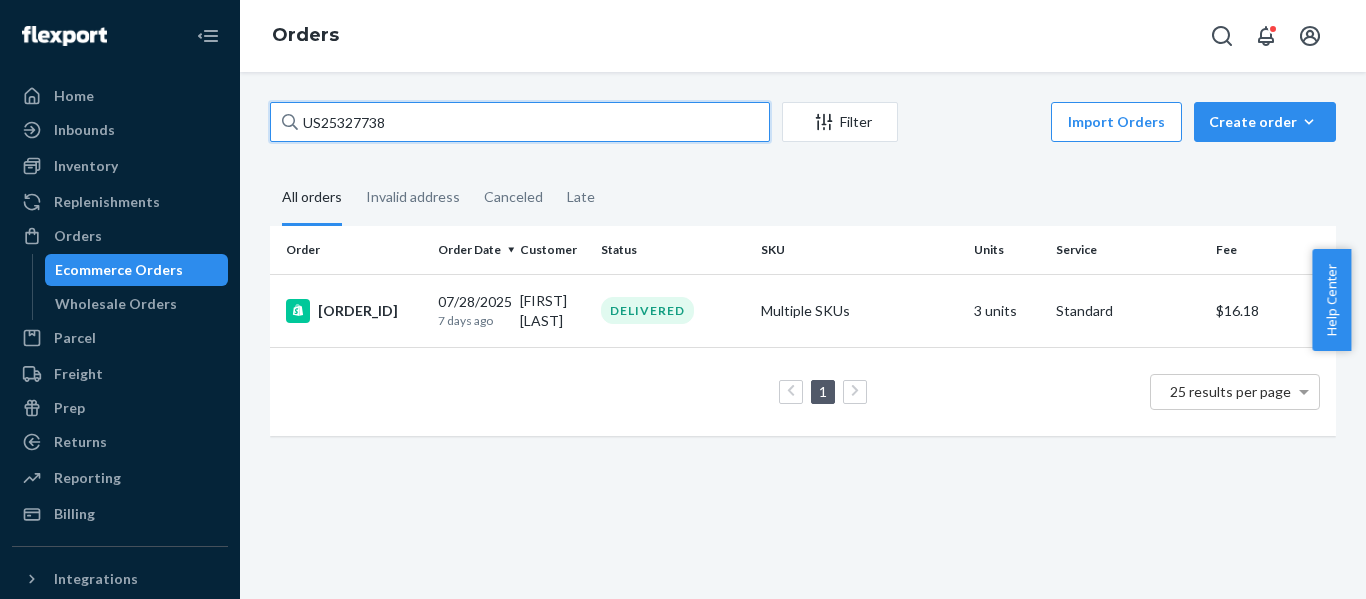 drag, startPoint x: 424, startPoint y: 113, endPoint x: -207, endPoint y: 194, distance: 636.1777 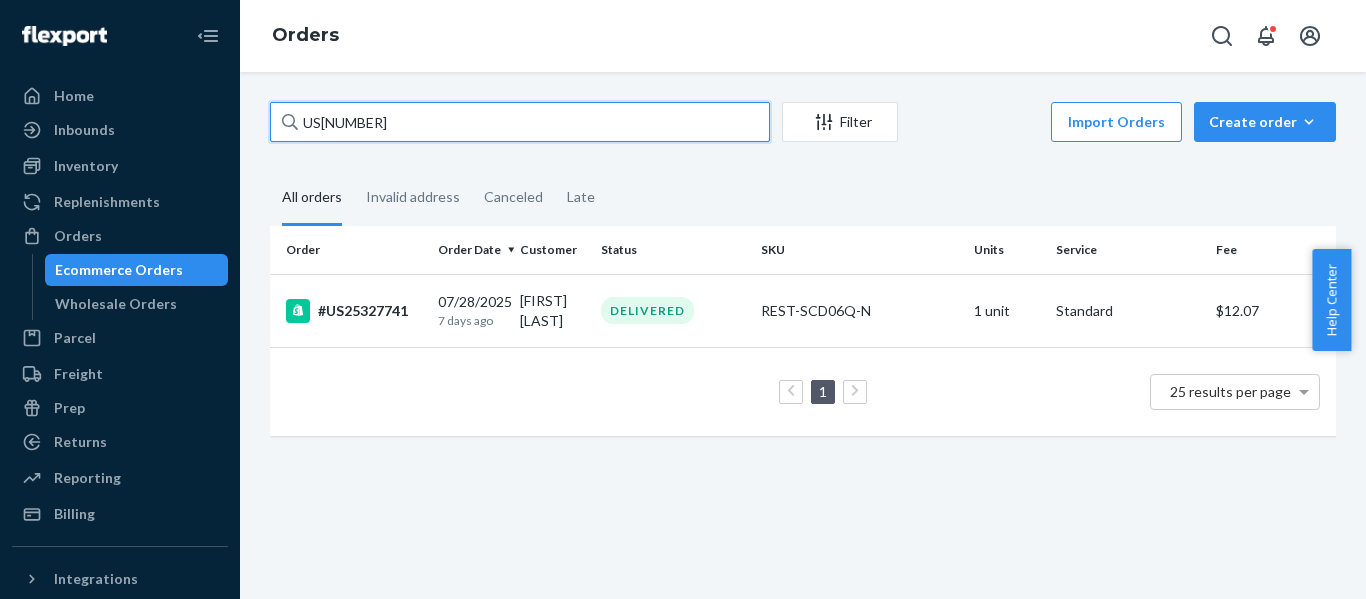 click on "US25327741" at bounding box center [520, 122] 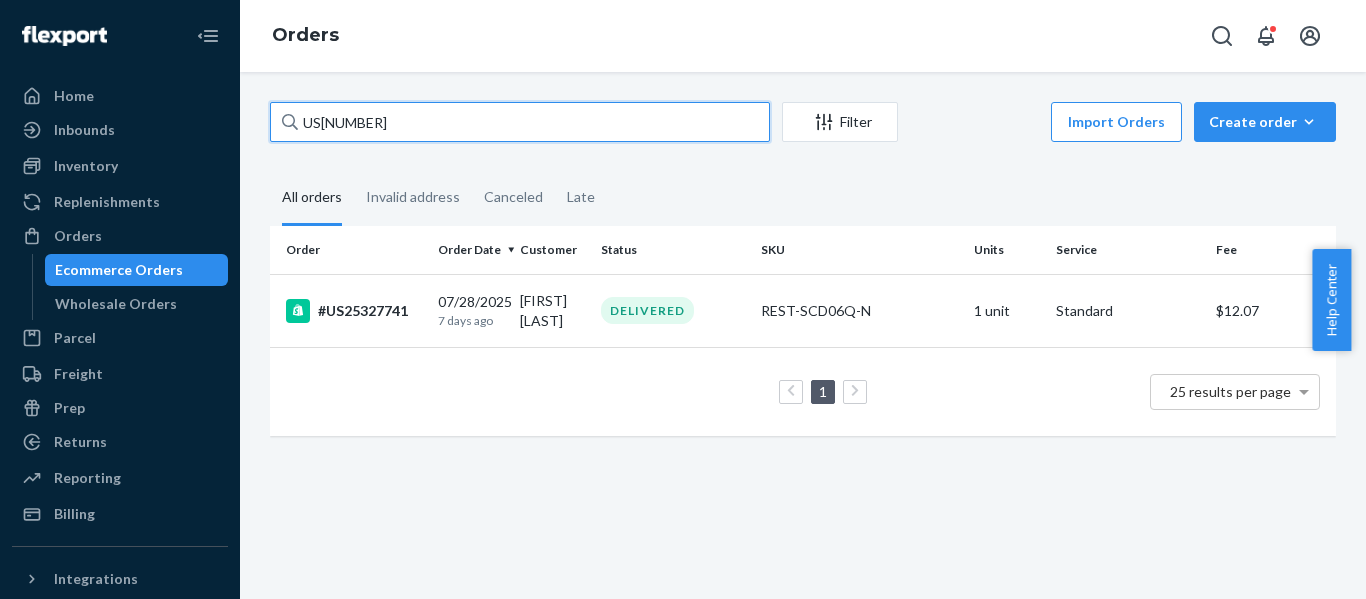 click on "US25327741" at bounding box center [520, 122] 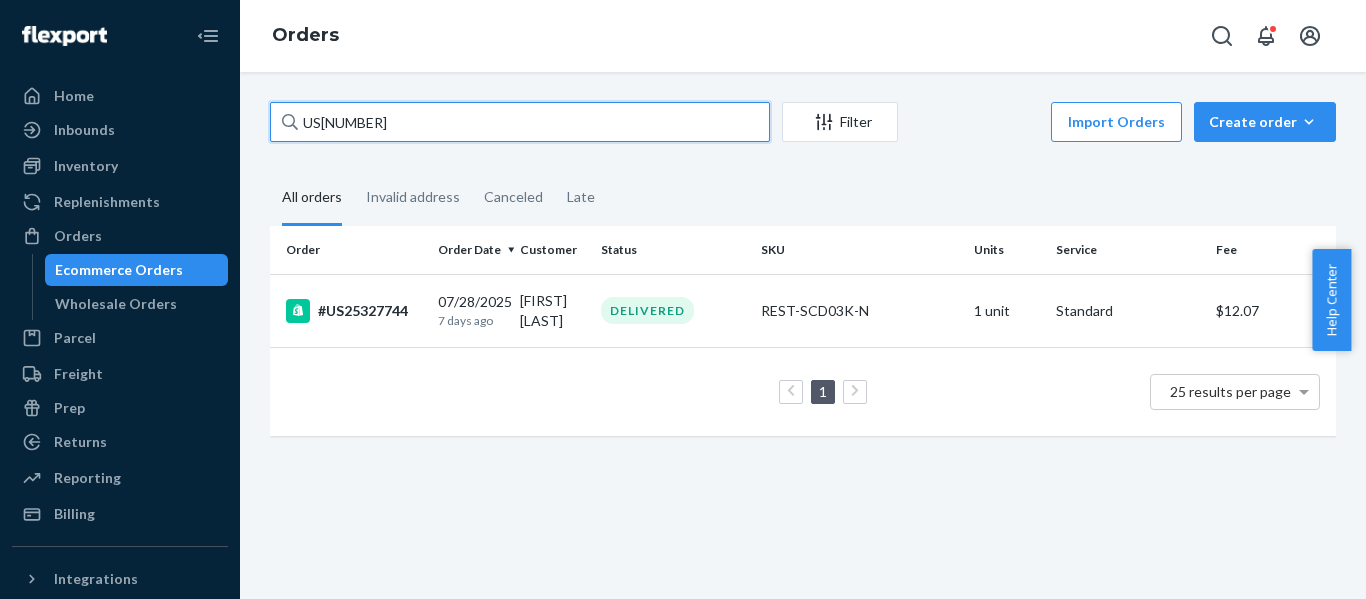 drag, startPoint x: 429, startPoint y: 122, endPoint x: -89, endPoint y: 126, distance: 518.01544 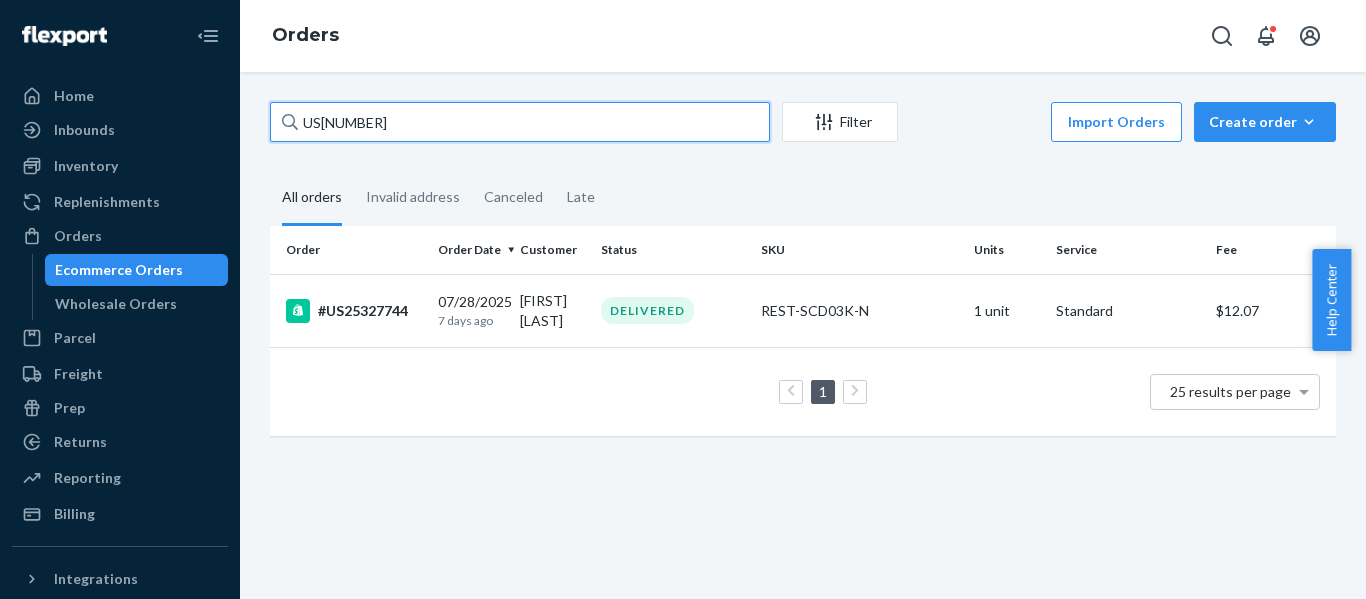 click on "Home Inbounds Shipping Plans Problems Inventory Products Replenishments Orders Ecommerce Orders Wholesale Orders Parcel Parcel orders Integrations Freight Prep Returns All Returns Settings Packages Reporting Reports Analytics Billing Integrations Add Integration Fast Tags Add Fast Tag Settings Talk to Support Help Center Give Feedback Orders US25327744 Filter Import Orders Create order Ecommerce order Removal order All orders Invalid address Canceled Late Order Order Date Customer Status SKU Units Service Fee #US25327744 07/28/2025 7 days ago julie Tran DELIVERED REST-SCD03K-N 1 unit Standard $12.07 1 25 results per page
×
Help Center" at bounding box center [683, 299] 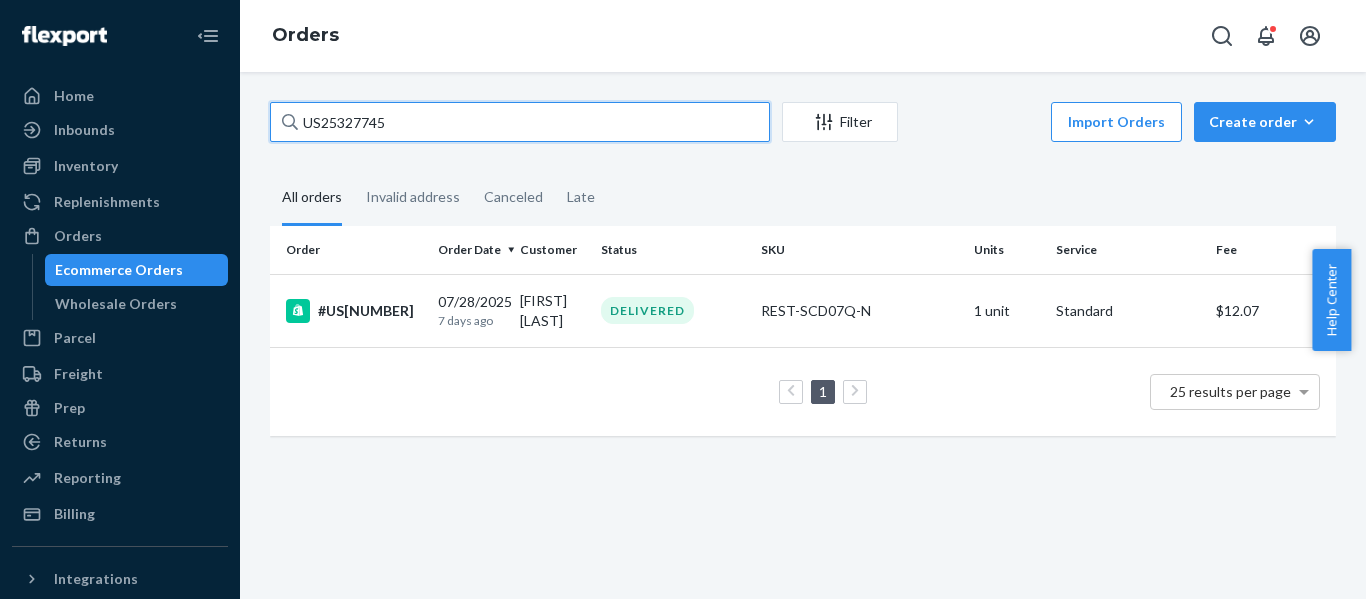 drag, startPoint x: 254, startPoint y: 118, endPoint x: -71, endPoint y: 129, distance: 325.1861 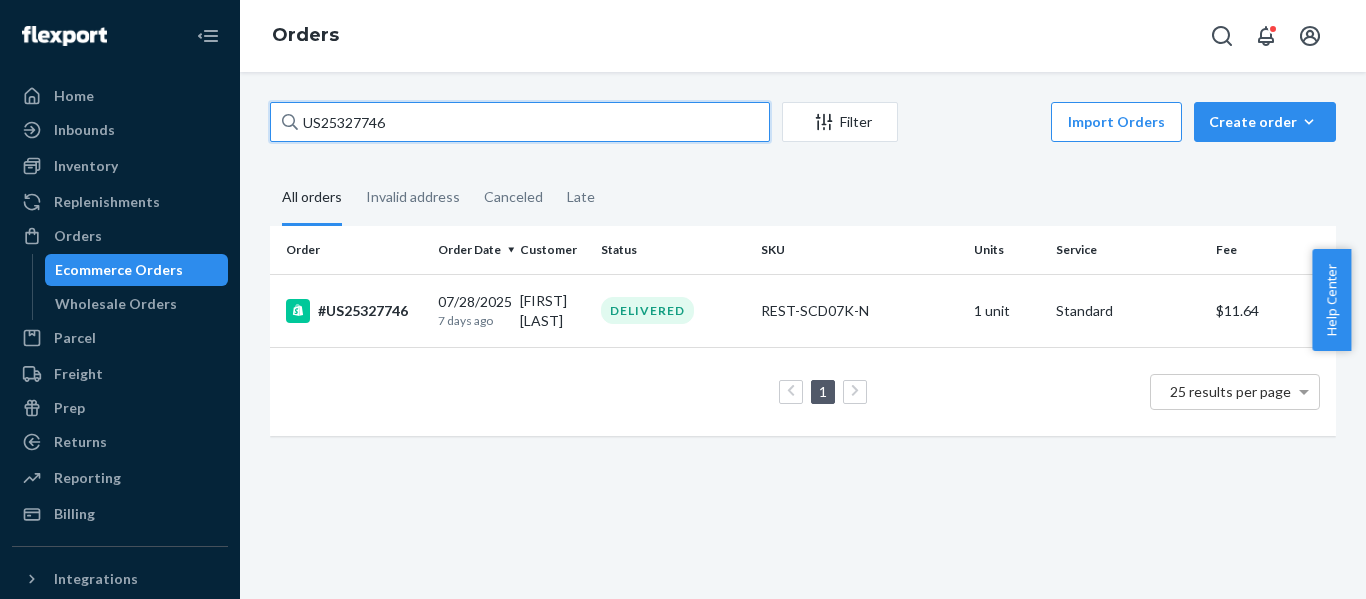 drag, startPoint x: 167, startPoint y: 140, endPoint x: 2, endPoint y: 183, distance: 170.511 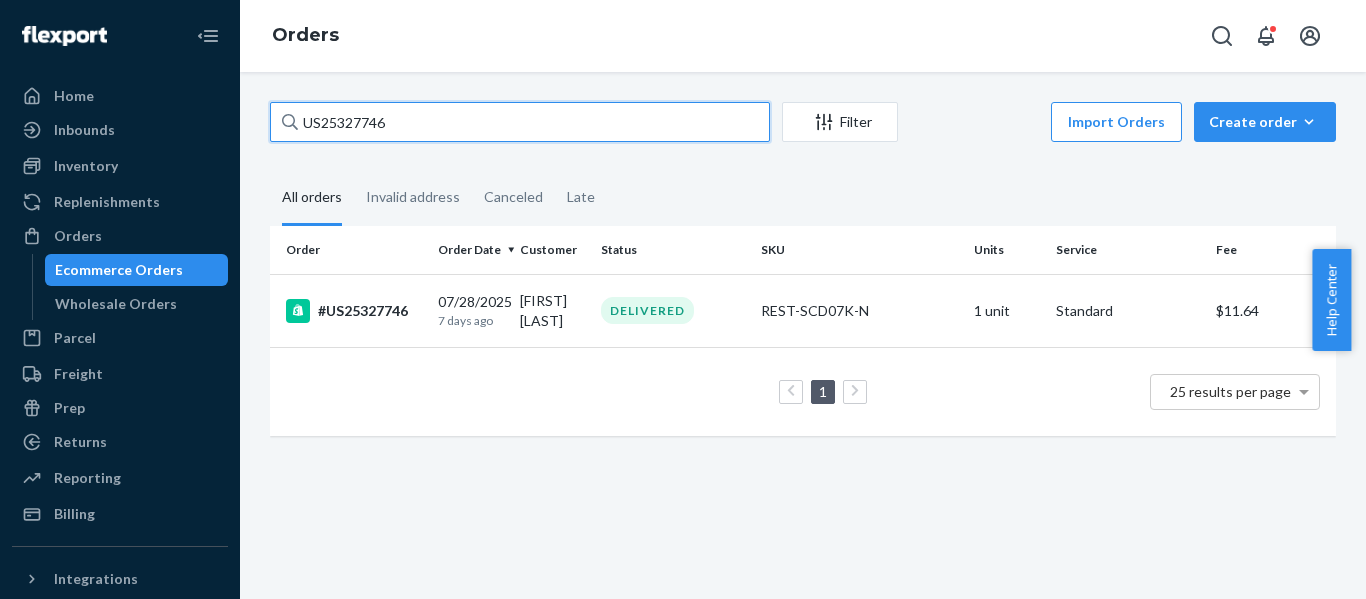 click on "Home Inbounds Shipping Plans Problems Inventory Products Replenishments Orders Ecommerce Orders Wholesale Orders Parcel Parcel orders Integrations Freight Prep Returns All Returns Settings Packages Reporting Reports Analytics Billing Integrations Add Integration Fast Tags Add Fast Tag Settings Talk to Support Help Center Give Feedback Orders US25327746 Filter Import Orders Create order Ecommerce order Removal order All orders Invalid address Canceled Late Order Order Date Customer Status SKU Units Service Fee #US25327746 07/28/2025 7 days ago Niki Smith DELIVERED REST-SCD07K-N 1 unit Standard $11.64 1 25 results per page" at bounding box center [683, 299] 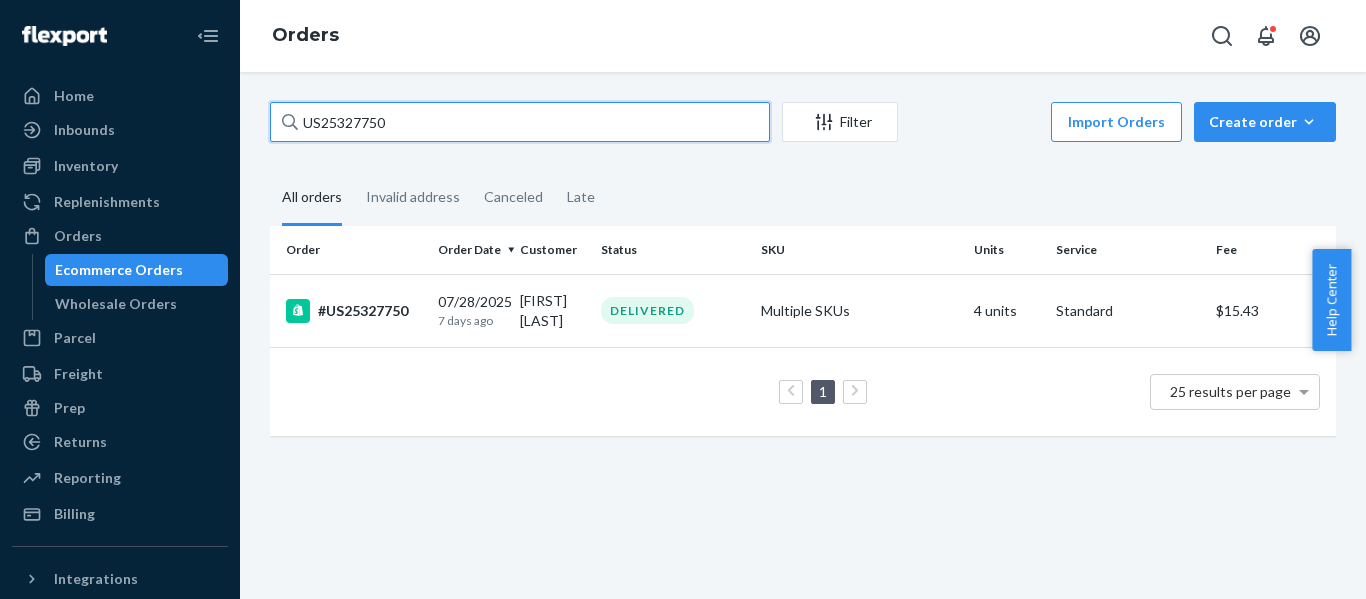 type on "US25327750" 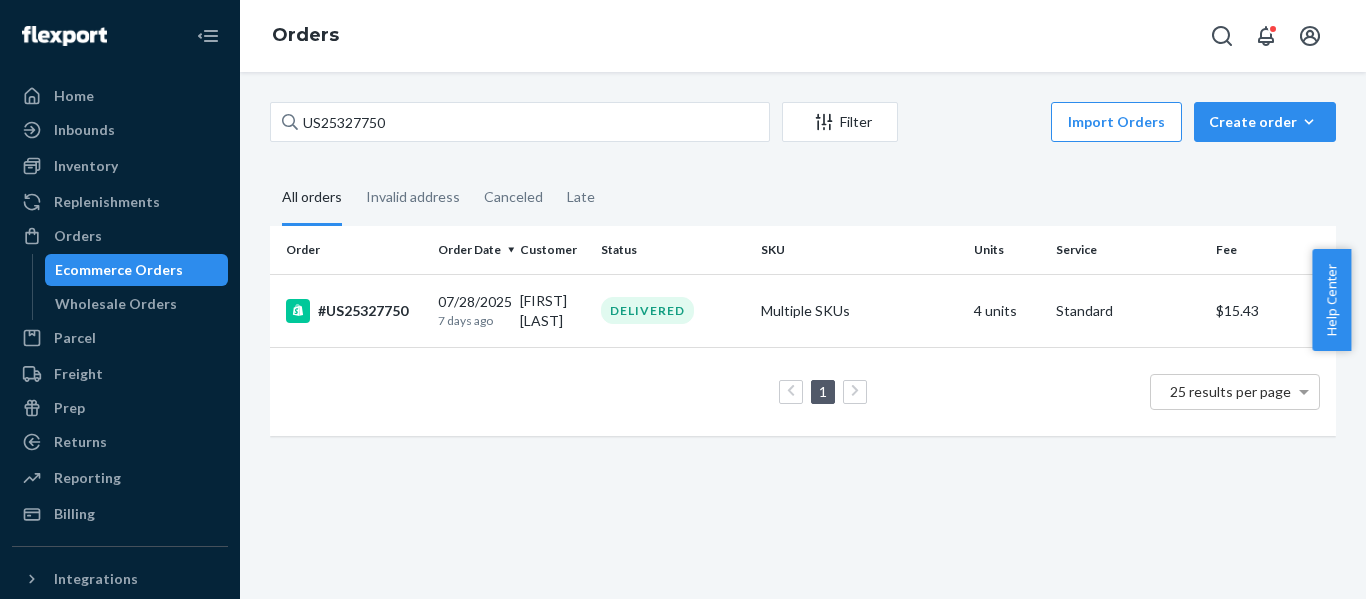 click on "Ecommerce Orders" at bounding box center [119, 270] 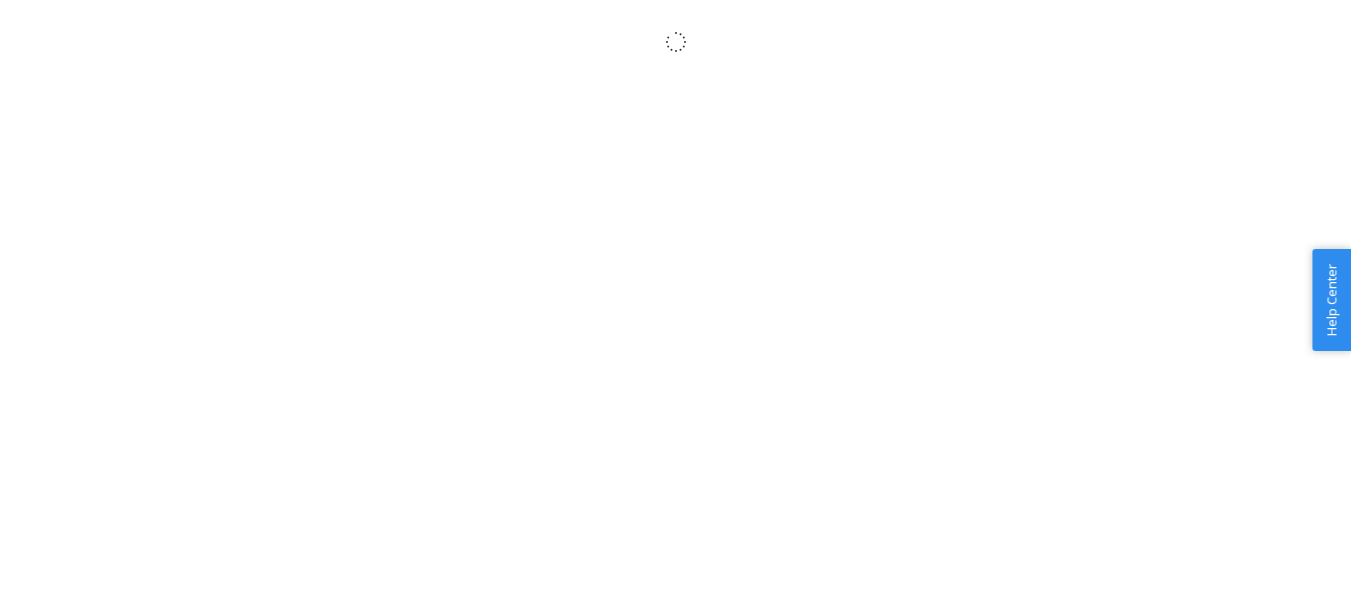 scroll, scrollTop: 0, scrollLeft: 0, axis: both 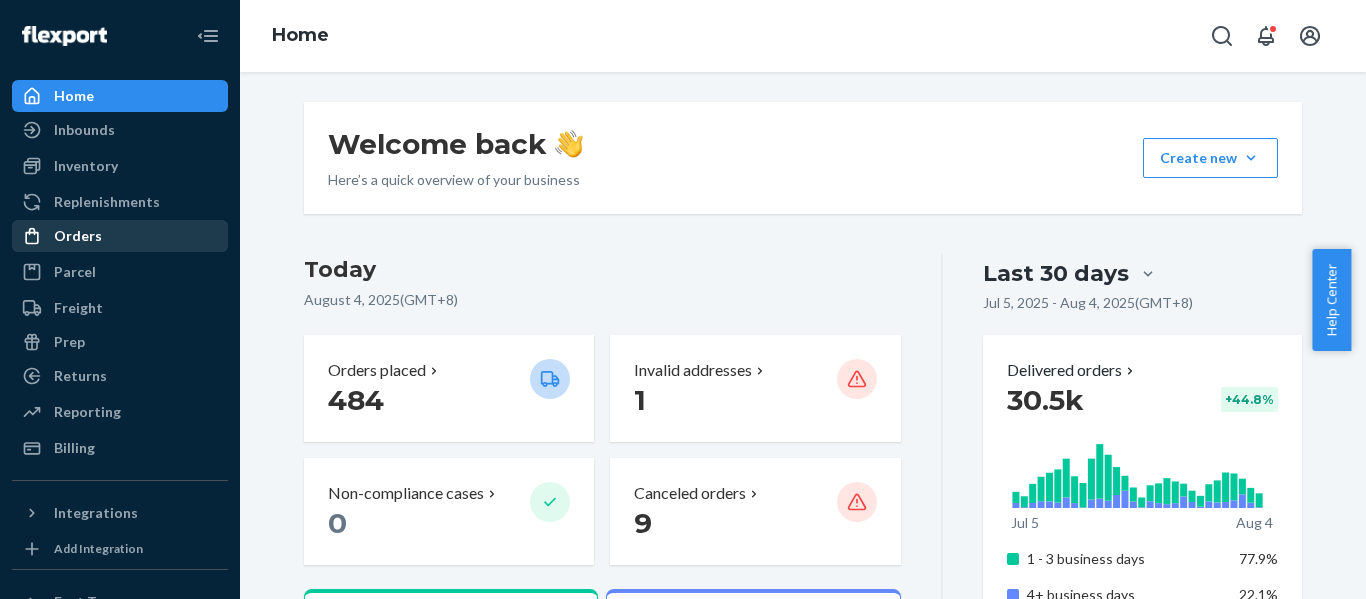 click on "Orders" at bounding box center [120, 236] 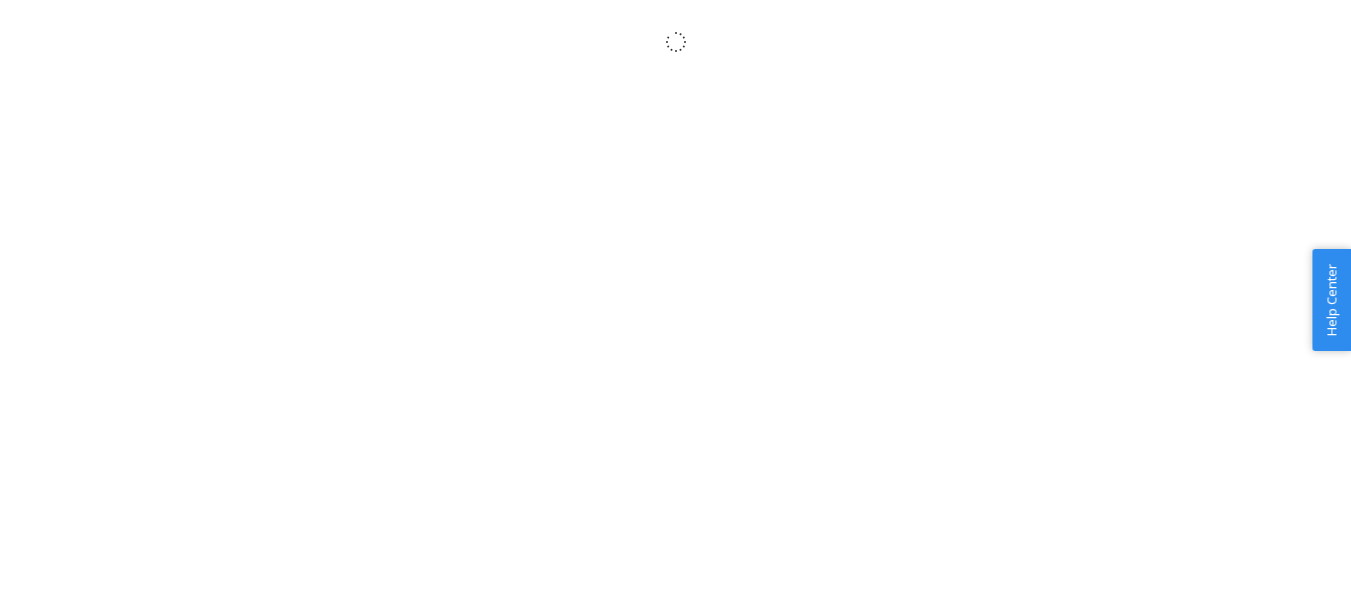scroll, scrollTop: 0, scrollLeft: 0, axis: both 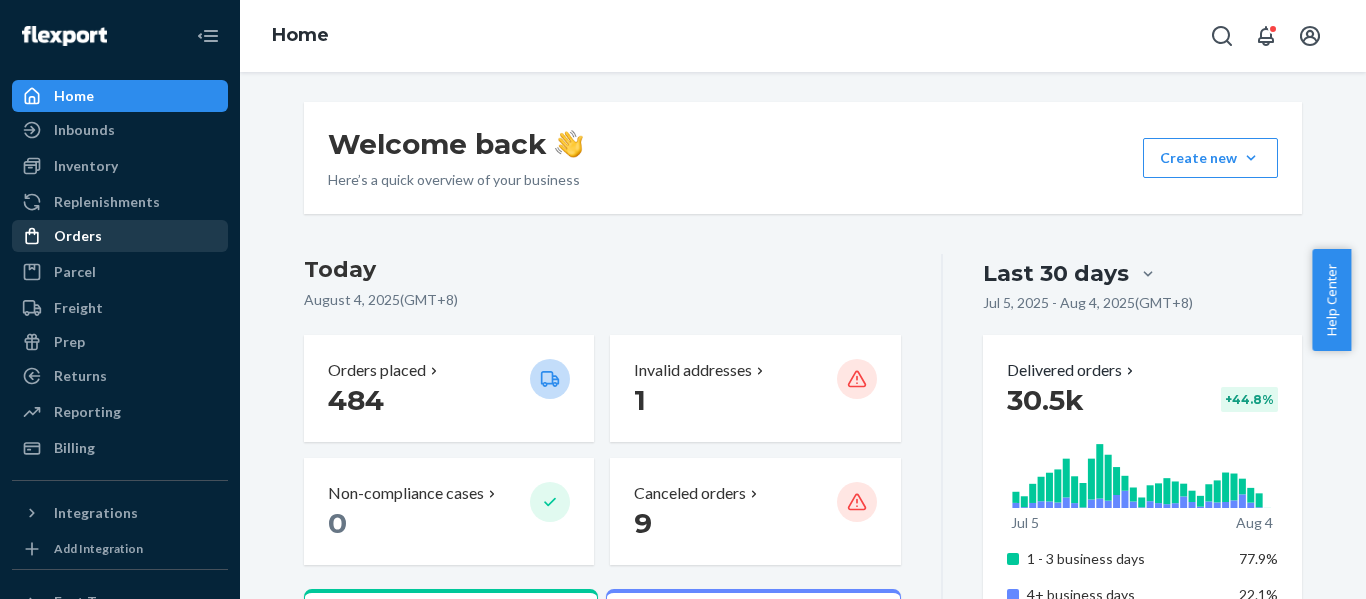 click on "Orders" at bounding box center [78, 236] 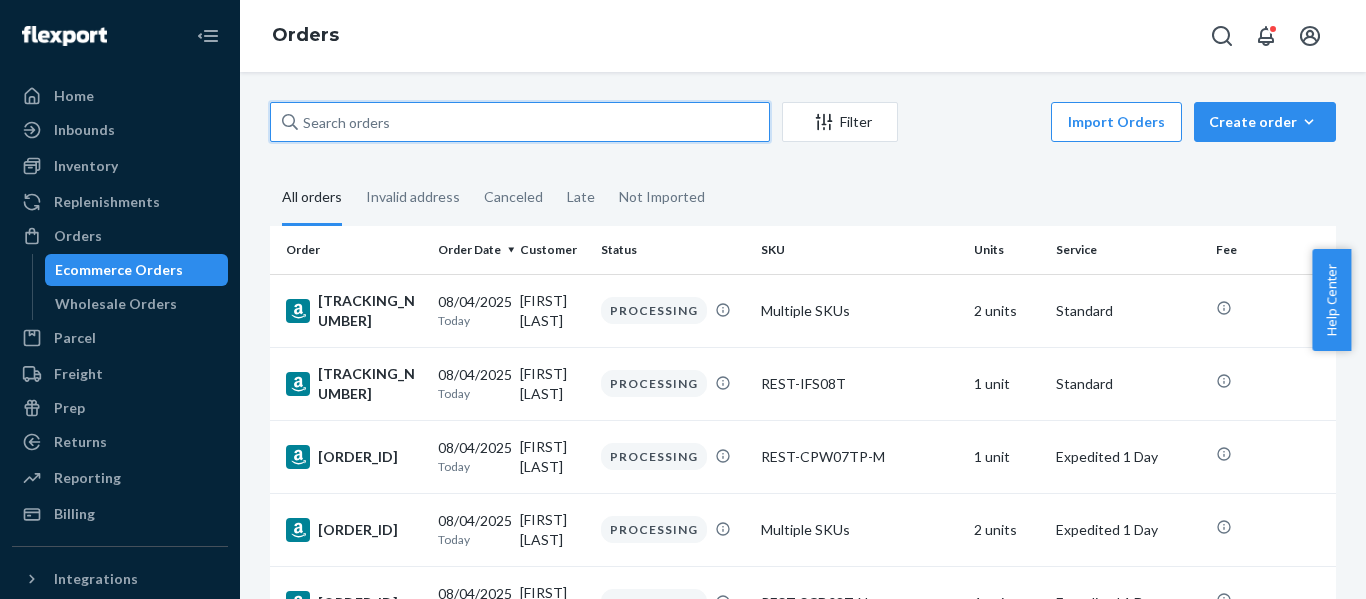 click at bounding box center (520, 122) 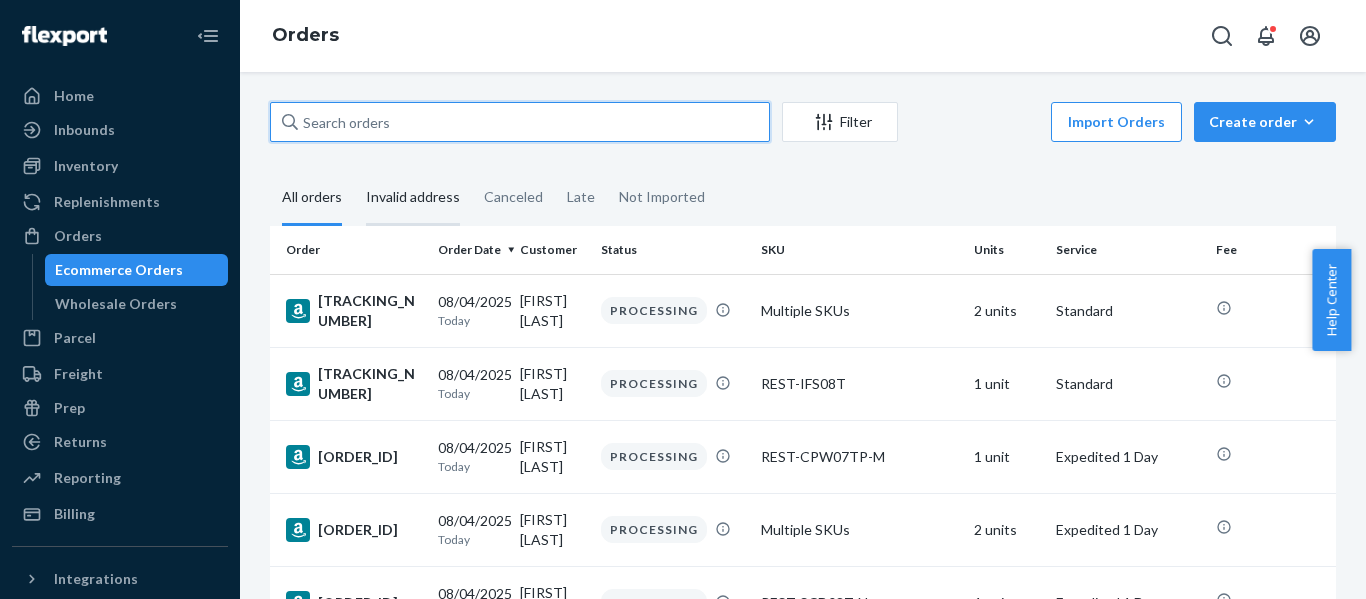 paste on "PD1320019" 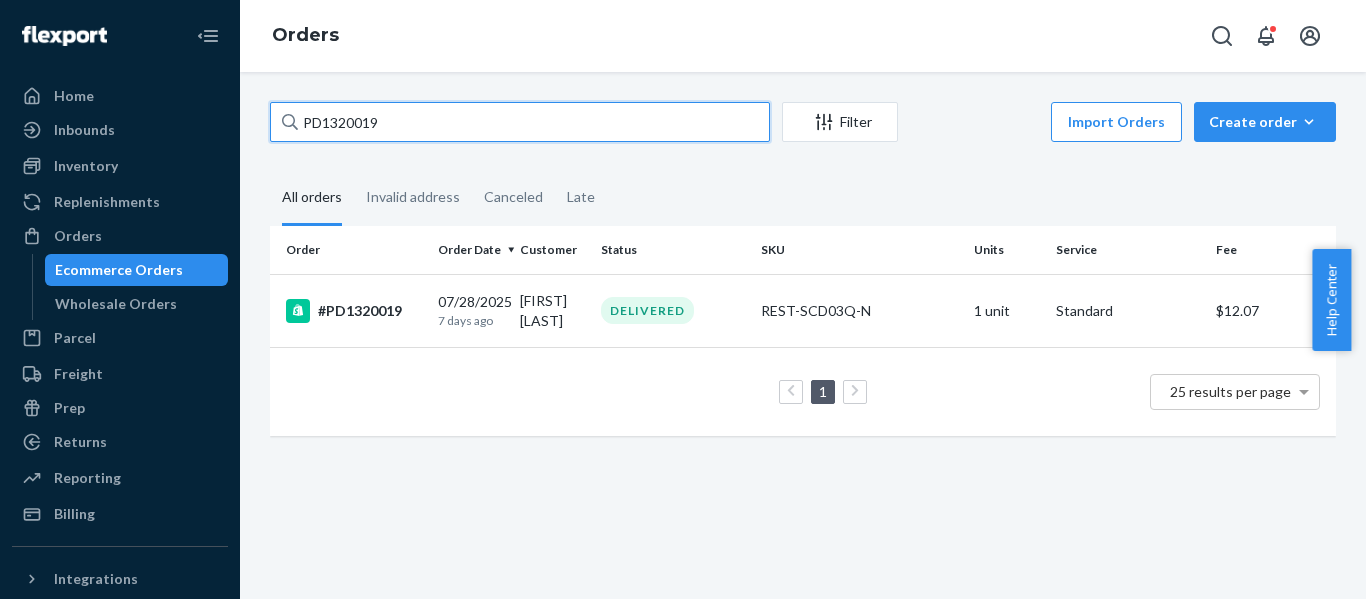 drag, startPoint x: 269, startPoint y: 144, endPoint x: -225, endPoint y: 217, distance: 499.3646 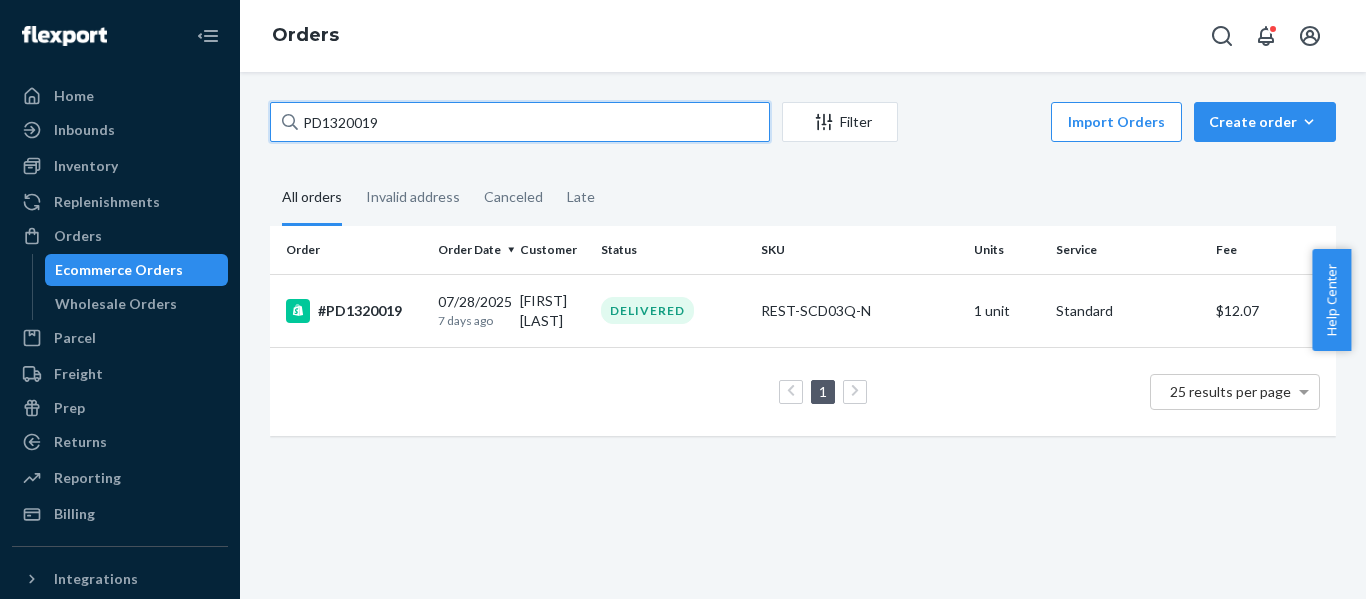 click on "Home Inbounds Shipping Plans Problems Inventory Products Replenishments Orders Ecommerce Orders Wholesale Orders Parcel Parcel orders Integrations Freight Prep Returns All Returns Settings Packages Reporting Reports Analytics Billing Integrations Add Integration Fast Tags Add Fast Tag Settings Talk to Support Help Center Give Feedback Orders PD1320019 Filter Import Orders Create order Ecommerce order Removal order All orders Invalid address Canceled Late Order Order Date Customer Status SKU Units Service Fee #PD1320019 07/28/2025 7 days ago HUYEN Nguyen DELIVERED REST-SCD03Q-N 1 unit Standard $12.07 1 25 results per page ×
Help Center" at bounding box center [683, 299] 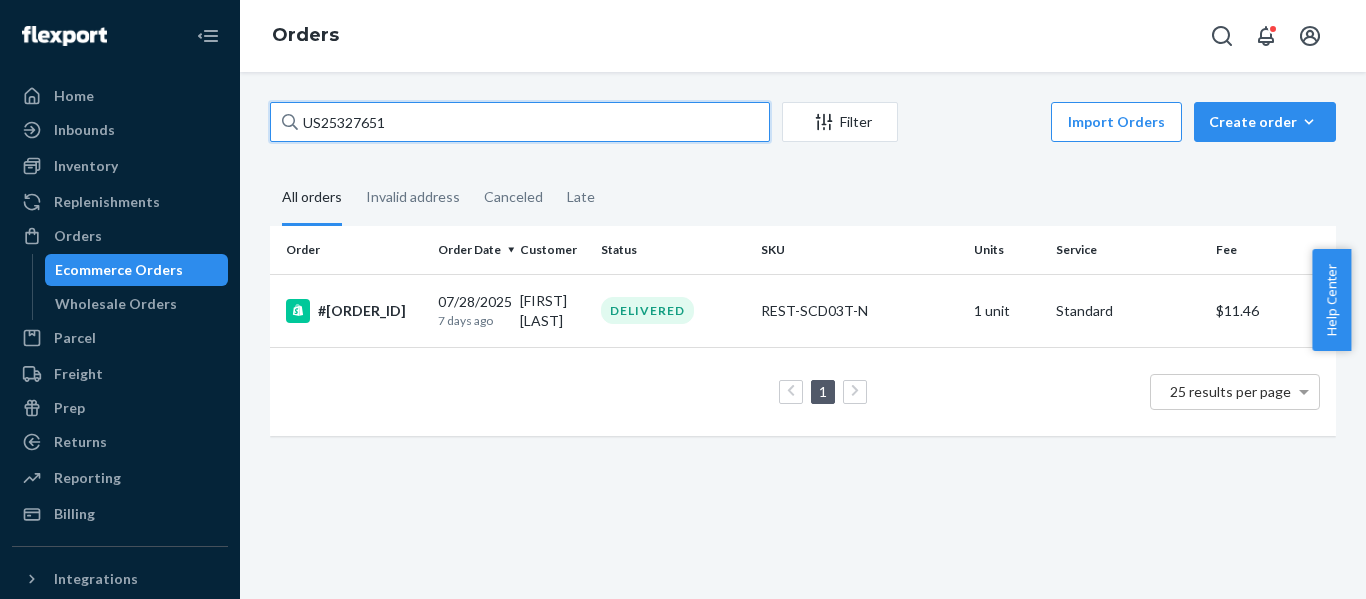 paste on "PD2084599" 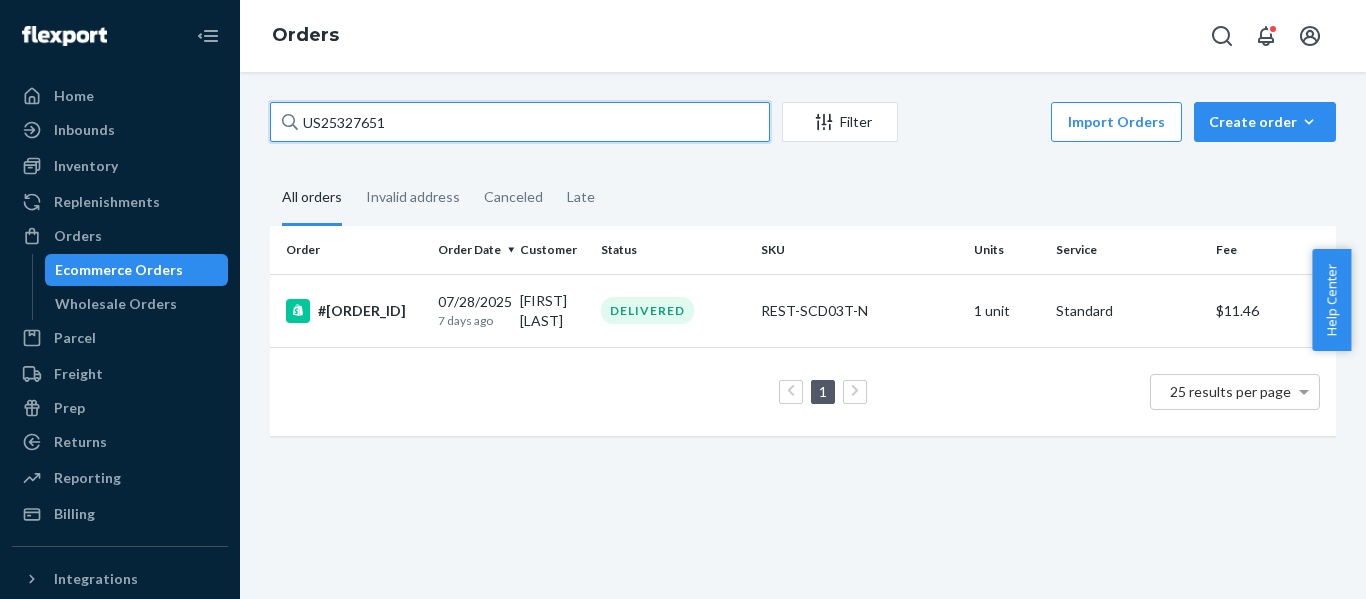 drag, startPoint x: 432, startPoint y: 117, endPoint x: -143, endPoint y: 146, distance: 575.73083 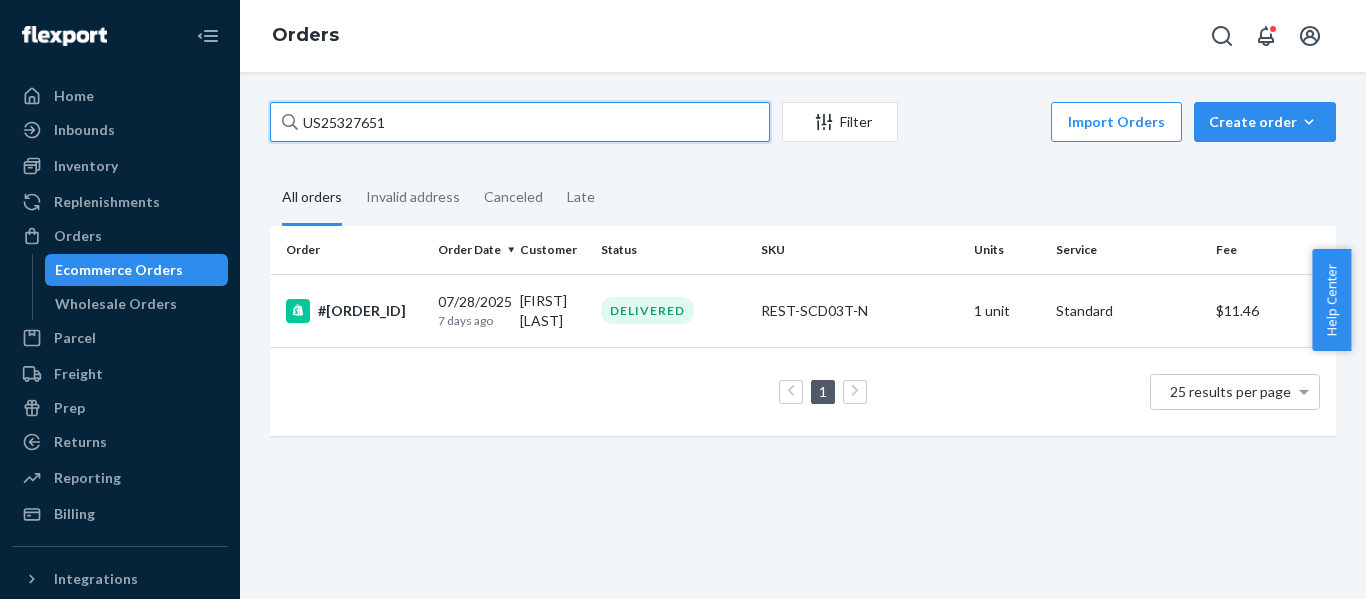 click on "Home Inbounds Shipping Plans Problems Inventory Products Replenishments Orders Ecommerce Orders Wholesale Orders Parcel Parcel orders Integrations Freight Prep Returns All Returns Settings Packages Reporting Reports Analytics Billing Integrations Add Integration Fast Tags Add Fast Tag Settings Talk to Support Help Center Give Feedback Orders US25327651 Filter Import Orders Create order Ecommerce order Removal order All orders Invalid address Canceled Late Order Order Date Customer Status SKU Units Service Fee #US25327651 07/28/2025 7 days ago Tristan Lopez DELIVERED REST-SCD03T-N 1 unit Standard $11.46 1 25 results per page ×
Help Center" at bounding box center (683, 299) 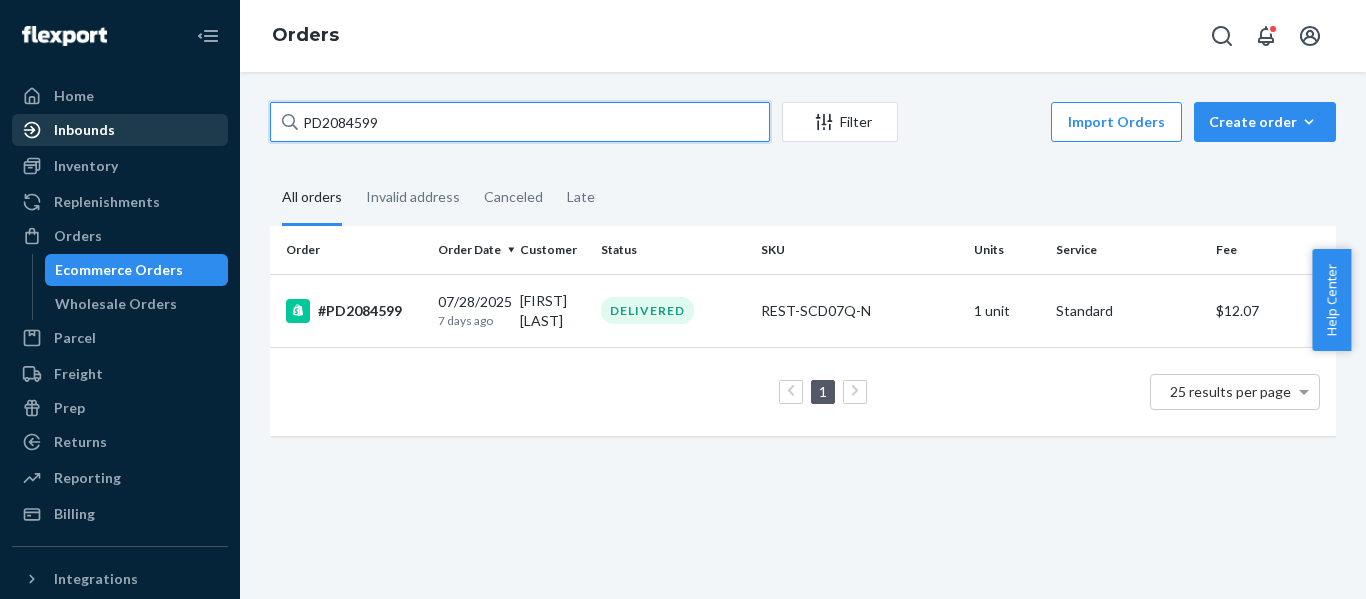 paste on "4560066" 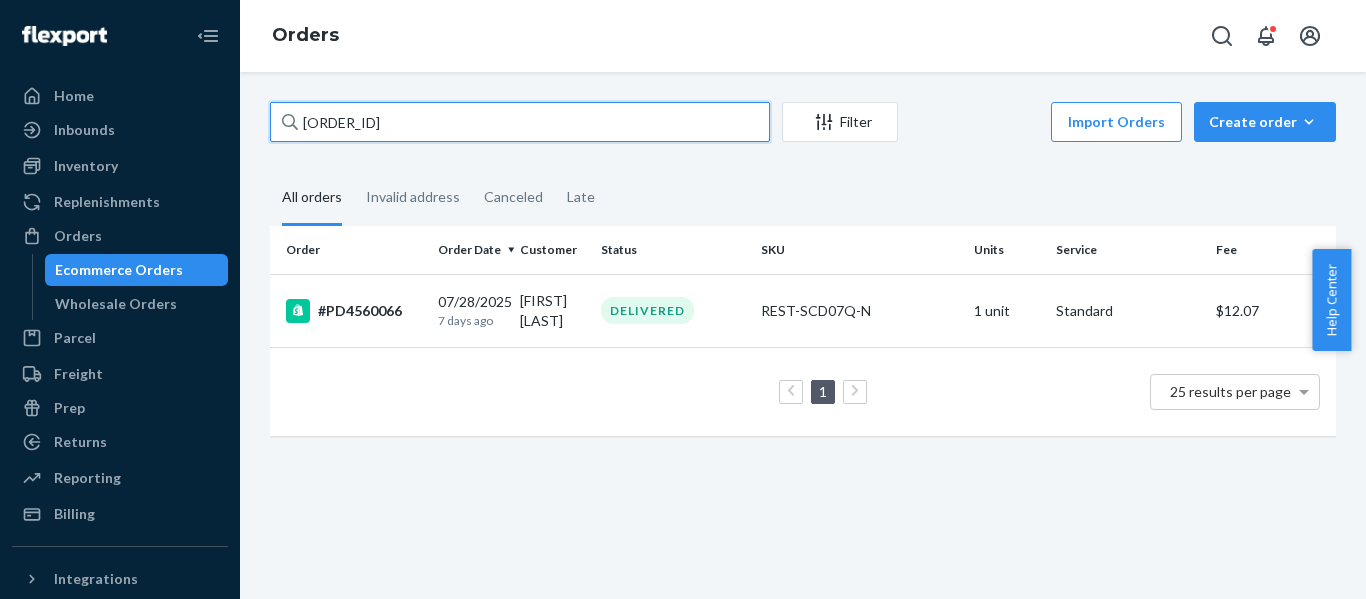 drag, startPoint x: 135, startPoint y: 168, endPoint x: -193, endPoint y: 158, distance: 328.1524 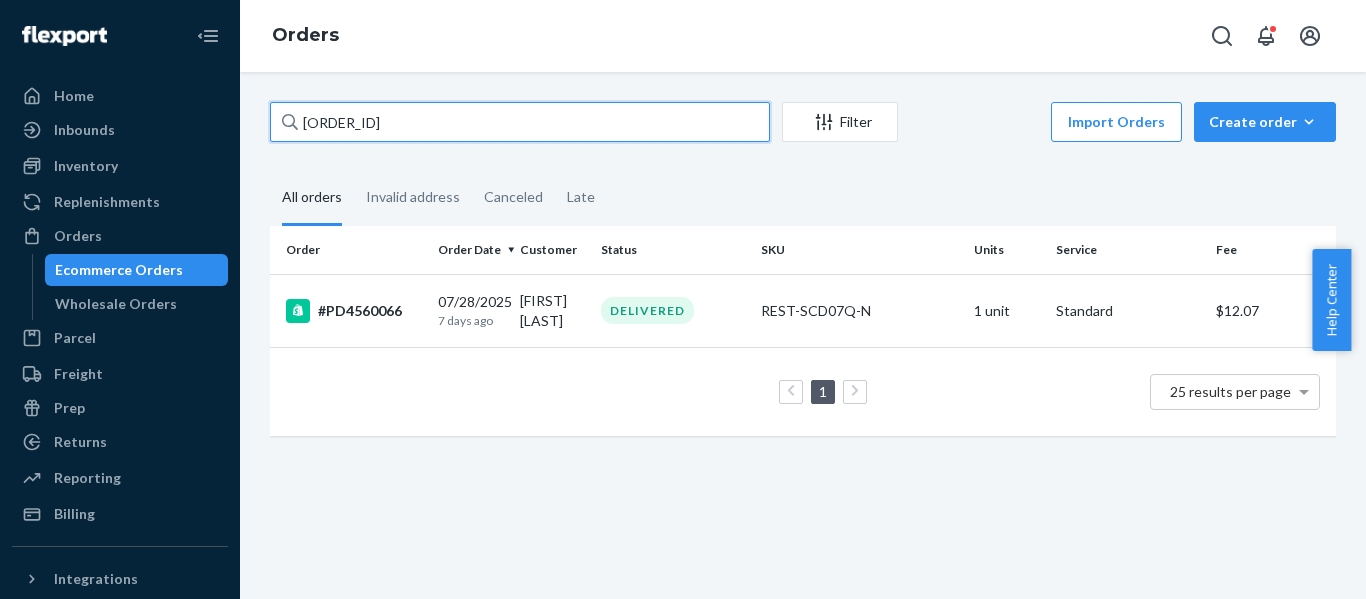 click on "Home Inbounds Shipping Plans Problems Inventory Products Replenishments Orders Ecommerce Orders Wholesale Orders Parcel Parcel orders Integrations Freight Prep Returns All Returns Settings Packages Reporting Reports Analytics Billing Integrations Add Integration Fast Tags Add Fast Tag Settings Talk to Support Help Center Give Feedback Orders PD4560066 Filter Import Orders Create order Ecommerce order Removal order All orders Invalid address Canceled Late Order Order Date Customer Status SKU Units Service Fee #PD4560066 07/28/2025 7 days ago Phoebee LeRoy DELIVERED REST-SCD07Q-N 1 unit Standard $12.07 1 25 results per page ×
Help Center" at bounding box center (683, 299) 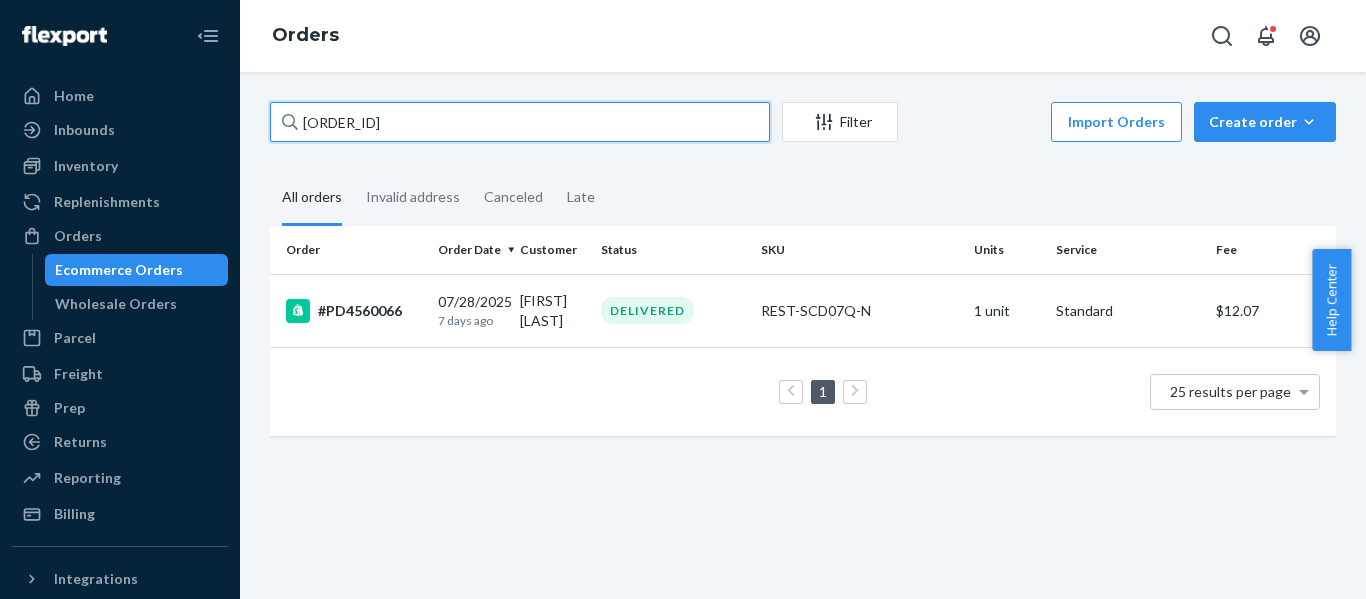 paste on "1670708" 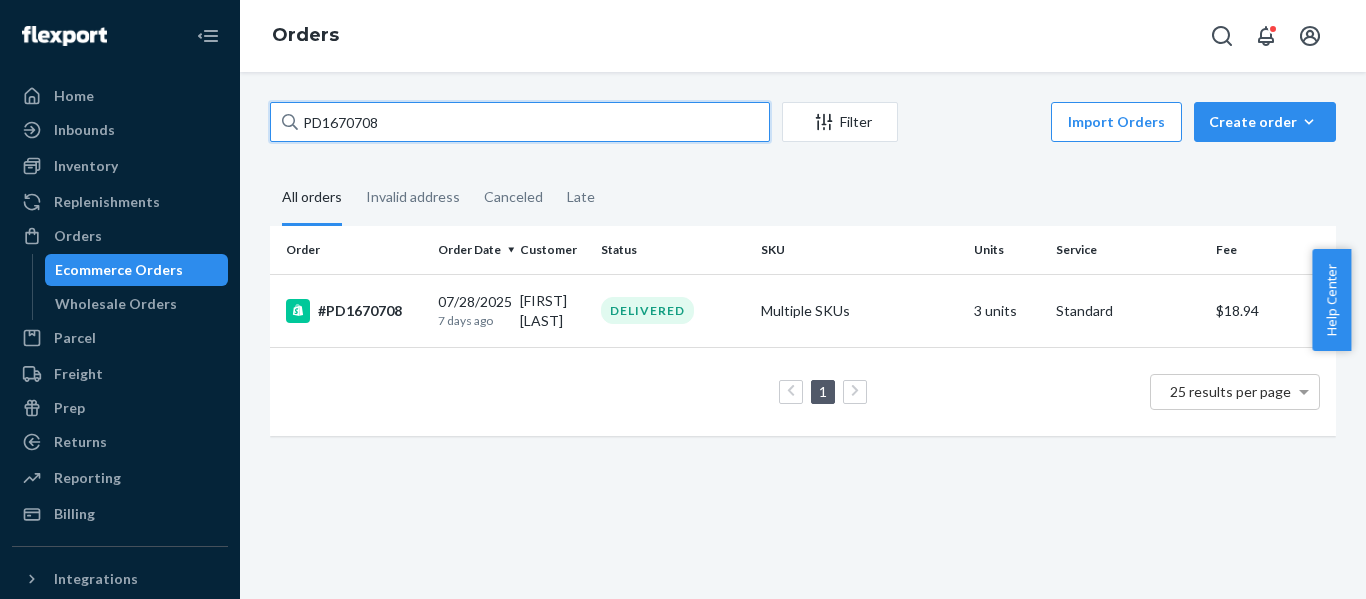 drag, startPoint x: 350, startPoint y: 118, endPoint x: -31, endPoint y: 177, distance: 385.54117 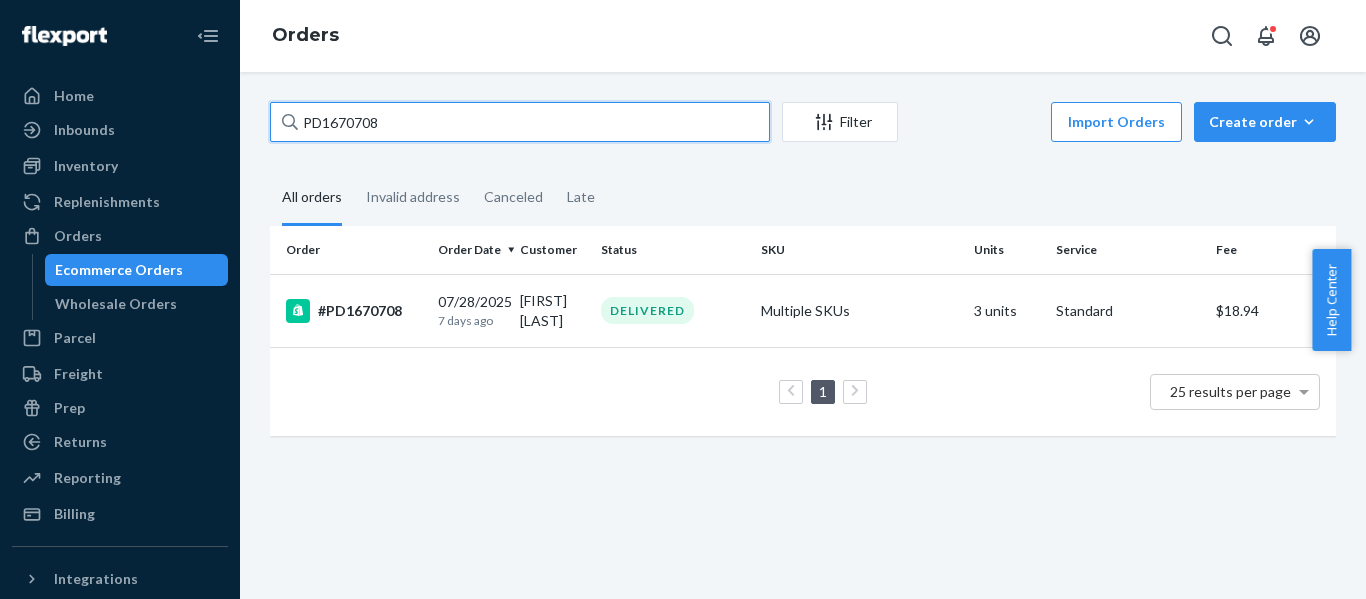 click on "Home Inbounds Shipping Plans Problems Inventory Products Replenishments Orders Ecommerce Orders Wholesale Orders Parcel Parcel orders Integrations Freight Prep Returns All Returns Settings Packages Reporting Reports Analytics Billing Integrations Add Integration Fast Tags Add Fast Tag Settings Talk to Support Help Center Give Feedback Orders PD1670708 Filter Import Orders Create order Ecommerce order Removal order All orders Invalid address Canceled Late Order Order Date Customer Status SKU Units Service Fee #PD1670708 07/28/2025 7 days ago deadra wilkes DELIVERED Multiple SKUs 3 units Standard $18.94 1 25 results per page ×
Help Center" at bounding box center [683, 299] 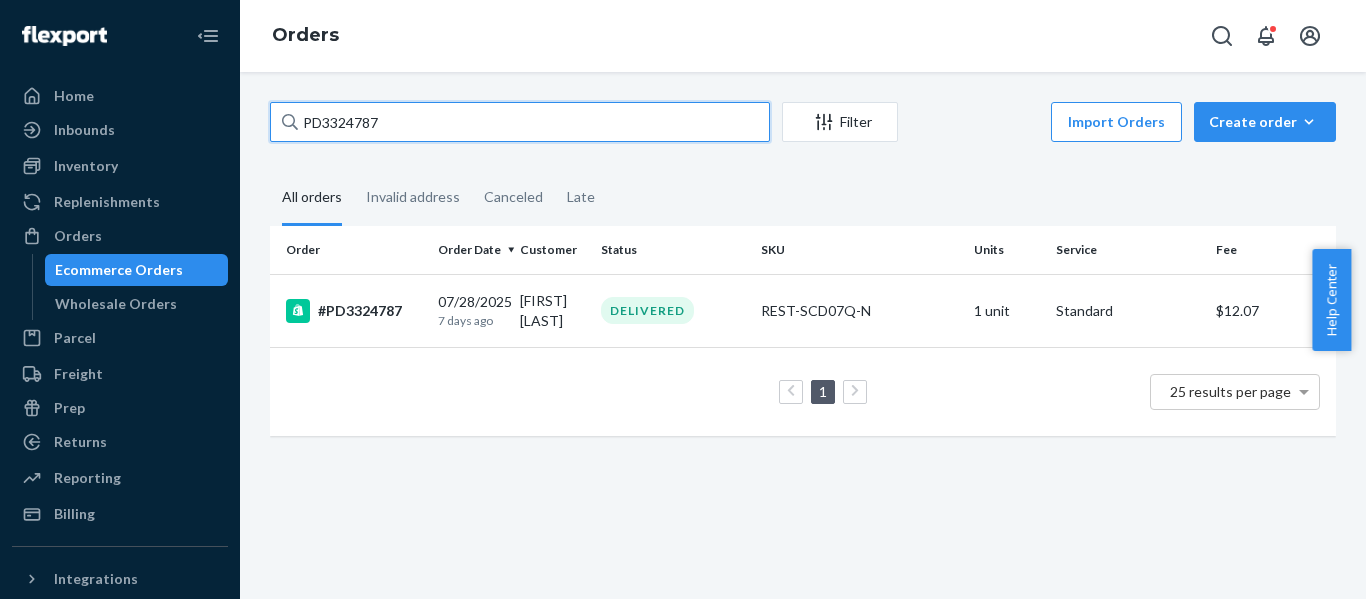 drag, startPoint x: 427, startPoint y: 125, endPoint x: -209, endPoint y: 127, distance: 636.0032 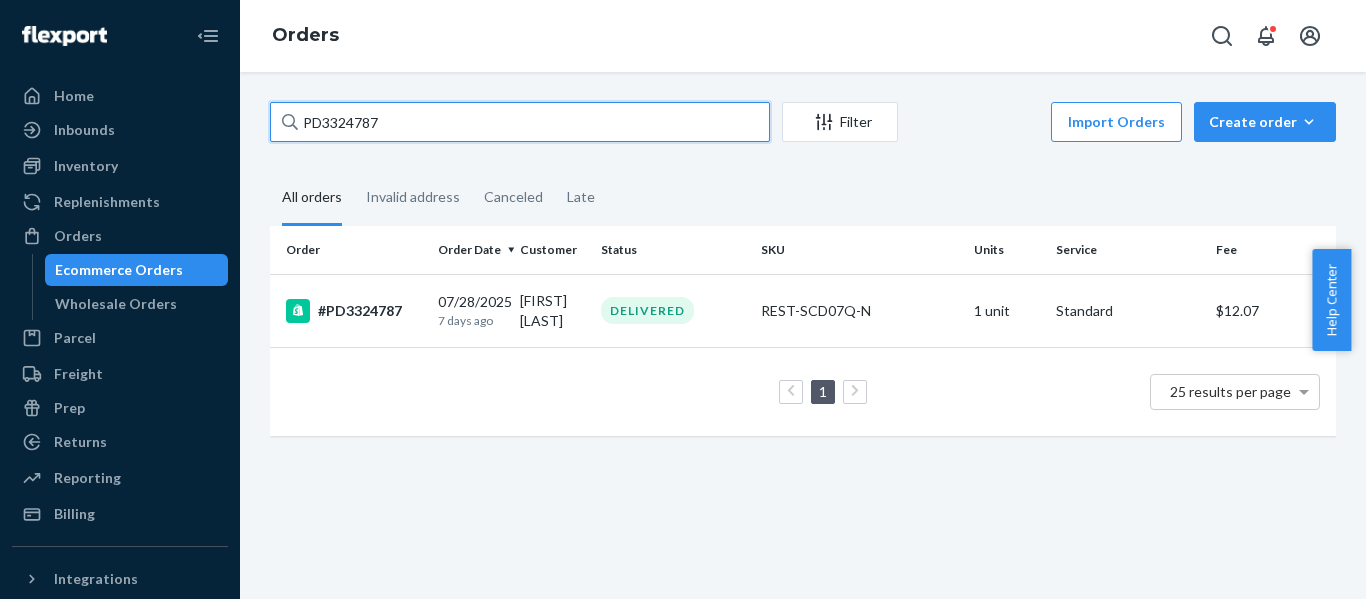click on "Home Inbounds Shipping Plans Problems Inventory Products Replenishments Orders Ecommerce Orders Wholesale Orders Parcel Parcel orders Integrations Freight Prep Returns All Returns Settings Packages Reporting Reports Analytics Billing Integrations Add Integration Fast Tags Add Fast Tag Settings Talk to Support Help Center Give Feedback Orders PD3324787 Filter Import Orders Create order Ecommerce order Removal order All orders Invalid address Canceled Late Order Order Date Customer Status SKU Units Service Fee #PD3324787 07/28/2025 7 days ago Samantha Day DELIVERED REST-SCD07Q-N 1 unit Standard $12.07 1 25 results per page ×
Help Center" at bounding box center [683, 299] 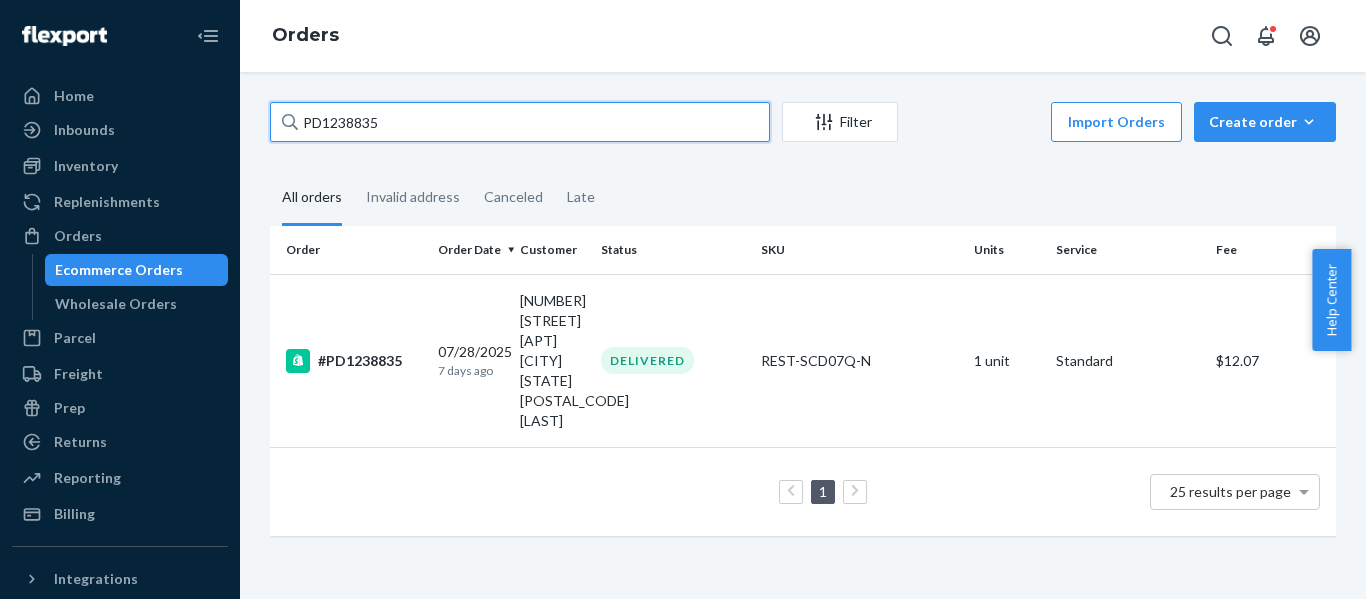 drag, startPoint x: 118, startPoint y: 137, endPoint x: 0, endPoint y: 138, distance: 118.004234 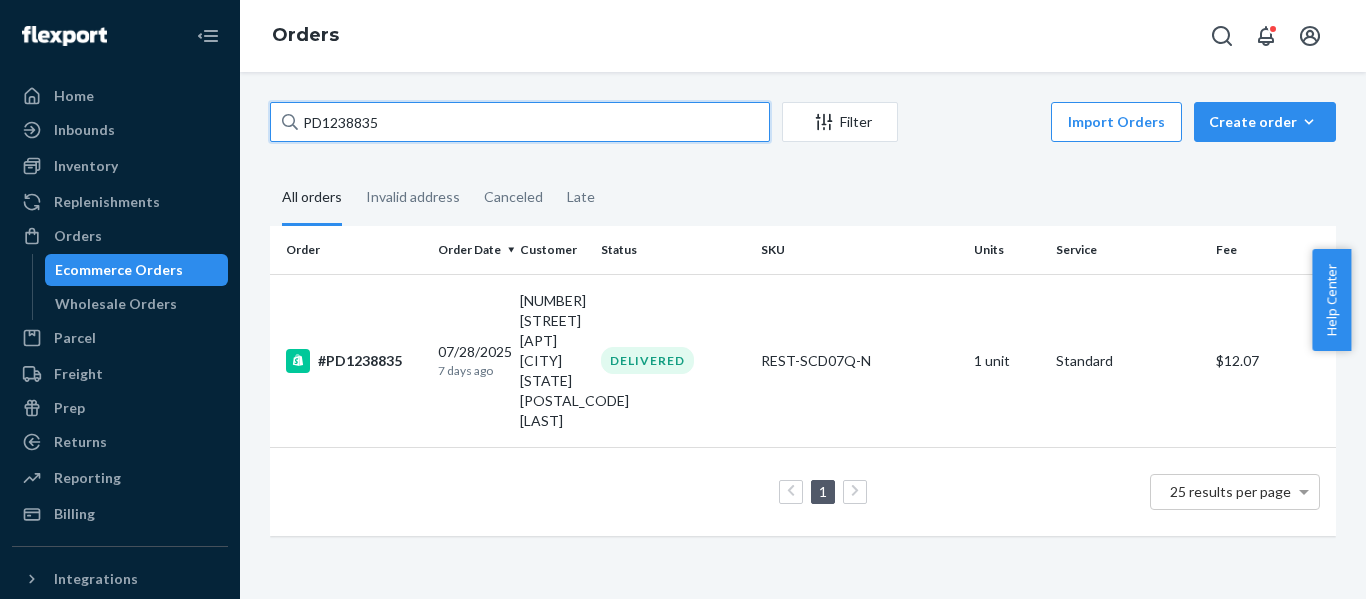 paste on "089601" 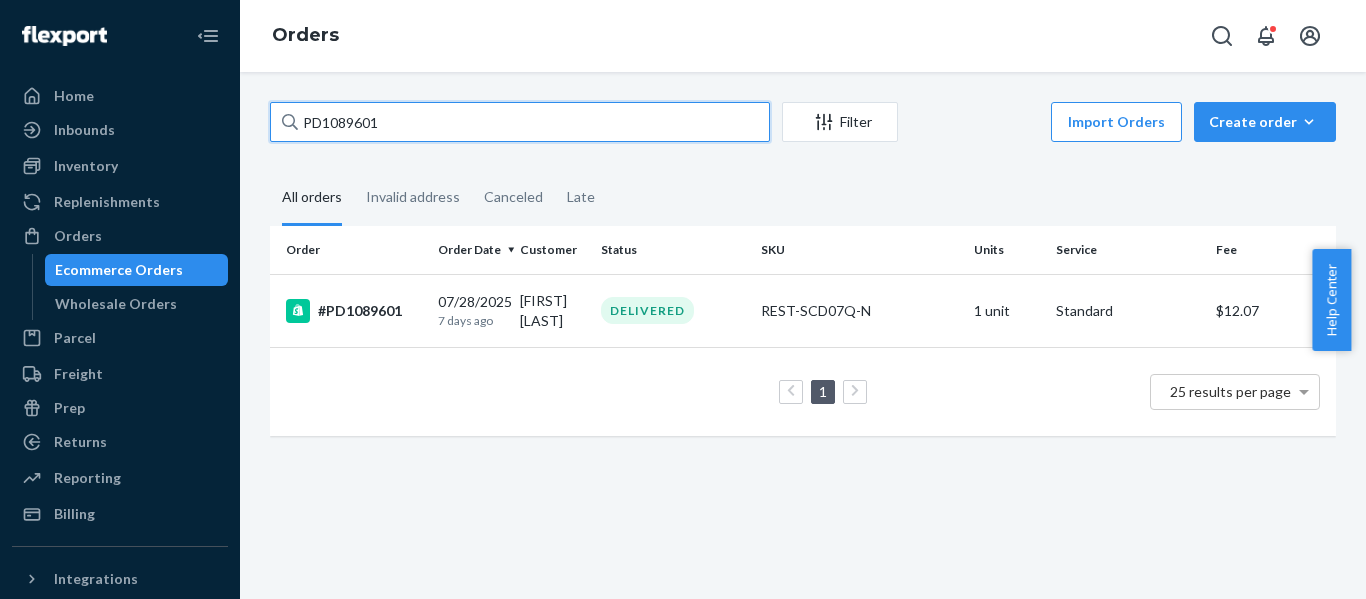 paste on "878488" 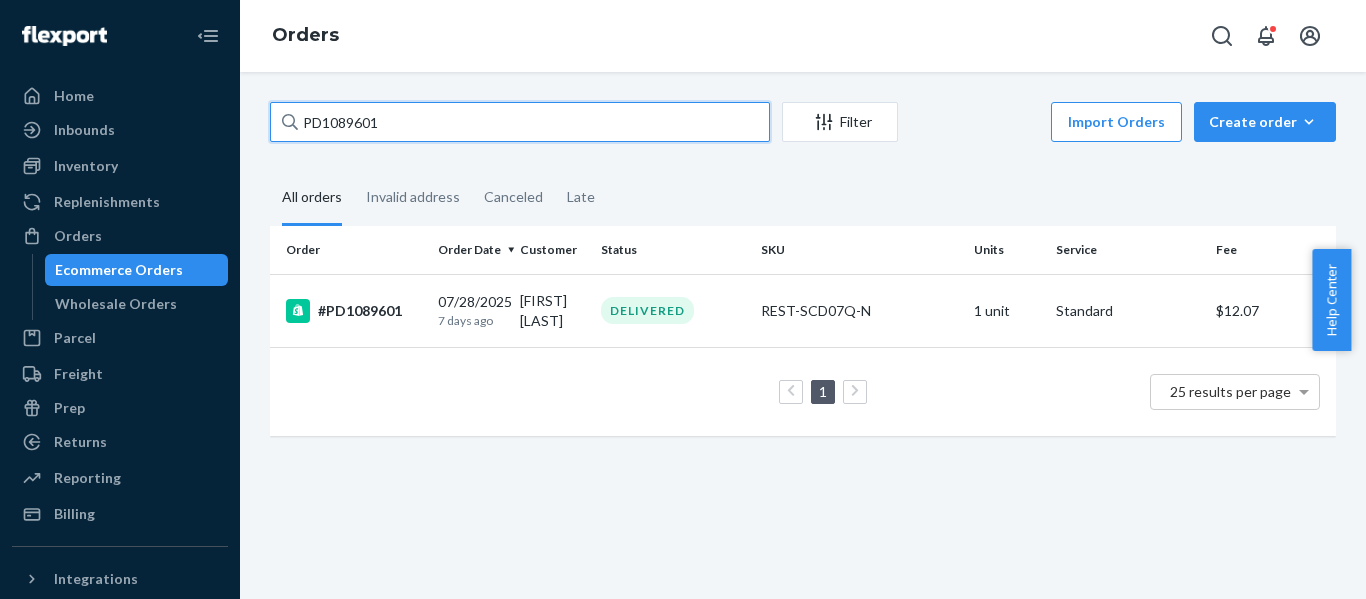 drag, startPoint x: 336, startPoint y: 123, endPoint x: -3, endPoint y: 162, distance: 341.236 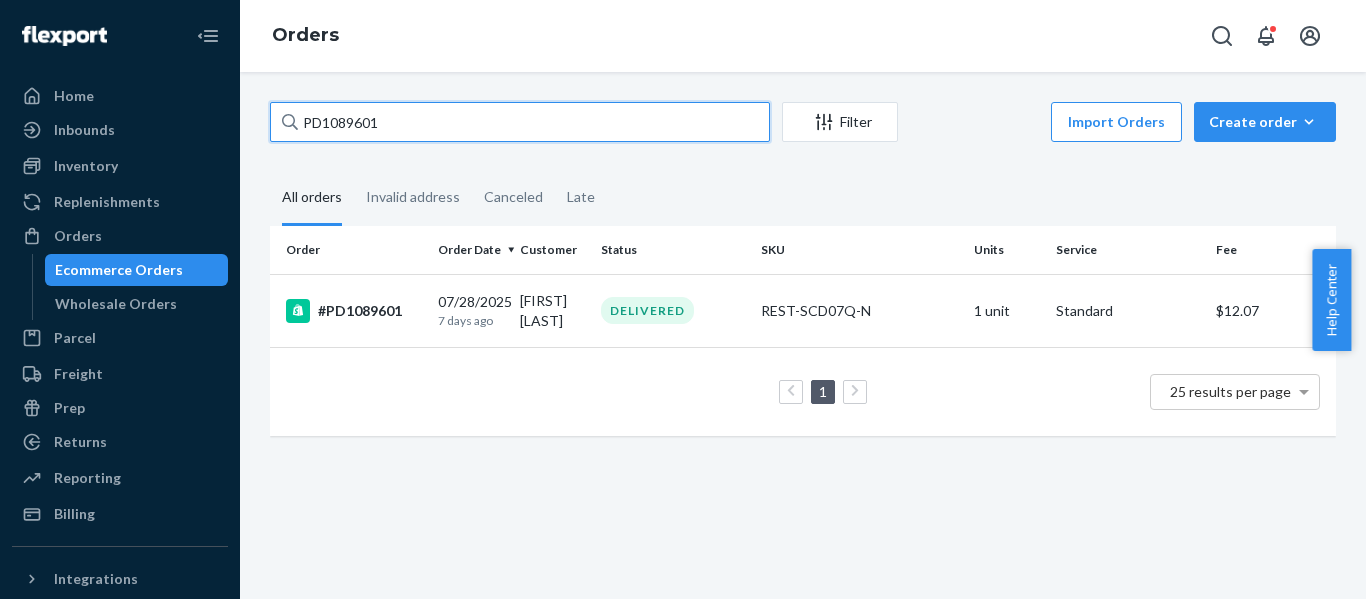 click on "Home Inbounds Shipping Plans Problems Inventory Products Replenishments Orders Ecommerce Orders Wholesale Orders Parcel Parcel orders Integrations Freight Prep Returns All Returns Settings Packages Reporting Reports Analytics Billing Integrations Add Integration Fast Tags Add Fast Tag Settings Talk to Support Help Center Give Feedback Orders PD1089601 Filter Import Orders Create order Ecommerce order Removal order All orders Invalid address Canceled Late Order Order Date Customer Status SKU Units Service Fee #PD1089601 07/28/2025 7 days ago Jacqueline Braze DELIVERED REST-SCD07Q-N 1 unit Standard $12.07 1 25 results per page ×
Help Center" at bounding box center (683, 299) 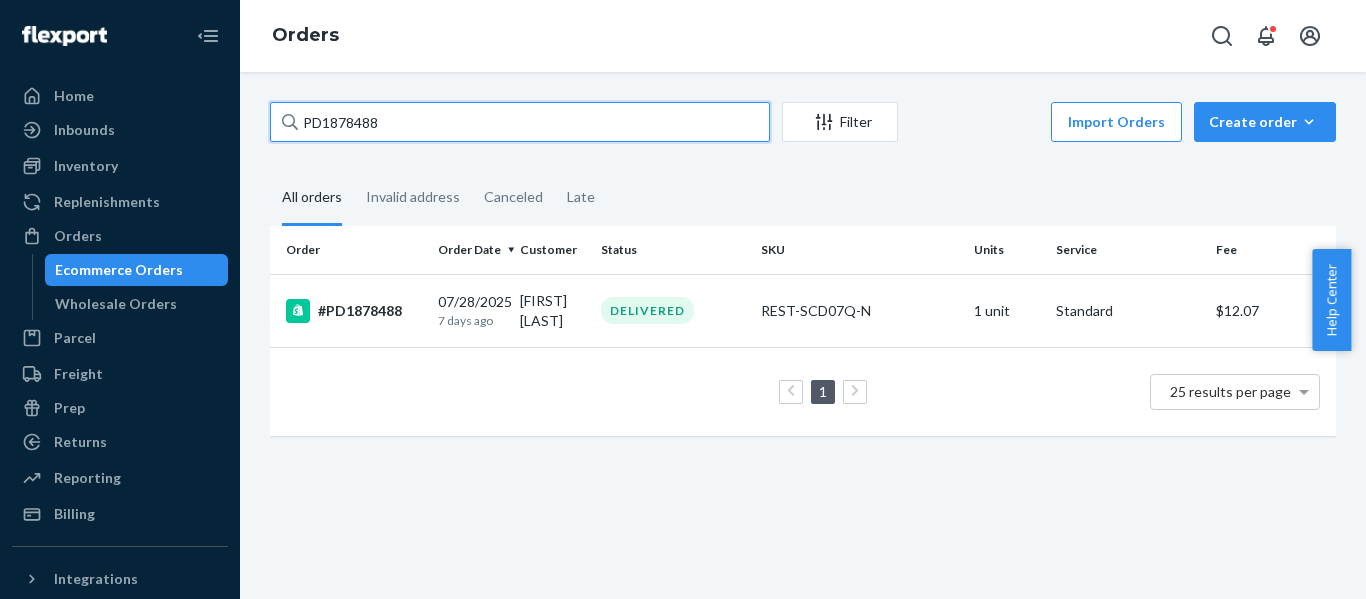 click on "PD1878488" at bounding box center (520, 122) 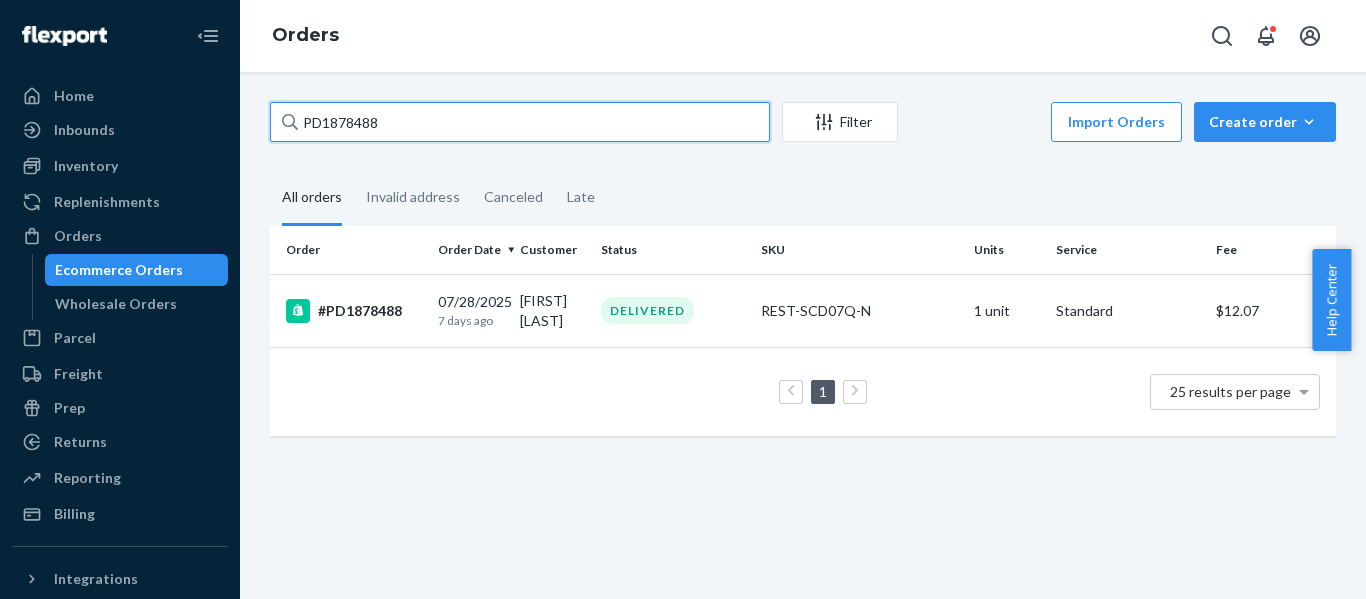 drag, startPoint x: -11, startPoint y: 135, endPoint x: -136, endPoint y: 165, distance: 128.5496 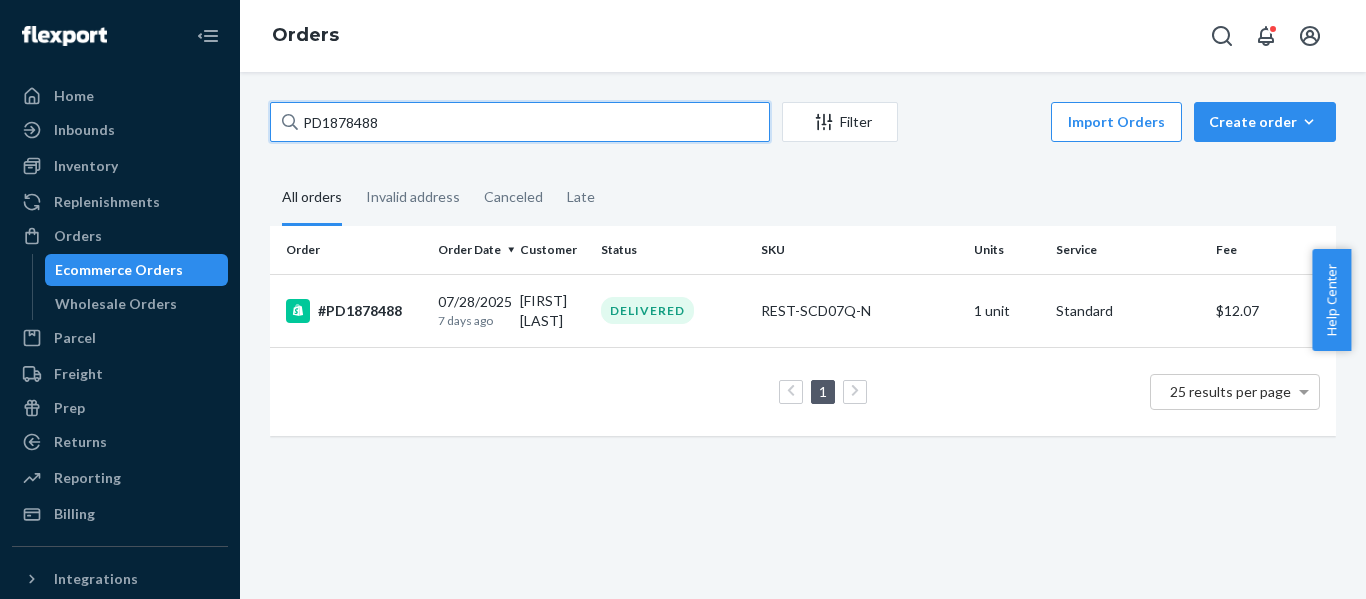 click on "Home Inbounds Shipping Plans Problems Inventory Products Replenishments Orders Ecommerce Orders Wholesale Orders Parcel Parcel orders Integrations Freight Prep Returns All Returns Settings Packages Reporting Reports Analytics Billing Integrations Add Integration Fast Tags Add Fast Tag Settings Talk to Support Help Center Give Feedback Orders PD1878488 Filter Import Orders Create order Ecommerce order Removal order All orders Invalid address Canceled Late Order Order Date Customer Status SKU Units Service Fee #PD1878488 07/28/2025 7 days ago Mario Ormeno DELIVERED REST-SCD07Q-N 1 unit Standard $12.07 1 25 results per page ×
Help Center" at bounding box center (683, 299) 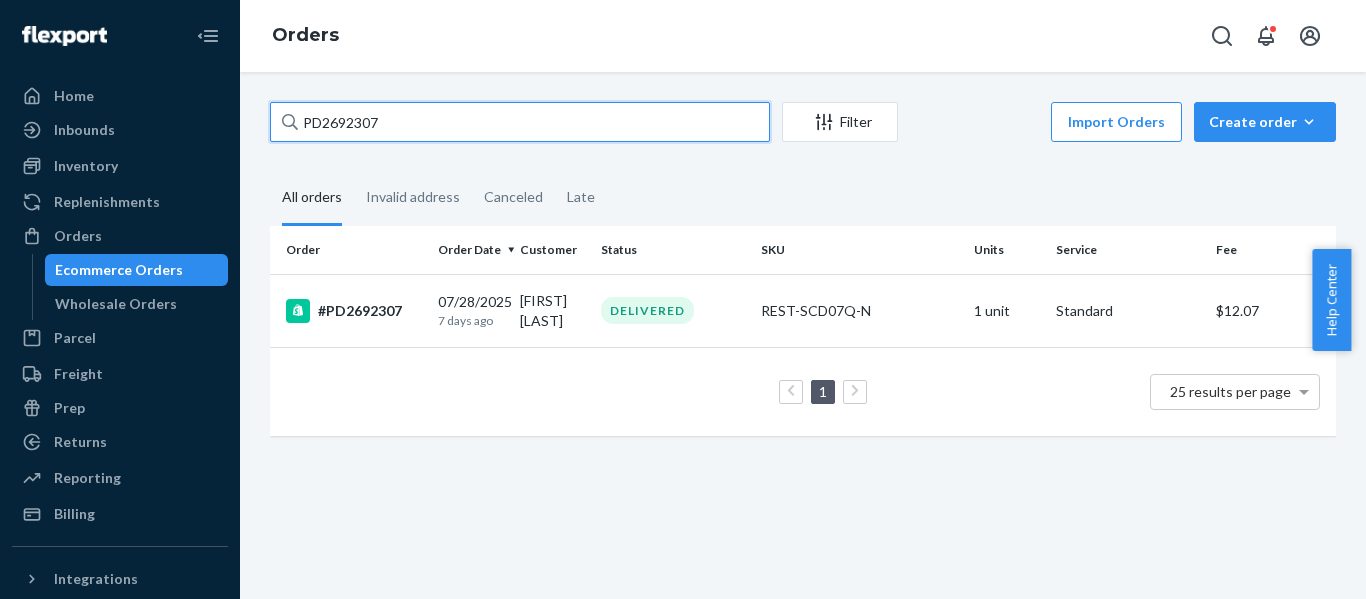 drag, startPoint x: 333, startPoint y: 127, endPoint x: -154, endPoint y: 160, distance: 488.1168 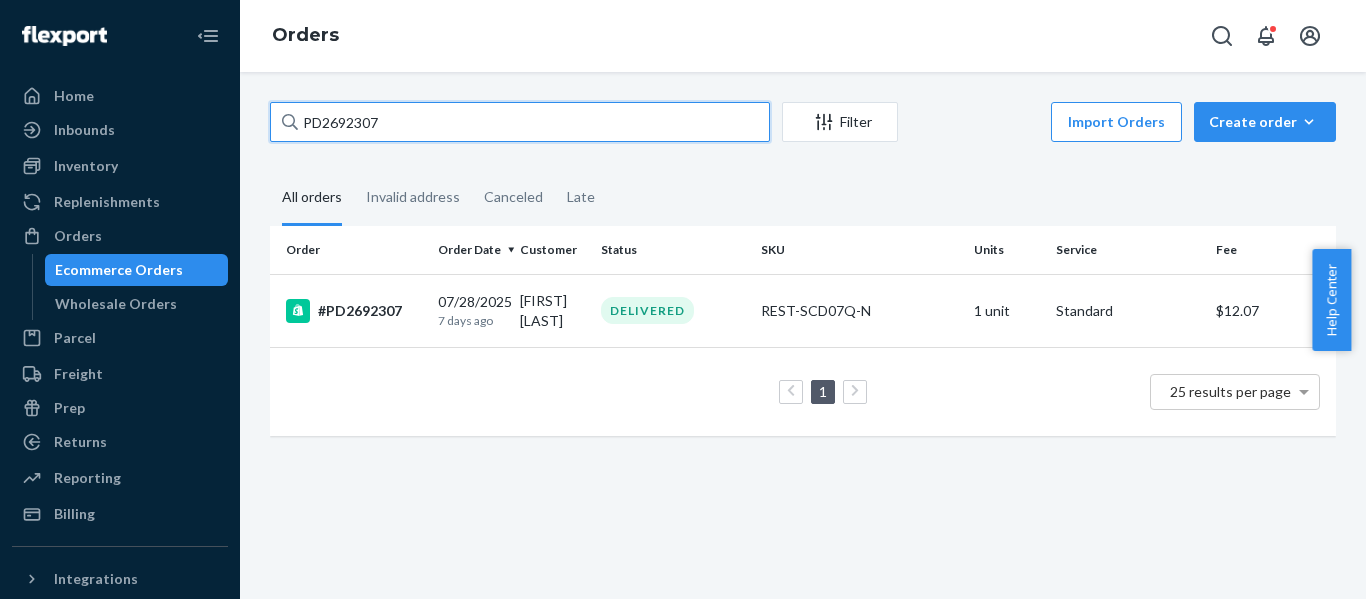 click on "Home Inbounds Shipping Plans Problems Inventory Products Replenishments Orders Ecommerce Orders Wholesale Orders Parcel Parcel orders Integrations Freight Prep Returns All Returns Settings Packages Reporting Reports Analytics Billing Integrations Add Integration Fast Tags Add Fast Tag Settings Talk to Support Help Center Give Feedback Orders PD2692307 Filter Import Orders Create order Ecommerce order Removal order All orders Invalid address Canceled Late Order Order Date Customer Status SKU Units Service Fee #PD2692307 07/28/2025 7 days ago Lorena Garcia DELIVERED REST-SCD07Q-N 1 unit Standard $12.07 1 25 results per page ×
Help Center" at bounding box center [683, 299] 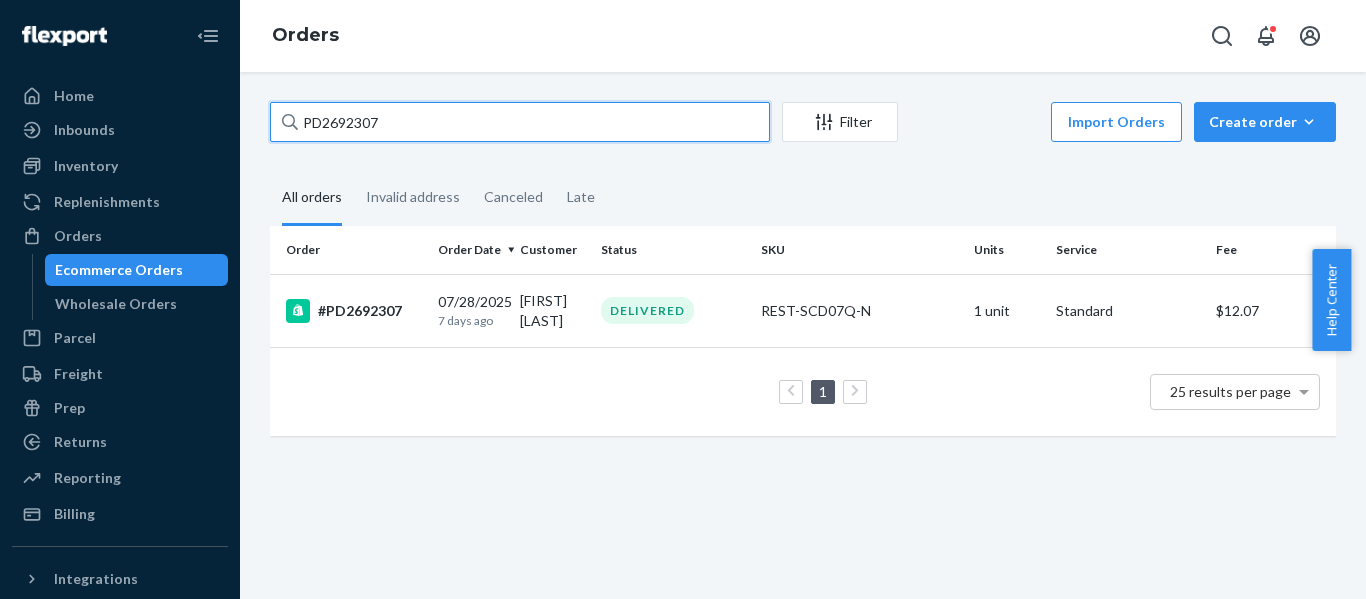 paste on "293188" 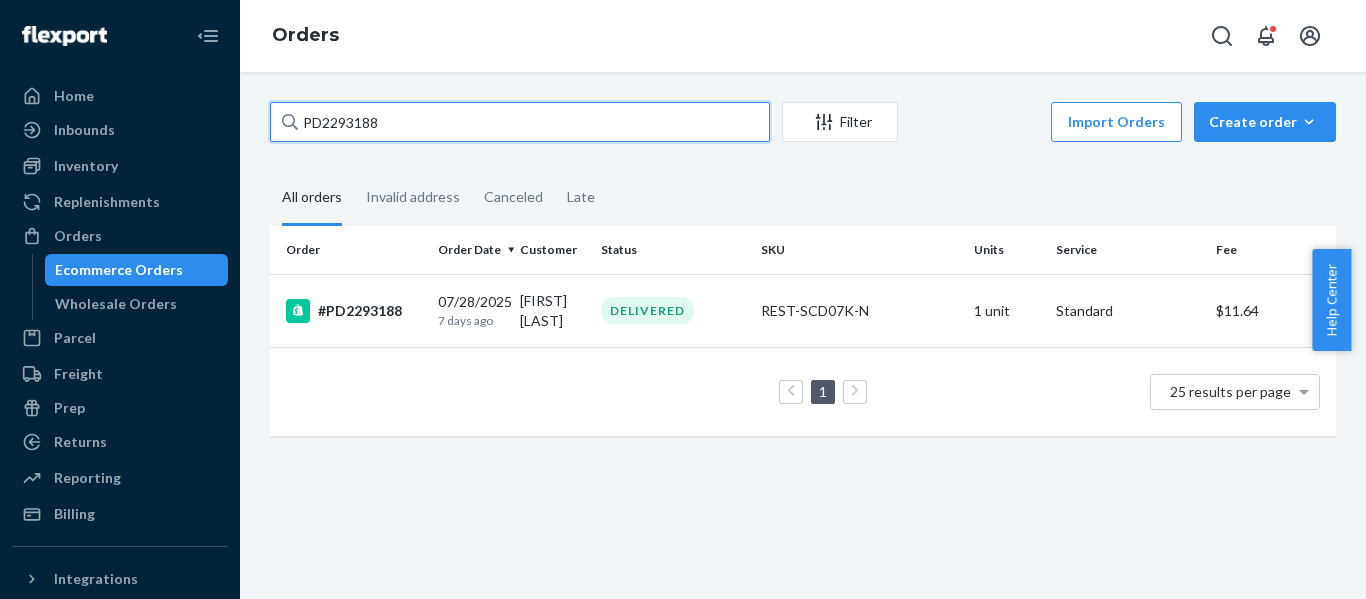 drag, startPoint x: 66, startPoint y: 203, endPoint x: -63, endPoint y: 229, distance: 131.59407 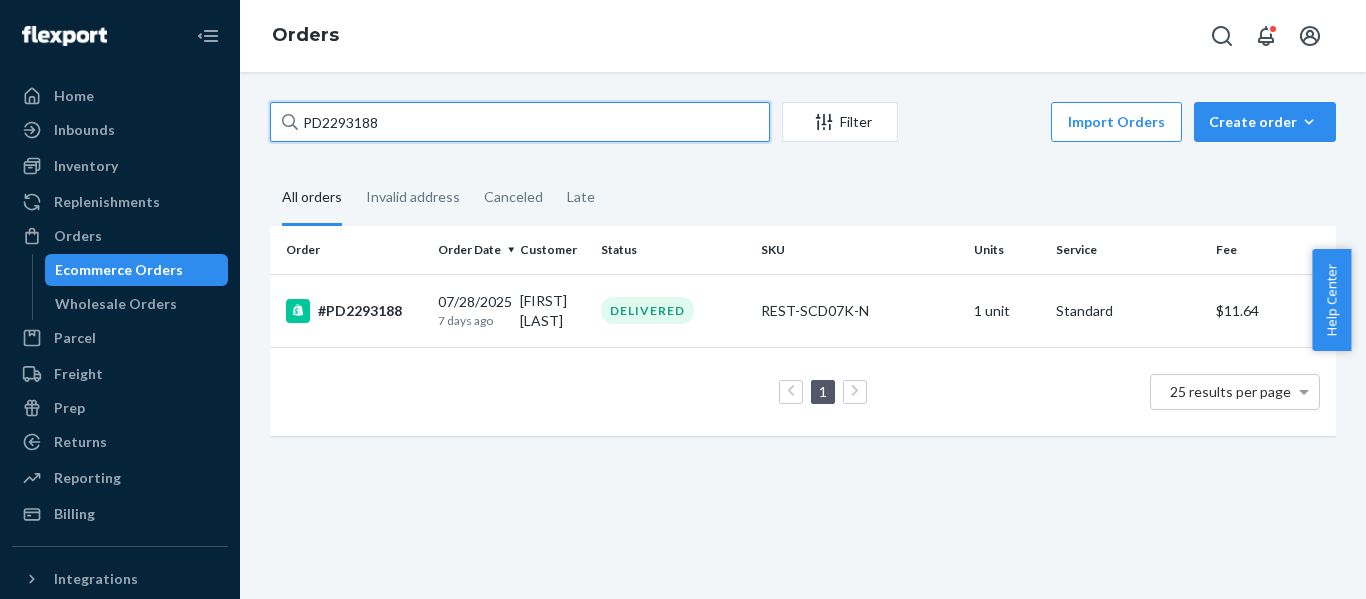 click on "Home Inbounds Shipping Plans Problems Inventory Products Replenishments Orders Ecommerce Orders Wholesale Orders Parcel Parcel orders Integrations Freight Prep Returns All Returns Settings Packages Reporting Reports Analytics Billing Integrations Add Integration Fast Tags Add Fast Tag Settings Talk to Support Help Center Give Feedback Orders PD2293188 Filter Import Orders Create order Ecommerce order Removal order All orders Invalid address Canceled Late Order Order Date Customer Status SKU Units Service Fee #PD2293188 07/28/2025 7 days ago Omar Khattab DELIVERED REST-SCD07K-N 1 unit Standard $11.64 1 25 results per page ×
Help Center" at bounding box center (683, 299) 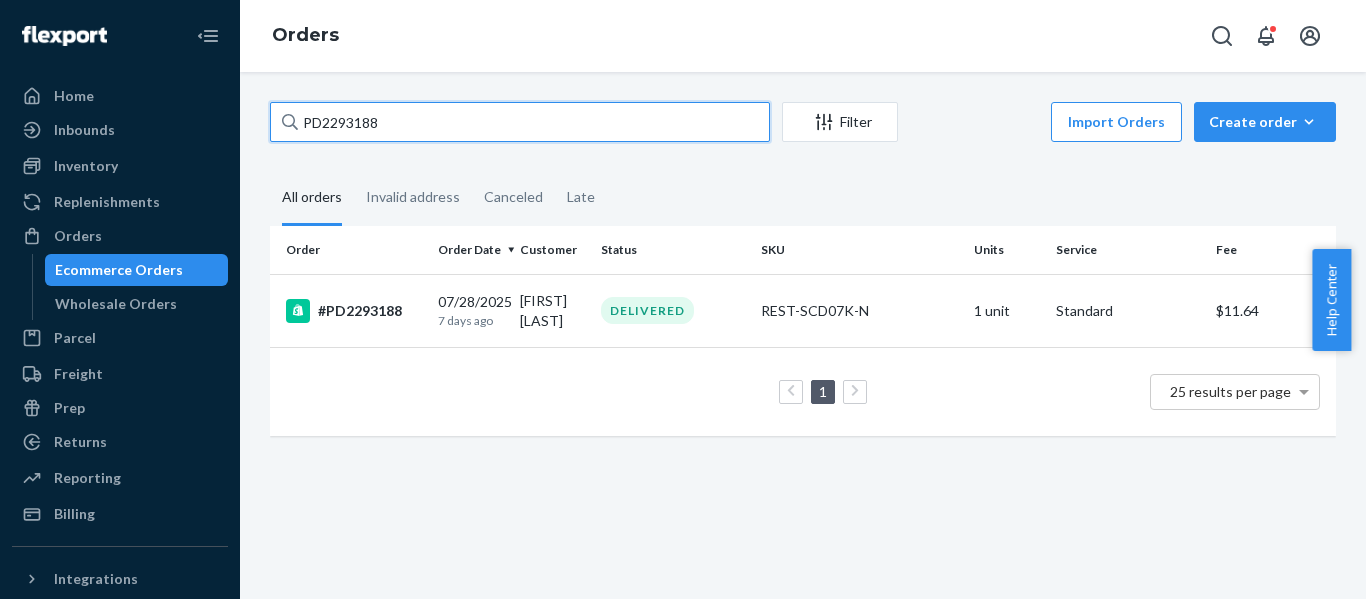 paste on "021389" 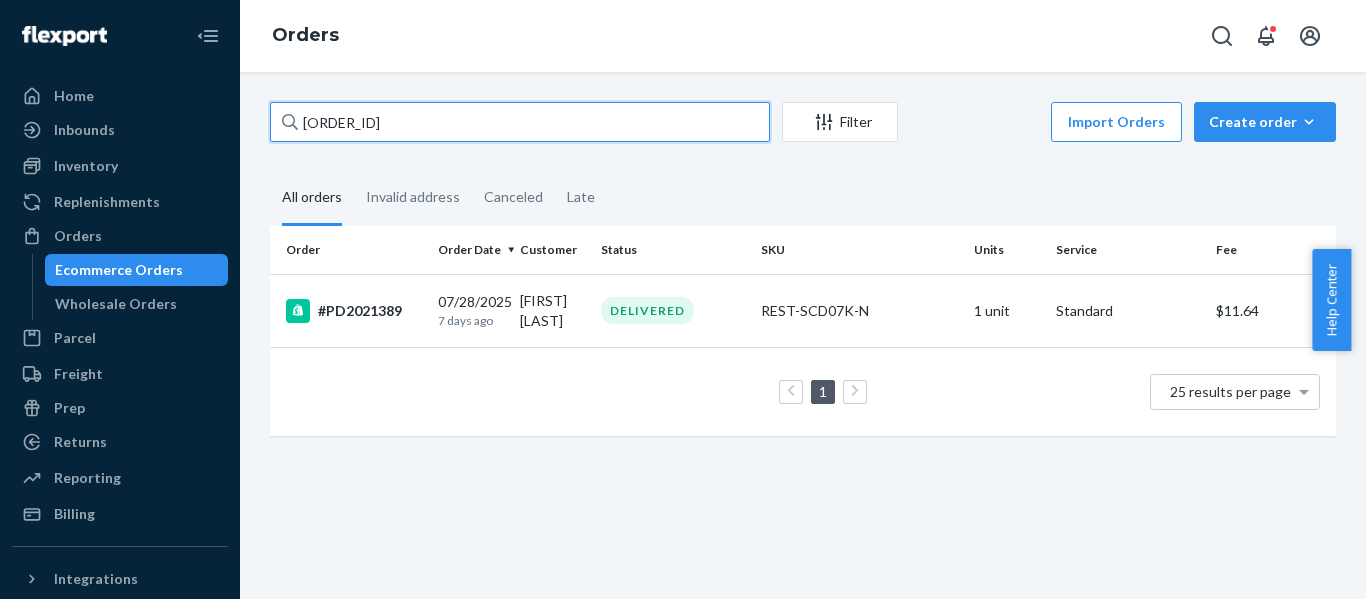 drag, startPoint x: 441, startPoint y: 128, endPoint x: 7, endPoint y: 215, distance: 442.63416 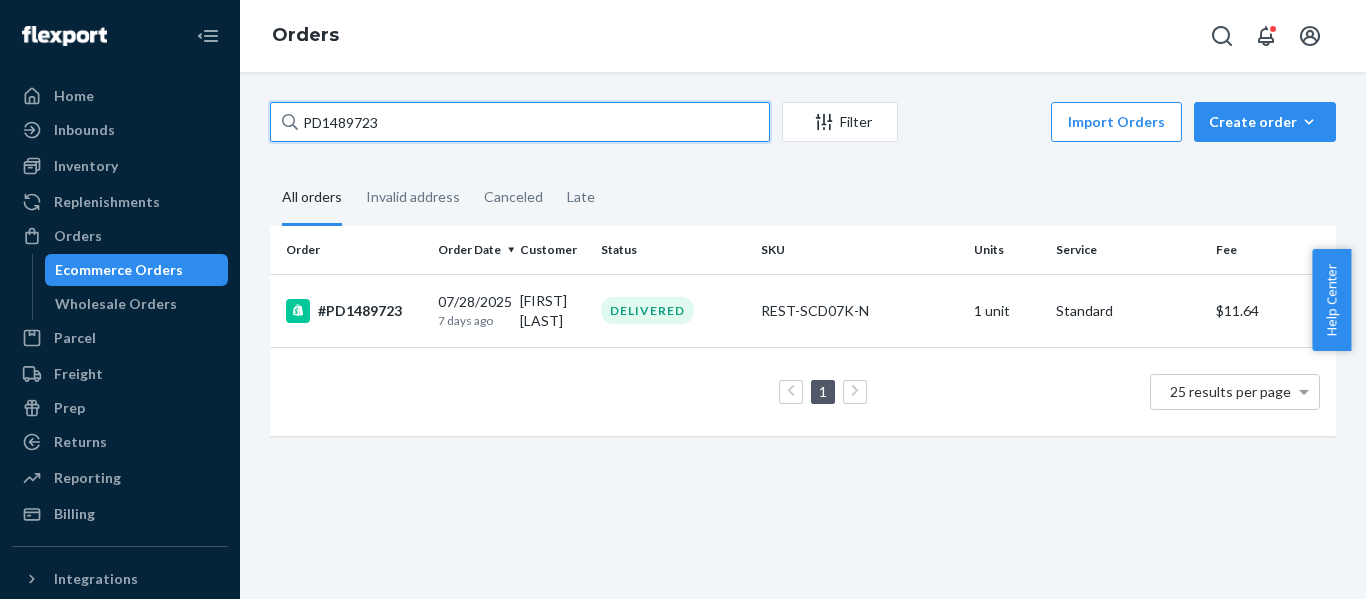 drag, startPoint x: 429, startPoint y: 124, endPoint x: -122, endPoint y: 207, distance: 557.2163 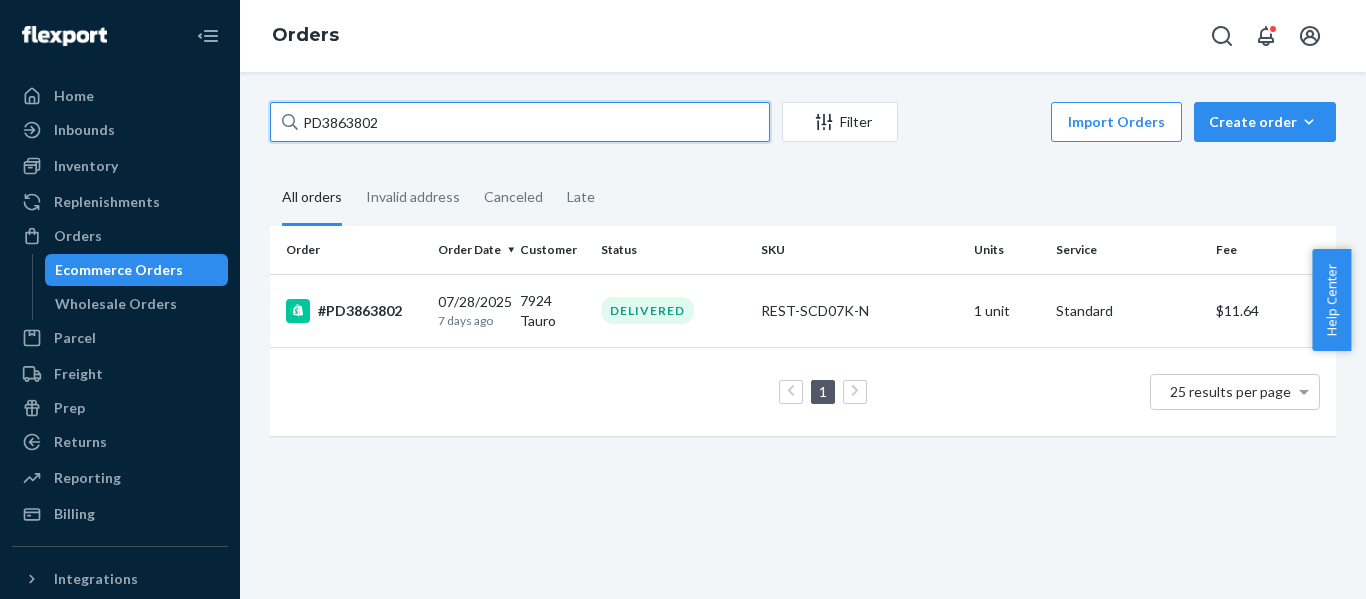 drag, startPoint x: -324, startPoint y: 143, endPoint x: -360, endPoint y: 143, distance: 36 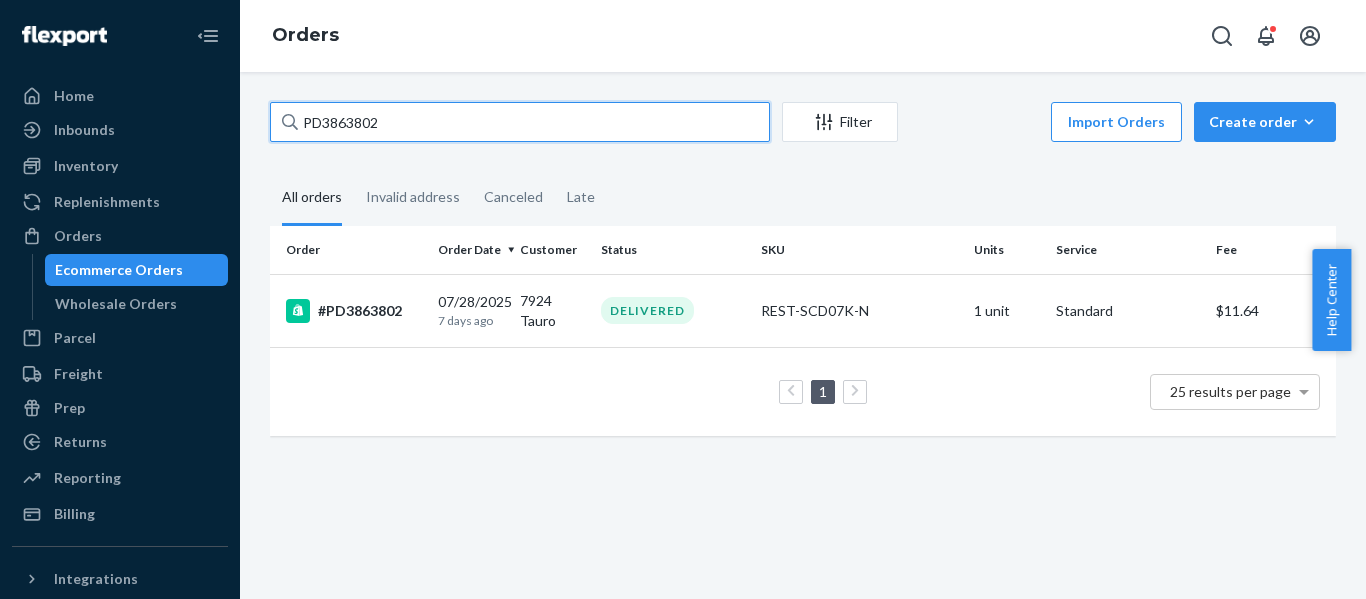 click on "Home Inbounds Shipping Plans Problems Inventory Products Replenishments Orders Ecommerce Orders Wholesale Orders Parcel Parcel orders Integrations Freight Prep Returns All Returns Settings Packages Reporting Reports Analytics Billing Integrations Add Integration Fast Tags Add Fast Tag Settings Talk to Support Help Center Give Feedback Orders PD3863802 Filter Import Orders Create order Ecommerce order Removal order All orders Invalid address Canceled Late Order Order Date Customer Status SKU Units Service Fee #PD3863802 07/28/2025 7 days ago 7924 Tauro DELIVERED REST-SCD07K-N 1 unit Standard $11.64 1 25 results per page ×
Help Center
Username" at bounding box center (683, 299) 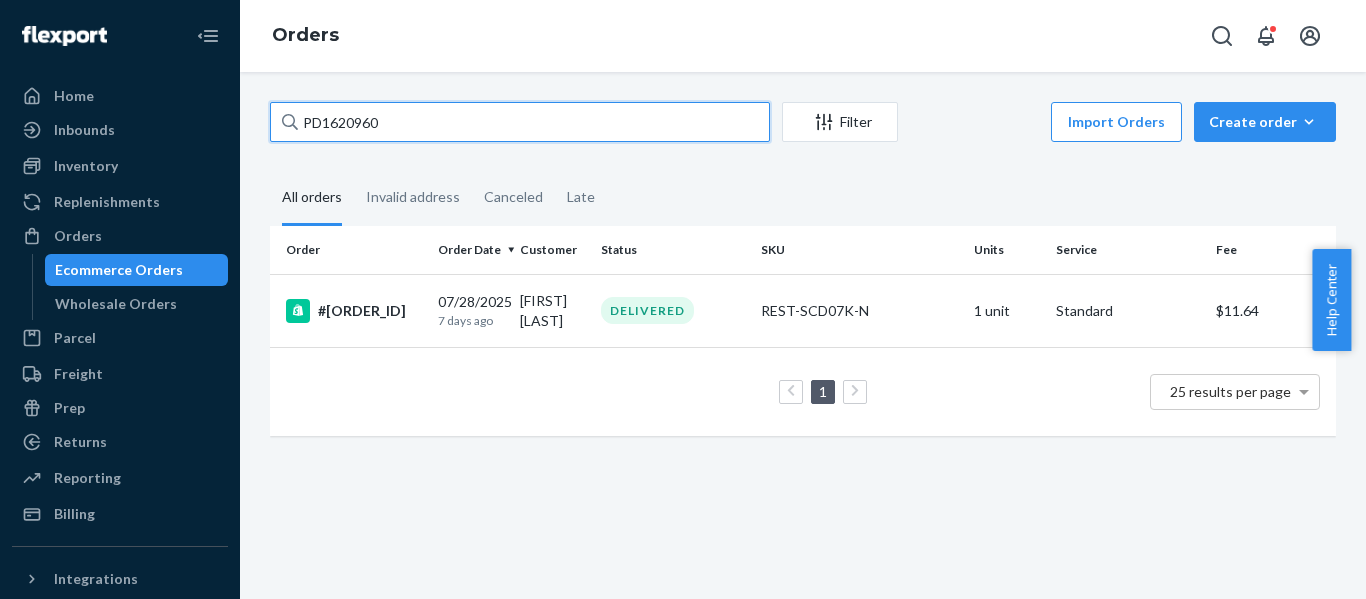 drag, startPoint x: 424, startPoint y: 118, endPoint x: -58, endPoint y: 134, distance: 482.26547 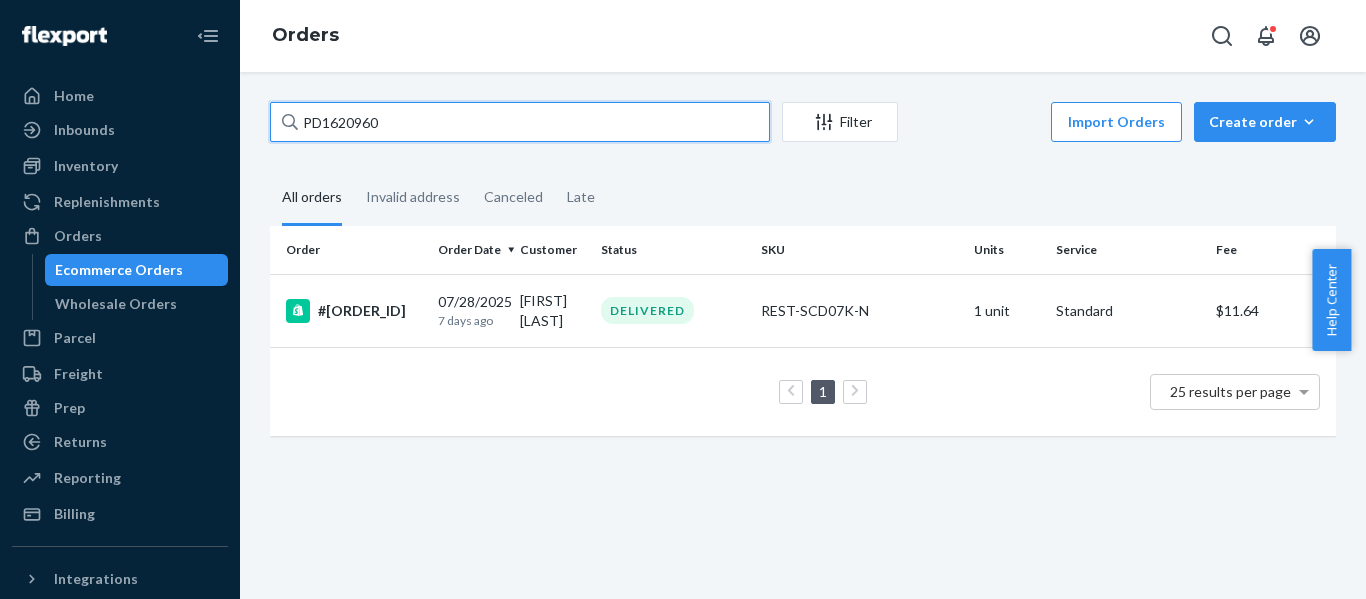 click on "Home Inbounds Shipping Plans Problems Inventory Products Replenishments Orders Ecommerce Orders Wholesale Orders Parcel Parcel orders Integrations Freight Prep Returns All Returns Settings Packages Reporting Reports Analytics Billing Integrations Add Integration Fast Tags Add Fast Tag Settings Talk to Support Help Center Give Feedback Orders PD1620960 Filter Import Orders Create order Ecommerce order Removal order All orders Invalid address Canceled Late Order Order Date Customer Status SKU Units Service Fee #PD1620960 07/28/2025 7 days ago Kanisha Long DELIVERED REST-SCD07K-N 1 unit Standard $11.64 1 25 results per page ×
Help Center" at bounding box center (683, 299) 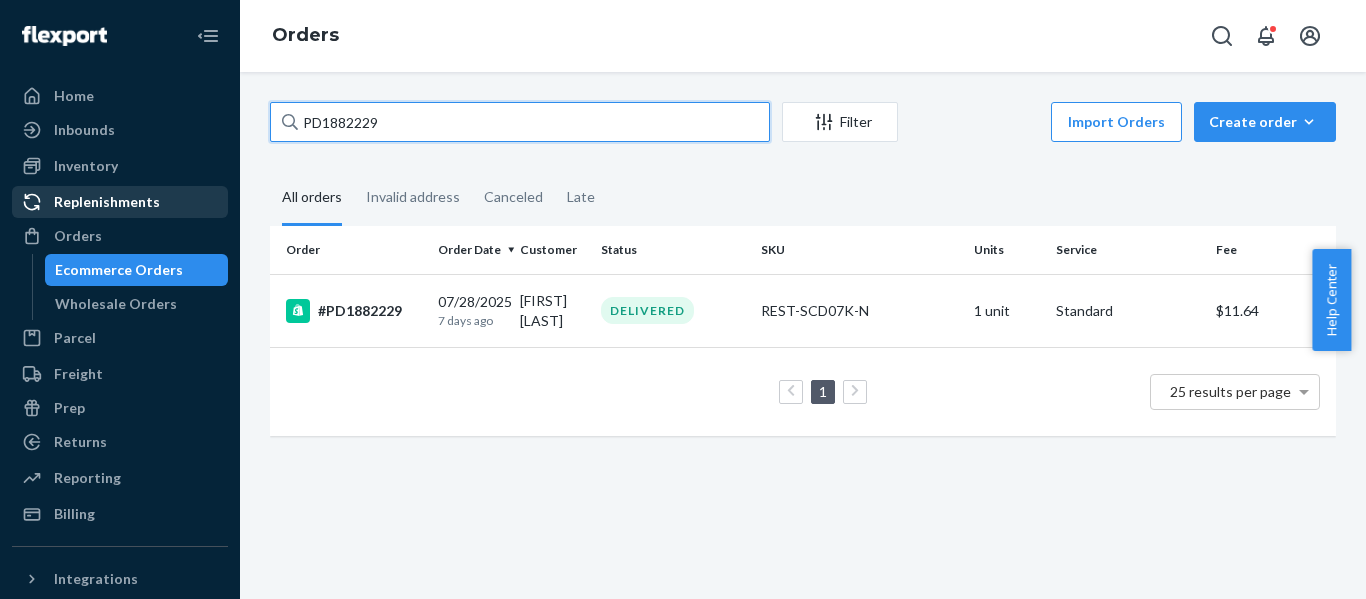 drag, startPoint x: 270, startPoint y: 166, endPoint x: 29, endPoint y: 186, distance: 241.82845 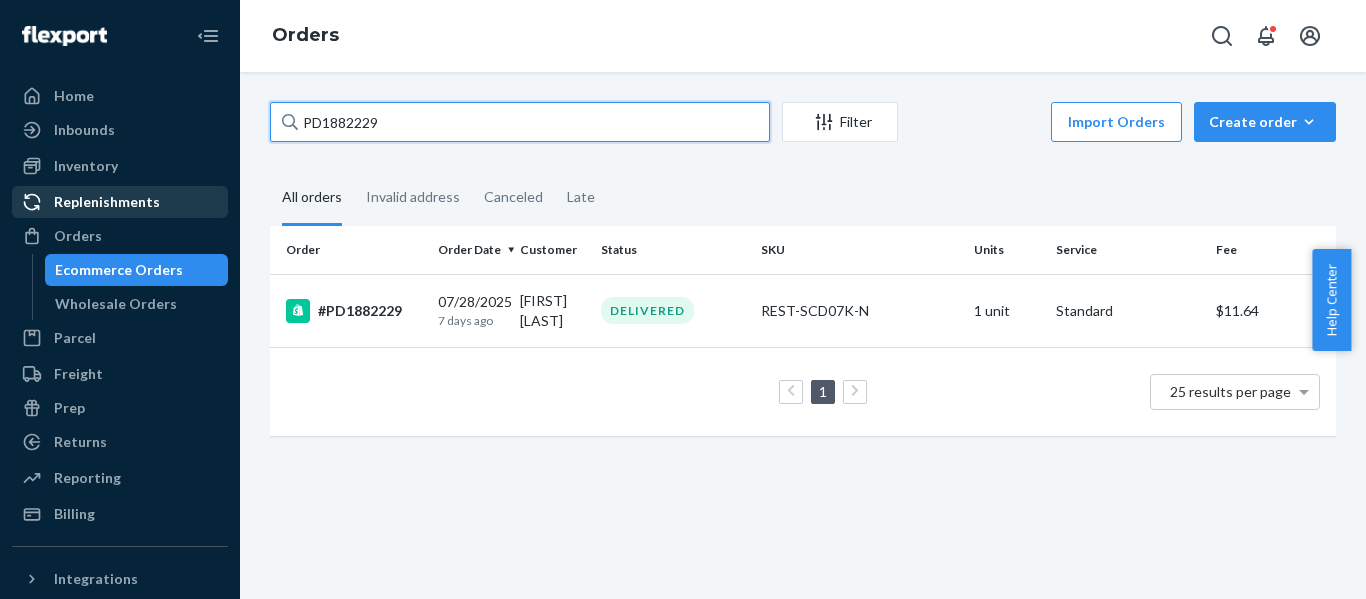 click on "Home Inbounds Shipping Plans Problems Inventory Products Replenishments Orders Ecommerce Orders Wholesale Orders Parcel Parcel orders Integrations Freight Prep Returns All Returns Settings Packages Reporting Reports Analytics Billing Integrations Add Integration Fast Tags Add Fast Tag Settings Talk to Support Help Center Give Feedback Orders PD1882229 Filter Import Orders Create order Ecommerce order Removal order All orders Invalid address Canceled Late Order Order Date Customer Status SKU Units Service Fee #PD1882229 07/28/2025 7 days ago Jack Wu DELIVERED REST-SCD07K-N 1 unit Standard $11.64 1 25 results per page" at bounding box center [683, 299] 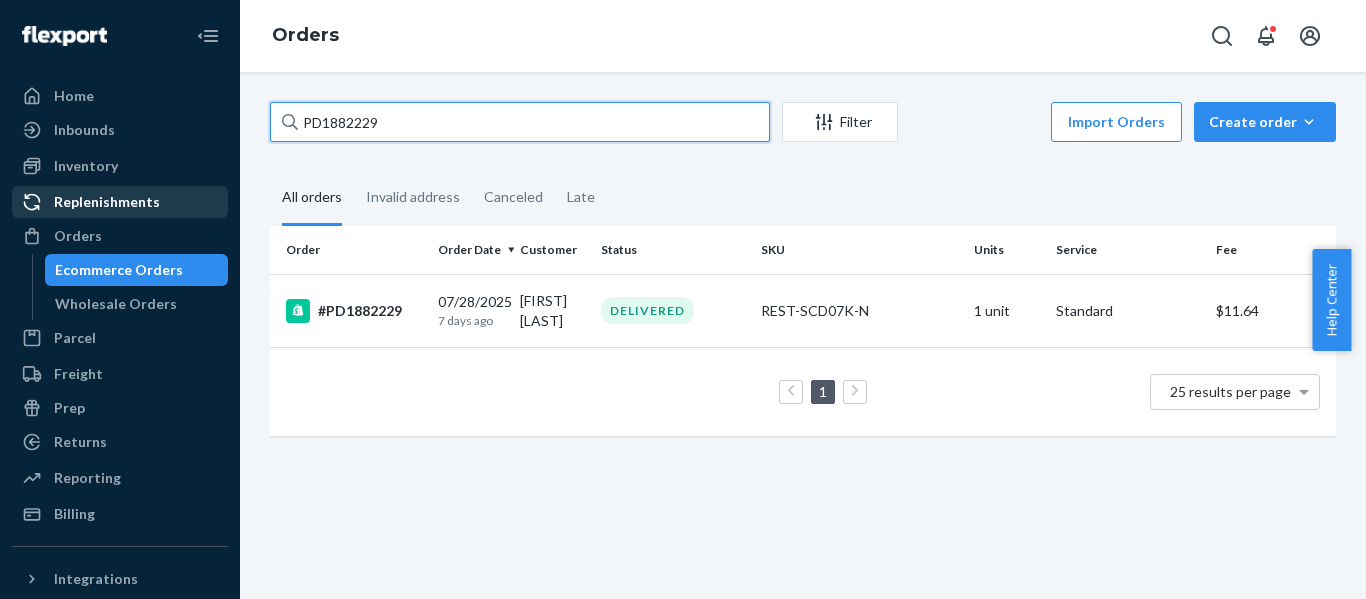 paste on "US25327924" 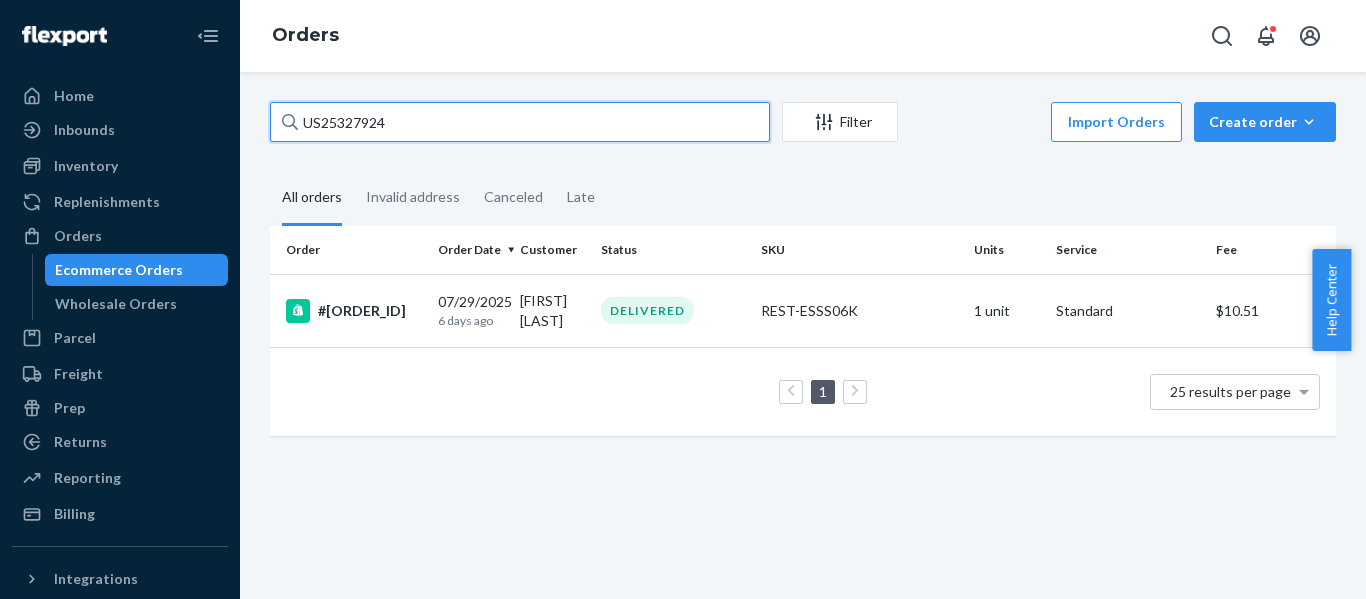 drag, startPoint x: 313, startPoint y: 149, endPoint x: -93, endPoint y: 199, distance: 409.06723 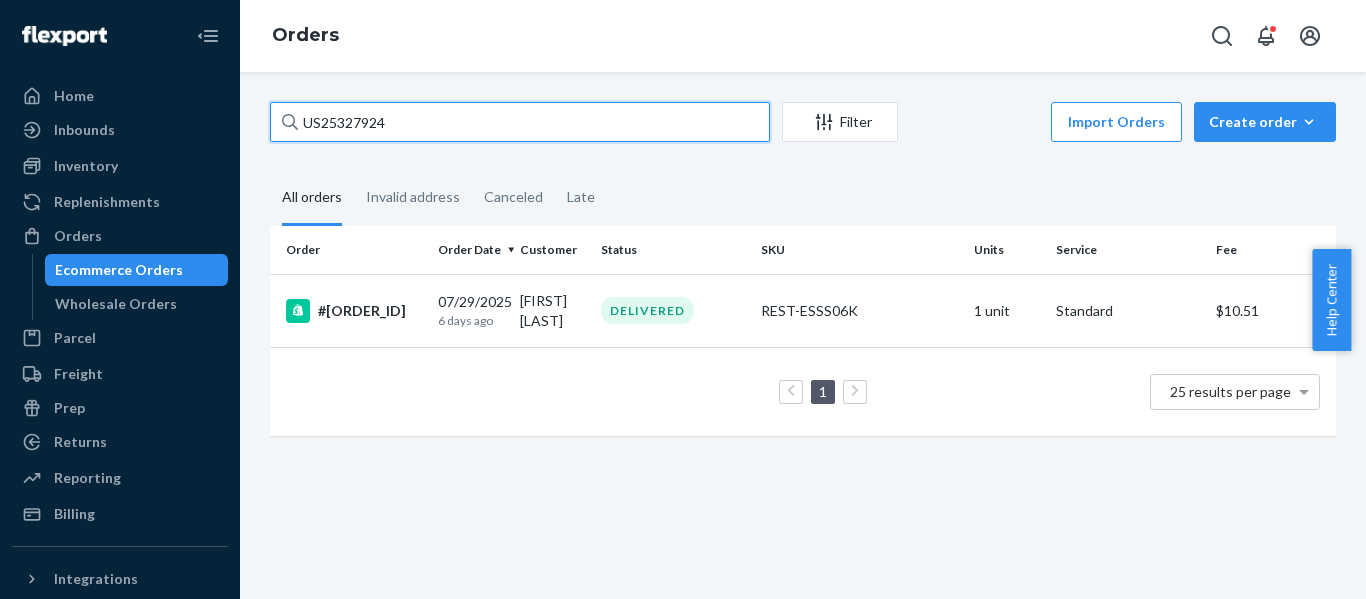 click on "Home Inbounds Shipping Plans Problems Inventory Products Replenishments Orders Ecommerce Orders Wholesale Orders Parcel Parcel orders Integrations Freight Prep Returns All Returns Settings Packages Reporting Reports Analytics Billing Integrations Add Integration Fast Tags Add Fast Tag Settings Talk to Support Help Center Give Feedback Orders US25327924 Filter Import Orders Create order Ecommerce order Removal order All orders Invalid address Canceled Late Order Order Date Customer Status SKU Units Service Fee #US25327924 07/29/2025 6 days ago Alex Hafner DELIVERED REST-ESSS06K 1 unit Standard $10.51 1 25 results per page ×
Help Center" at bounding box center (683, 299) 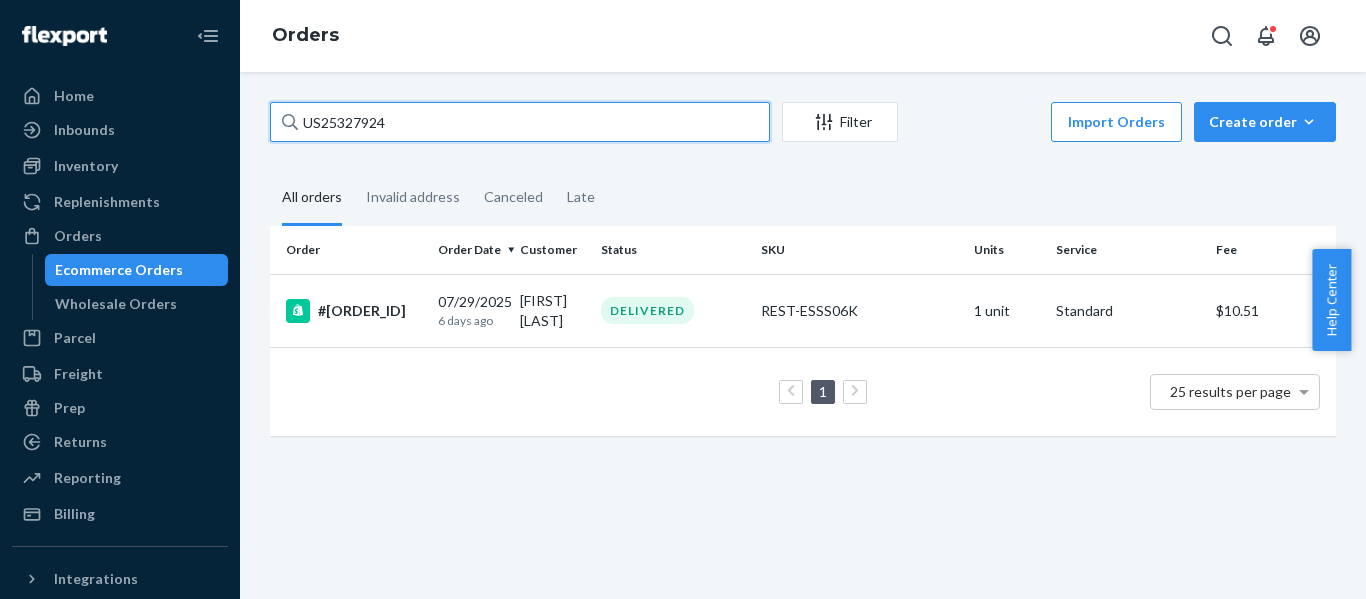 paste on "6" 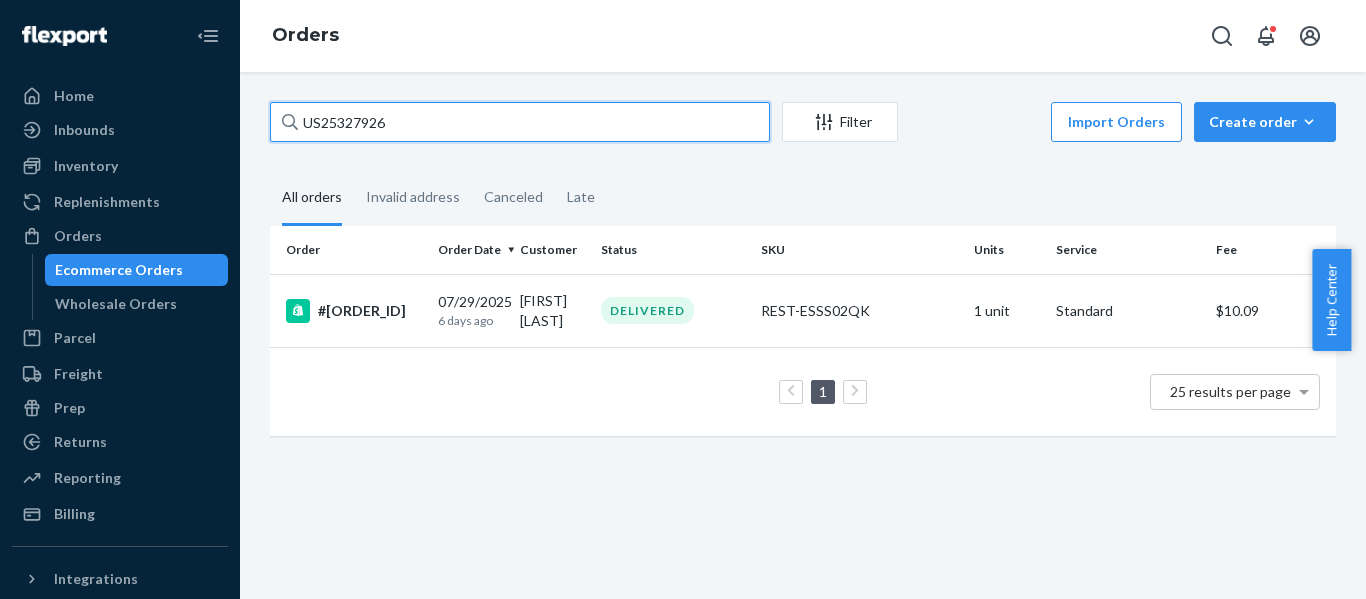 drag, startPoint x: 32, startPoint y: 166, endPoint x: -80, endPoint y: 165, distance: 112.00446 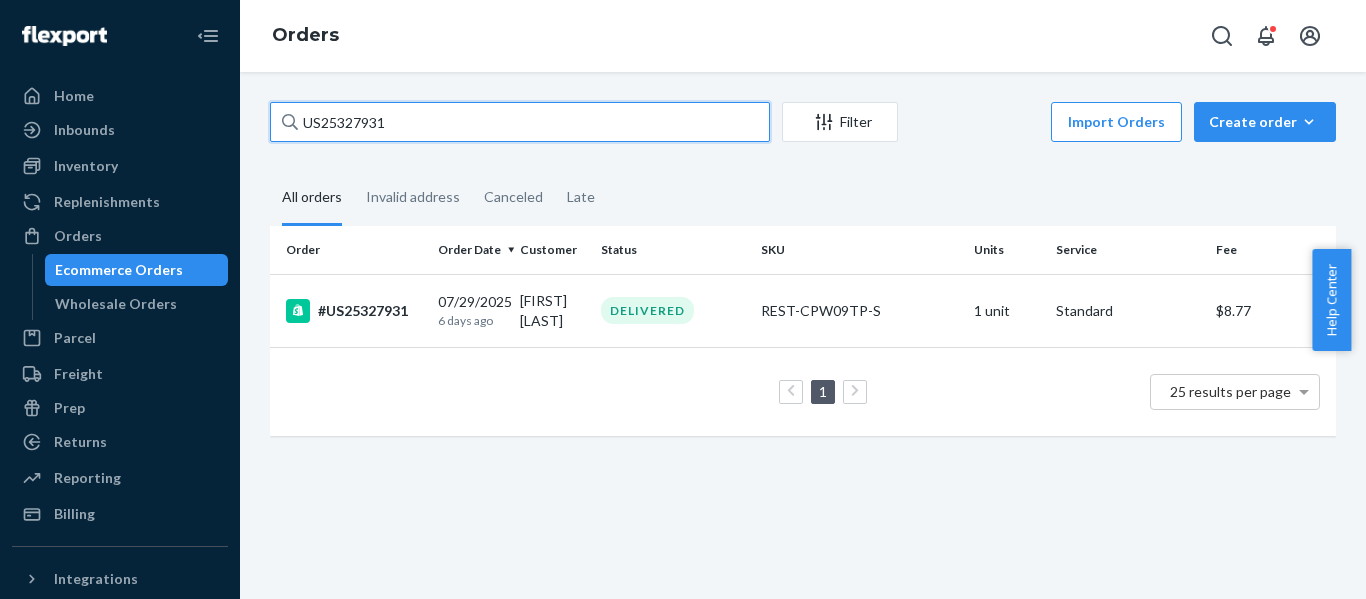 drag, startPoint x: 83, startPoint y: 126, endPoint x: -5, endPoint y: 135, distance: 88.45903 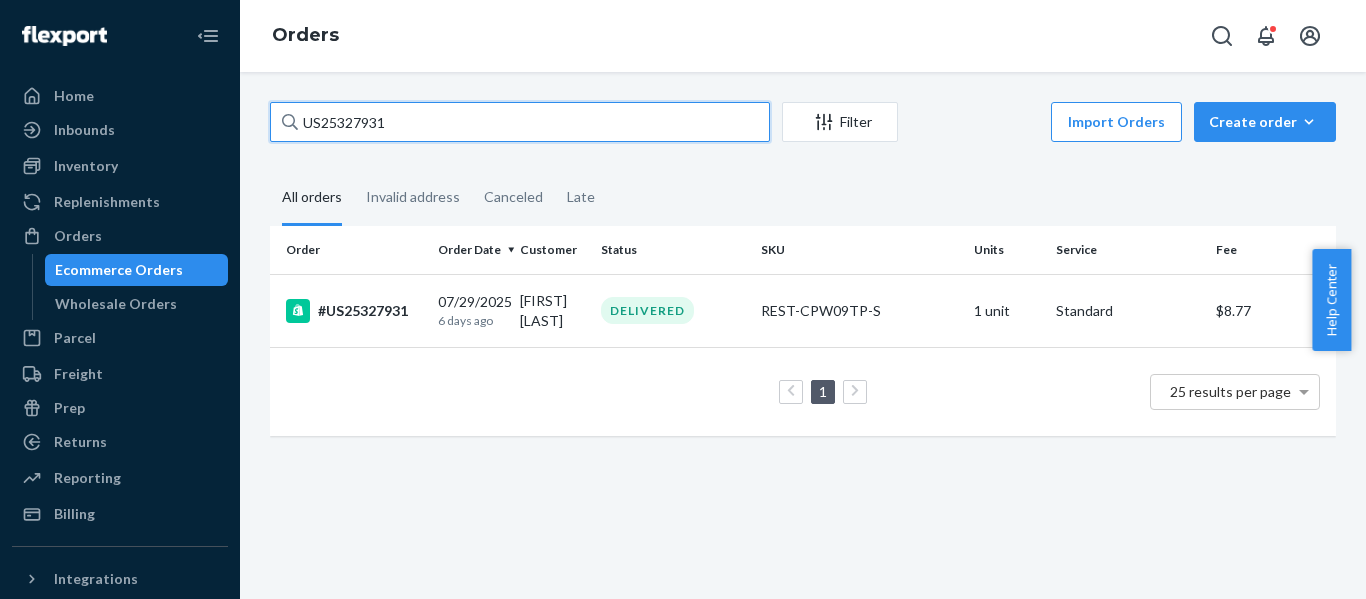 click on "Home Inbounds Shipping Plans Problems Inventory Products Replenishments Orders Ecommerce Orders Wholesale Orders Parcel Parcel orders Integrations Freight Prep Returns All Returns Settings Packages Reporting Reports Analytics Billing Integrations Add Integration Fast Tags Add Fast Tag Settings Talk to Support Help Center Give Feedback Orders US25327931 Filter Import Orders Create order Ecommerce order Removal order All orders Invalid address Canceled Late Order Order Date Customer Status SKU Units Service Fee #US25327931 07/29/2025 6 days ago Toks Olagundoye  DELIVERED REST-CPW09TP-S 1 unit Standard $8.77 1 25 results per page ×
Help Center" at bounding box center [683, 299] 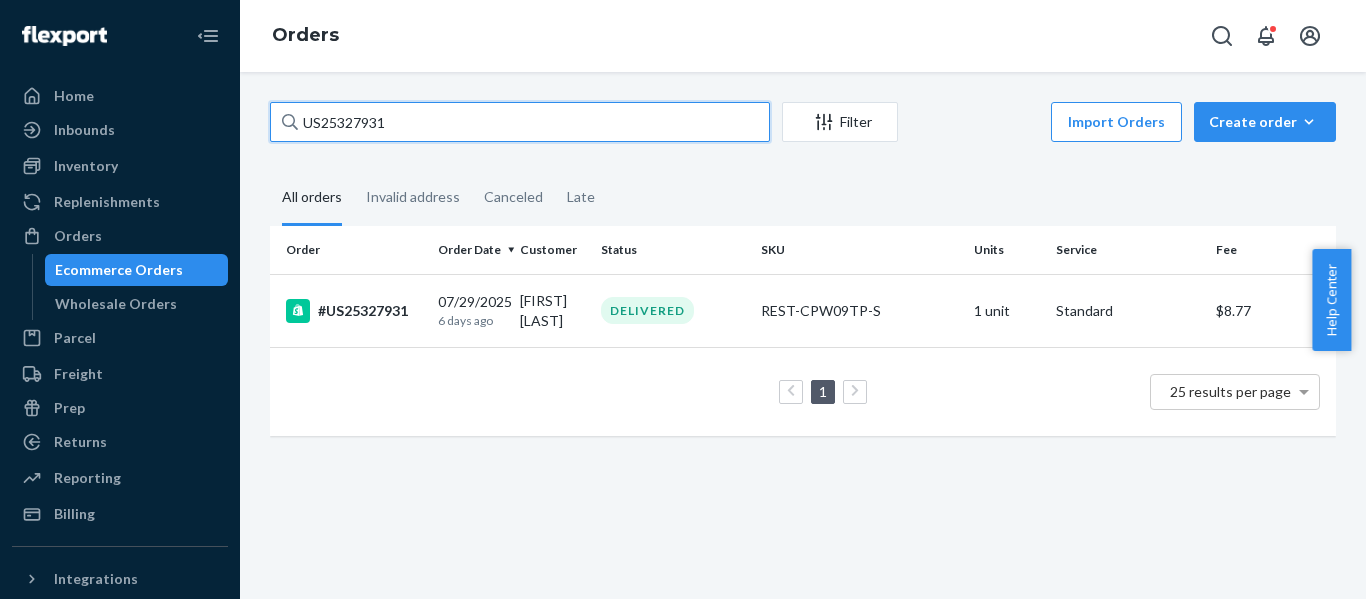 paste on "6" 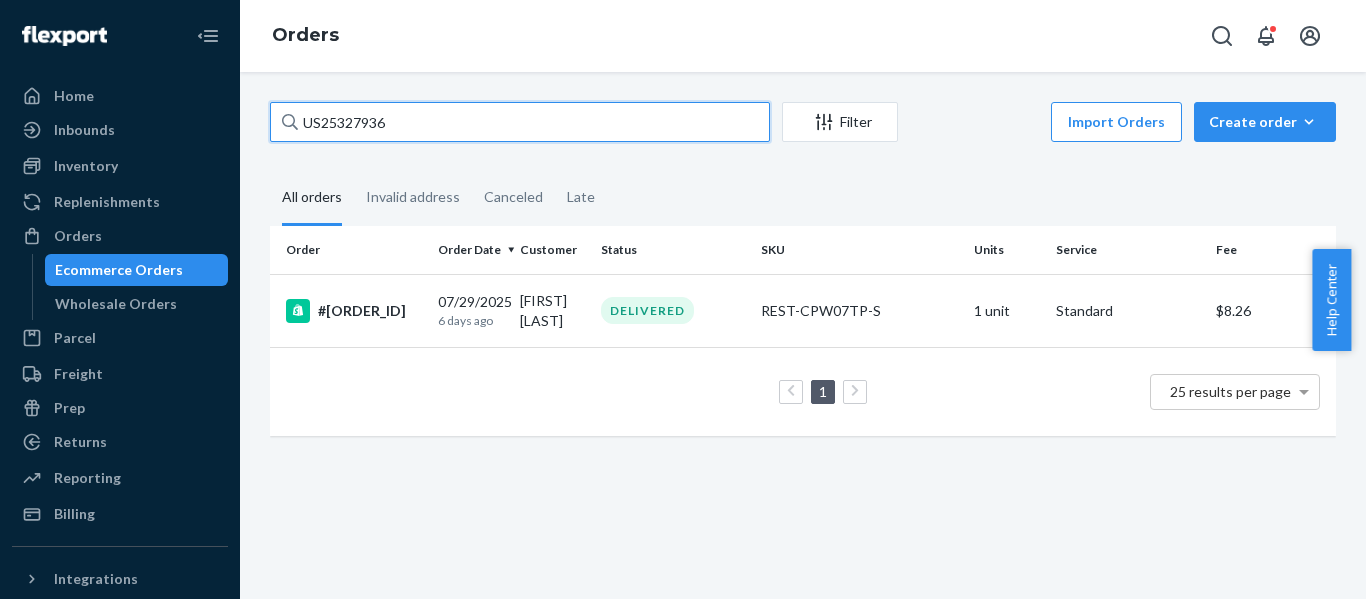 drag, startPoint x: 100, startPoint y: 158, endPoint x: -81, endPoint y: 183, distance: 182.71837 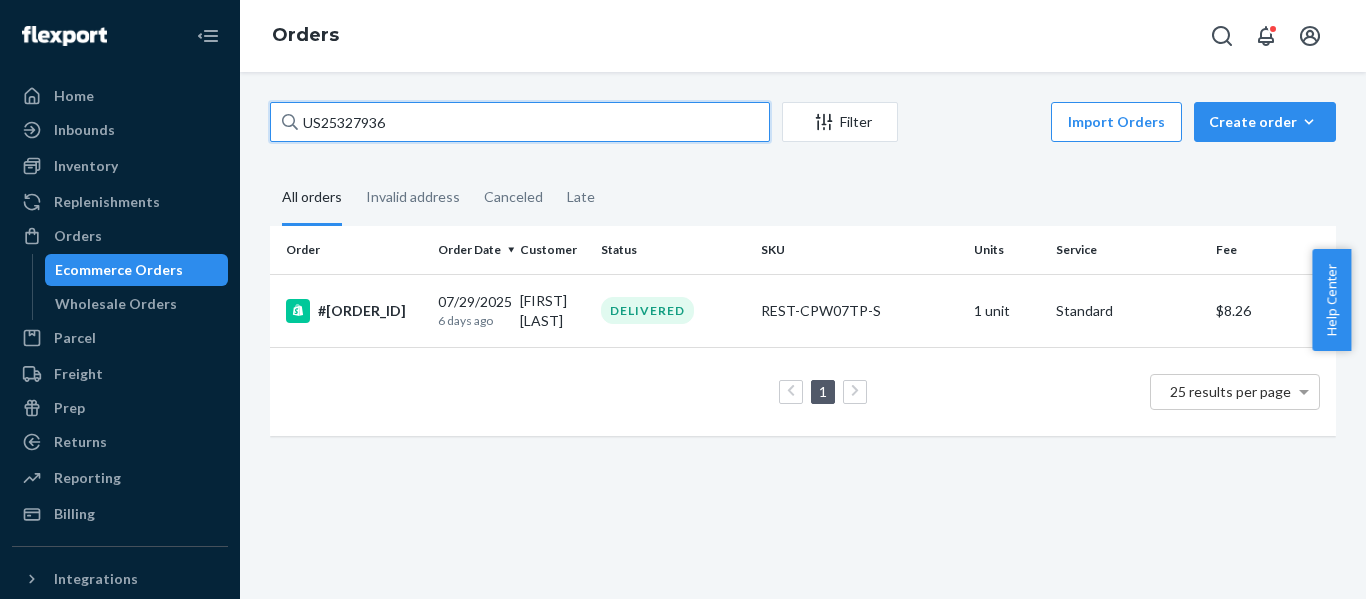 click on "Home Inbounds Shipping Plans Problems Inventory Products Replenishments Orders Ecommerce Orders Wholesale Orders Parcel Parcel orders Integrations Freight Prep Returns All Returns Settings Packages Reporting Reports Analytics Billing Integrations Add Integration Fast Tags Add Fast Tag Settings Talk to Support Help Center Give Feedback Orders US25327936 Filter Import Orders Create order Ecommerce order Removal order All orders Invalid address Canceled Late Order Order Date Customer Status SKU Units Service Fee #US25327936 07/29/2025 6 days ago McKenna Roberts  DELIVERED REST-CPW07TP-S 1 unit Standard $8.26 1 25 results per page ×
Help Center" at bounding box center (683, 299) 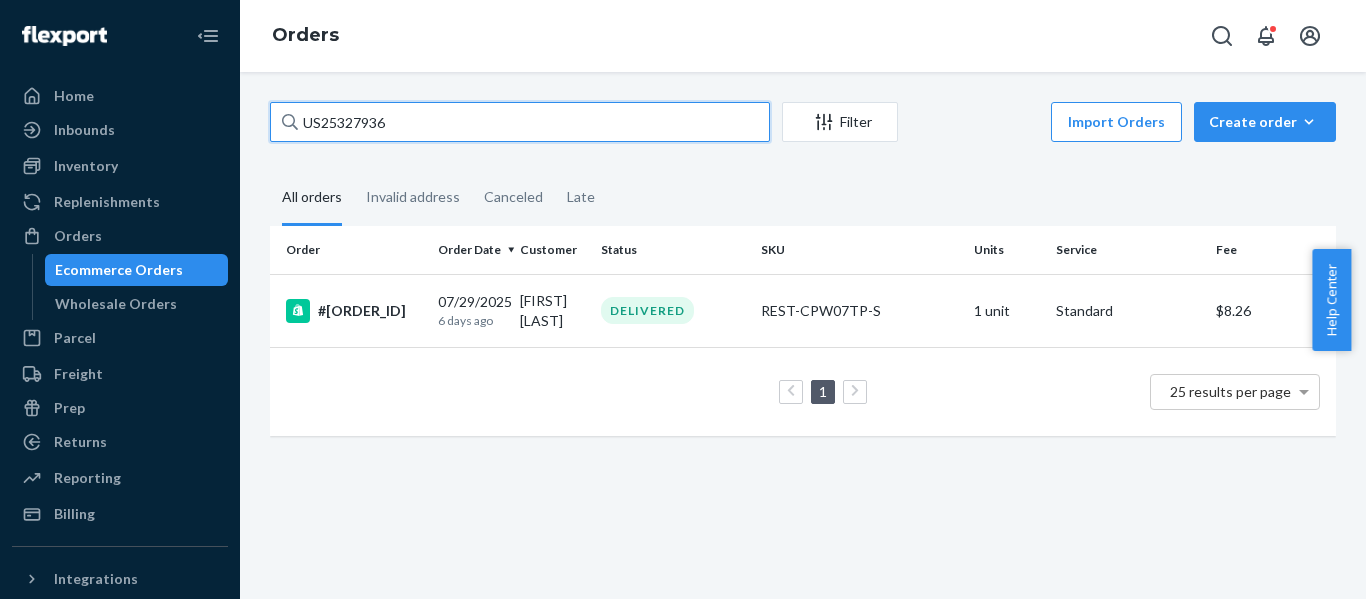 paste on "7" 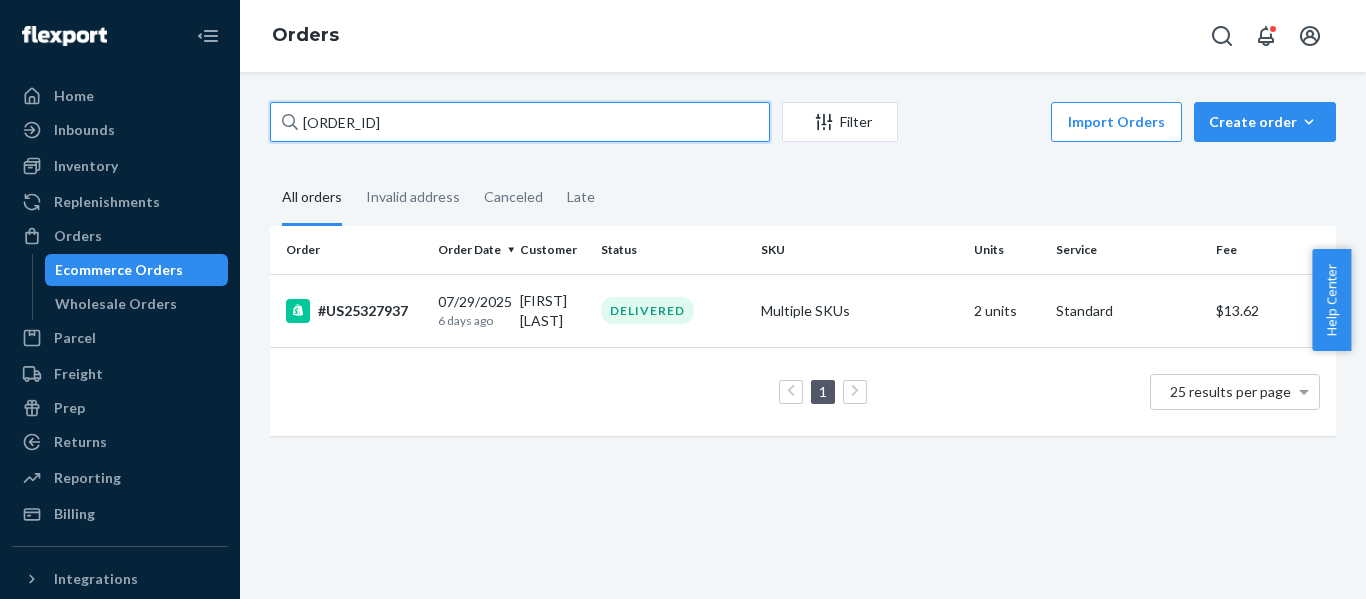 drag, startPoint x: -117, startPoint y: 162, endPoint x: -165, endPoint y: 171, distance: 48.83646 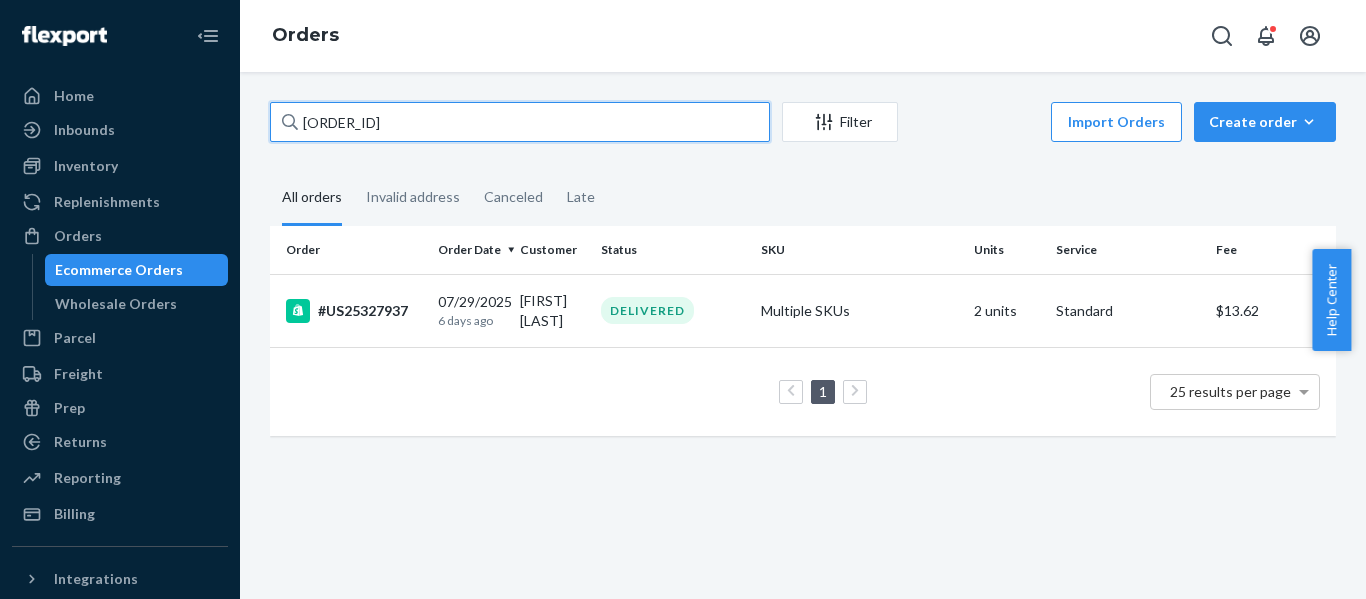 click on "Home Inbounds Shipping Plans Problems Inventory Products Replenishments Orders Ecommerce Orders Wholesale Orders Parcel Parcel orders Integrations Freight Prep Returns All Returns Settings Packages Reporting Reports Analytics Billing Integrations Add Integration Fast Tags Add Fast Tag Settings Talk to Support Help Center Give Feedback Orders US25327937 Filter Import Orders Create order Ecommerce order Removal order All orders Invalid address Canceled Late Order Order Date Customer Status SKU Units Service Fee #US25327937 07/29/2025 6 days ago Susan McGowan DELIVERED Multiple SKUs 2 units Standard $13.62 1 25 results per page ×
Help Center" at bounding box center (683, 299) 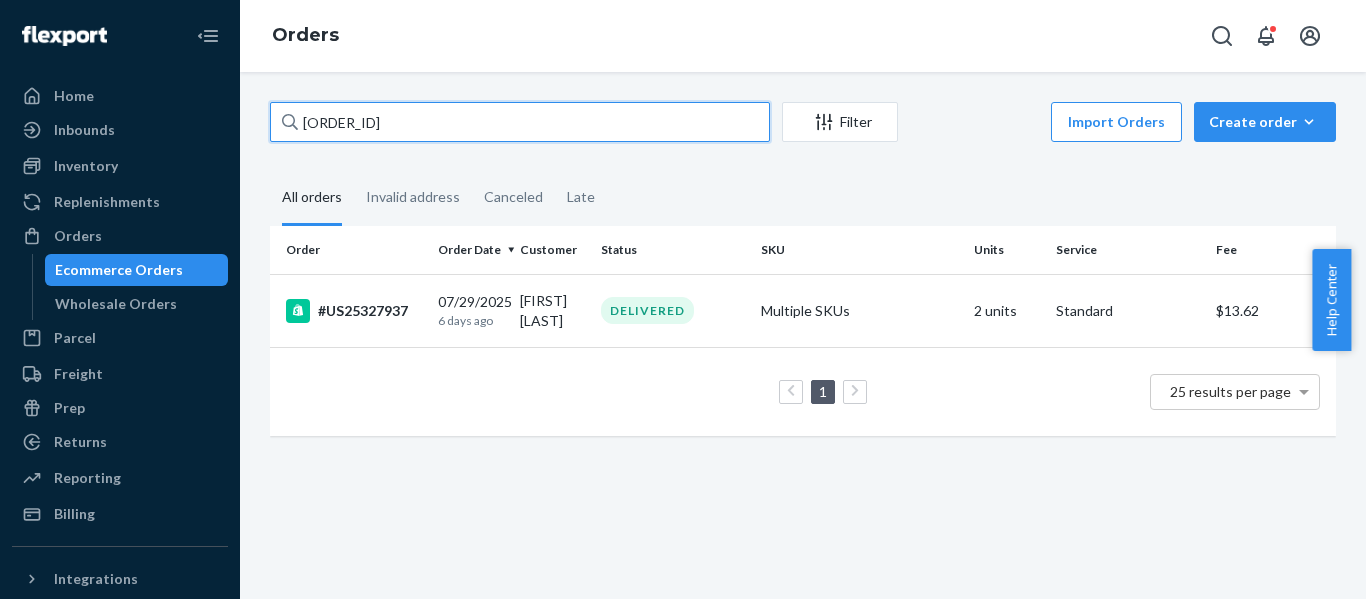 paste on "8" 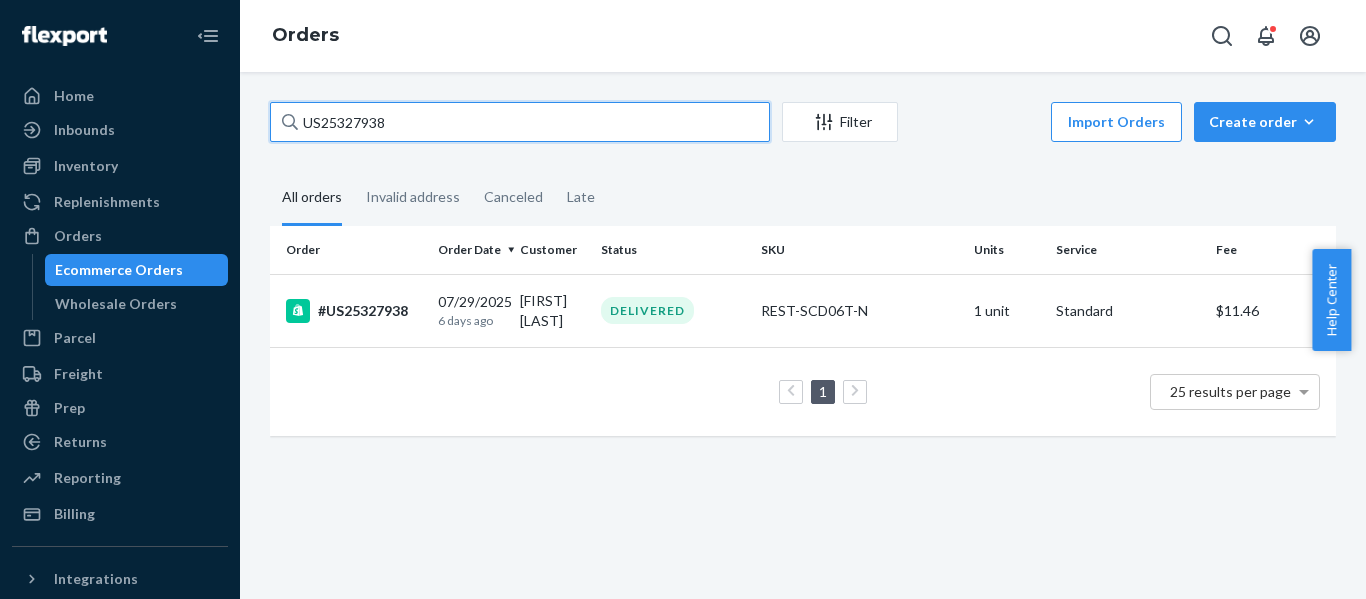 drag, startPoint x: 427, startPoint y: 124, endPoint x: -49, endPoint y: 140, distance: 476.26883 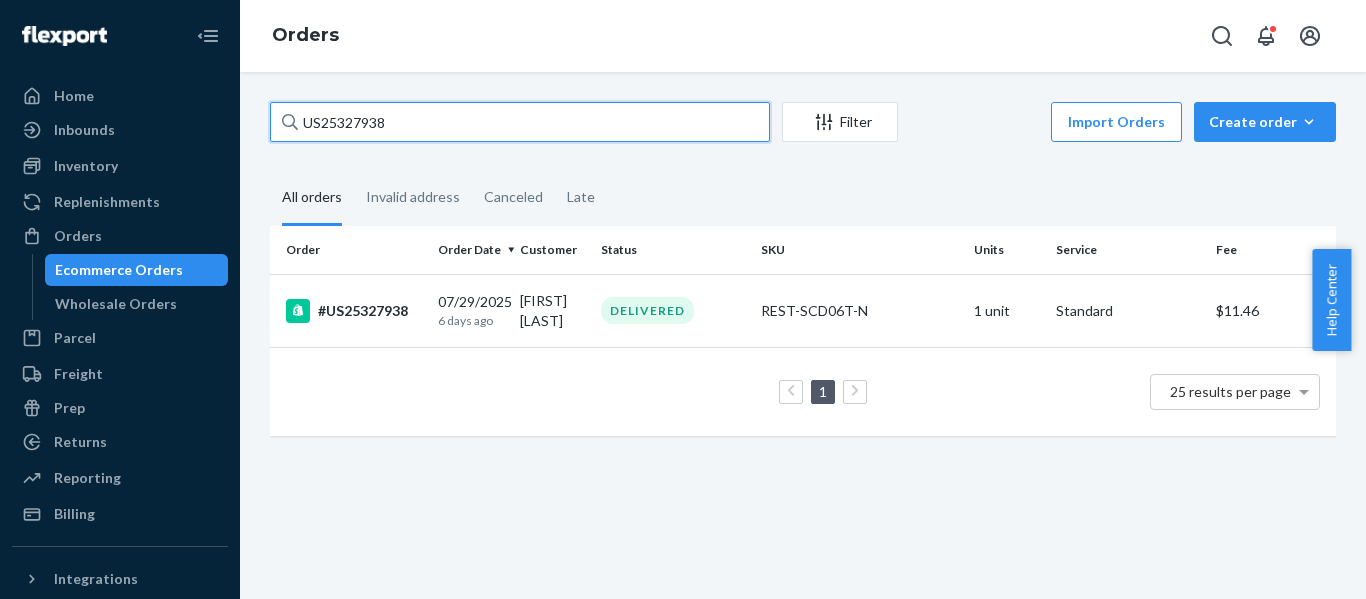 click on "Home Inbounds Shipping Plans Problems Inventory Products Replenishments Orders Ecommerce Orders Wholesale Orders Parcel Parcel orders Integrations Freight Prep Returns All Returns Settings Packages Reporting Reports Analytics Billing Integrations Add Integration Fast Tags Add Fast Tag Settings Talk to Support Help Center Give Feedback Orders US25327938 Filter Import Orders Create order Ecommerce order Removal order All orders Invalid address Canceled Late Order Order Date Customer Status SKU Units Service Fee #US25327938 07/29/2025 6 days ago chaya birnbaum DELIVERED REST-SCD06T-N 1 unit Standard $11.46 1 25 results per page ×
Help Center" at bounding box center (683, 299) 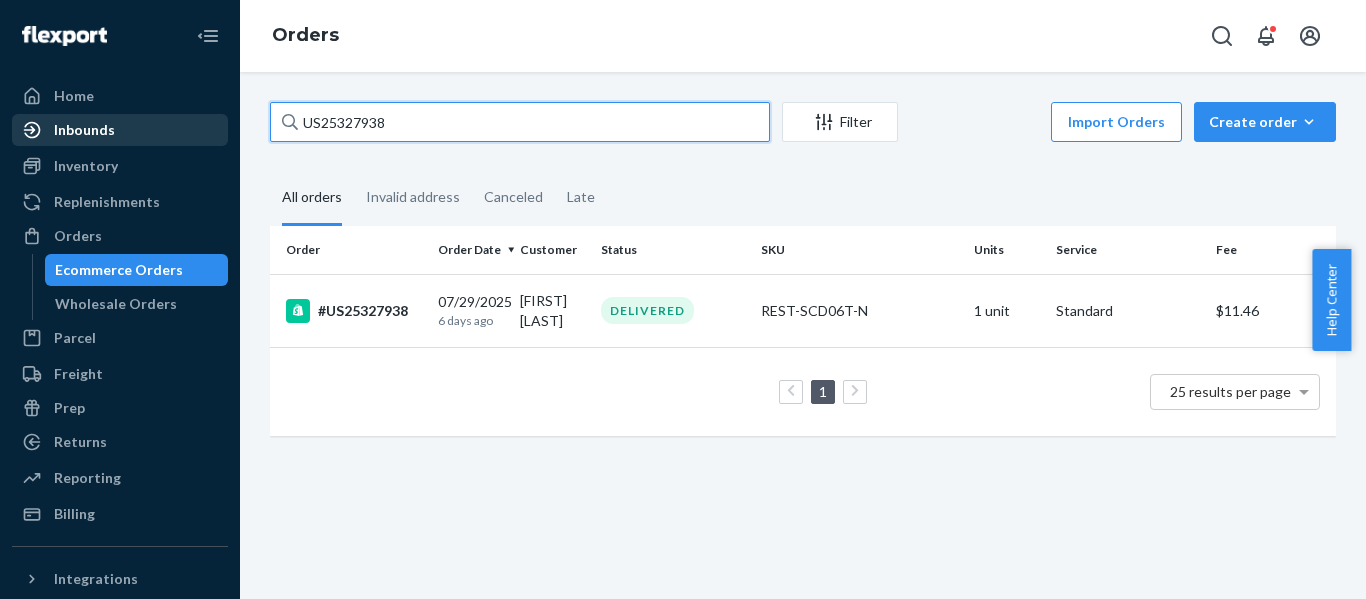 drag, startPoint x: 414, startPoint y: 130, endPoint x: 118, endPoint y: 138, distance: 296.1081 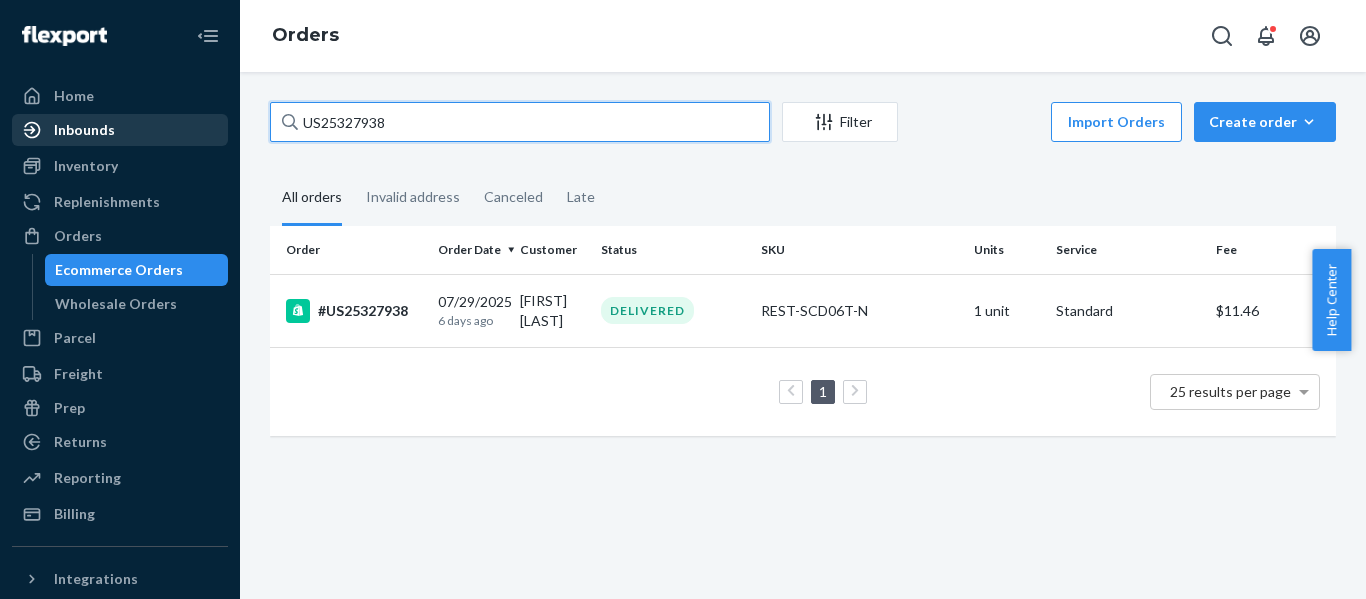 click on "Home Inbounds Shipping Plans Problems Inventory Products Replenishments Orders Ecommerce Orders Wholesale Orders Parcel Parcel orders Integrations Freight Prep Returns All Returns Settings Packages Reporting Reports Analytics Billing Integrations Add Integration Fast Tags Add Fast Tag Settings Talk to Support Help Center Give Feedback Orders US25327938 Filter Import Orders Create order Ecommerce order Removal order All orders Invalid address Canceled Late Order Order Date Customer Status SKU Units Service Fee #US25327938 07/29/2025 6 days ago chaya birnbaum DELIVERED REST-SCD06T-N 1 unit Standard $11.46 1 25 results per page" at bounding box center [683, 299] 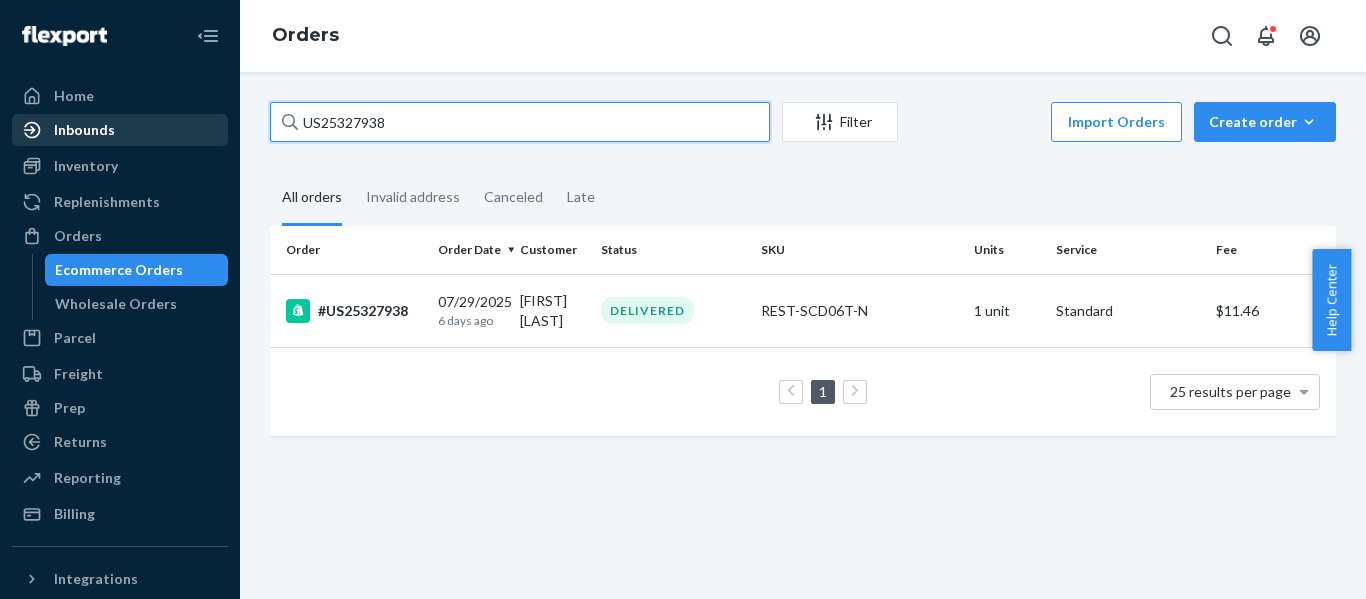 paste on "4" 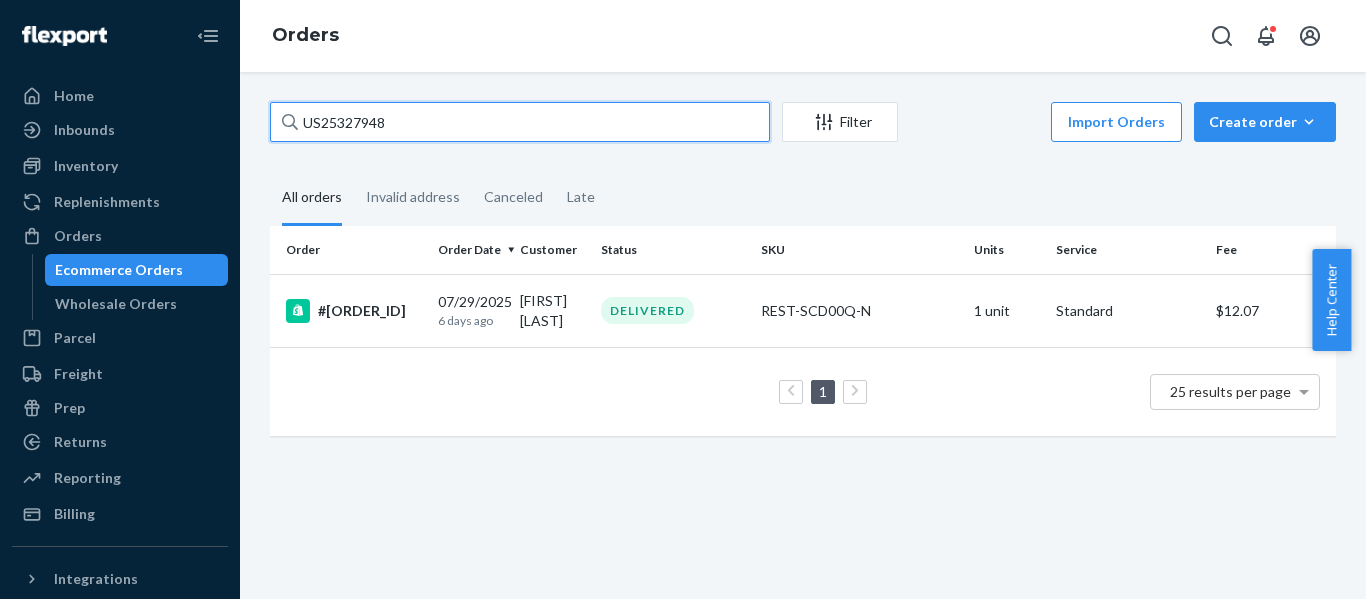 drag, startPoint x: 420, startPoint y: 116, endPoint x: -36, endPoint y: 147, distance: 457.05252 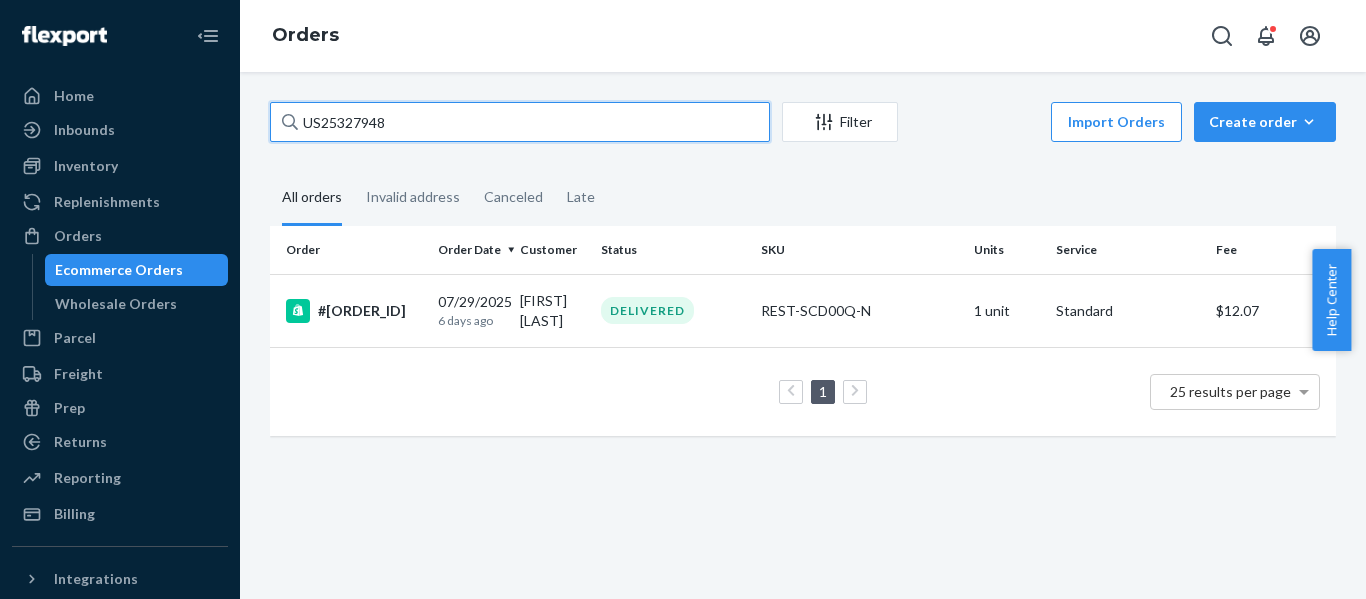 click on "Home Inbounds Shipping Plans Problems Inventory Products Replenishments Orders Ecommerce Orders Wholesale Orders Parcel Parcel orders Integrations Freight Prep Returns All Returns Settings Packages Reporting Reports Analytics Billing Integrations Add Integration Fast Tags Add Fast Tag Settings Talk to Support Help Center Give Feedback Orders US25327948 Filter Import Orders Create order Ecommerce order Removal order All orders Invalid address Canceled Late Order Order Date Customer Status SKU Units Service Fee #US25327948 07/29/2025 6 days ago Roberto Leal DELIVERED REST-SCD00Q-N 1 unit Standard $12.07 1 25 results per page ×
Help Center" at bounding box center (683, 299) 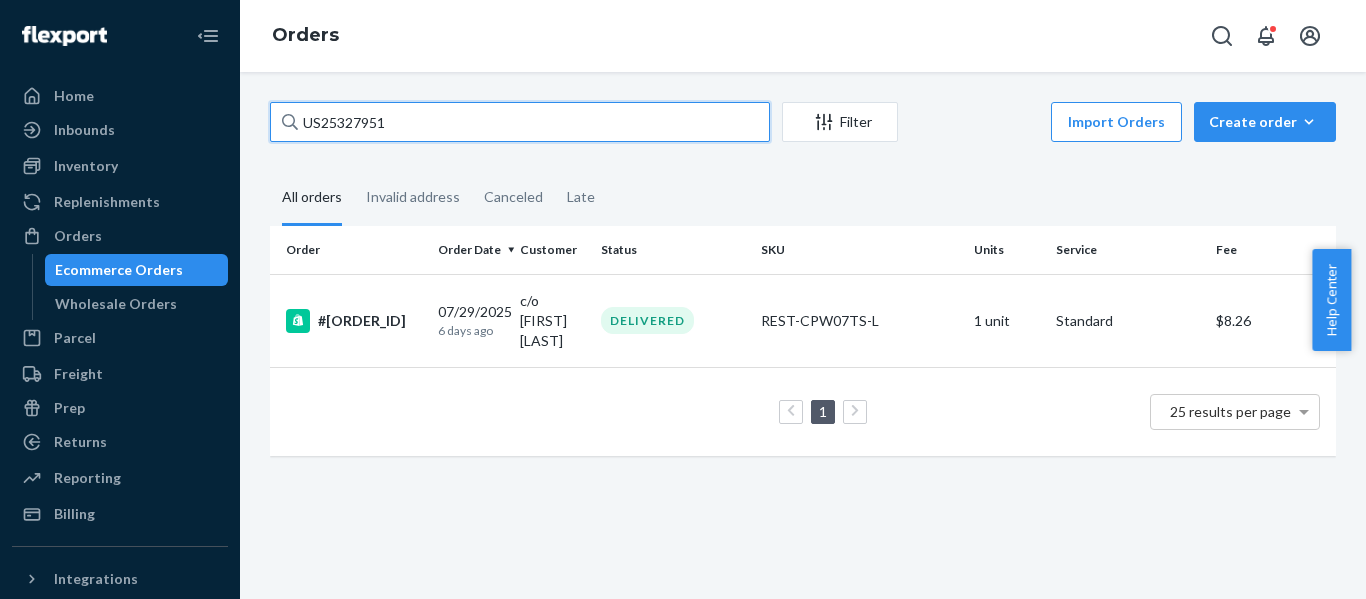 drag, startPoint x: -247, startPoint y: 104, endPoint x: -275, endPoint y: 109, distance: 28.442924 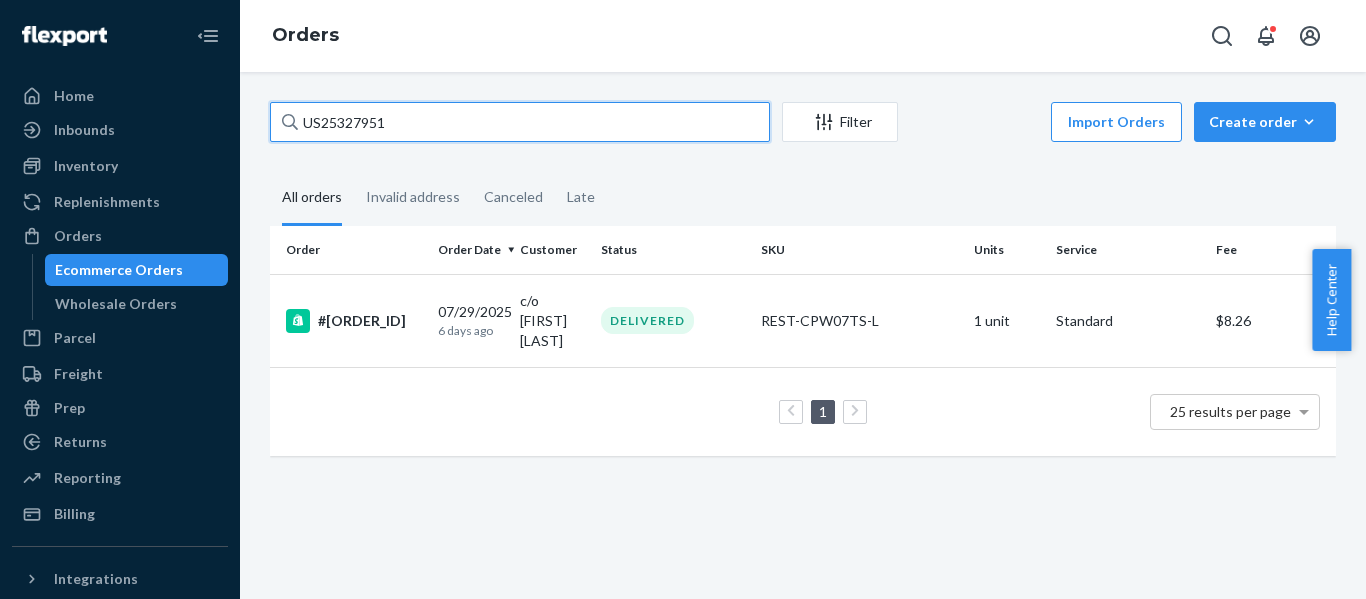 click on "Home Inbounds Shipping Plans Problems Inventory Products Replenishments Orders Ecommerce Orders Wholesale Orders Parcel Parcel orders Integrations Freight Prep Returns All Returns Settings Packages Reporting Reports Analytics Billing Integrations Add Integration Fast Tags Add Fast Tag Settings Talk to Support Help Center Give Feedback Orders US25327951 Filter Import Orders Create order Ecommerce order Removal order All orders Invalid address Canceled Late Order Order Date Customer Status SKU Units Service Fee #US25327951 07/29/2025 6 days ago c/o Kassha Brown  DELIVERED REST-CPW07TS-L 1 unit Standard $8.26 1 25 results per page ×
Help Center" at bounding box center (683, 299) 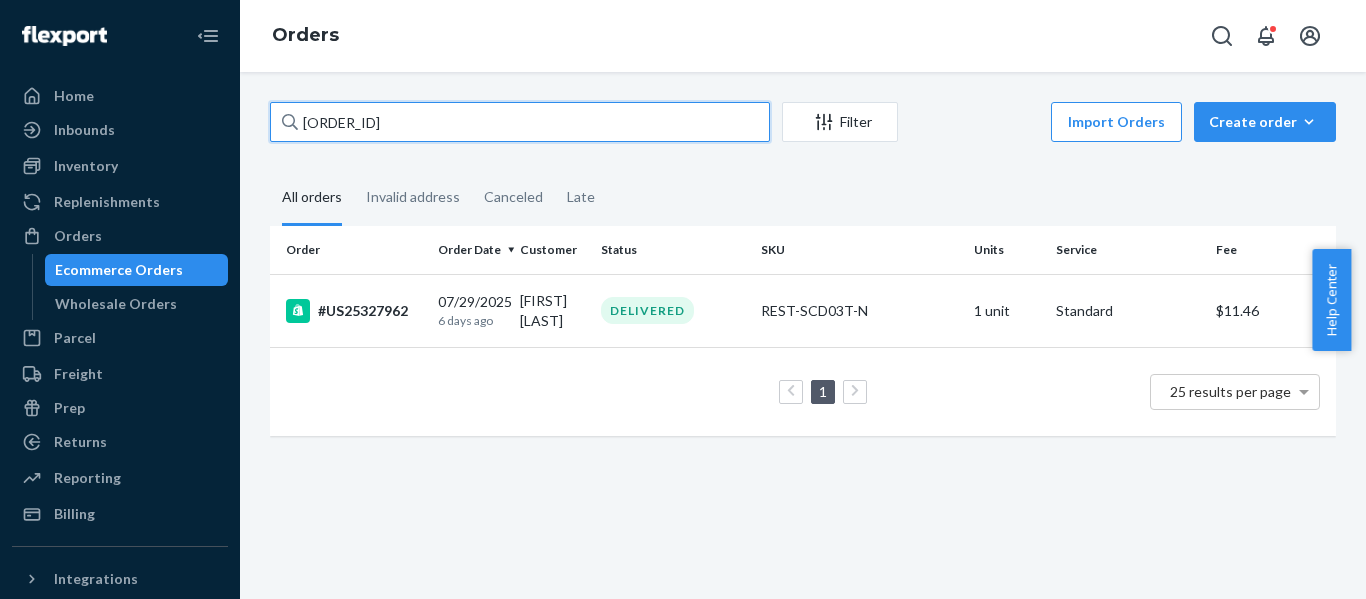 drag, startPoint x: 278, startPoint y: 119, endPoint x: -253, endPoint y: 175, distance: 533.94476 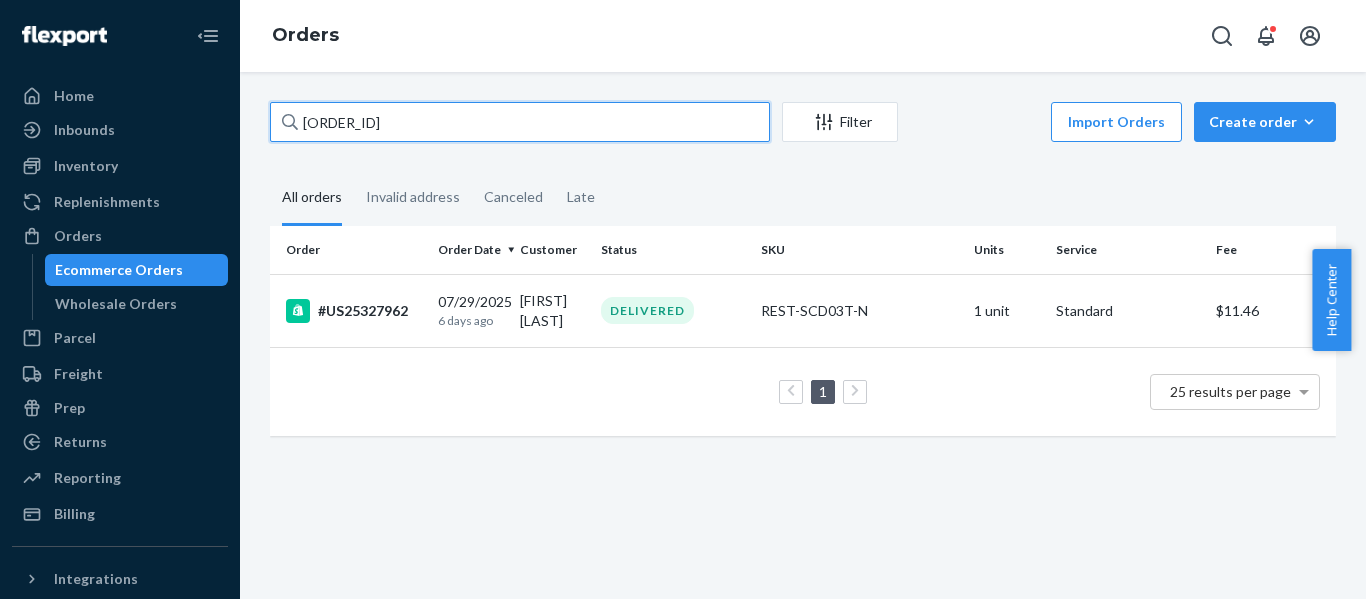 paste on "3" 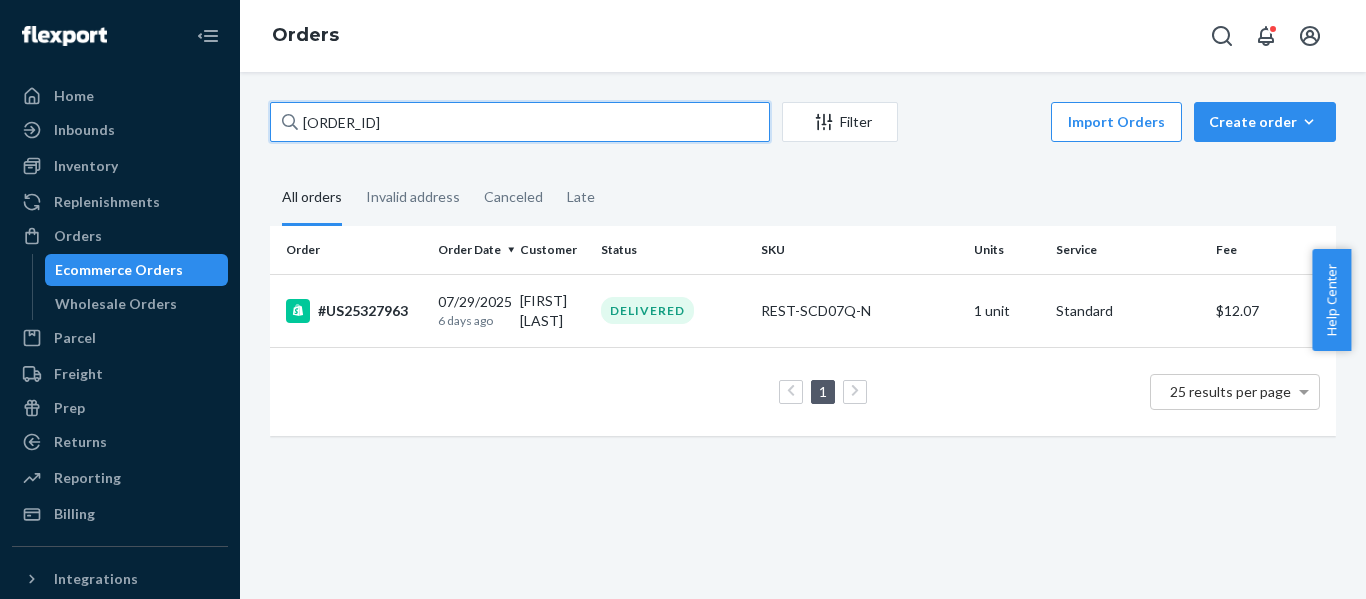 paste on "4" 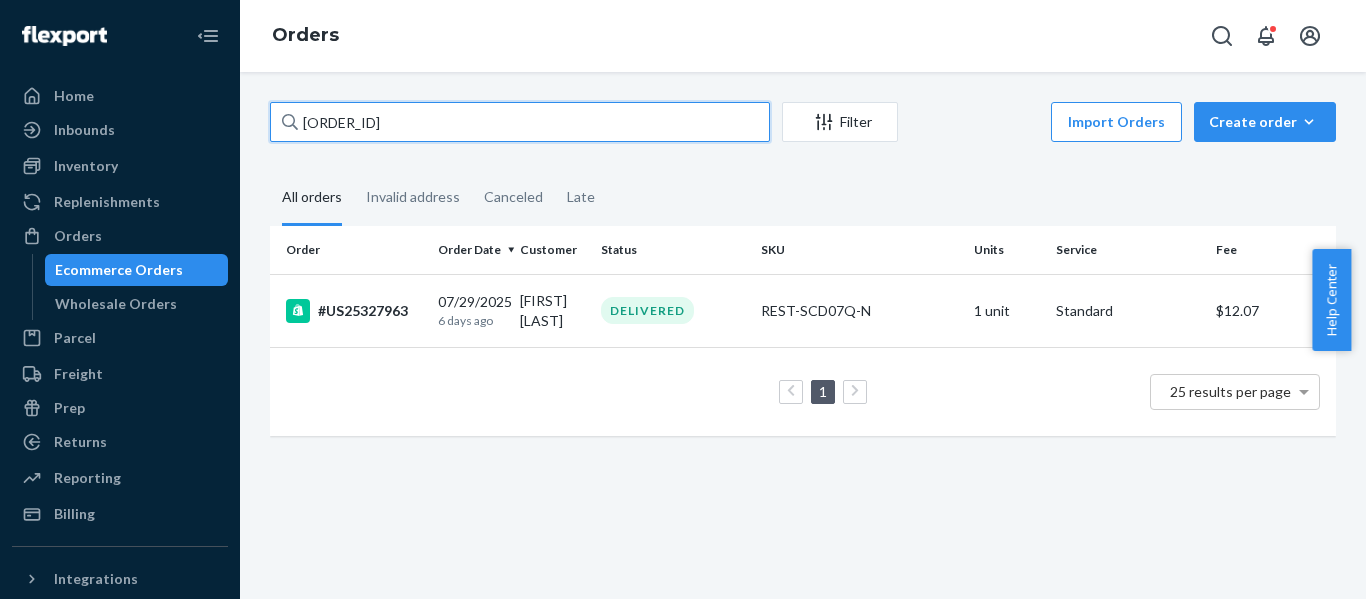 click on "Home Inbounds Shipping Plans Problems Inventory Products Replenishments Orders Ecommerce Orders Wholesale Orders Parcel Parcel orders Integrations Freight Prep Returns All Returns Settings Packages Reporting Reports Analytics Billing Integrations Add Integration Fast Tags Add Fast Tag Settings Talk to Support Help Center Give Feedback Orders US25327963 Filter Import Orders Create order Ecommerce order Removal order All orders Invalid address Canceled Late Order Order Date Customer Status SKU Units Service Fee #US25327963 07/29/2025 6 days ago Regina Sullivan DELIVERED REST-SCD07Q-N 1 unit Standard $12.07 1 25 results per page ×
Help Center" at bounding box center [683, 299] 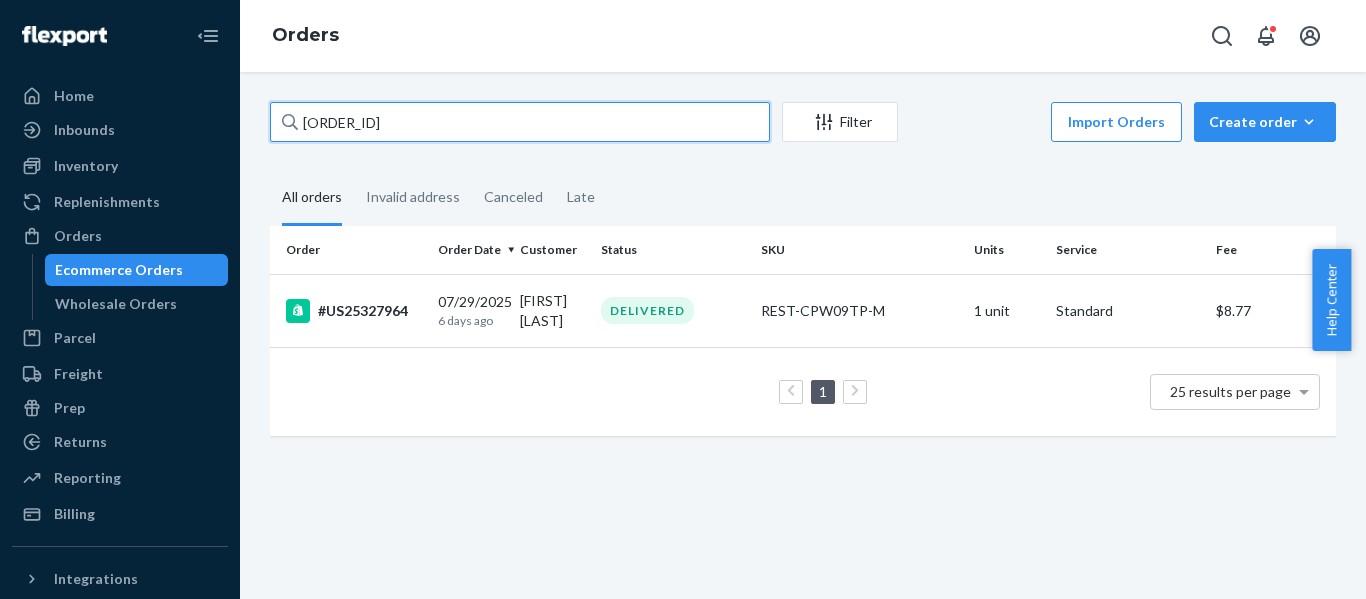 paste on "5" 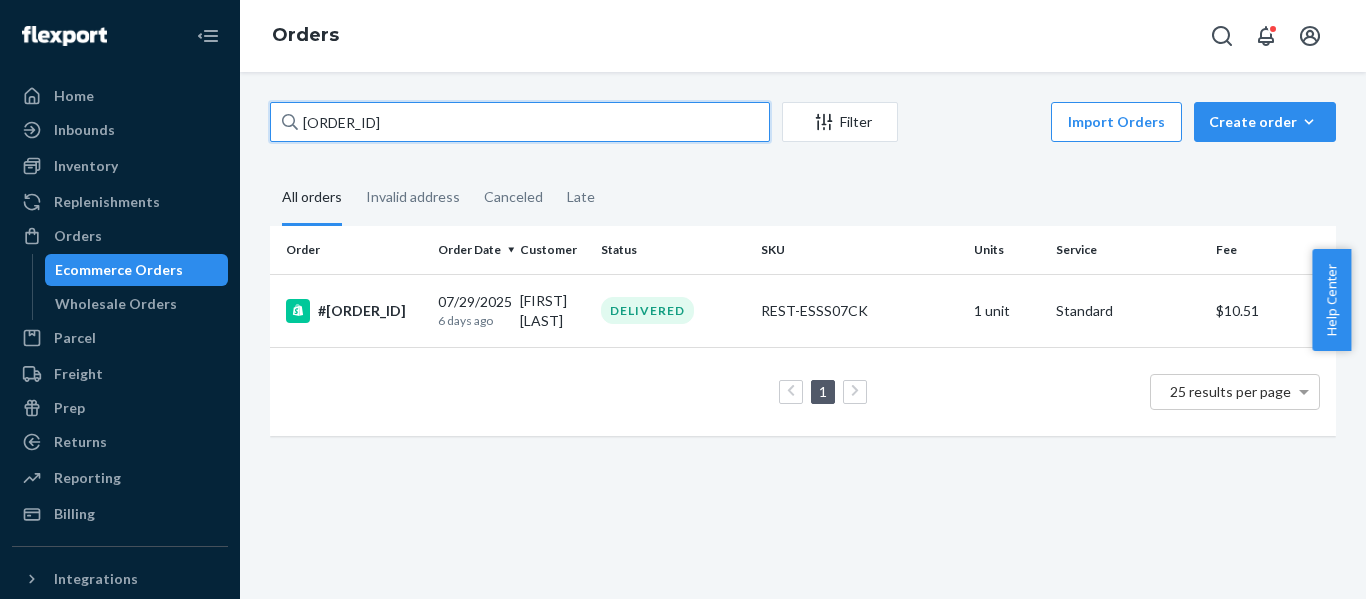 drag, startPoint x: -134, startPoint y: 145, endPoint x: -197, endPoint y: 145, distance: 63 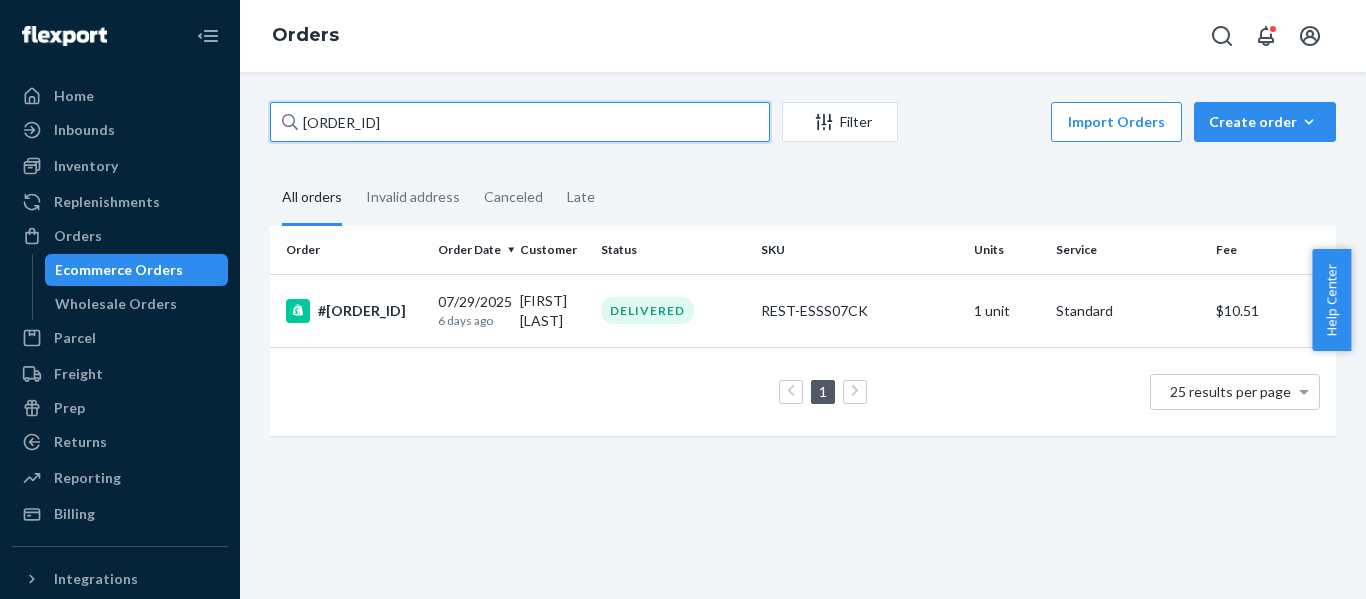 click on "Home Inbounds Shipping Plans Problems Inventory Products Replenishments Orders Ecommerce Orders Wholesale Orders Parcel Parcel orders Integrations Freight Prep Returns All Returns Settings Packages Reporting Reports Analytics Billing Integrations Add Integration Fast Tags Add Fast Tag Settings Talk to Support Help Center Give Feedback Orders US25327965 Filter Import Orders Create order Ecommerce order Removal order All orders Invalid address Canceled Late Order Order Date Customer Status SKU Units Service Fee #US25327965 07/29/2025 6 days ago George Wallace  DELIVERED REST-ESSS07CK 1 unit Standard $10.51 1 25 results per page ×
Help Center" at bounding box center [683, 299] 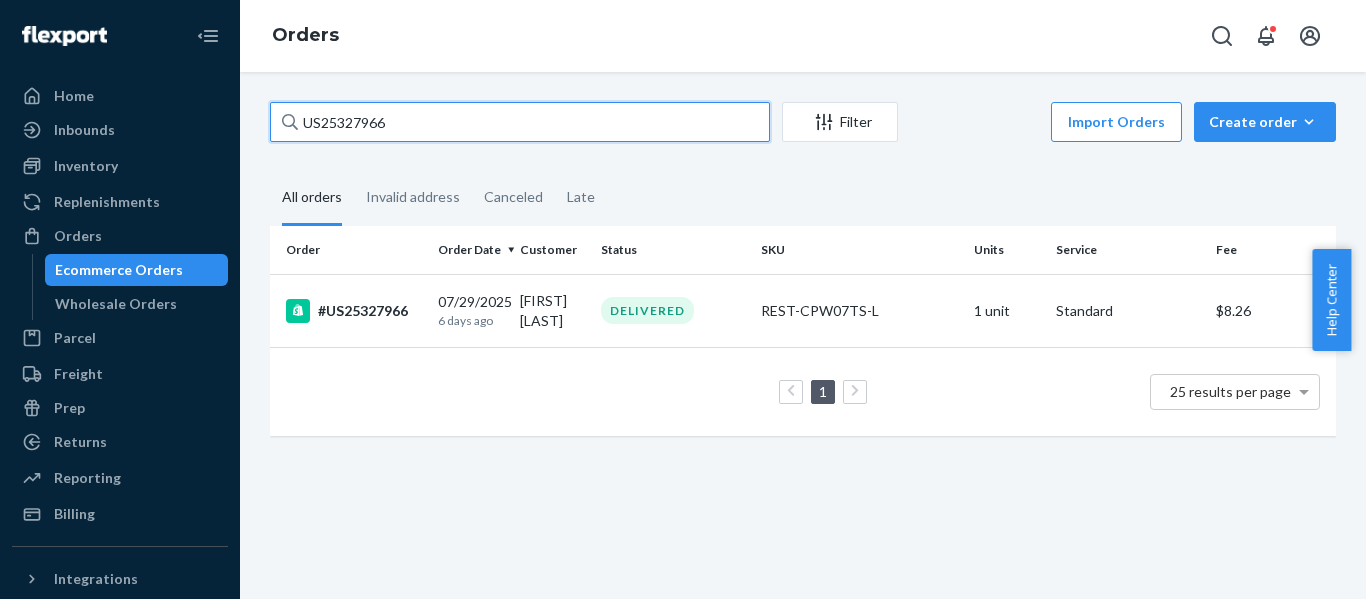 drag, startPoint x: 191, startPoint y: 117, endPoint x: -346, endPoint y: 156, distance: 538.41437 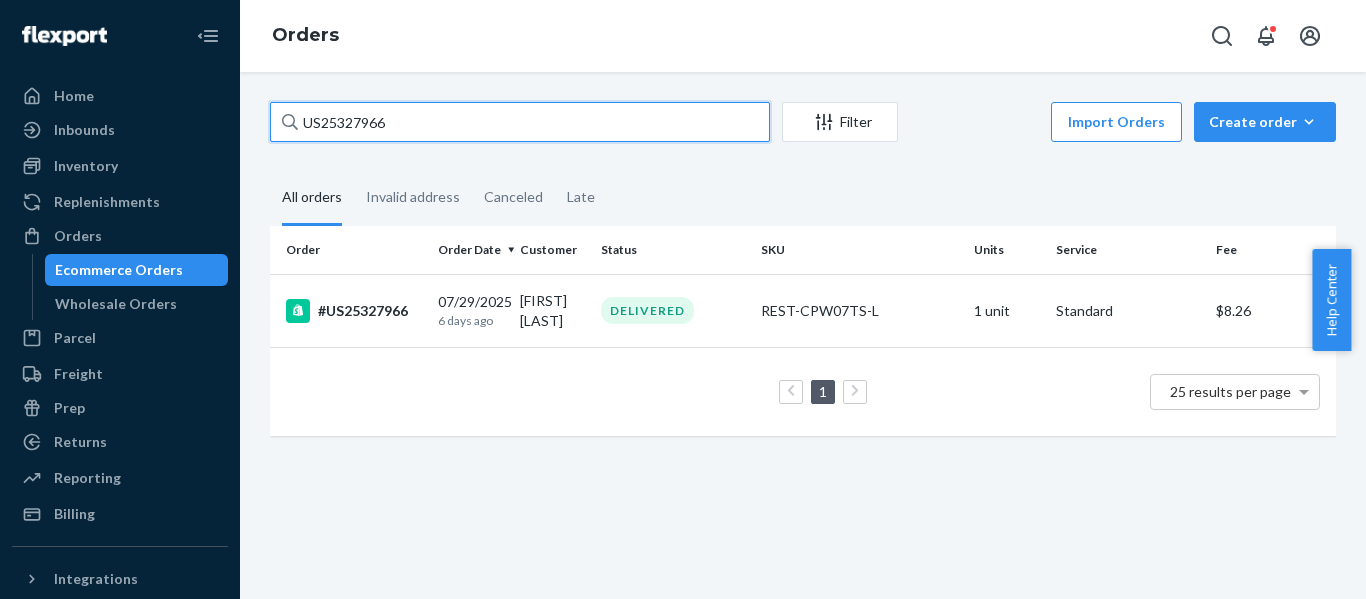 click on "Home Inbounds Shipping Plans Problems Inventory Products Replenishments Orders Ecommerce Orders Wholesale Orders Parcel Parcel orders Integrations Freight Prep Returns All Returns Settings Packages Reporting Reports Analytics Billing Integrations Add Integration Fast Tags Add Fast Tag Settings Talk to Support Help Center Give Feedback Orders US25327966 Filter Import Orders Create order Ecommerce order Removal order All orders Invalid address Canceled Late Order Order Date Customer Status SKU Units Service Fee #US25327966 07/29/2025 6 days ago Yvette Morales  DELIVERED REST-CPW07TS-L 1 unit Standard $8.26 1 25 results per page ×
Help Center" at bounding box center [683, 299] 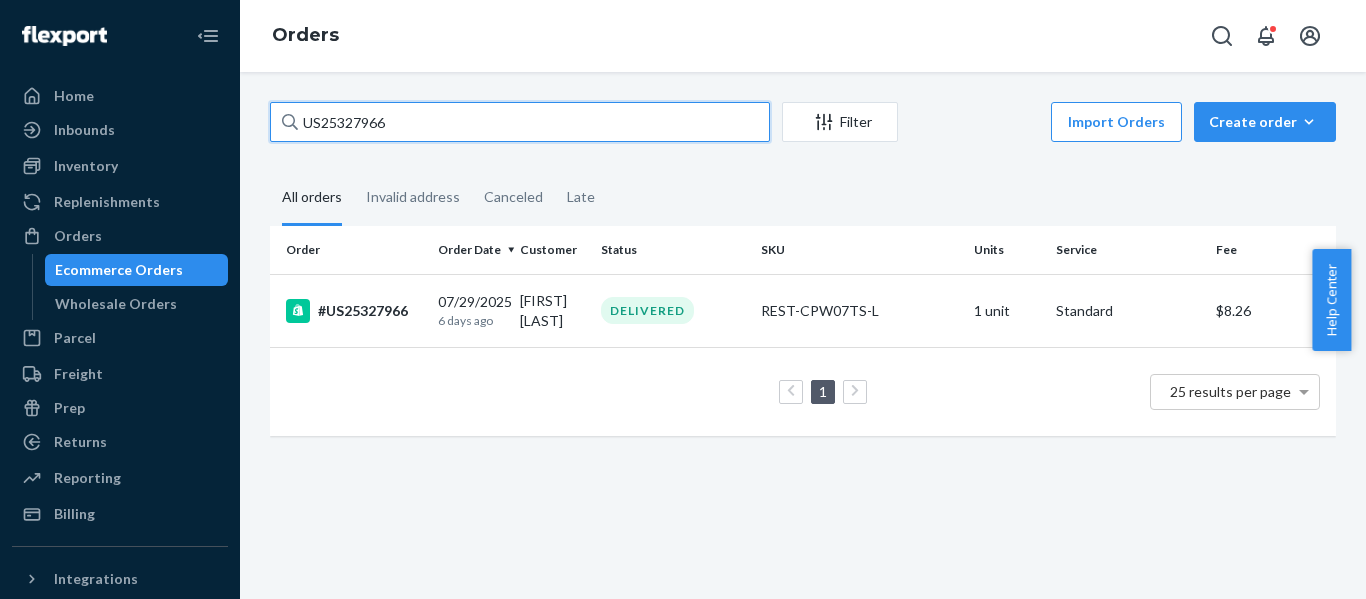 paste on "7" 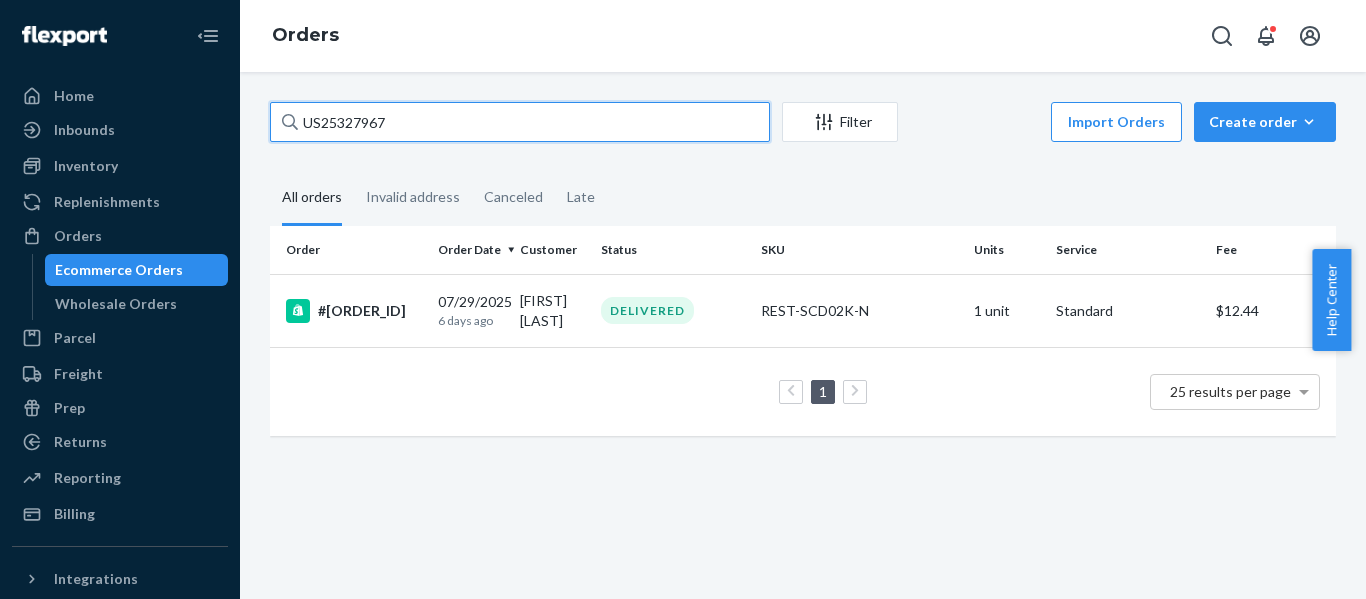 drag, startPoint x: -32, startPoint y: 166, endPoint x: -70, endPoint y: 172, distance: 38.470768 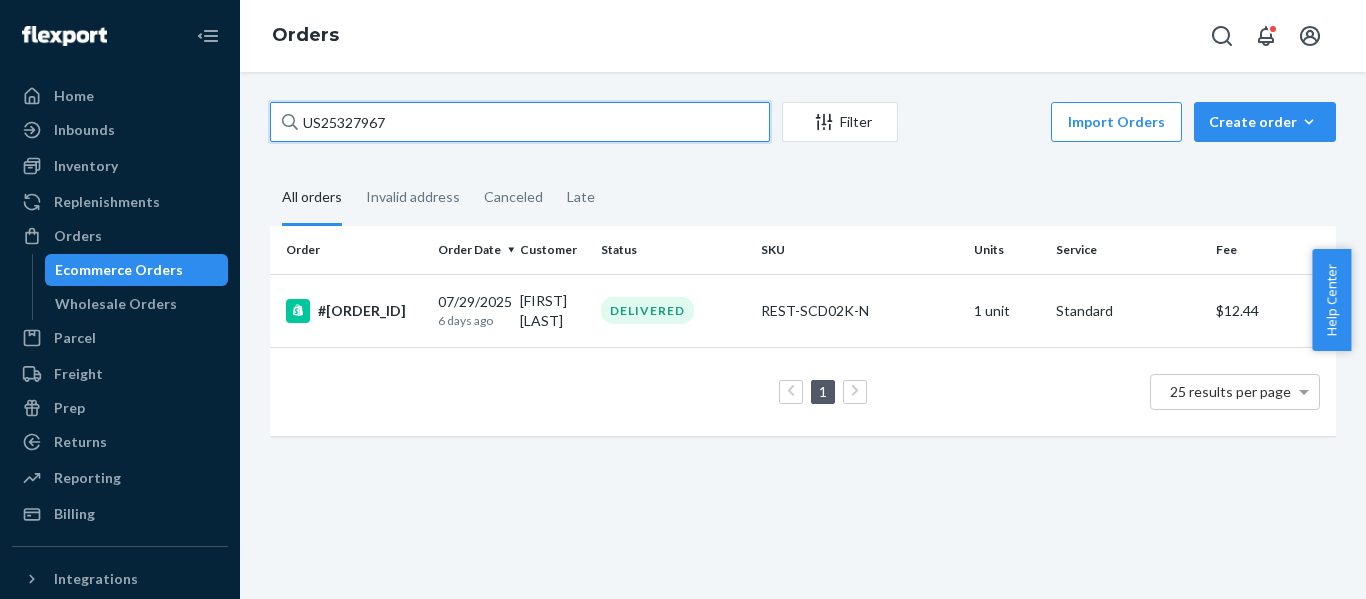 click on "Home Inbounds Shipping Plans Problems Inventory Products Replenishments Orders Ecommerce Orders Wholesale Orders Parcel Parcel orders Integrations Freight Prep Returns All Returns Settings Packages Reporting Reports Analytics Billing Integrations Add Integration Fast Tags Add Fast Tag Settings Talk to Support Help Center Give Feedback Orders US25327967 Filter Import Orders Create order Ecommerce order Removal order All orders Invalid address Canceled Late Order Order Date Customer Status SKU Units Service Fee #US25327967 07/29/2025 6 days ago Kristin Harris DELIVERED REST-SCD02K-N 1 unit Standard $12.44 1 25 results per page ×
Help Center" at bounding box center (683, 299) 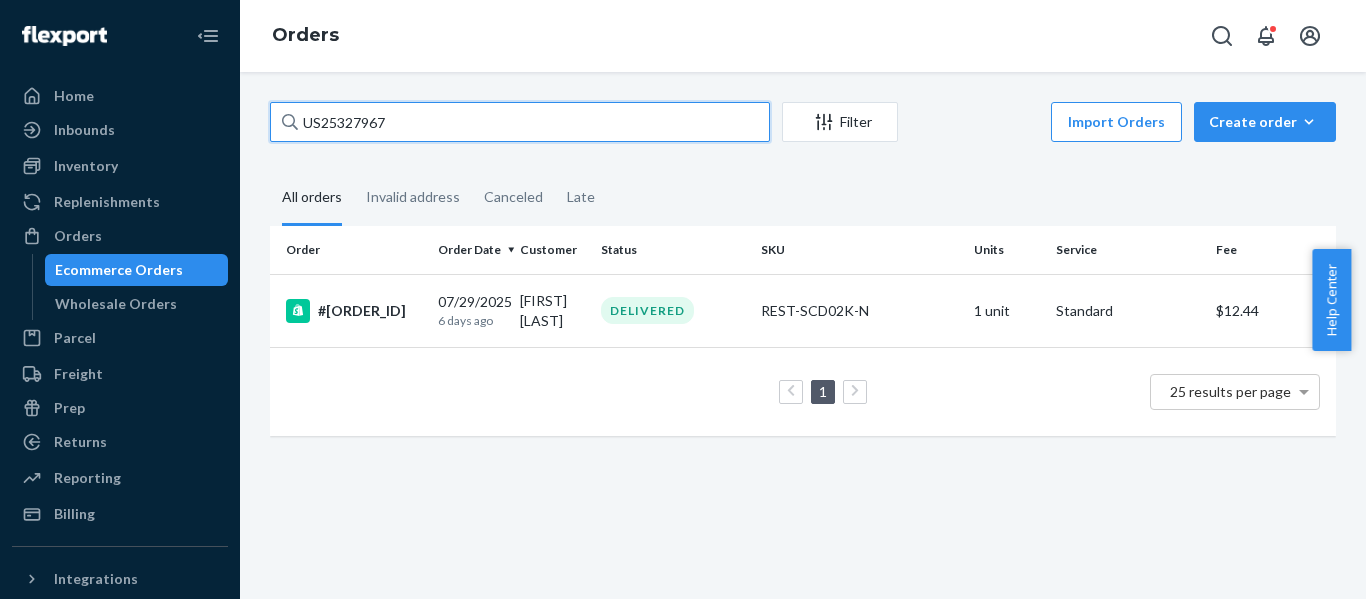paste on "73" 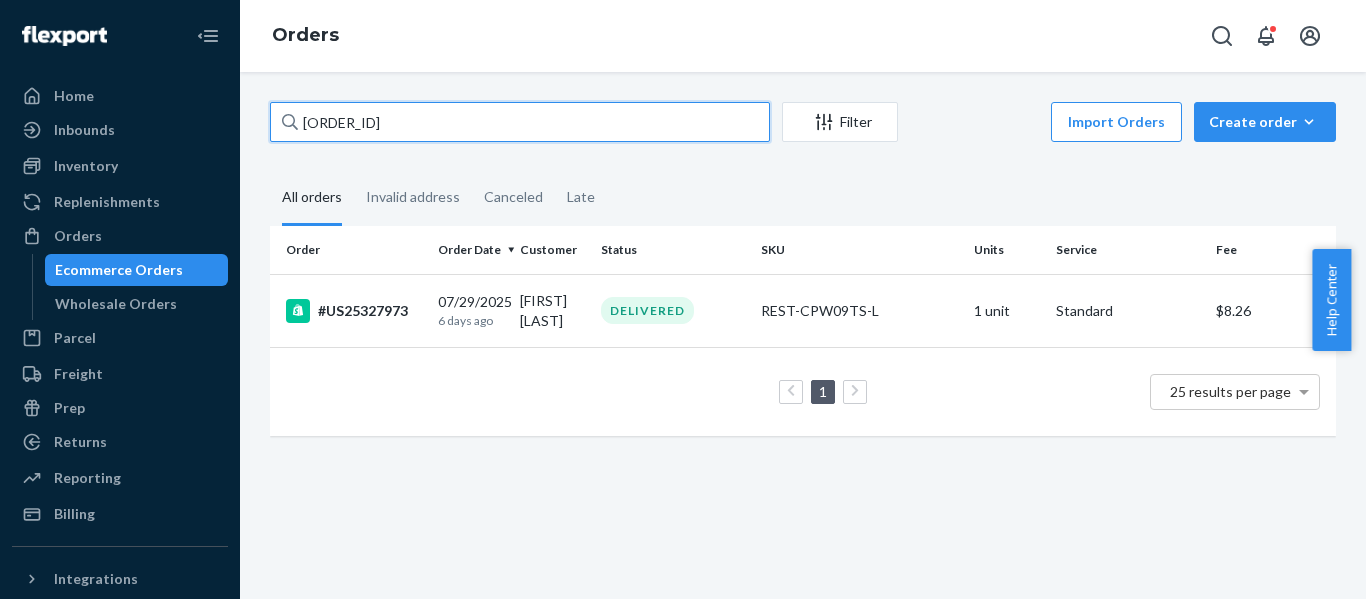 drag, startPoint x: 330, startPoint y: 126, endPoint x: -203, endPoint y: 149, distance: 533.49603 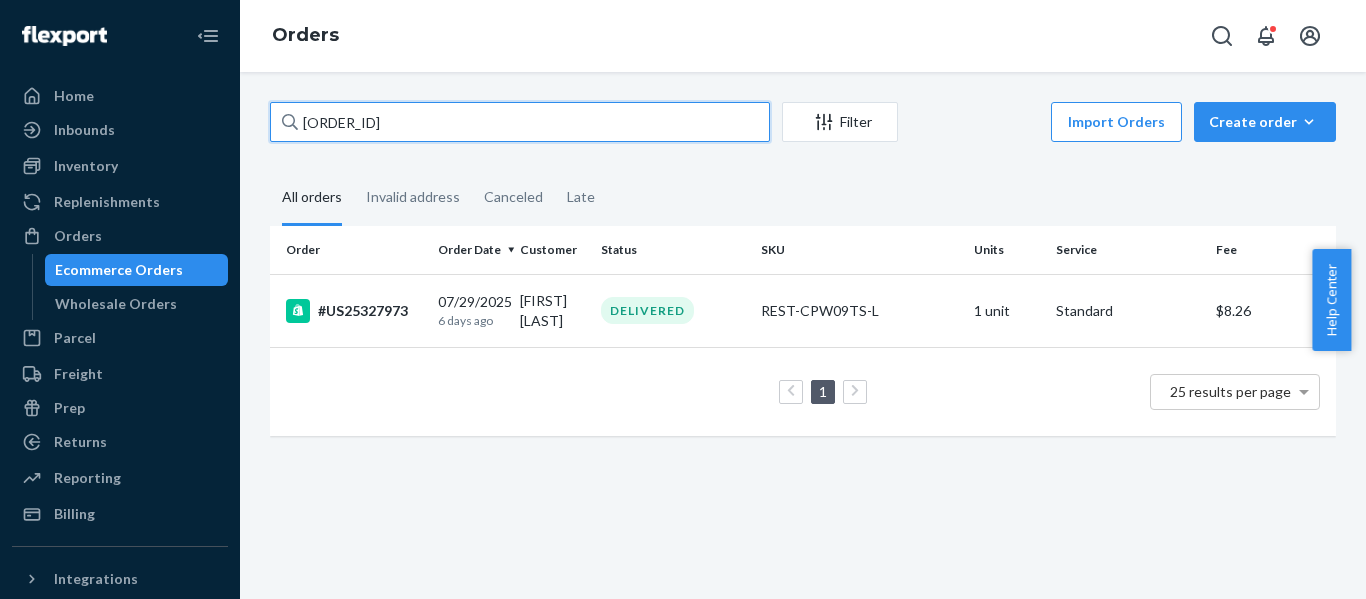 click on "Home Inbounds Shipping Plans Problems Inventory Products Replenishments Orders Ecommerce Orders Wholesale Orders Parcel Parcel orders Integrations Freight Prep Returns All Returns Settings Packages Reporting Reports Analytics Billing Integrations Add Integration Fast Tags Add Fast Tag Settings Talk to Support Help Center Give Feedback Orders US25327973 Filter Import Orders Create order Ecommerce order Removal order All orders Invalid address Canceled Late Order Order Date Customer Status SKU Units Service Fee #US25327973 07/29/2025 6 days ago Paul McHugh DELIVERED REST-CPW09TS-L 1 unit Standard $8.26 1 25 results per page ×
Help Center" at bounding box center (683, 299) 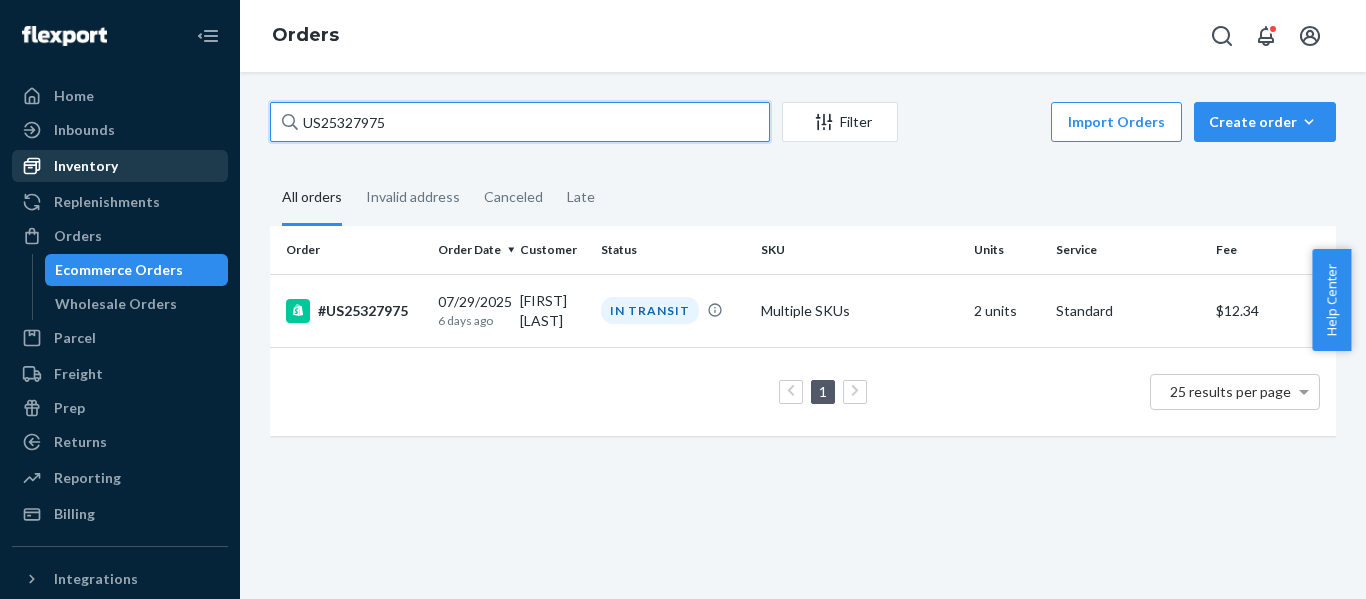 paste on "23" 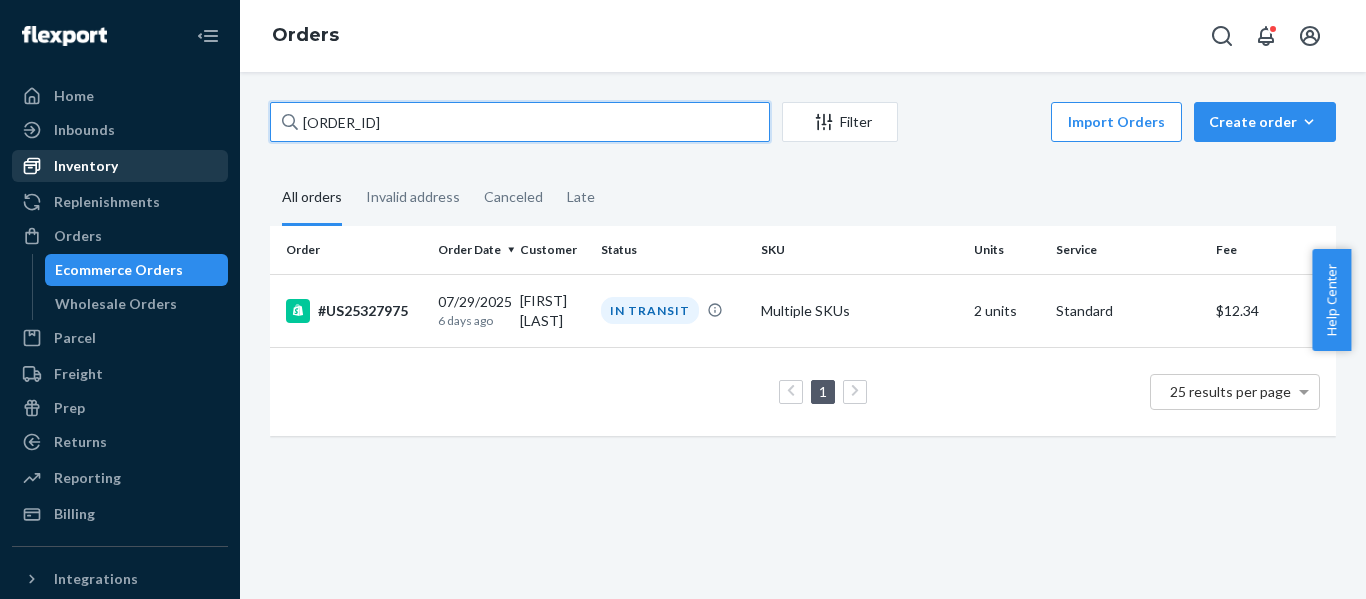 click on "Home Inbounds Shipping Plans Problems Inventory Products Replenishments Orders Ecommerce Orders Wholesale Orders Parcel Parcel orders Integrations Freight Prep Returns All Returns Settings Packages Reporting Reports Analytics Billing Integrations Add Integration Fast Tags Add Fast Tag Settings Talk to Support Help Center Give Feedback Orders US25327923 Filter Import Orders Create order Ecommerce order Removal order All orders Invalid address Canceled Late Order Order Date Customer Status SKU Units Service Fee #US25327975 07/29/2025 6 days ago Emelie Tirado IN TRANSIT Multiple SKUs 2 units Standard $12.34 1 25 results per page" at bounding box center (683, 299) 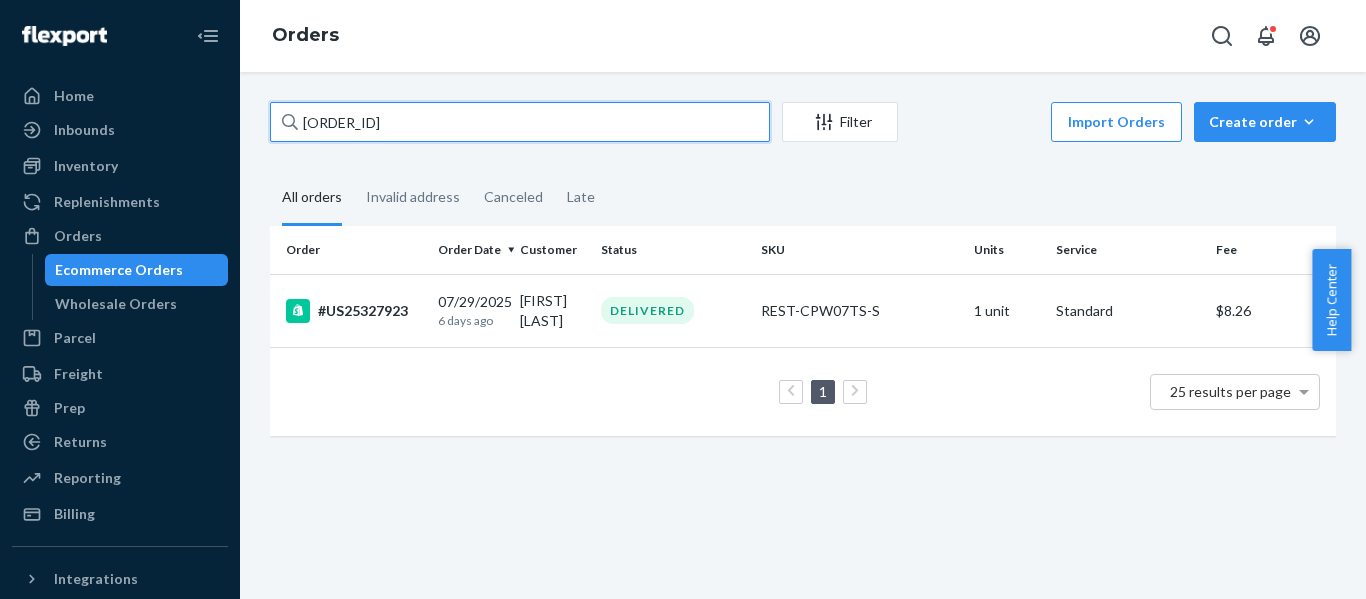 click on "US25327923" at bounding box center (520, 122) 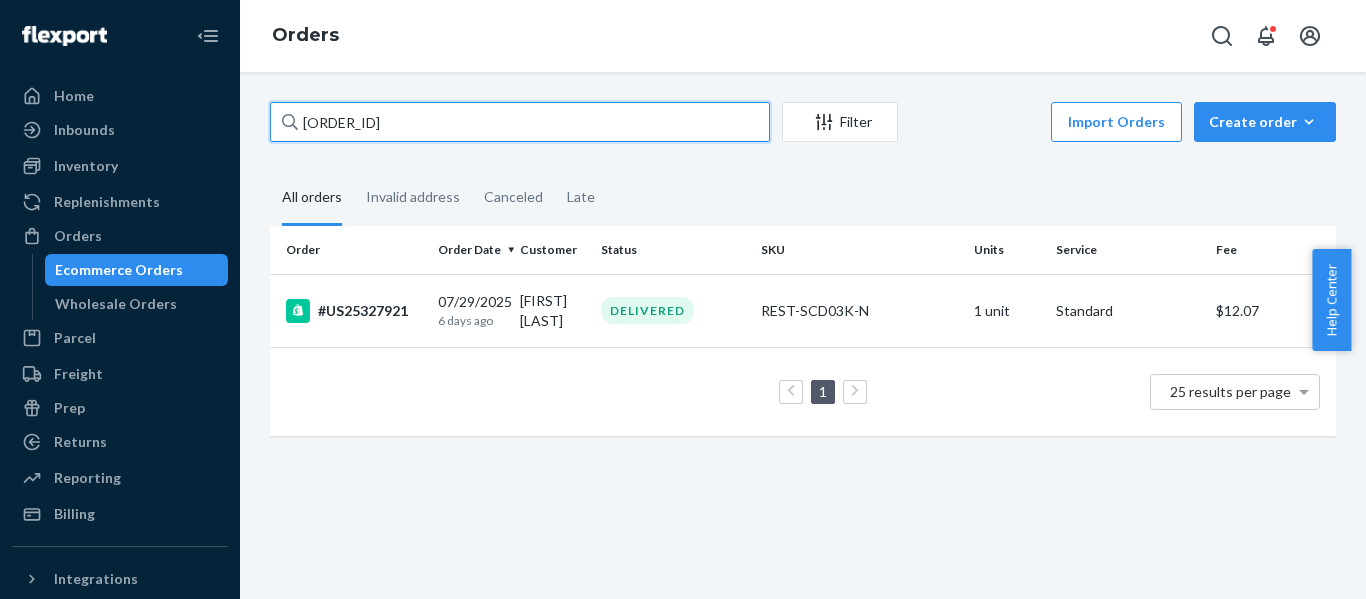 drag, startPoint x: 31, startPoint y: 157, endPoint x: -185, endPoint y: 143, distance: 216.45323 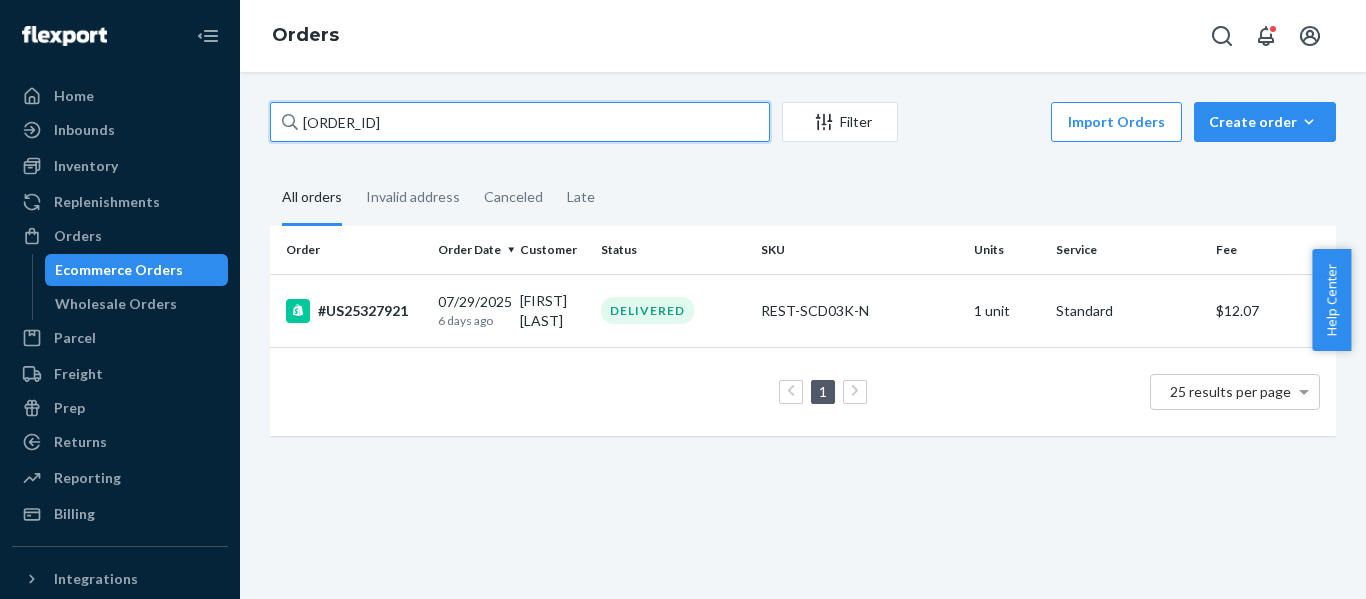 click on "Home Inbounds Shipping Plans Problems Inventory Products Replenishments Orders Ecommerce Orders Wholesale Orders Parcel Parcel orders Integrations Freight Prep Returns All Returns Settings Packages Reporting Reports Analytics Billing Integrations Add Integration Fast Tags Add Fast Tag Settings Talk to Support Help Center Give Feedback Orders US25327921 Filter Import Orders Create order Ecommerce order Removal order All orders Invalid address Canceled Late Order Order Date Customer Status SKU Units Service Fee #US25327921 07/29/2025 6 days ago James Lam DELIVERED REST-SCD03K-N 1 unit Standard $12.07 1 25 results per page ×
Help Center" at bounding box center [683, 299] 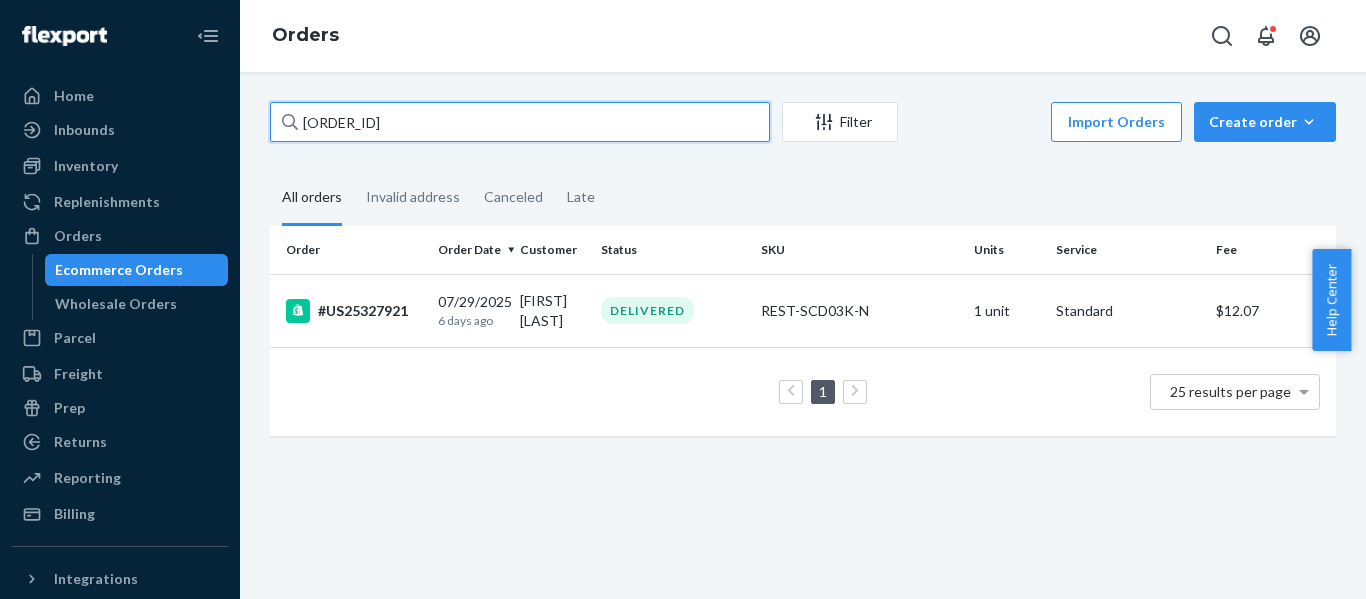 paste on "18" 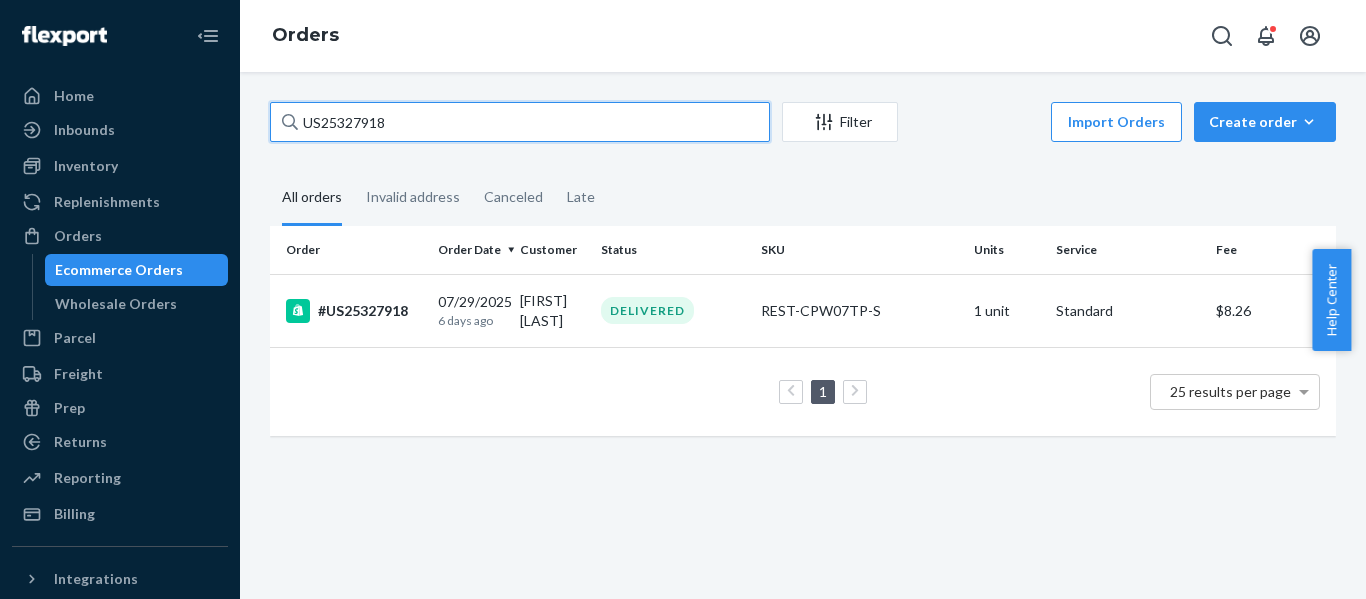 drag, startPoint x: 442, startPoint y: 119, endPoint x: -21, endPoint y: 166, distance: 465.37943 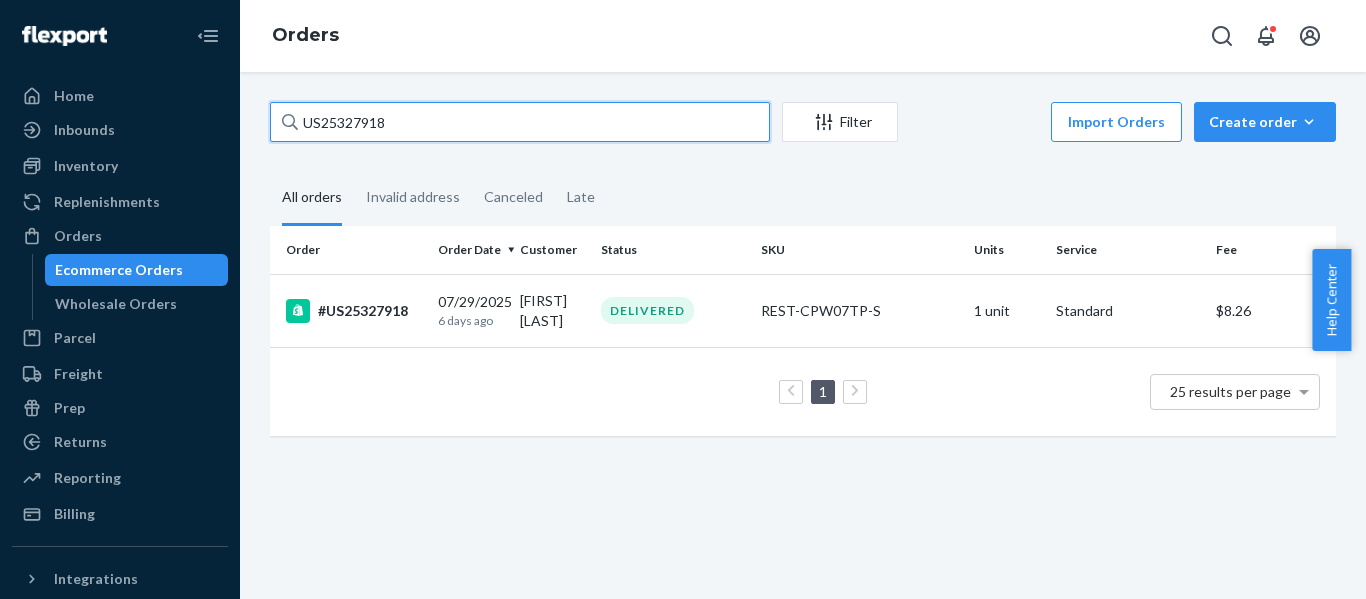 click on "Home Inbounds Shipping Plans Problems Inventory Products Replenishments Orders Ecommerce Orders Wholesale Orders Parcel Parcel orders Integrations Freight Prep Returns All Returns Settings Packages Reporting Reports Analytics Billing Integrations Add Integration Fast Tags Add Fast Tag Settings Talk to Support Help Center Give Feedback Orders US25327918 Filter Import Orders Create order Ecommerce order Removal order All orders Invalid address Canceled Late Order Order Date Customer Status SKU Units Service Fee #US25327918 07/29/2025 6 days ago Necar Zadegan DELIVERED REST-CPW07TP-S 1 unit Standard $8.26 1 25 results per page ×
Help Center" at bounding box center (683, 299) 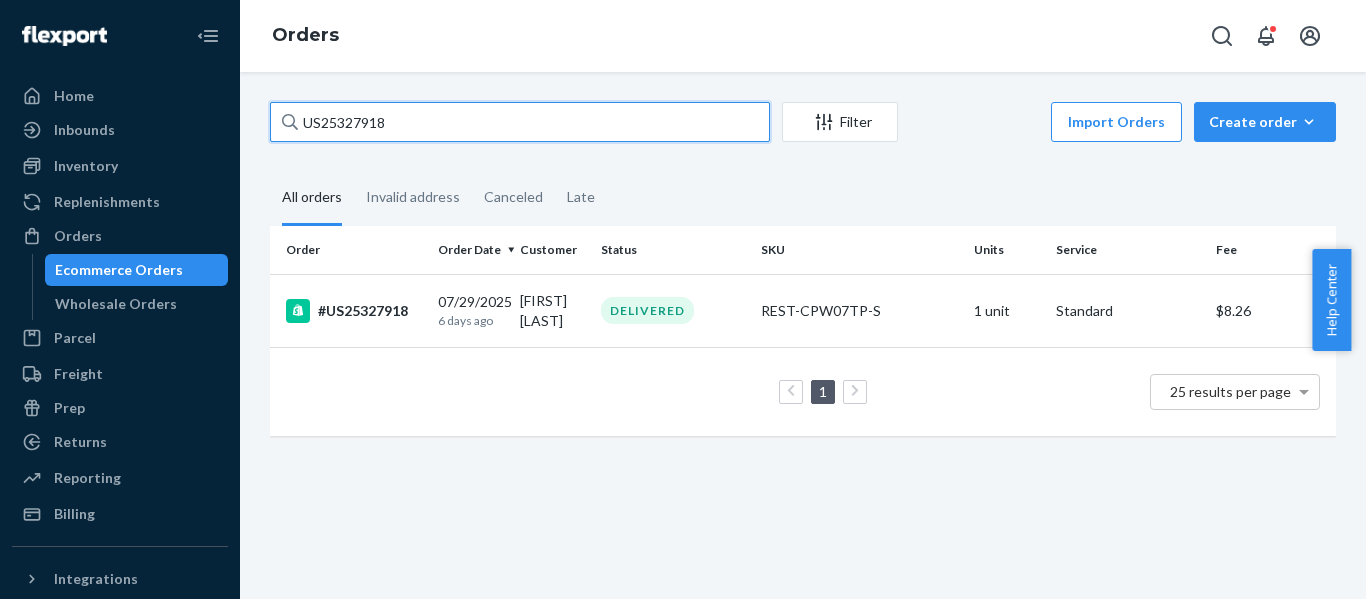 paste on "0" 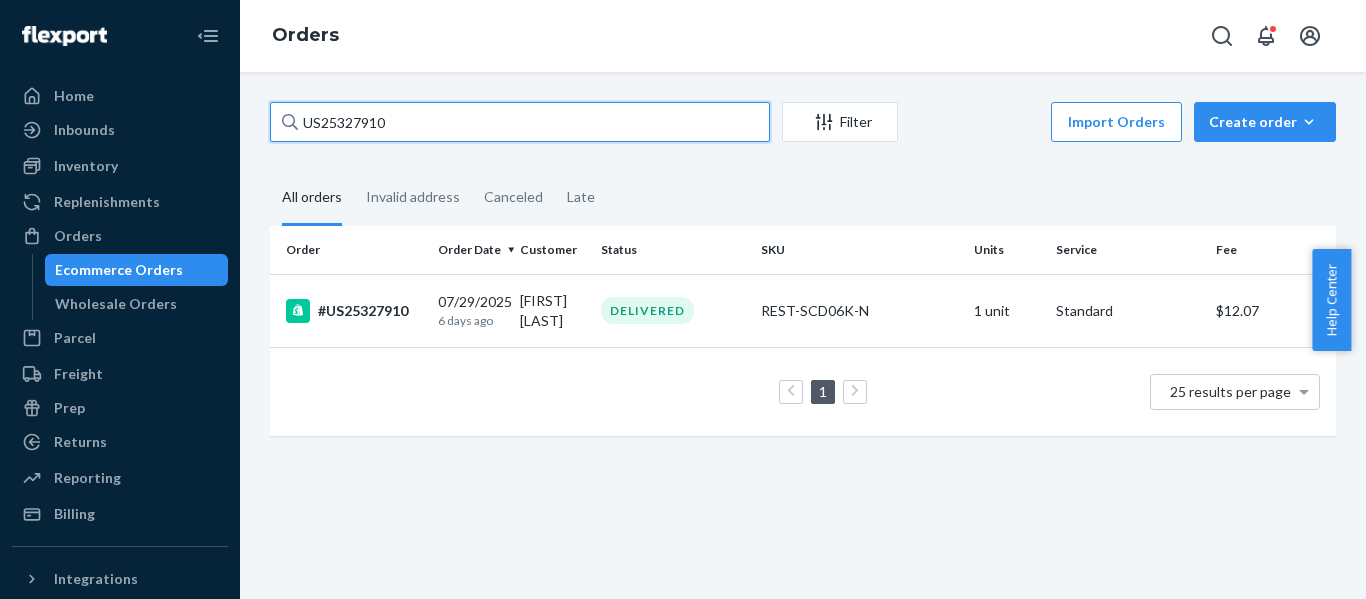 drag, startPoint x: 444, startPoint y: 128, endPoint x: -223, endPoint y: 189, distance: 669.78357 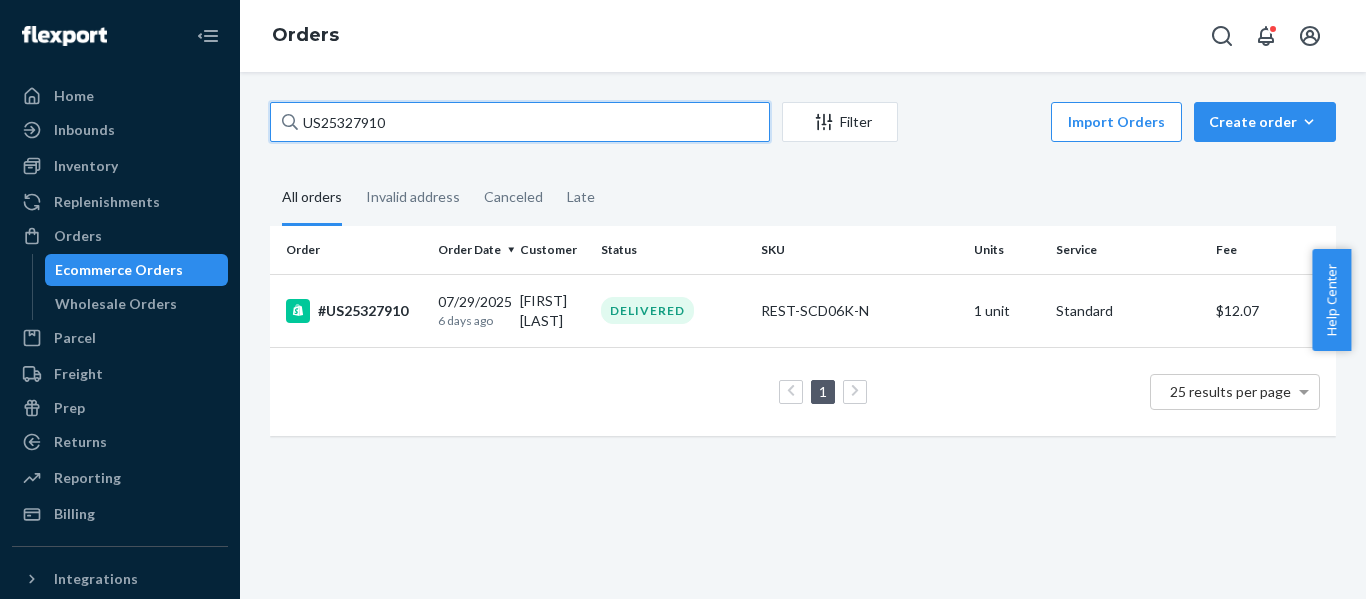 click on "Home Inbounds Shipping Plans Problems Inventory Products Replenishments Orders Ecommerce Orders Wholesale Orders Parcel Parcel orders Integrations Freight Prep Returns All Returns Settings Packages Reporting Reports Analytics Billing Integrations Add Integration Fast Tags Add Fast Tag Settings Talk to Support Help Center Give Feedback Orders US25327910 Filter Import Orders Create order Ecommerce order Removal order All orders Invalid address Canceled Late Order Order Date Customer Status SKU Units Service Fee #US25327910 07/29/2025 6 days ago Karan Oberoi  DELIVERED REST-SCD06K-N 1 unit Standard $12.07 1 25 results per page ×
Help Center" at bounding box center (683, 299) 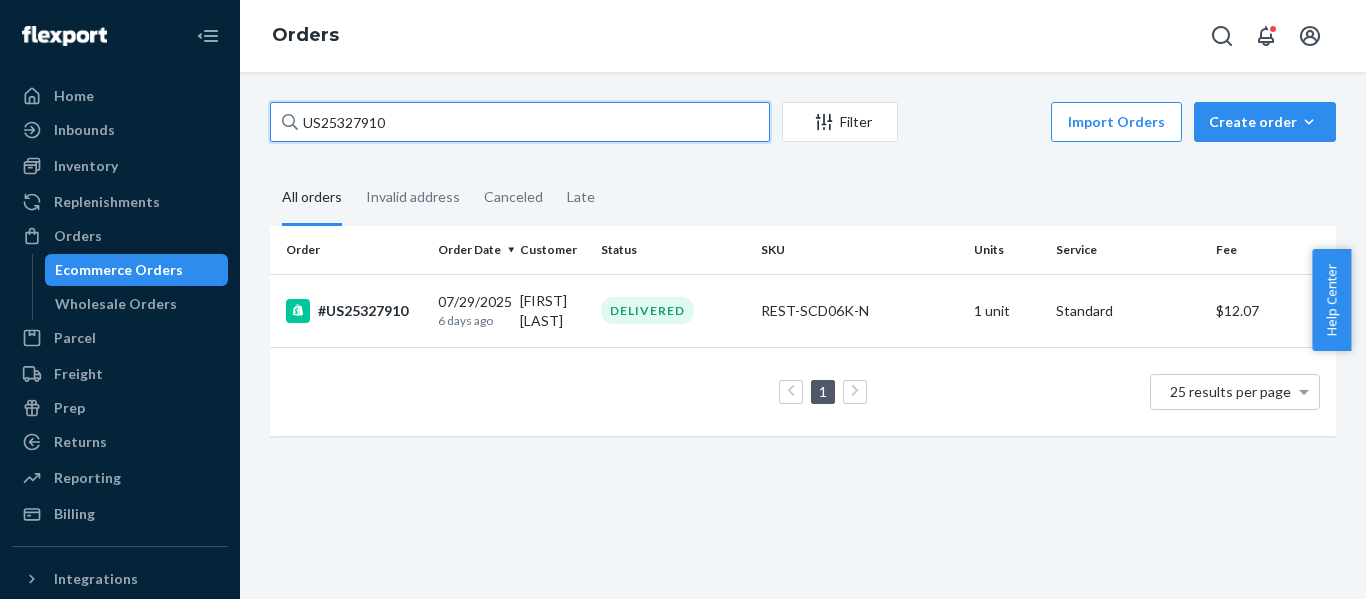 paste on "07" 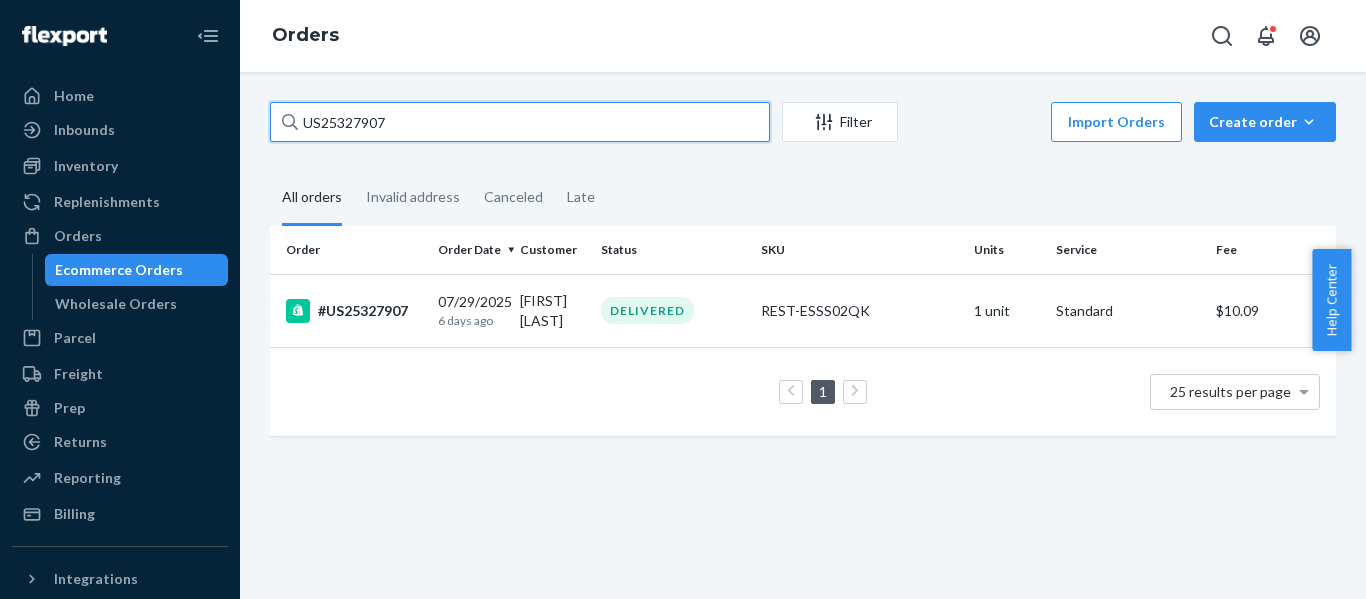 drag, startPoint x: 212, startPoint y: 132, endPoint x: -207, endPoint y: 165, distance: 420.29752 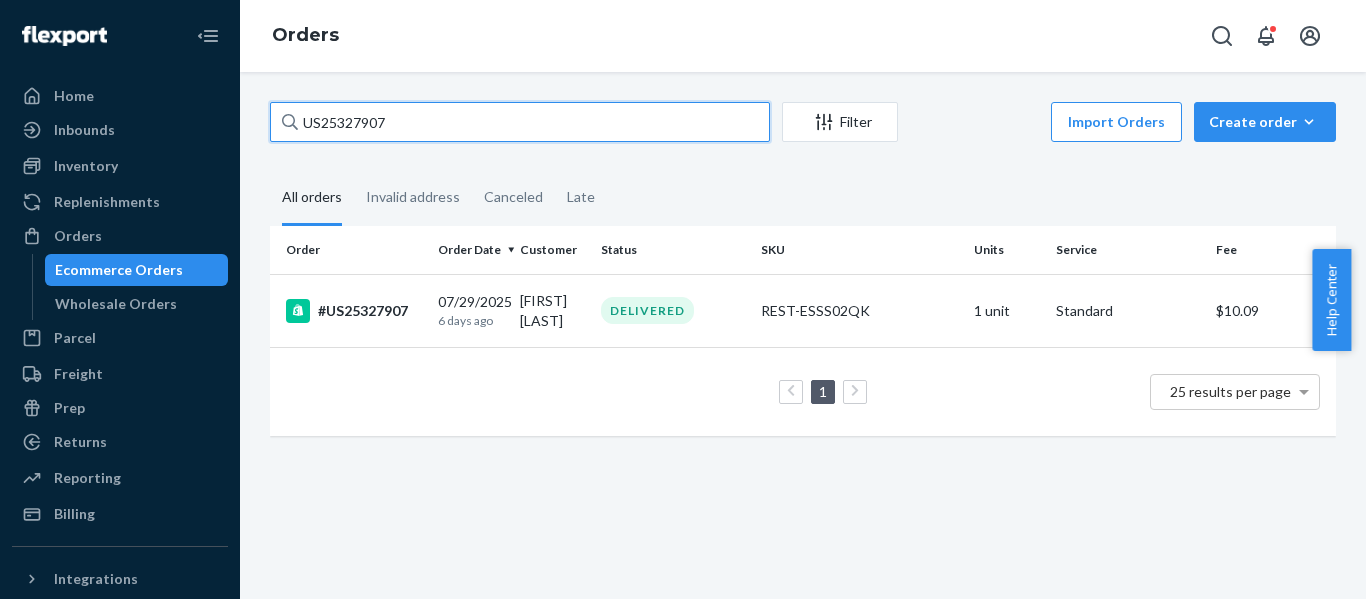 click on "Home Inbounds Shipping Plans Problems Inventory Products Replenishments Orders Ecommerce Orders Wholesale Orders Parcel Parcel orders Integrations Freight Prep Returns All Returns Settings Packages Reporting Reports Analytics Billing Integrations Add Integration Fast Tags Add Fast Tag Settings Talk to Support Help Center Give Feedback Orders US25327907 Filter Import Orders Create order Ecommerce order Removal order All orders Invalid address Canceled Late Order Order Date Customer Status SKU Units Service Fee #US25327907 07/29/2025 6 days ago Kristian Ventura DELIVERED REST-ESSS02QK 1 unit Standard $10.09 1 25 results per page ×
Help Center" at bounding box center (683, 299) 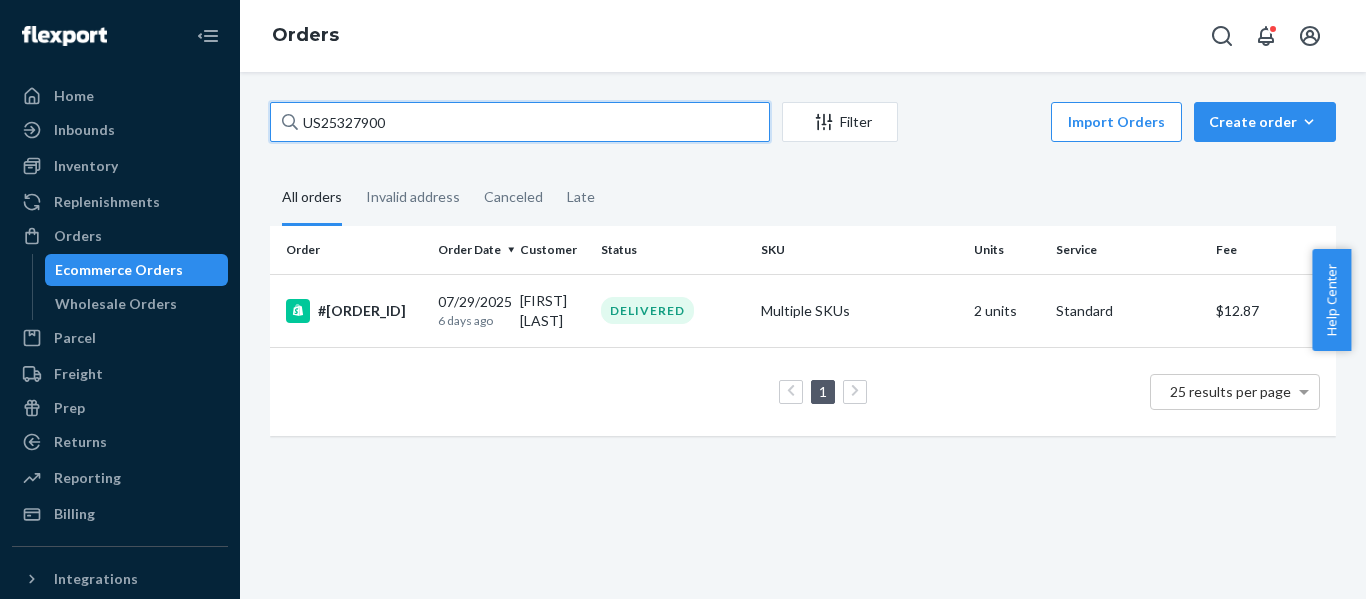 drag, startPoint x: 442, startPoint y: 117, endPoint x: -303, endPoint y: 203, distance: 749.9473 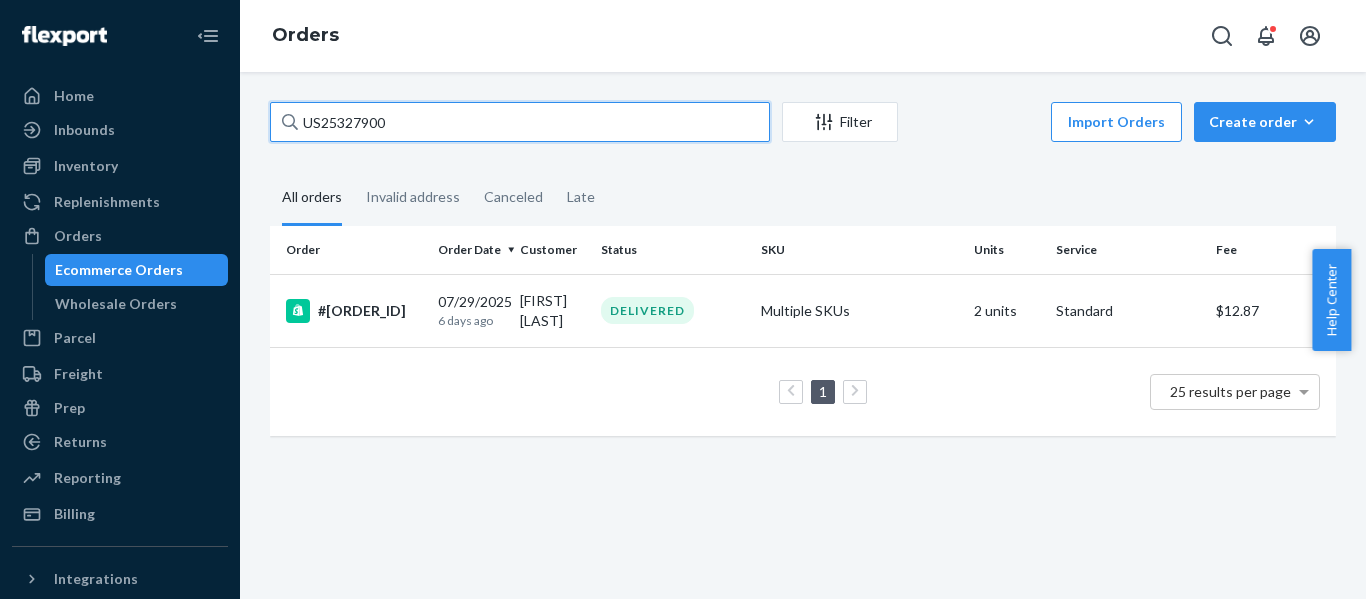 click on "Home Inbounds Shipping Plans Problems Inventory Products Replenishments Orders Ecommerce Orders Wholesale Orders Parcel Parcel orders Integrations Freight Prep Returns All Returns Settings Packages Reporting Reports Analytics Billing Integrations Add Integration Fast Tags Add Fast Tag Settings Talk to Support Help Center Give Feedback Orders US25327900 Filter Import Orders Create order Ecommerce order Removal order All orders Invalid address Canceled Late Order Order Date Customer Status SKU Units Service Fee #US25327900 07/29/2025 6 days ago Obba Babatunde DELIVERED Multiple SKUs 2 units Standard $12.87 1 25 results per page ×
Help Center" at bounding box center (683, 299) 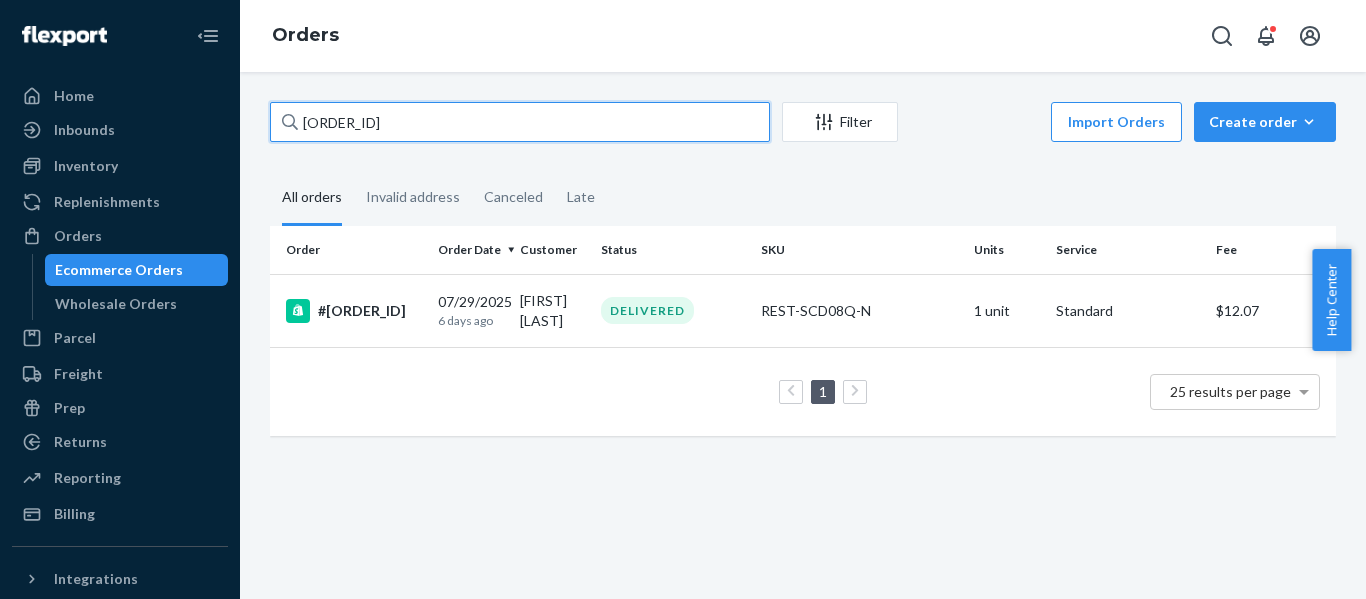 drag, startPoint x: 169, startPoint y: 123, endPoint x: -165, endPoint y: 124, distance: 334.0015 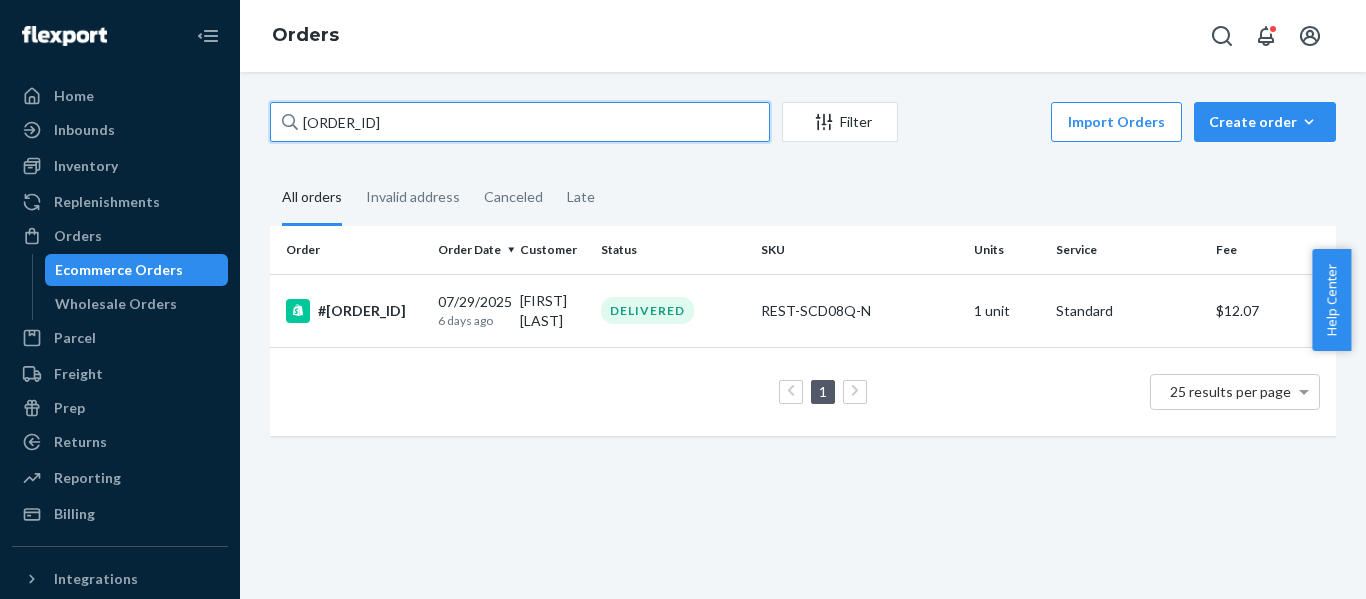 click on "Home Inbounds Shipping Plans Problems Inventory Products Replenishments Orders Ecommerce Orders Wholesale Orders Parcel Parcel orders Integrations Freight Prep Returns All Returns Settings Packages Reporting Reports Analytics Billing Integrations Add Integration Fast Tags Add Fast Tag Settings Talk to Support Help Center Give Feedback Orders US25327896 Filter Import Orders Create order Ecommerce order Removal order All orders Invalid address Canceled Late Order Order Date Customer Status SKU Units Service Fee #US25327896 07/29/2025 6 days ago Allena Tarvin DELIVERED REST-SCD08Q-N 1 unit Standard $12.07 1 25 results per page ×
Help Center" at bounding box center (683, 299) 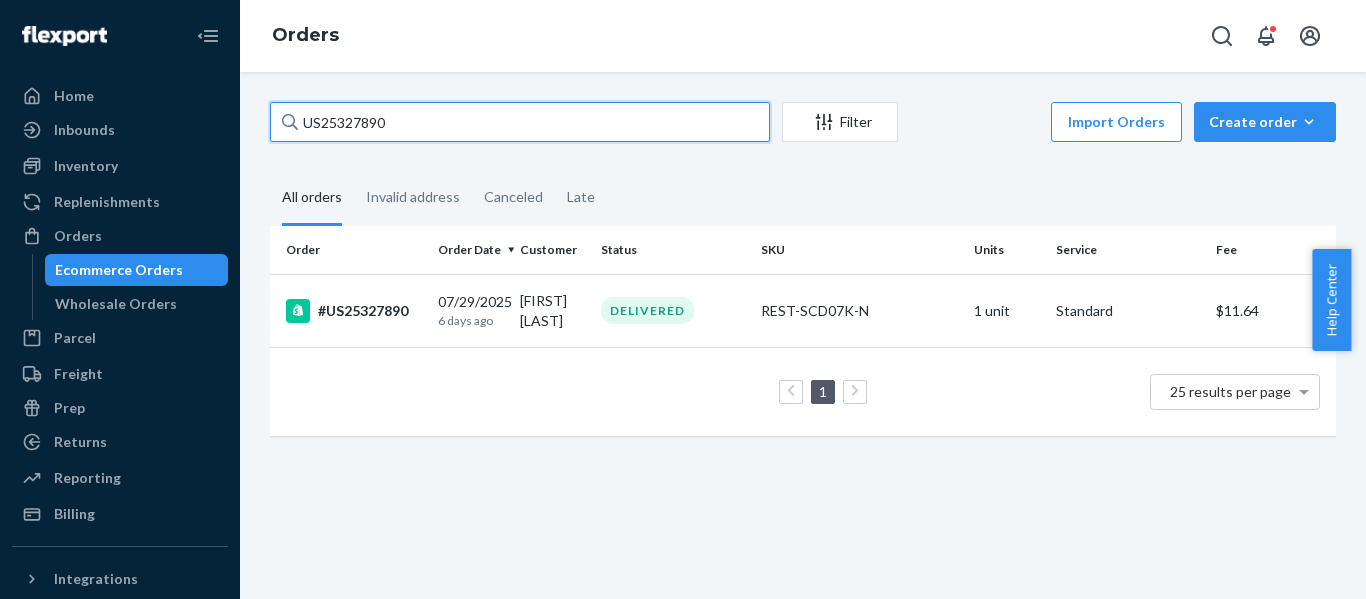 drag, startPoint x: -187, startPoint y: 135, endPoint x: -344, endPoint y: 135, distance: 157 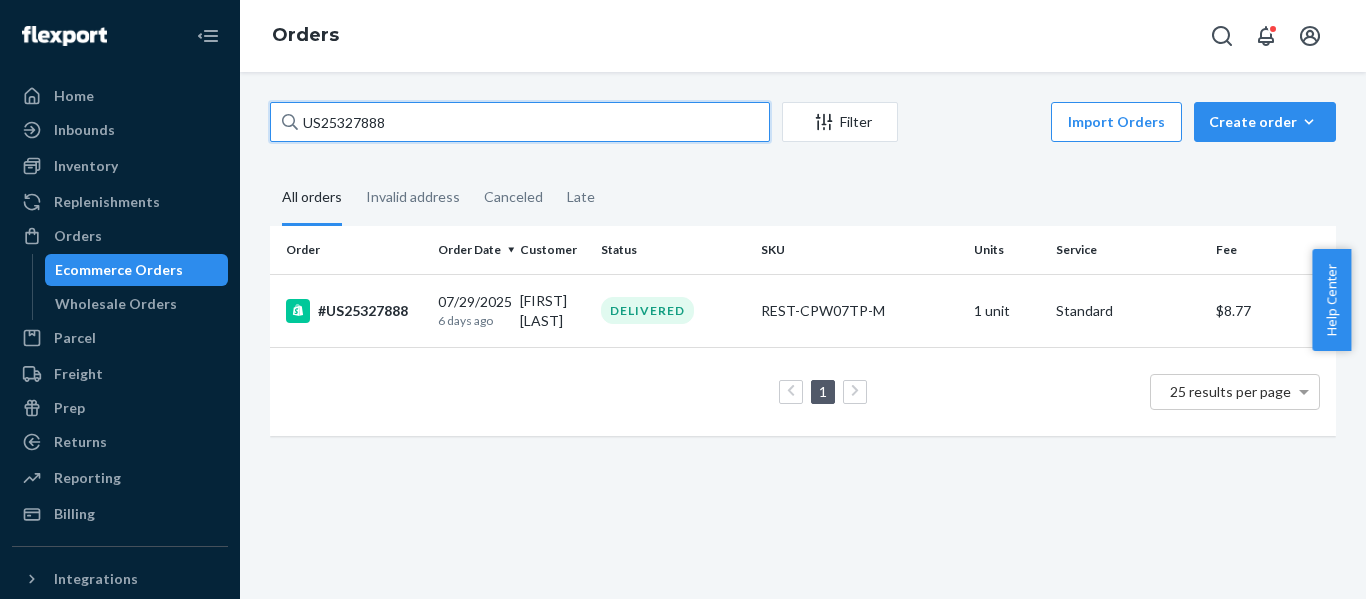 paste on "27" 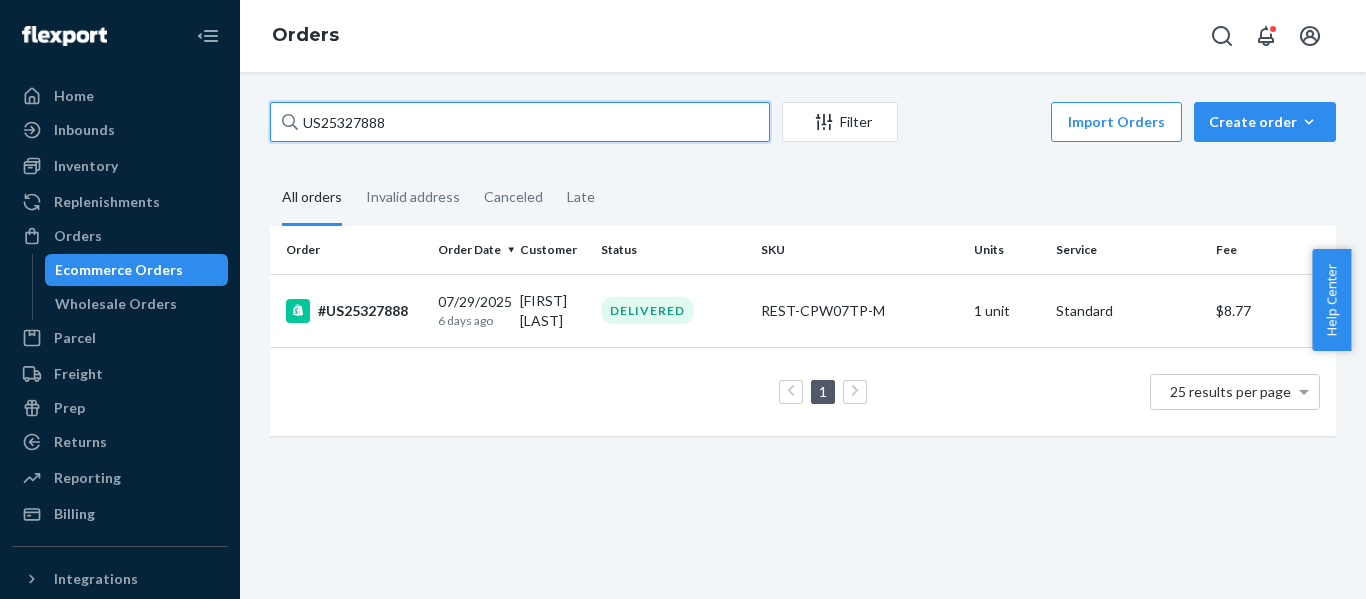 click on "Home Inbounds Shipping Plans Problems Inventory Products Replenishments Orders Ecommerce Orders Wholesale Orders Parcel Parcel orders Integrations Freight Prep Returns All Returns Settings Packages Reporting Reports Analytics Billing Integrations Add Integration Fast Tags Add Fast Tag Settings Talk to Support Help Center Give Feedback Orders US25327888 Filter Import Orders Create order Ecommerce order Removal order All orders Invalid address Canceled Late Order Order Date Customer Status SKU Units Service Fee #US25327888 07/29/2025 6 days ago Tarek Zohdy  DELIVERED REST-CPW07TP-M 1 unit Standard $8.77 1 25 results per page ×
Help Center" at bounding box center [683, 299] 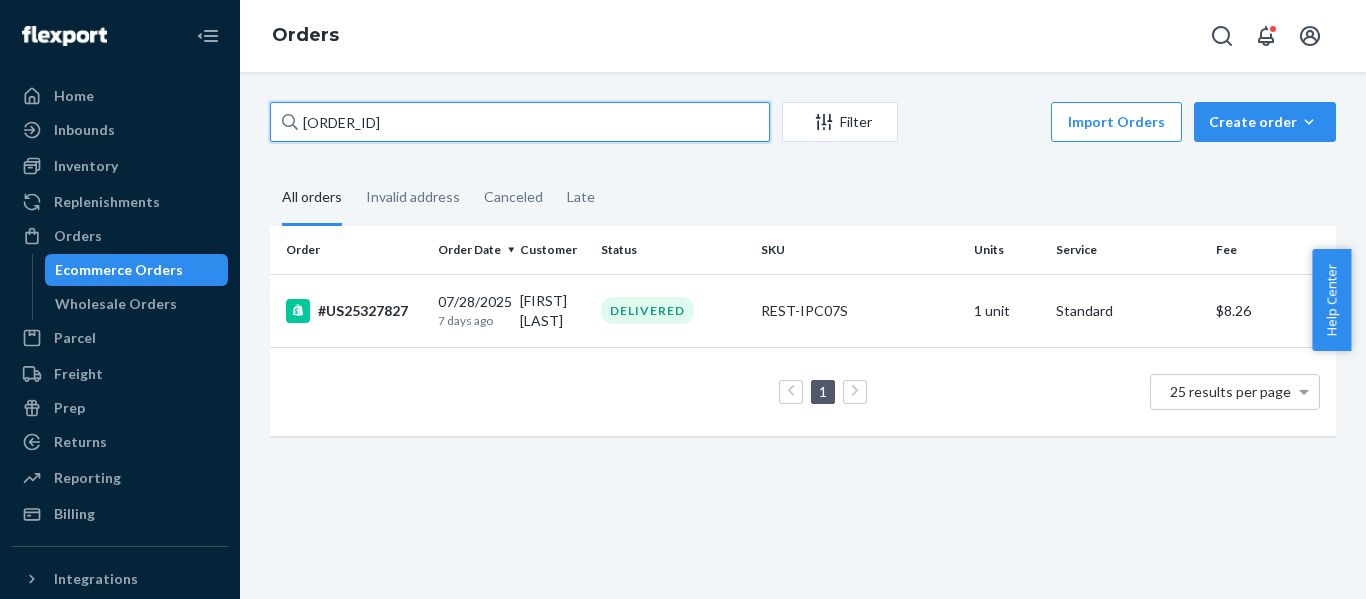 drag, startPoint x: 437, startPoint y: 121, endPoint x: -77, endPoint y: 195, distance: 519.2995 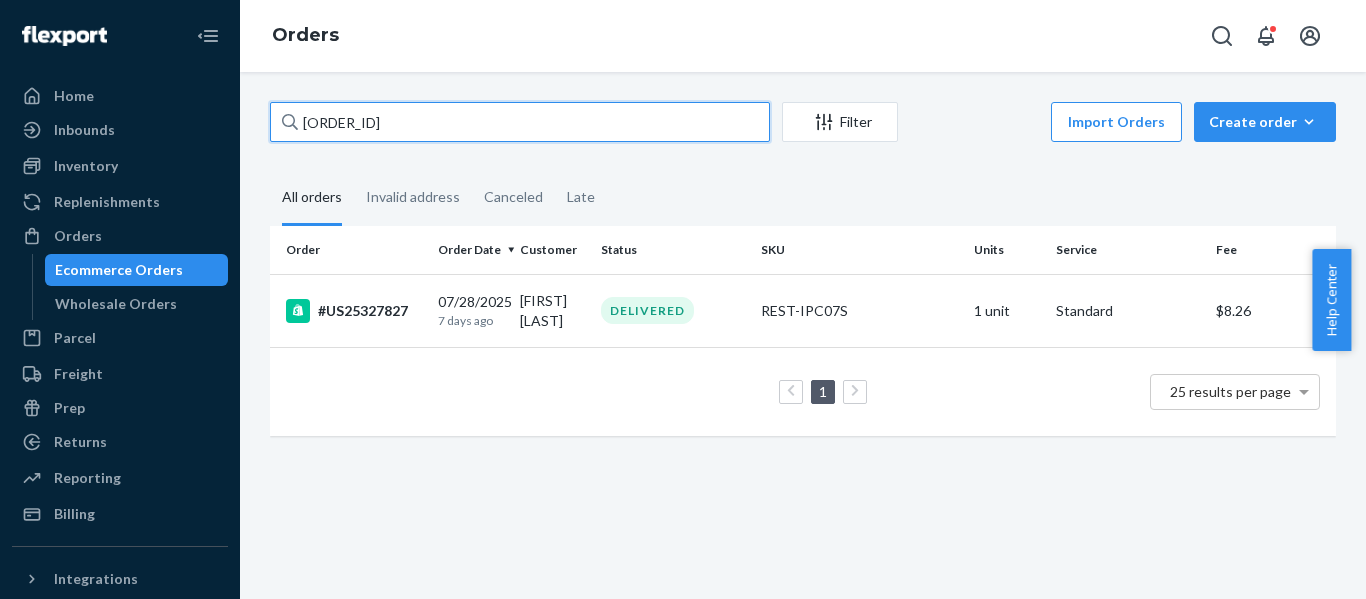 paste on "43" 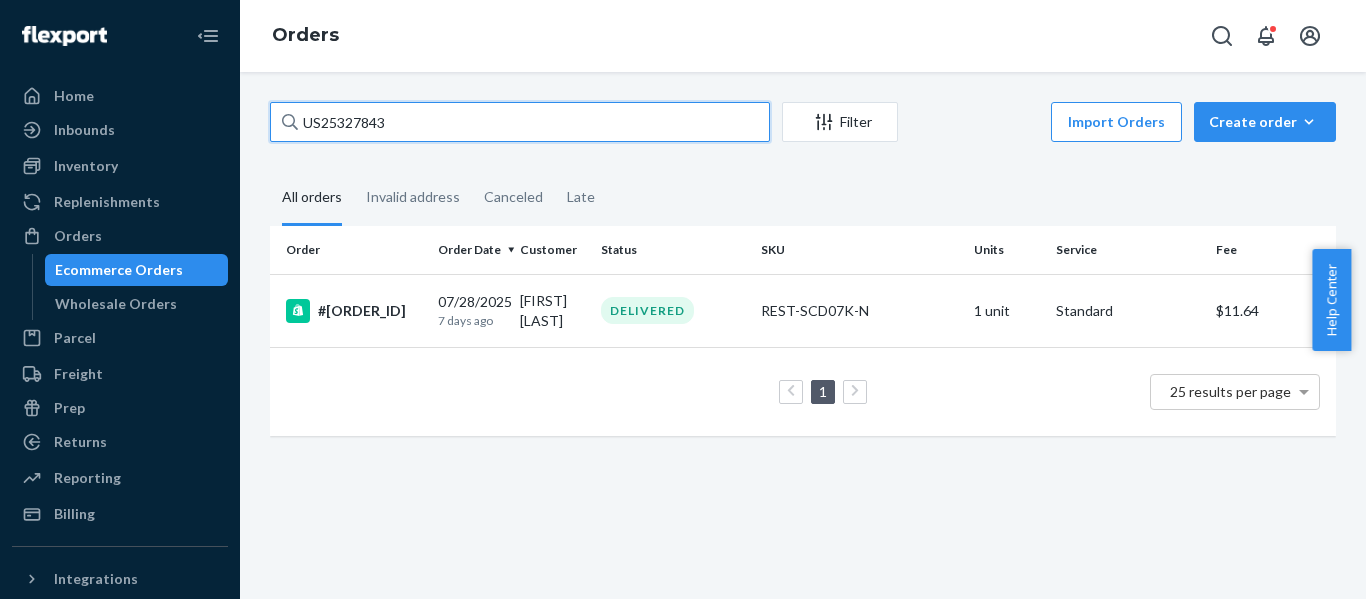 paste on "4" 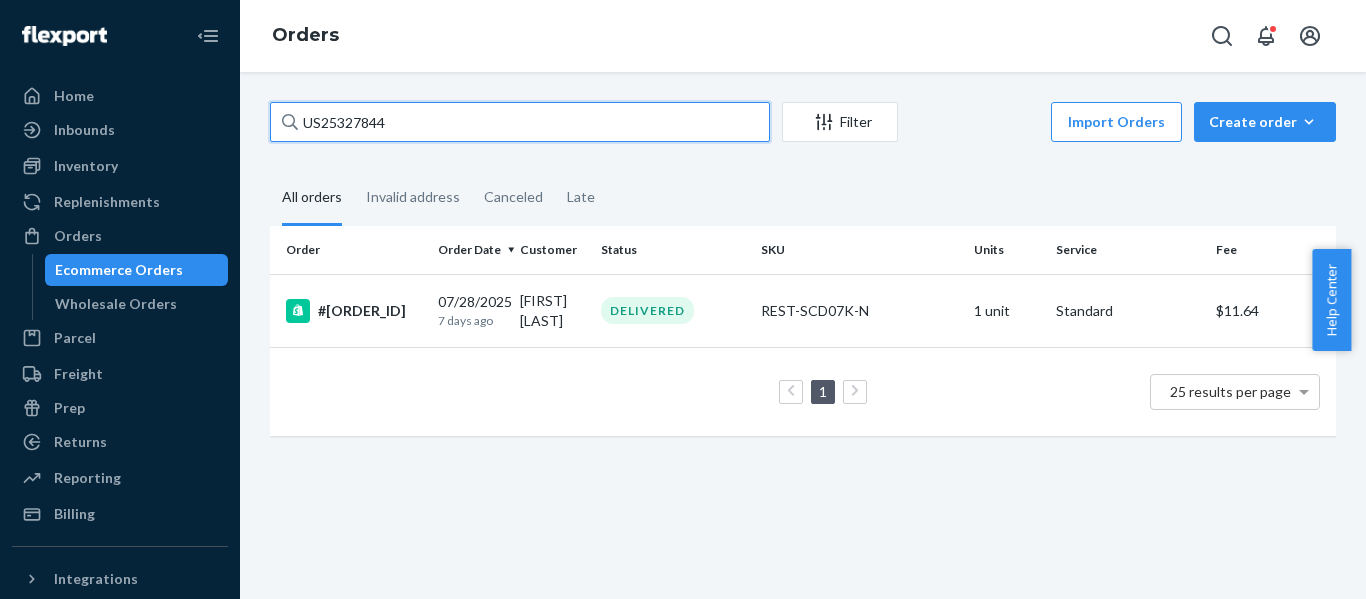 drag, startPoint x: 436, startPoint y: 123, endPoint x: -267, endPoint y: 213, distance: 708.7376 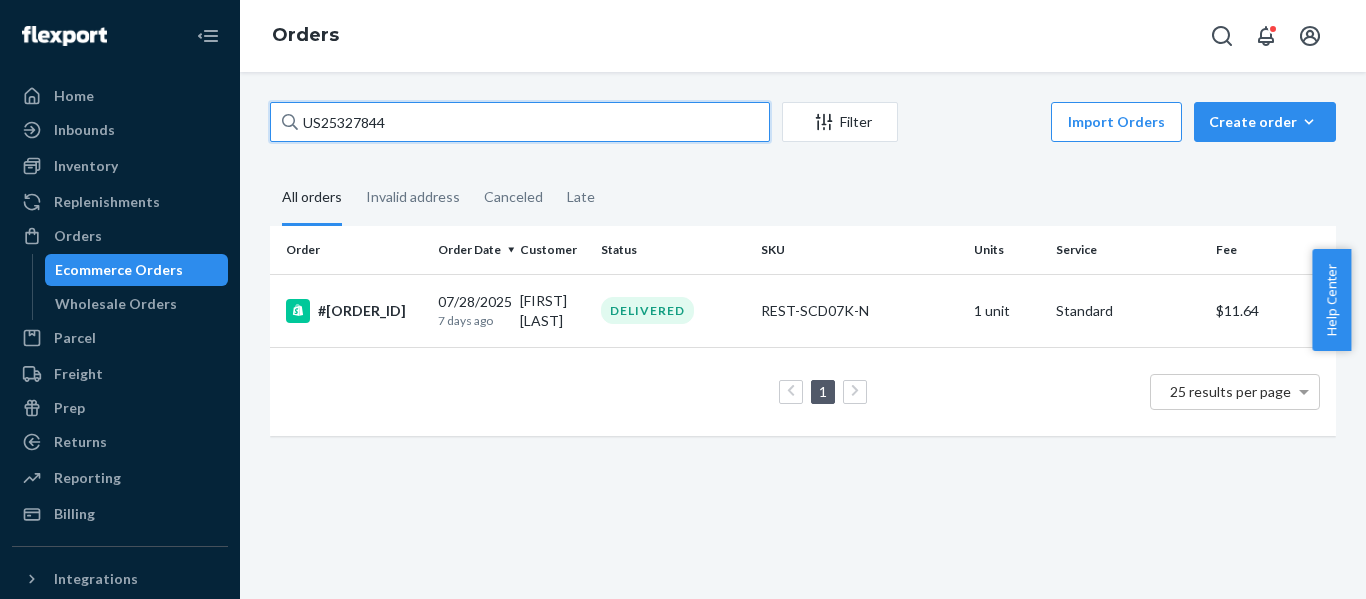 click on "Home Inbounds Shipping Plans Problems Inventory Products Replenishments Orders Ecommerce Orders Wholesale Orders Parcel Parcel orders Integrations Freight Prep Returns All Returns Settings Packages Reporting Reports Analytics Billing Integrations Add Integration Fast Tags Add Fast Tag Settings Talk to Support Help Center Give Feedback Orders US25327844 Filter Import Orders Create order Ecommerce order Removal order All orders Invalid address Canceled Late Order Order Date Customer Status SKU Units Service Fee #US25327843 07/28/2025 7 days ago Daniela Tubito DELIVERED REST-SCD07K-N 1 unit Standard $11.64 1 25 results per page ×
Help Center" at bounding box center [683, 299] 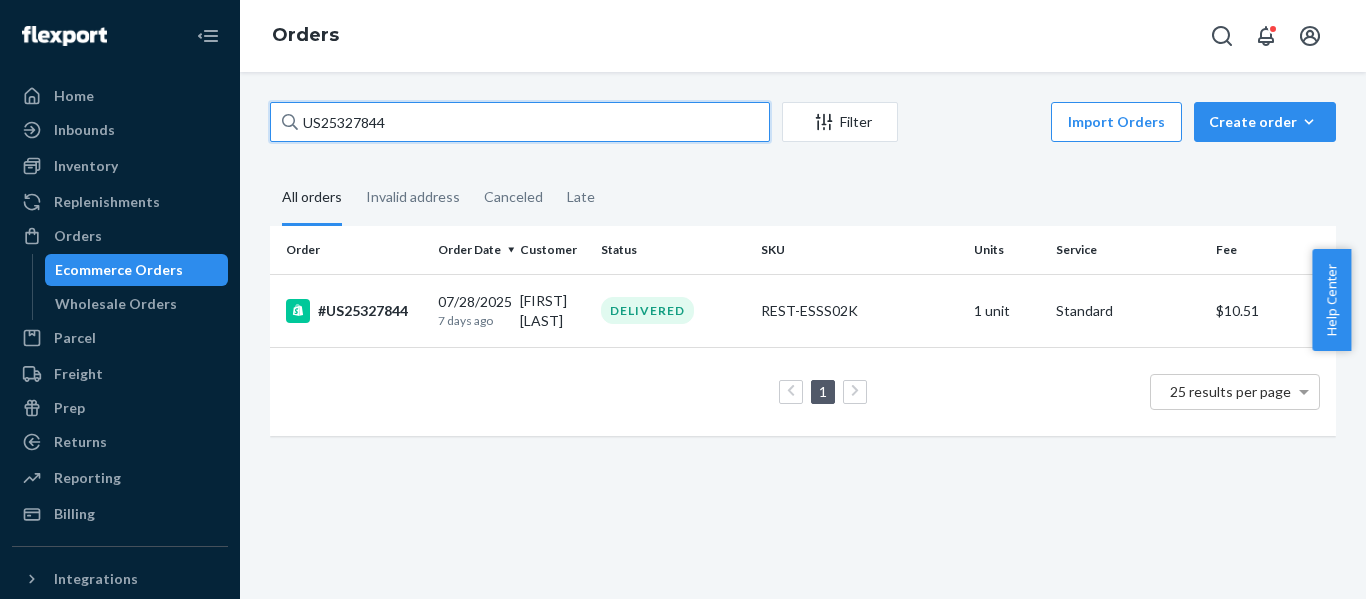 click on "US25327844" at bounding box center [520, 122] 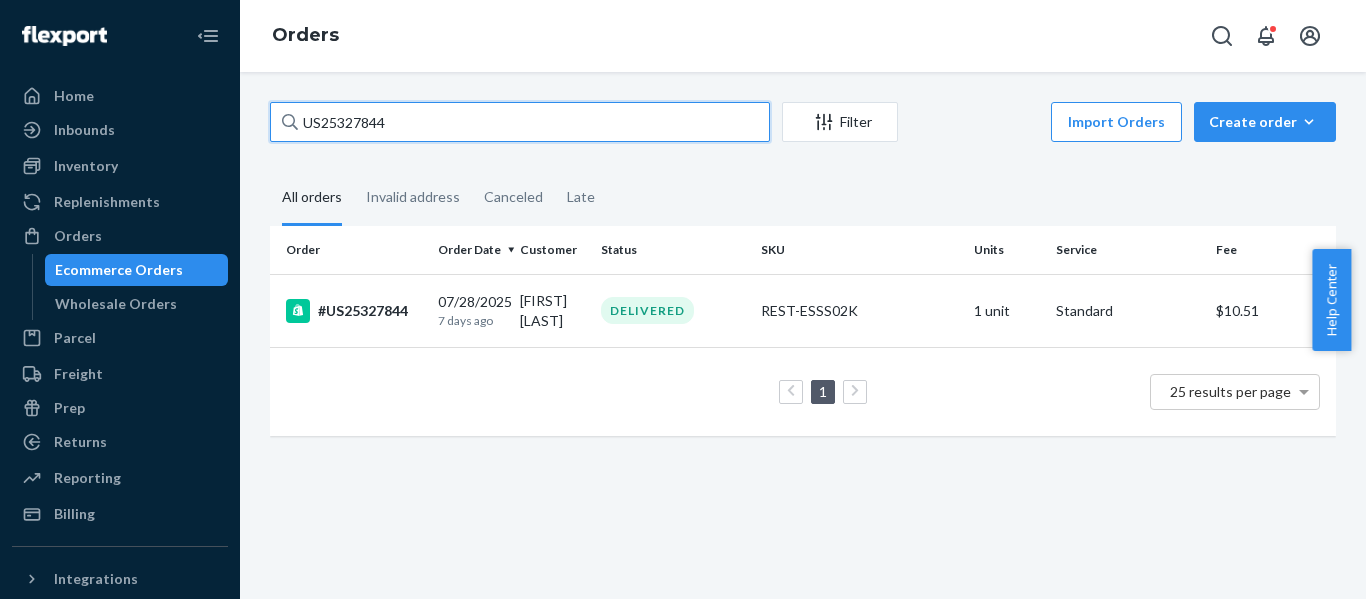 paste on "52" 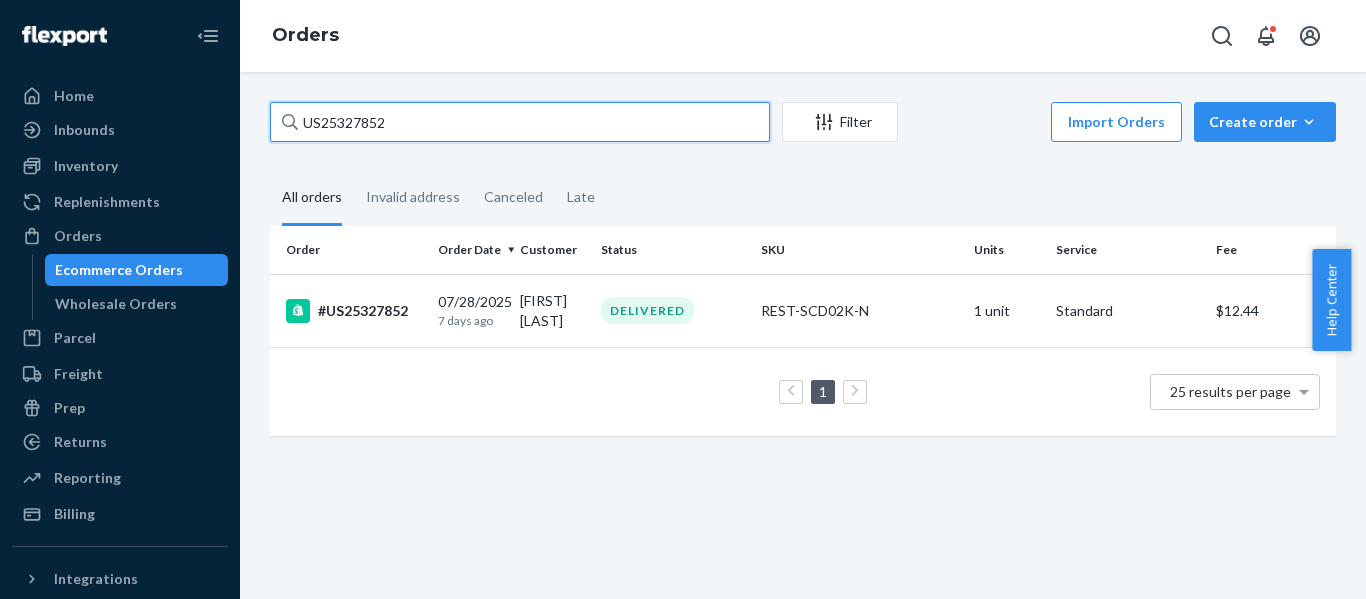 paste on "66" 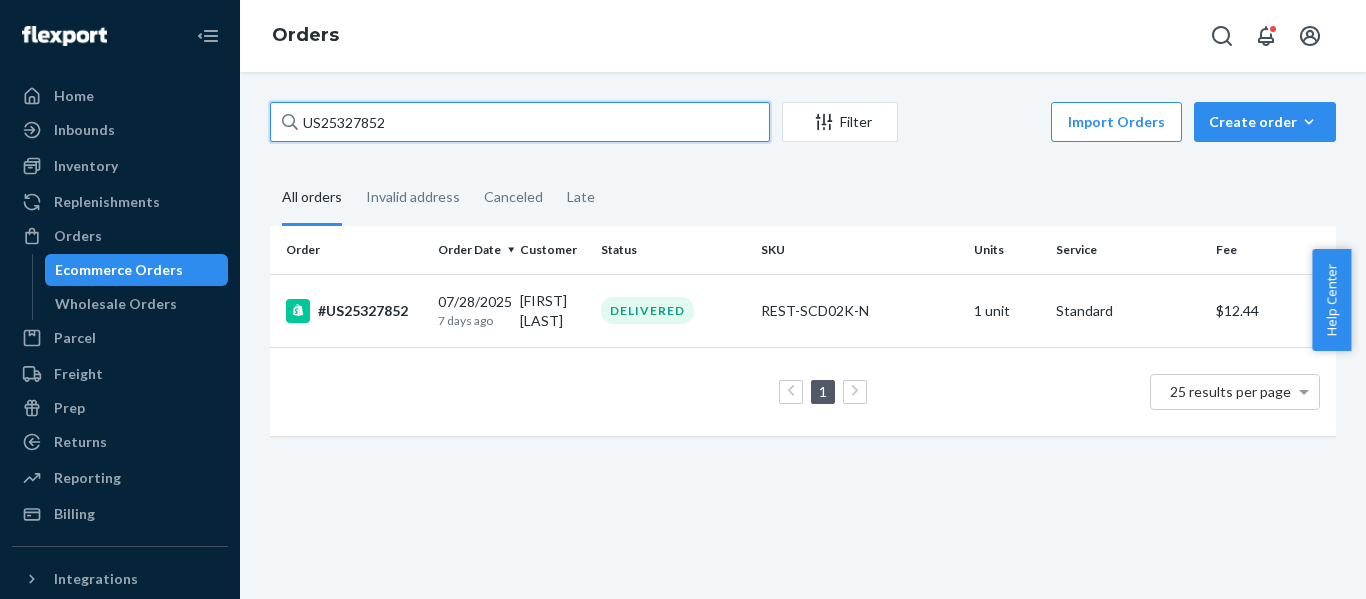 drag, startPoint x: 264, startPoint y: 126, endPoint x: -246, endPoint y: 167, distance: 511.6454 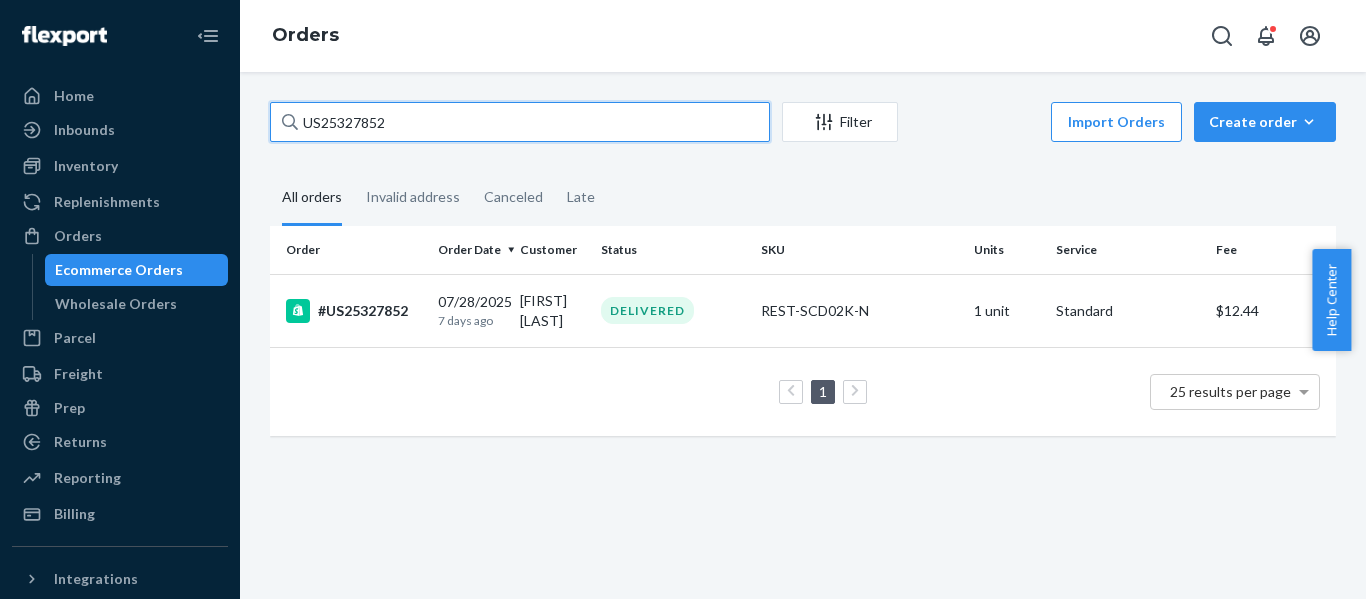 click on "Home Inbounds Shipping Plans Problems Inventory Products Replenishments Orders Ecommerce Orders Wholesale Orders Parcel Parcel orders Integrations Freight Prep Returns All Returns Settings Packages Reporting Reports Analytics Billing Integrations Add Integration Fast Tags Add Fast Tag Settings Talk to Support Help Center Give Feedback Orders US25327852 Filter Import Orders Create order Ecommerce order Removal order All orders Invalid address Canceled Late Order Order Date Customer Status SKU Units Service Fee #US25327852 07/28/2025 7 days ago Corin Gadsby DELIVERED REST-SCD02K-N 1 unit Standard $12.44 1 25 results per page ×
Help Center" at bounding box center [683, 299] 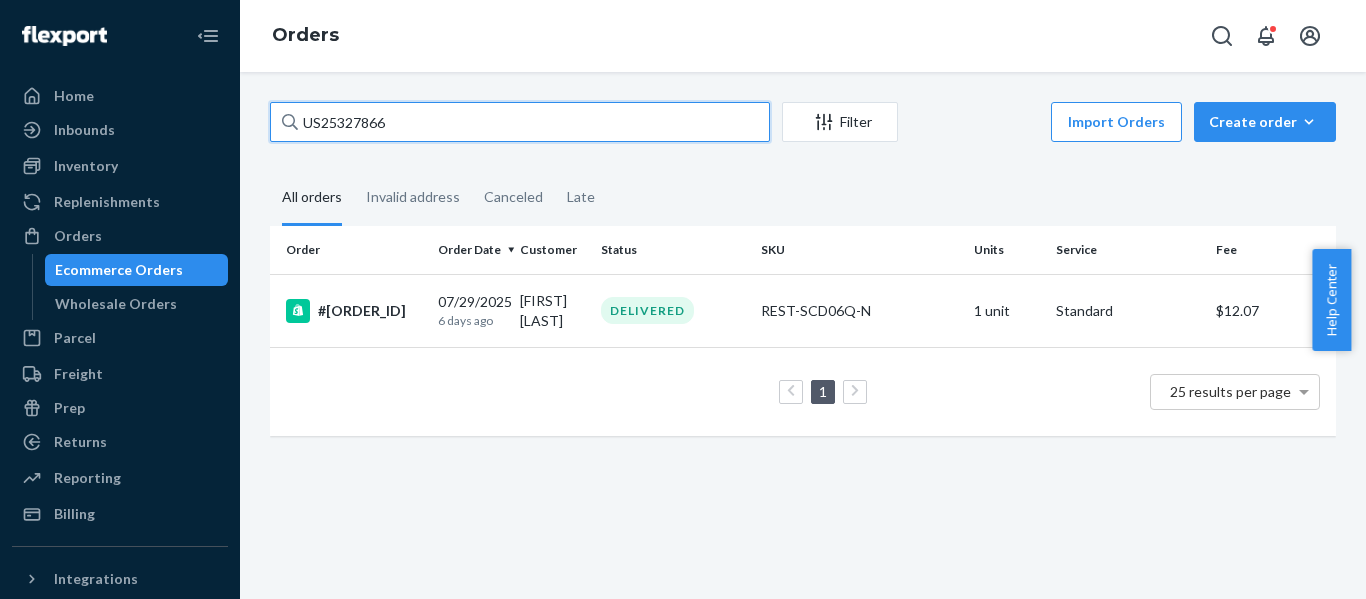 click on "US25327866" at bounding box center [520, 122] 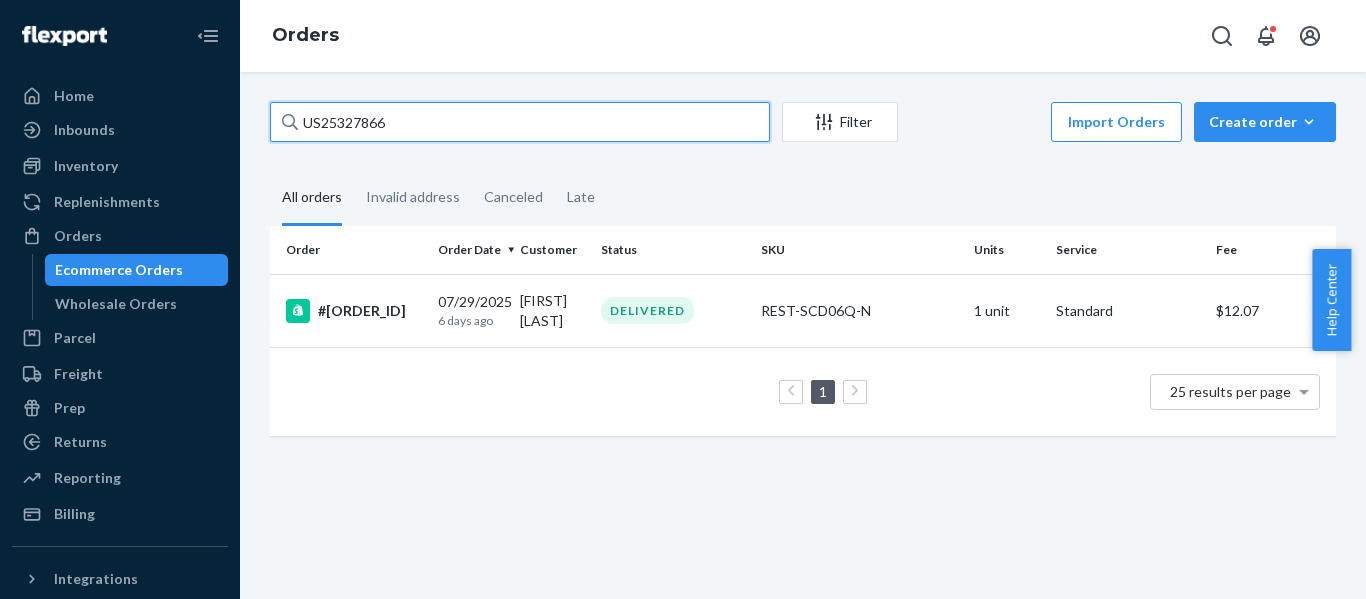 paste on "72" 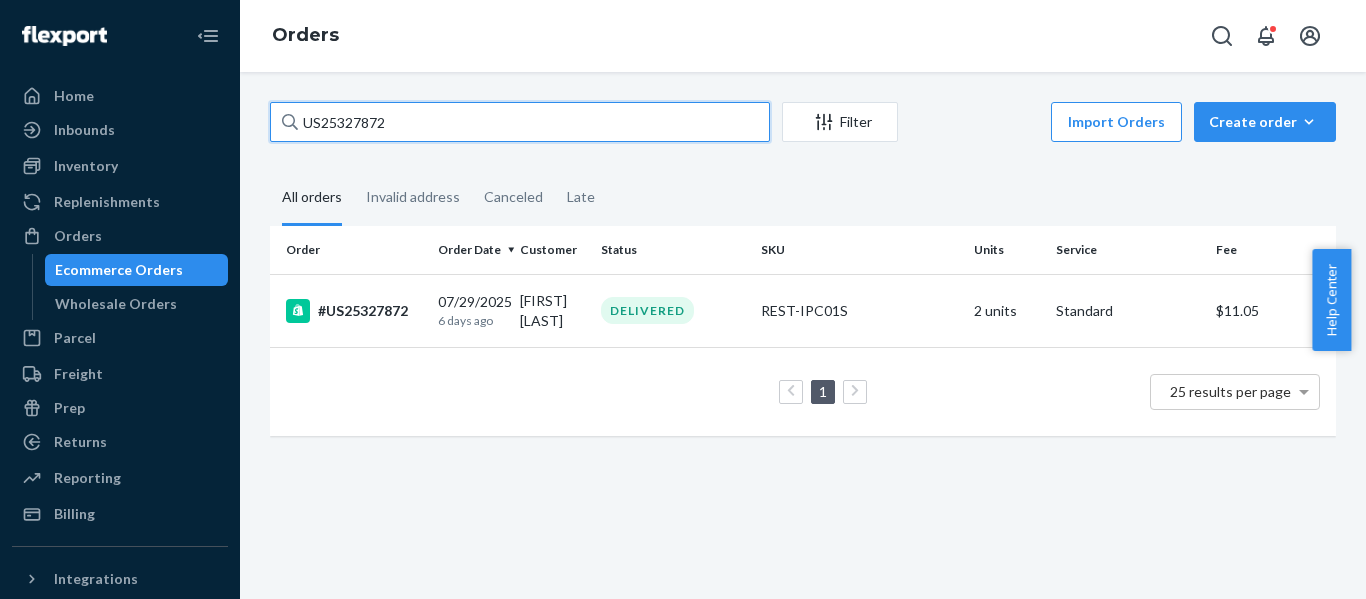 paste on "4" 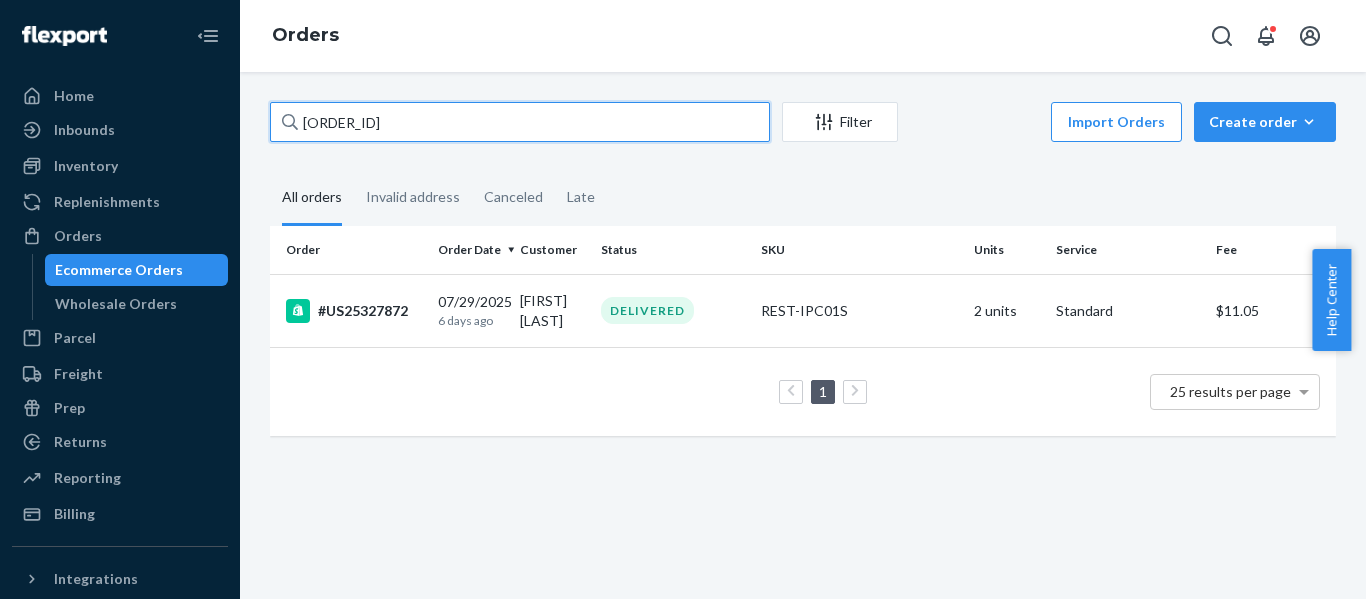 drag, startPoint x: 440, startPoint y: 110, endPoint x: -122, endPoint y: 214, distance: 571.54175 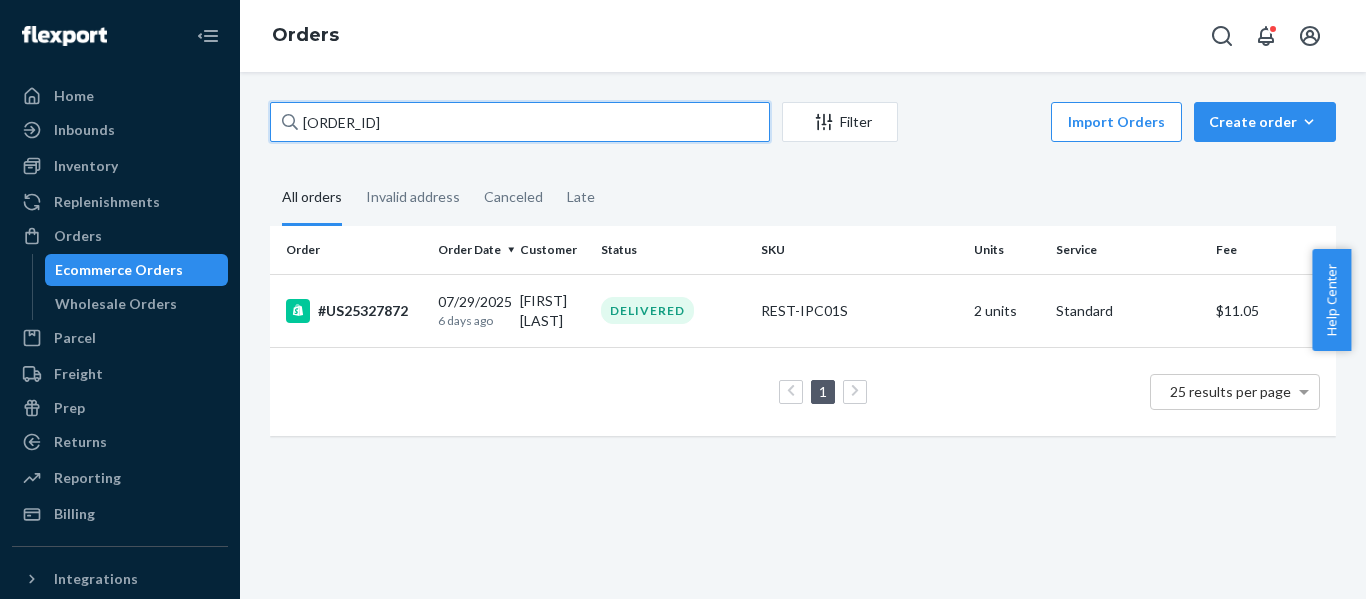 click on "Home Inbounds Shipping Plans Problems Inventory Products Replenishments Orders Ecommerce Orders Wholesale Orders Parcel Parcel orders Integrations Freight Prep Returns All Returns Settings Packages Reporting Reports Analytics Billing Integrations Add Integration Fast Tags Add Fast Tag Settings Talk to Support Help Center Give Feedback Orders US25327874 Filter Import Orders Create order Ecommerce order Removal order All orders Invalid address Canceled Late Order Order Date Customer Status SKU Units Service Fee #US25327872 07/29/2025 6 days ago Sandra Hooks DELIVERED REST-IPC01S 2 units Standard $11.05 1 25 results per page ×
Help Center" at bounding box center [683, 299] 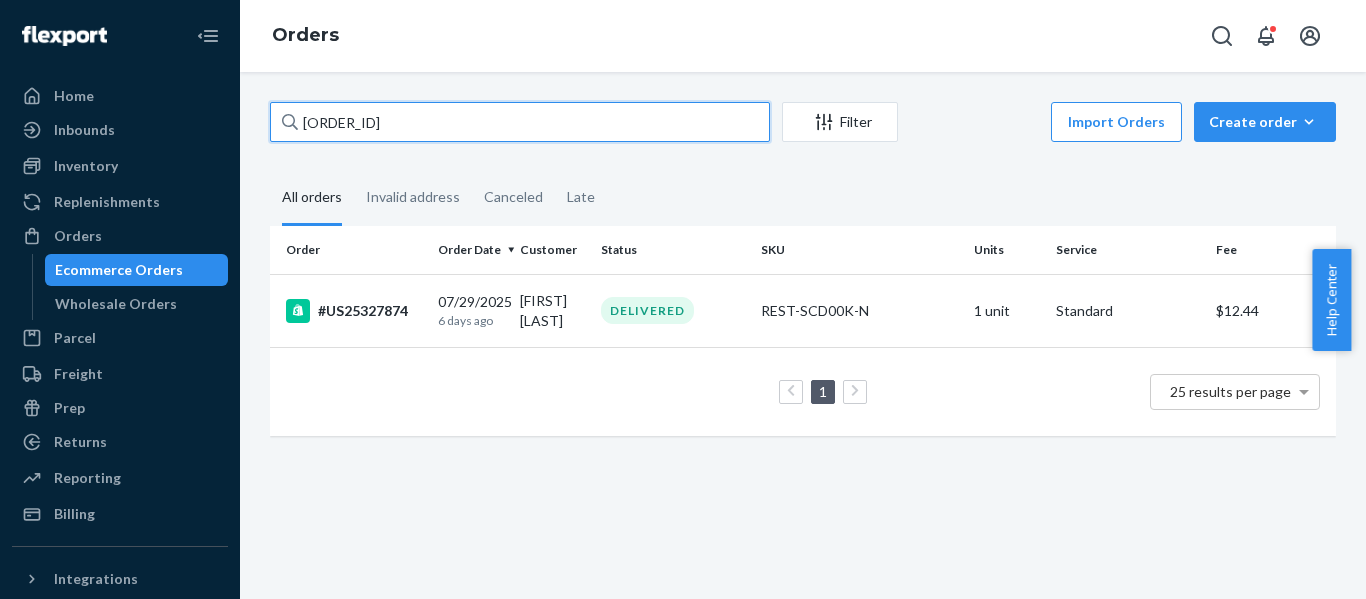 click on "US25327874" at bounding box center [520, 122] 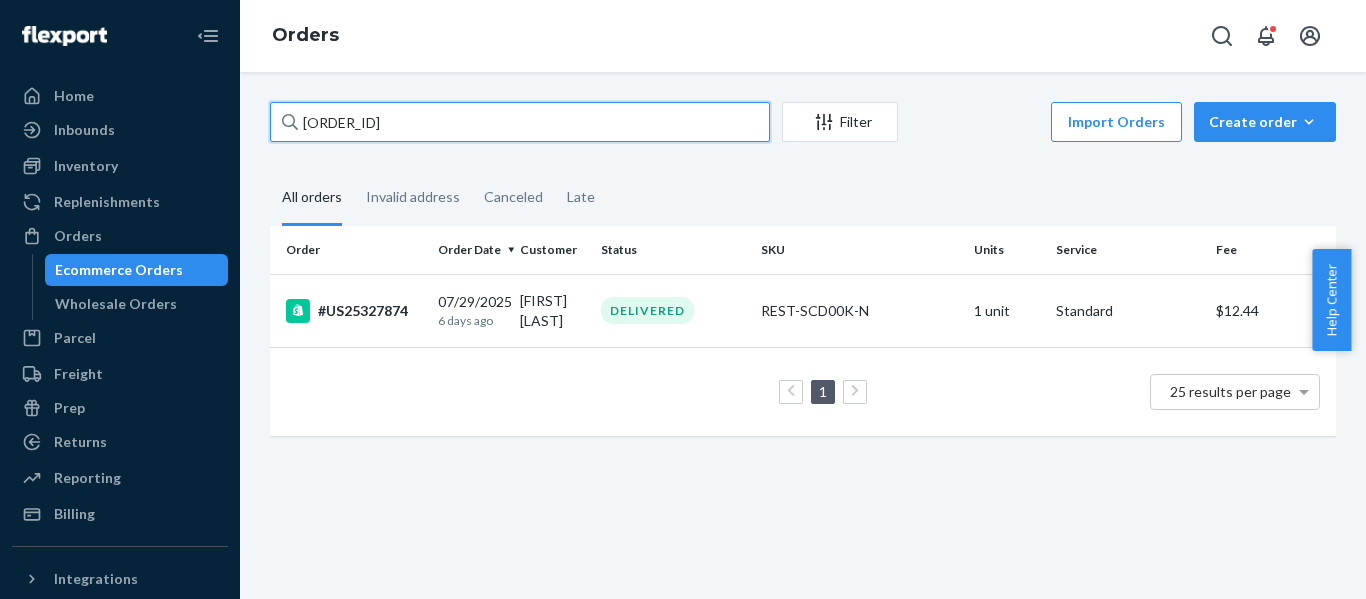 drag, startPoint x: -92, startPoint y: 120, endPoint x: -187, endPoint y: 120, distance: 95 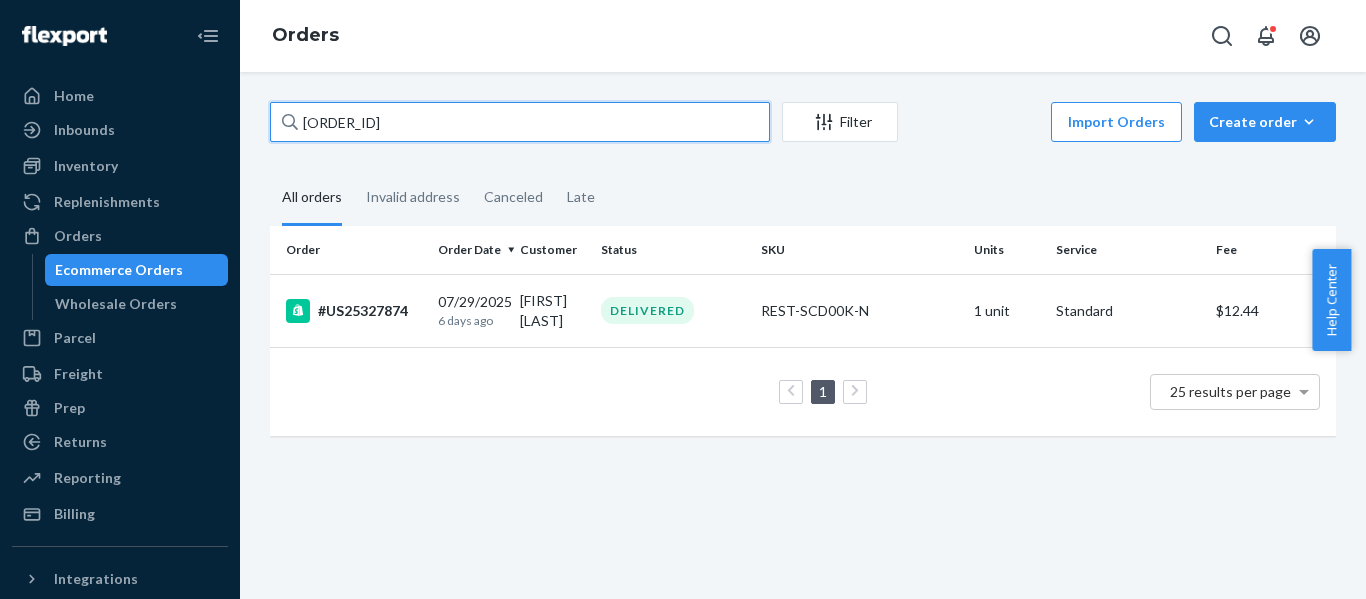 click on "Home Inbounds Shipping Plans Problems Inventory Products Replenishments Orders Ecommerce Orders Wholesale Orders Parcel Parcel orders Integrations Freight Prep Returns All Returns Settings Packages Reporting Reports Analytics Billing Integrations Add Integration Fast Tags Add Fast Tag Settings Talk to Support Help Center Give Feedback Orders US25327874 Filter Import Orders Create order Ecommerce order Removal order All orders Invalid address Canceled Late Order Order Date Customer Status SKU Units Service Fee #US25327874 07/29/2025 6 days ago Mikegil Cordenillo DELIVERED REST-SCD00K-N 1 unit Standard $12.44 1 25 results per page ×
Help Center" at bounding box center (683, 299) 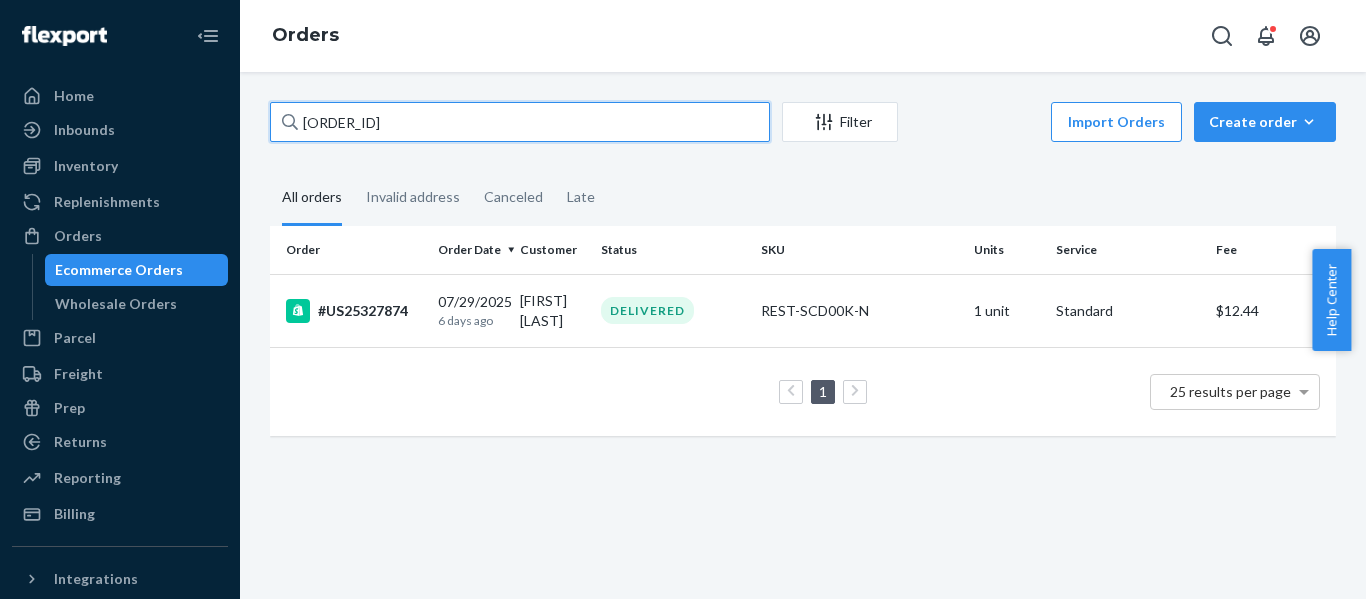 paste on "83" 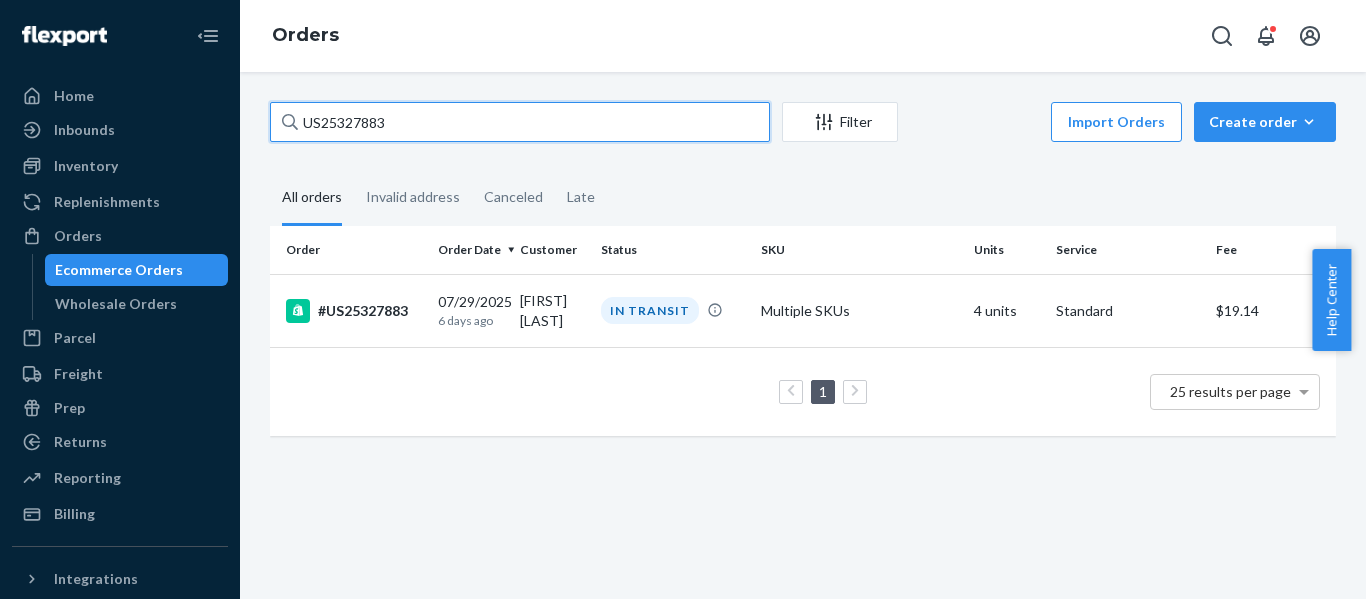 drag, startPoint x: 433, startPoint y: 127, endPoint x: -81, endPoint y: 162, distance: 515.19025 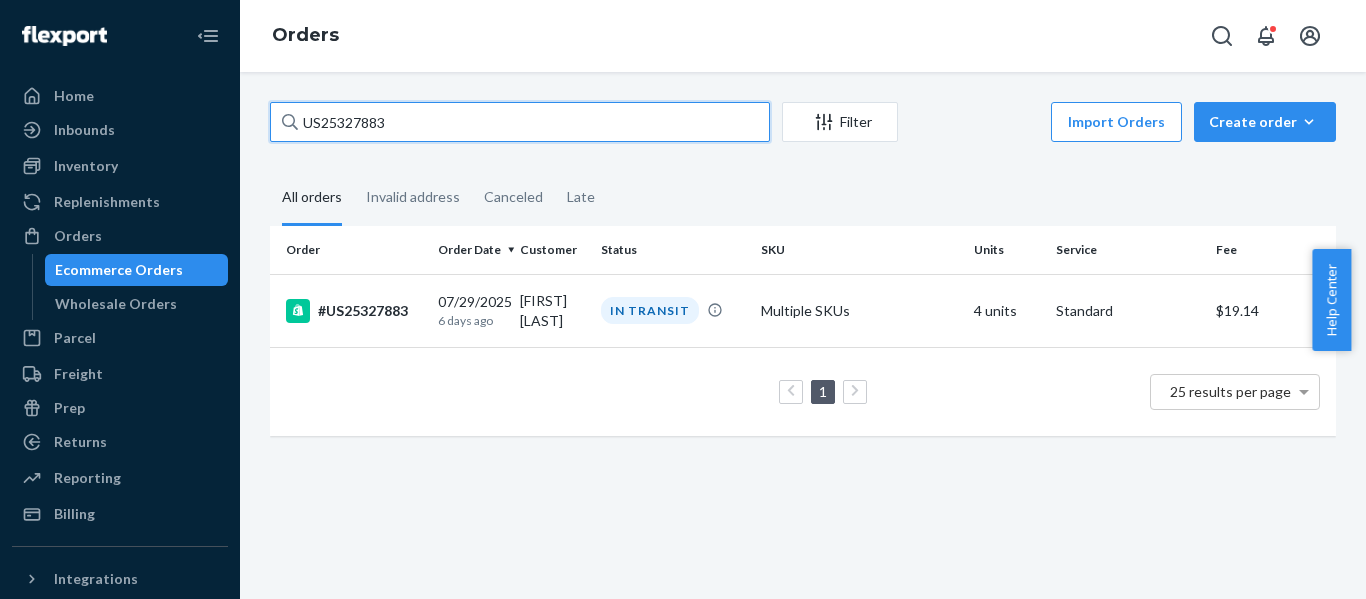 paste on "09" 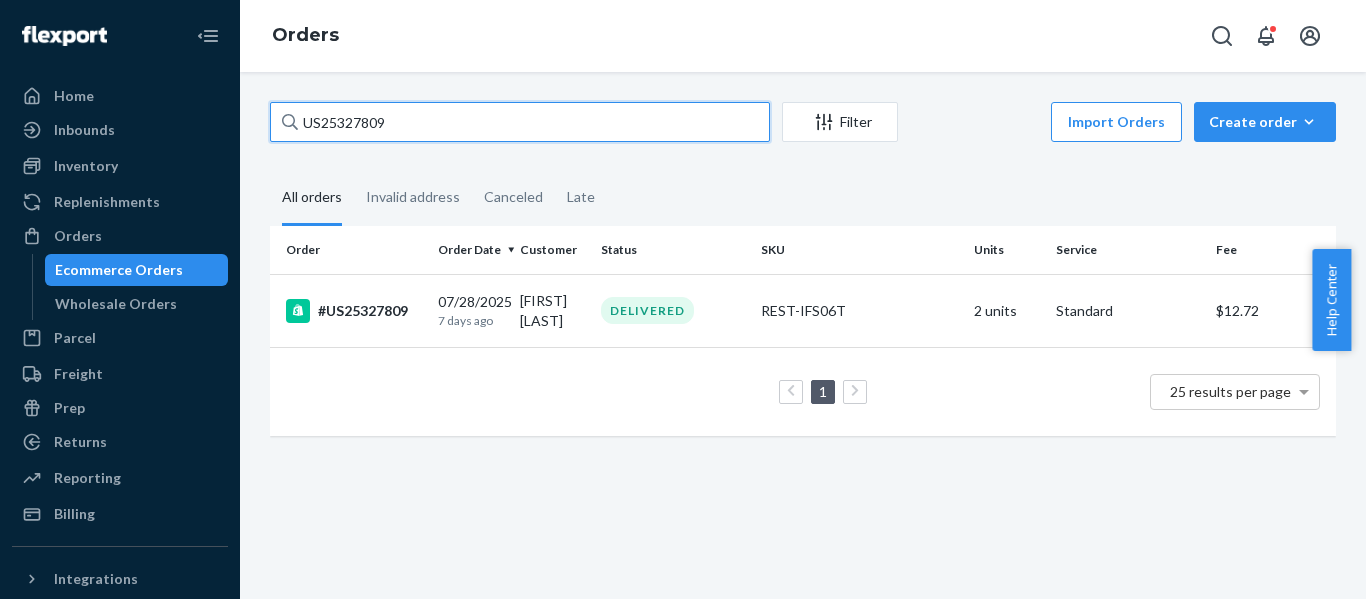 paste on "1" 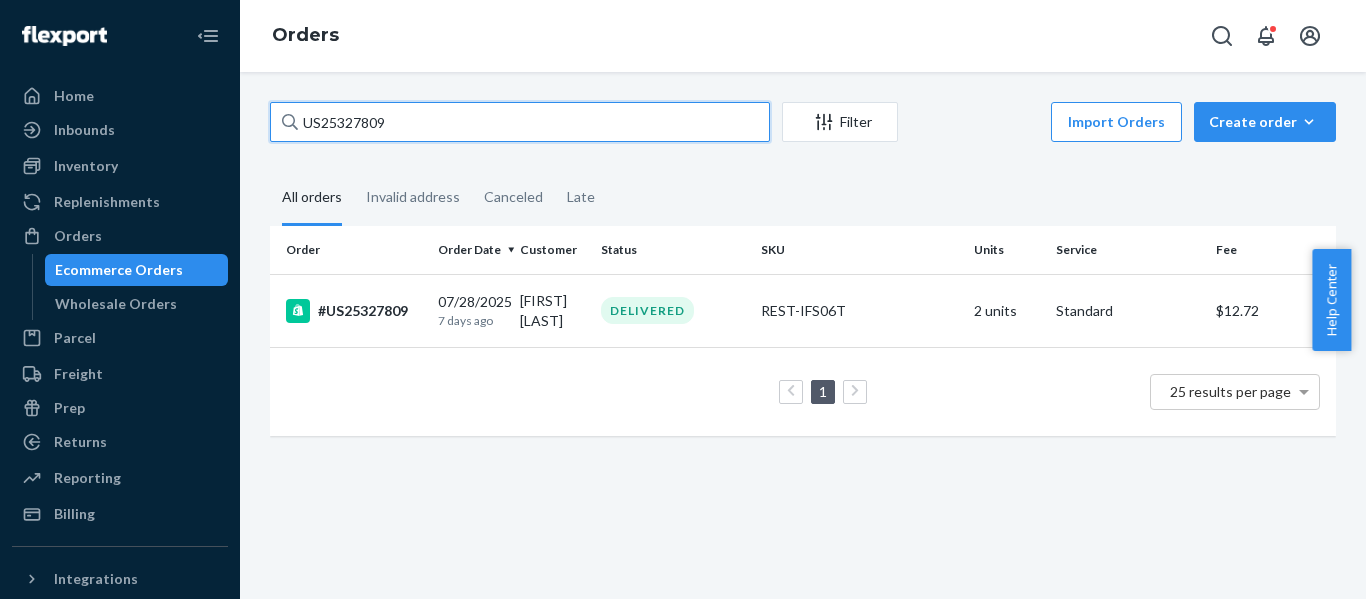 click on "Home Inbounds Shipping Plans Problems Inventory Products Replenishments Orders Ecommerce Orders Wholesale Orders Parcel Parcel orders Integrations Freight Prep Returns All Returns Settings Packages Reporting Reports Analytics Billing Integrations Add Integration Fast Tags Add Fast Tag Settings Talk to Support Help Center Give Feedback Orders US25327809 Filter Import Orders Create order Ecommerce order Removal order All orders Invalid address Canceled Late Order Order Date Customer Status SKU Units Service Fee #US25327809 07/28/2025 7 days ago Amy Horton DELIVERED REST-IFS06T 2 units Standard $12.72 1 25 results per page ×
Help Center" at bounding box center (683, 299) 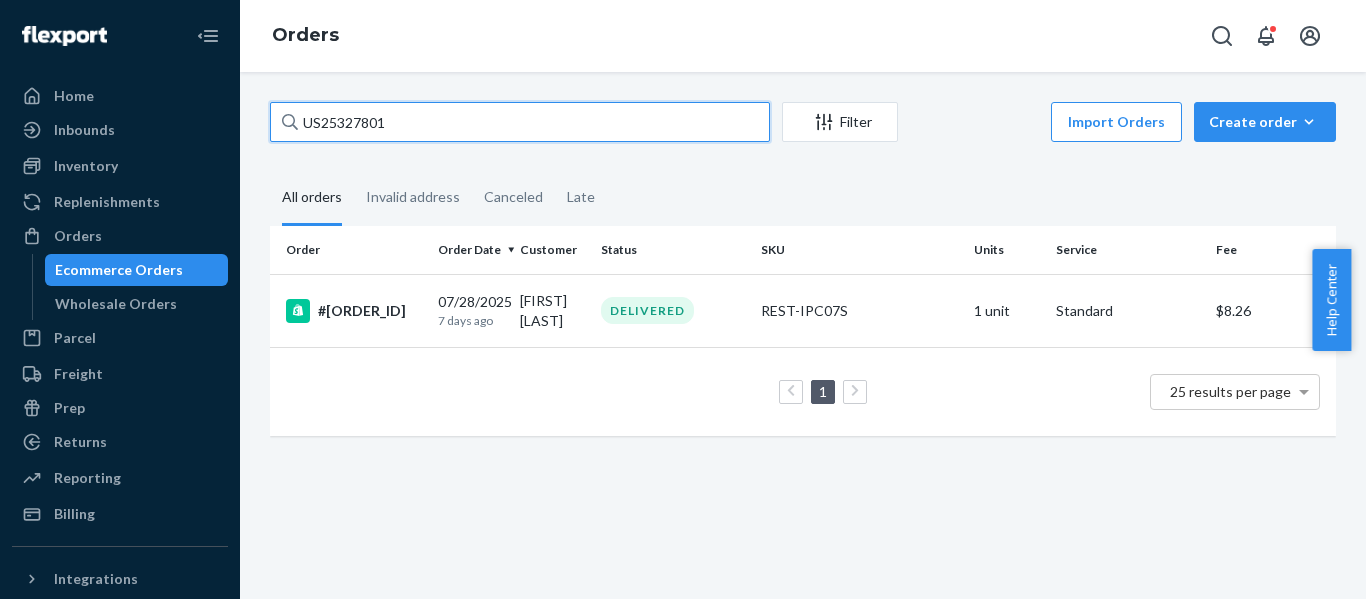 drag, startPoint x: 332, startPoint y: 134, endPoint x: -245, endPoint y: 163, distance: 577.72833 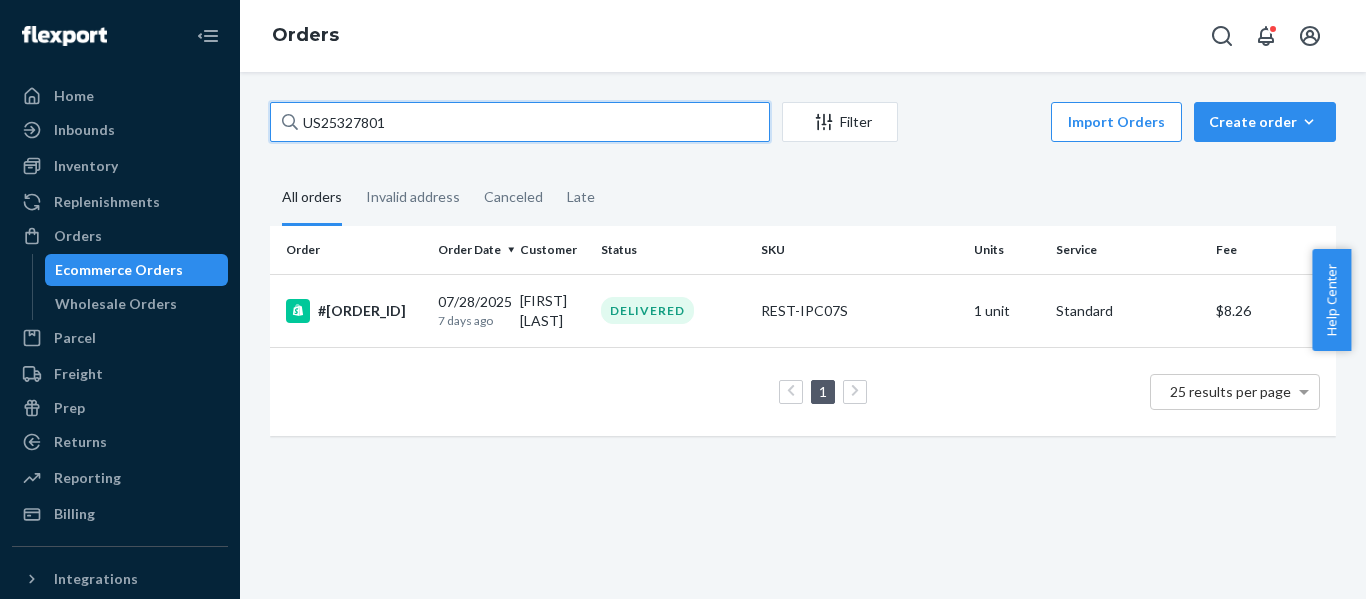 click on "Home Inbounds Shipping Plans Problems Inventory Products Replenishments Orders Ecommerce Orders Wholesale Orders Parcel Parcel orders Integrations Freight Prep Returns All Returns Settings Packages Reporting Reports Analytics Billing Integrations Add Integration Fast Tags Add Fast Tag Settings Talk to Support Help Center Give Feedback Orders US25327801 Filter Import Orders Create order Ecommerce order Removal order All orders Invalid address Canceled Late Order Order Date Customer Status SKU Units Service Fee #US25327801 07/28/2025 7 days ago Lori Rogouski DELIVERED REST-IPC07S 1 unit Standard $8.26 1 25 results per page ×
Help Center" at bounding box center (683, 299) 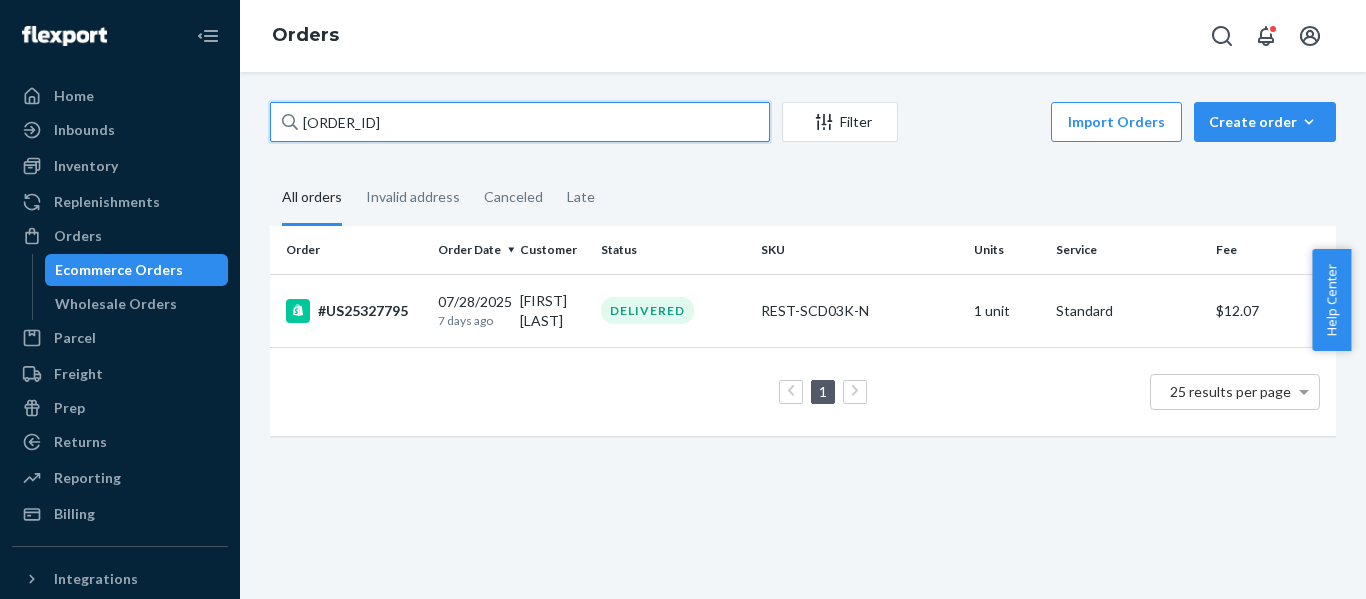 drag, startPoint x: 39, startPoint y: 128, endPoint x: -377, endPoint y: 139, distance: 416.14542 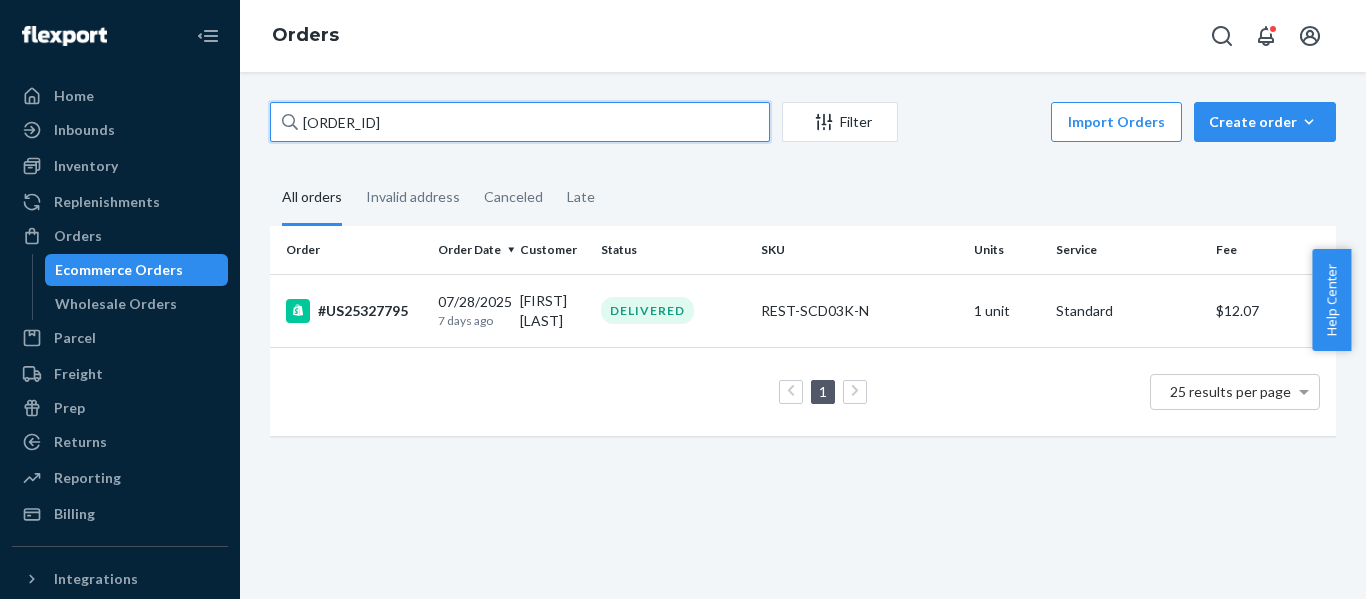 click on "Home Inbounds Shipping Plans Problems Inventory Products Replenishments Orders Ecommerce Orders Wholesale Orders Parcel Parcel orders Integrations Freight Prep Returns All Returns Settings Packages Reporting Reports Analytics Billing Integrations Add Integration Fast Tags Add Fast Tag Settings Talk to Support Help Center Give Feedback Orders US25327795 Filter Import Orders Create order Ecommerce order Removal order All orders Invalid address Canceled Late Order Order Date Customer Status SKU Units Service Fee #US25327795 07/28/2025 7 days ago Yolie Khaw DELIVERED REST-SCD03K-N 1 unit Standard $12.07 1 25 results per page ×
Help Center" at bounding box center (683, 299) 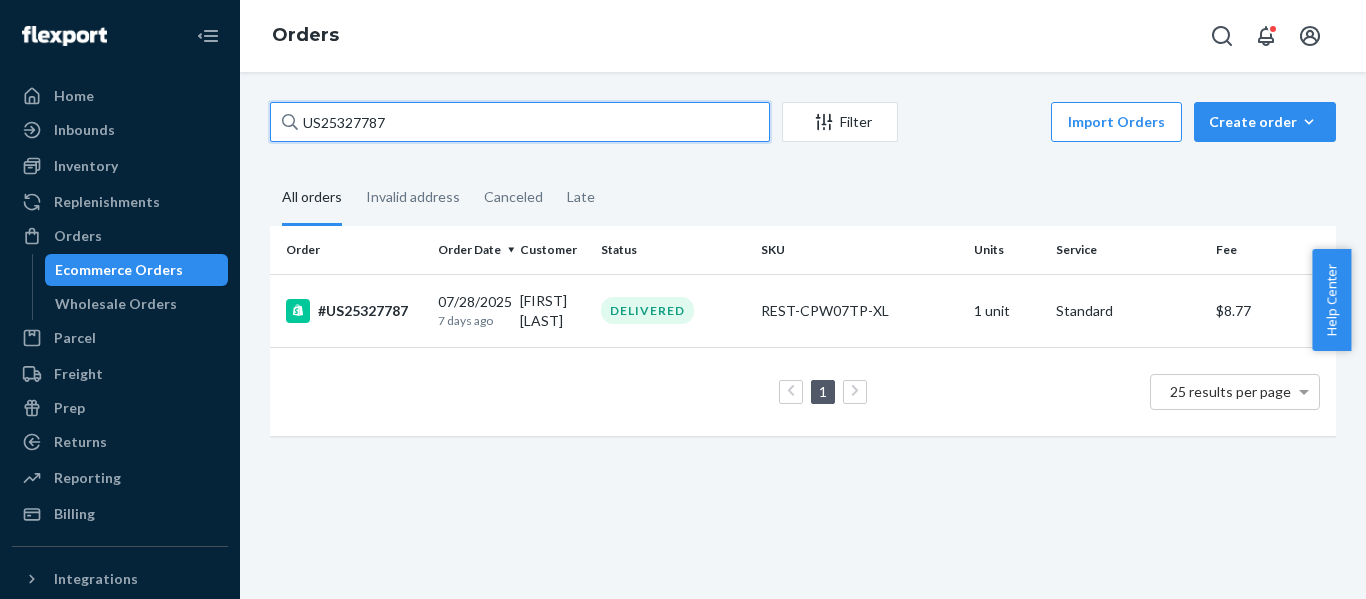 drag, startPoint x: -21, startPoint y: 144, endPoint x: -371, endPoint y: 167, distance: 350.7549 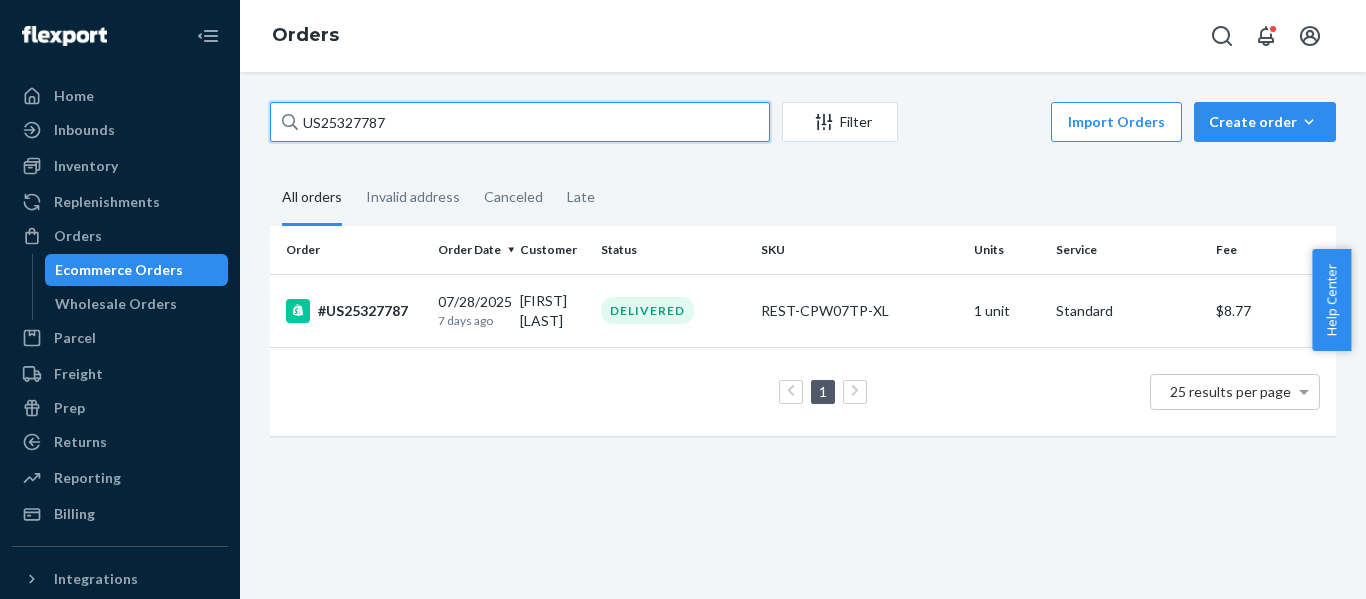click on "Home Inbounds Shipping Plans Problems Inventory Products Replenishments Orders Ecommerce Orders Wholesale Orders Parcel Parcel orders Integrations Freight Prep Returns All Returns Settings Packages Reporting Reports Analytics Billing Integrations Add Integration Fast Tags Add Fast Tag Settings Talk to Support Help Center Give Feedback Orders US25327787 Filter Import Orders Create order Ecommerce order Removal order All orders Invalid address Canceled Late Order Order Date Customer Status SKU Units Service Fee #US25327787 07/28/2025 7 days ago Lynn Keen DELIVERED REST-CPW07TP-XL 1 unit Standard $8.77 1 25 results per page ×
Help Center" at bounding box center [683, 299] 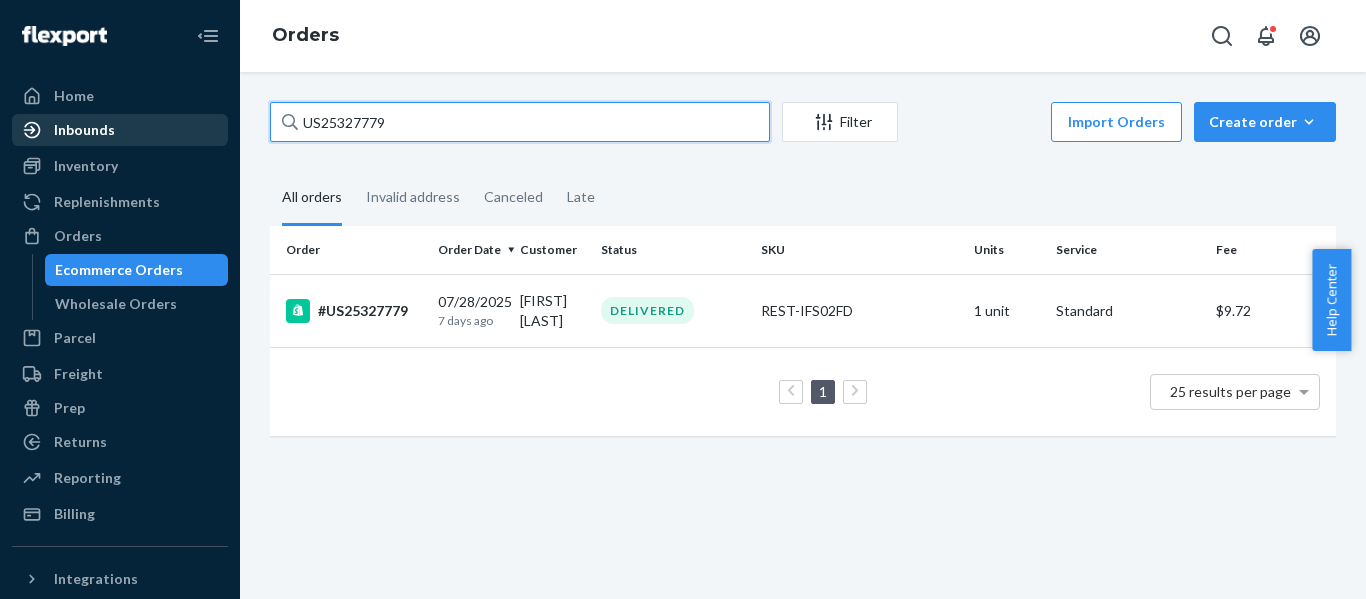 drag, startPoint x: 433, startPoint y: 118, endPoint x: 172, endPoint y: 143, distance: 262.19458 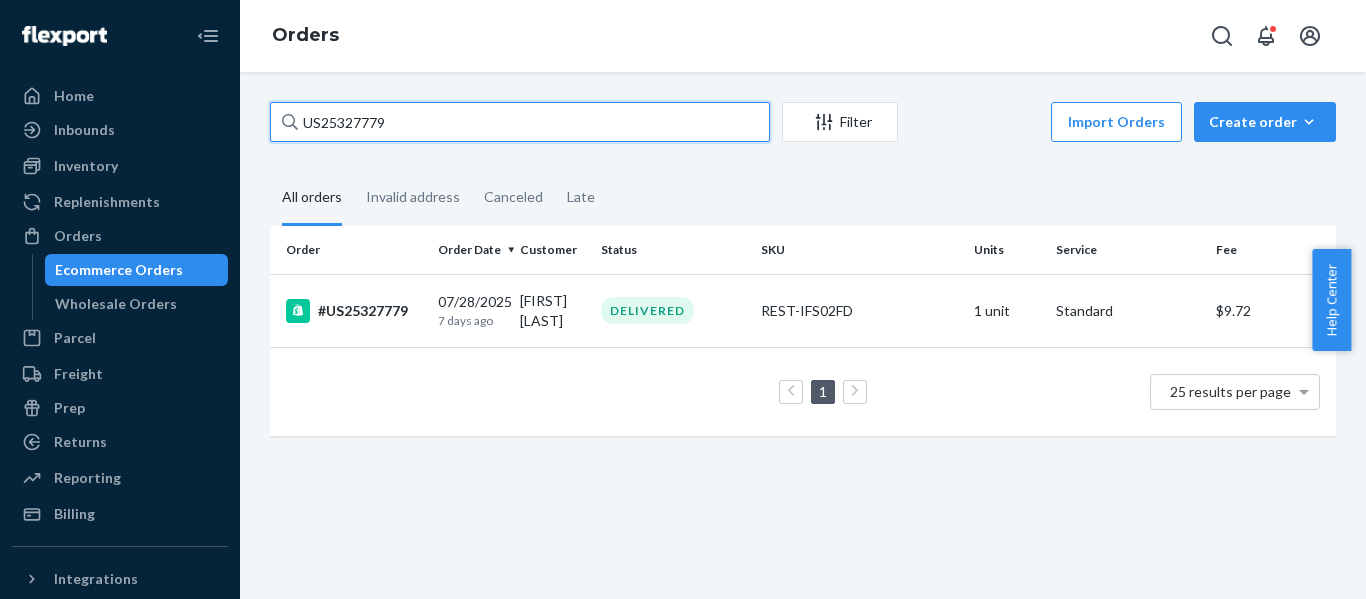 paste on "8" 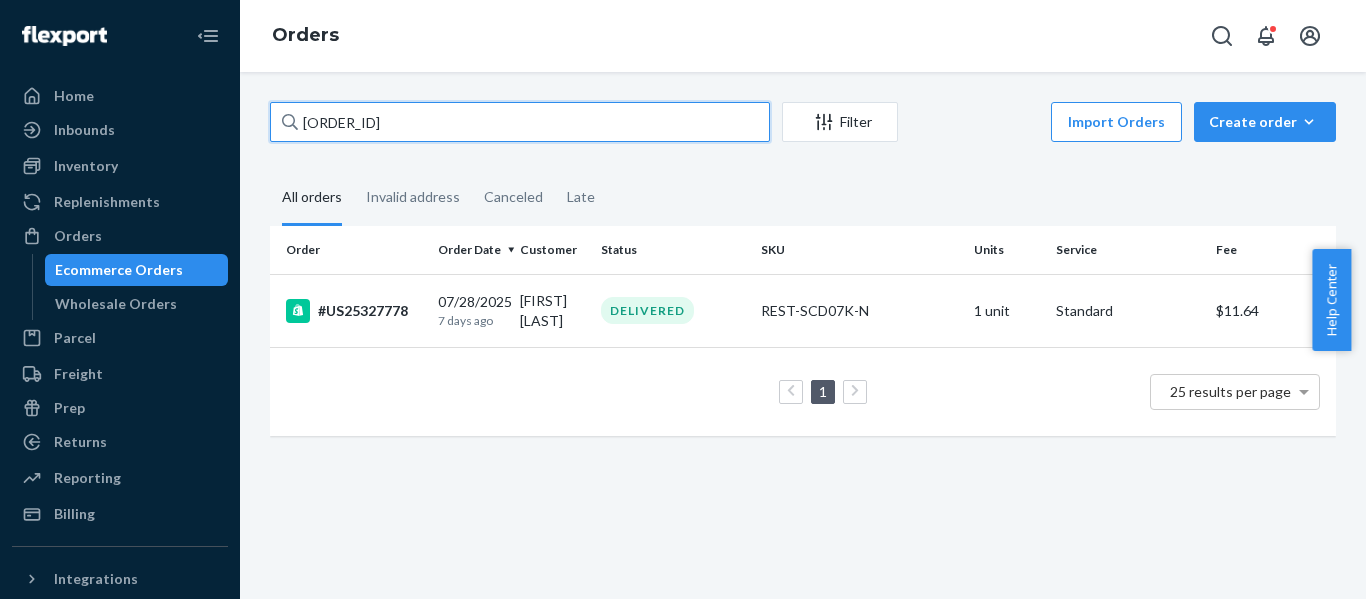 drag, startPoint x: 447, startPoint y: 114, endPoint x: -20, endPoint y: 145, distance: 468.02777 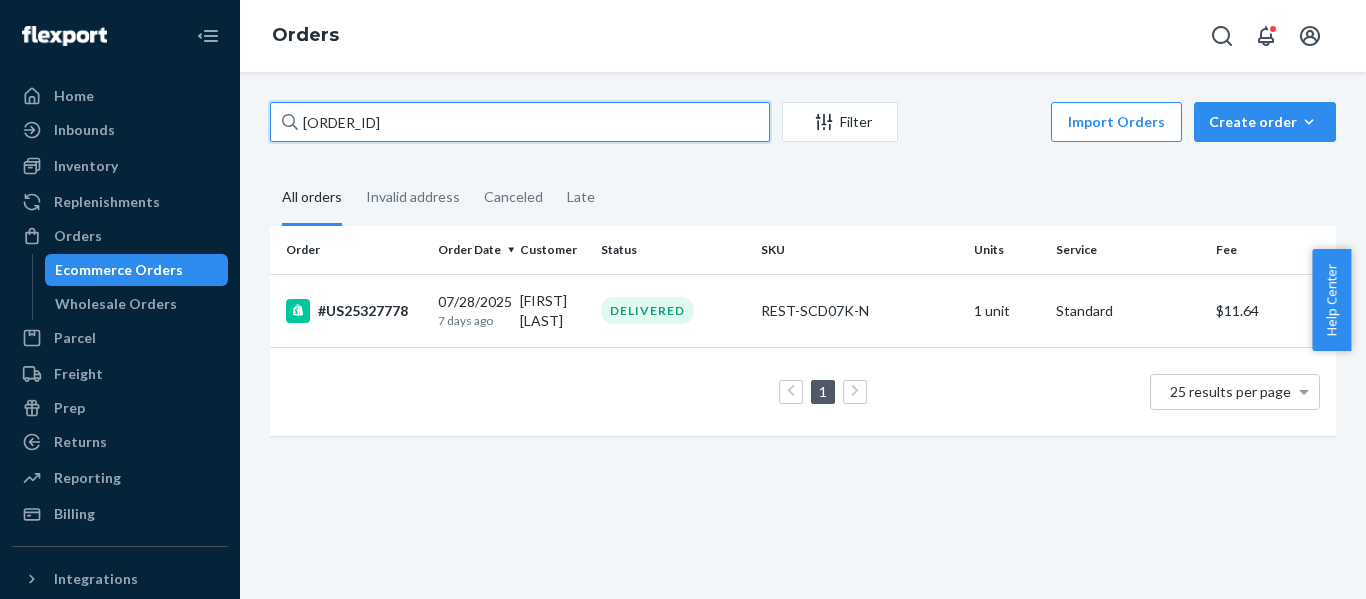 click on "Home Inbounds Shipping Plans Problems Inventory Products Replenishments Orders Ecommerce Orders Wholesale Orders Parcel Parcel orders Integrations Freight Prep Returns All Returns Settings Packages Reporting Reports Analytics Billing Integrations Add Integration Fast Tags Add Fast Tag Settings Talk to Support Help Center Give Feedback Orders US25327778 Filter Import Orders Create order Ecommerce order Removal order All orders Invalid address Canceled Late Order Order Date Customer Status SKU Units Service Fee #US25327778 07/28/2025 7 days ago Rodney Vaughan Jr DELIVERED REST-SCD07K-N 1 unit Standard $11.64 1 25 results per page ×
Help Center" at bounding box center (683, 299) 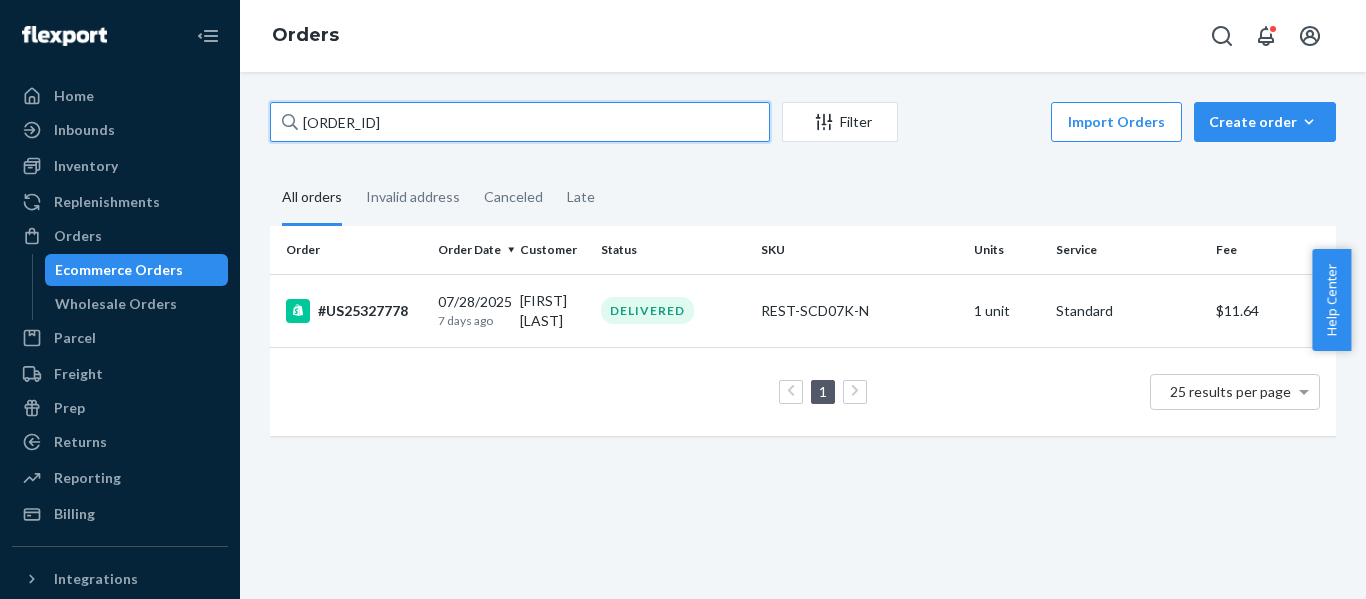paste on "8140" 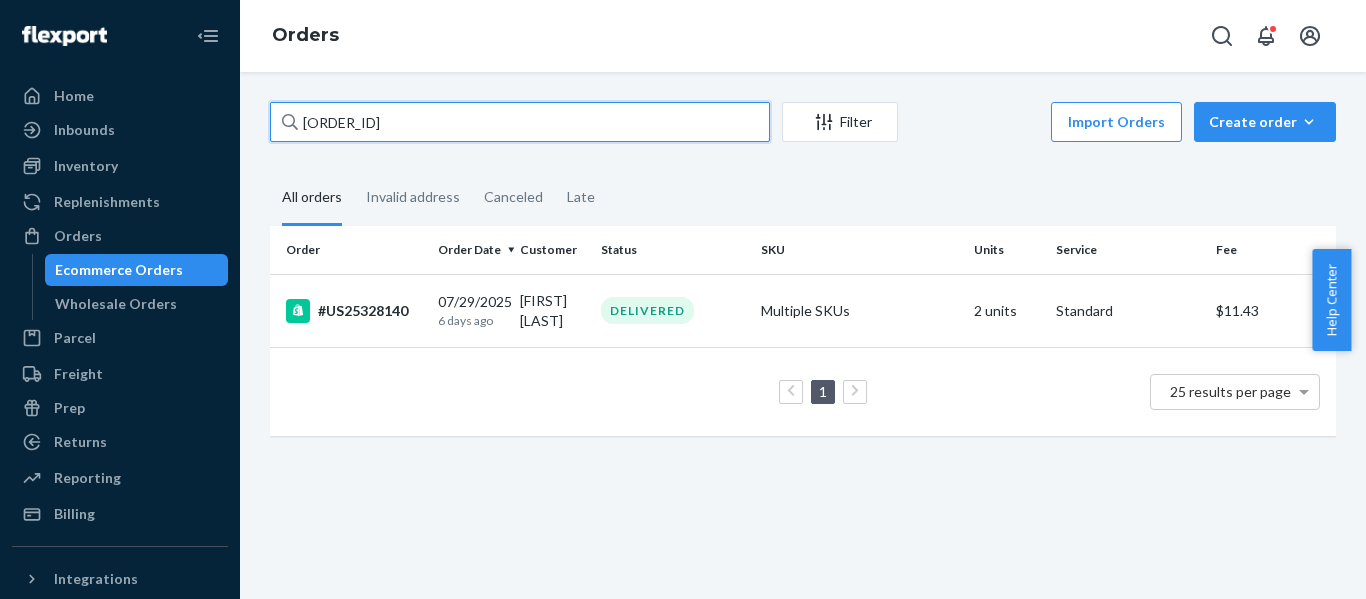 paste on "56" 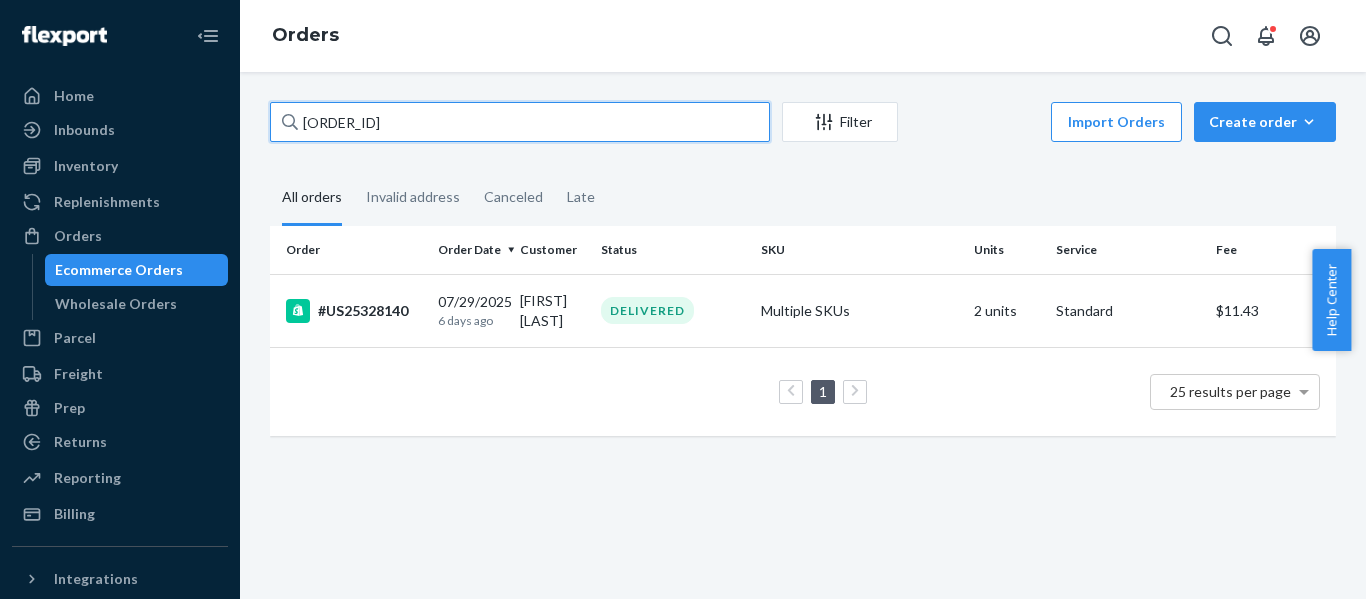 drag, startPoint x: 450, startPoint y: 120, endPoint x: -208, endPoint y: 167, distance: 659.67645 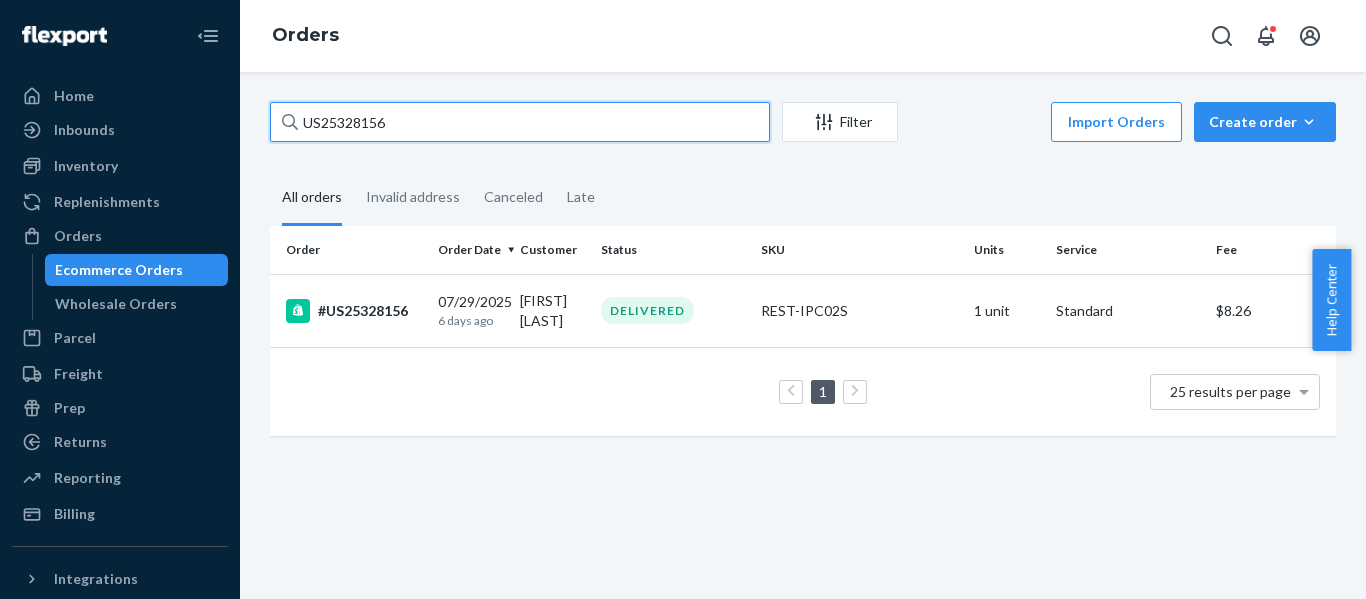 paste on "71" 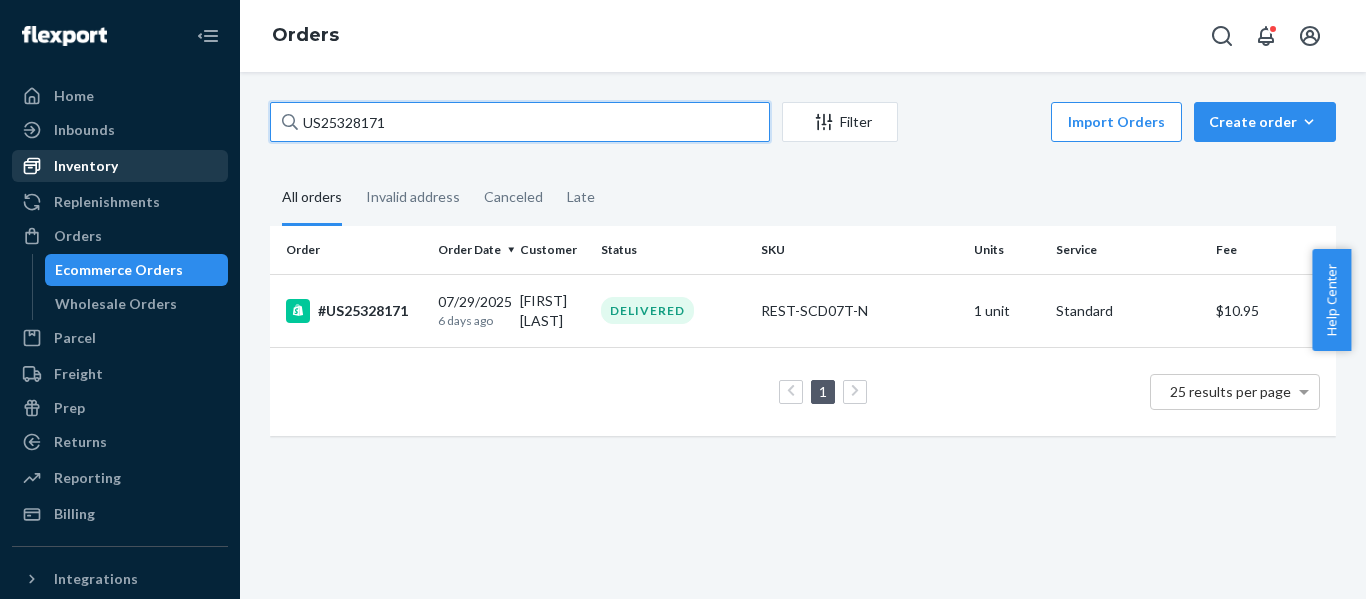 drag, startPoint x: 396, startPoint y: 122, endPoint x: 32, endPoint y: 171, distance: 367.28326 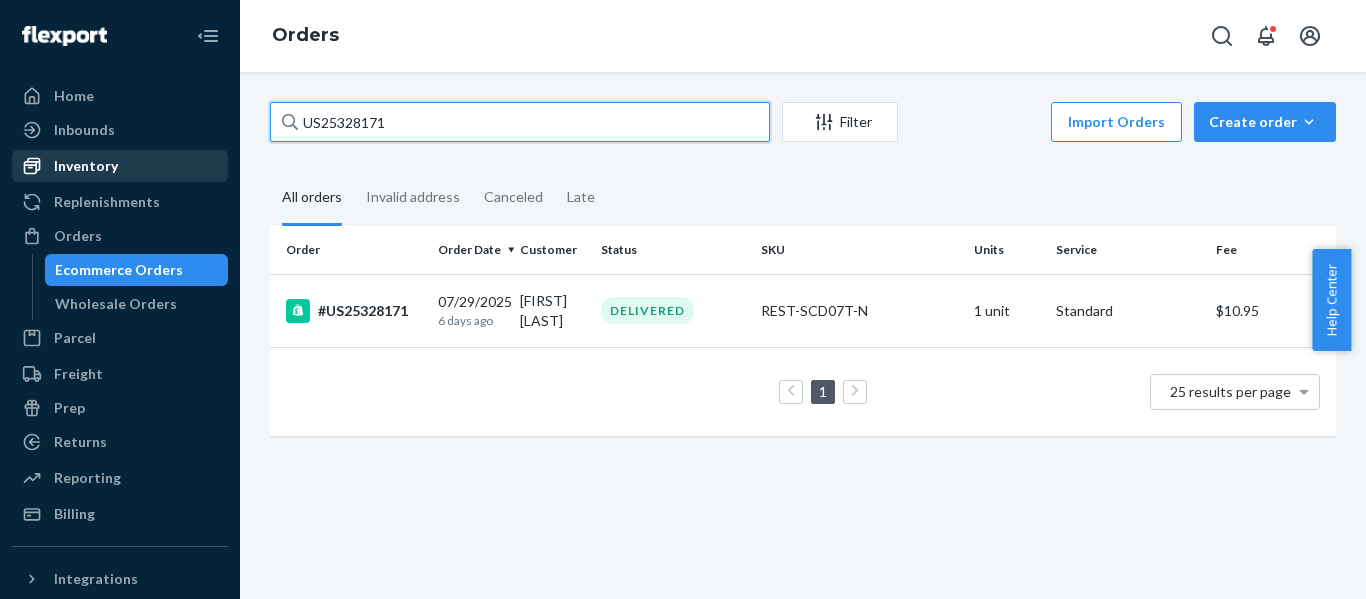 click on "Home Inbounds Shipping Plans Problems Inventory Products Replenishments Orders Ecommerce Orders Wholesale Orders Parcel Parcel orders Integrations Freight Prep Returns All Returns Settings Packages Reporting Reports Analytics Billing Integrations Add Integration Fast Tags Add Fast Tag Settings Talk to Support Help Center Give Feedback Orders US25328171 Filter Import Orders Create order Ecommerce order Removal order All orders Invalid address Canceled Late Order Order Date Customer Status SKU Units Service Fee #US25328171 07/29/2025 6 days ago Sandra Spath DELIVERED REST-SCD07T-N 1 unit Standard $10.95 1 25 results per page" at bounding box center (683, 299) 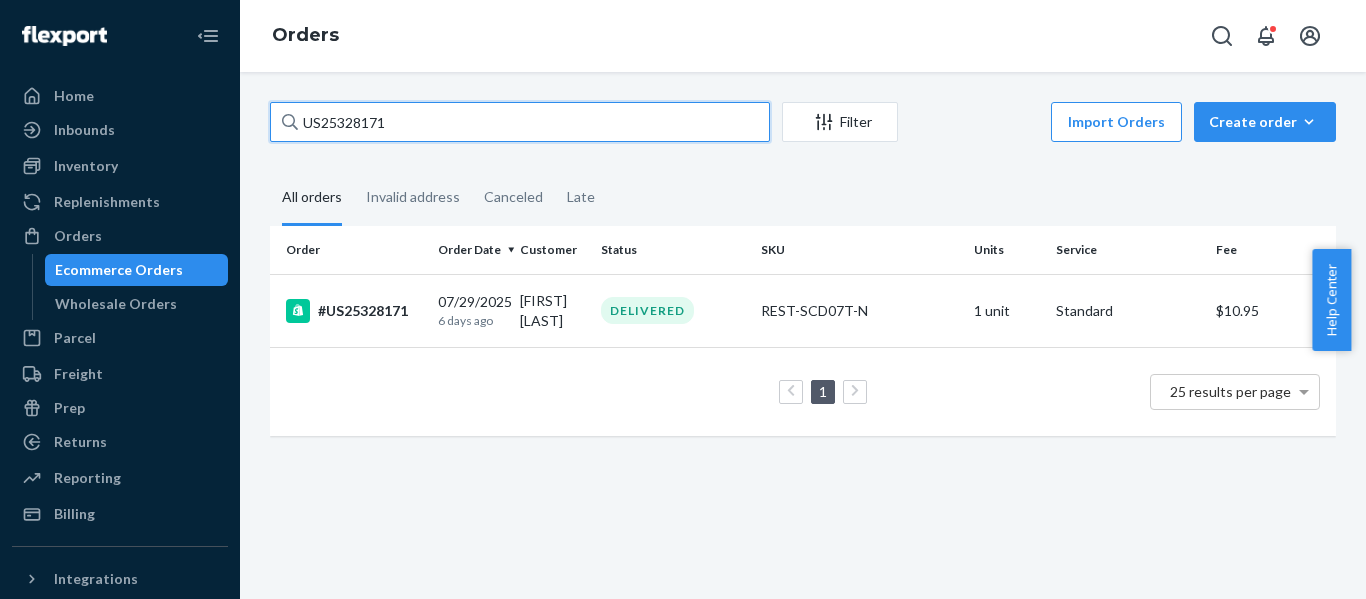 paste on "96" 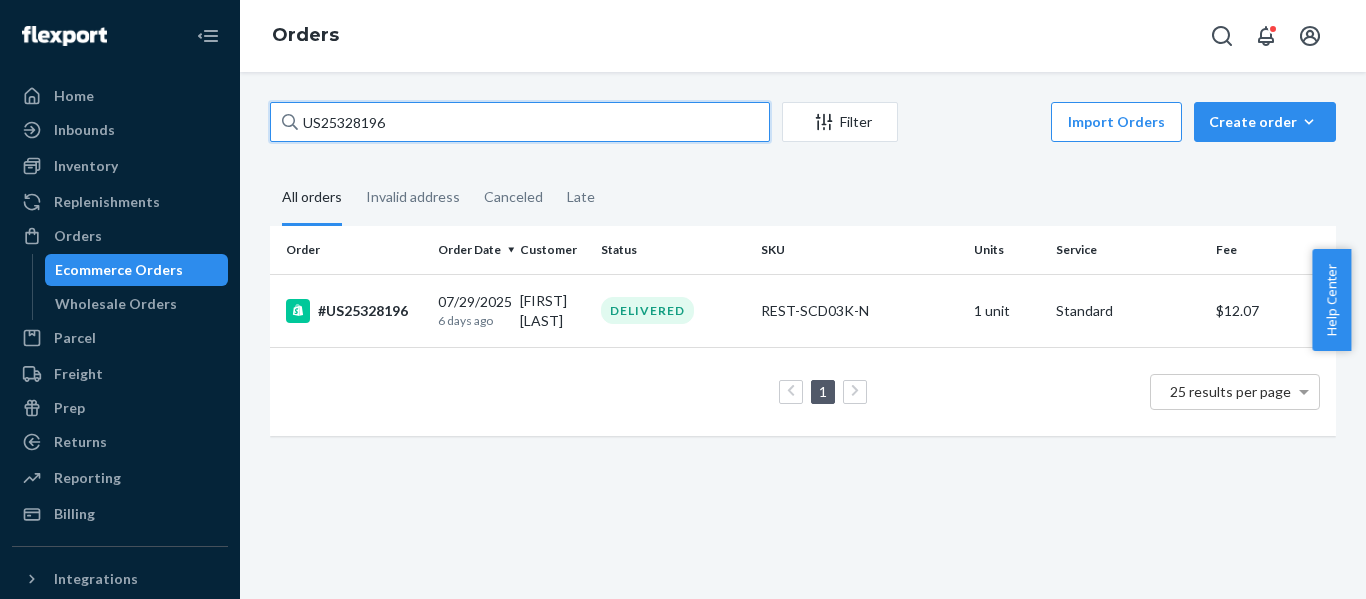 drag, startPoint x: -120, startPoint y: 136, endPoint x: -176, endPoint y: 138, distance: 56.0357 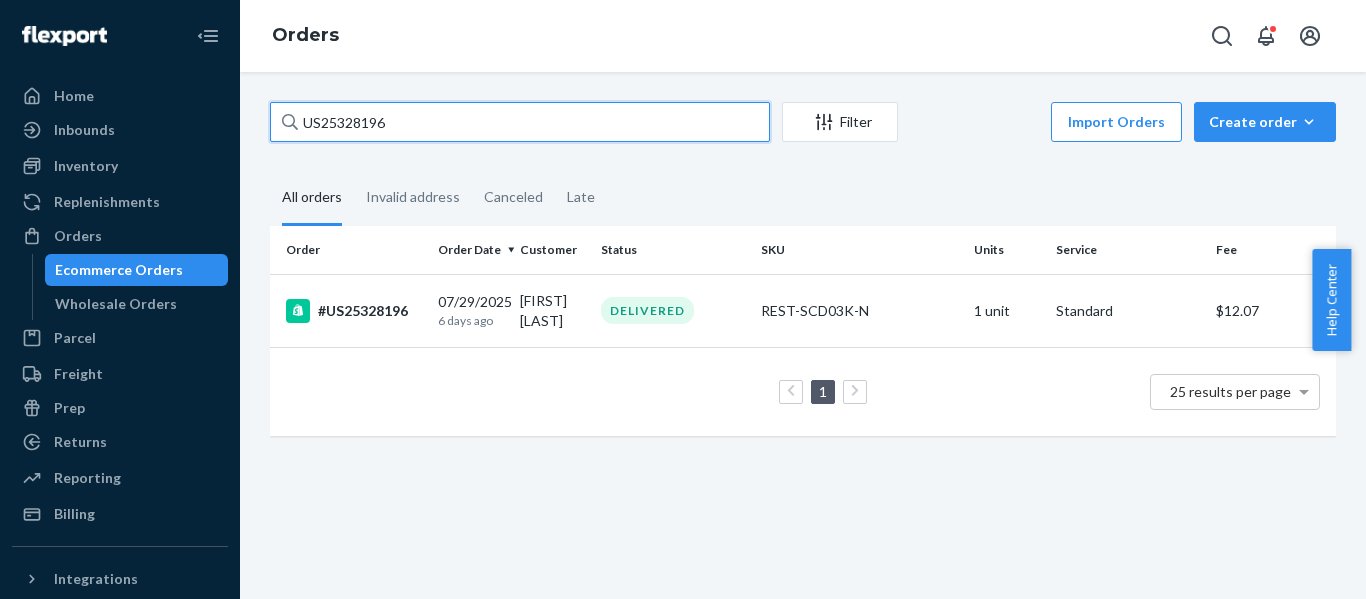 paste on "213" 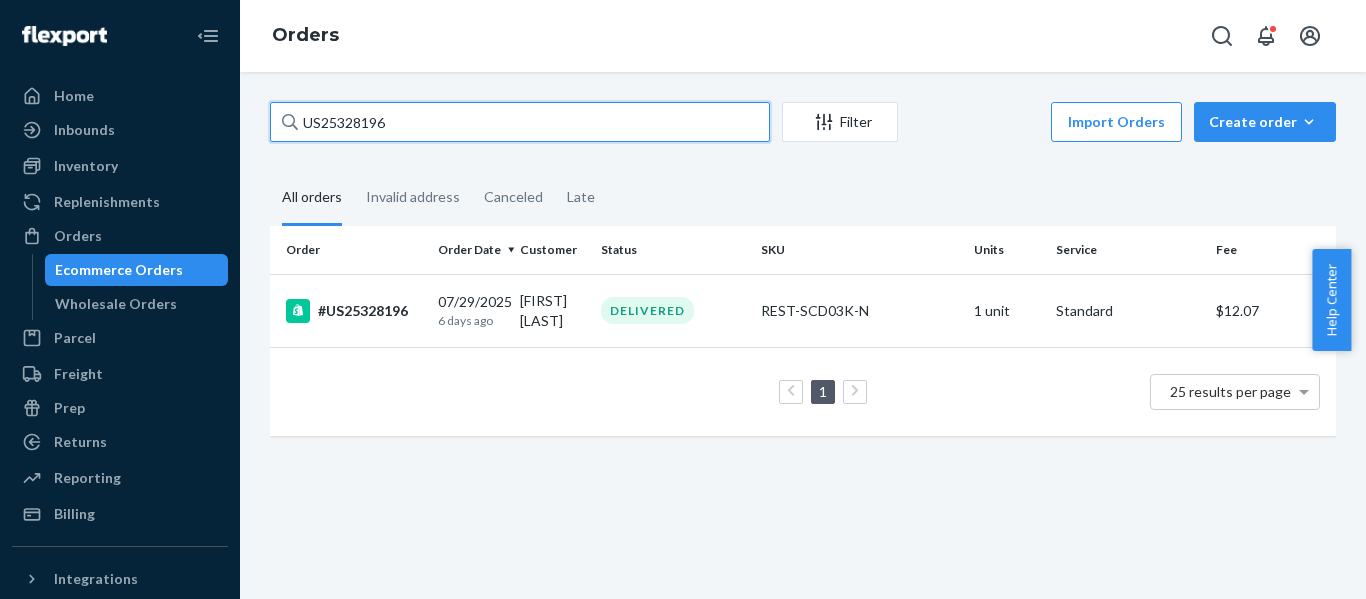 click on "Home Inbounds Shipping Plans Problems Inventory Products Replenishments Orders Ecommerce Orders Wholesale Orders Parcel Parcel orders Integrations Freight Prep Returns All Returns Settings Packages Reporting Reports Analytics Billing Integrations Add Integration Fast Tags Add Fast Tag Settings Talk to Support Help Center Give Feedback Orders US25328196 Filter Import Orders Create order Ecommerce order Removal order All orders Invalid address Canceled Late Order Order Date Customer Status SKU Units Service Fee #US25328196 07/29/2025 6 days ago Daniel Gomez DELIVERED REST-SCD03K-N 1 unit Standard $12.07 1 25 results per page ×
Help Center" at bounding box center (683, 299) 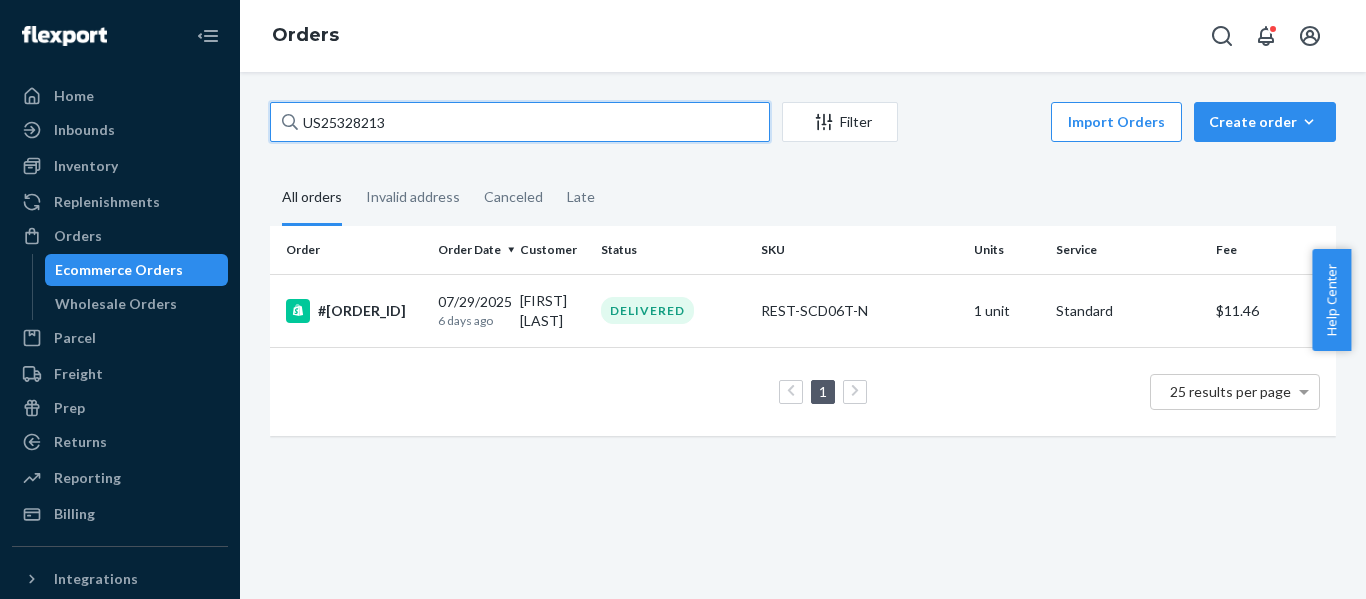 click on "US25328213" at bounding box center [520, 122] 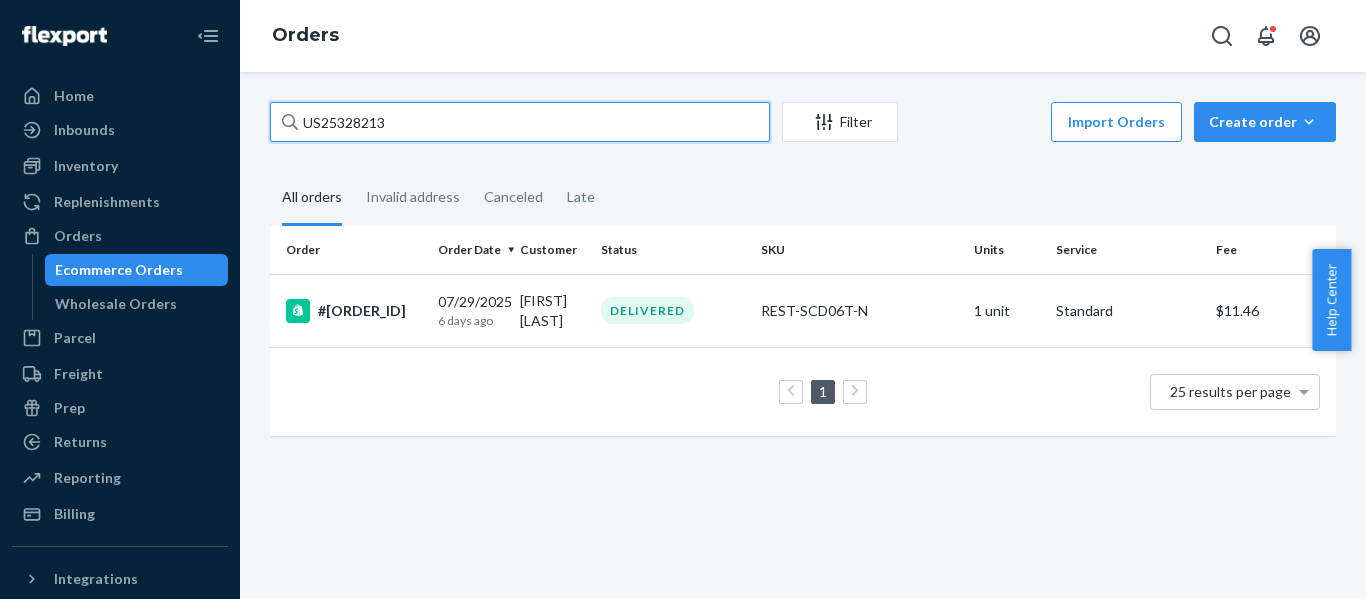 drag, startPoint x: -343, startPoint y: 118, endPoint x: -406, endPoint y: 122, distance: 63.126858 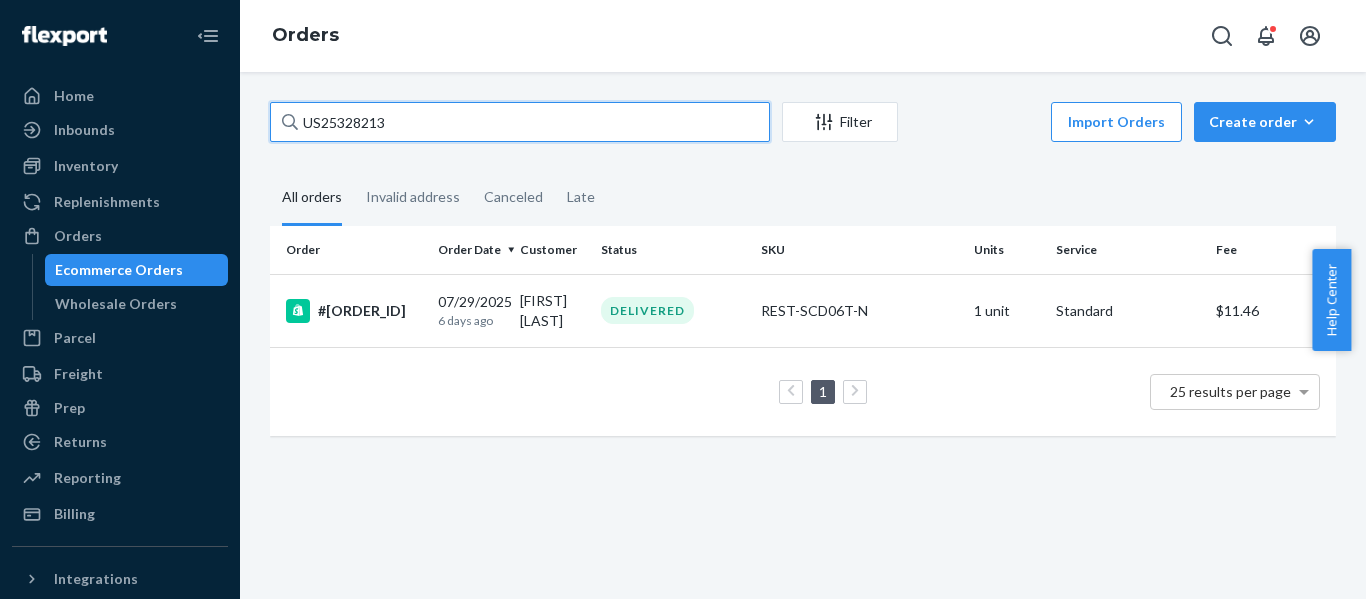 click on "Home Inbounds Shipping Plans Problems Inventory Products Replenishments Orders Ecommerce Orders Wholesale Orders Parcel Parcel orders Integrations Freight Prep Returns All Returns Settings Packages Reporting Reports Analytics Billing Integrations Add Integration Fast Tags Add Fast Tag Settings Talk to Support Help Center Give Feedback Orders US25328213 Filter Import Orders Create order Ecommerce order Removal order All orders Invalid address Canceled Late Order Order Date Customer Status SKU Units Service Fee #US25328213 07/29/2025 6 days ago Cheryl Oblek DELIVERED REST-SCD06T-N 1 unit Standard $11.46 1 25 results per page ×
Help Center" at bounding box center [683, 299] 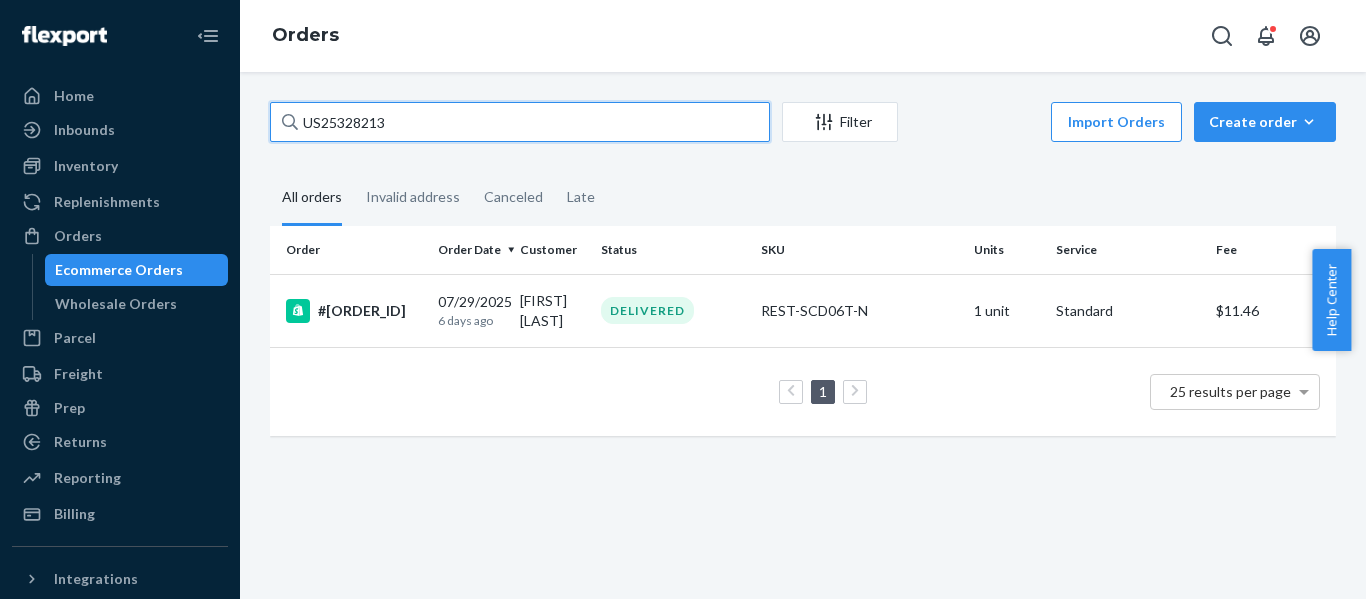 paste on "134" 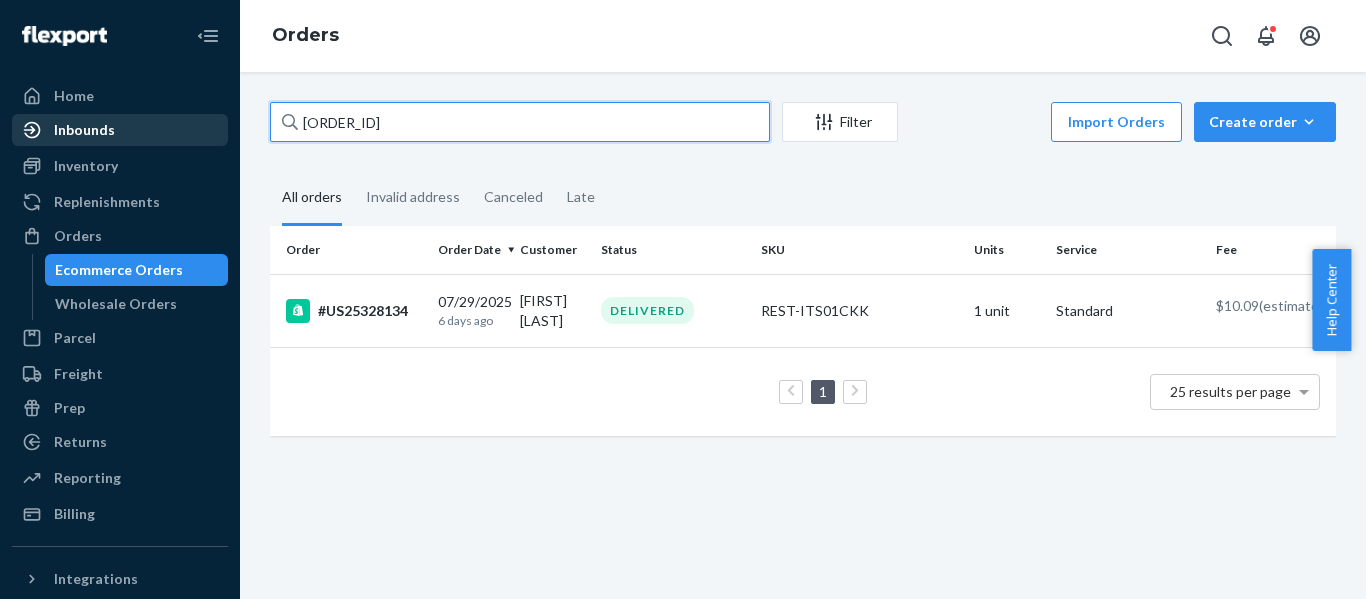 drag, startPoint x: 154, startPoint y: 133, endPoint x: 31, endPoint y: 133, distance: 123 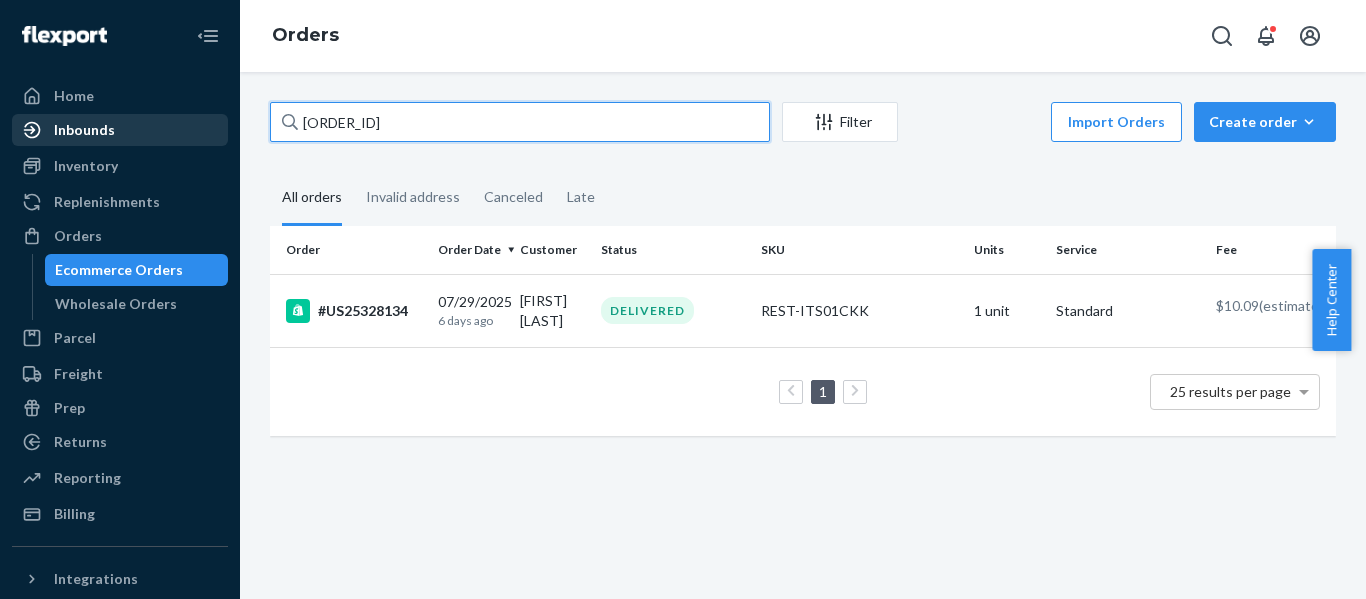 click on "Home Inbounds Shipping Plans Problems Inventory Products Replenishments Orders Ecommerce Orders Wholesale Orders Parcel Parcel orders Integrations Freight Prep Returns All Returns Settings Packages Reporting Reports Analytics Billing Integrations Add Integration Fast Tags Add Fast Tag Settings Talk to Support Help Center Give Feedback Orders US25328134 Filter Import Orders Create order Ecommerce order Removal order All orders Invalid address Canceled Late Order Order Date Customer Status SKU Units Service Fee #US25328134 07/29/2025 6 days ago Sandra Hooks DELIVERED REST-ITS01CKK 1 unit Standard $10.09  (estimated) 1 25 results per page" at bounding box center (683, 299) 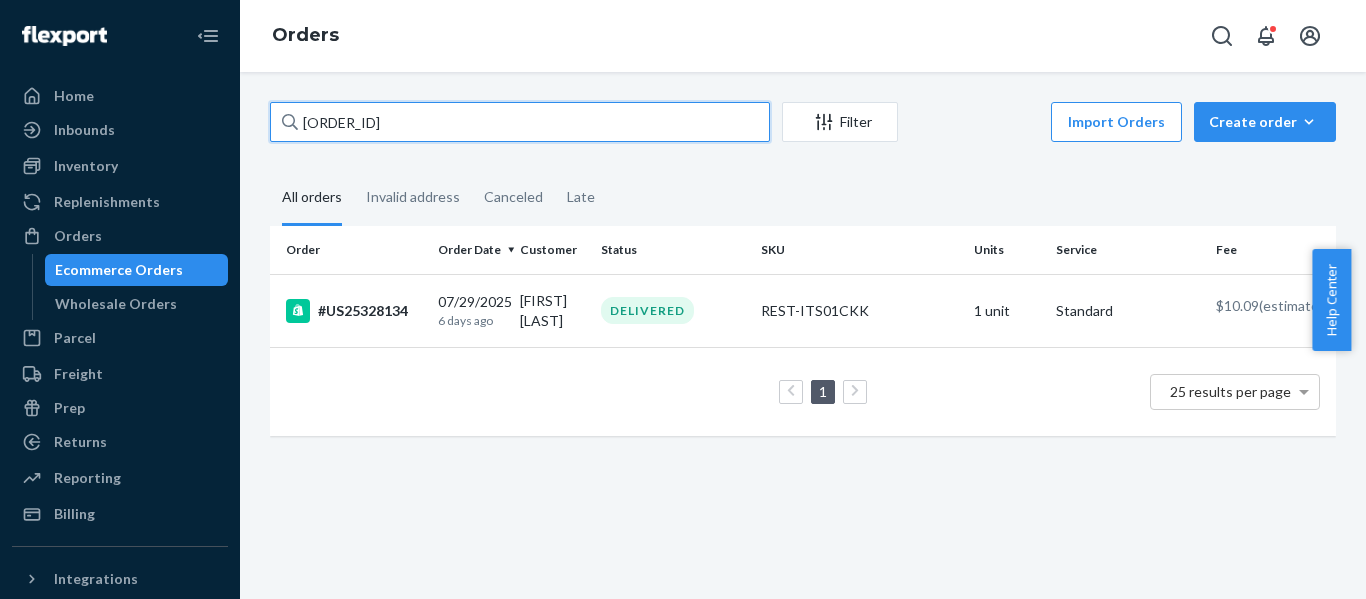 paste on "EXC-US25316874-1" 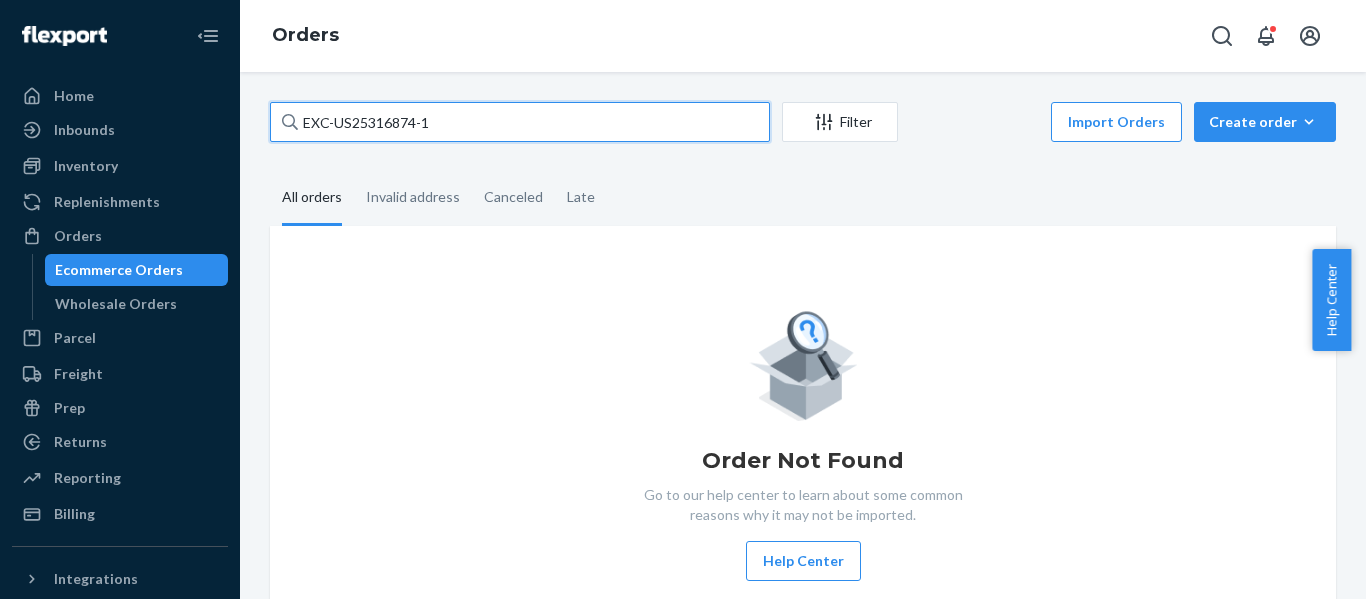 click on "EXC-US25316874-1" at bounding box center (520, 122) 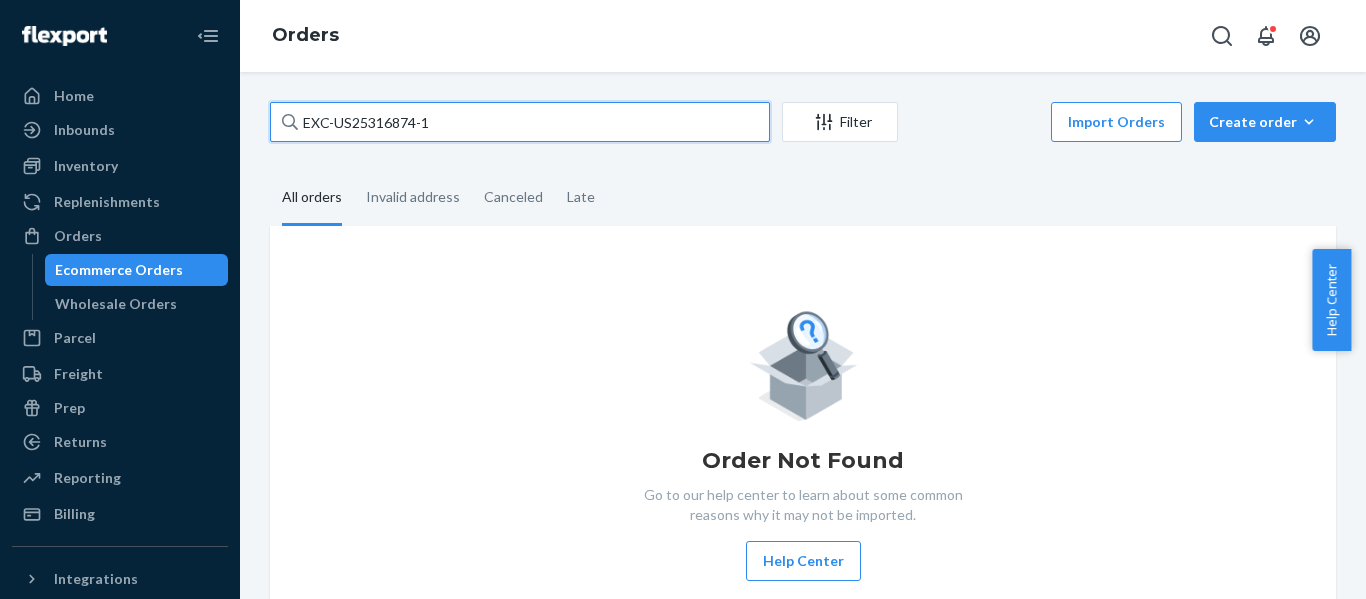 drag, startPoint x: 409, startPoint y: 123, endPoint x: -15, endPoint y: 144, distance: 424.5197 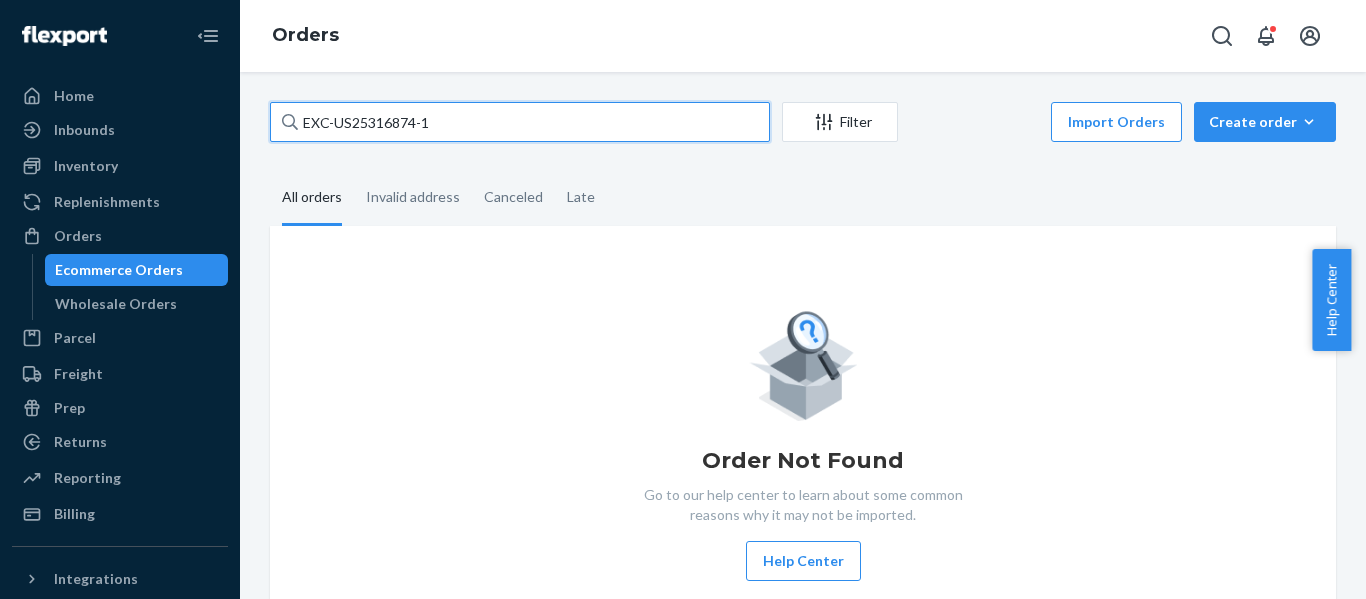 click on "Home Inbounds Shipping Plans Problems Inventory Products Replenishments Orders Ecommerce Orders Wholesale Orders Parcel Parcel orders Integrations Freight Prep Returns All Returns Settings Packages Reporting Reports Analytics Billing Integrations Add Integration Fast Tags Add Fast Tag Settings Talk to Support Help Center Give Feedback Orders EXC-US25316874-1 Filter Import Orders Create order Ecommerce order Removal order All orders Invalid address Canceled Late Order Not Found Go to our help center to learn about some common reasons why it may not be imported. Help Center ×
Help Center
Username" at bounding box center [683, 299] 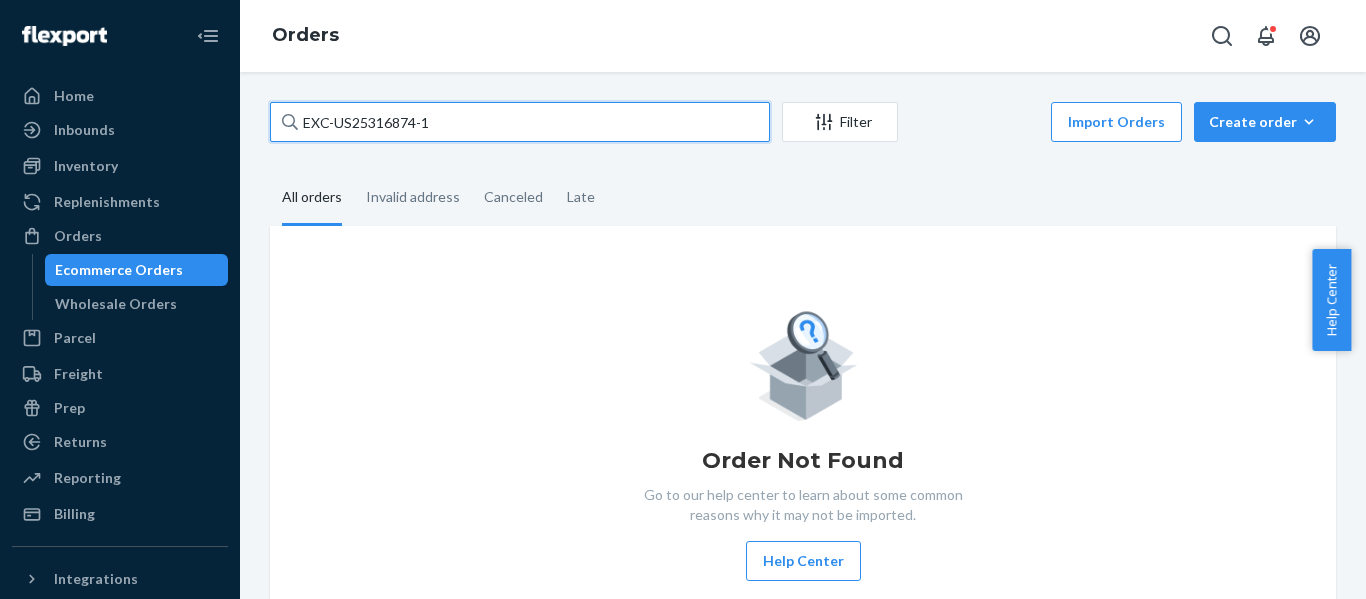 paste 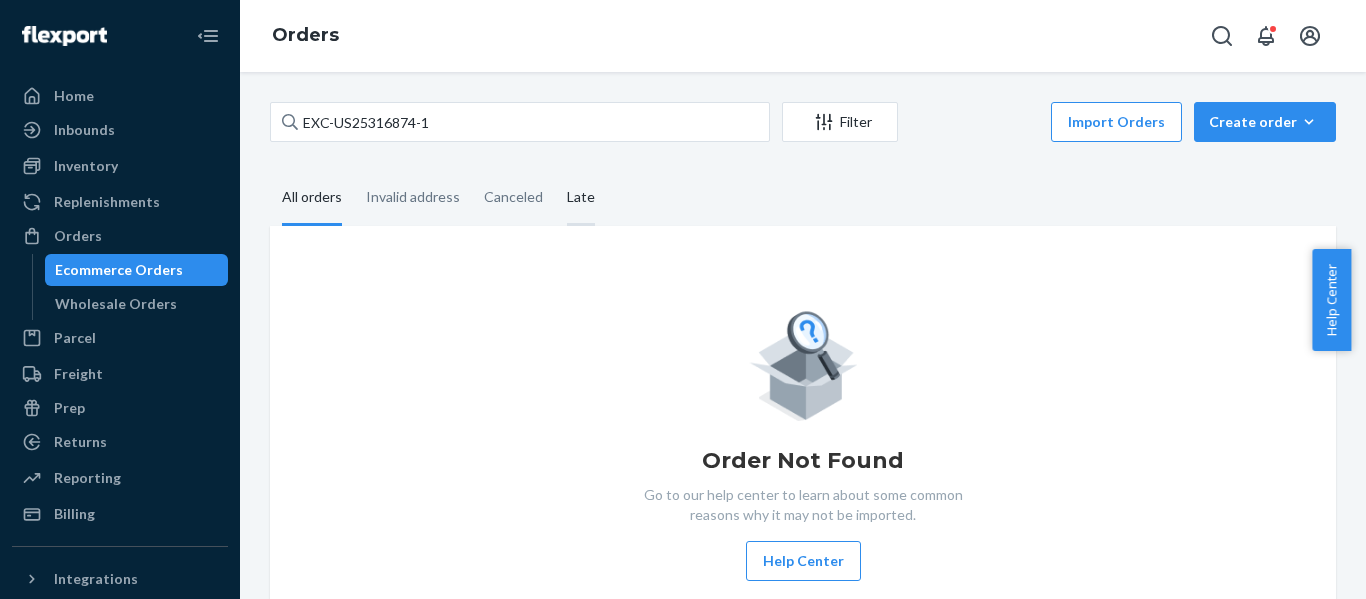 click on "Late" at bounding box center (581, 198) 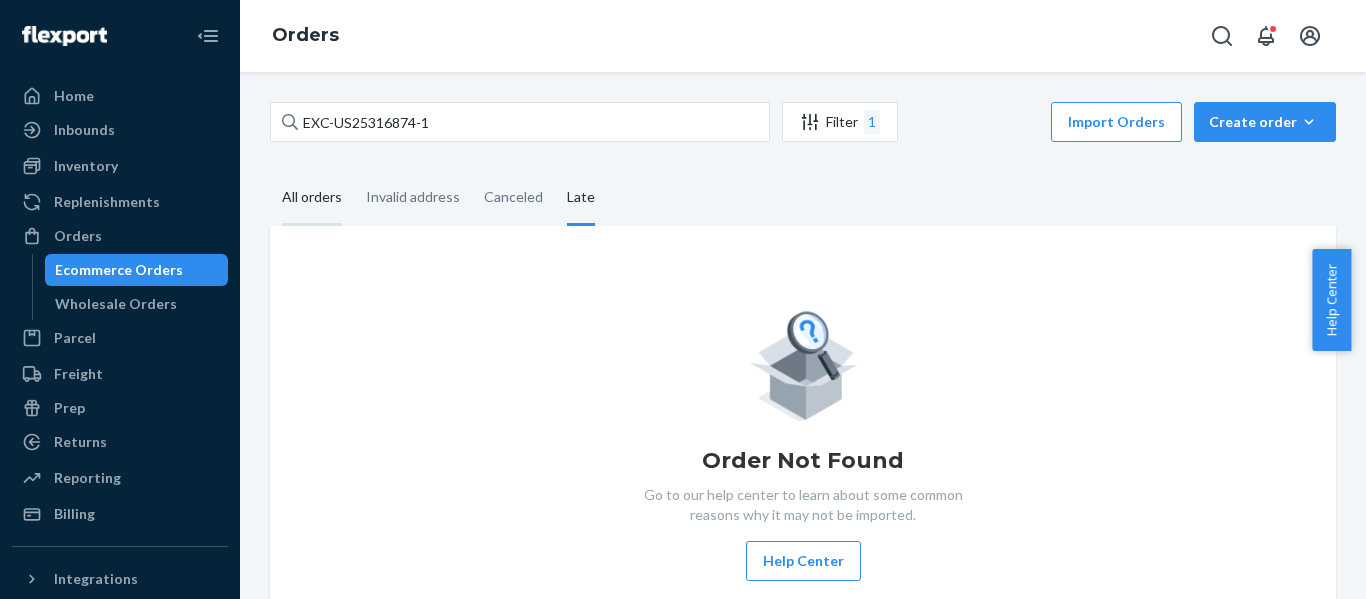 click on "All orders" at bounding box center (312, 198) 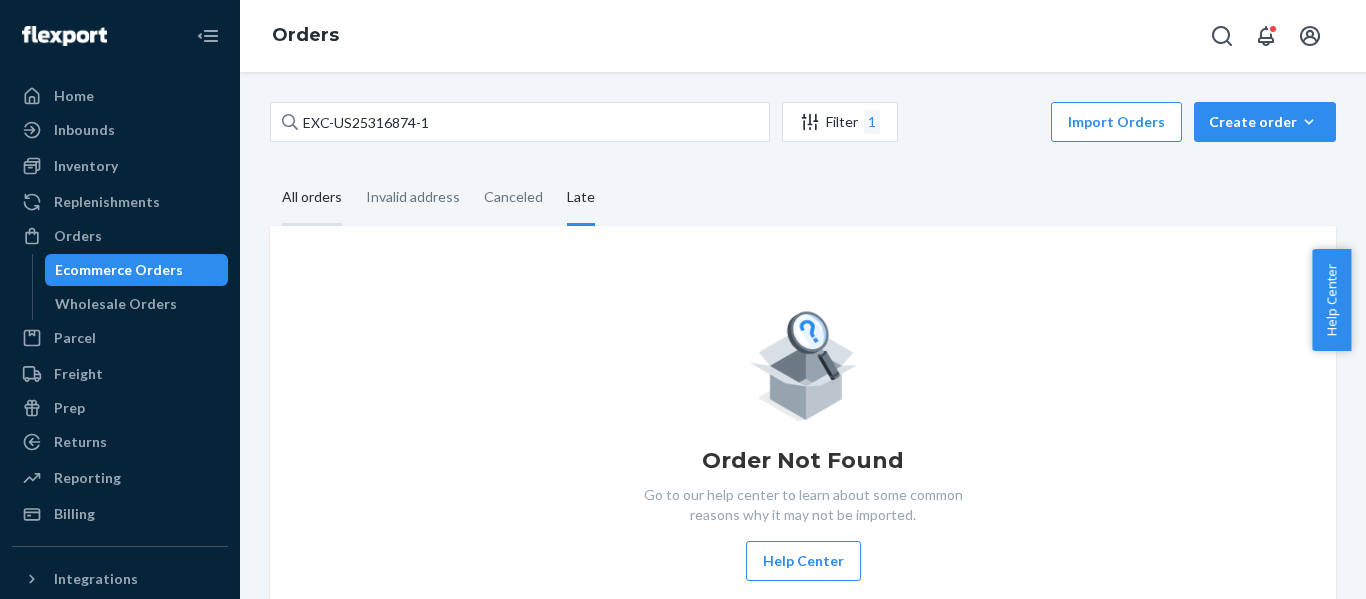 click on "All orders" at bounding box center [270, 171] 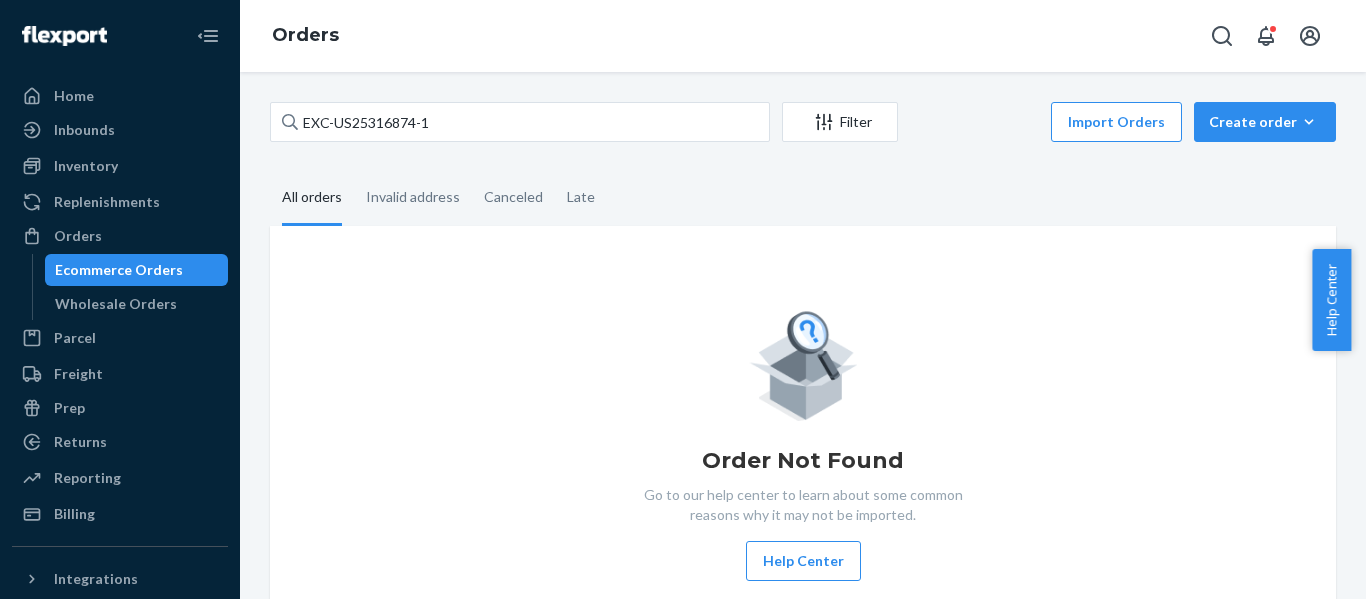 click on "Orders" at bounding box center (803, 36) 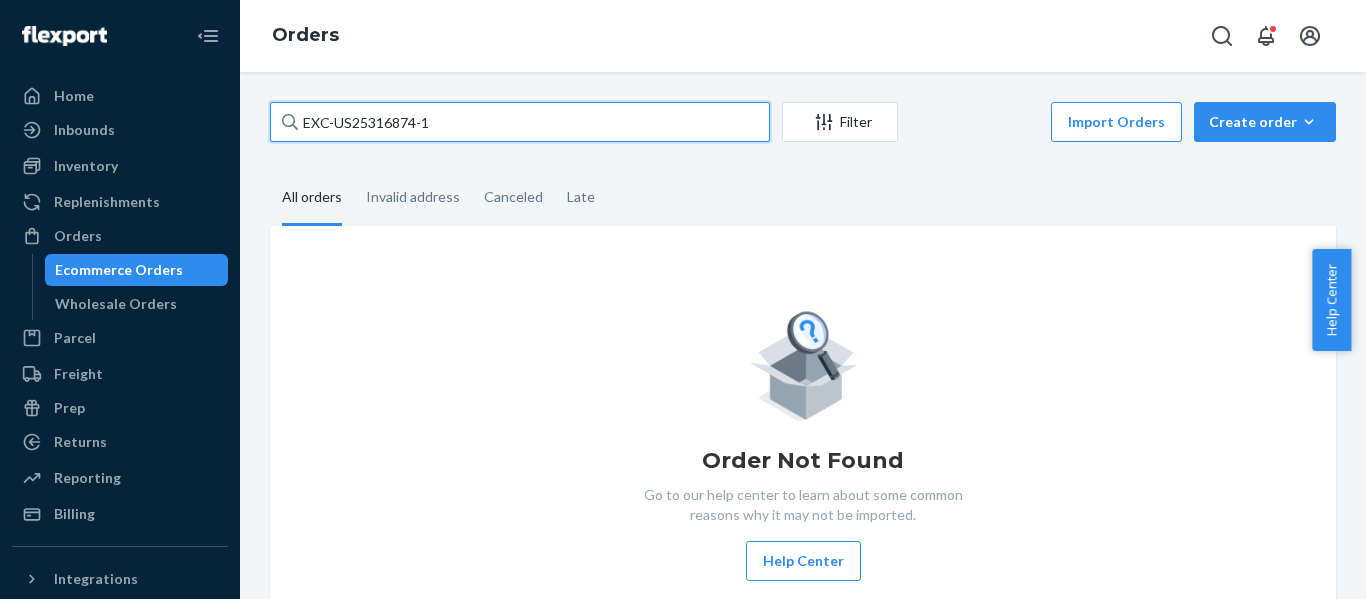 click on "EXC-US25316874-1" at bounding box center (520, 122) 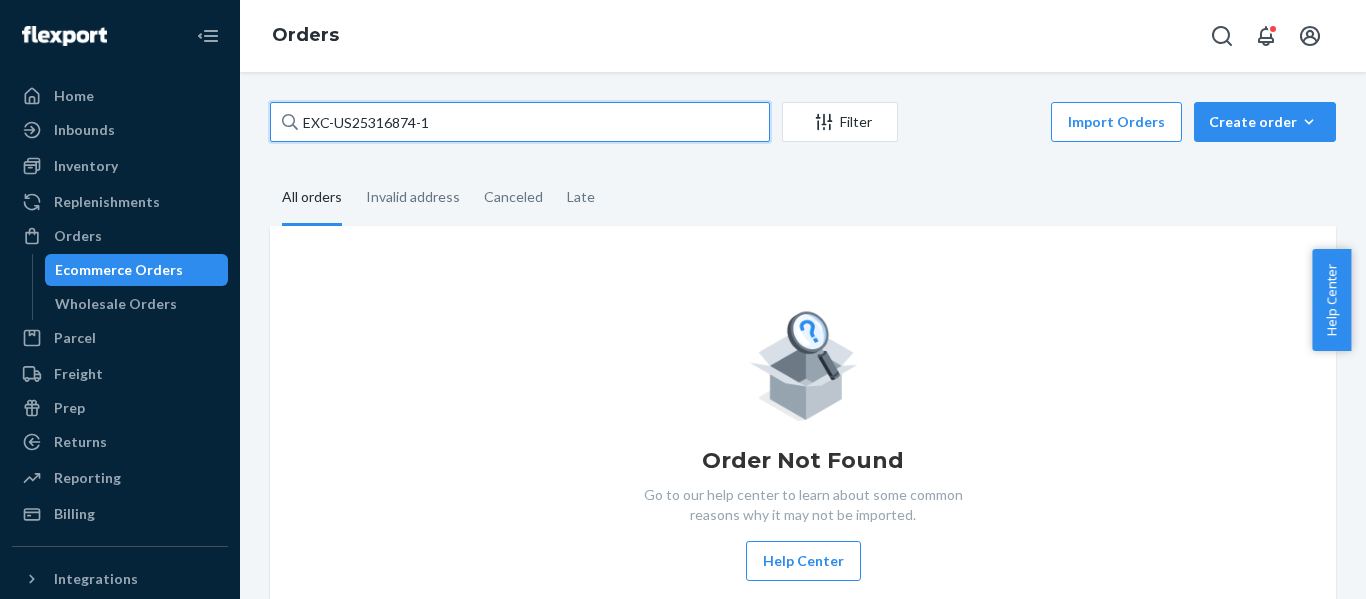 drag, startPoint x: 490, startPoint y: 123, endPoint x: -204, endPoint y: 123, distance: 694 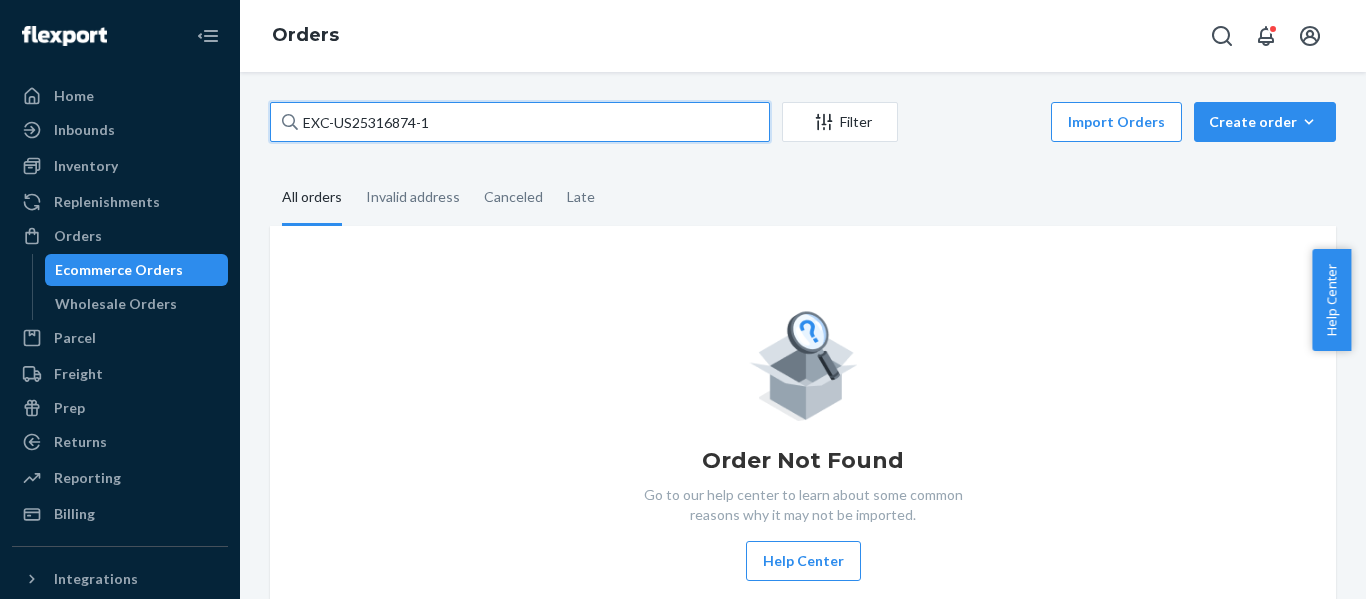 click on "Home Inbounds Shipping Plans Problems Inventory Products Replenishments Orders Ecommerce Orders Wholesale Orders Parcel Parcel orders Integrations Freight Prep Returns All Returns Settings Packages Reporting Reports Analytics Billing Integrations Add Integration Fast Tags Add Fast Tag Settings Talk to Support Help Center Give Feedback Orders EXC-US25316874-1 Filter Import Orders Create order Ecommerce order Removal order All orders Invalid address Canceled Late Order Not Found Go to our help center to learn about some common reasons why it may not be imported. Help Center ×
Help Center
Username" at bounding box center (683, 299) 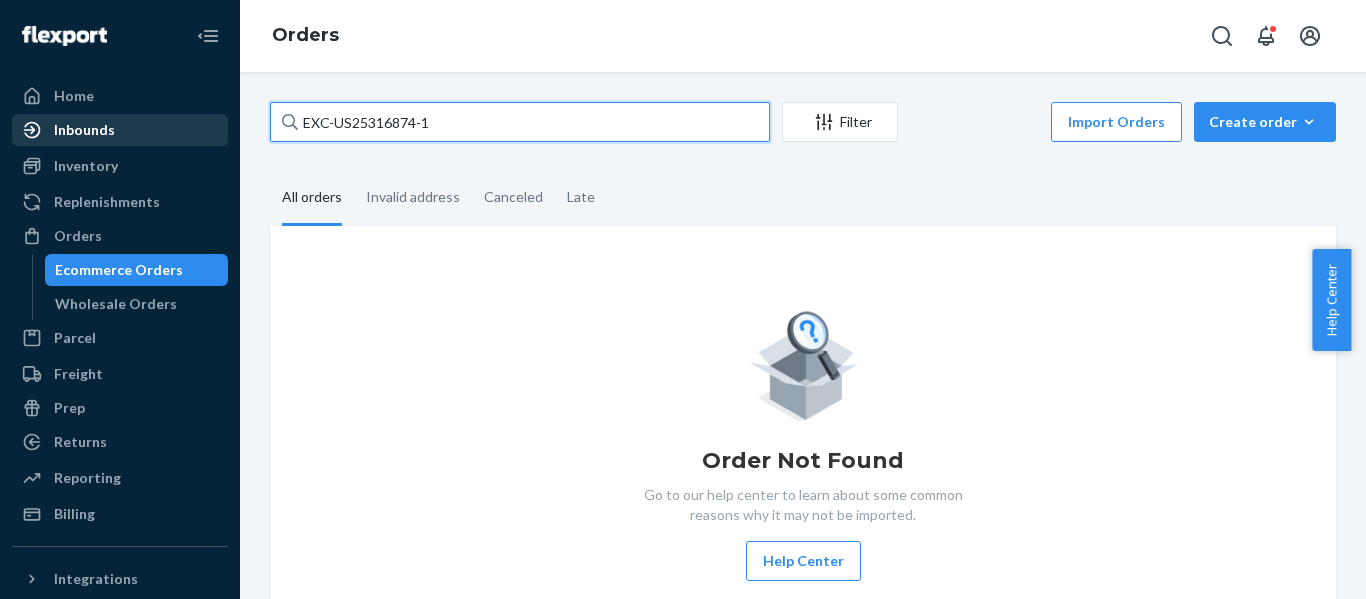 drag, startPoint x: 399, startPoint y: 131, endPoint x: 7, endPoint y: 130, distance: 392.00128 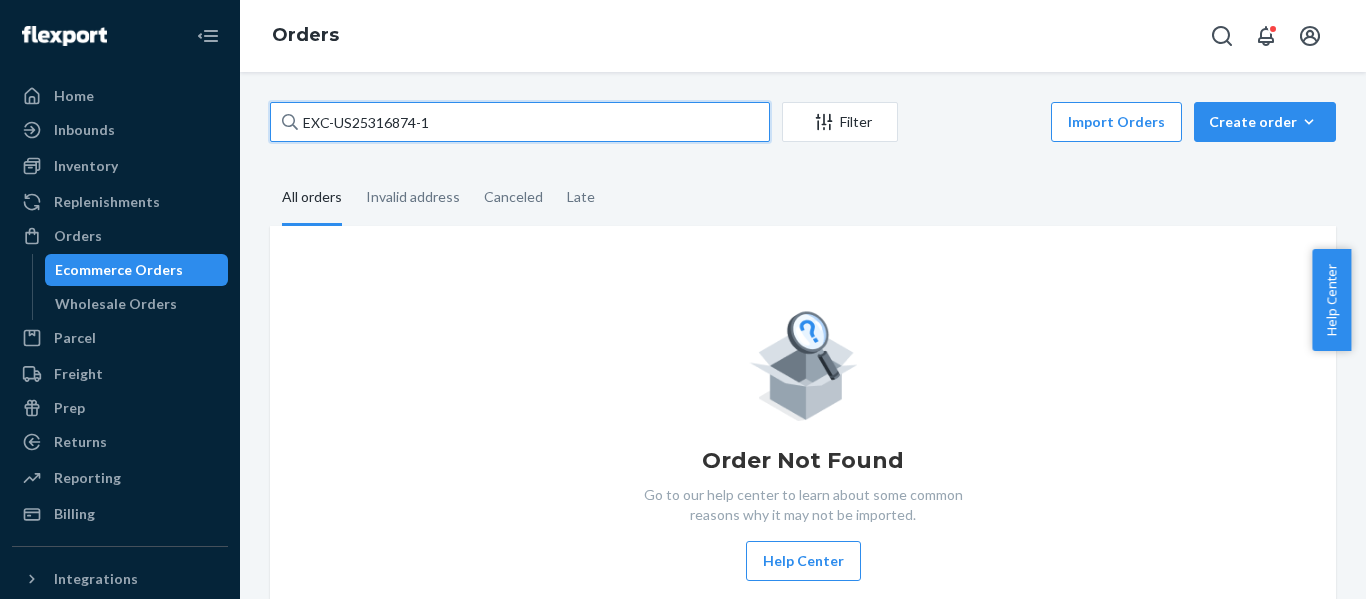 click on "Home Inbounds Shipping Plans Problems Inventory Products Replenishments Orders Ecommerce Orders Wholesale Orders Parcel Parcel orders Integrations Freight Prep Returns All Returns Settings Packages Reporting Reports Analytics Billing Integrations Add Integration Fast Tags Add Fast Tag Settings Talk to Support Help Center Give Feedback Orders EXC-US25316874-1 Filter Import Orders Create order Ecommerce order Removal order All orders Invalid address Canceled Late Order Not Found Go to our help center to learn about some common reasons why it may not be imported. Help Center" at bounding box center [683, 299] 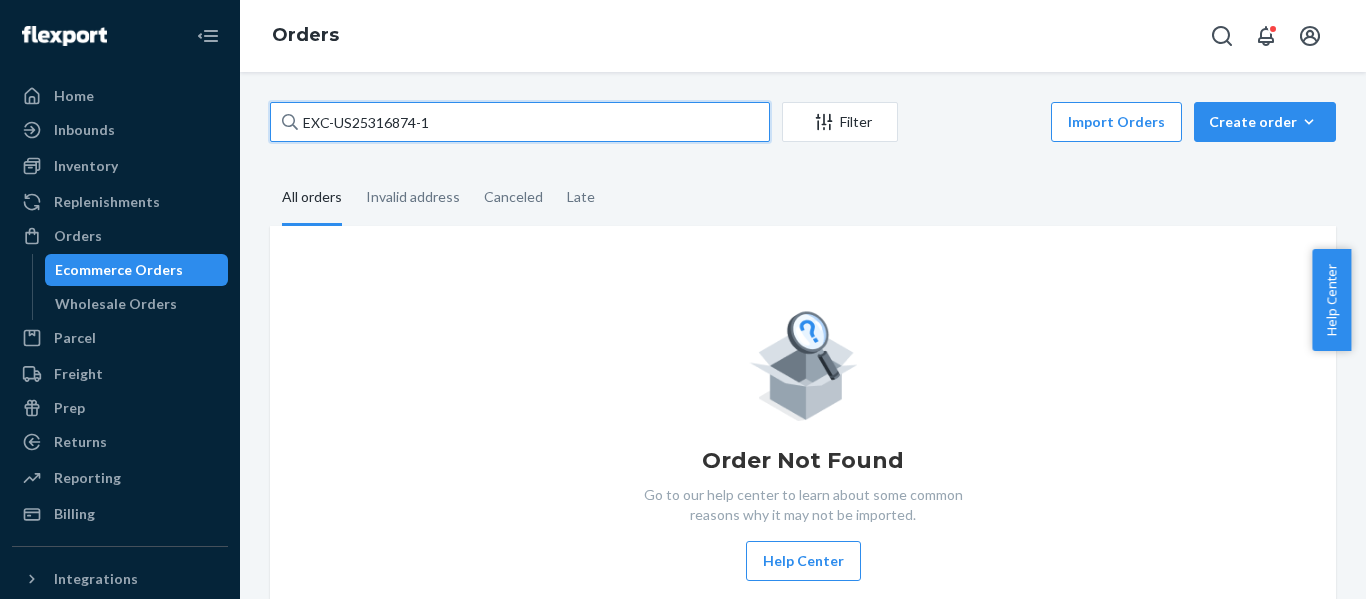 paste on "US25328087" 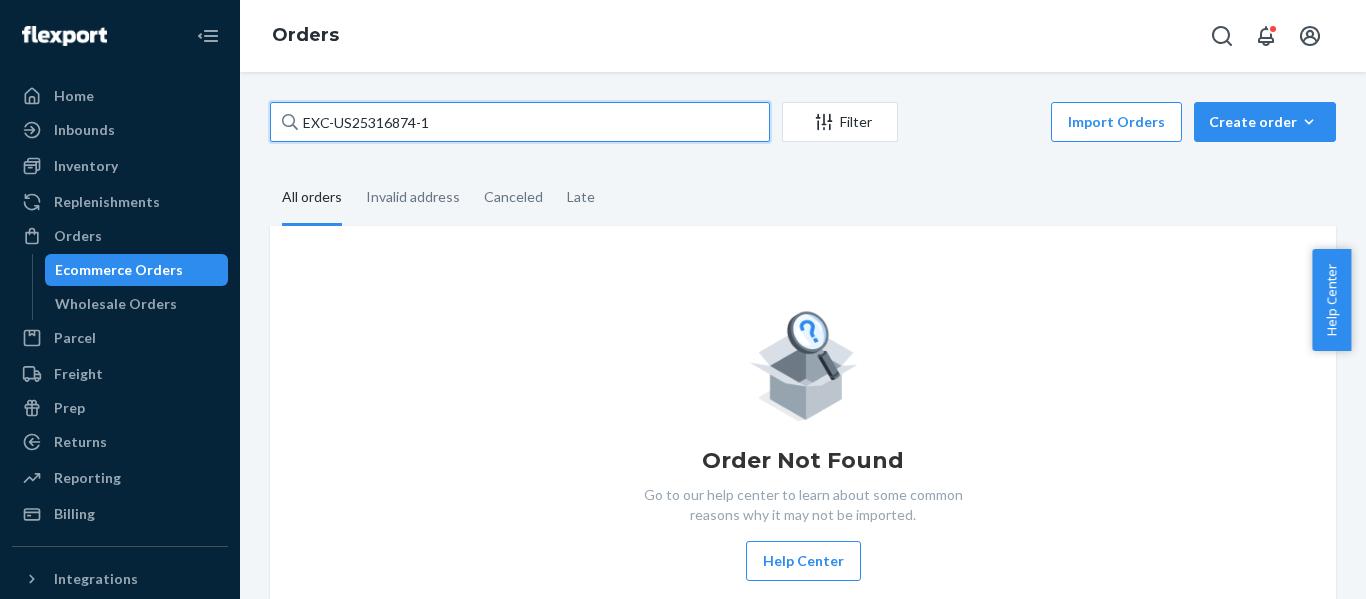type on "US25328087" 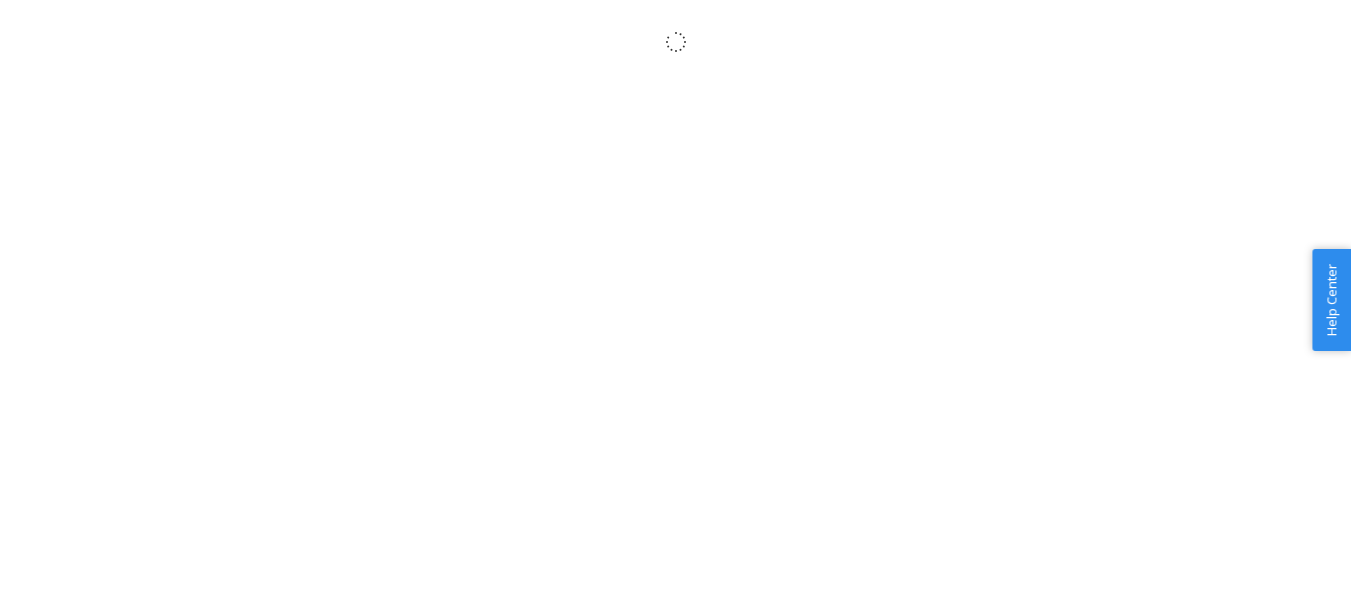 scroll, scrollTop: 0, scrollLeft: 0, axis: both 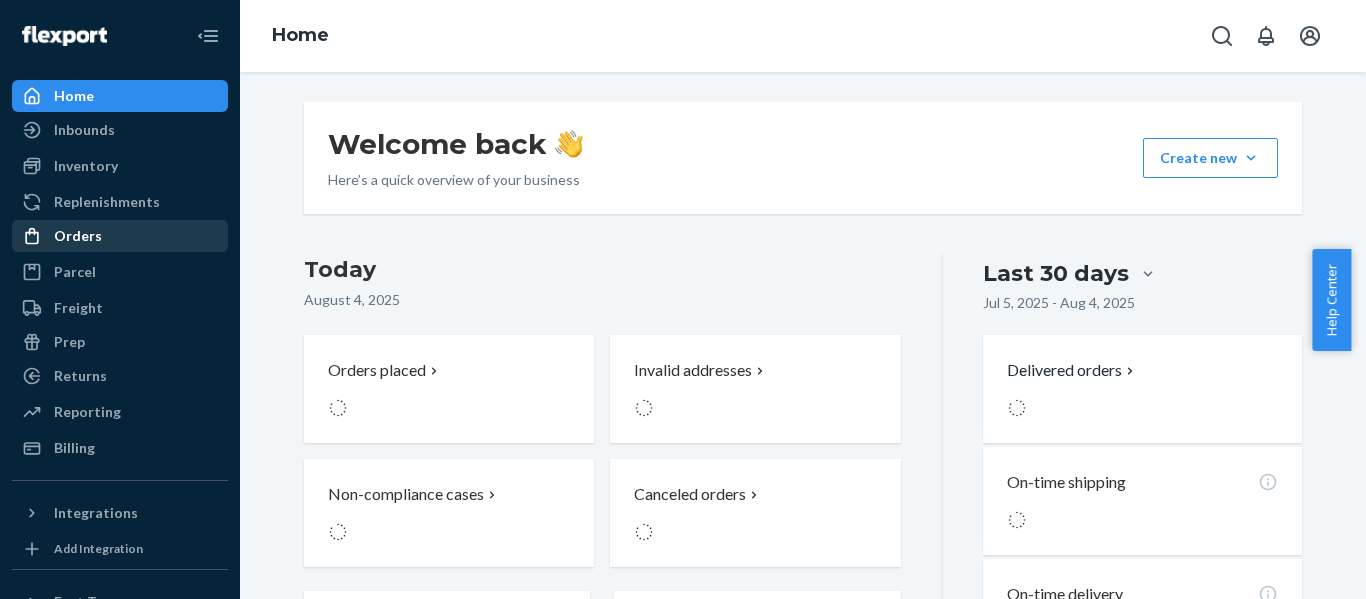 click on "Orders" at bounding box center (120, 236) 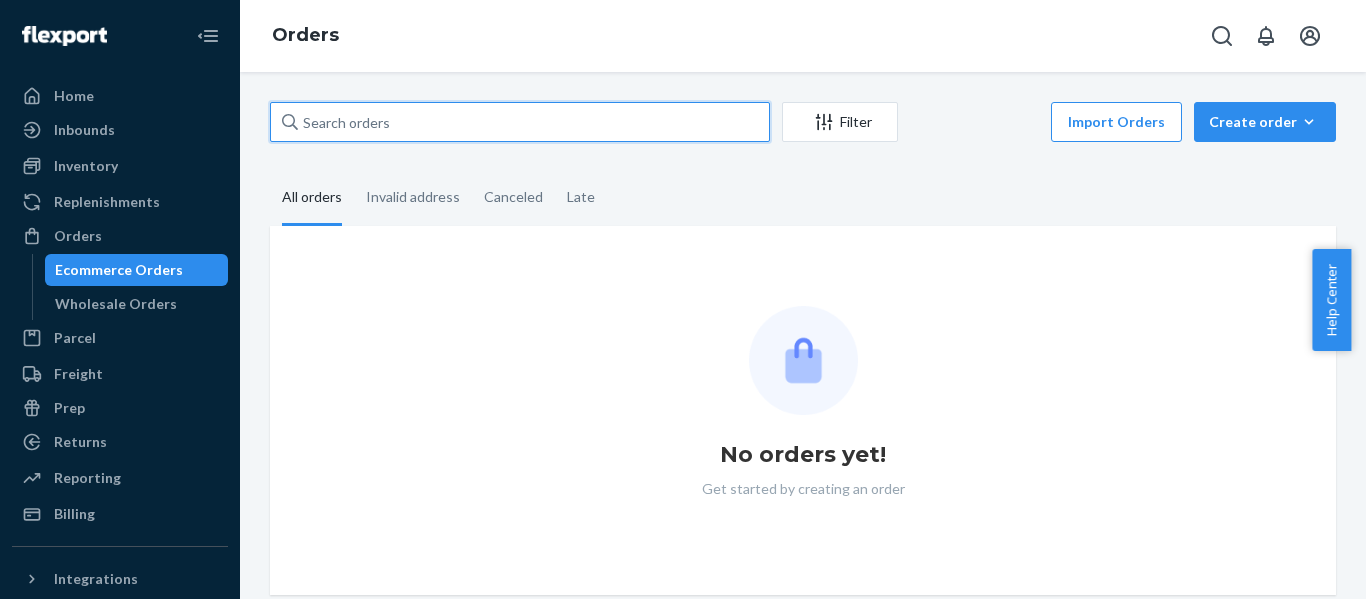 click at bounding box center [520, 122] 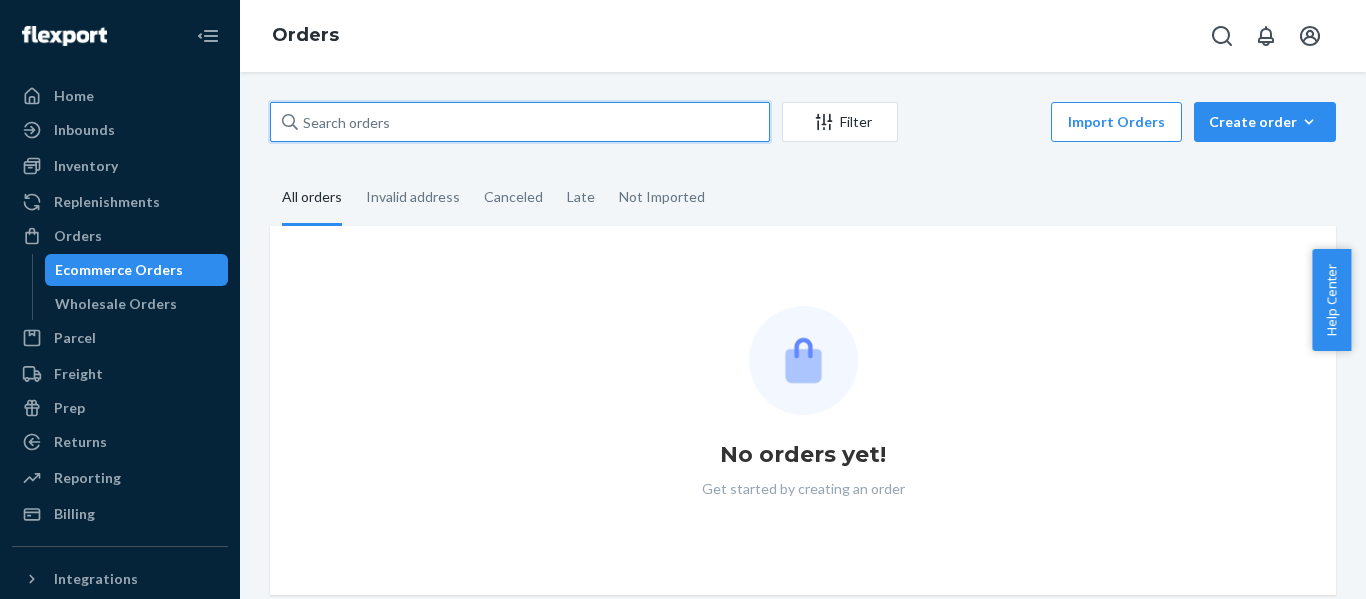 paste on "US25328087" 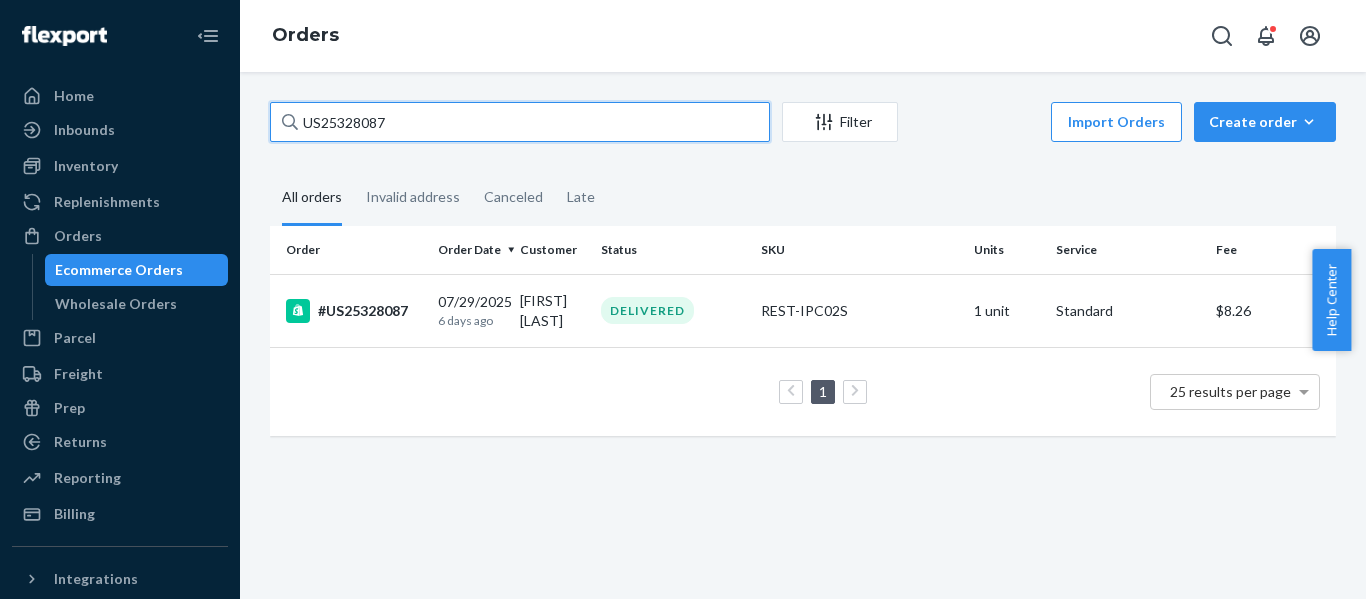 drag, startPoint x: 439, startPoint y: 125, endPoint x: -103, endPoint y: 153, distance: 542.7228 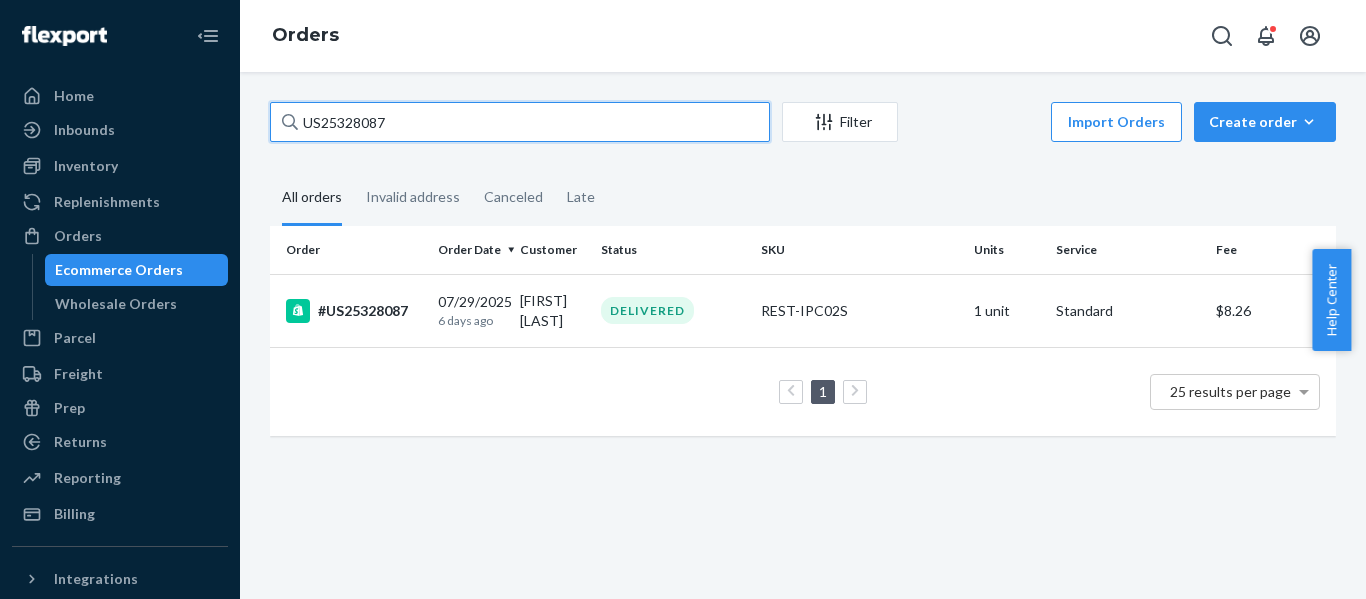 click on "Home Inbounds Shipping Plans Problems Inventory Products Replenishments Orders Ecommerce Orders Wholesale Orders Parcel Parcel orders Integrations Freight Prep Returns All Returns Settings Packages Reporting Reports Analytics Billing Integrations Add Integration Fast Tags Add Fast Tag Settings Talk to Support Help Center Give Feedback Orders [ORDER_ID] Filter Import Orders Create order Ecommerce order Removal order All orders Invalid address Canceled Late Order Order Date Customer Status SKU Units Service Fee [ORDER_ID] 07/29/2025 6 days ago [FIRST] [LAST] DELIVERED REST-IPC02S 1 unit Standard $8.26 1 25 results per page
×
Help Center" at bounding box center (683, 299) 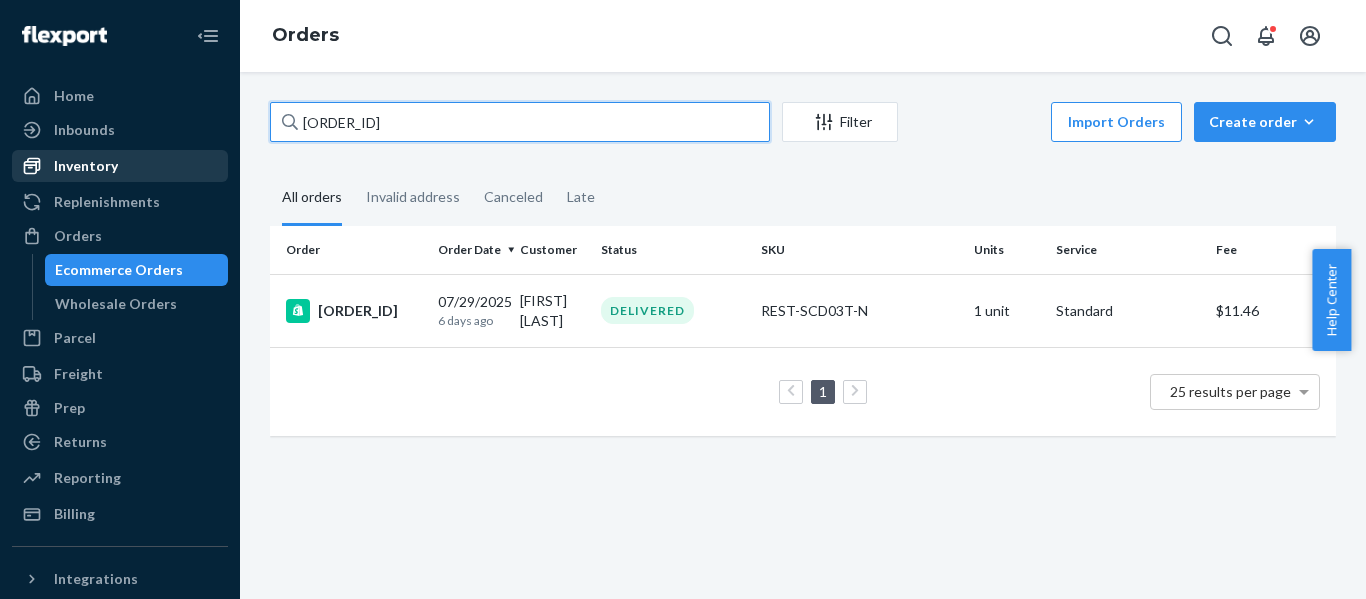 drag, startPoint x: 144, startPoint y: 155, endPoint x: 75, endPoint y: 155, distance: 69 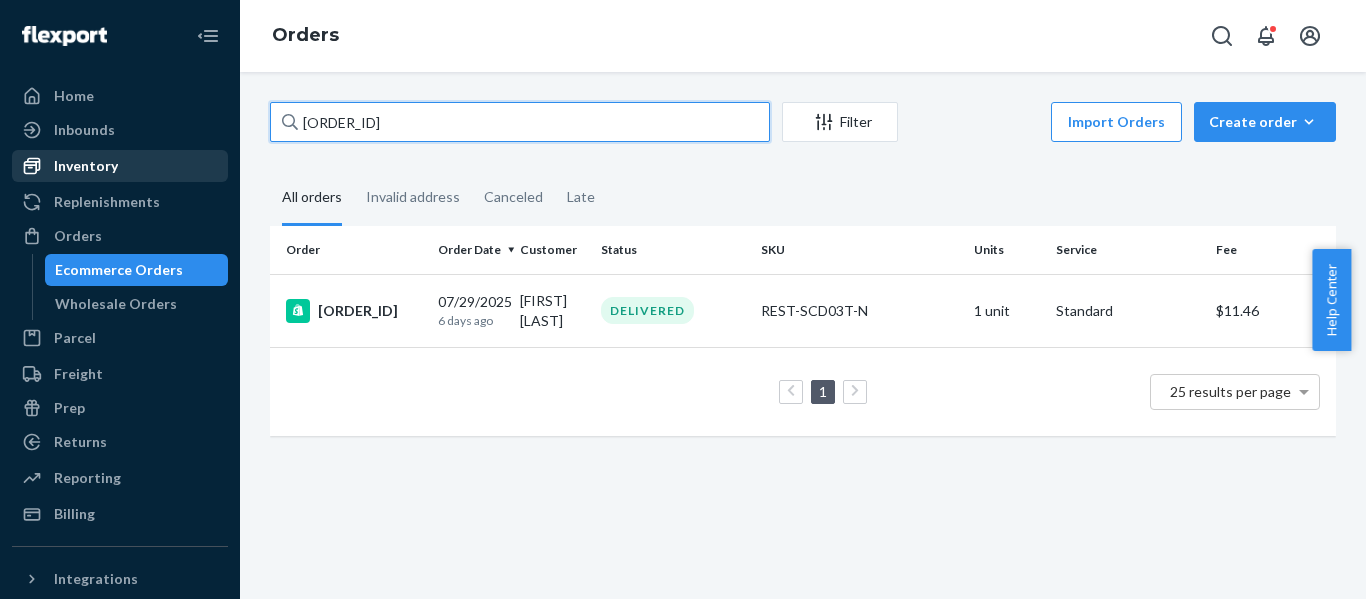 click on "Home Inbounds Shipping Plans Problems Inventory Products Replenishments Orders Ecommerce Orders Wholesale Orders Parcel Parcel orders Integrations Freight Prep Returns All Returns Settings Packages Reporting Reports Analytics Billing Integrations Add Integration Fast Tags Add Fast Tag Settings Talk to Support Help Center Give Feedback Orders US25328081 Filter Import Orders Create order Ecommerce order Removal order All orders Invalid address Canceled Late Order Order Date Customer Status SKU Units Service Fee #US25328081 07/29/2025 6 days ago [FIRST] [LAST] DELIVERED REST-SCD03T-N 1 unit Standard $11.46 1 25 results per page" at bounding box center [683, 299] 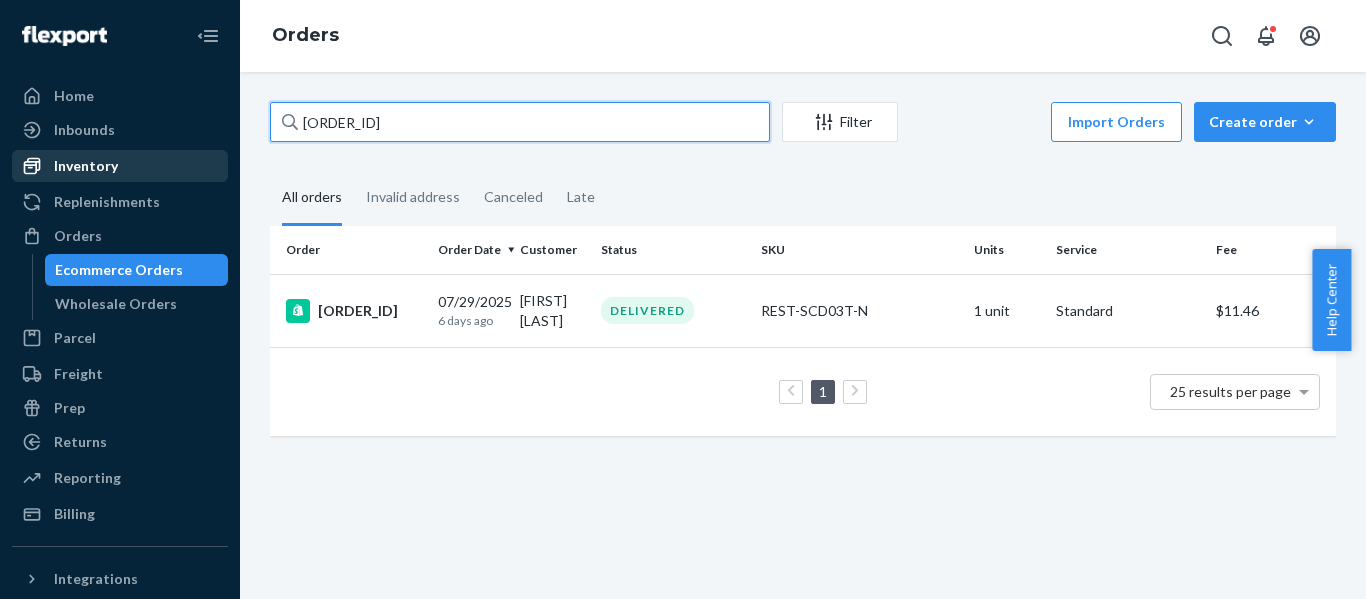 paste on "[ORDER_ID]" 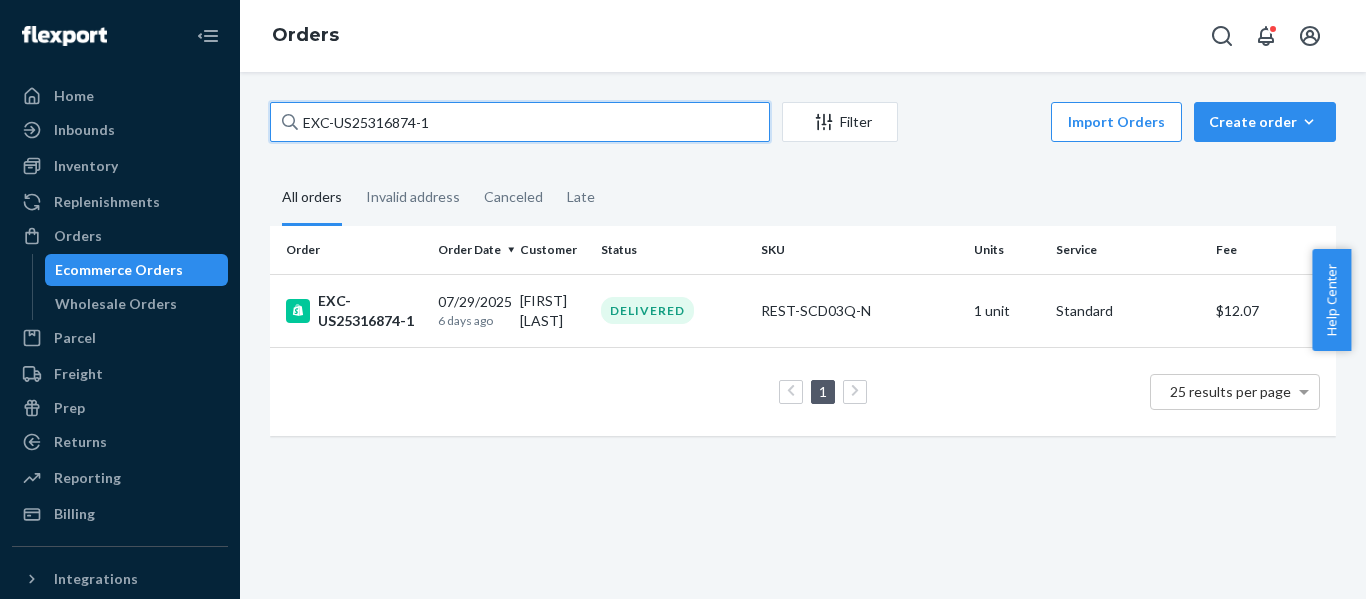 drag, startPoint x: 338, startPoint y: 130, endPoint x: -94, endPoint y: 173, distance: 434.13477 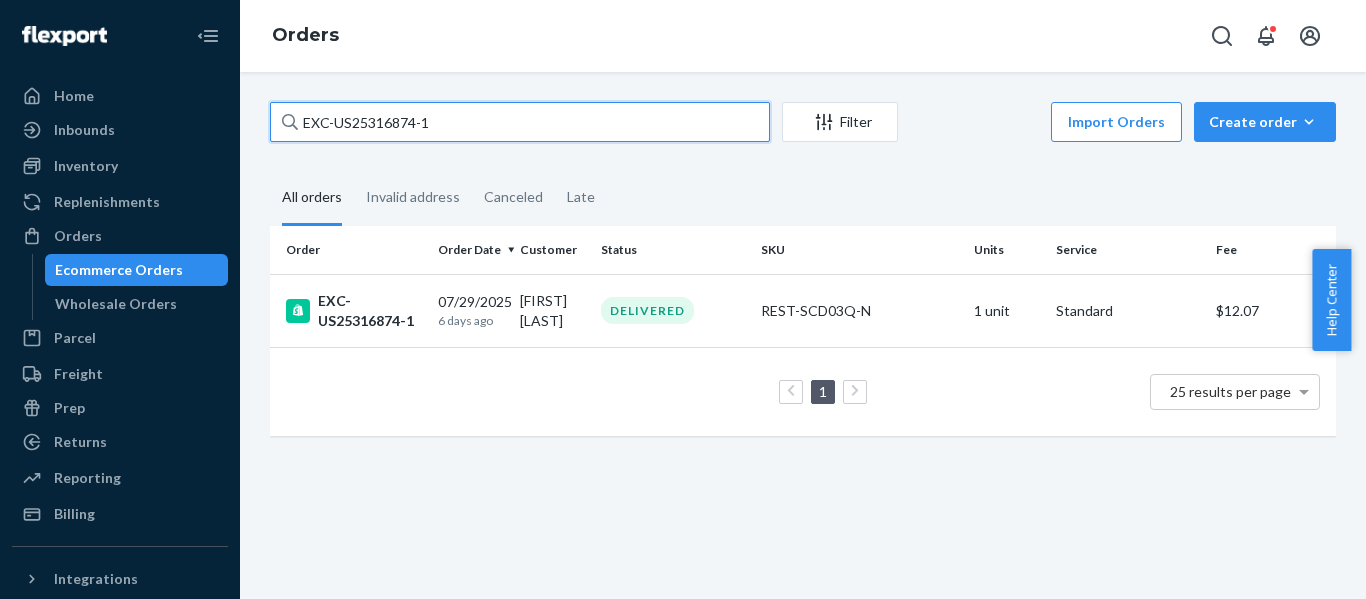 click on "Home Inbounds Shipping Plans Problems Inventory Products Replenishments Orders Ecommerce Orders Wholesale Orders Parcel Parcel orders Integrations Freight Prep Returns All Returns Settings Packages Reporting Reports Analytics Billing Integrations Add Integration Fast Tags Add Fast Tag Settings Talk to Support Help Center Give Feedback Orders [ORDER_ID] Filter Import Orders Create order Ecommerce order Removal order All orders Invalid address Canceled Late Order Order Date Customer Status SKU Units Service Fee [ORDER_ID] 07/29/2025 6 days ago [FIRST] [LAST] DELIVERED REST-SCD03Q-N 1 unit Standard $12.07 1 25 results per page
×
Help Center" at bounding box center (683, 299) 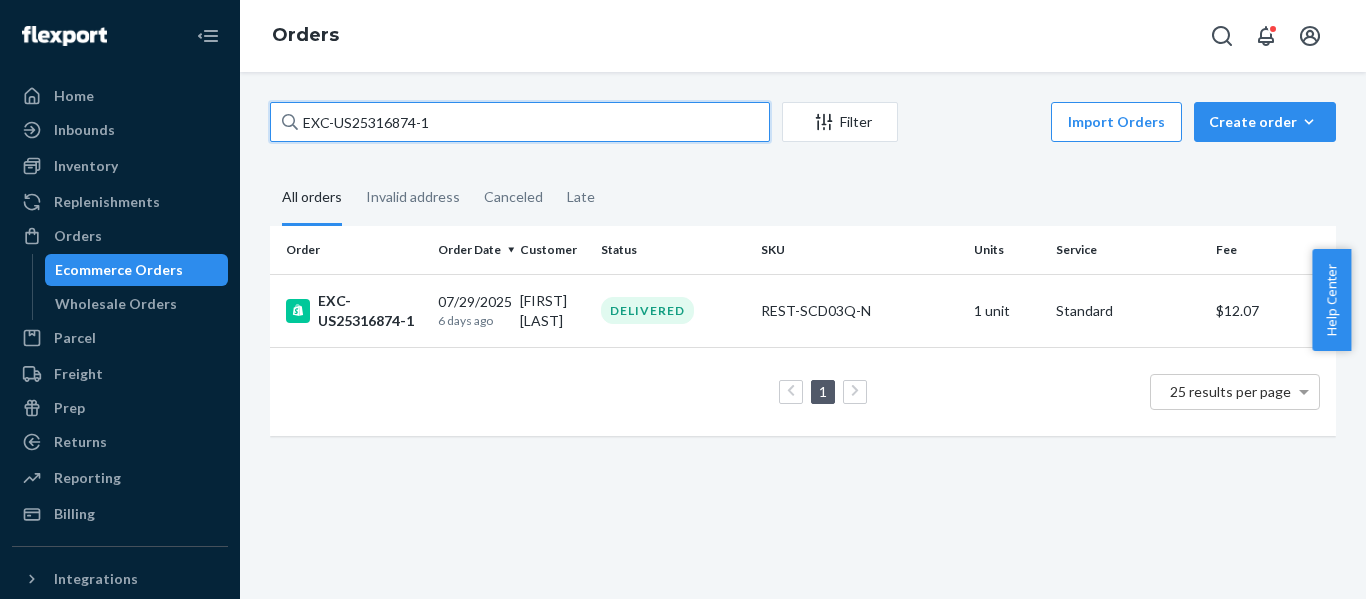 paste on "US25328079" 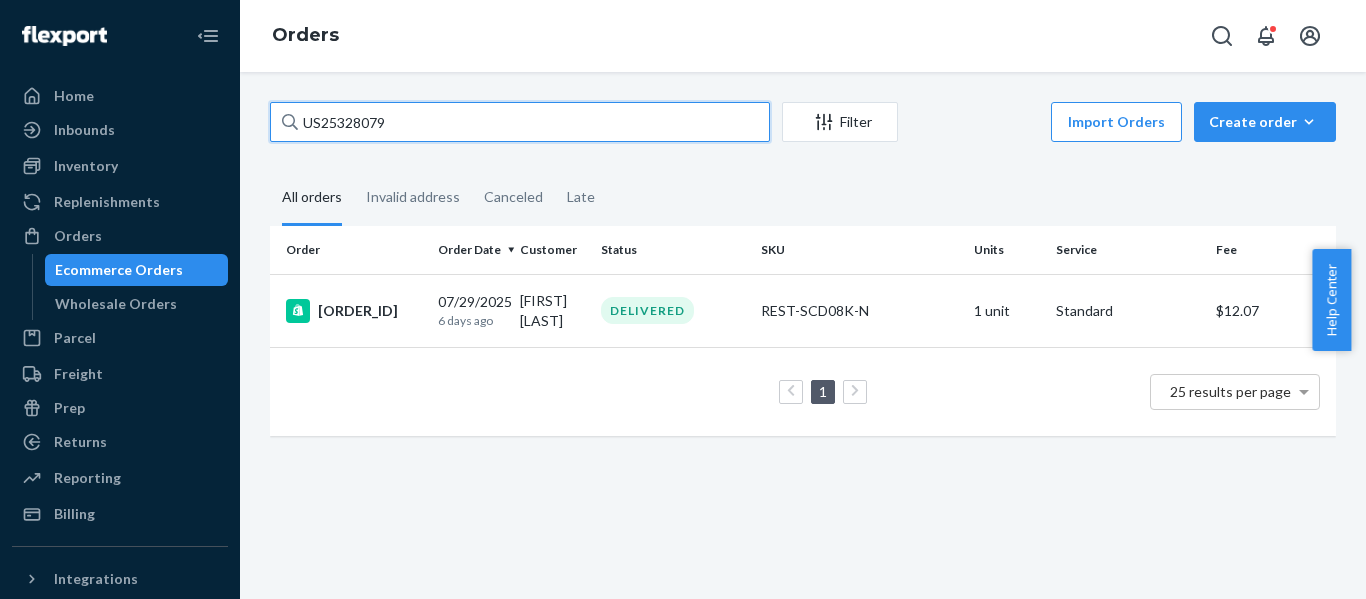 drag, startPoint x: -24, startPoint y: 218, endPoint x: -96, endPoint y: 218, distance: 72 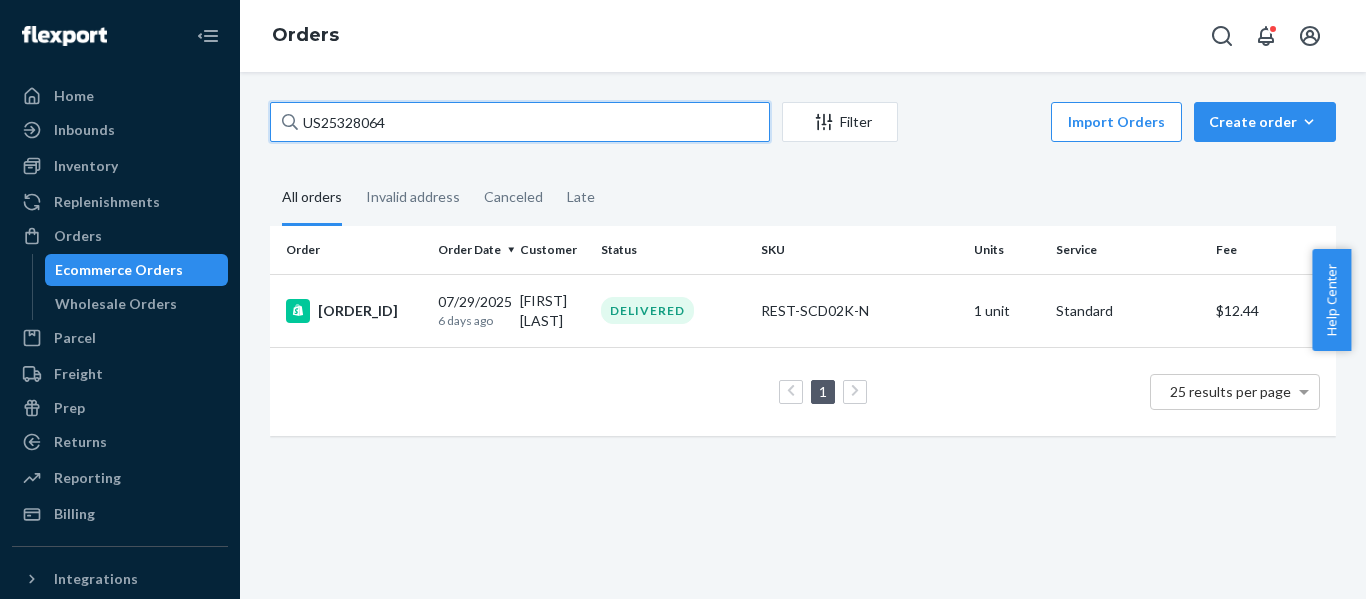 drag, startPoint x: 353, startPoint y: 130, endPoint x: -11, endPoint y: 216, distance: 374.0214 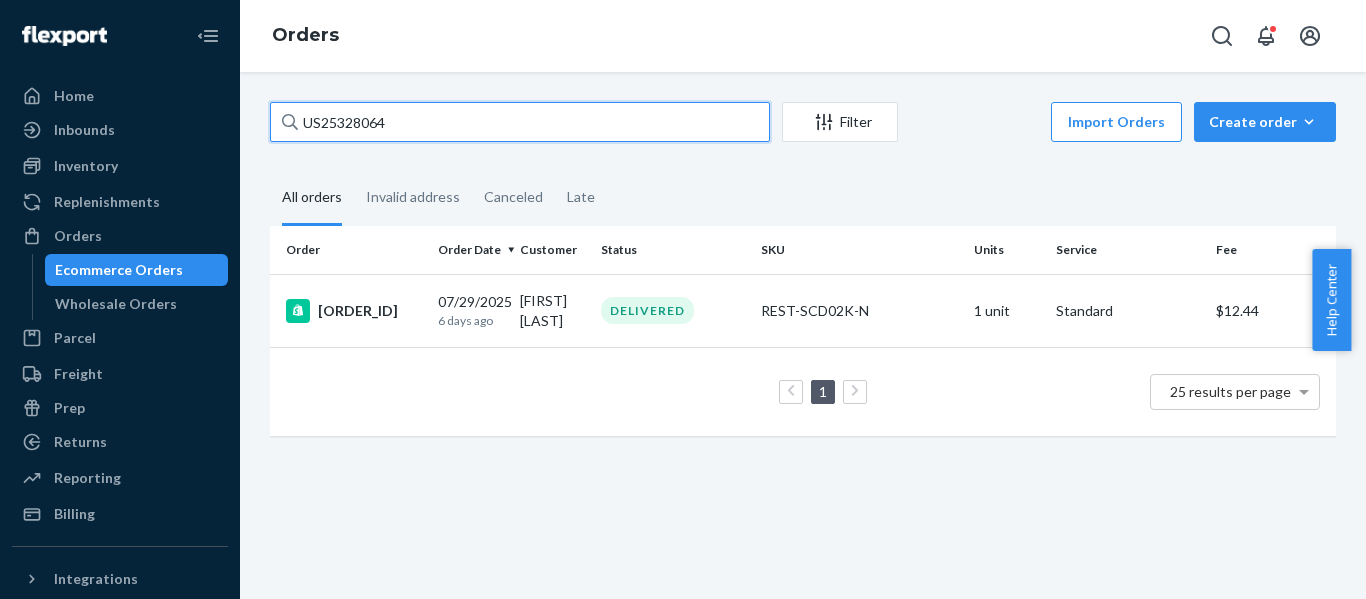 click on "Home Inbounds Shipping Plans Problems Inventory Products Replenishments Orders Ecommerce Orders Wholesale Orders Parcel Parcel orders Integrations Freight Prep Returns All Returns Settings Packages Reporting Reports Analytics Billing Integrations Add Integration Fast Tags Add Fast Tag Settings Talk to Support Help Center Give Feedback Orders US25328064 Filter Import Orders Create order Ecommerce order Removal order All orders Invalid address Canceled Late Order Order Date Customer Status SKU Units Service Fee #US25328064 07/29/2025 6 days ago [FIRST] [LAST] DELIVERED REST-SCD02K-N 1 unit Standard $12.44 1 25 results per page
×
Help Center" at bounding box center (683, 299) 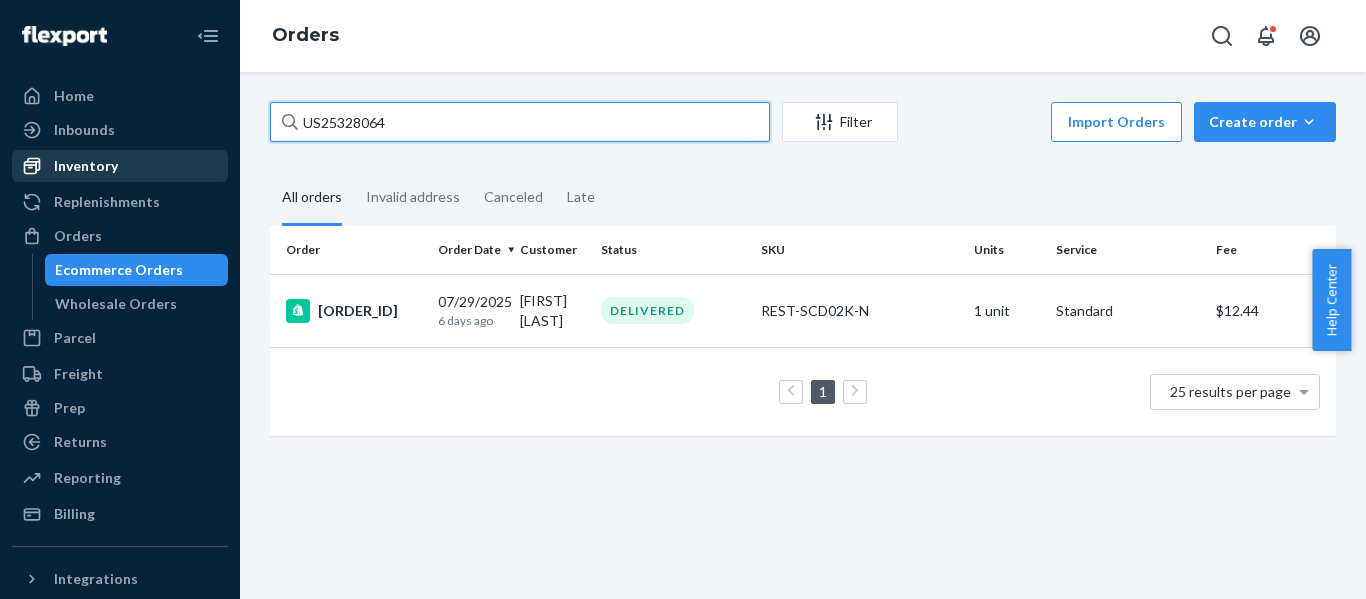 drag, startPoint x: 94, startPoint y: 166, endPoint x: 43, endPoint y: 178, distance: 52.392746 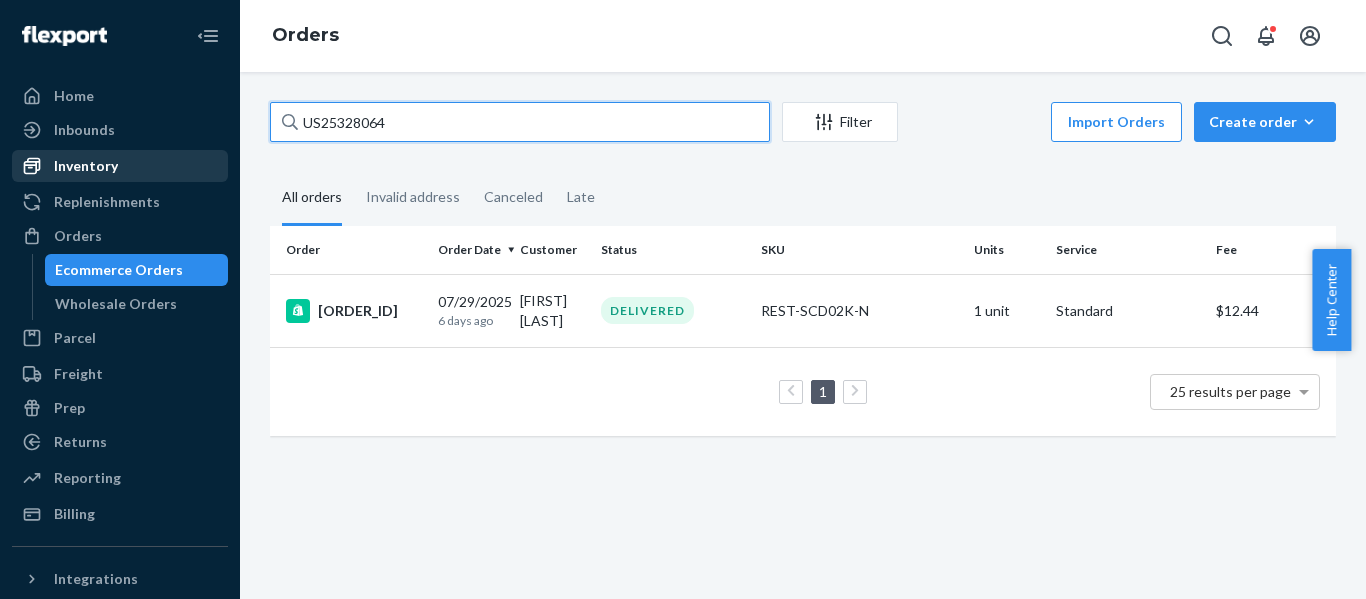 click on "Home Inbounds Shipping Plans Problems Inventory Products Replenishments Orders Ecommerce Orders Wholesale Orders Parcel Parcel orders Integrations Freight Prep Returns All Returns Settings Packages Reporting Reports Analytics Billing Integrations Add Integration Fast Tags Add Fast Tag Settings Talk to Support Help Center Give Feedback Orders [ORDER_ID] Filter Import Orders Create order Ecommerce order Removal order All orders Invalid address Canceled Late Order Order Date Customer Status SKU Units Service Fee [ORDER_ID] 07/29/2025 6 days ago [FIRST] [LAST] DELIVERED REST-SCD02K-N 1 unit Standard $12.44 1 25 results per page" at bounding box center (683, 299) 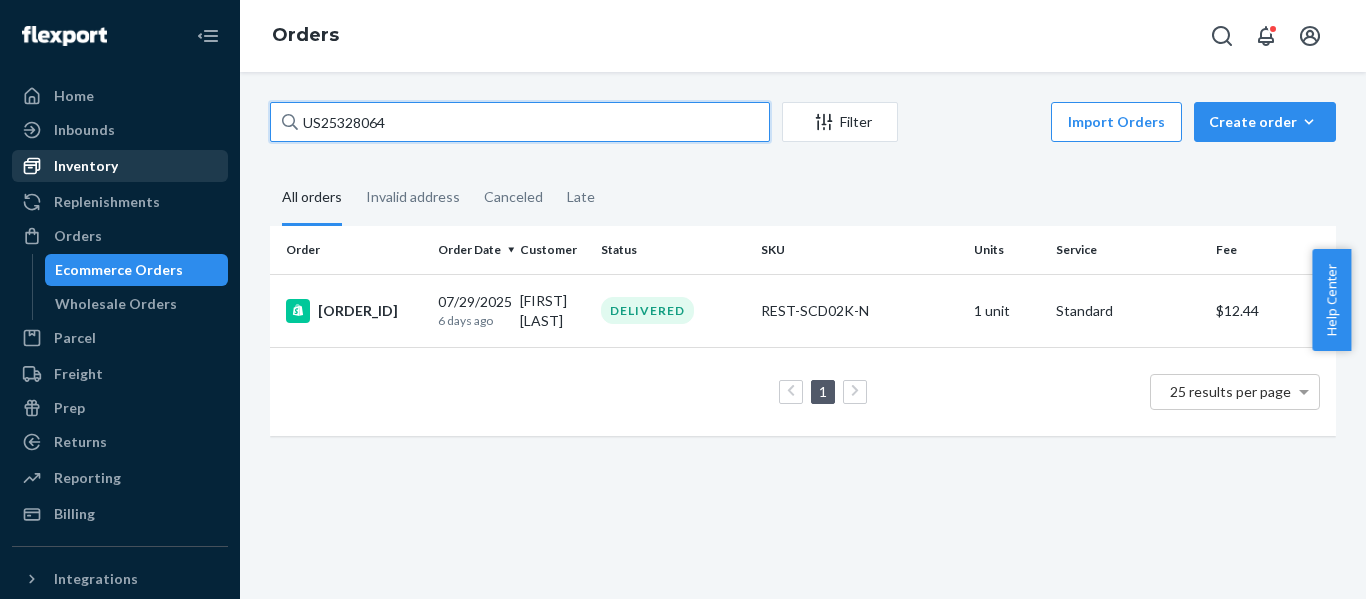 paste on "2" 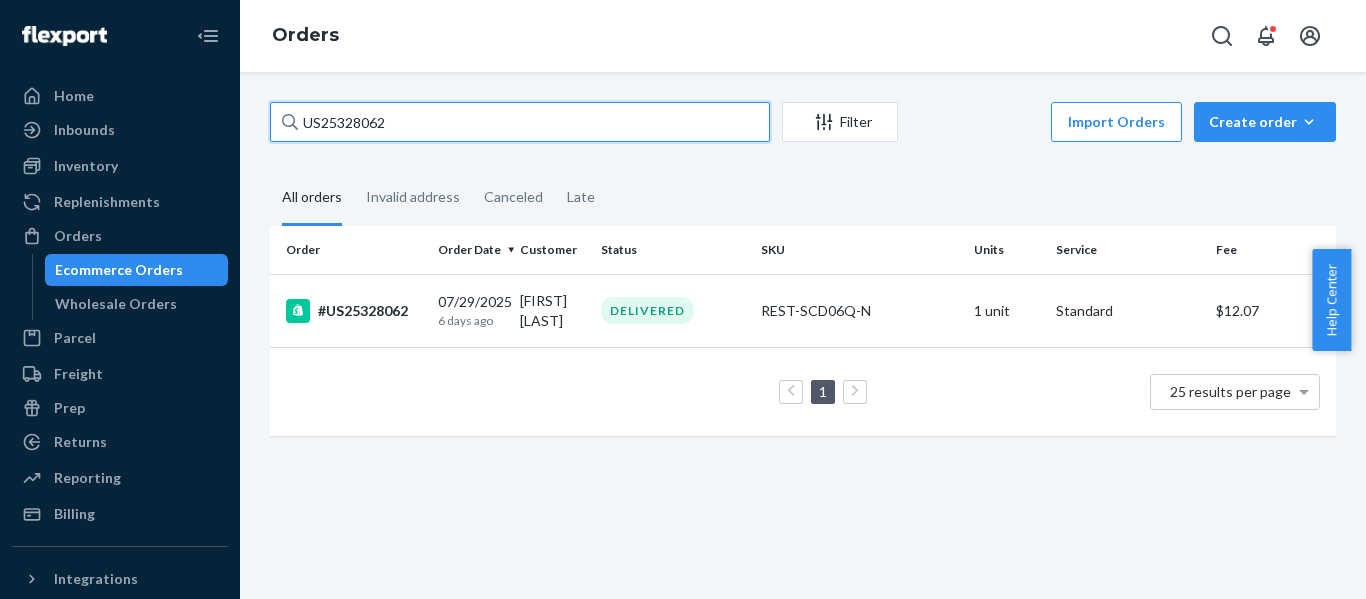 paste on "5" 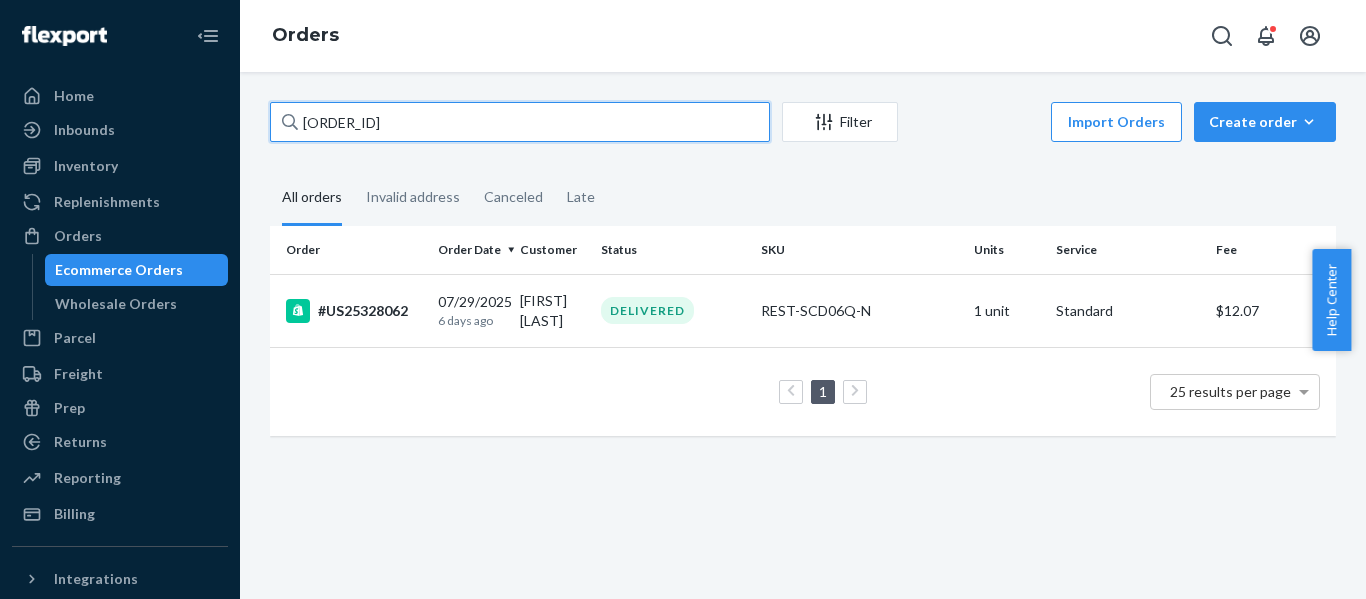 drag, startPoint x: 437, startPoint y: 127, endPoint x: -54, endPoint y: 158, distance: 491.97763 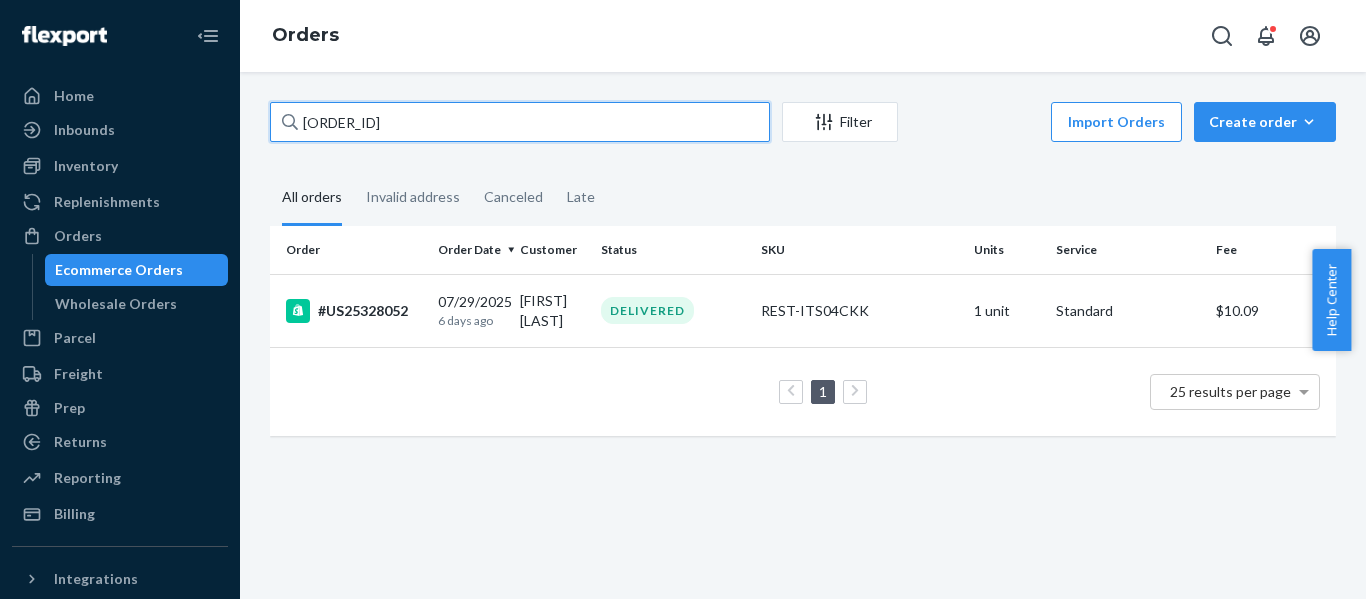 click on "[ORDER_ID]" at bounding box center (520, 122) 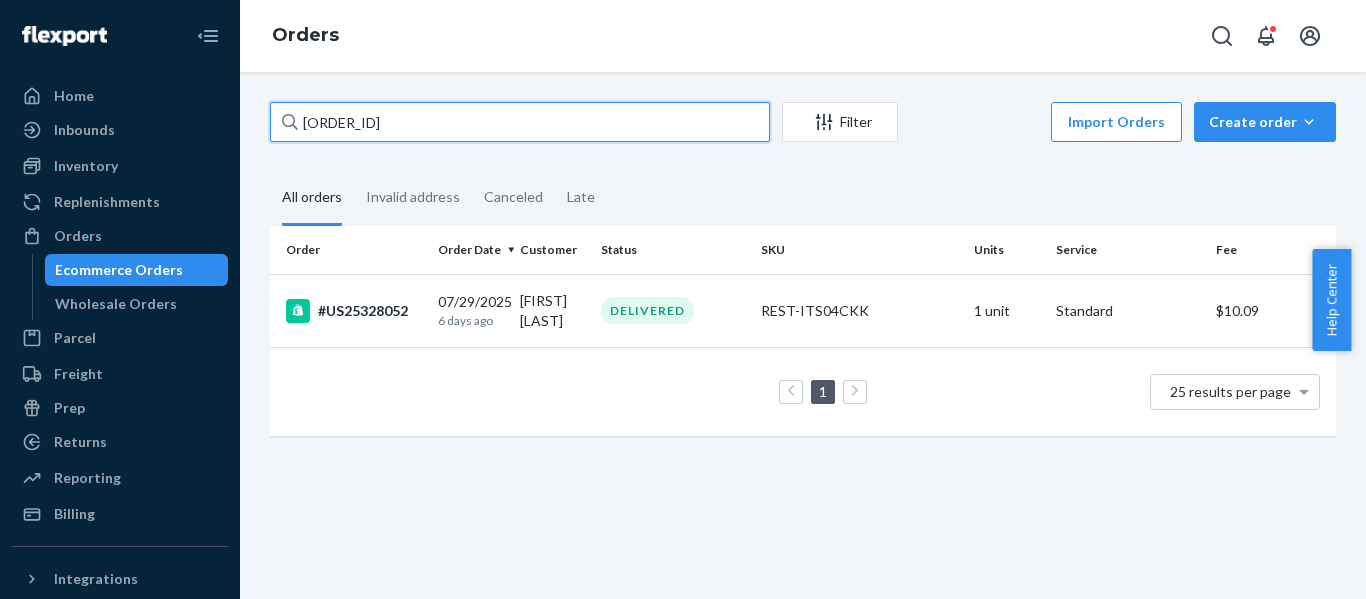 paste on "48" 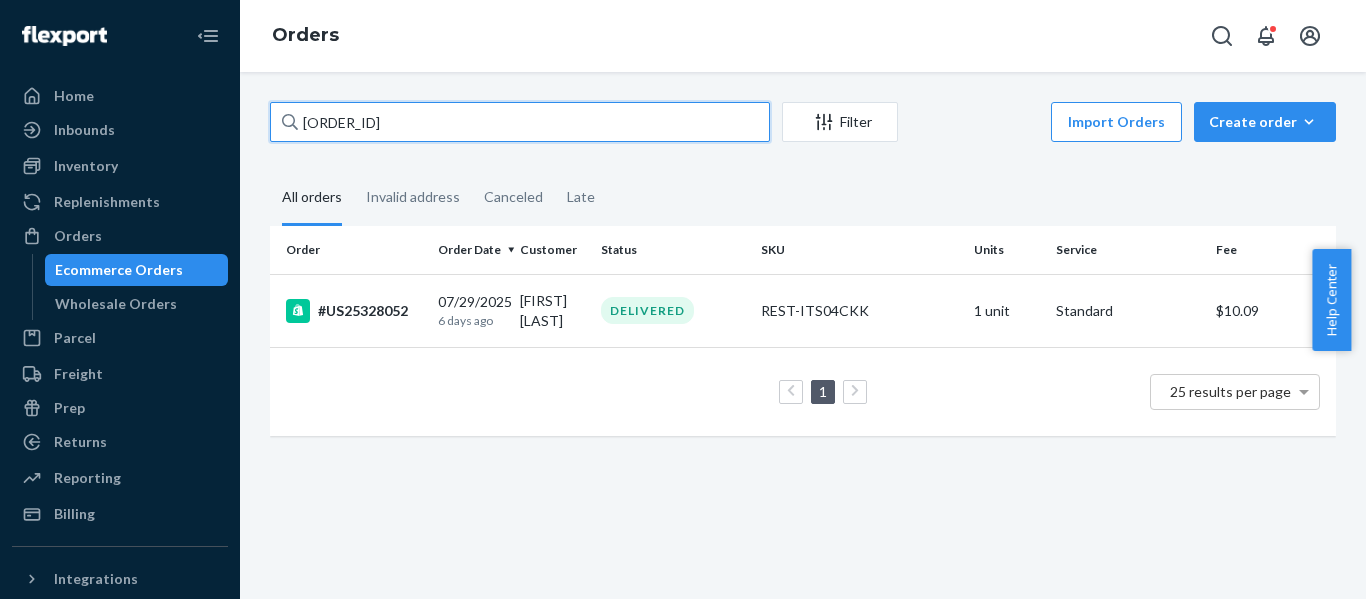 click on "Home Inbounds Shipping Plans Problems Inventory Products Replenishments Orders Ecommerce Orders Wholesale Orders Parcel Parcel orders Integrations Freight Prep Returns All Returns Settings Packages Reporting Reports Analytics Billing Integrations Add Integration Fast Tags Add Fast Tag Settings Talk to Support Help Center Give Feedback Orders [ORDER_ID] Filter Import Orders Create order Ecommerce order Removal order All orders Invalid address Canceled Late Order Order Date Customer Status SKU Units Service Fee [ORDER_ID] 07/29/2025 6 days ago [FIRST] [LAST] DELIVERED REST-ITS04CKK 1 unit Standard $10.09 1 25 results per page
×
Help Center" at bounding box center (683, 299) 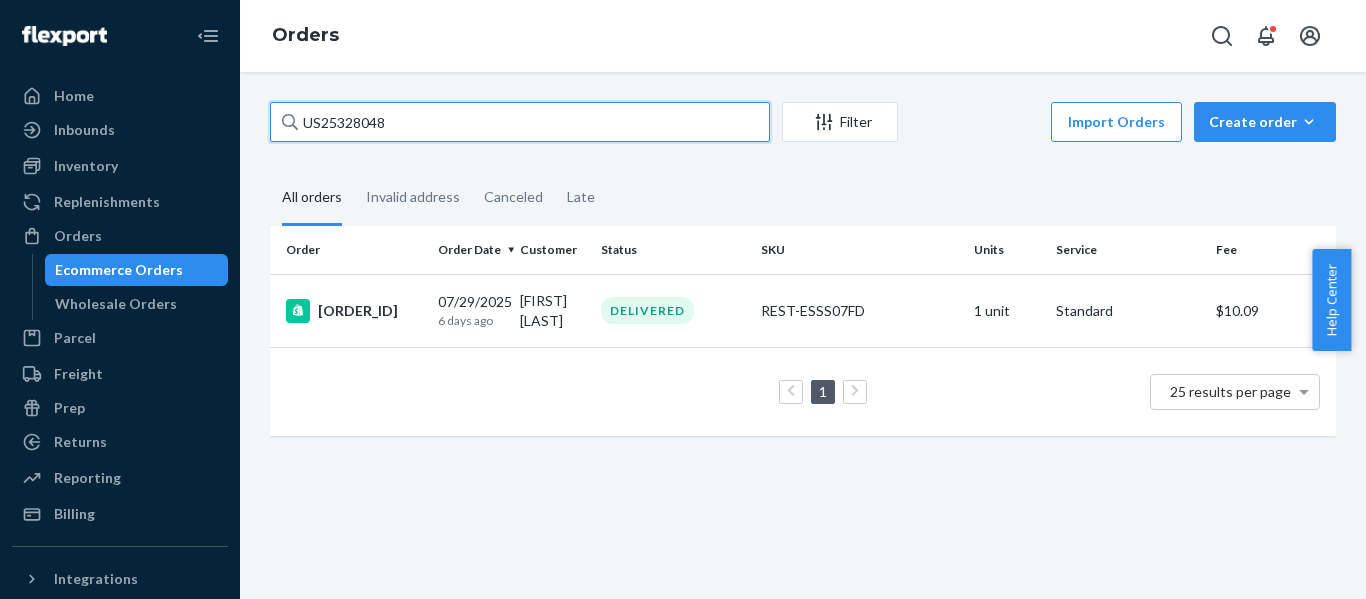 click on "US25328048" at bounding box center [520, 122] 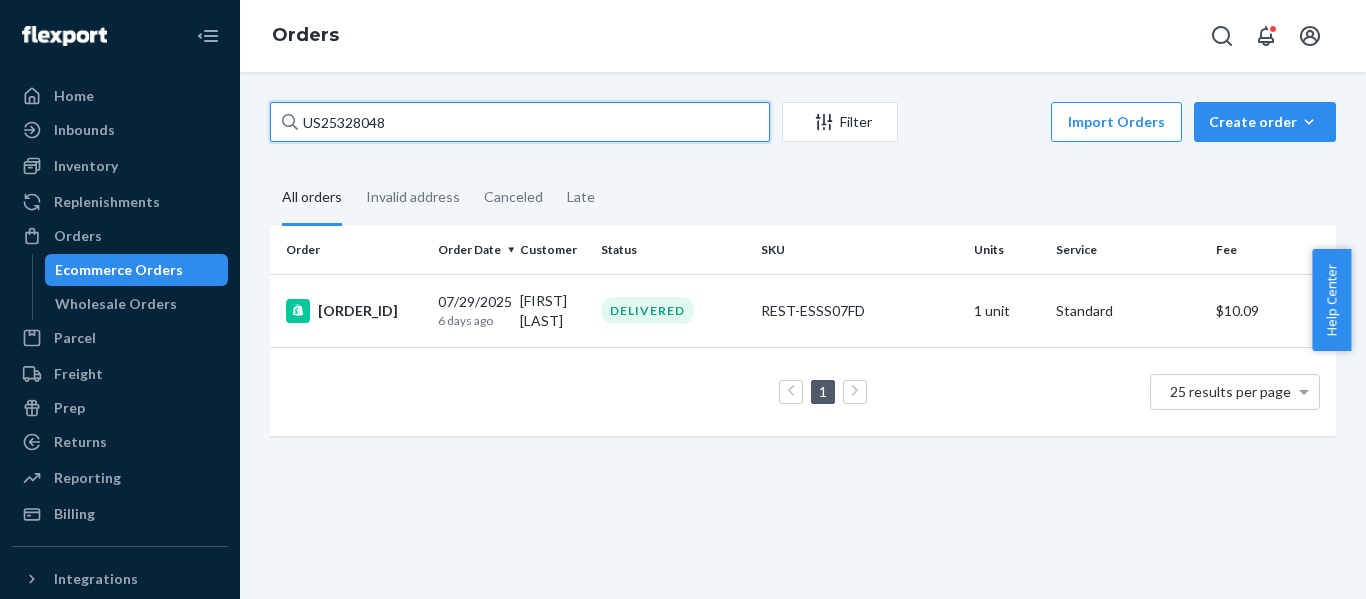 drag, startPoint x: 358, startPoint y: 121, endPoint x: -270, endPoint y: 149, distance: 628.6239 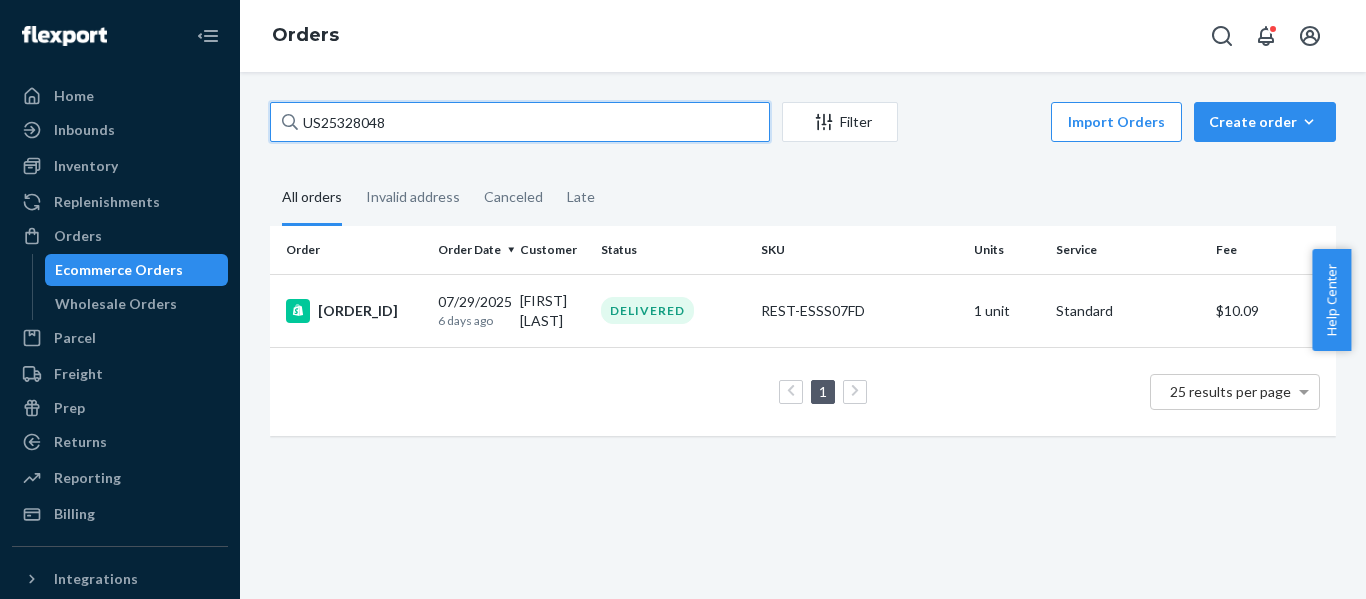 click on "Home Inbounds Shipping Plans Problems Inventory Products Replenishments Orders Ecommerce Orders Wholesale Orders Parcel Parcel orders Integrations Freight Prep Returns All Returns Settings Packages Reporting Reports Analytics Billing Integrations Add Integration Fast Tags Add Fast Tag Settings Talk to Support Help Center Give Feedback Orders [ORDER_ID] Filter Import Orders Create order Ecommerce order Removal order All orders Invalid address Canceled Late Order Order Date Customer Status SKU Units Service Fee [ORDER_ID] 07/29/2025 6 days ago [FIRST] [LAST] DELIVERED REST-ESSS07FD 1 unit Standard $10.09 1 25 results per page
×
Help Center" at bounding box center [683, 299] 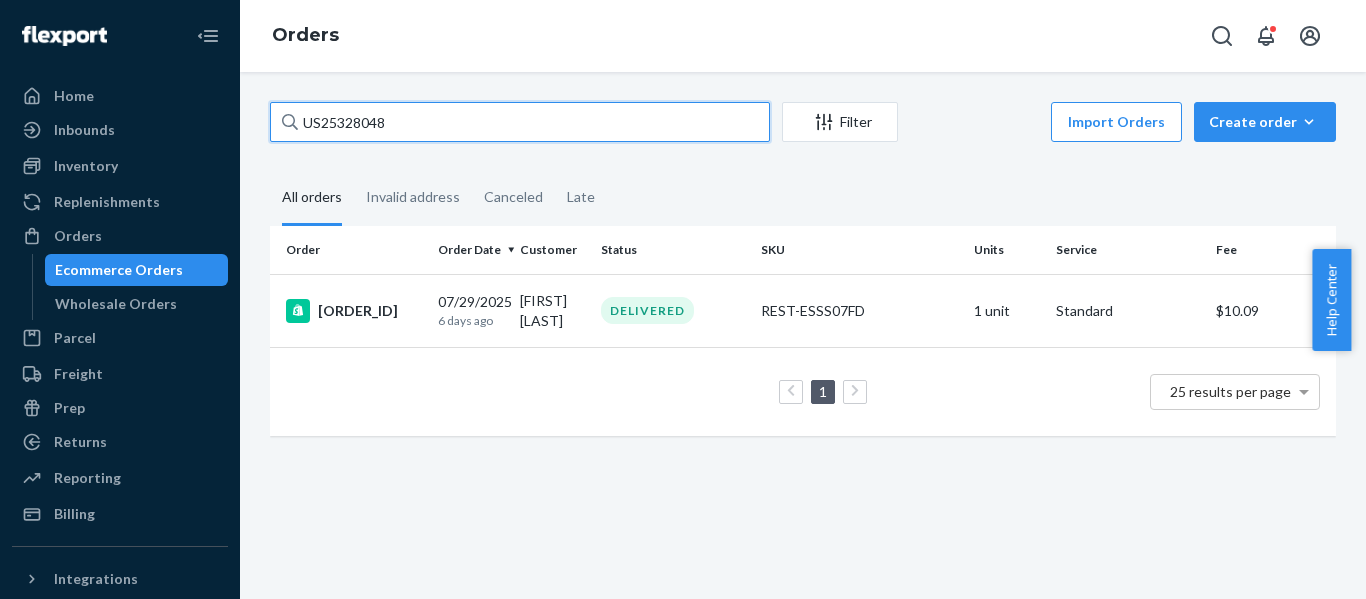 paste on "37" 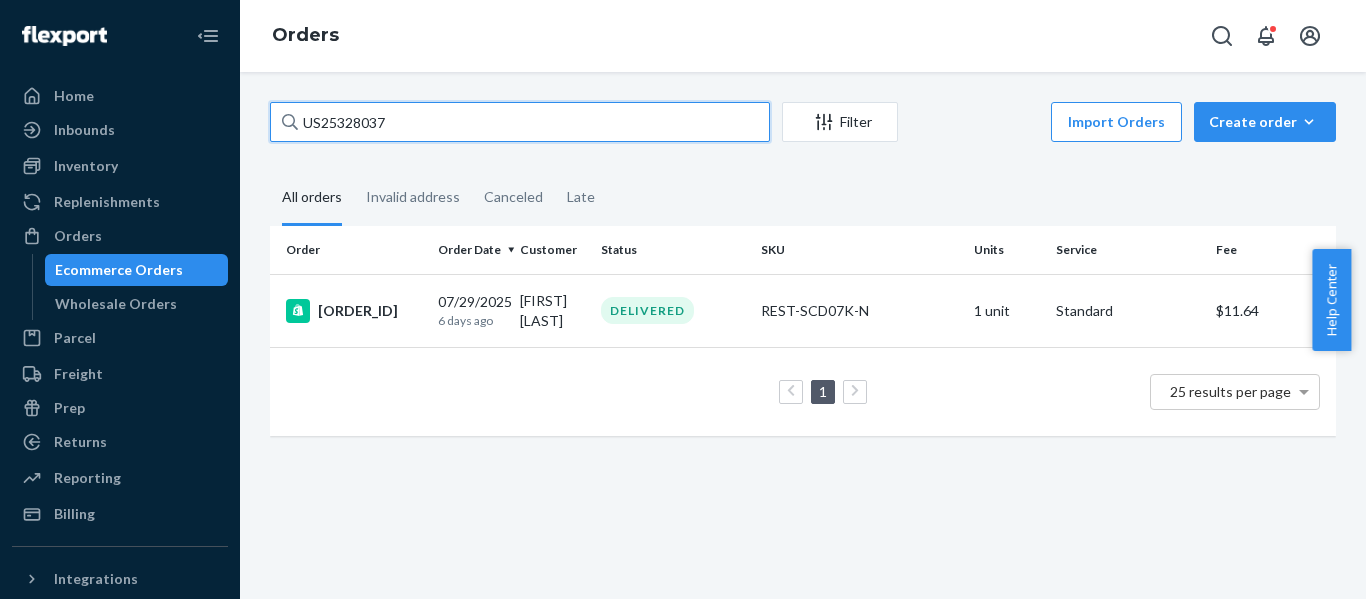 drag, startPoint x: 413, startPoint y: 120, endPoint x: -61, endPoint y: 142, distance: 474.51028 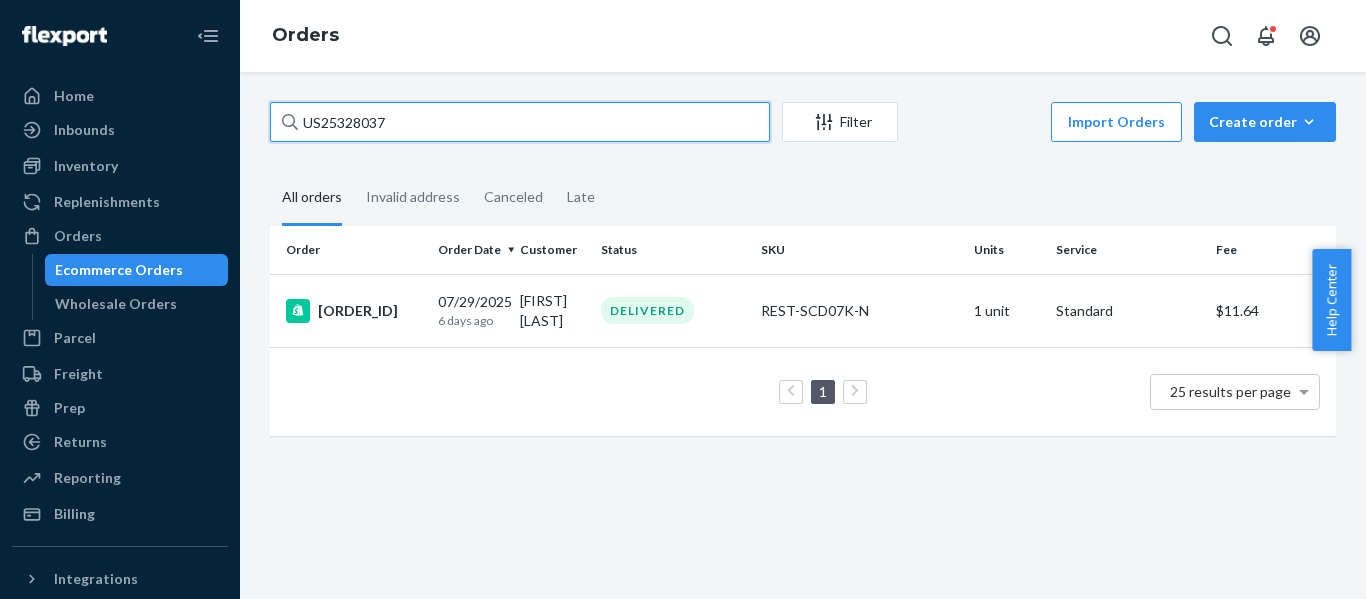 click on "Home Inbounds Shipping Plans Problems Inventory Products Replenishments Orders Ecommerce Orders Wholesale Orders Parcel Parcel orders Integrations Freight Prep Returns All Returns Settings Packages Reporting Reports Analytics Billing Integrations Add Integration Fast Tags Add Fast Tag Settings Talk to Support Help Center Give Feedback Orders US25328037 Filter Import Orders Create order Ecommerce order Removal order All orders Invalid address Canceled Late Order Order Date Customer Status SKU Units Service Fee #US25328037 07/29/2025 6 days ago [FIRST] [LAST] DELIVERED REST-SCD07K-N 1 unit Standard $11.64 1 25 results per page
×
Help Center" at bounding box center [683, 299] 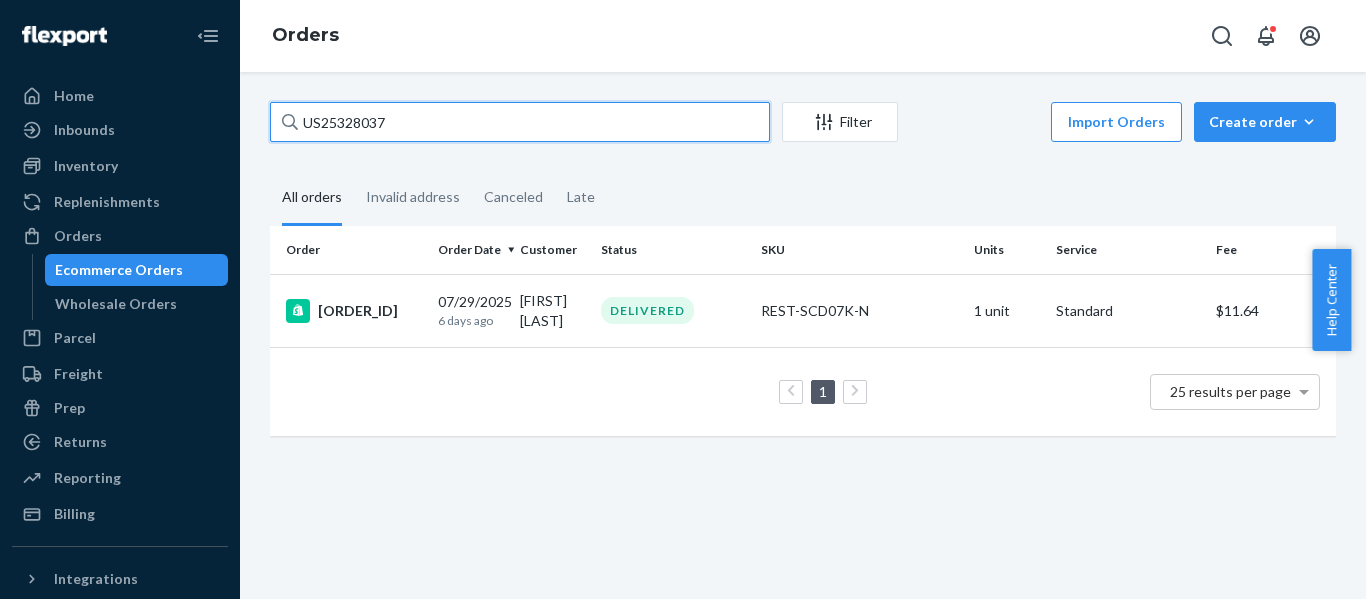paste on "6" 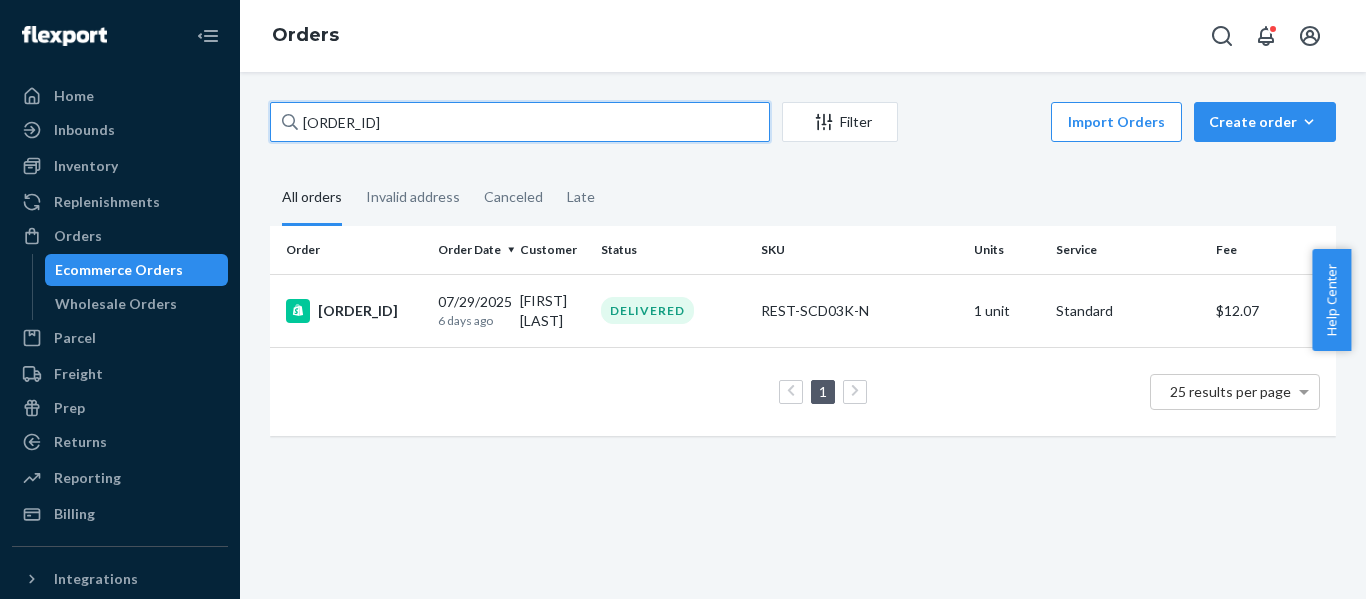 drag, startPoint x: 456, startPoint y: 121, endPoint x: -126, endPoint y: 163, distance: 583.5135 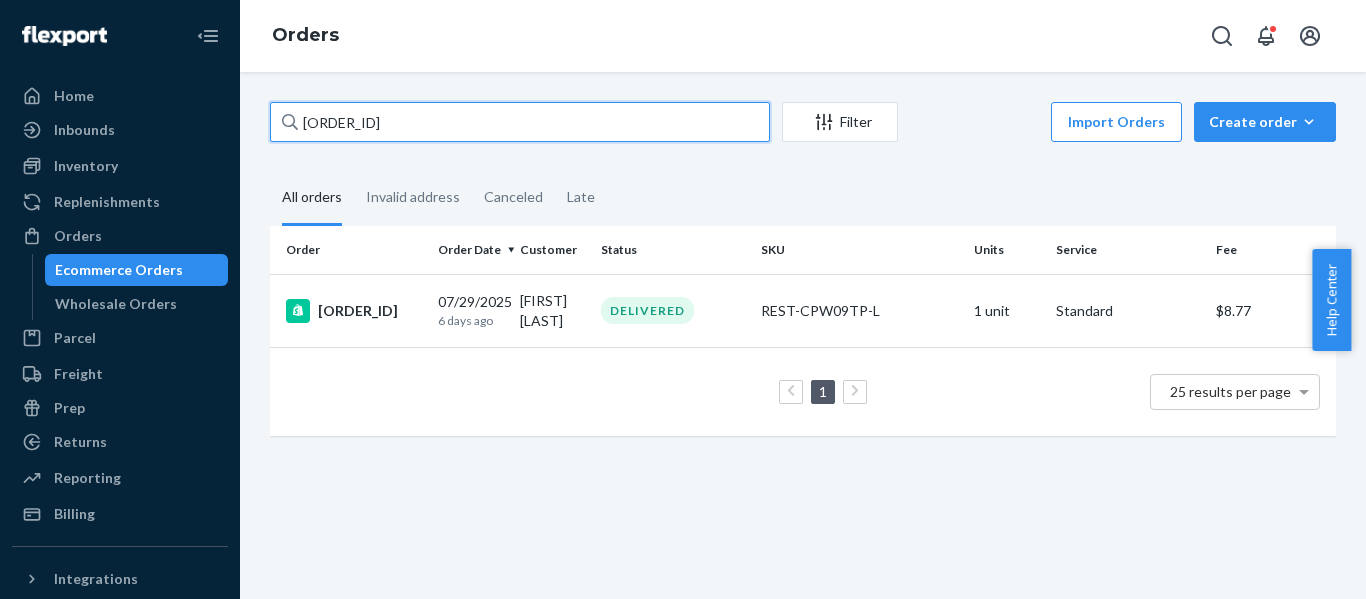 paste on "8003" 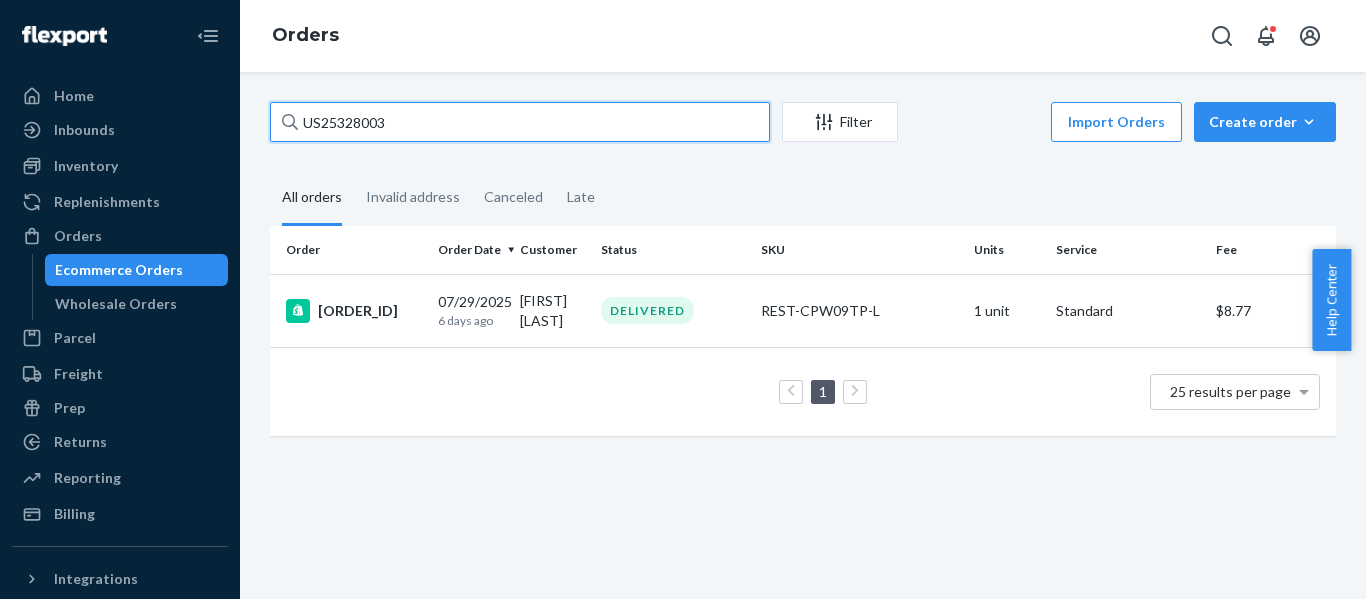 drag, startPoint x: 419, startPoint y: 118, endPoint x: -313, endPoint y: 238, distance: 741.7709 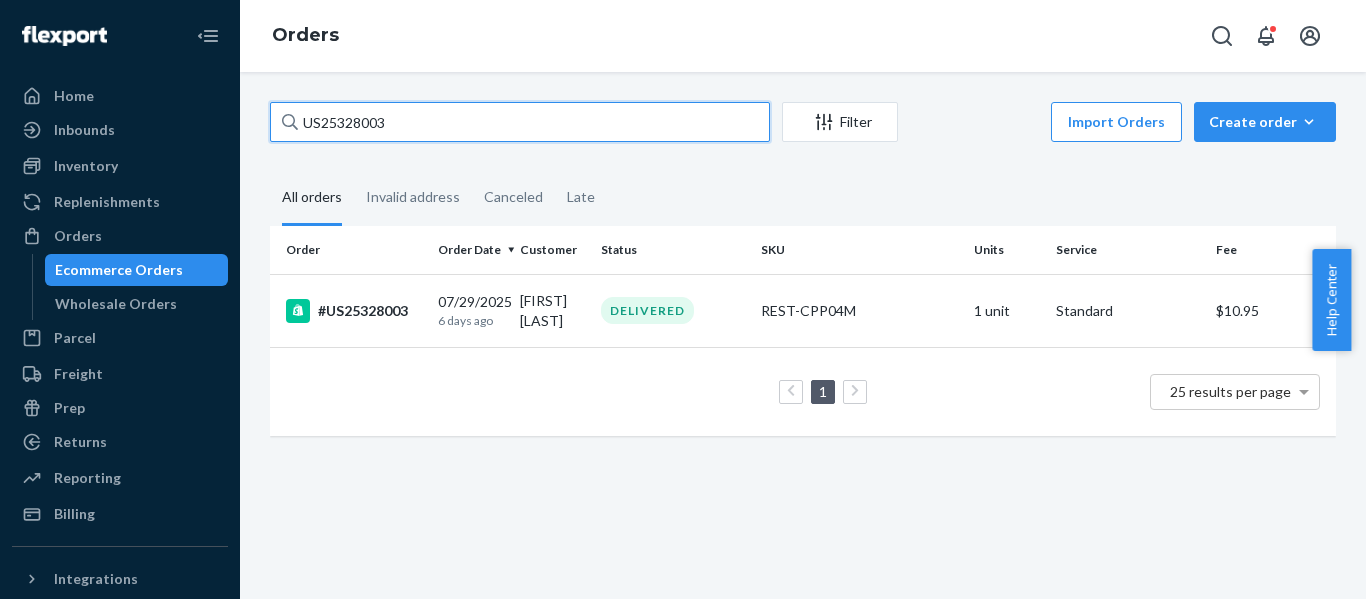 click on "US25328003" at bounding box center (520, 122) 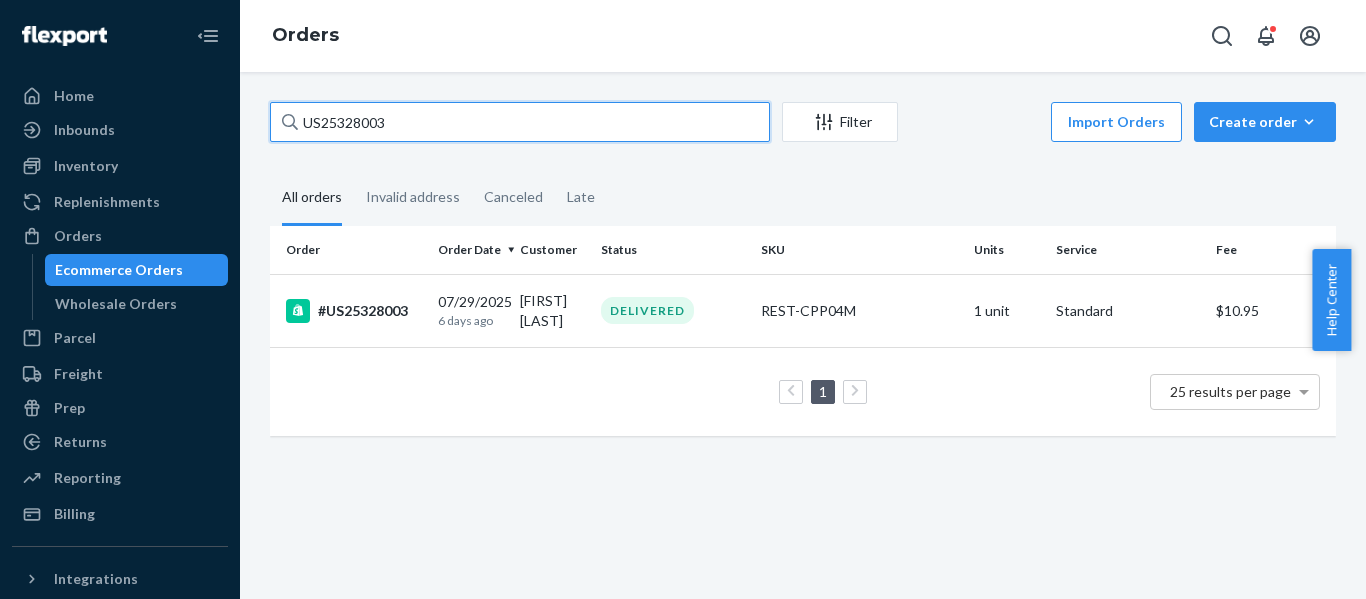 drag, startPoint x: 57, startPoint y: 134, endPoint x: -68, endPoint y: 132, distance: 125.016 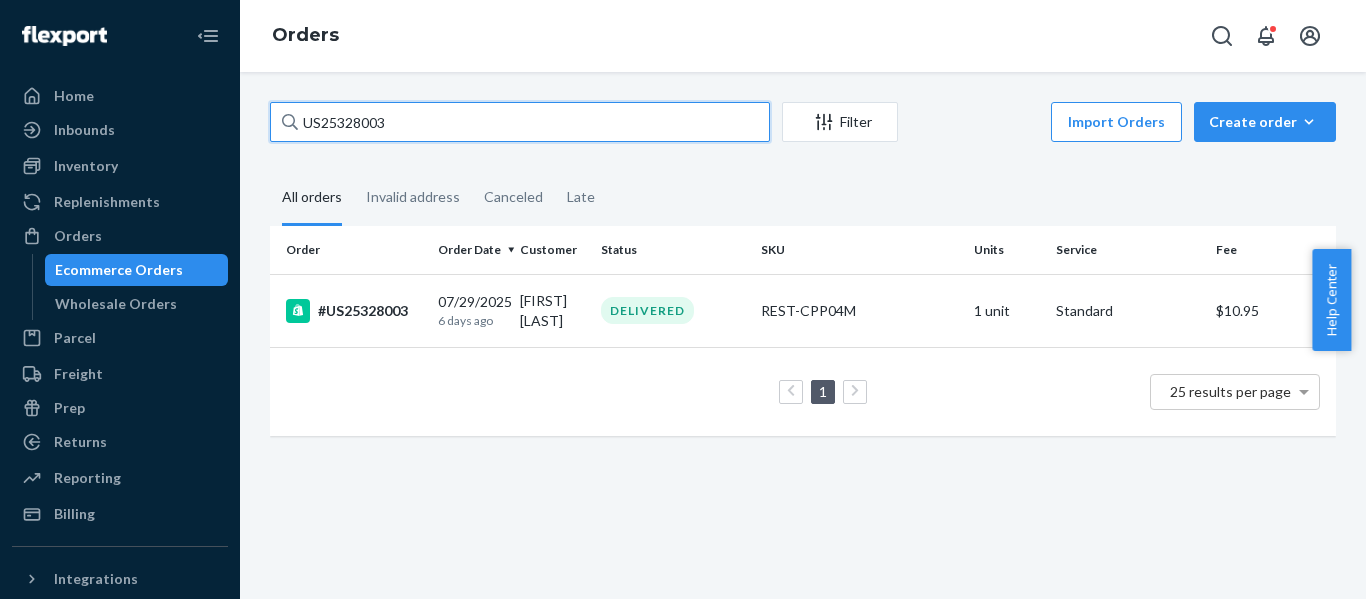 paste on "5" 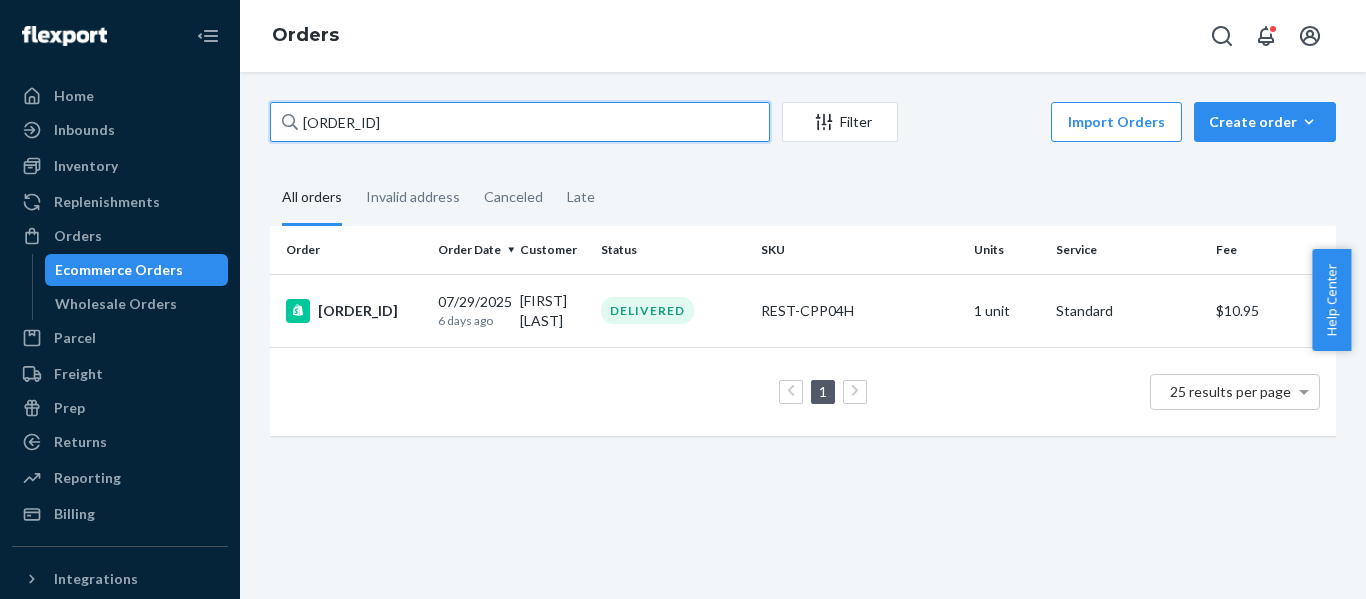 drag, startPoint x: 407, startPoint y: 125, endPoint x: 10, endPoint y: 155, distance: 398.1319 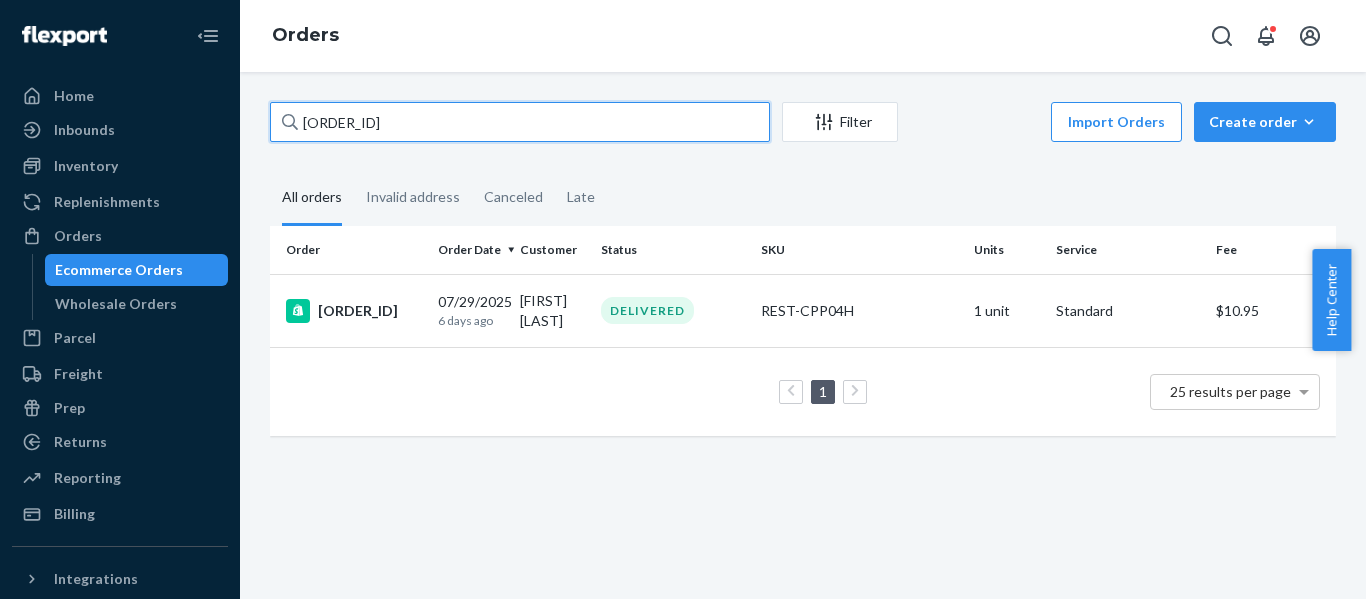 click on "Home Inbounds Shipping Plans Problems Inventory Products Replenishments Orders Ecommerce Orders Wholesale Orders Parcel Parcel orders Integrations Freight Prep Returns All Returns Settings Packages Reporting Reports Analytics Billing Integrations Add Integration Fast Tags Add Fast Tag Settings Talk to Support Help Center Give Feedback Orders [ORDER_ID] Filter Import Orders Create order Ecommerce order Removal order All orders Invalid address Canceled Late Order Order Date Customer Status SKU Units Service Fee [ORDER_ID] 07/29/2025 6 days ago [FIRST] [LAST] DELIVERED REST-CPP04H 1 unit Standard $10.95 1 25 results per page" at bounding box center (683, 299) 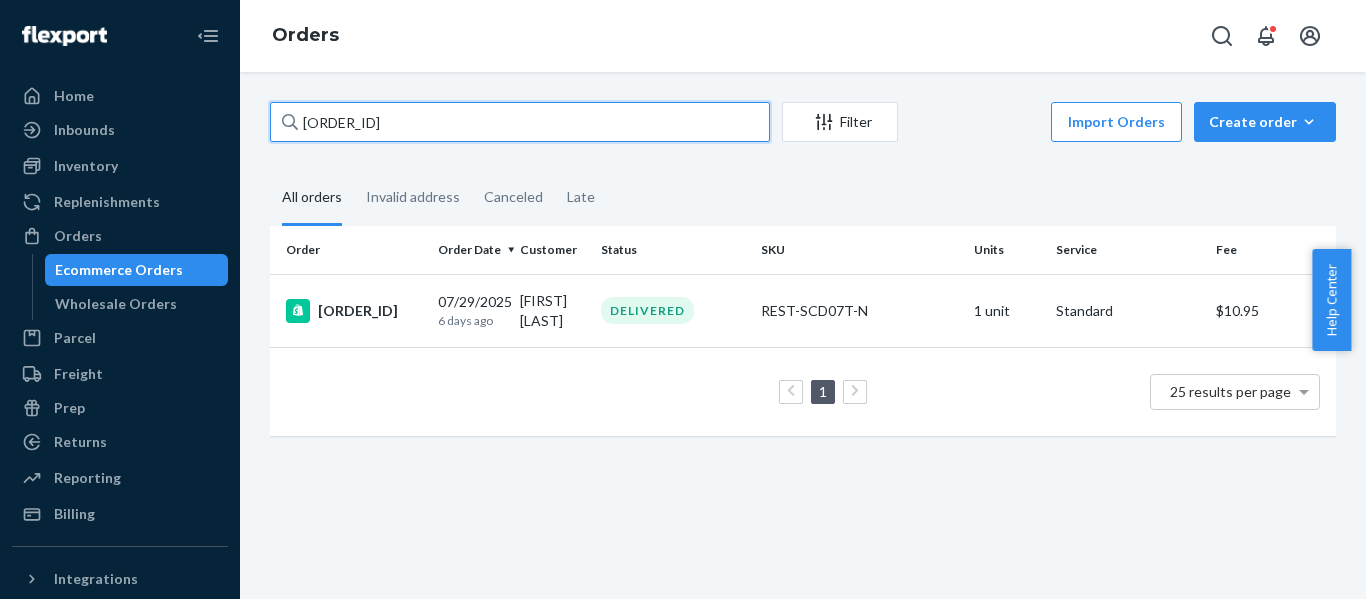 click on "[ORDER_ID]" at bounding box center [520, 122] 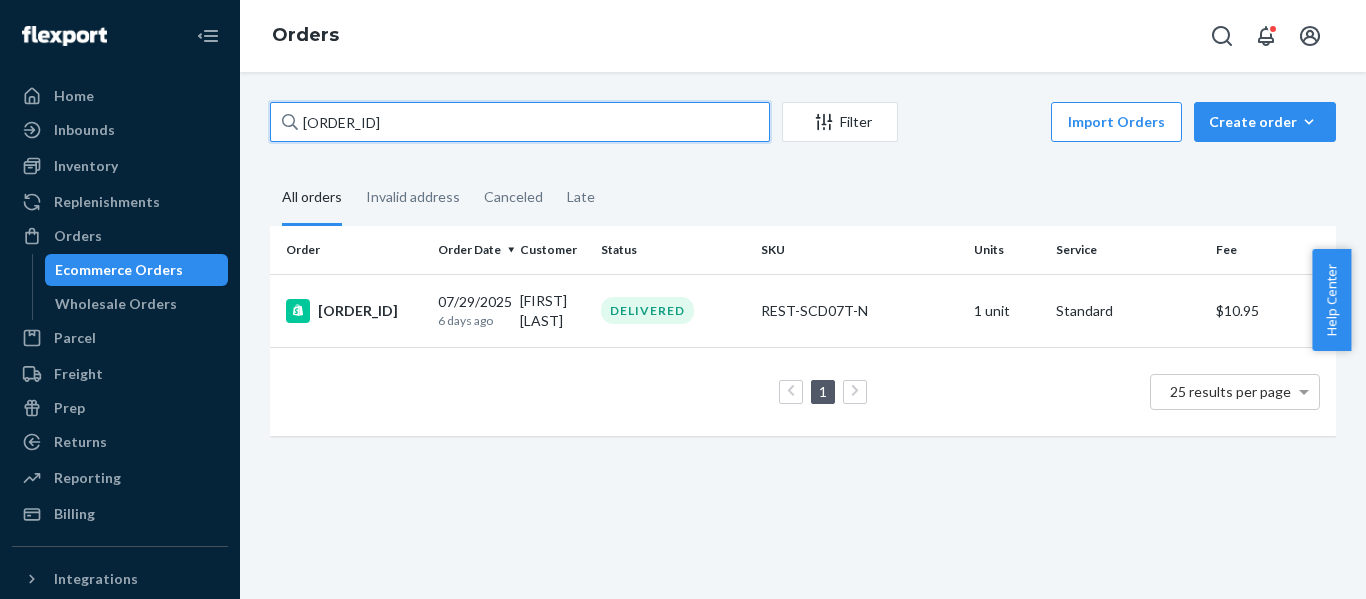 drag, startPoint x: 397, startPoint y: 121, endPoint x: -168, endPoint y: 154, distance: 565.9629 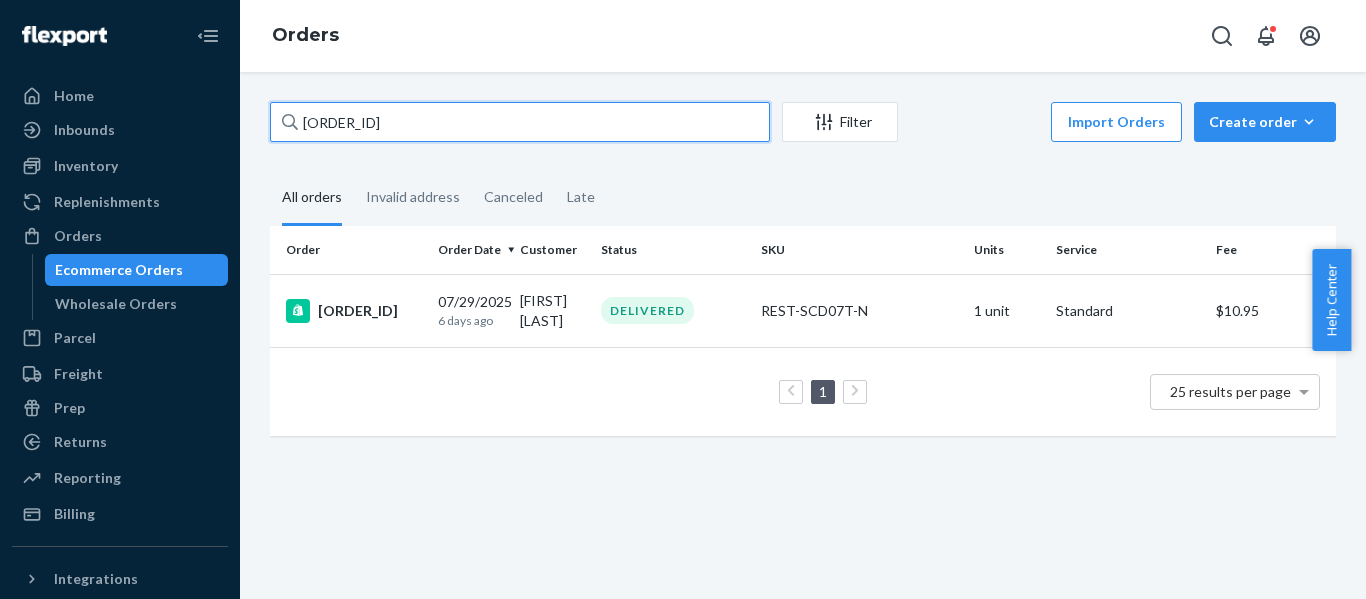 click on "Home Inbounds Shipping Plans Problems Inventory Products Replenishments Orders Ecommerce Orders Wholesale Orders Parcel Parcel orders Integrations Freight Prep Returns All Returns Settings Packages Reporting Reports Analytics Billing Integrations Add Integration Fast Tags Add Fast Tag Settings Talk to Support Help Center Give Feedback Orders US25328015 Filter Import Orders Create order Ecommerce order Removal order All orders Invalid address Canceled Late Order Order Date Customer Status SKU Units Service Fee #US25328015 07/29/2025 6 days ago [FIRST] [LAST] DELIVERED REST-SCD07T-N 1 unit Standard $10.95 1 25 results per page
×
Help Center" at bounding box center [683, 299] 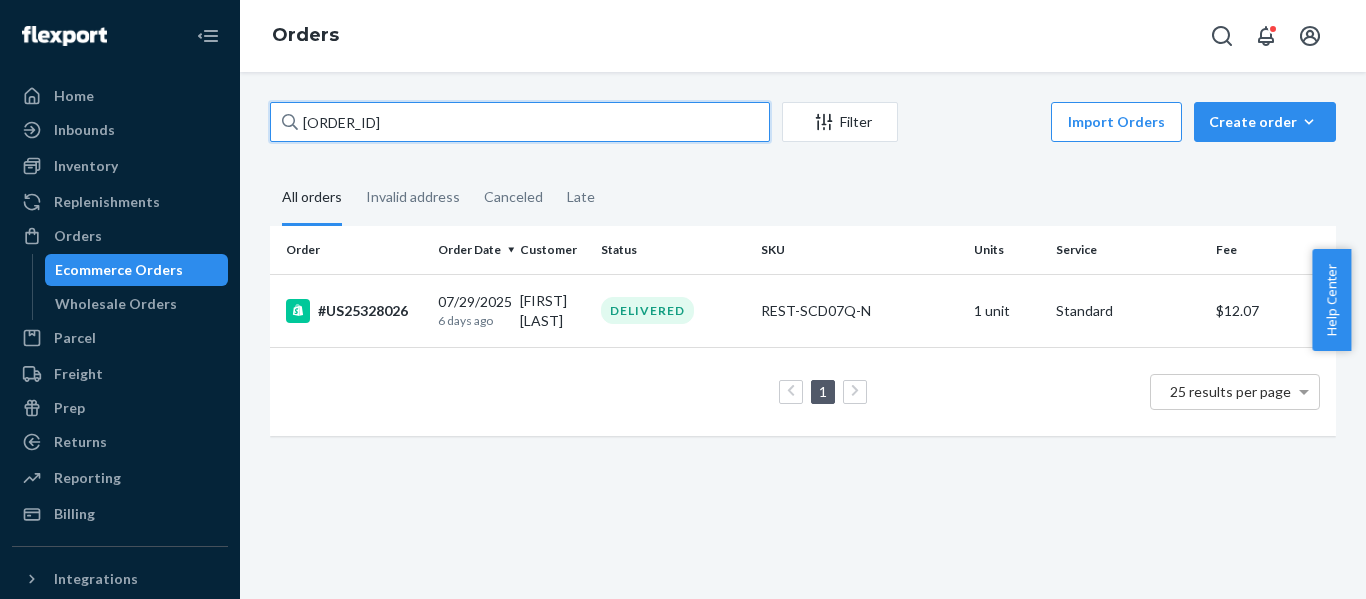 click on "[ORDER_ID]" at bounding box center [520, 122] 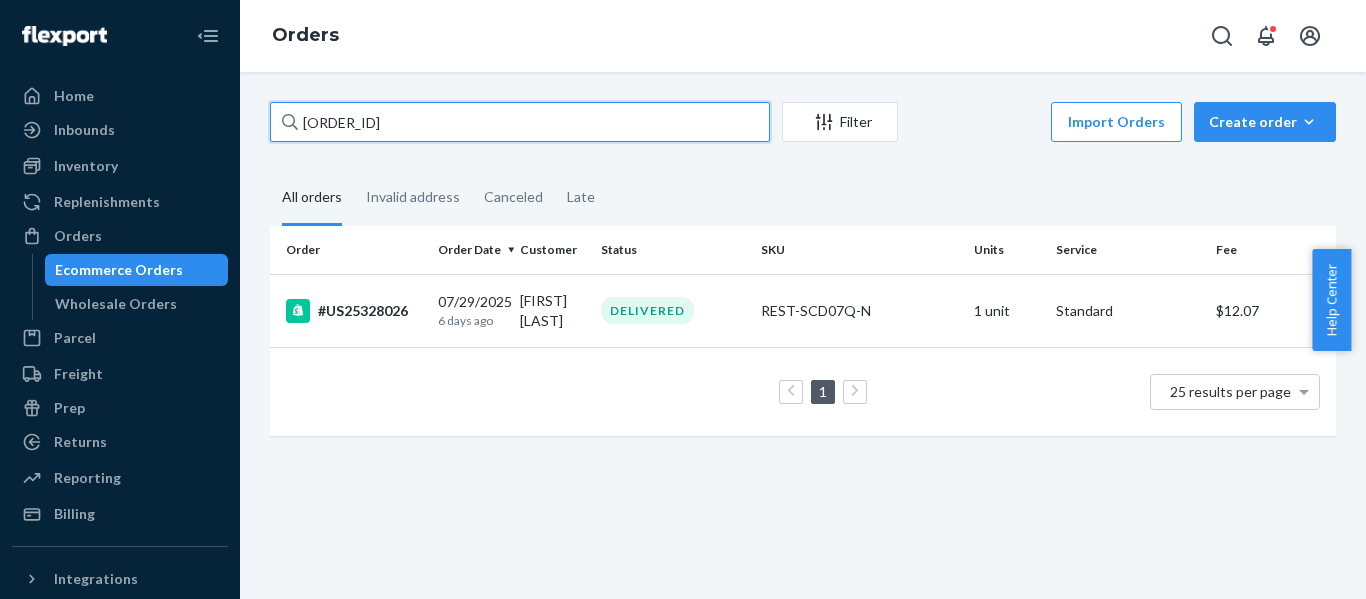 paste on "8" 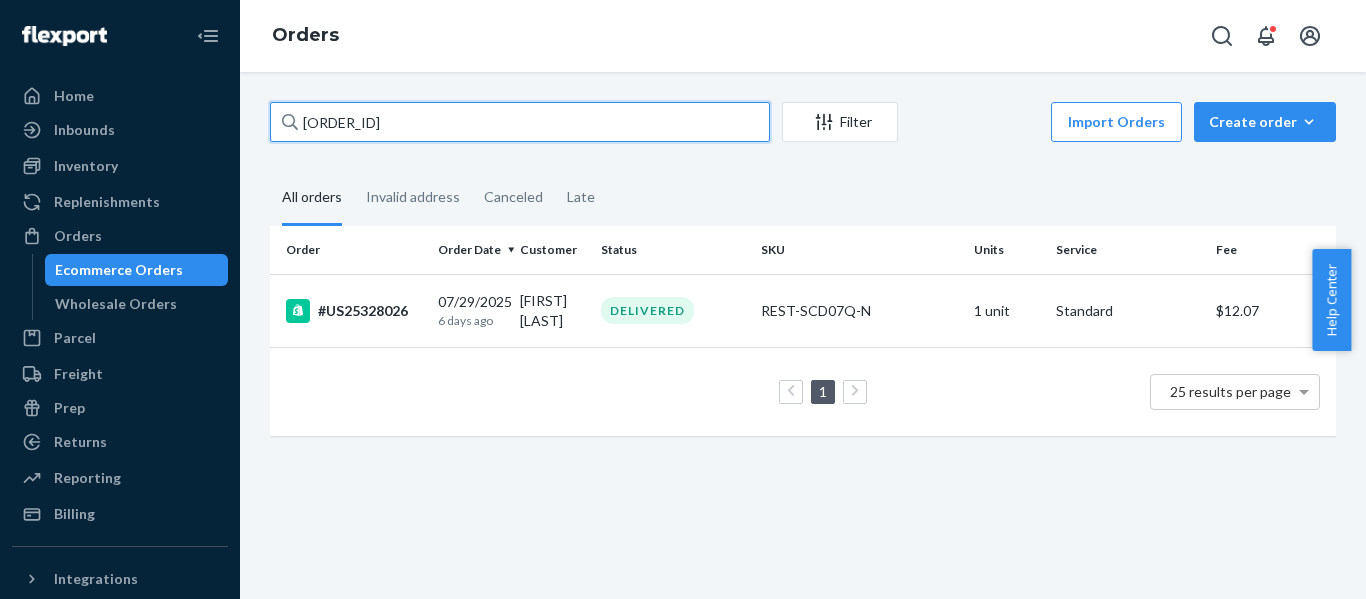 click on "Home Inbounds Shipping Plans Problems Inventory Products Replenishments Orders Ecommerce Orders Wholesale Orders Parcel Parcel orders Integrations Freight Prep Returns All Returns Settings Packages Reporting Reports Analytics Billing Integrations Add Integration Fast Tags Add Fast Tag Settings Talk to Support Help Center Give Feedback Orders US25328026 Filter Import Orders Create order Ecommerce order Removal order All orders Invalid address Canceled Late Order Order Date Customer Status SKU Units Service Fee #US25328026 07/29/2025 6 days ago [FIRST] [LAST] DELIVERED REST-SCD07Q-N 1 unit Standard $12.07 1 25 results per page
×
Help Center" at bounding box center (683, 299) 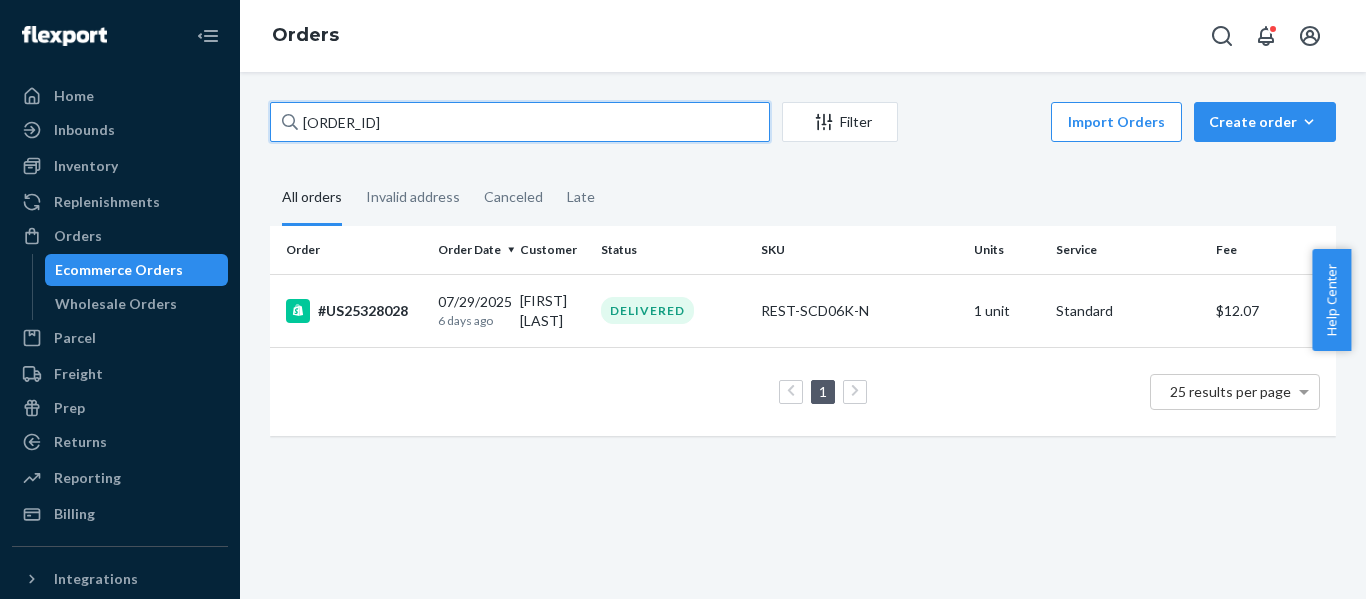 click on "[ORDER_ID]" at bounding box center [520, 122] 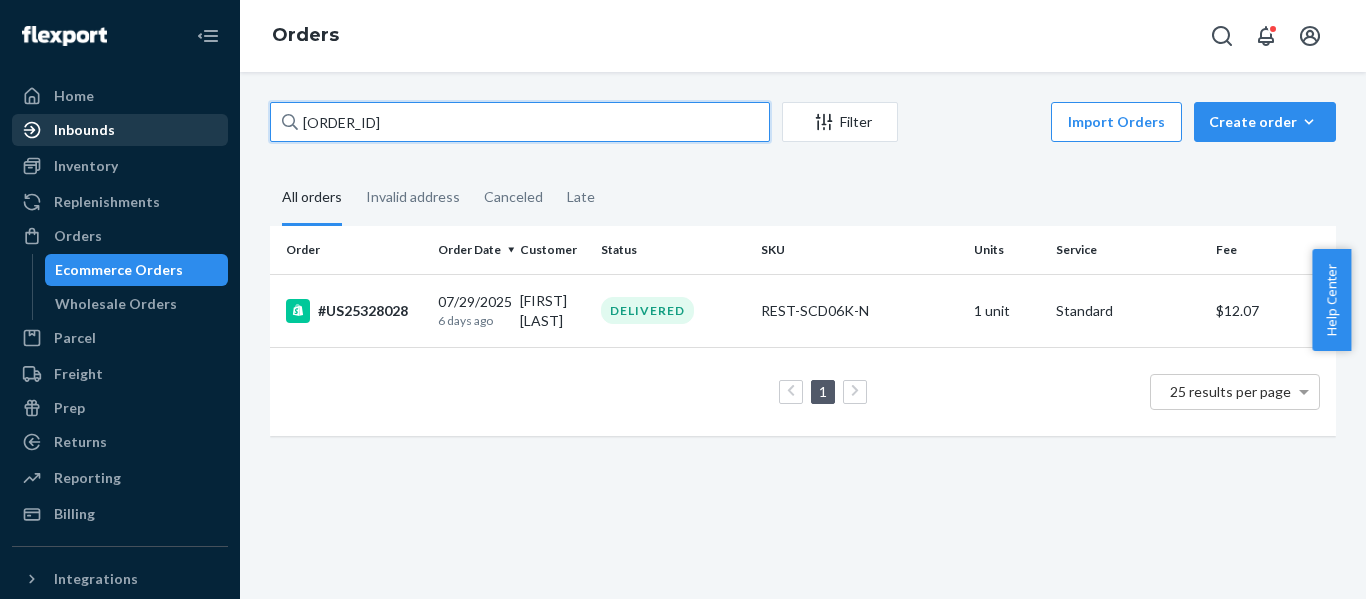 drag, startPoint x: 96, startPoint y: 122, endPoint x: 51, endPoint y: 131, distance: 45.891174 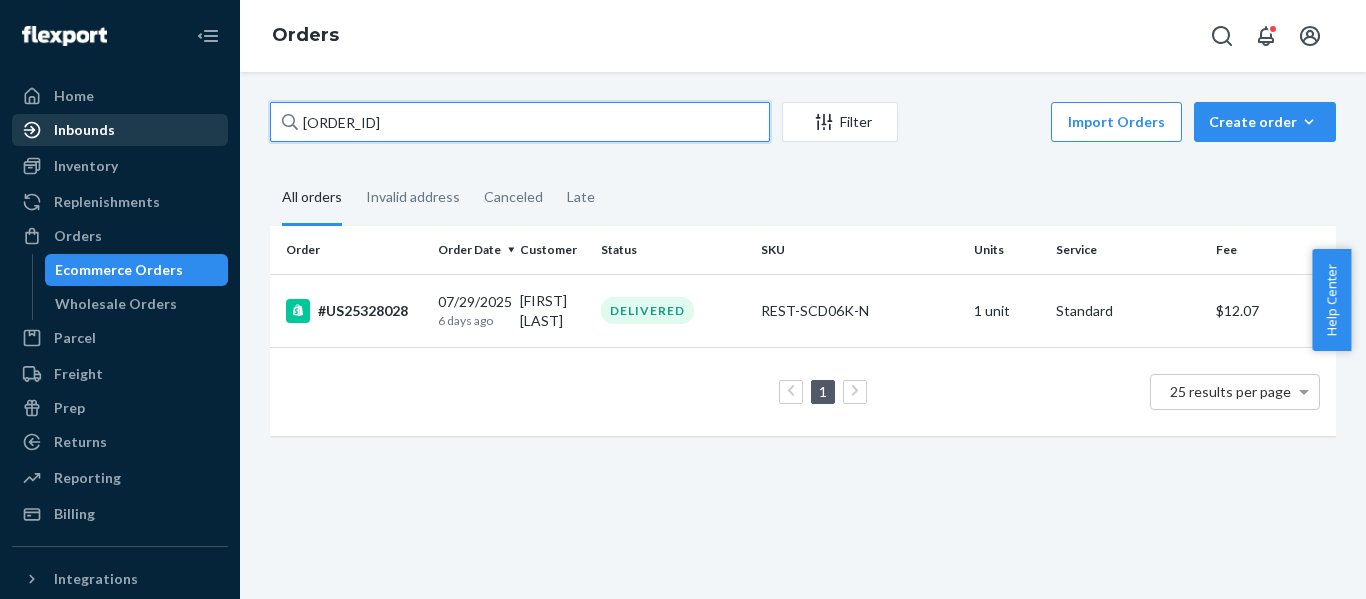 click on "Home Inbounds Shipping Plans Problems Inventory Products Replenishments Orders Ecommerce Orders Wholesale Orders Parcel Parcel orders Integrations Freight Prep Returns All Returns Settings Packages Reporting Reports Analytics Billing Integrations Add Integration Fast Tags Add Fast Tag Settings Talk to Support Help Center Give Feedback Orders [ORDER_ID] Filter Import Orders Create order Ecommerce order Removal order All orders Invalid address Canceled Late Order Order Date Customer Status SKU Units Service Fee [ORDER_ID] 07/29/2025 6 days ago [FIRST] [LAST] DELIVERED REST-SCD06K-N 1 unit Standard $12.07 1 25 results per page" at bounding box center [683, 299] 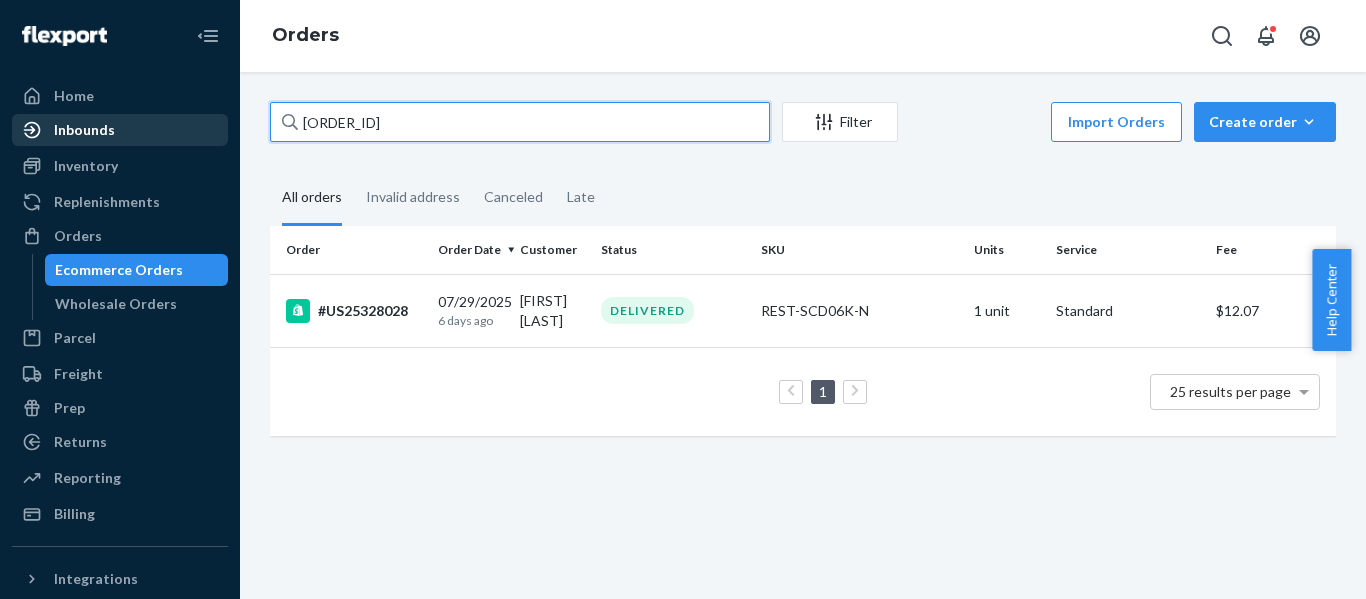 paste on "35" 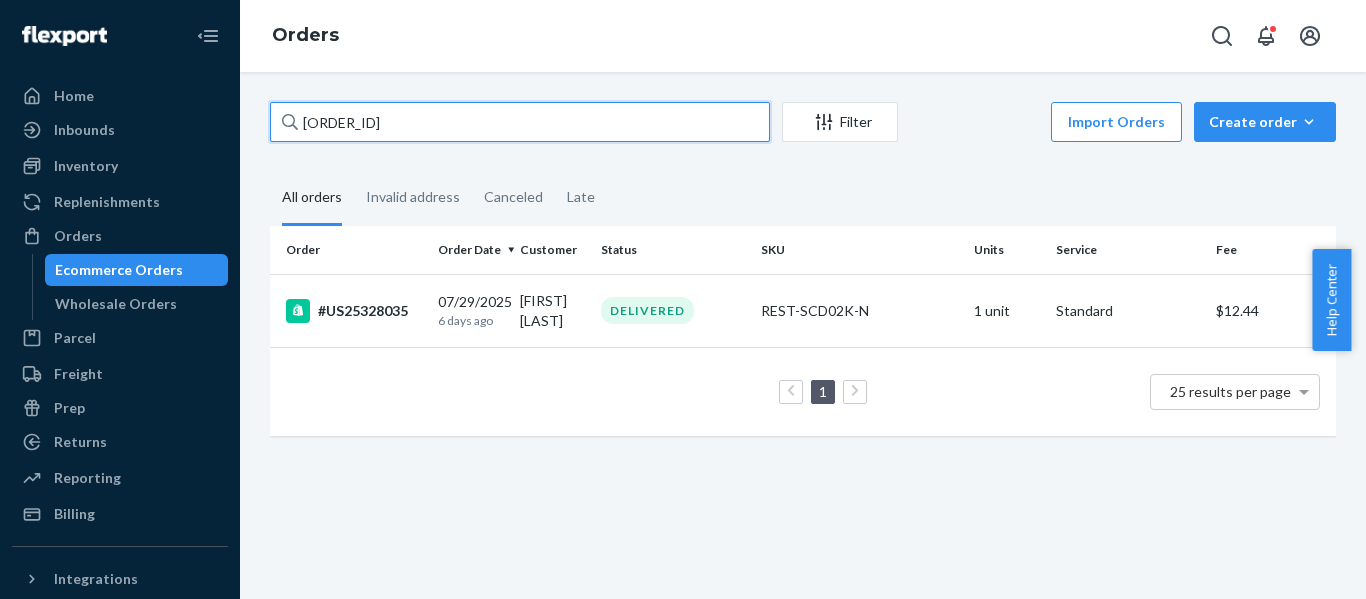 paste on "7991" 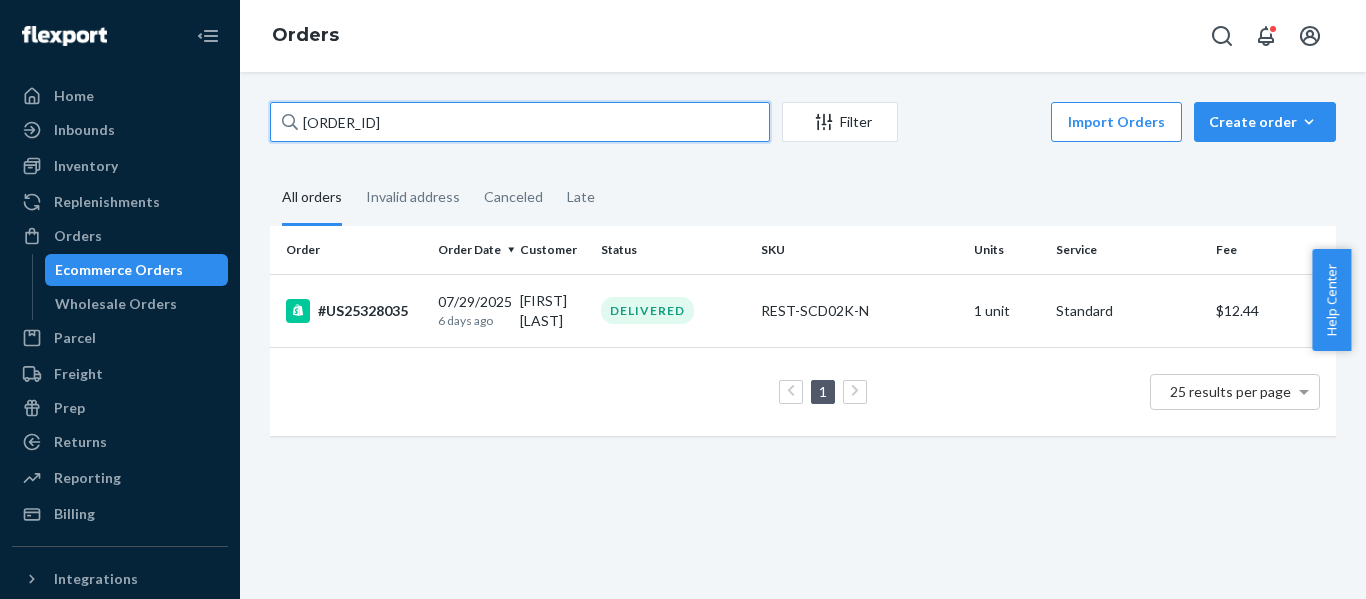drag, startPoint x: 393, startPoint y: 120, endPoint x: -55, endPoint y: 129, distance: 448.0904 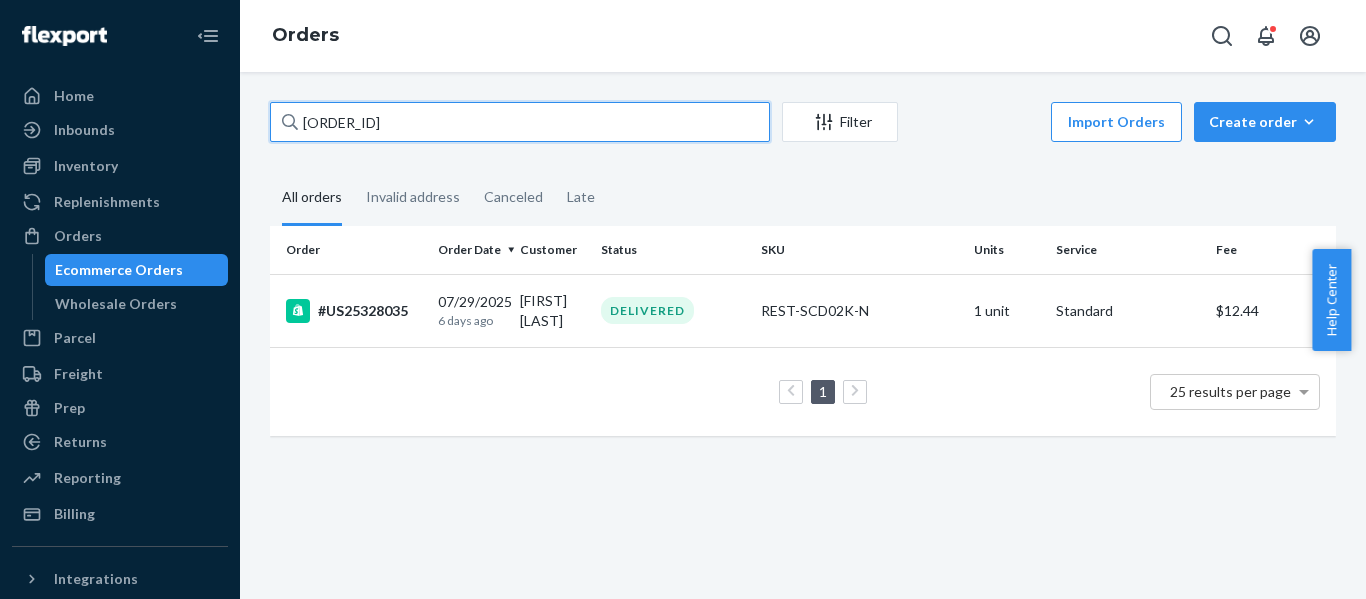 click on "Home Inbounds Shipping Plans Problems Inventory Products Replenishments Orders Ecommerce Orders Wholesale Orders Parcel Parcel orders Integrations Freight Prep Returns All Returns Settings Packages Reporting Reports Analytics Billing Integrations Add Integration Fast Tags Add Fast Tag Settings Talk to Support Help Center Give Feedback Orders [ORDER_ID] Filter Import Orders Create order Ecommerce order Removal order All orders Invalid address Canceled Late Order Order Date Customer Status SKU Units Service Fee [ORDER_ID] 07/29/2025 6 days ago [FIRST] [LAST] DELIVERED REST-SCD02K-N 1 unit Standard $12.44 1 25 results per page
×
Help Center" at bounding box center [683, 299] 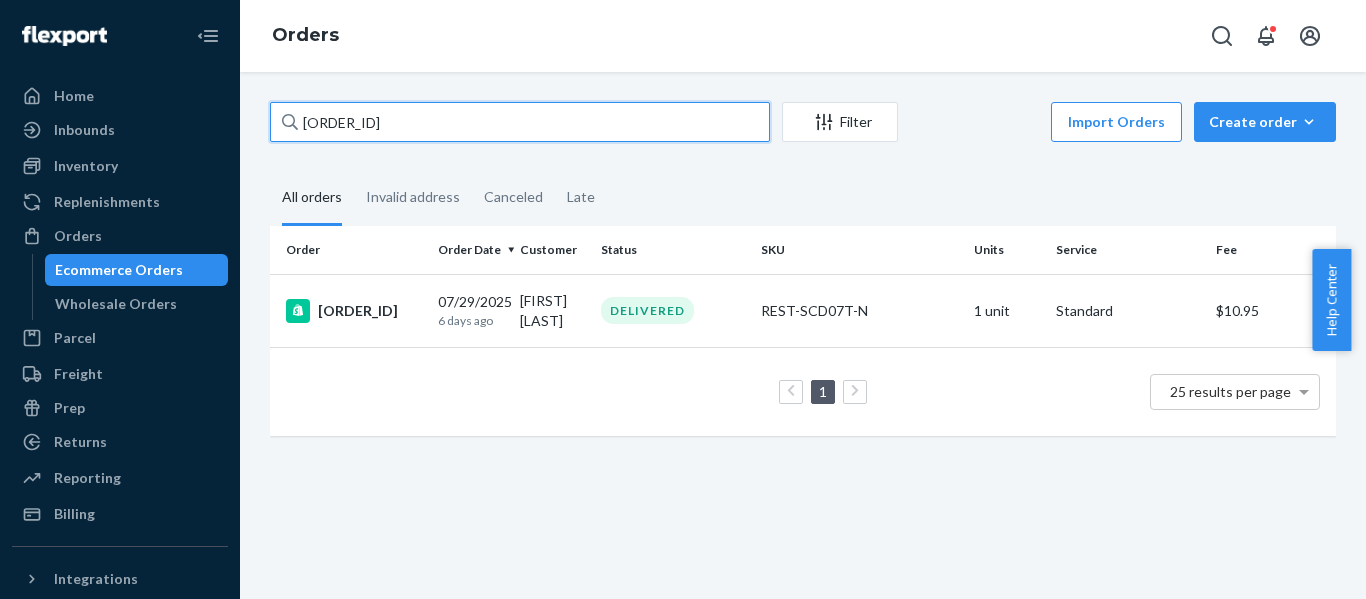 click on "[ORDER_ID]" at bounding box center (520, 122) 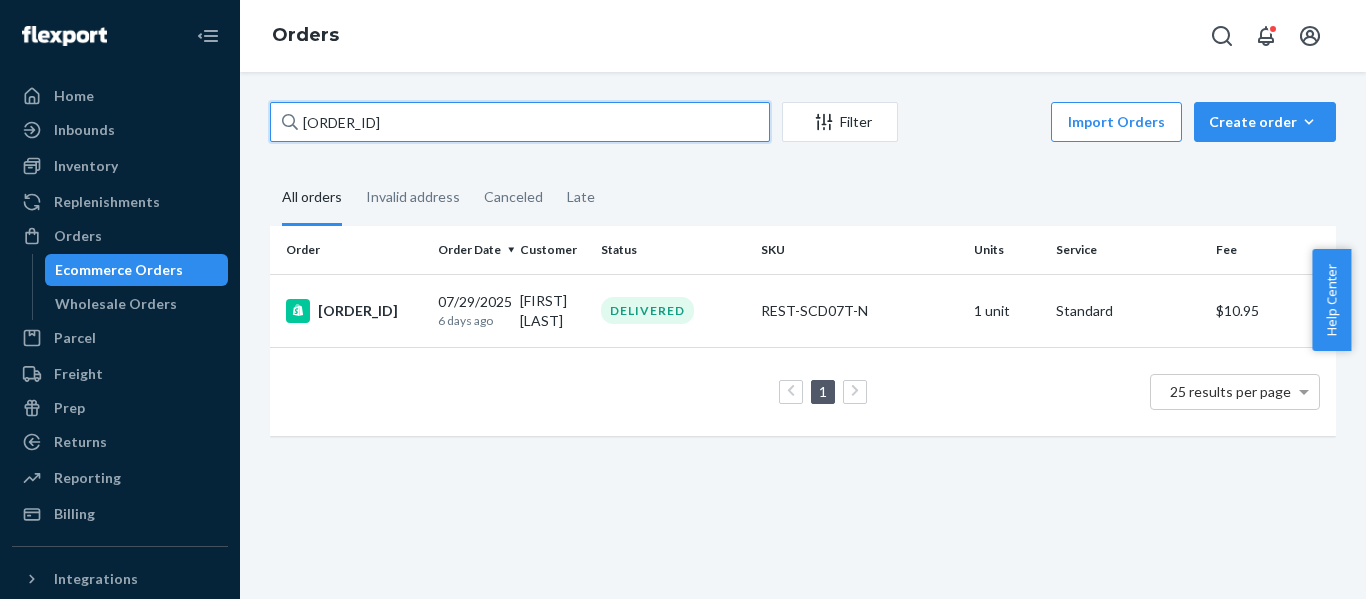 drag, startPoint x: 269, startPoint y: 124, endPoint x: -291, endPoint y: 110, distance: 560.175 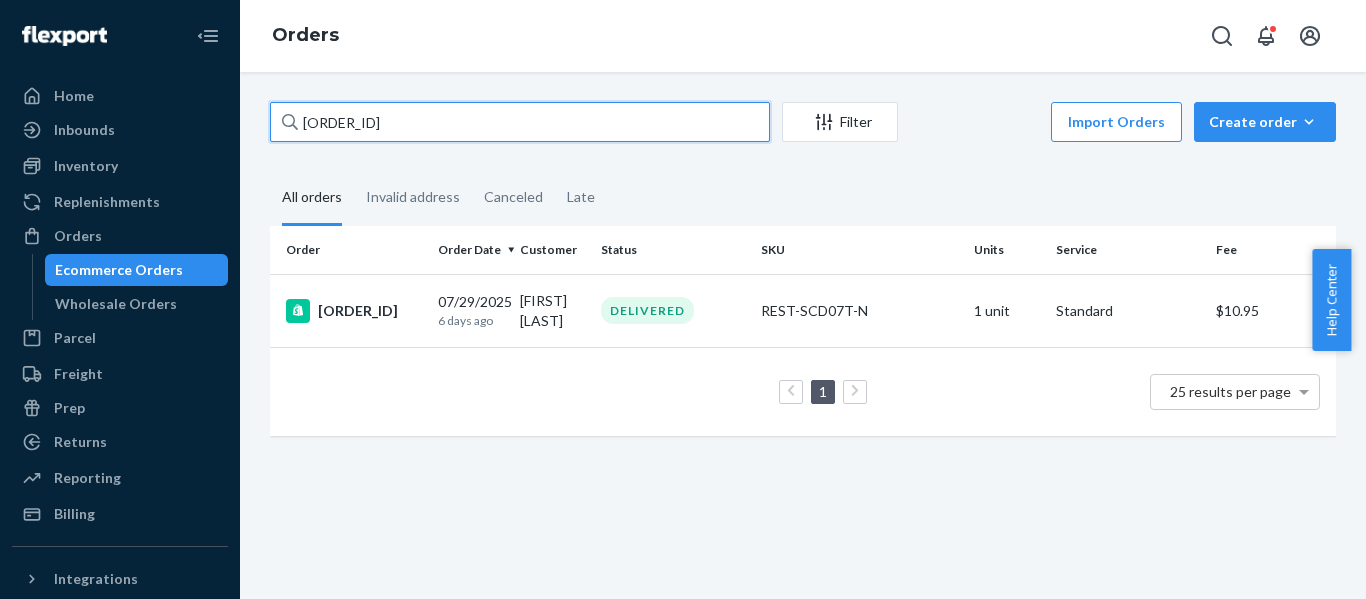 click on "Home Inbounds Shipping Plans Problems Inventory Products Replenishments Orders Ecommerce Orders Wholesale Orders Parcel Parcel orders Integrations Freight Prep Returns All Returns Settings Packages Reporting Reports Analytics Billing Integrations Add Integration Fast Tags Add Fast Tag Settings Talk to Support Help Center Give Feedback Orders [ORDER_ID] Filter Import Orders Create order Ecommerce order Removal order All orders Invalid address Canceled Late Order Order Date Customer Status SKU Units Service Fee [ORDER_ID] 07/29/2025 6 days ago [FIRST] [LAST] DELIVERED REST-SCD07T-N 1 unit Standard $10.95 1 25 results per page
×
Help Center" at bounding box center [683, 299] 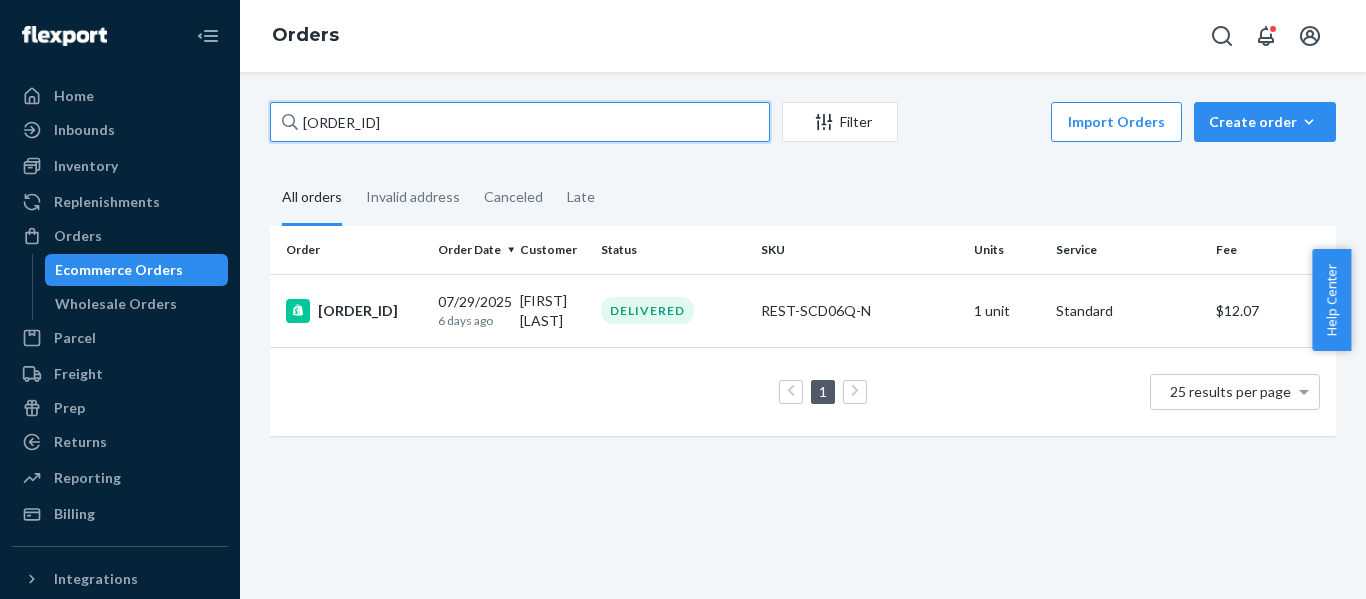 click on "[ORDER_ID]" at bounding box center [520, 122] 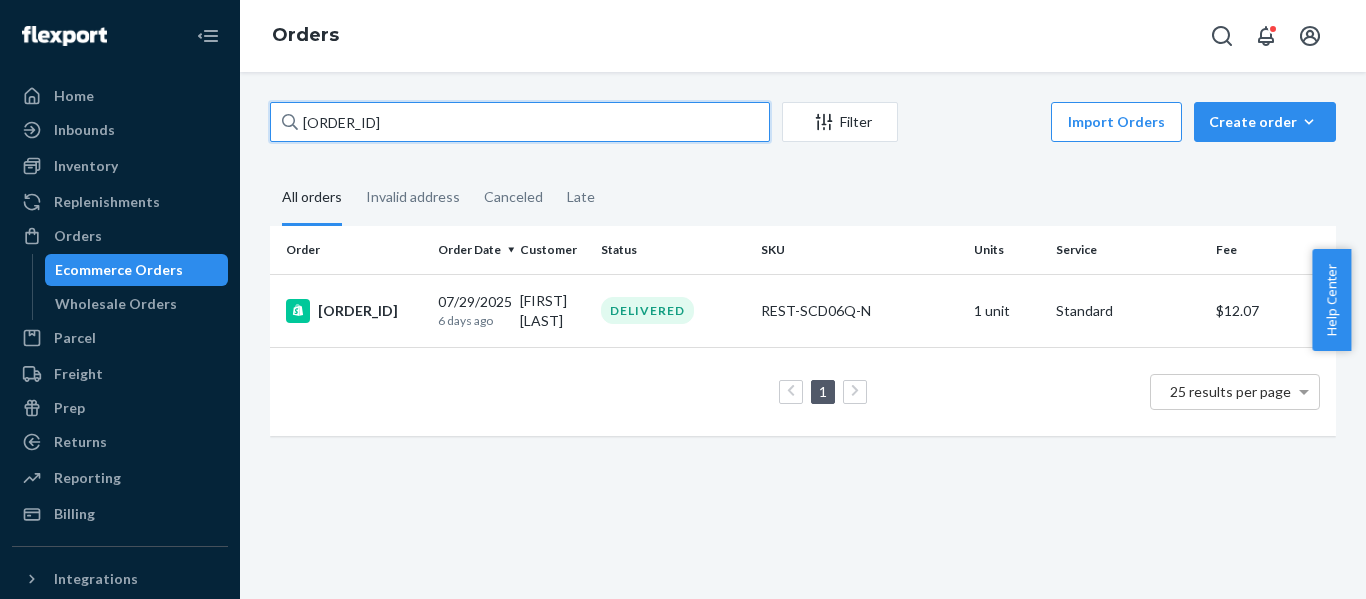 paste on "78" 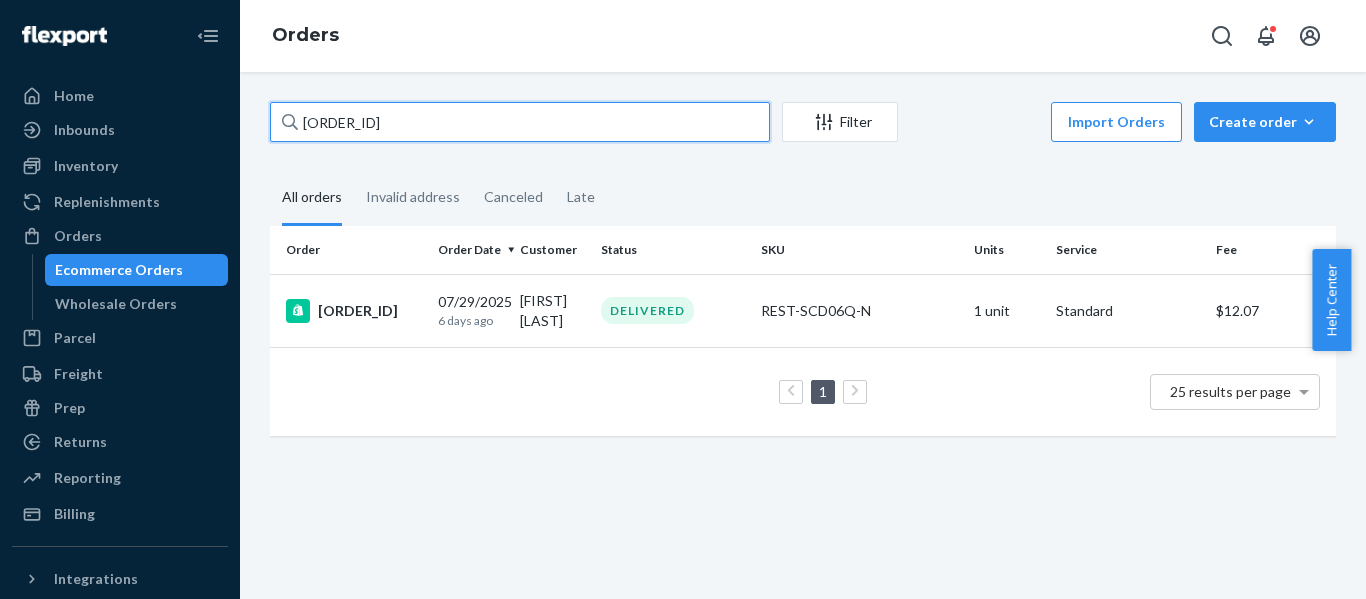 drag, startPoint x: 241, startPoint y: 132, endPoint x: -160, endPoint y: 142, distance: 401.12466 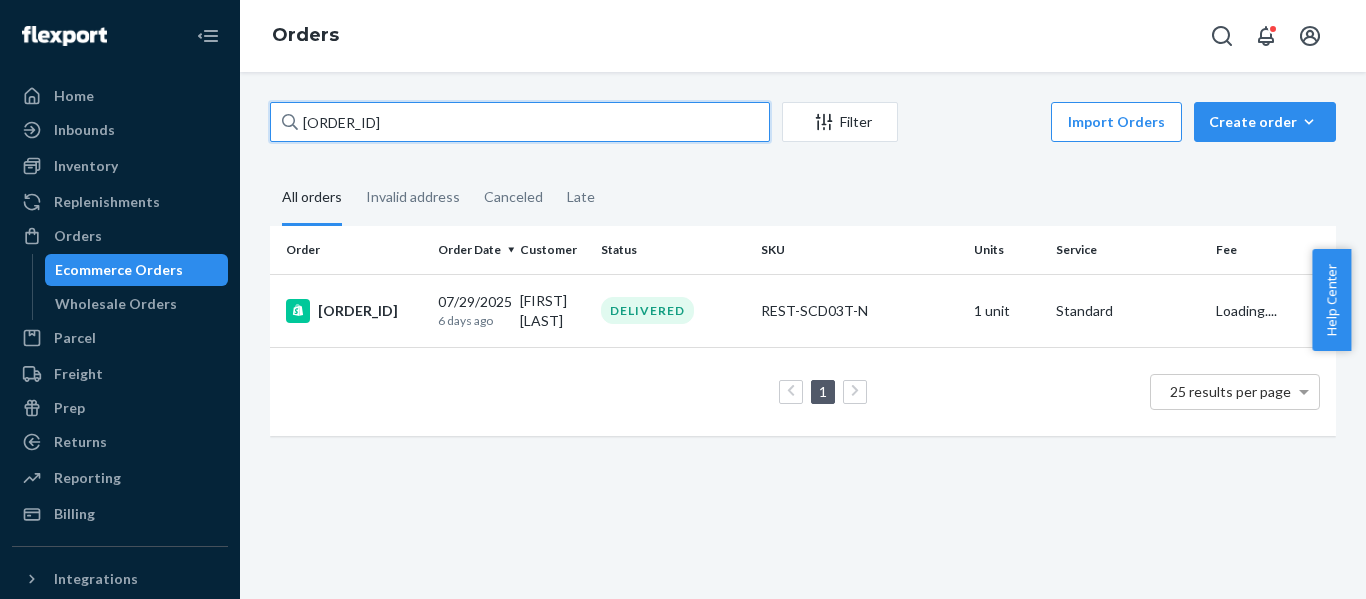 type on "[ORDER_ID]" 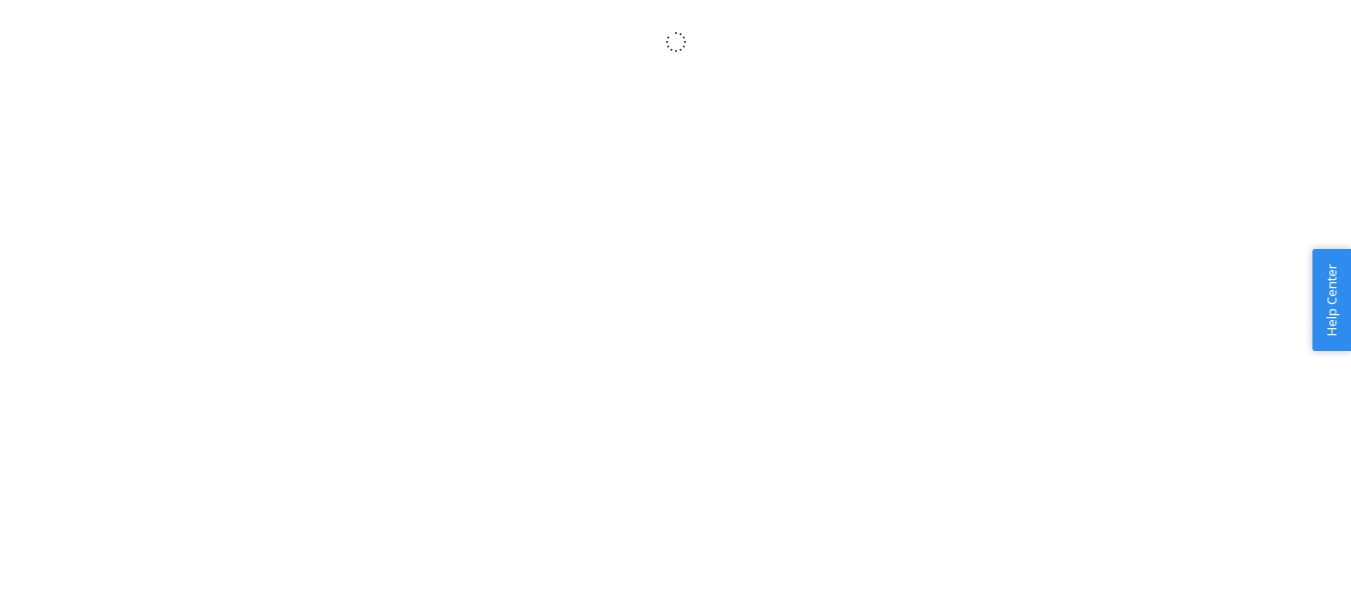 scroll, scrollTop: 0, scrollLeft: 0, axis: both 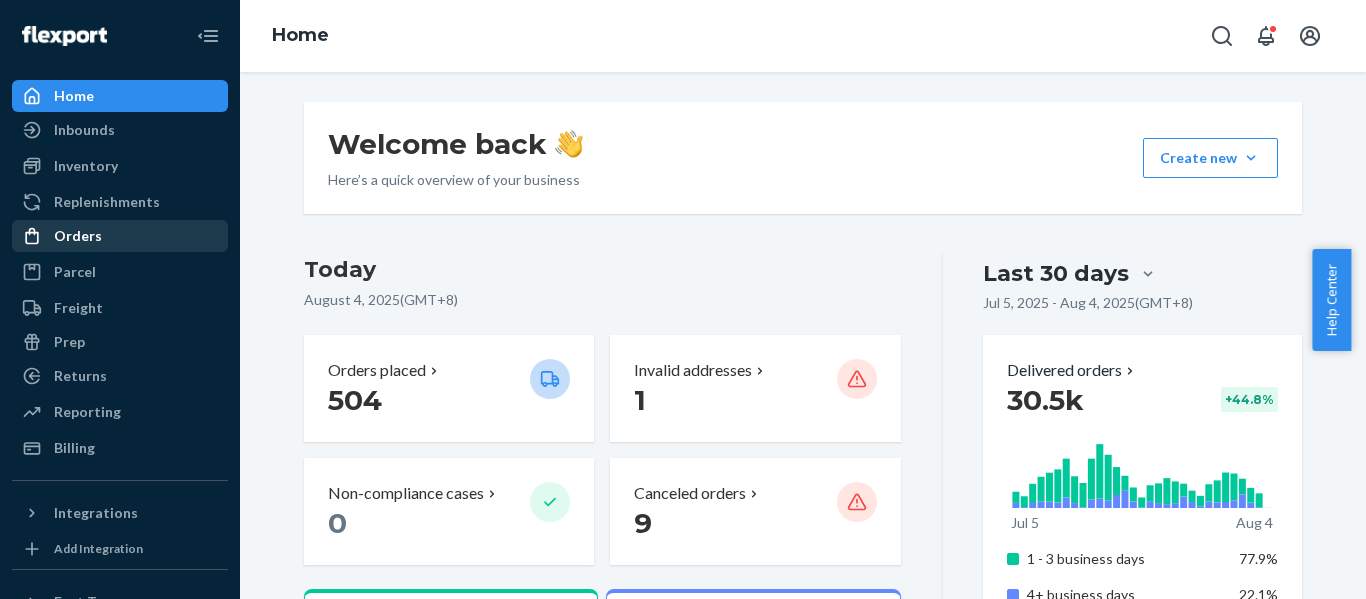 click on "Orders" at bounding box center (78, 236) 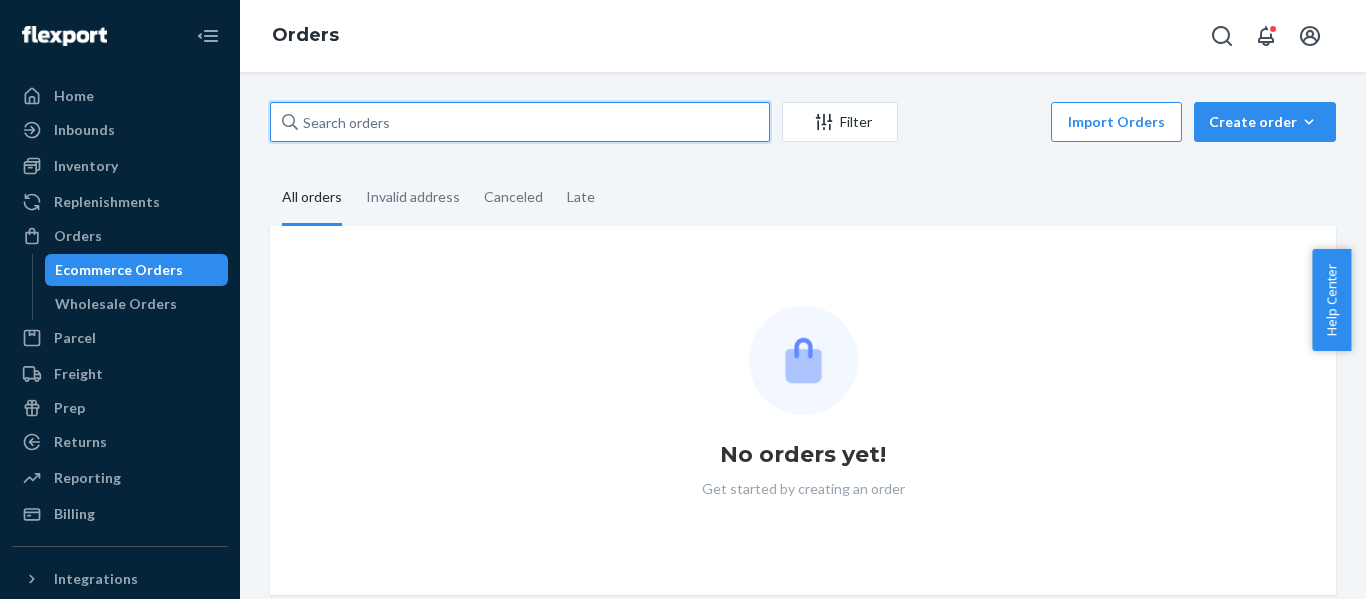 click at bounding box center [520, 122] 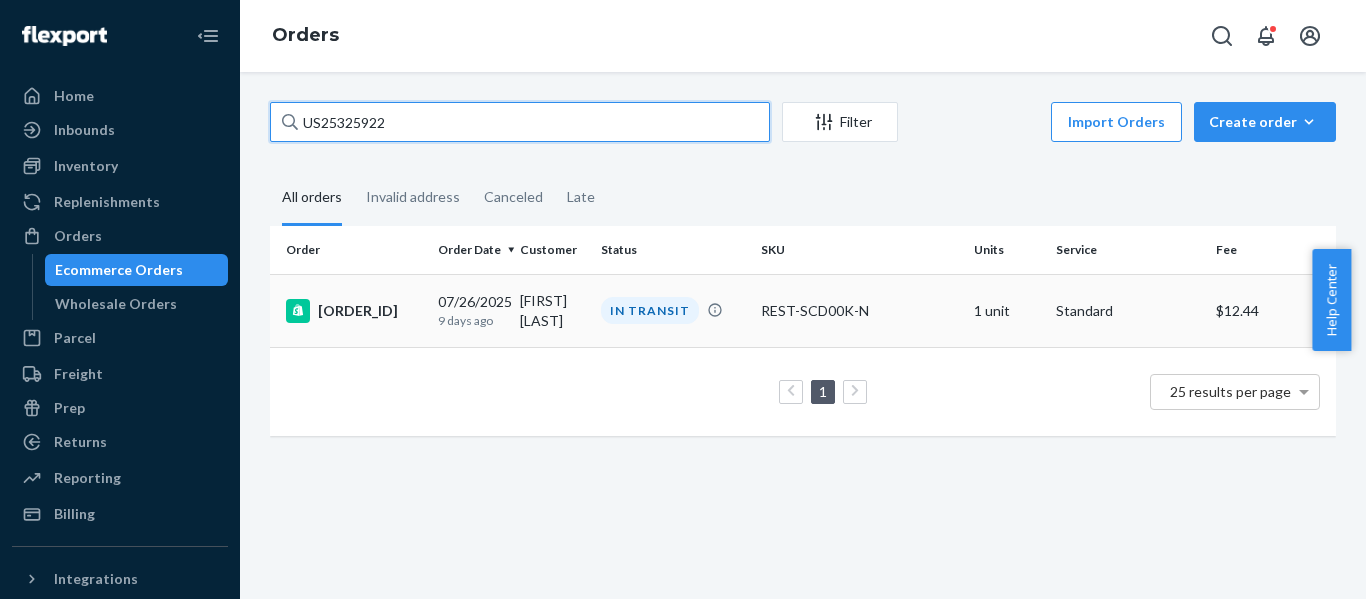 type on "US25325922" 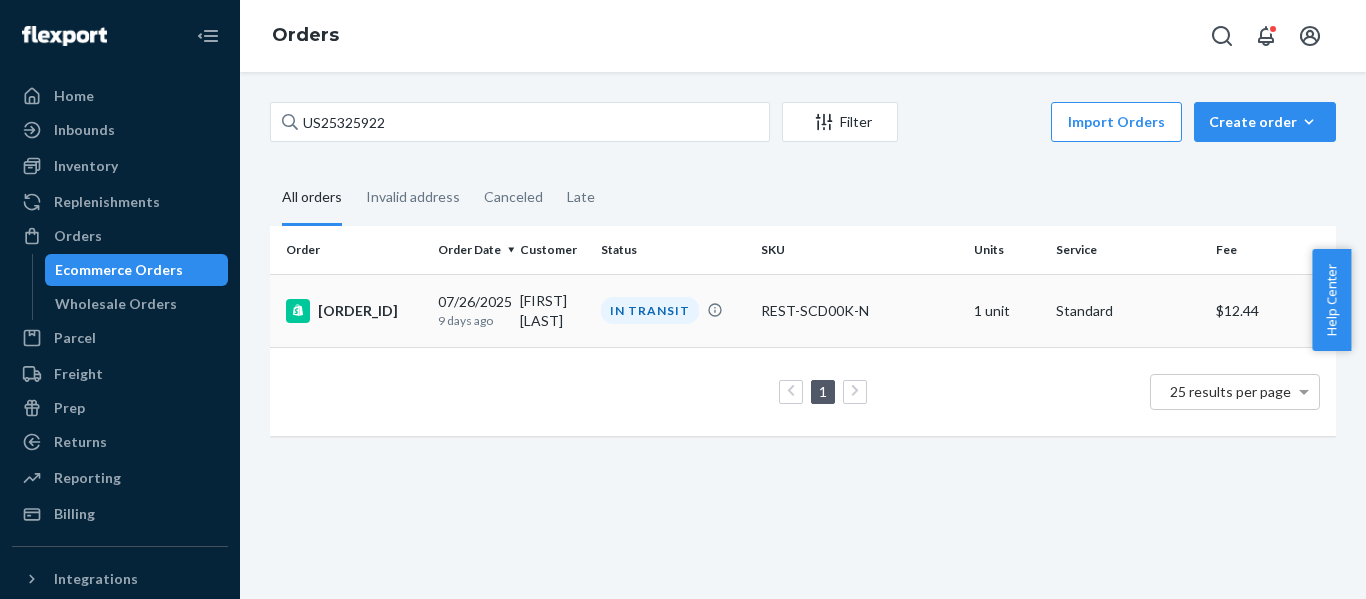 click on "[ORDER_ID]" at bounding box center (354, 311) 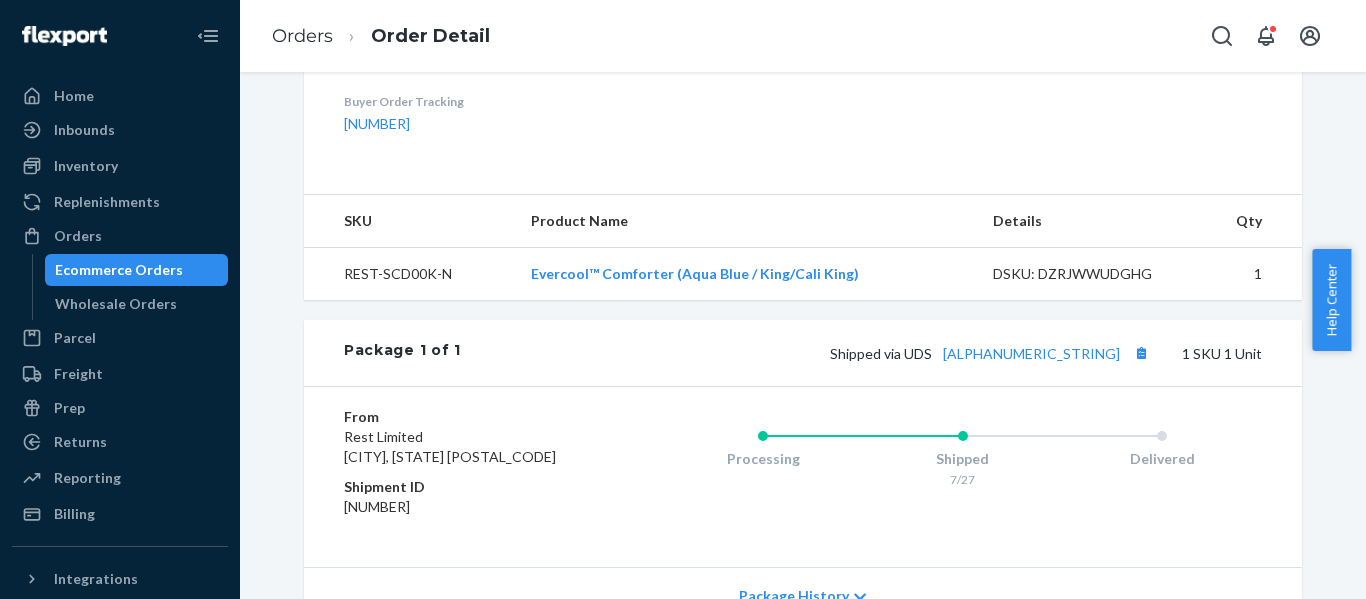 scroll, scrollTop: 667, scrollLeft: 0, axis: vertical 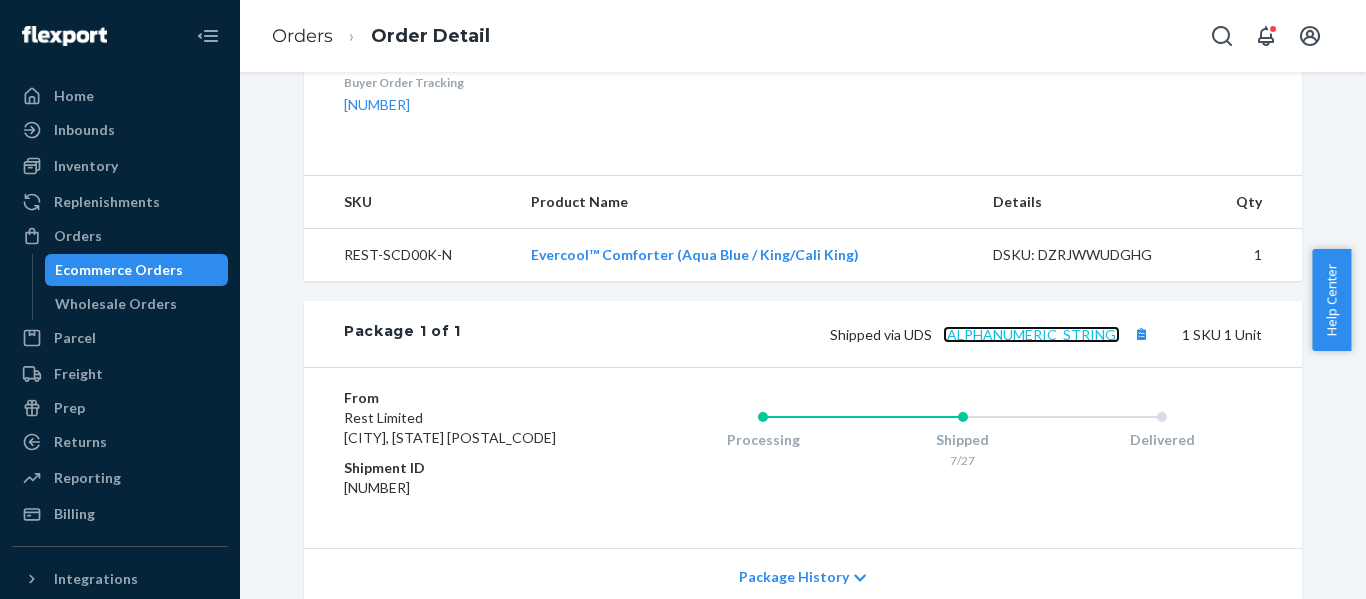 click on "[ALPHANUMERIC_STRING]" at bounding box center (1031, 334) 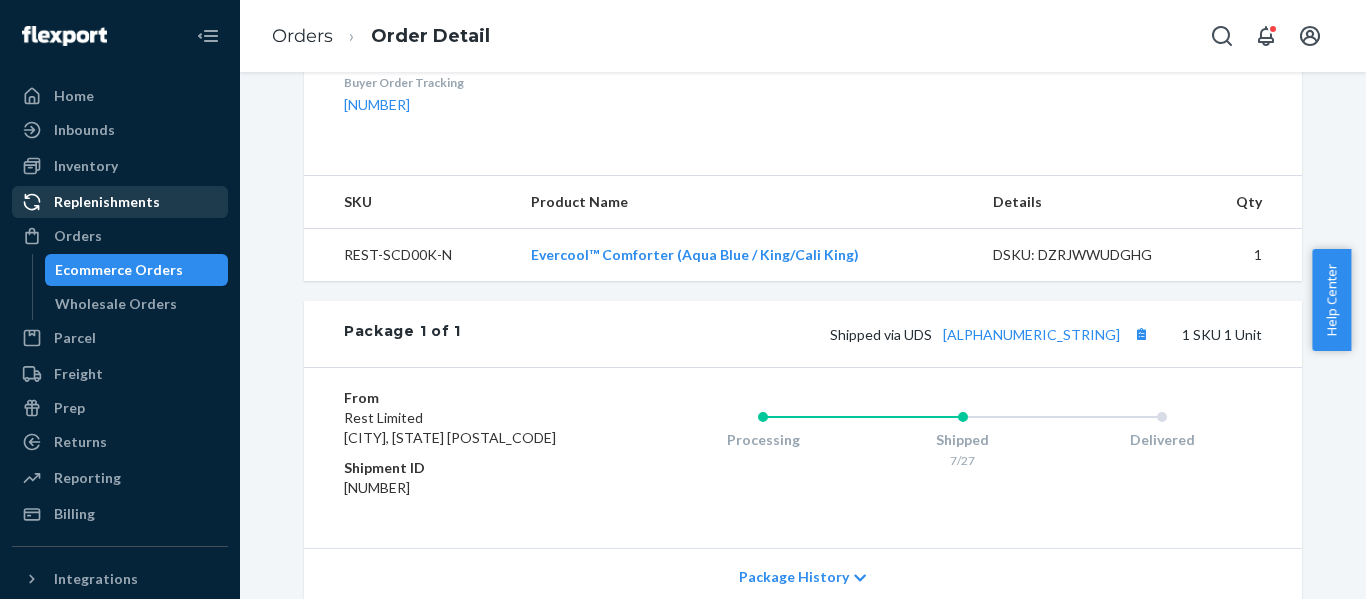 drag, startPoint x: 76, startPoint y: 239, endPoint x: 101, endPoint y: 216, distance: 33.970577 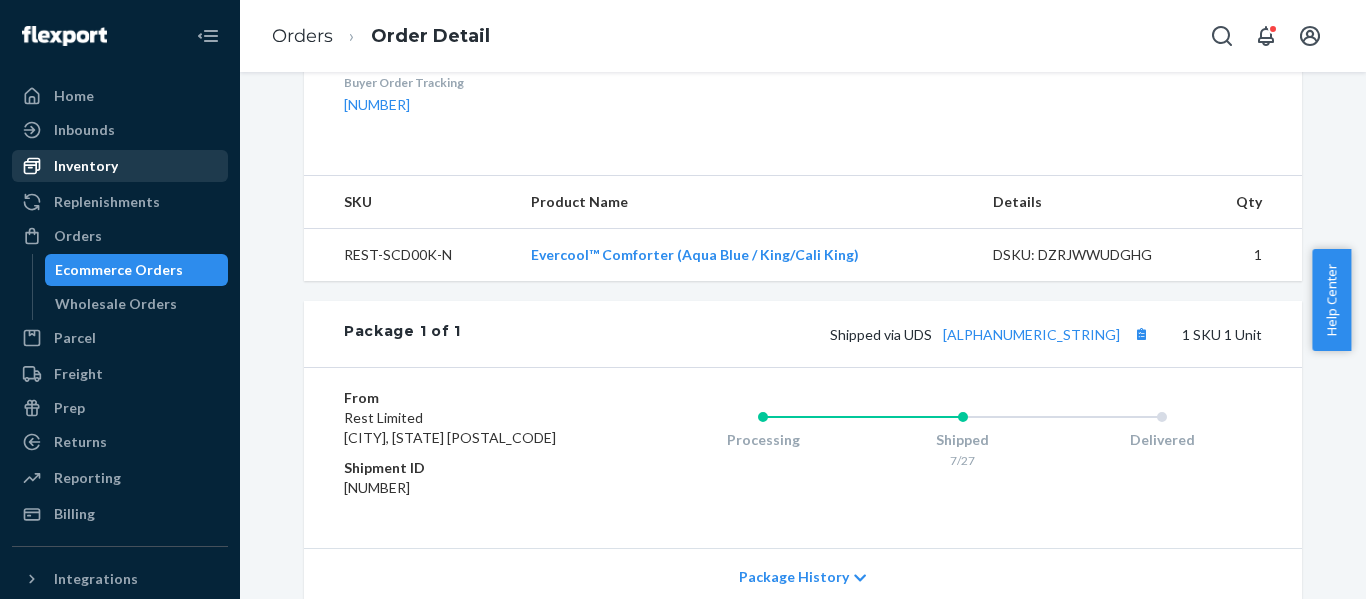 scroll, scrollTop: 0, scrollLeft: 0, axis: both 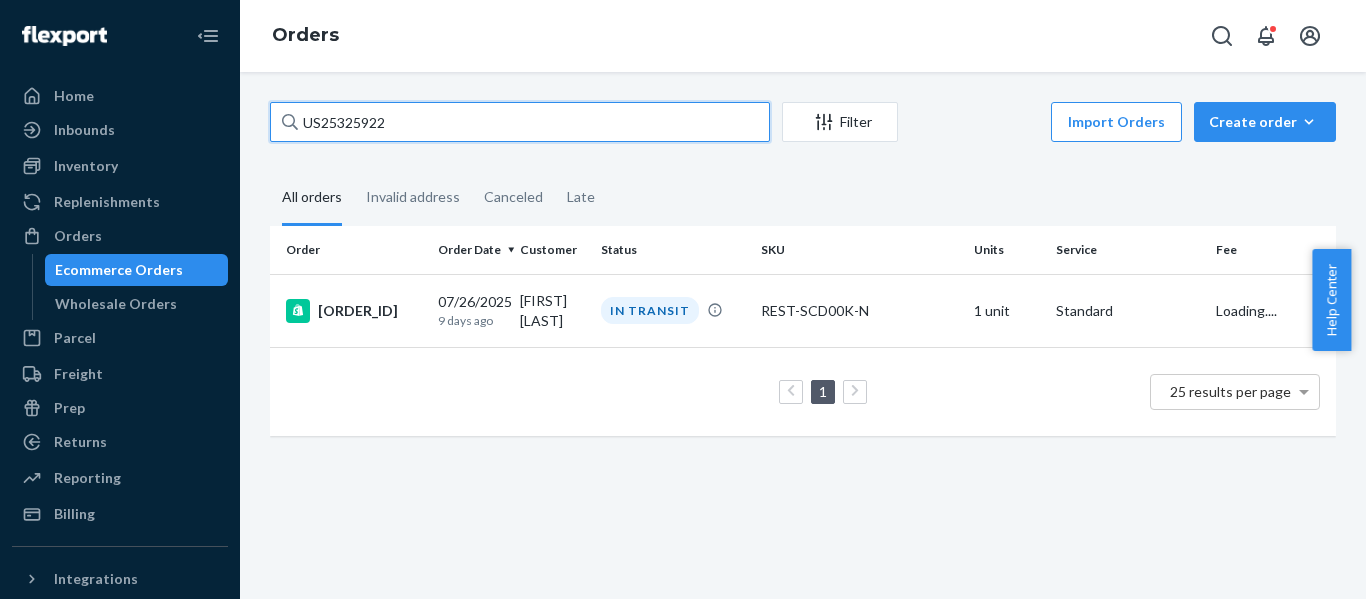 drag, startPoint x: 406, startPoint y: 121, endPoint x: -30, endPoint y: 140, distance: 436.4138 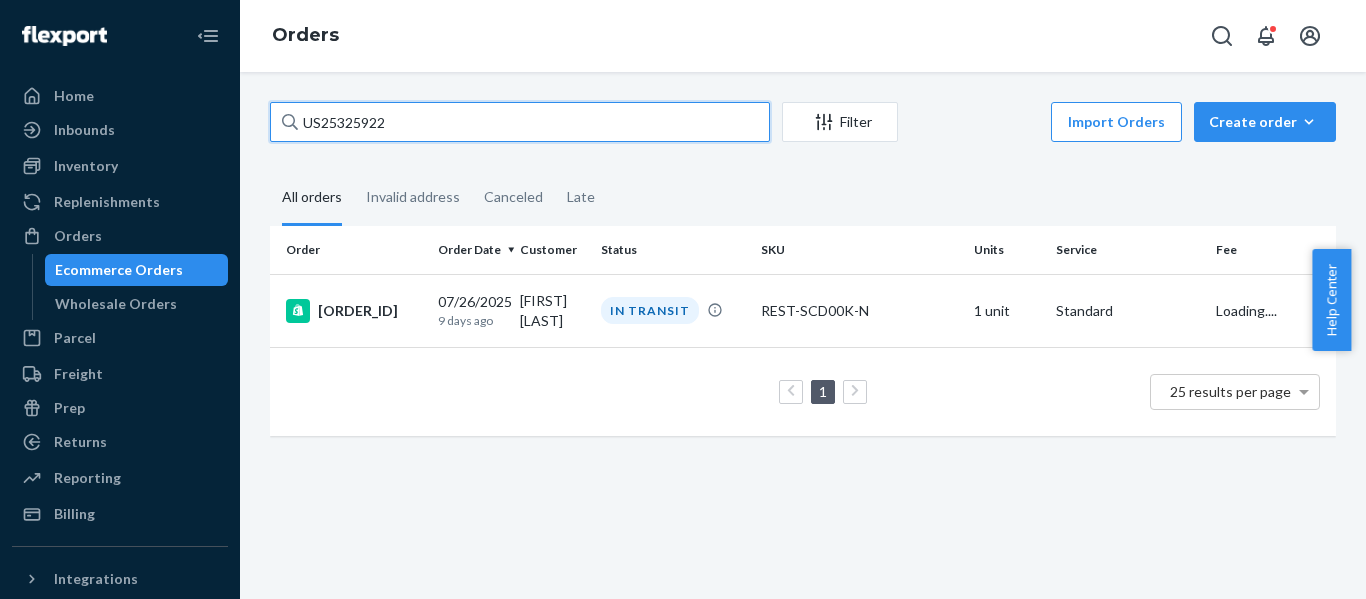 click on "Home Inbounds Shipping Plans Problems Inventory Products Replenishments Orders Ecommerce Orders Wholesale Orders Parcel Parcel orders Integrations Freight Prep Returns All Returns Settings Packages Reporting Reports Analytics Billing Integrations Add Integration Fast Tags Add Fast Tag Settings Talk to Support Help Center Give Feedback Orders [ORDER_ID] Filter Import Orders Create order Ecommerce order Removal order All orders Invalid address Canceled Late Order Order Date Customer Status SKU Units Service Fee [ORDER_ID] [DATE] [TIME_AGO] [NAME] [STATUS] [SKU_INFO] 1 unit [SERVICE] Loading.... 1 25 results per page
×
Help Center" at bounding box center [683, 299] 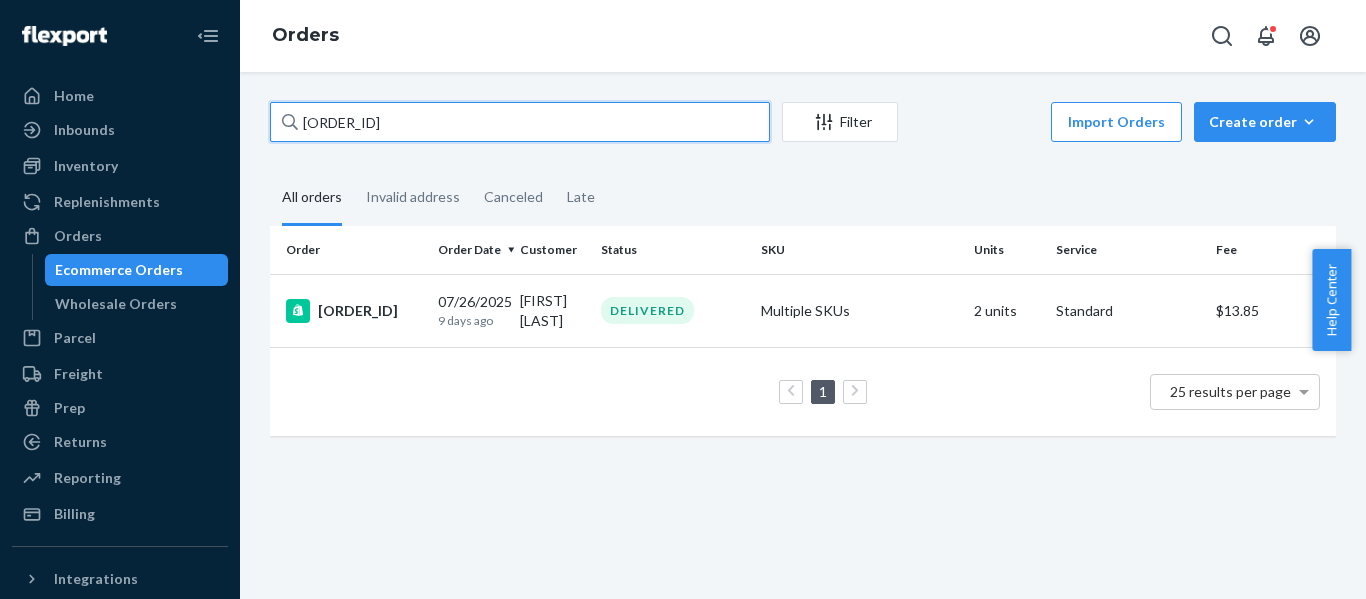 drag, startPoint x: 319, startPoint y: 147, endPoint x: 0, endPoint y: 219, distance: 327.02448 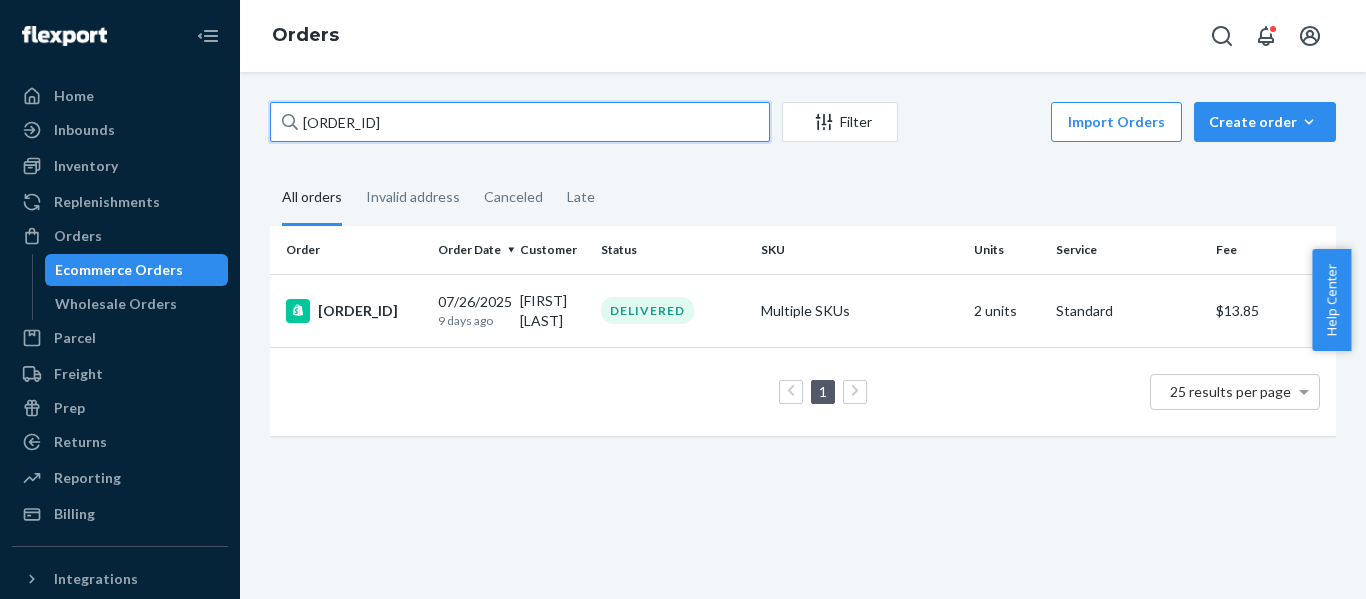 click on "Home Inbounds Shipping Plans Problems Inventory Products Replenishments Orders Ecommerce Orders Wholesale Orders Parcel Parcel orders Integrations Freight Prep Returns All Returns Settings Packages Reporting Reports Analytics Billing Integrations Add Integration Fast Tags Add Fast Tag Settings Talk to Support Help Center Give Feedback Orders [ORDER_ID] Filter Import Orders Create order Ecommerce order Removal order All orders Invalid address Canceled Late Order Order Date Customer Status SKU Units Service Fee [ORDER_ID] [DATE] [TIME_AGO] [NAME] [STATUS] [SKU_INFO] [UNITS] [SERVICE] $[PRICE] 1 25 results per page" at bounding box center (683, 299) 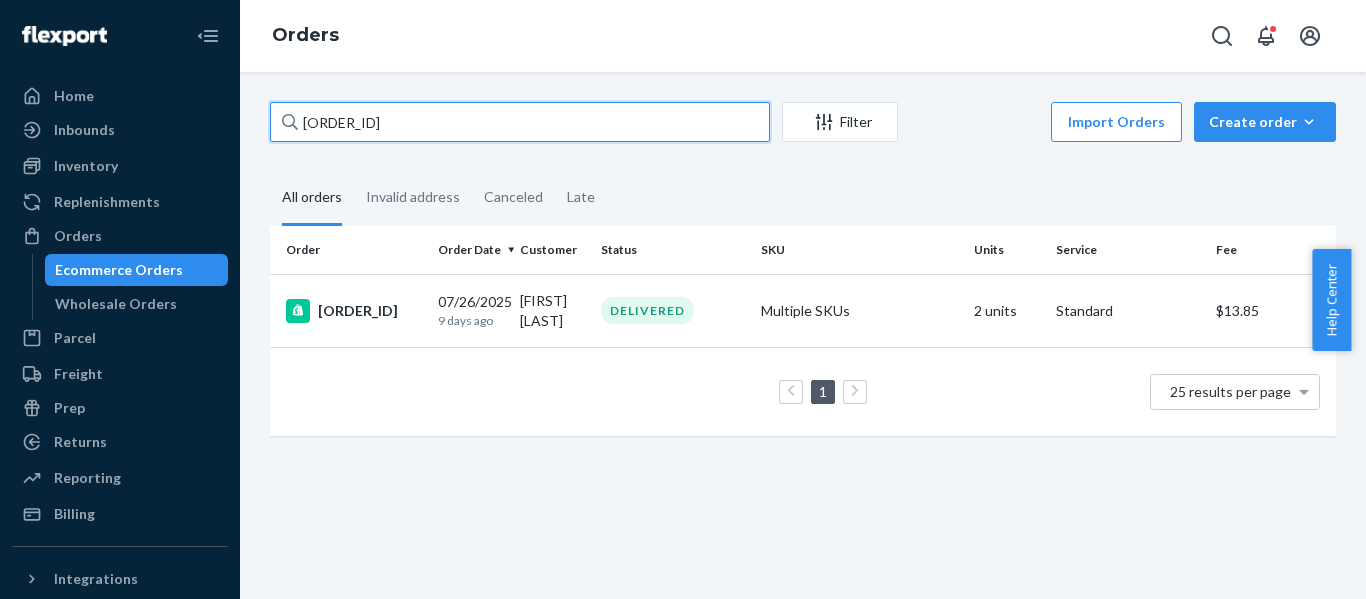 paste on "[ORDER_ID]" 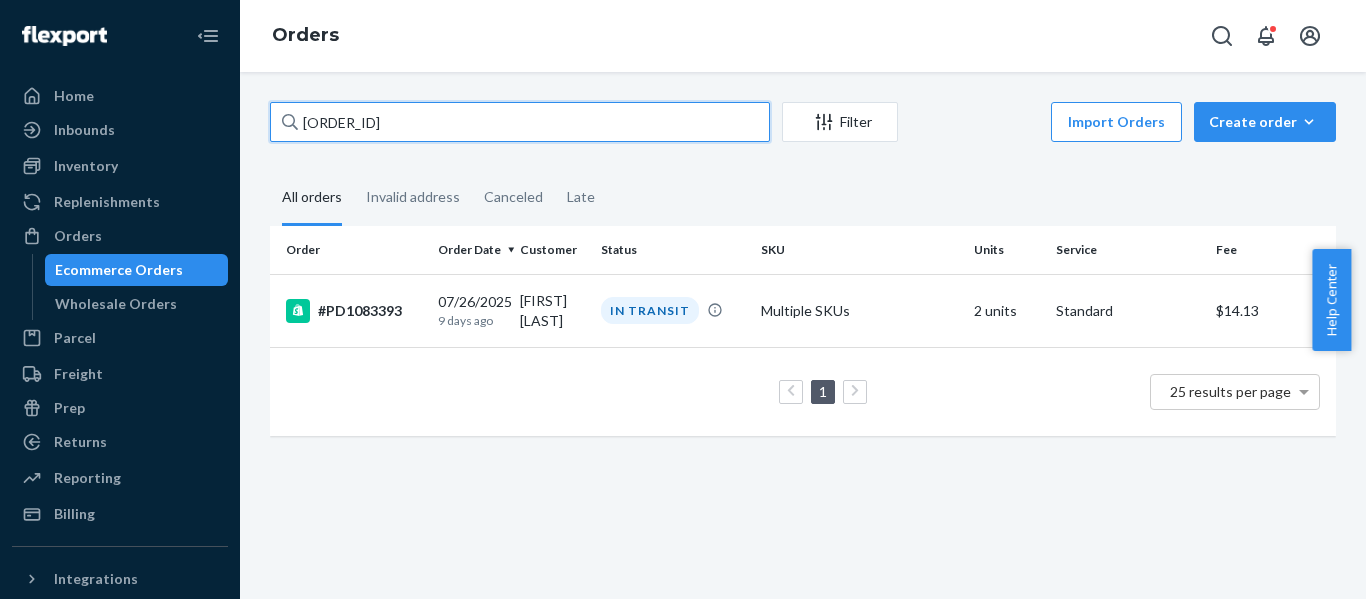 drag, startPoint x: 481, startPoint y: 115, endPoint x: -115, endPoint y: 153, distance: 597.2102 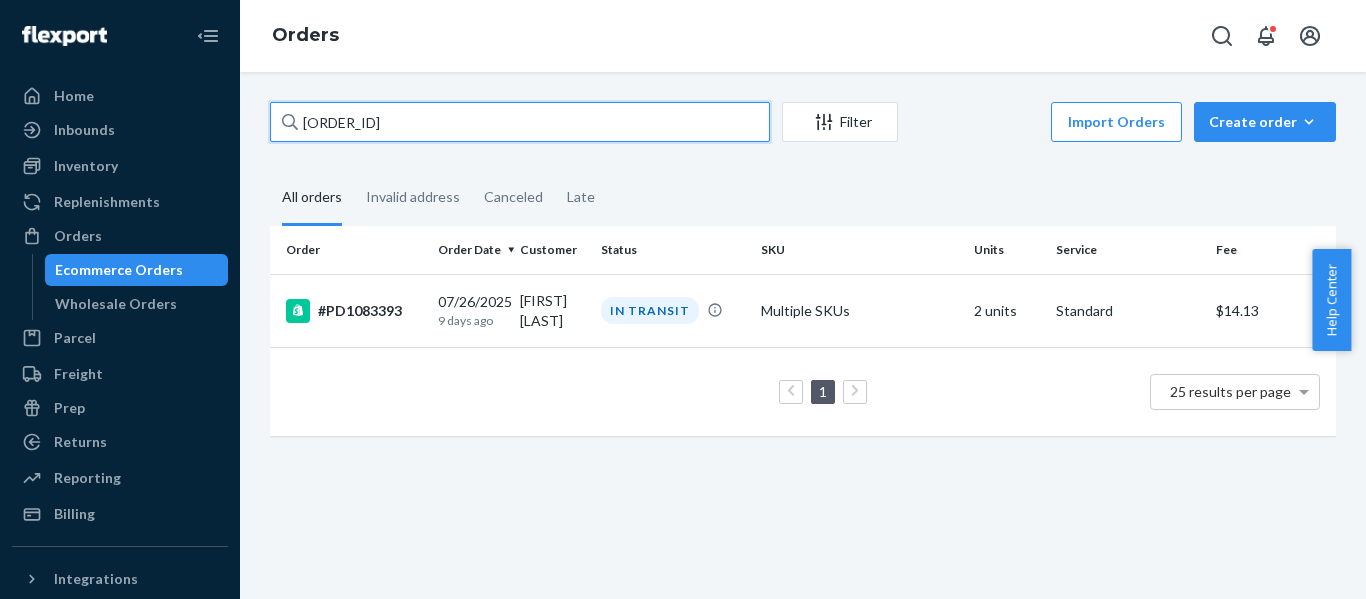 click on "Home Inbounds Shipping Plans Problems Inventory Products Replenishments Orders Ecommerce Orders Wholesale Orders Parcel Parcel orders Integrations Freight Prep Returns All Returns Settings Packages Reporting Reports Analytics Billing Integrations Add Integration Fast Tags Add Fast Tag Settings Talk to Support Help Center Give Feedback Orders [ORDER_ID] Filter Import Orders Create order Ecommerce order Removal order All orders Invalid address Canceled Late Order Order Date Customer Status SKU Units Service Fee [ORDER_ID] [DATE] [TIME_AGO] [NAME] [STATUS] [SKU_INFO] 2 units [SERVICE] $[PRICE] 1 25 results per page
×
Help Center" at bounding box center [683, 299] 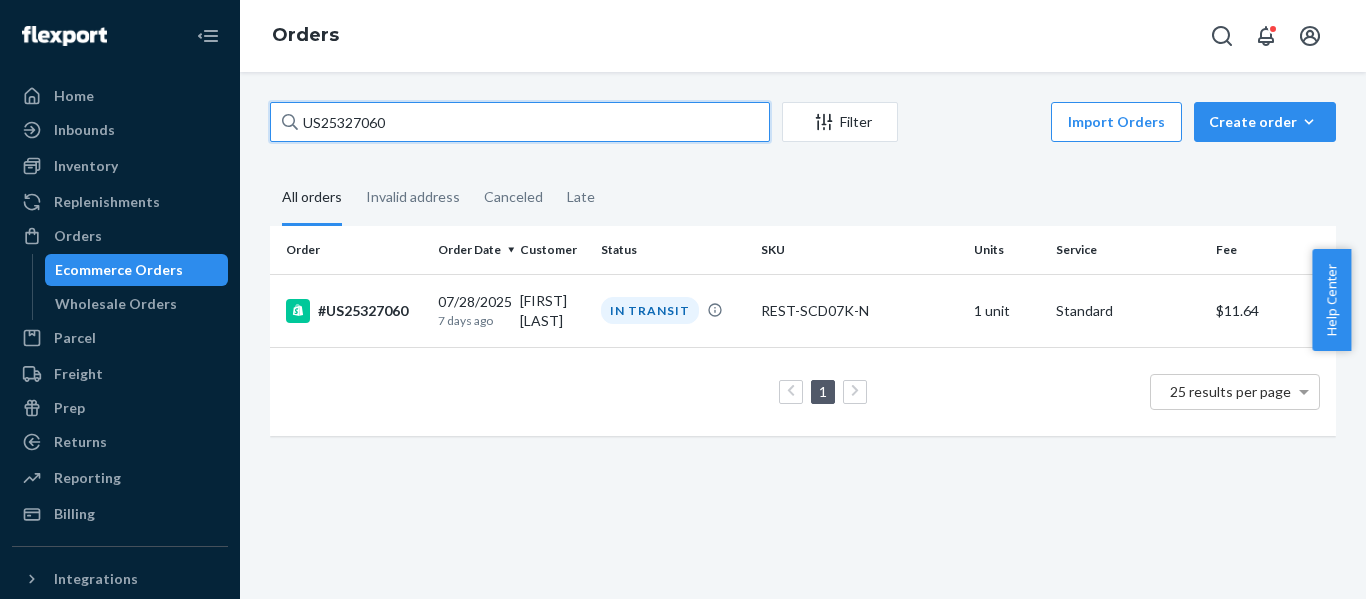 paste on "[NUMBER]" 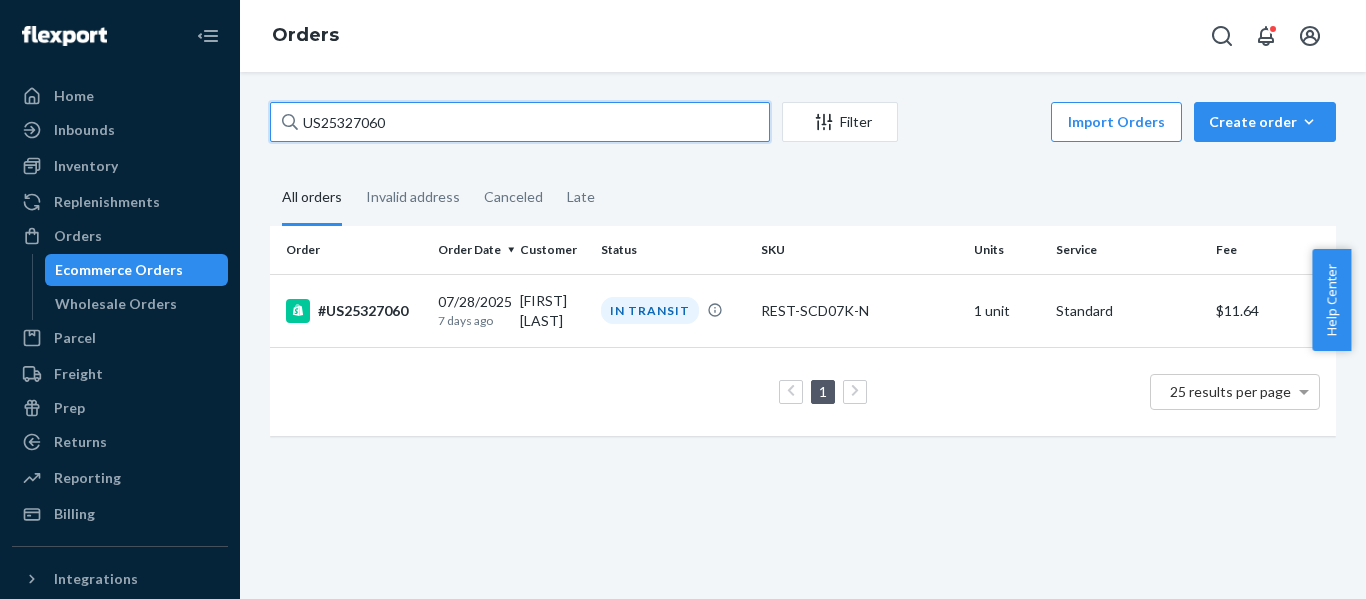 click on "Home Inbounds Shipping Plans Problems Inventory Products Replenishments Orders Ecommerce Orders Wholesale Orders Parcel Parcel orders Integrations Freight Prep Returns All Returns Settings Packages Reporting Reports Analytics Billing Integrations Add Integration Fast Tags Add Fast Tag Settings Talk to Support Help Center Give Feedback Orders US25327060 Filter Import Orders Create order Ecommerce order Removal order All orders Invalid address Canceled Late Order Order Date Customer Status SKU Units Service Fee #US25327060 07/28/2025 7 days ago Latonya Talayumptewa IN TRANSIT REST-SCD07K-N 1 unit Standard $11.64 1 25 results per page
×
Help Center" at bounding box center [683, 299] 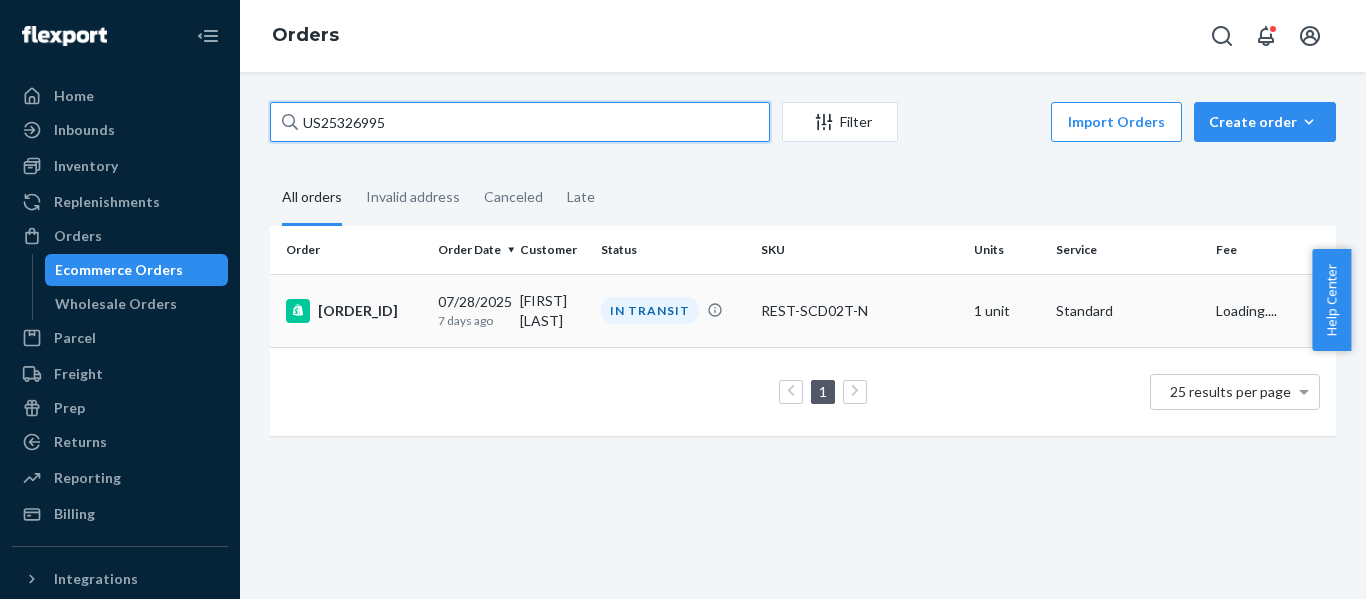 type on "US25326995" 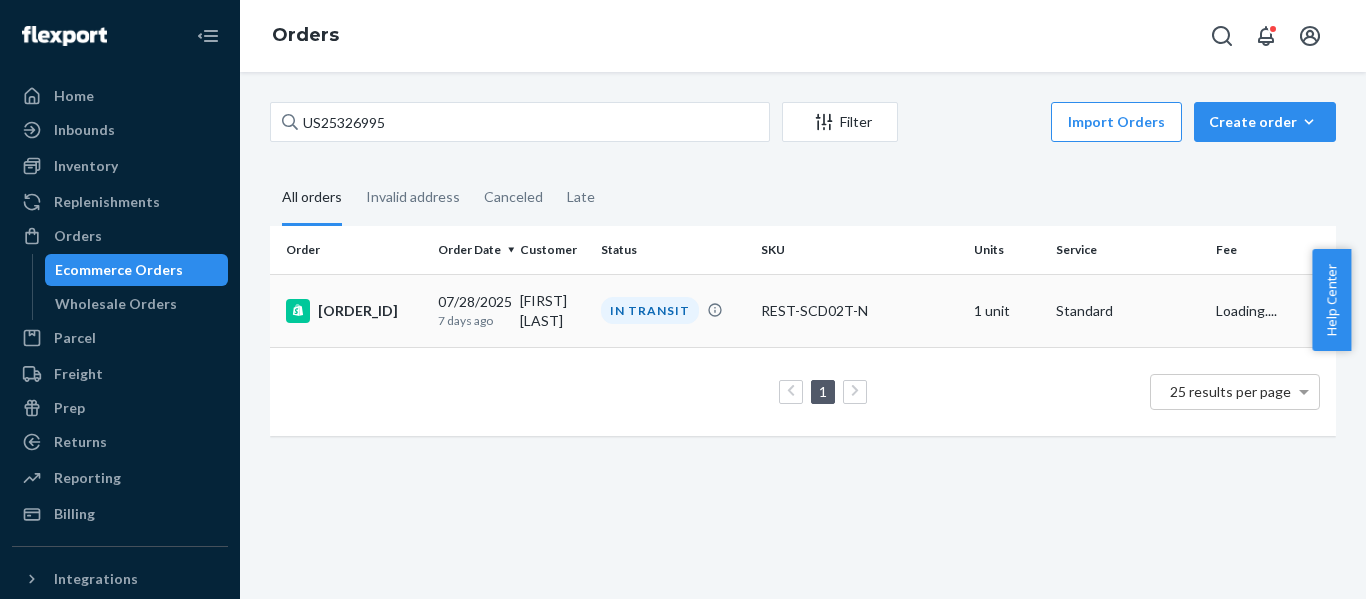 click on "#US25326995" at bounding box center (354, 311) 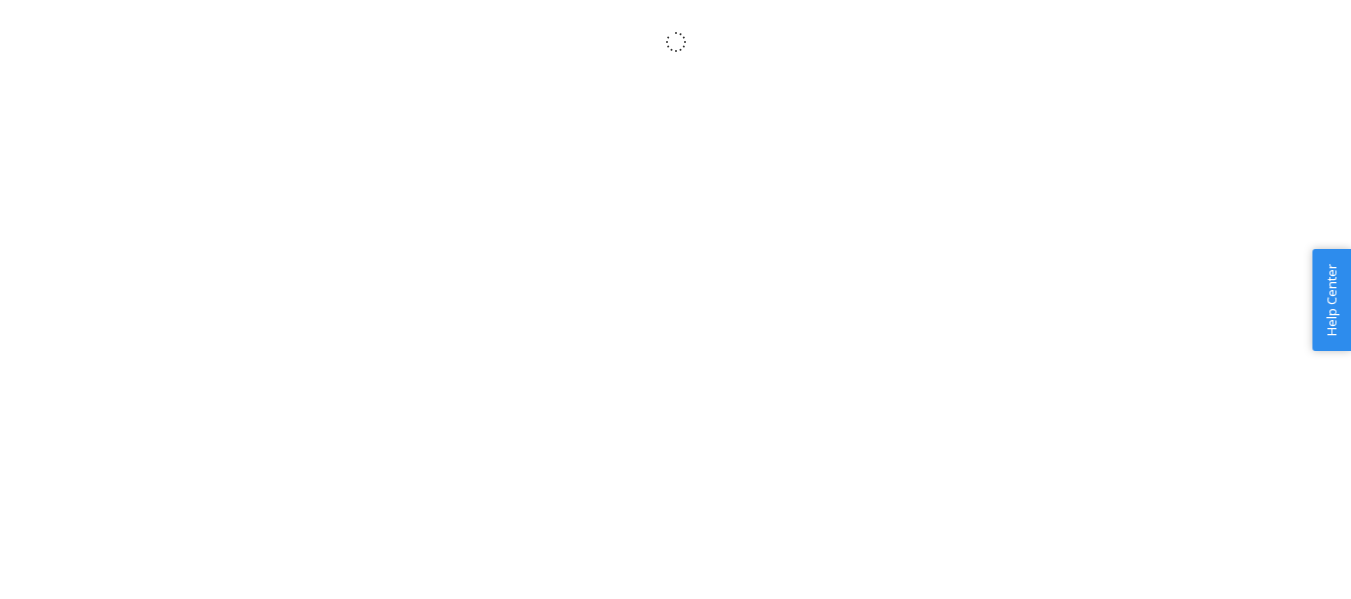 scroll, scrollTop: 0, scrollLeft: 0, axis: both 